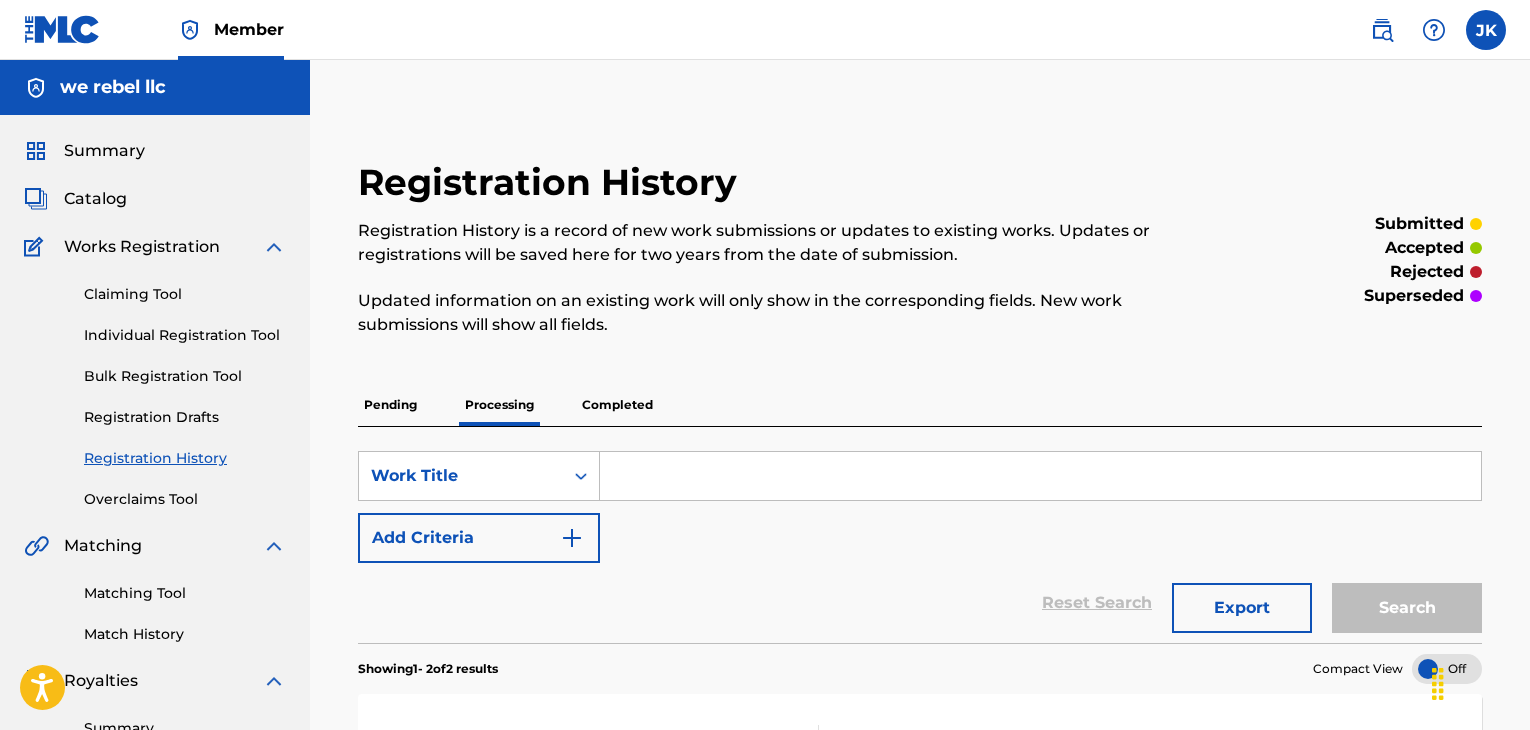 scroll, scrollTop: 0, scrollLeft: 0, axis: both 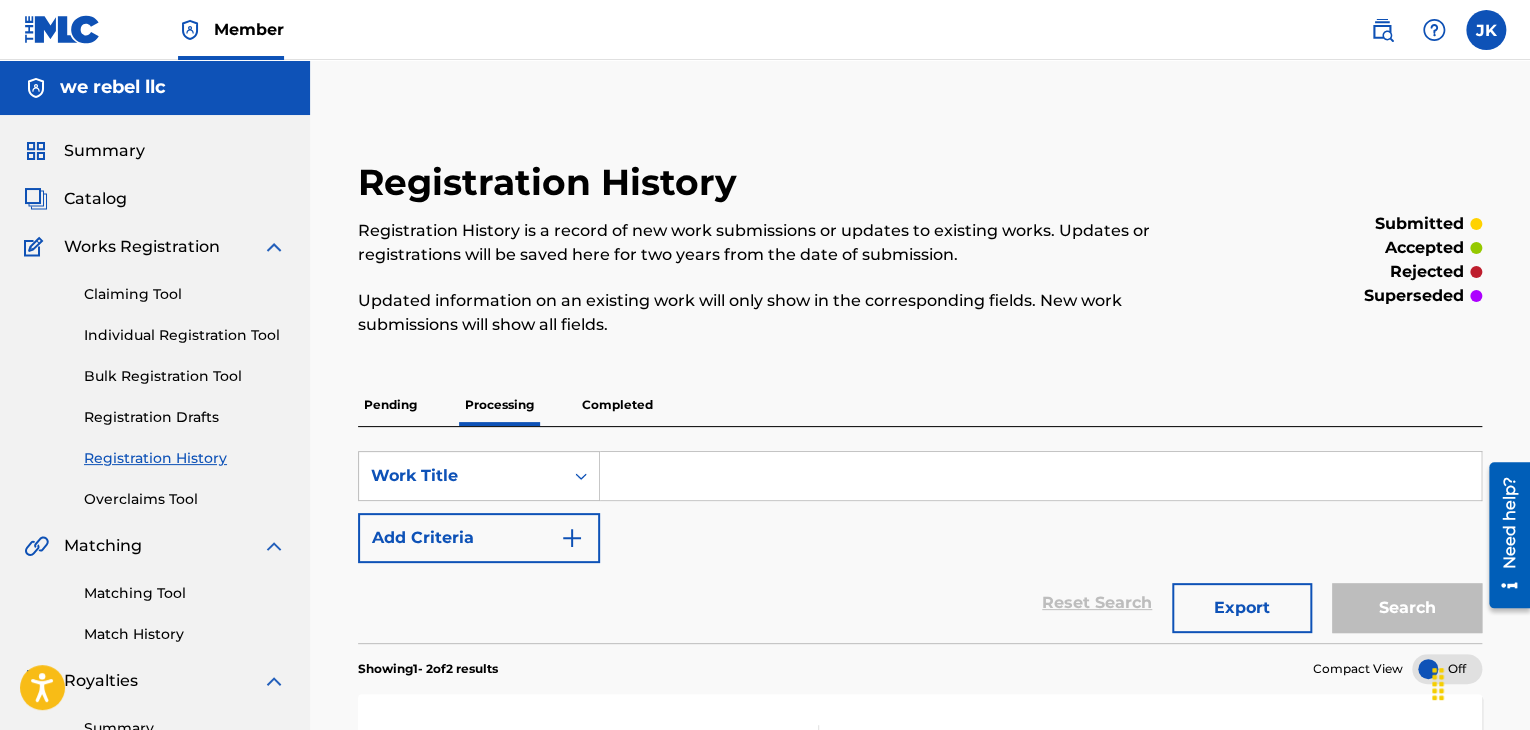 click on "Individual Registration Tool" at bounding box center (185, 335) 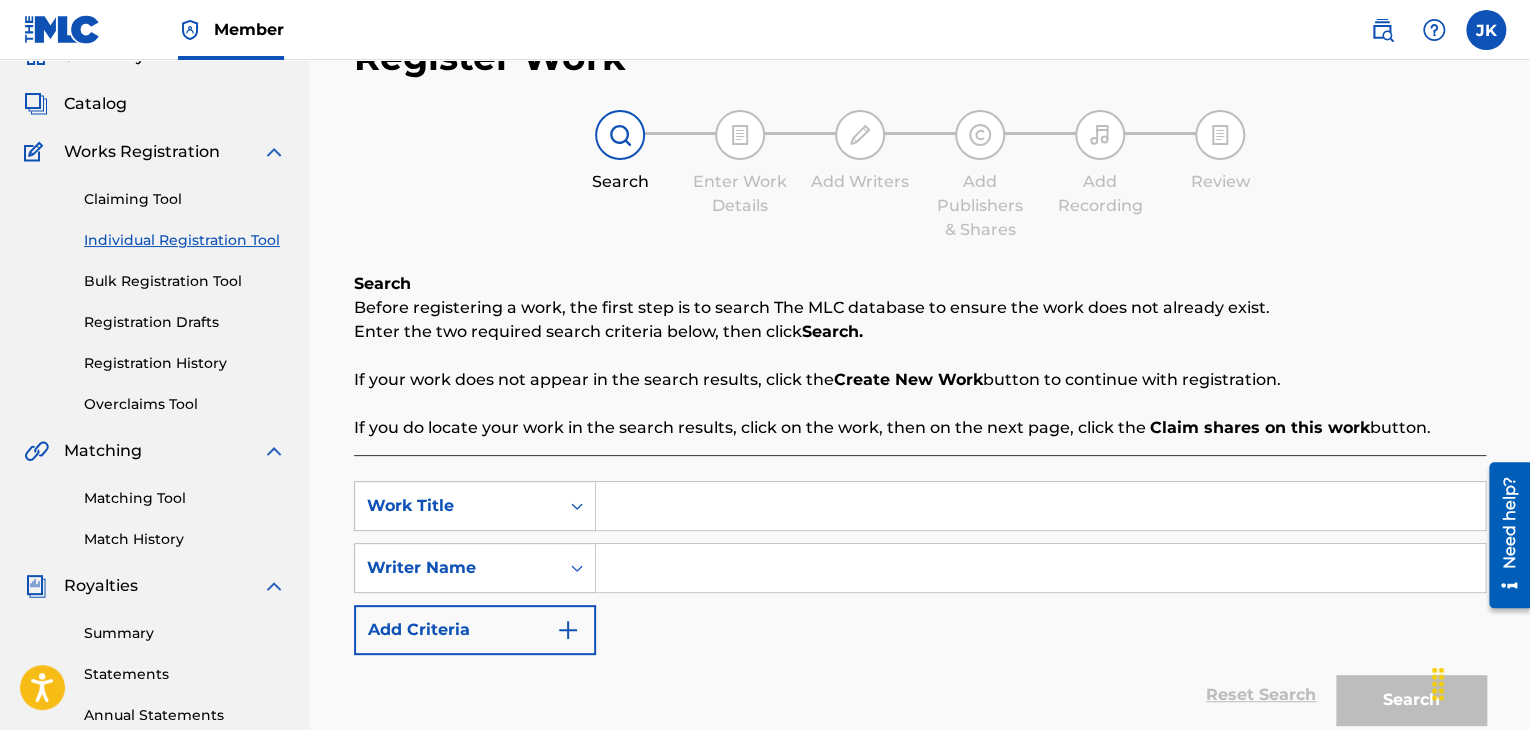 scroll, scrollTop: 16, scrollLeft: 0, axis: vertical 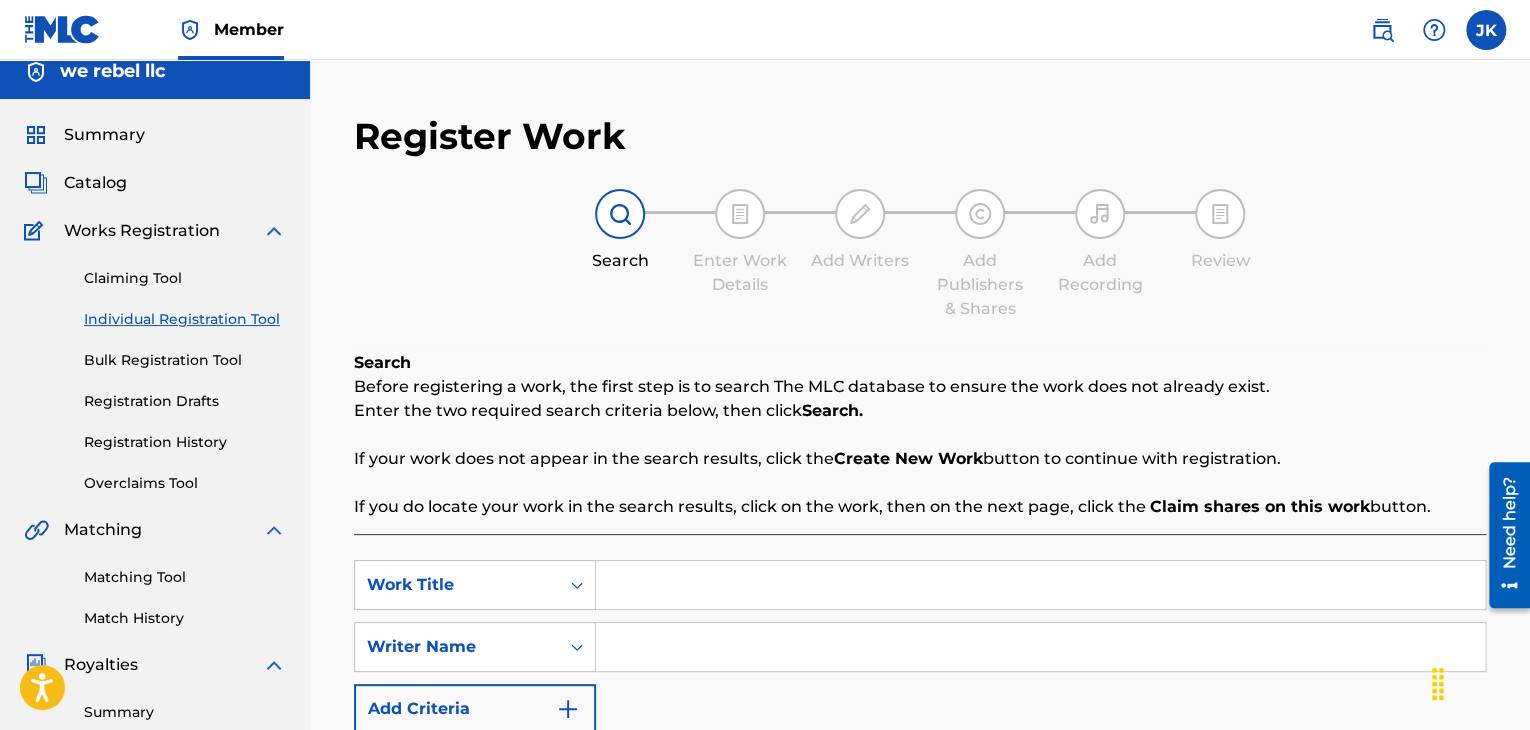 click on "Registration History" at bounding box center (185, 442) 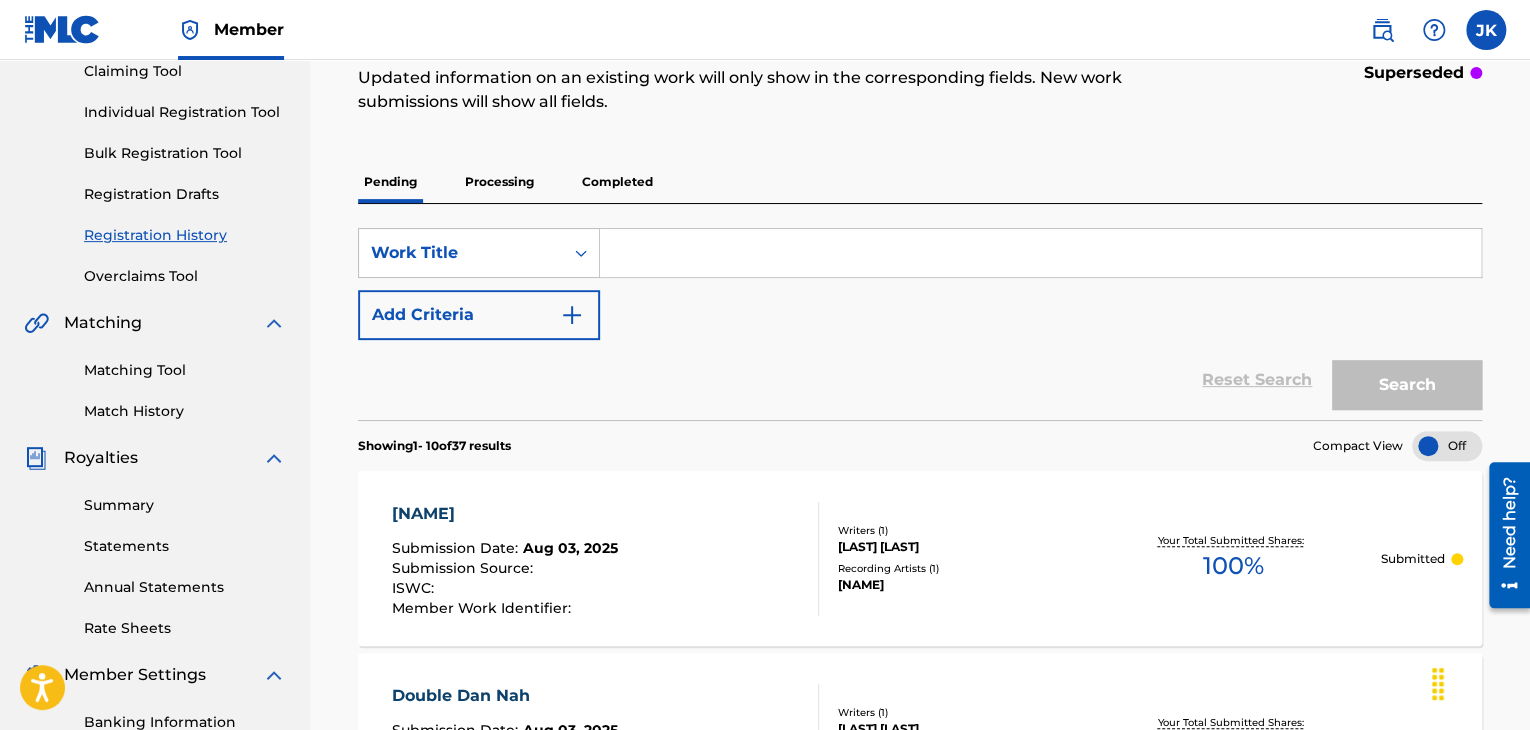 scroll, scrollTop: 220, scrollLeft: 0, axis: vertical 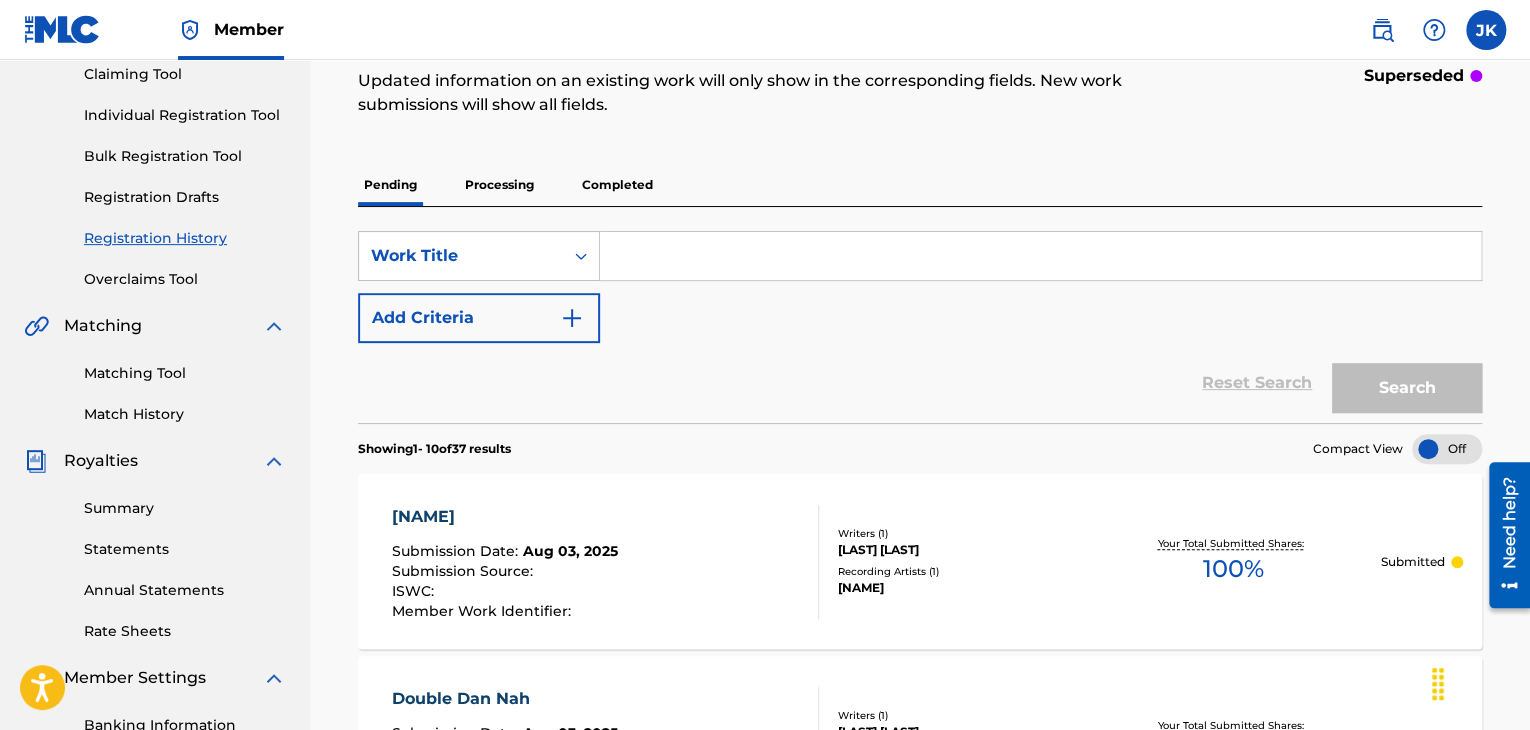 click on "Processing" at bounding box center (499, 185) 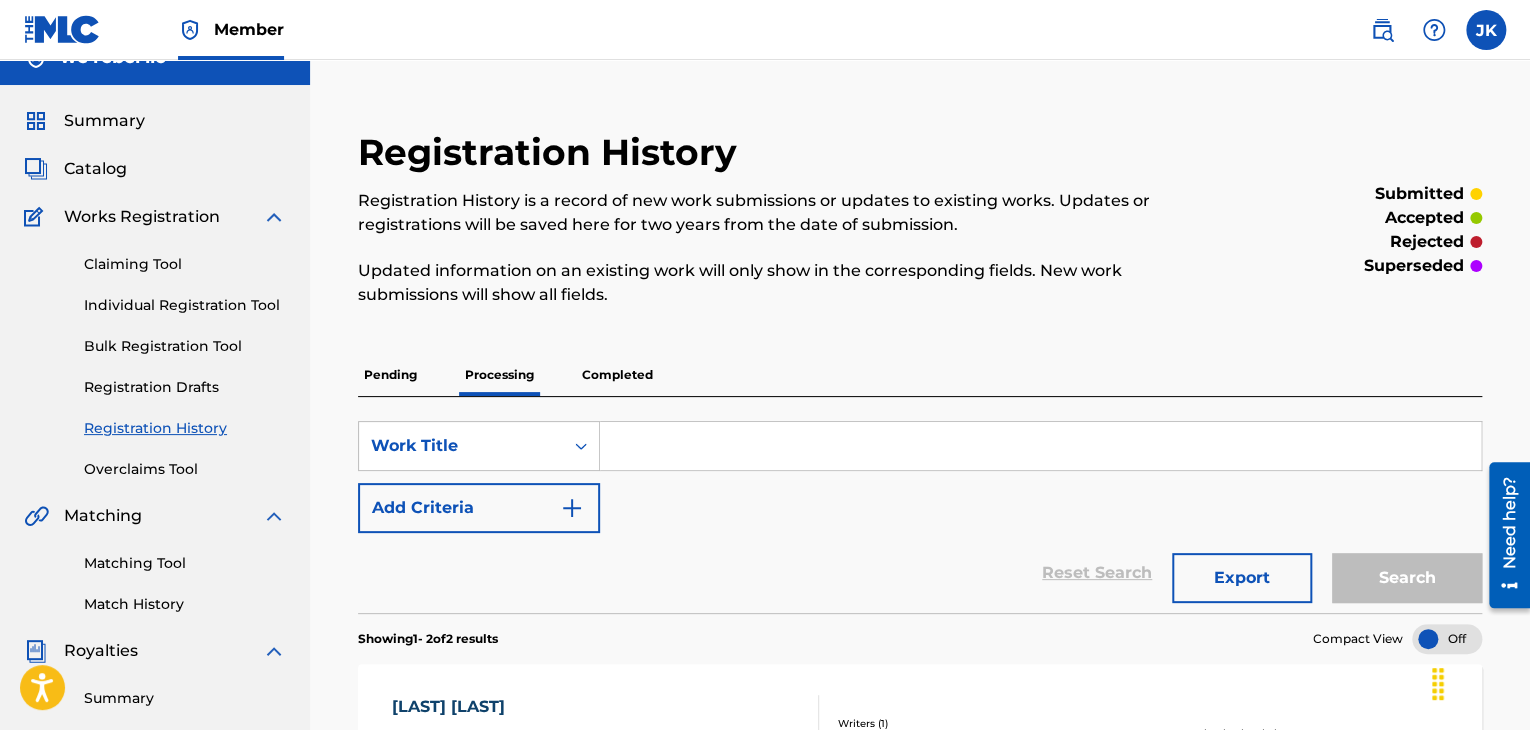 scroll, scrollTop: 28, scrollLeft: 0, axis: vertical 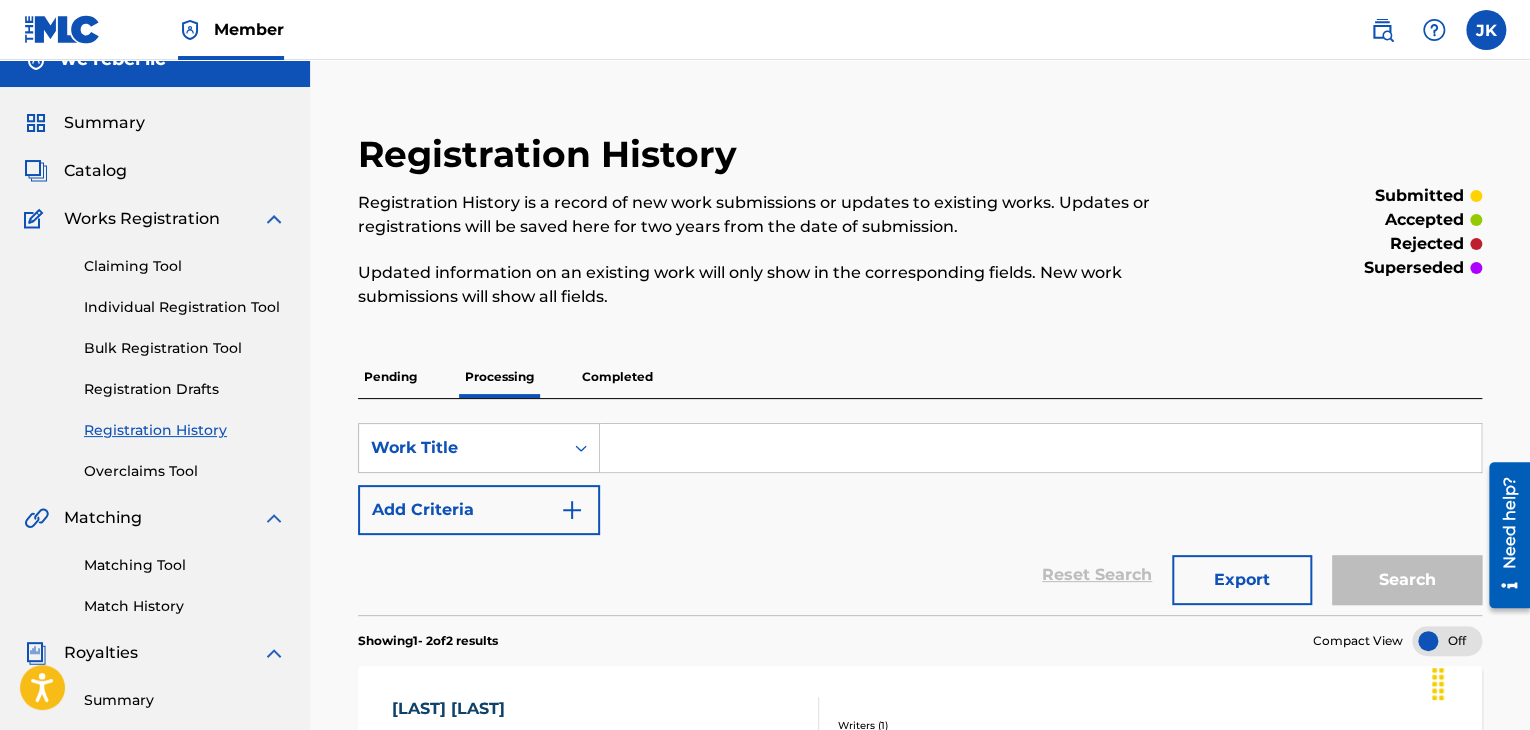 click on "Completed" at bounding box center [617, 377] 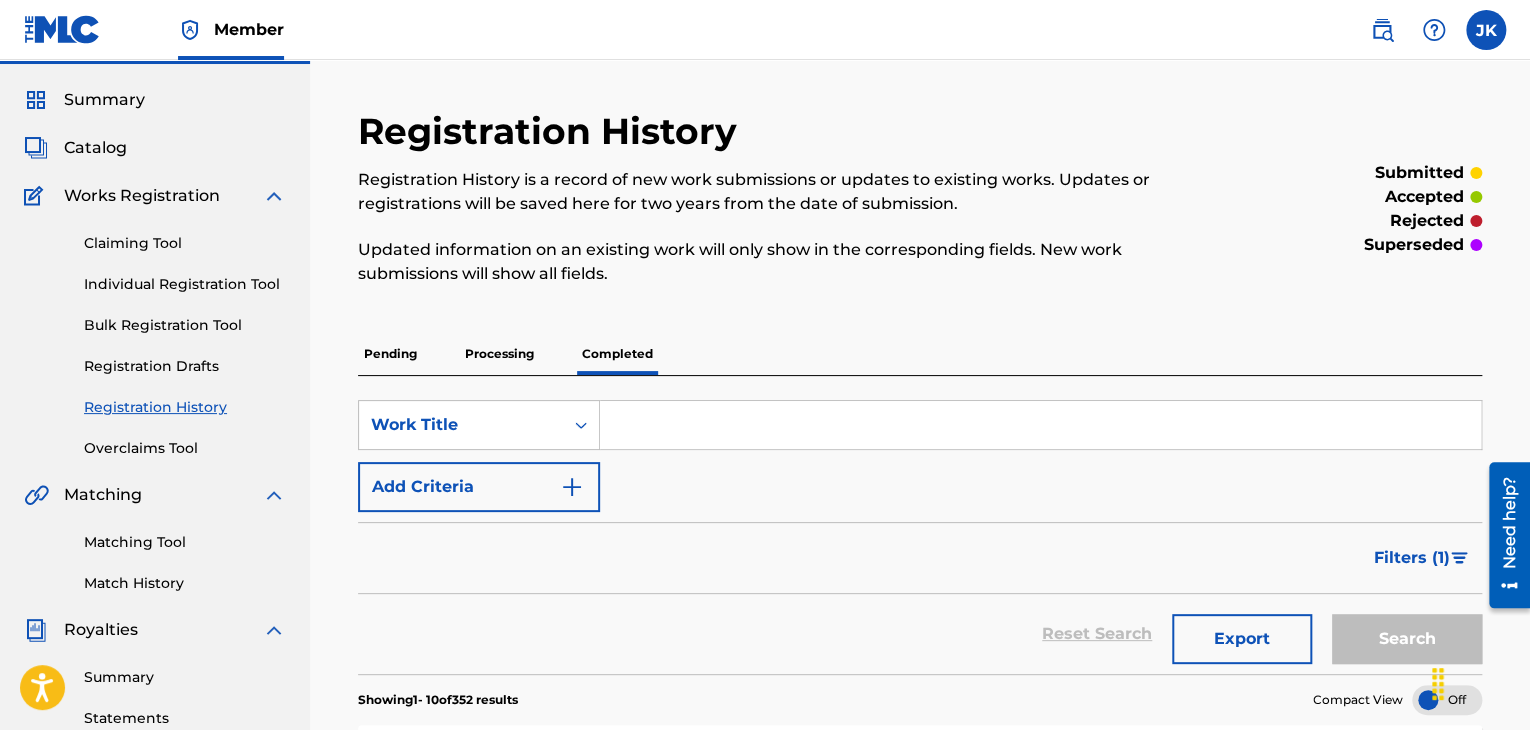 scroll, scrollTop: 50, scrollLeft: 0, axis: vertical 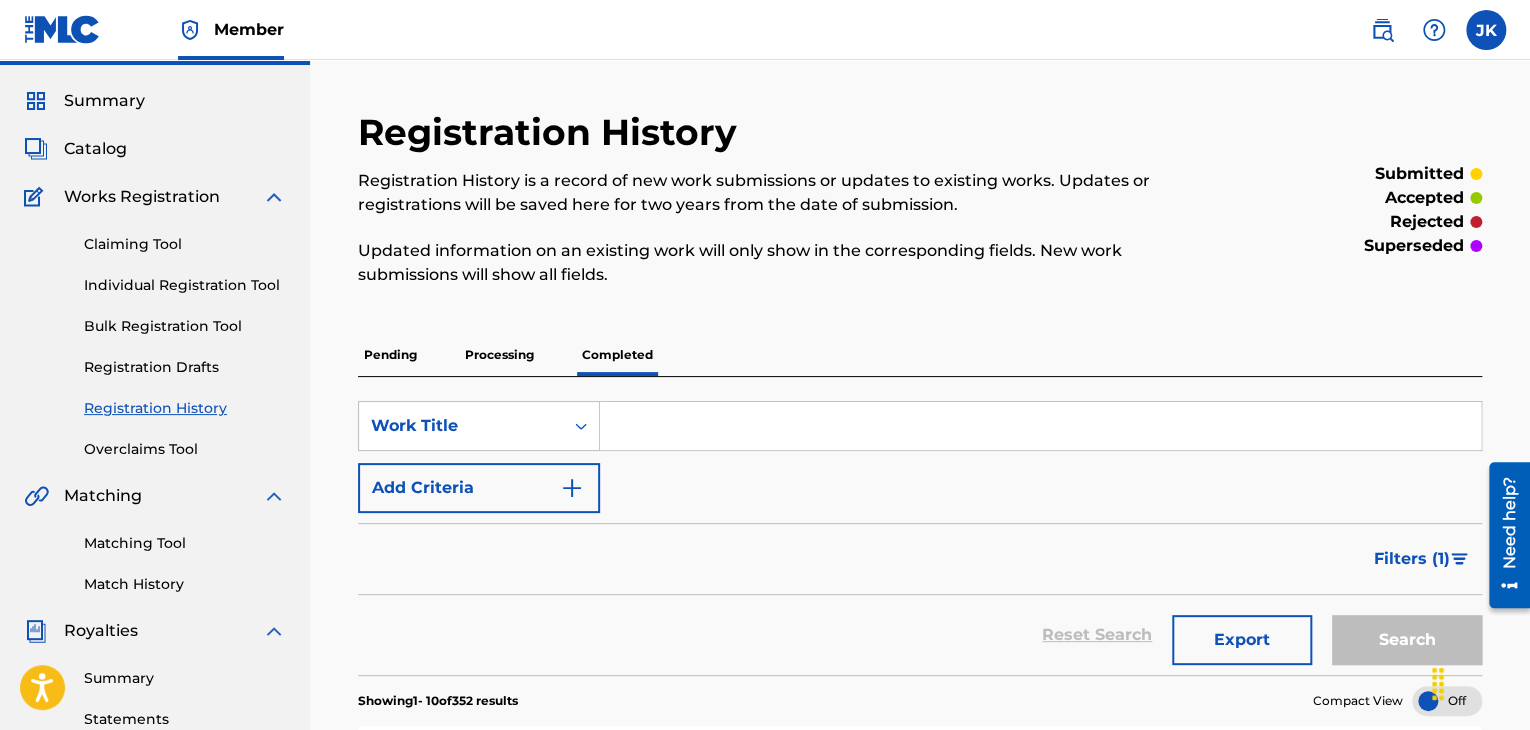 click on "Individual Registration Tool" at bounding box center (185, 285) 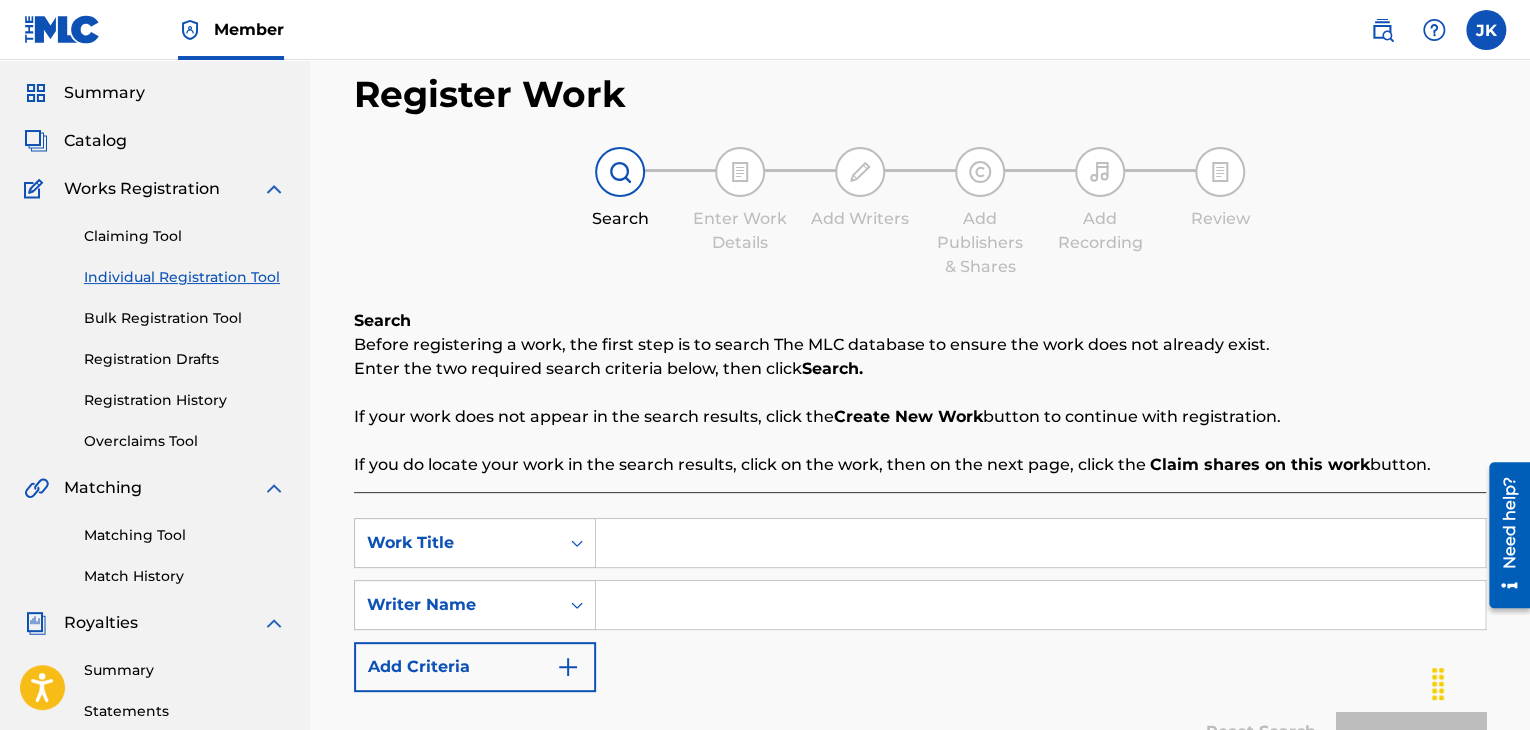 scroll, scrollTop: 60, scrollLeft: 0, axis: vertical 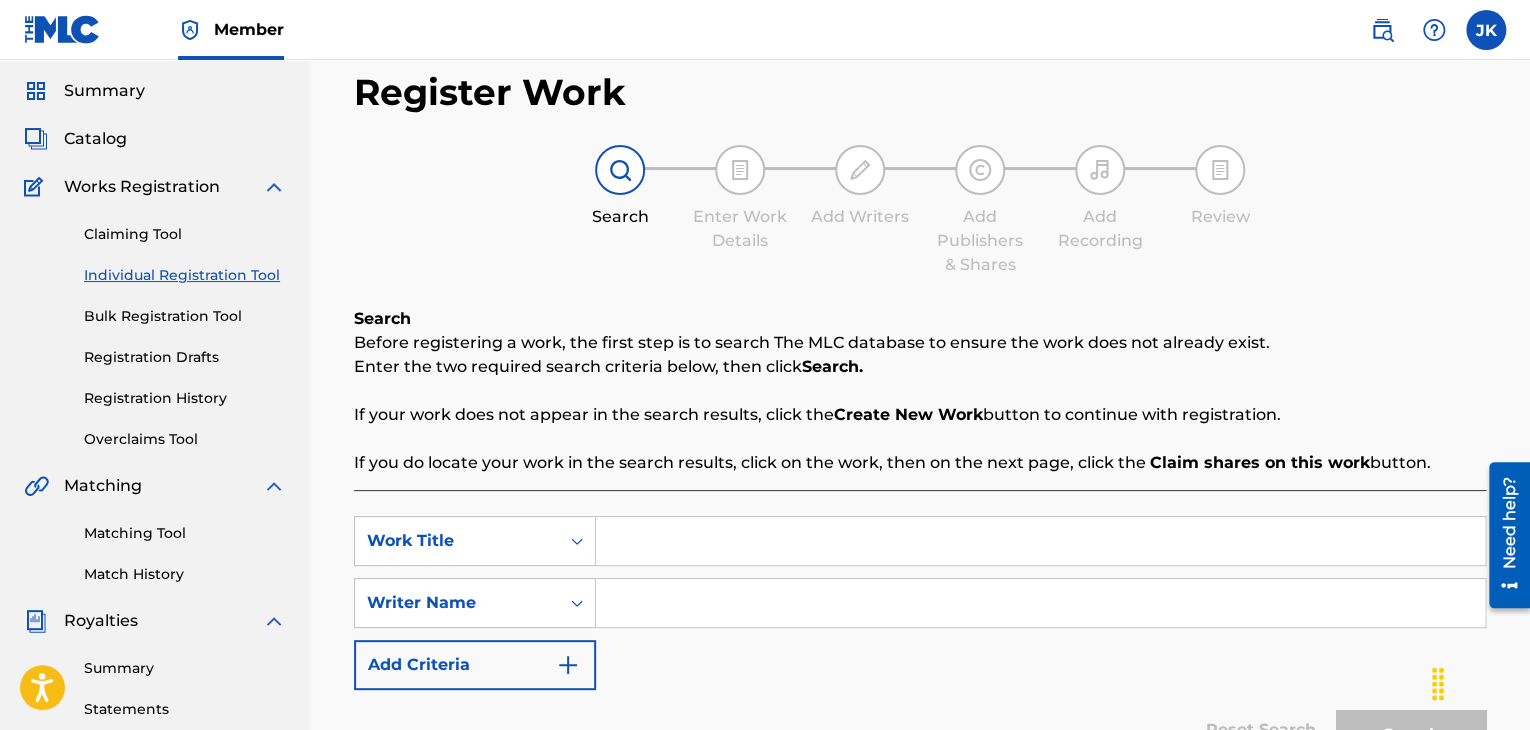 click at bounding box center [1040, 541] 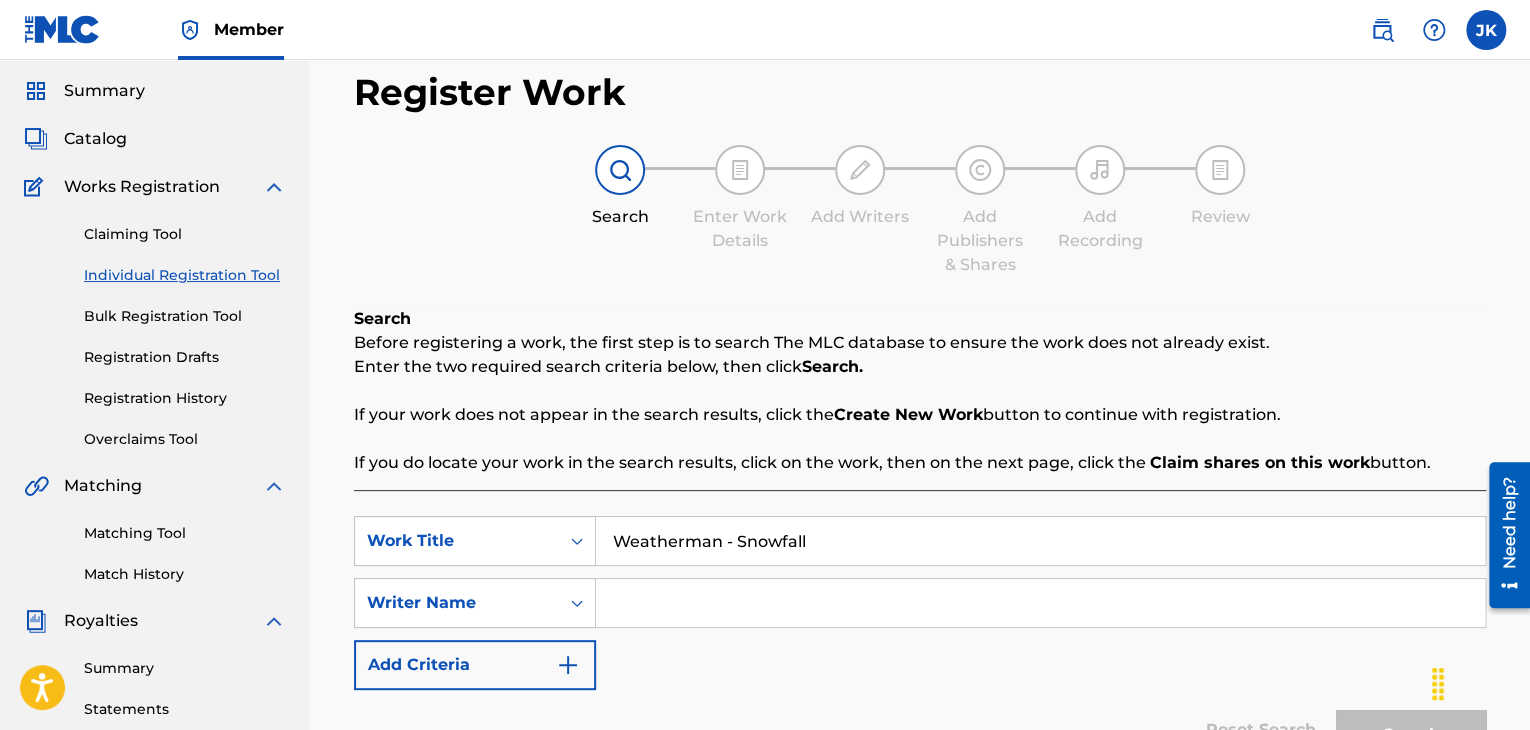 type on "Weatherman - Snowfall" 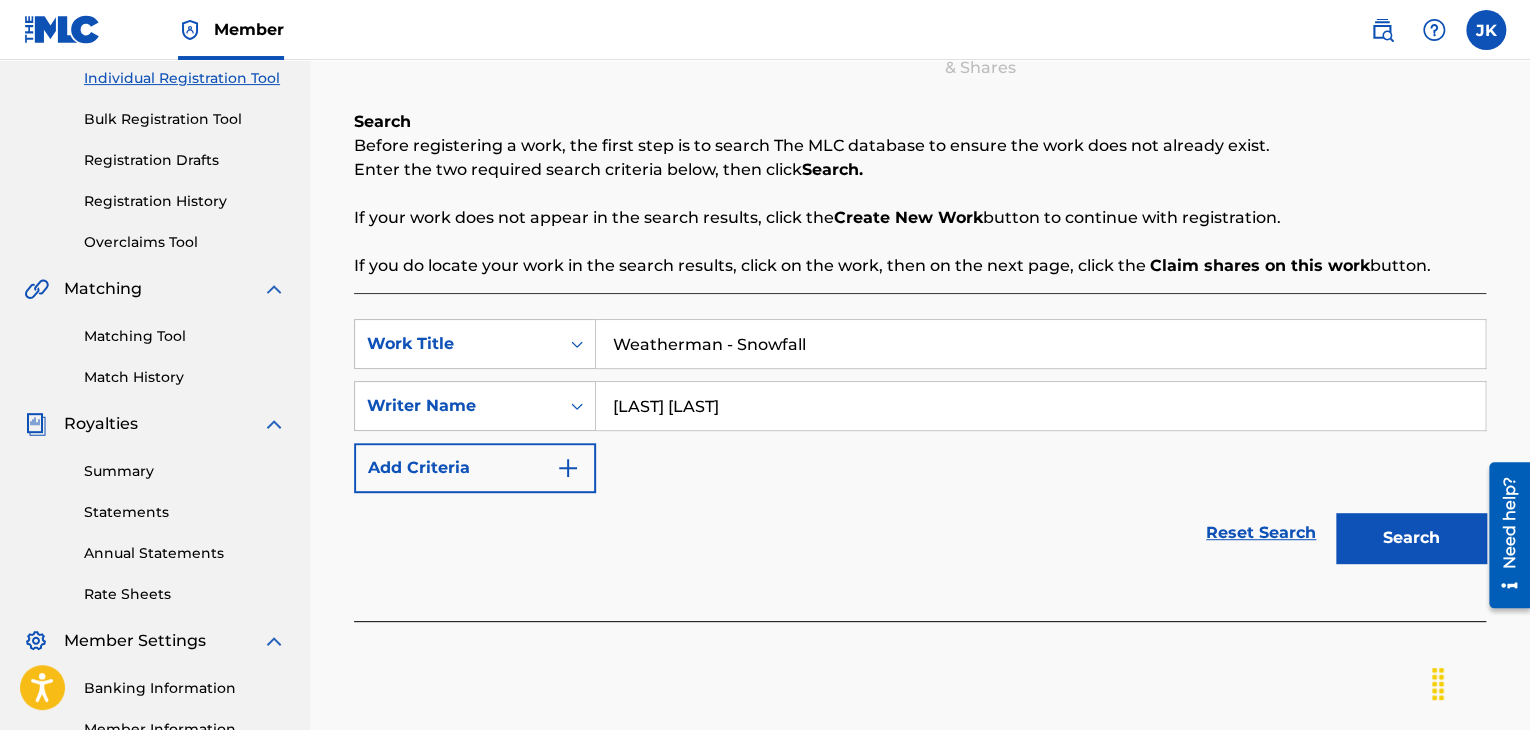 scroll, scrollTop: 260, scrollLeft: 0, axis: vertical 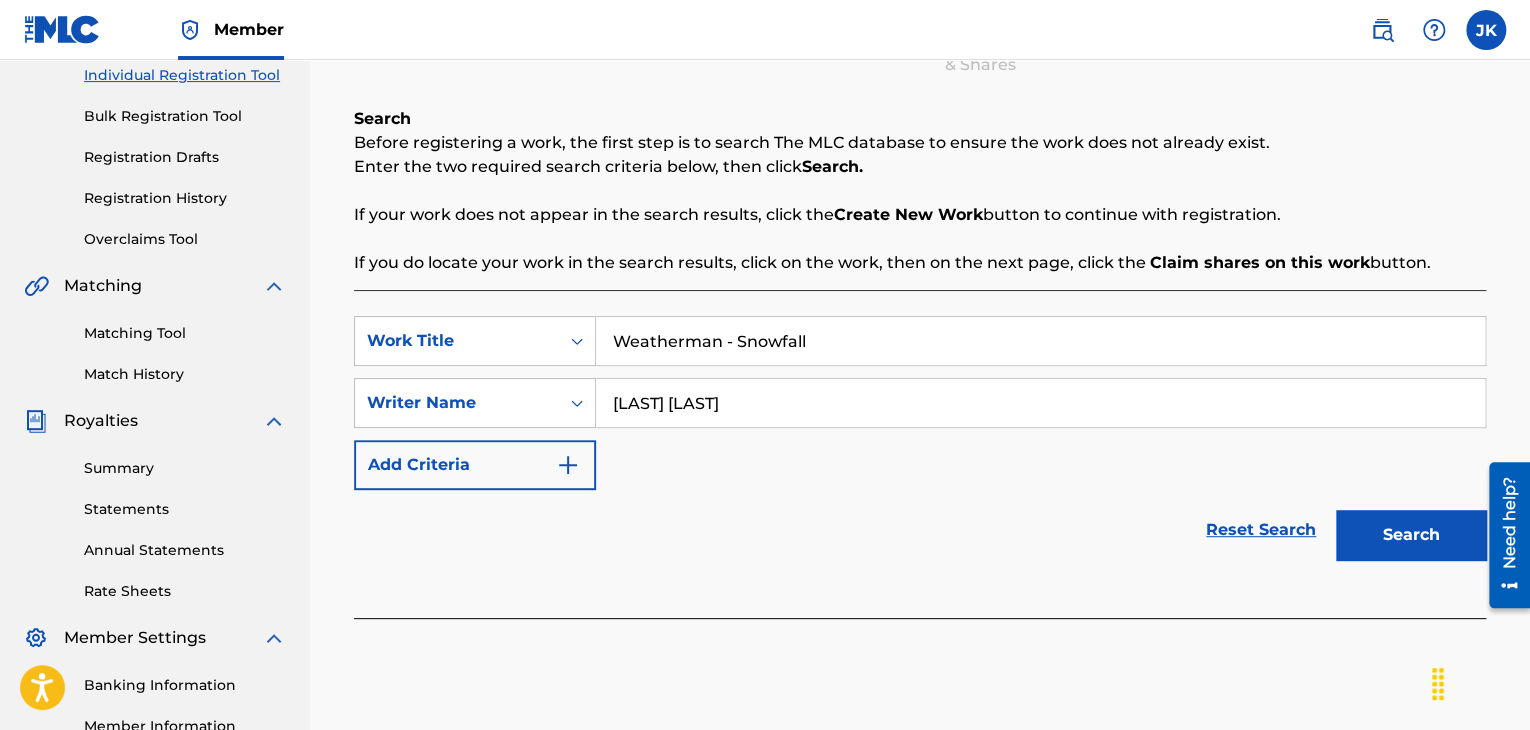 click on "Search" at bounding box center [1411, 535] 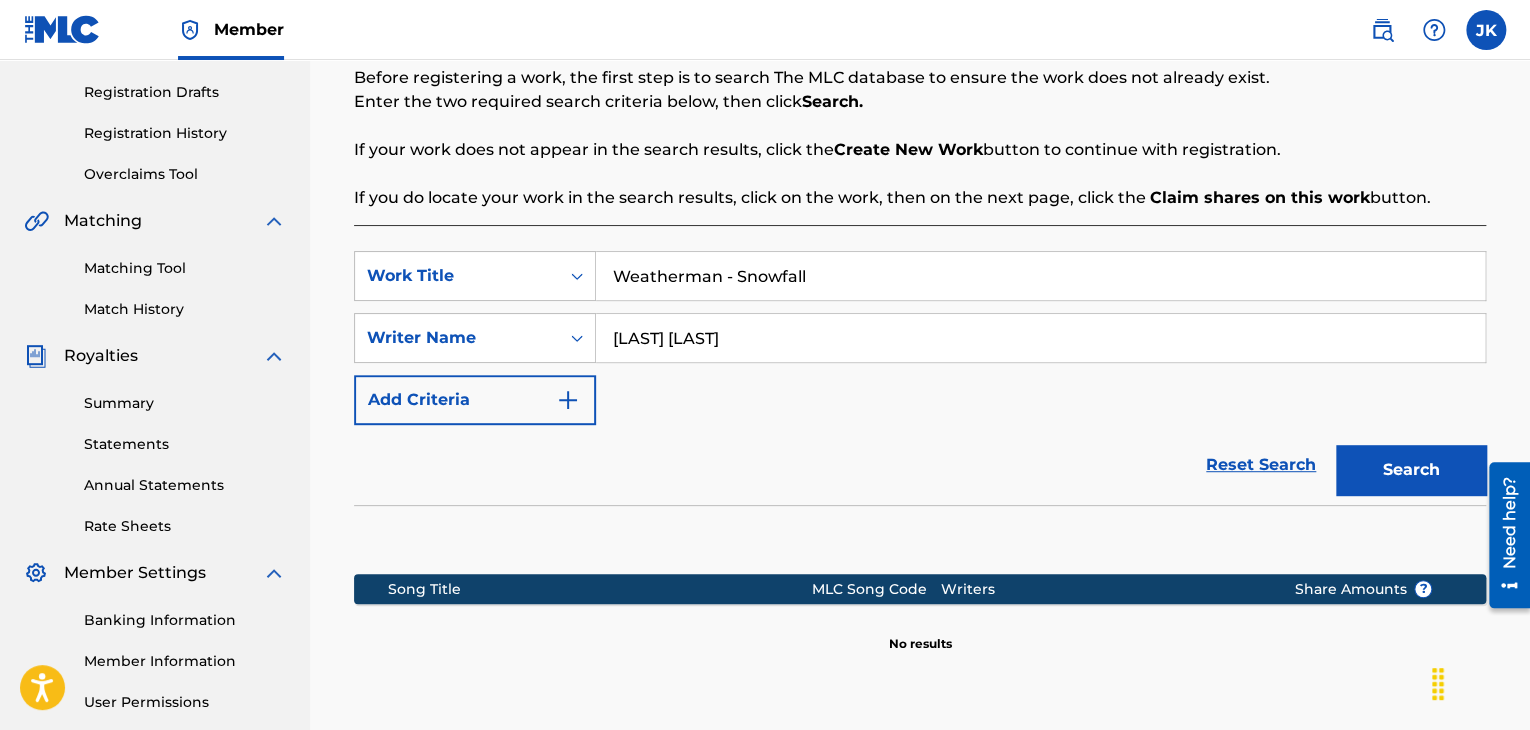 scroll, scrollTop: 460, scrollLeft: 0, axis: vertical 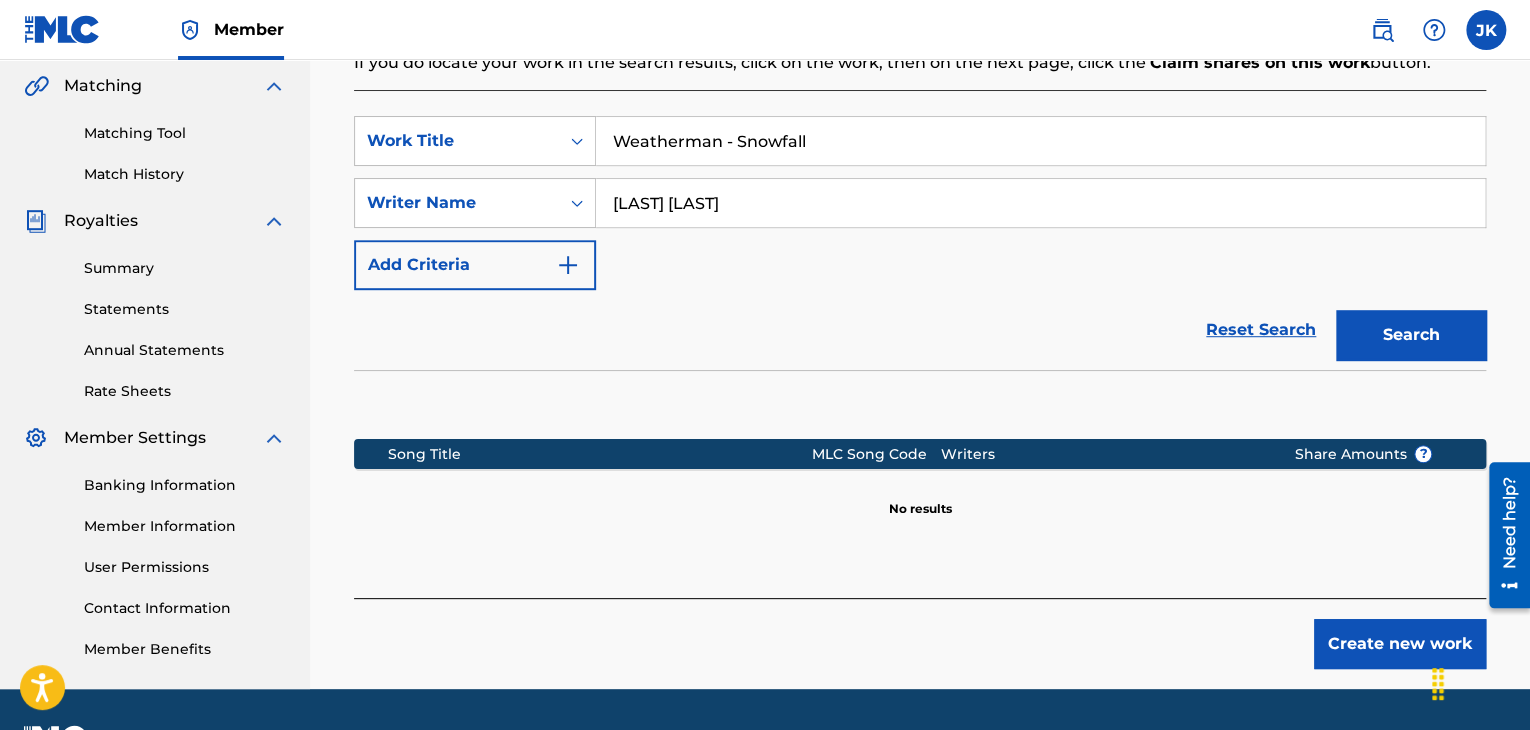 click on "Create new work" at bounding box center [1400, 644] 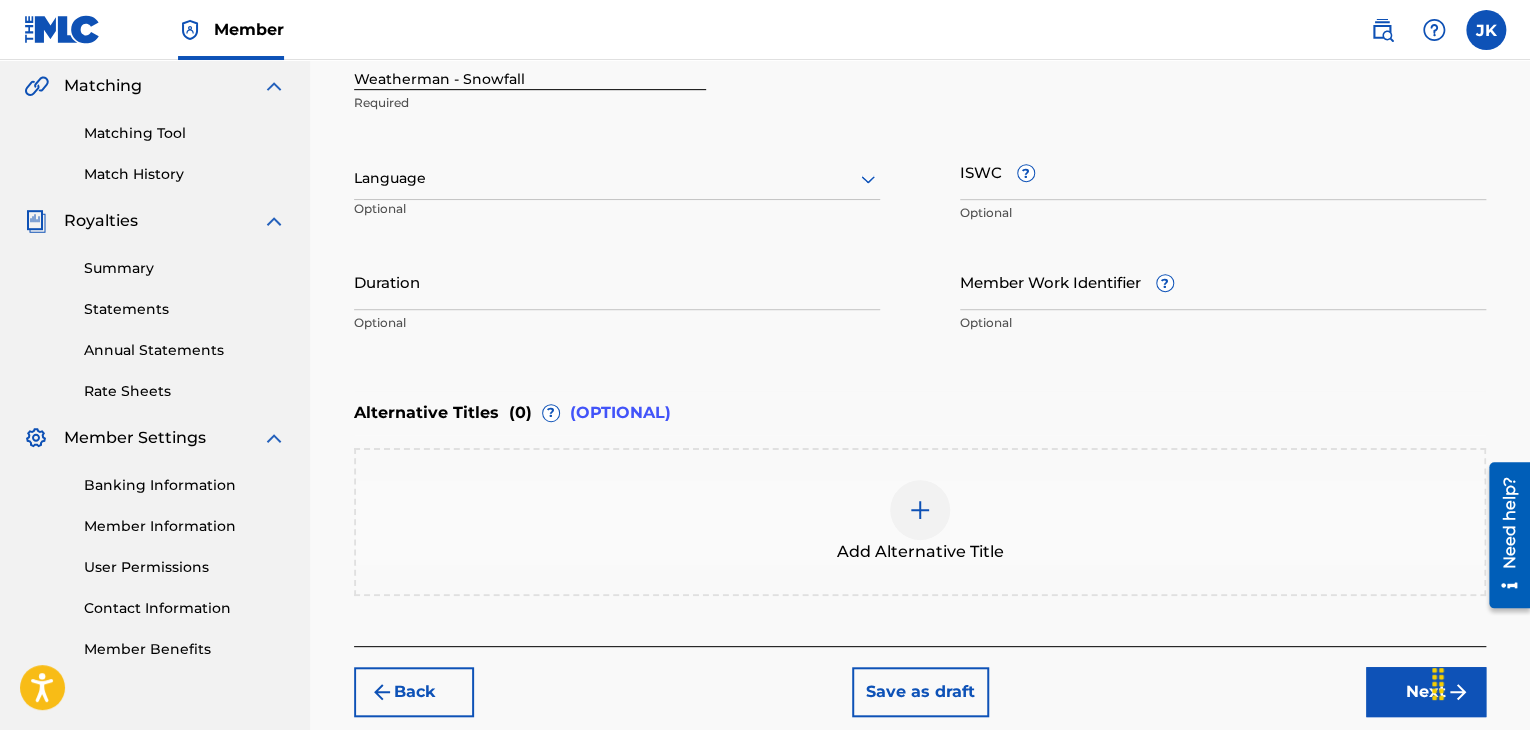 scroll, scrollTop: 260, scrollLeft: 0, axis: vertical 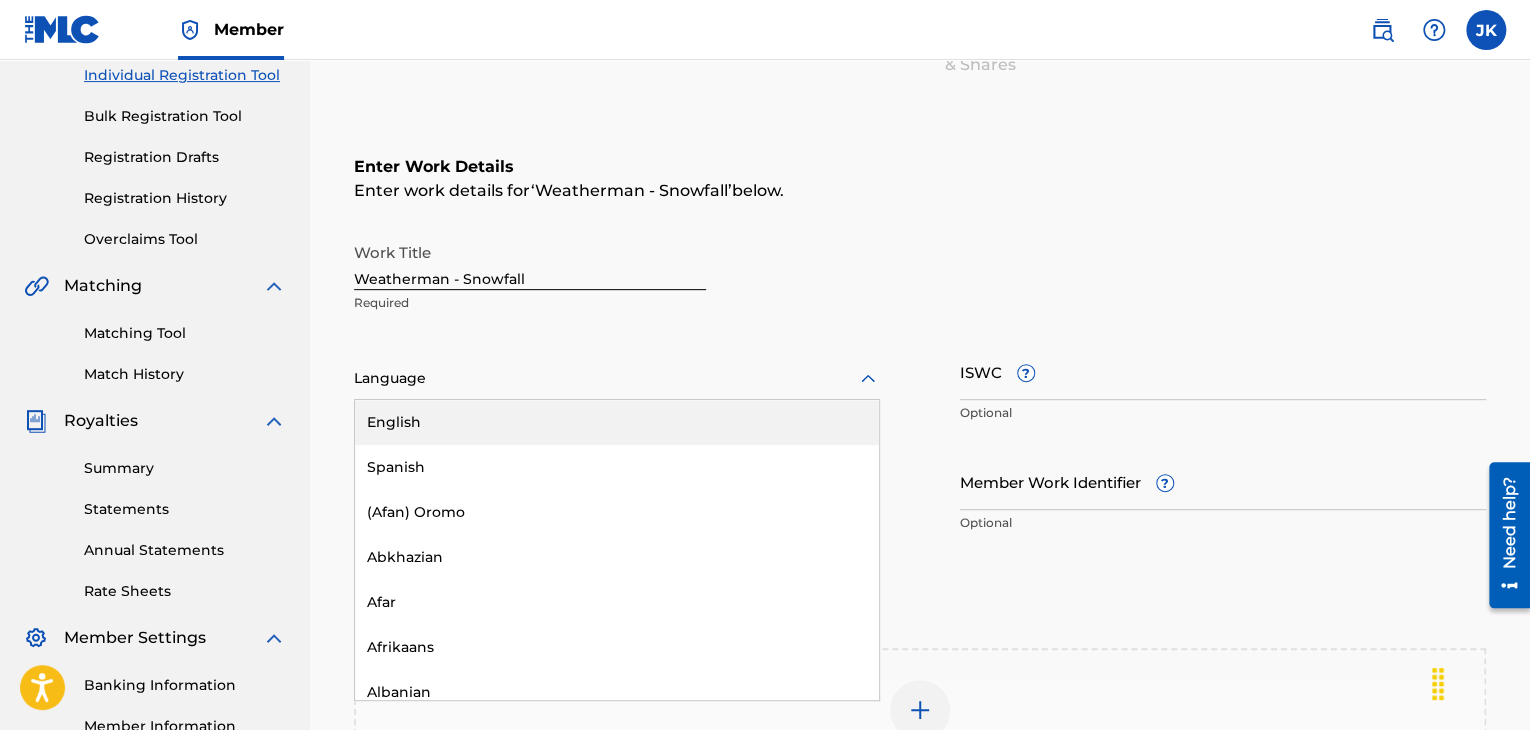 click 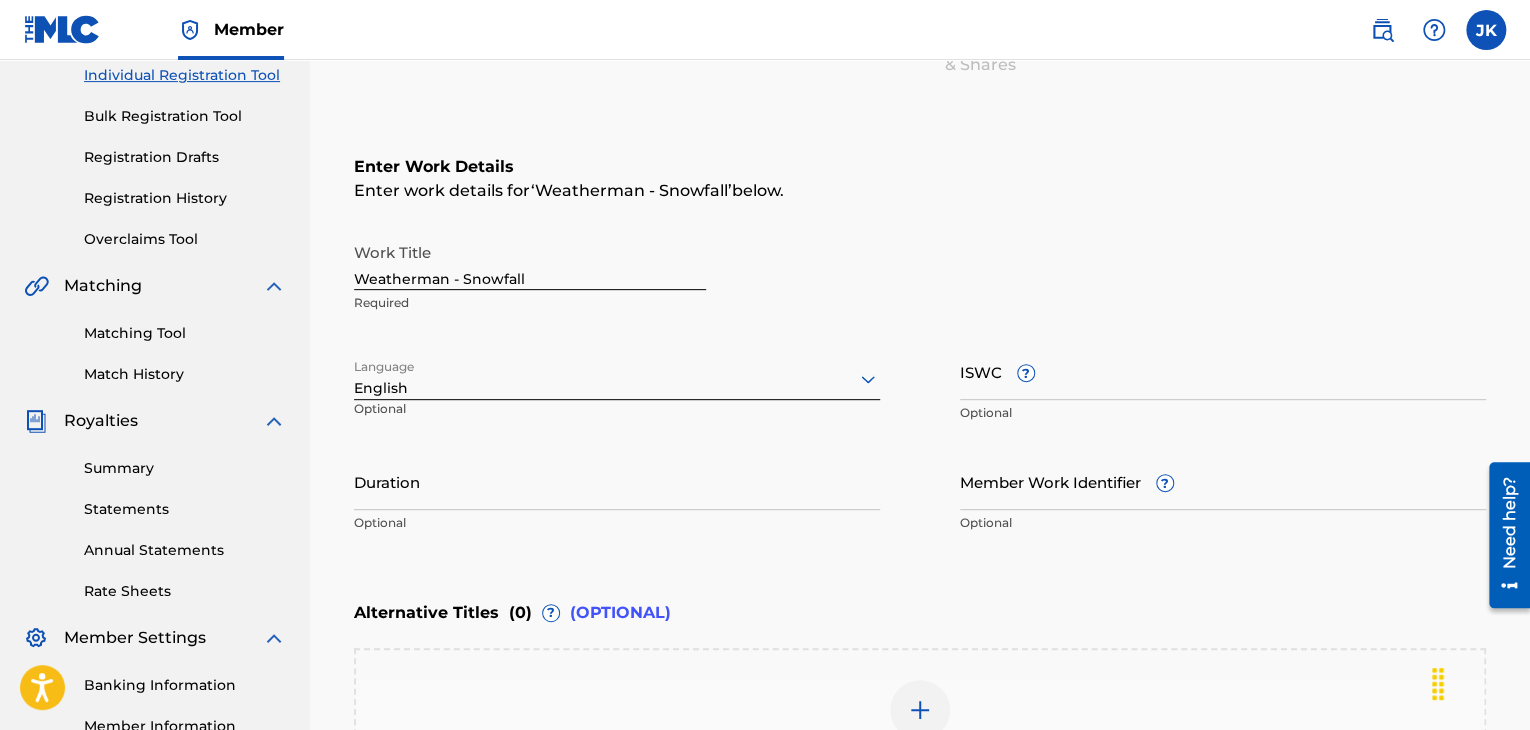 click on "Duration" at bounding box center (617, 481) 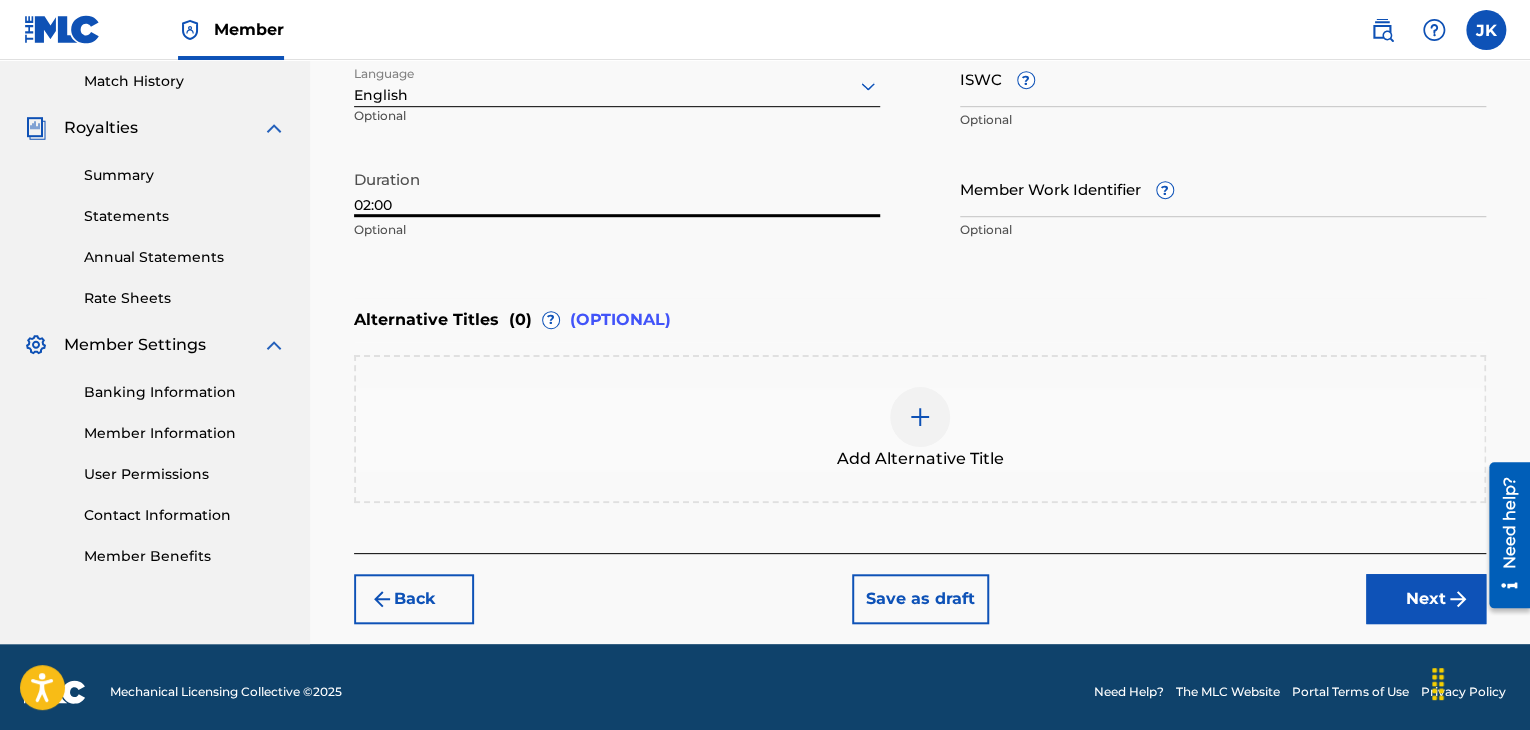 scroll, scrollTop: 560, scrollLeft: 0, axis: vertical 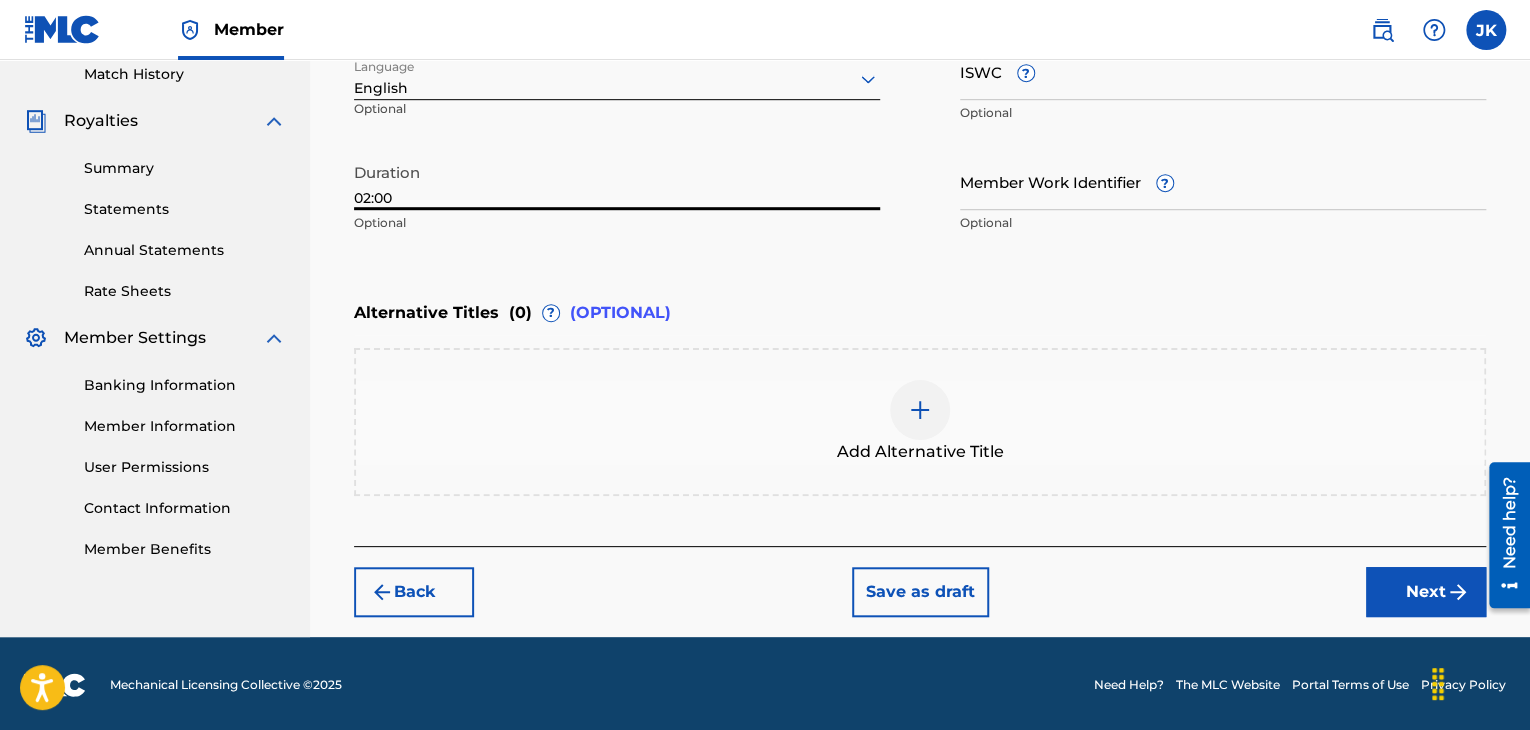 type on "02:00" 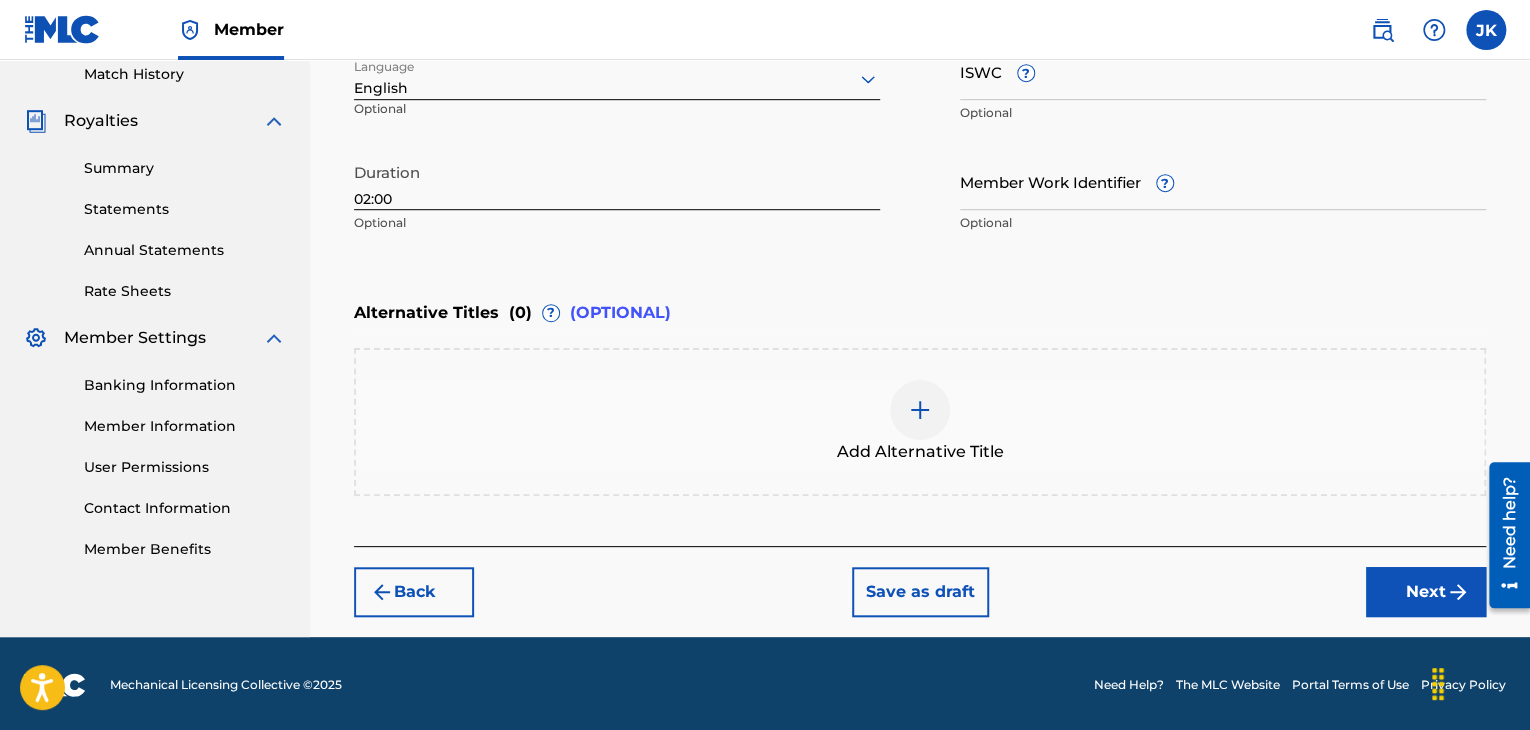 click on "Next" at bounding box center [1426, 592] 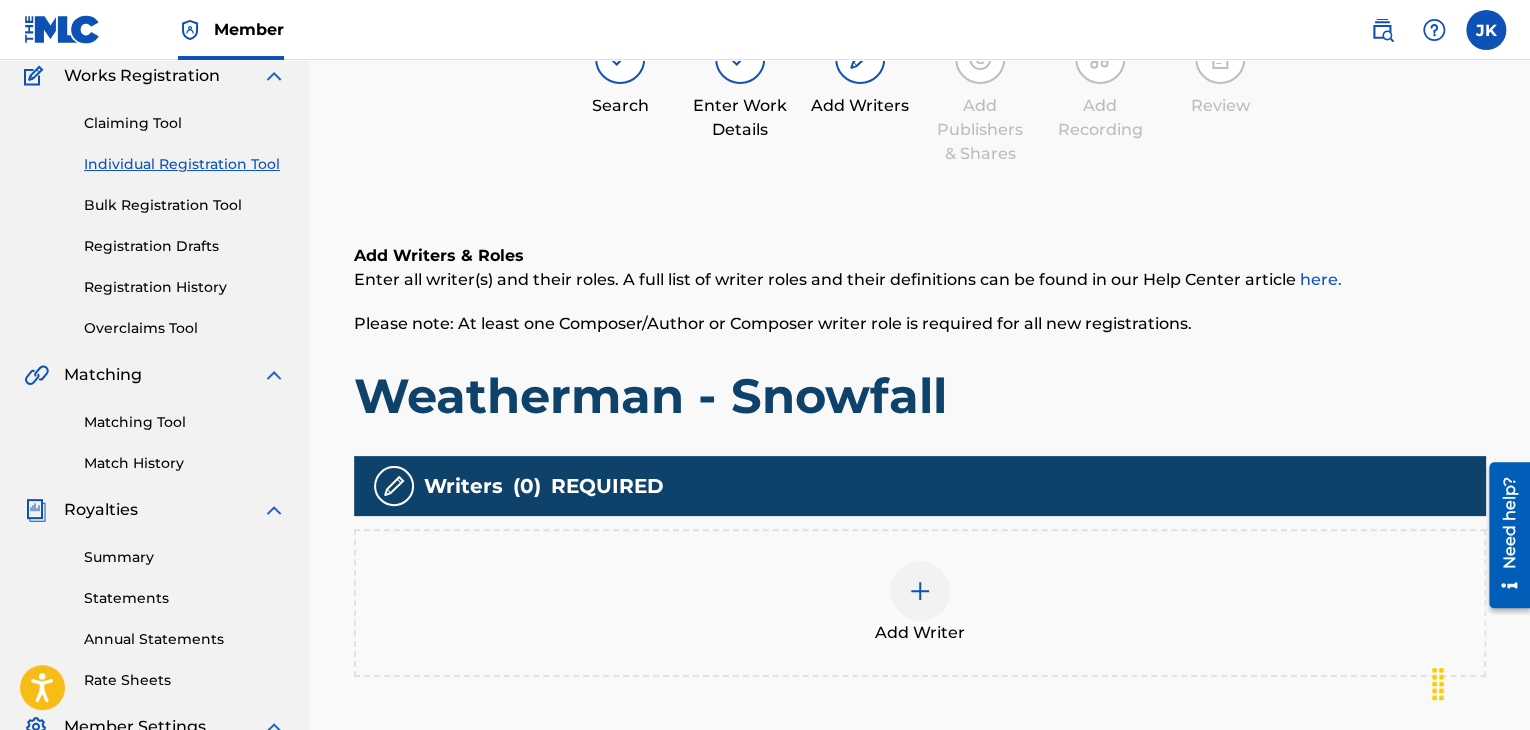 scroll, scrollTop: 290, scrollLeft: 0, axis: vertical 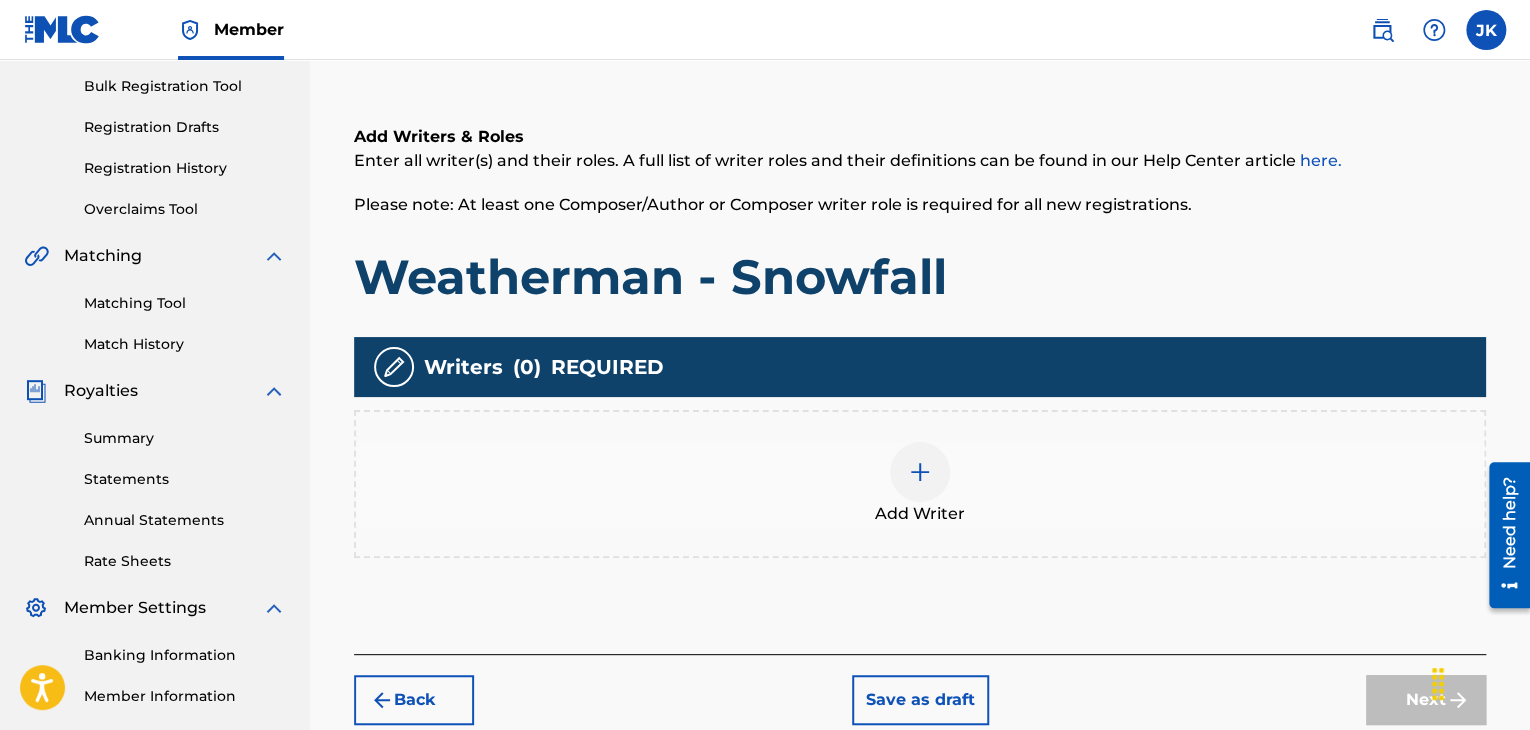 click at bounding box center (920, 472) 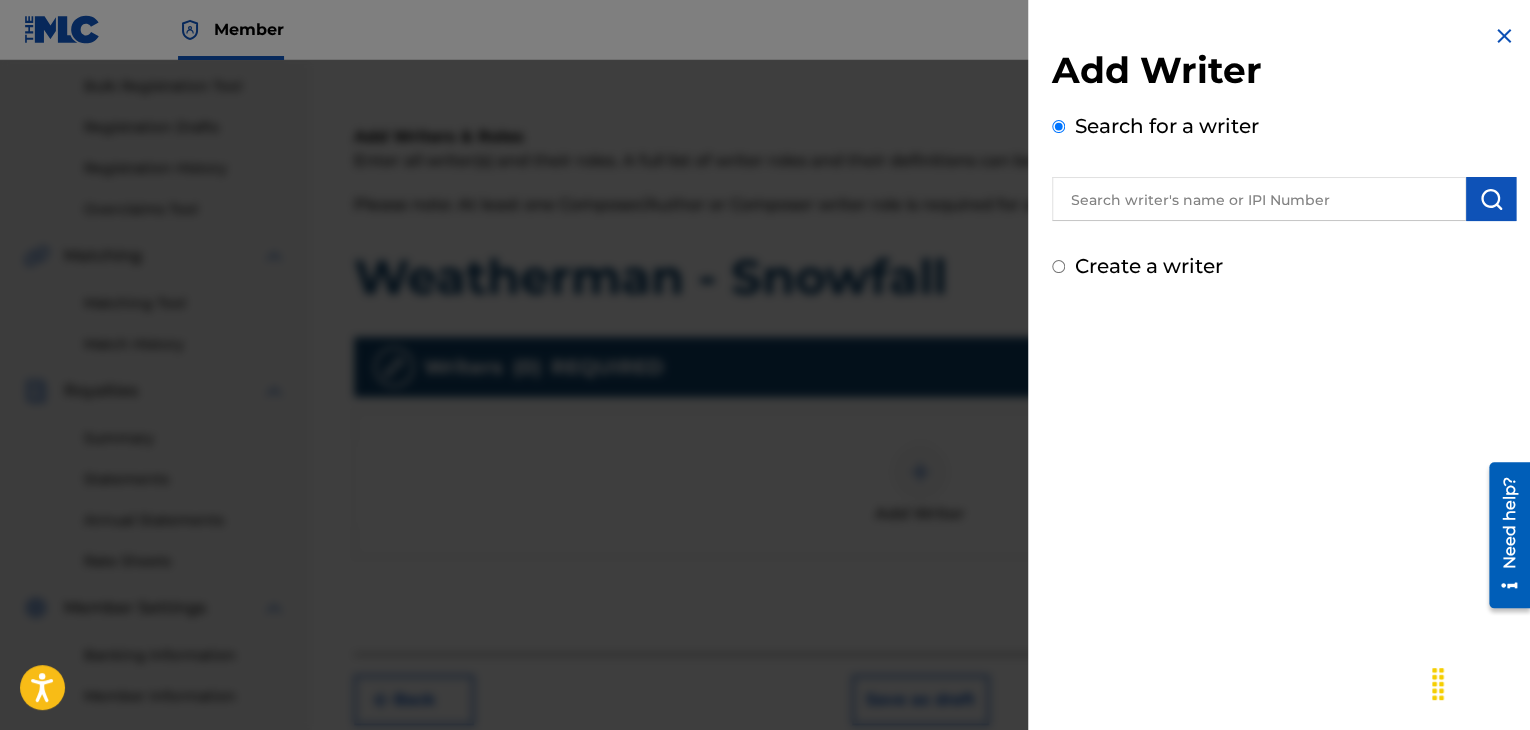 click at bounding box center [1259, 199] 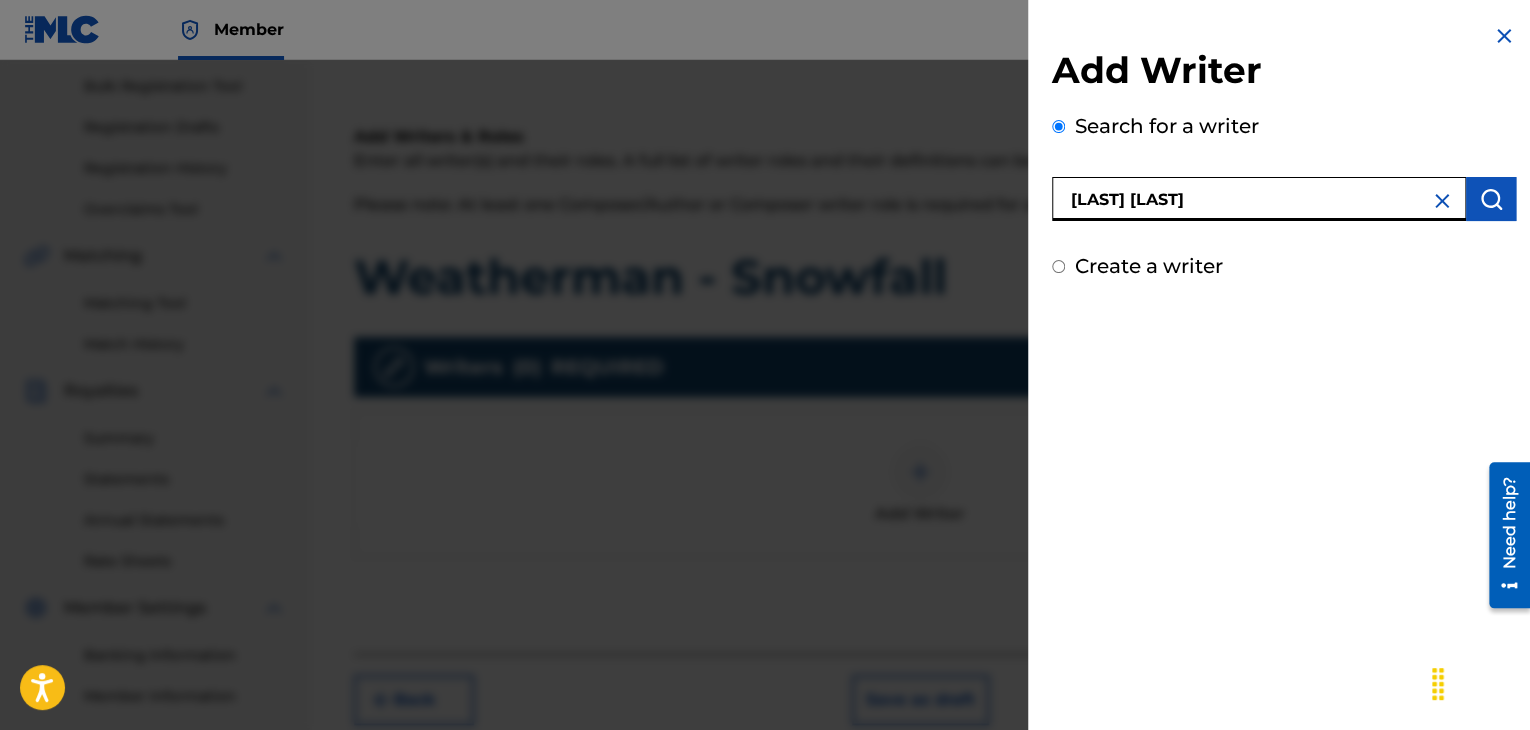 type on "[LAST] [LAST]" 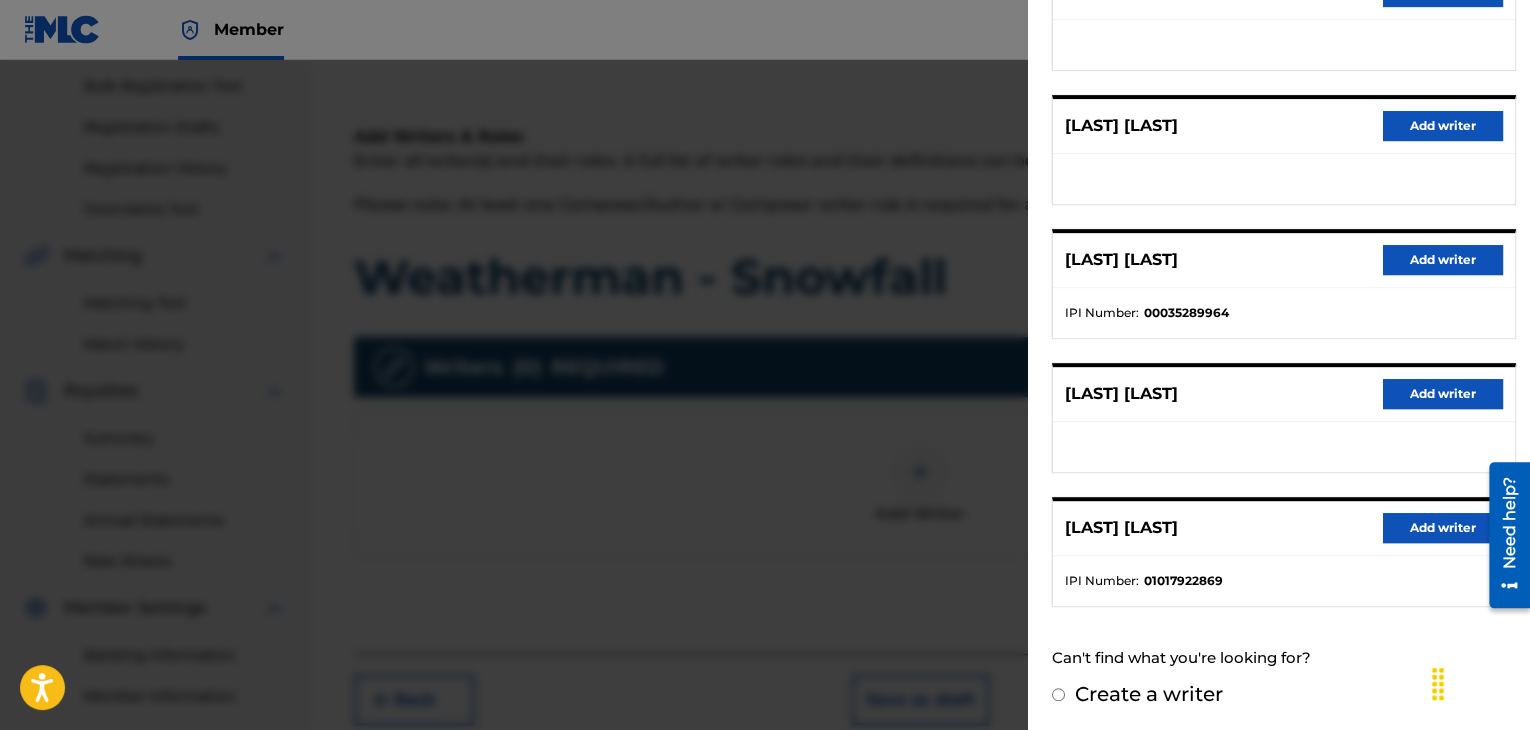 scroll, scrollTop: 310, scrollLeft: 0, axis: vertical 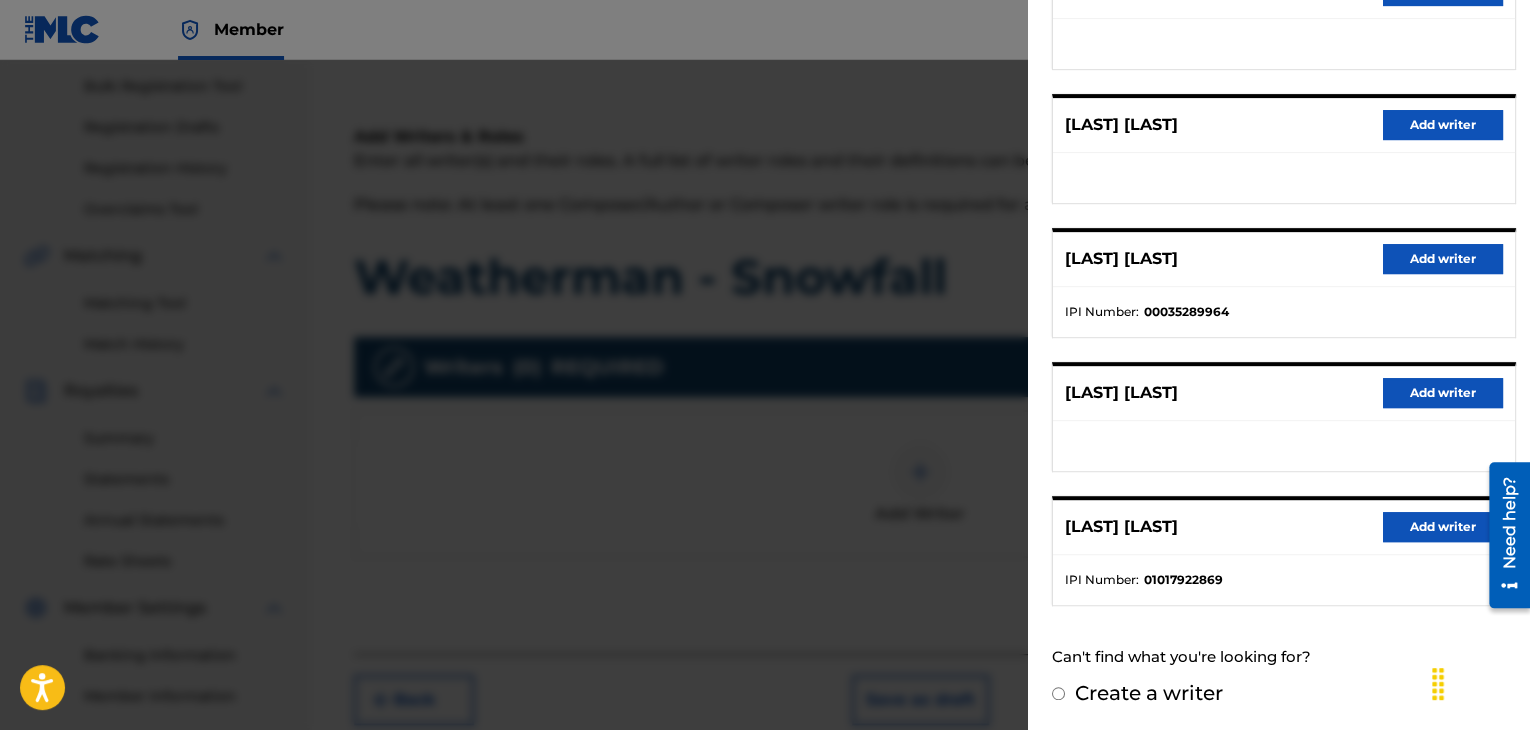 click on "Add writer" at bounding box center [1443, 527] 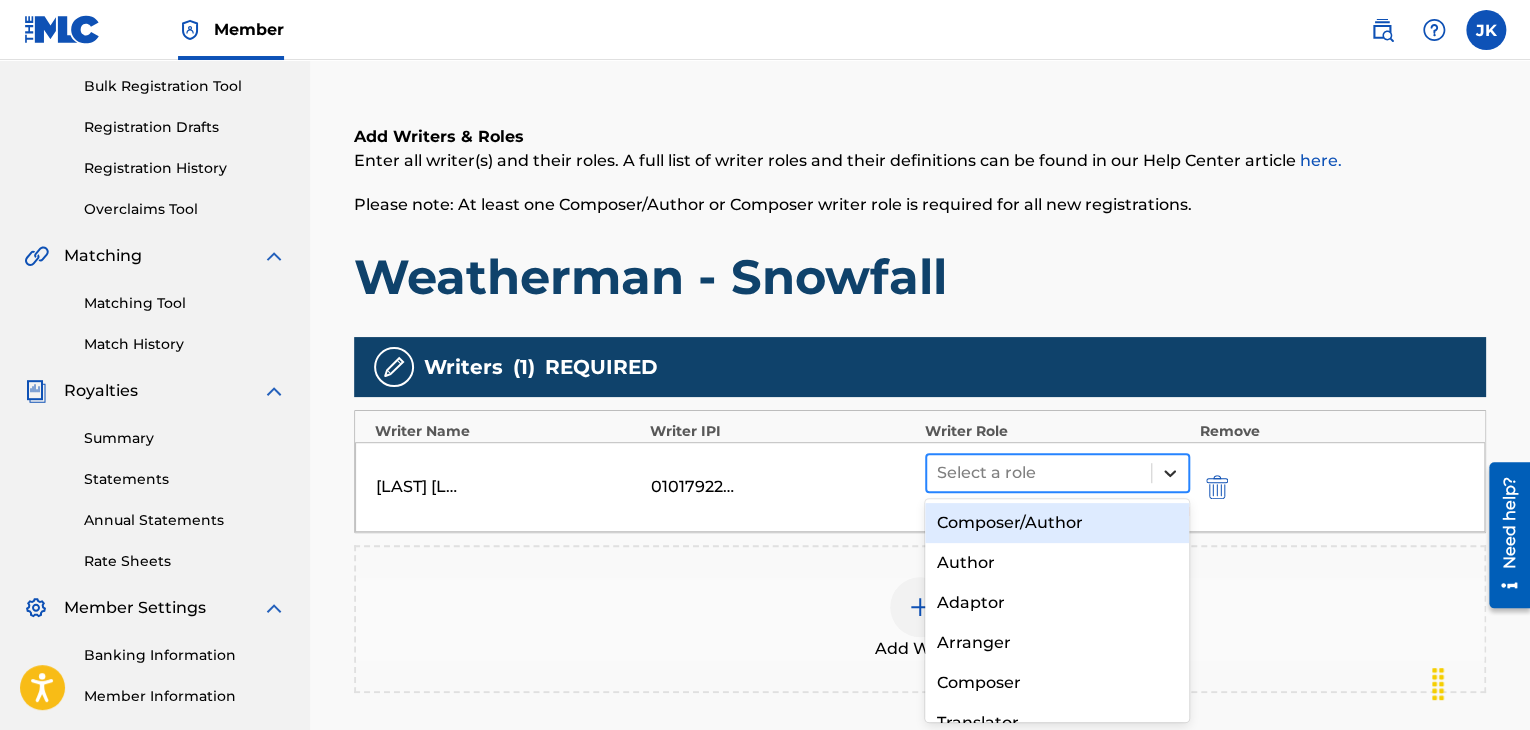 click 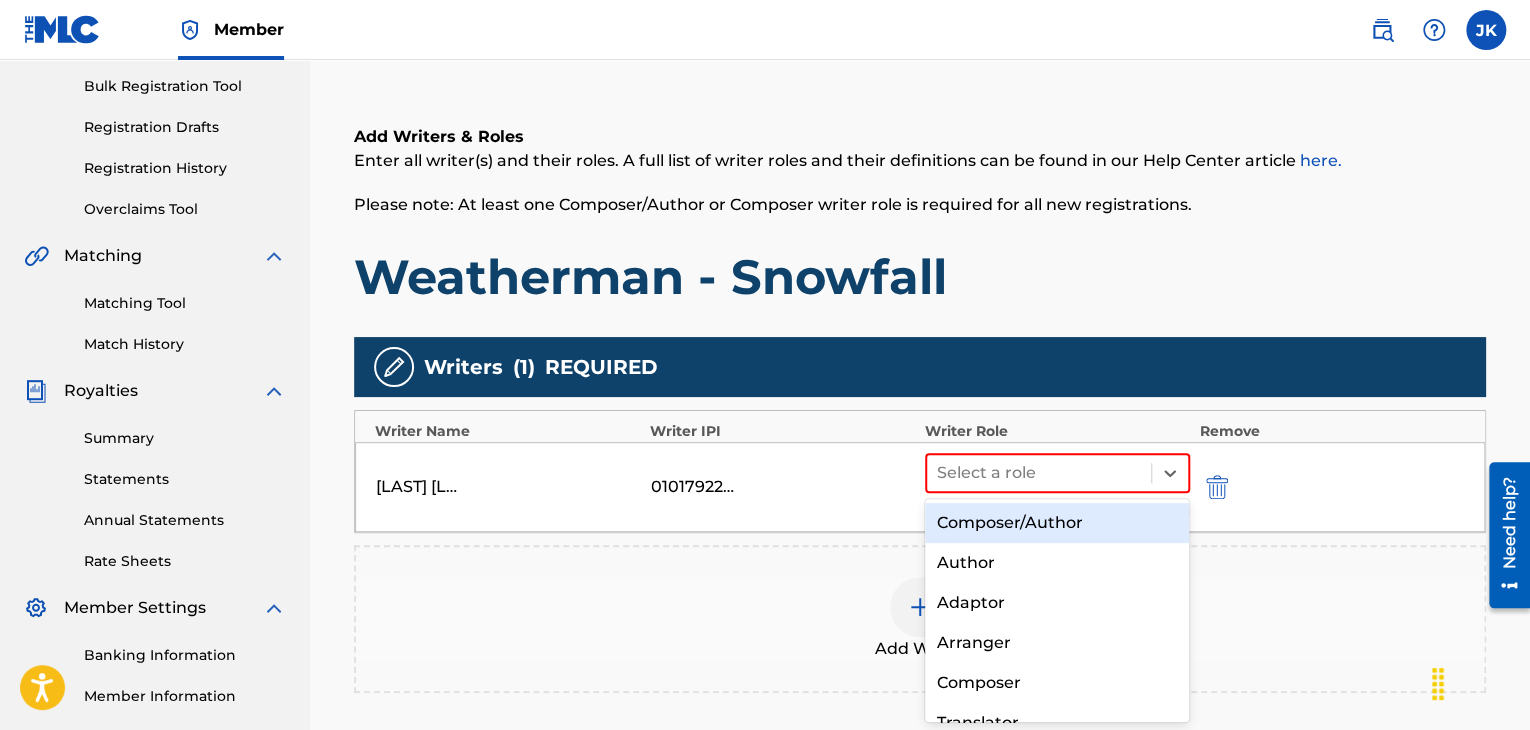click on "Composer/Author" at bounding box center [1057, 523] 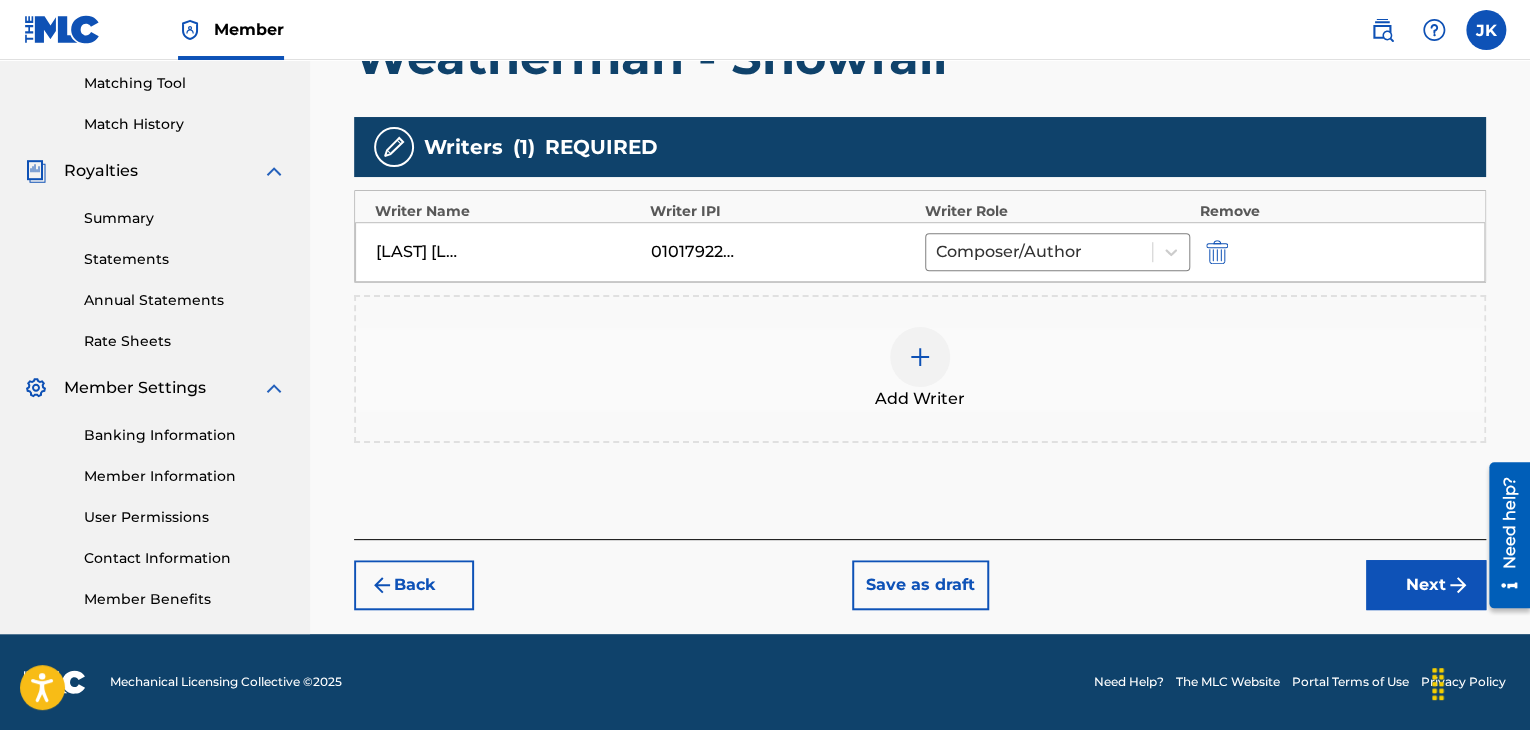 click on "Next" at bounding box center [1426, 585] 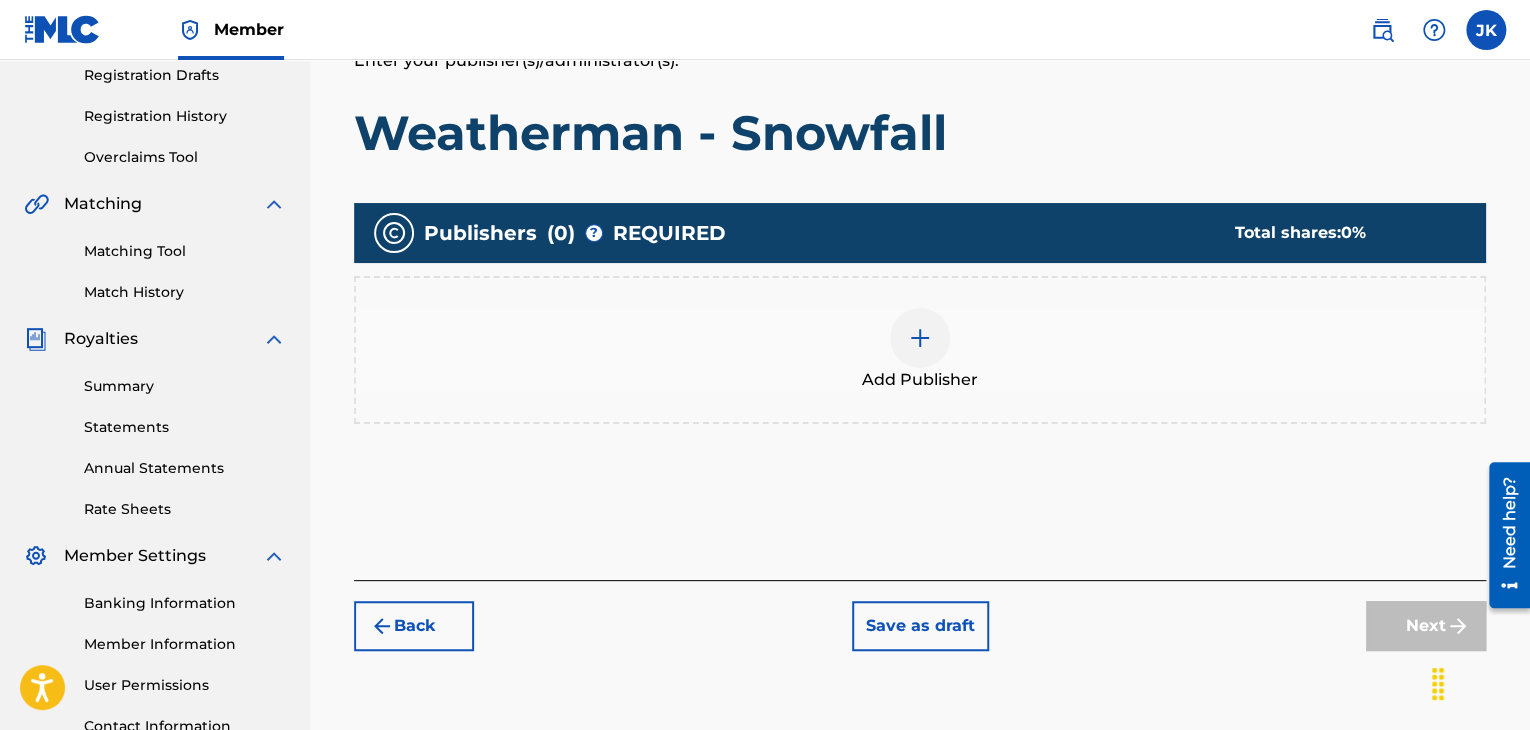 scroll, scrollTop: 390, scrollLeft: 0, axis: vertical 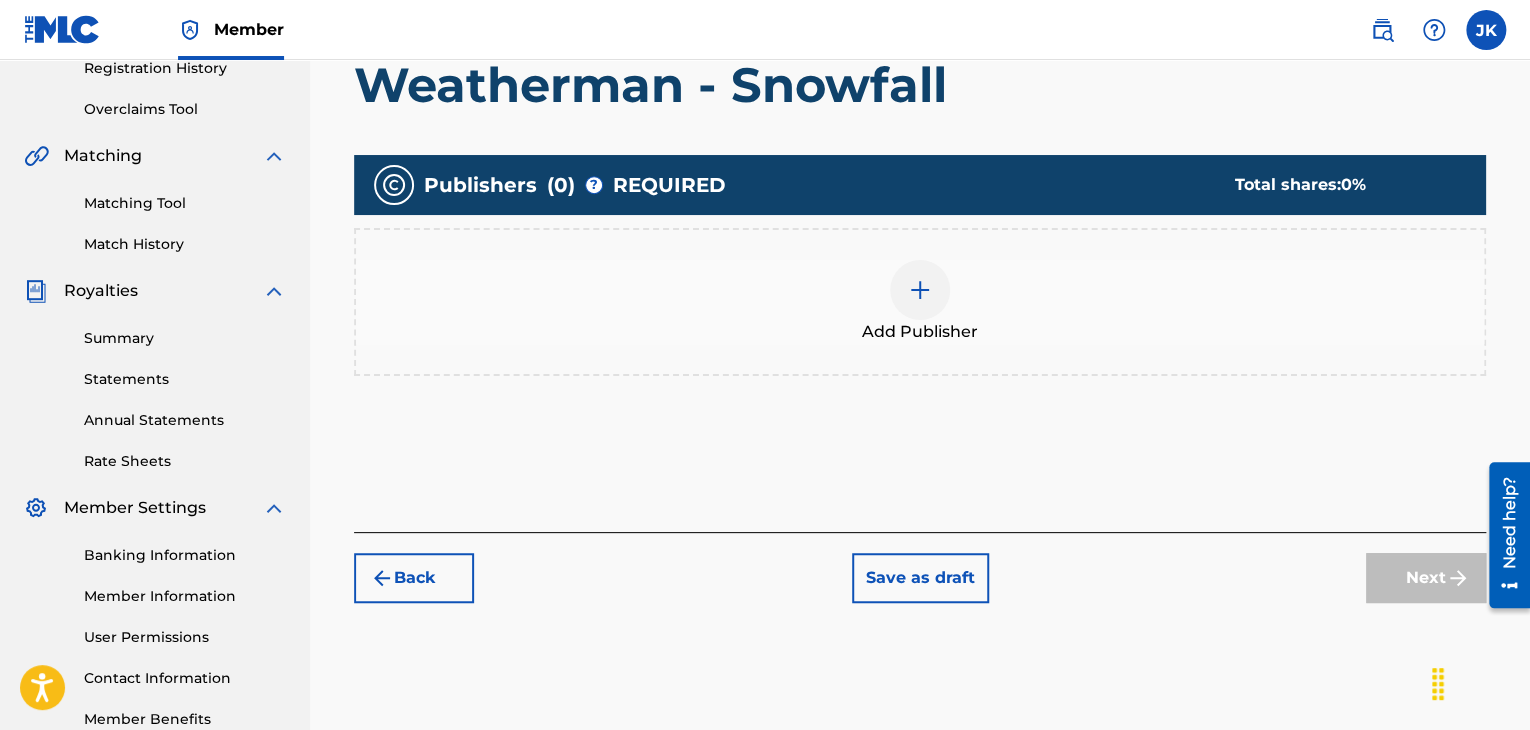 click at bounding box center (920, 290) 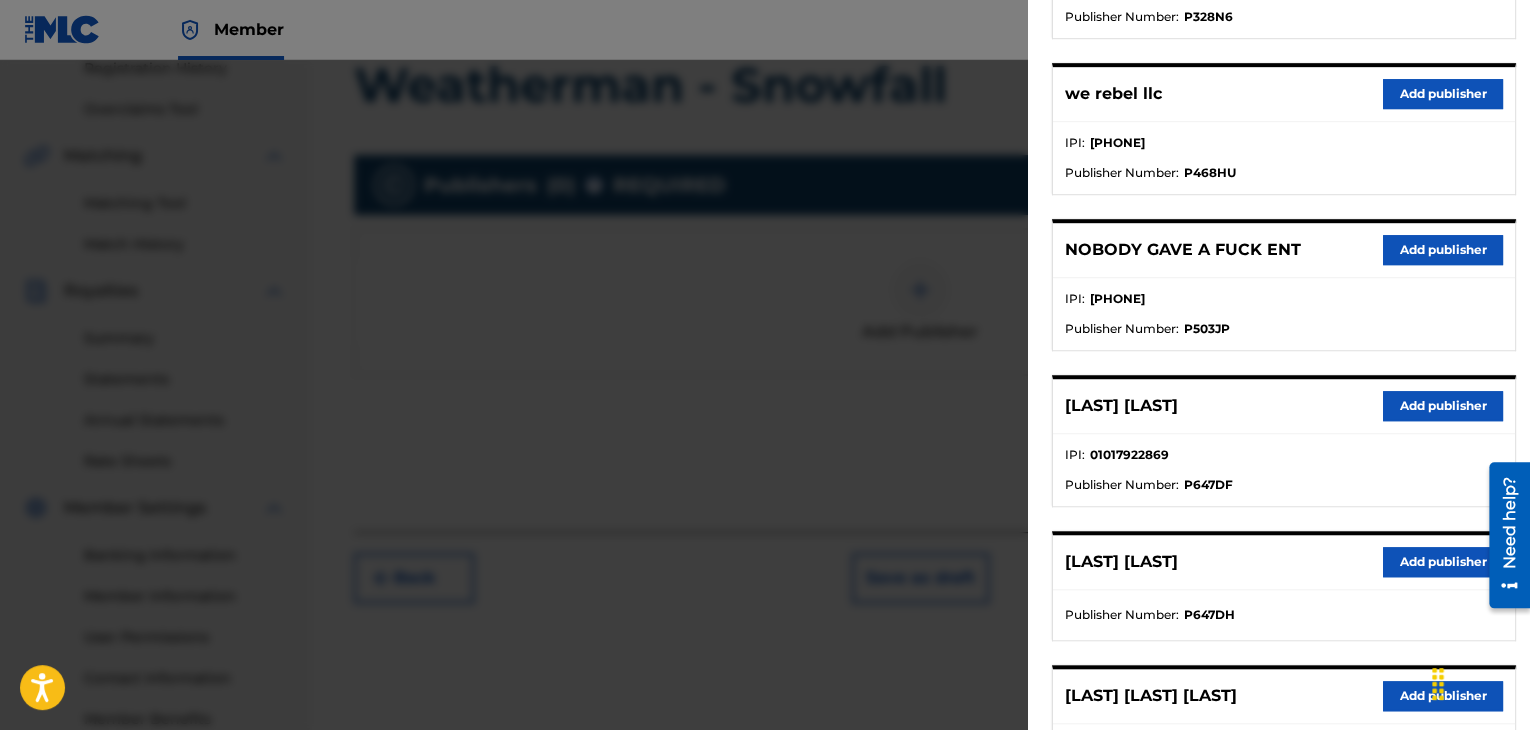 scroll, scrollTop: 600, scrollLeft: 0, axis: vertical 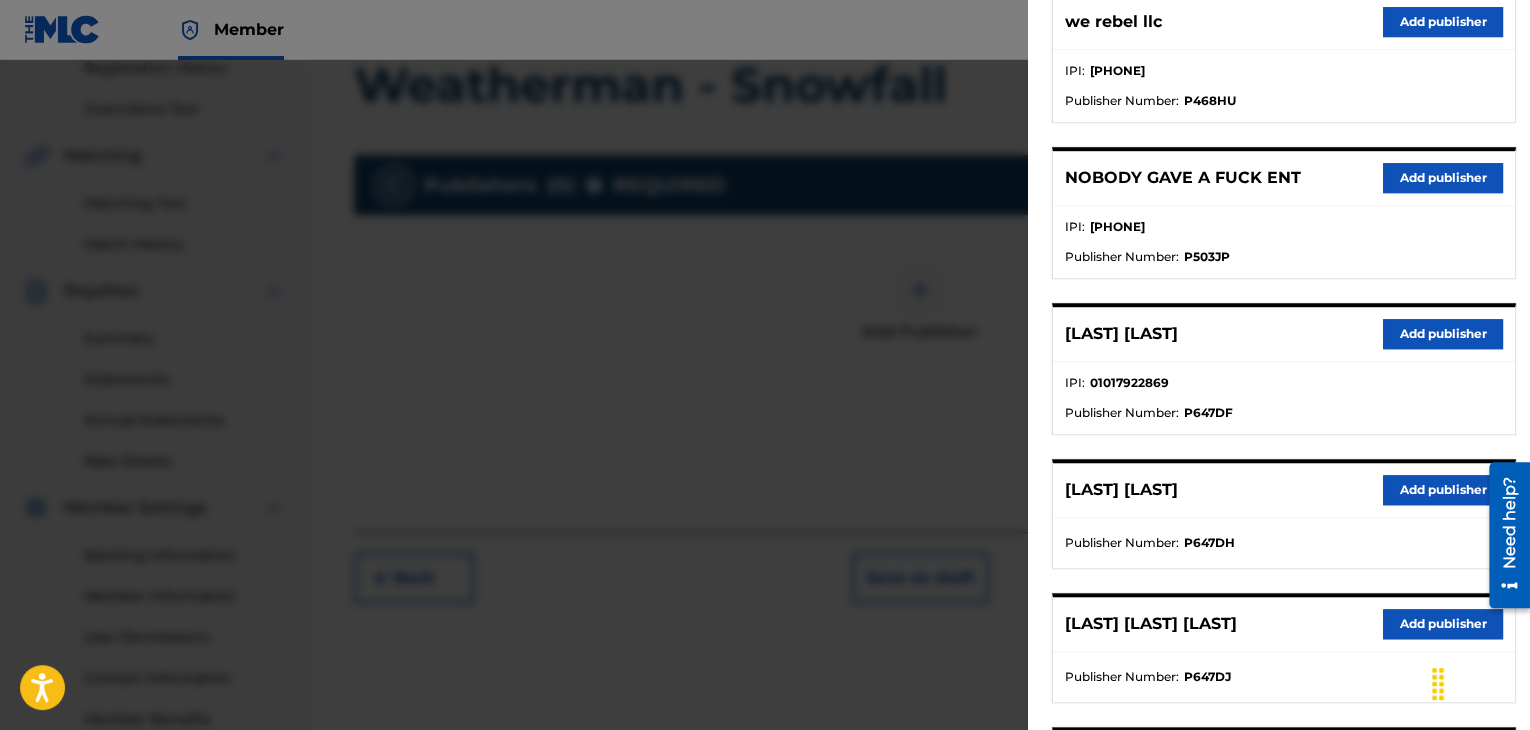 click on "Add publisher" at bounding box center (1443, 334) 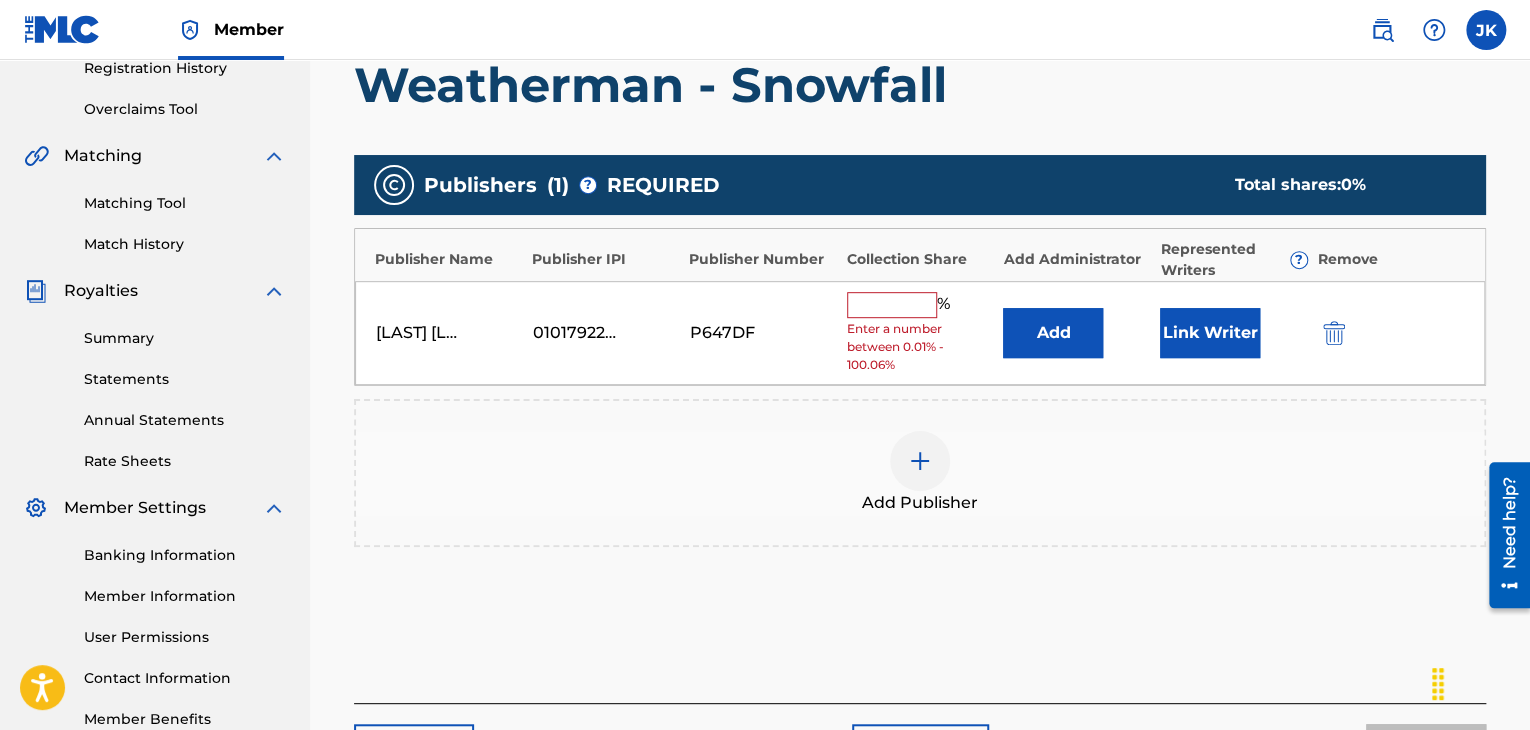click on "Add" at bounding box center (1053, 333) 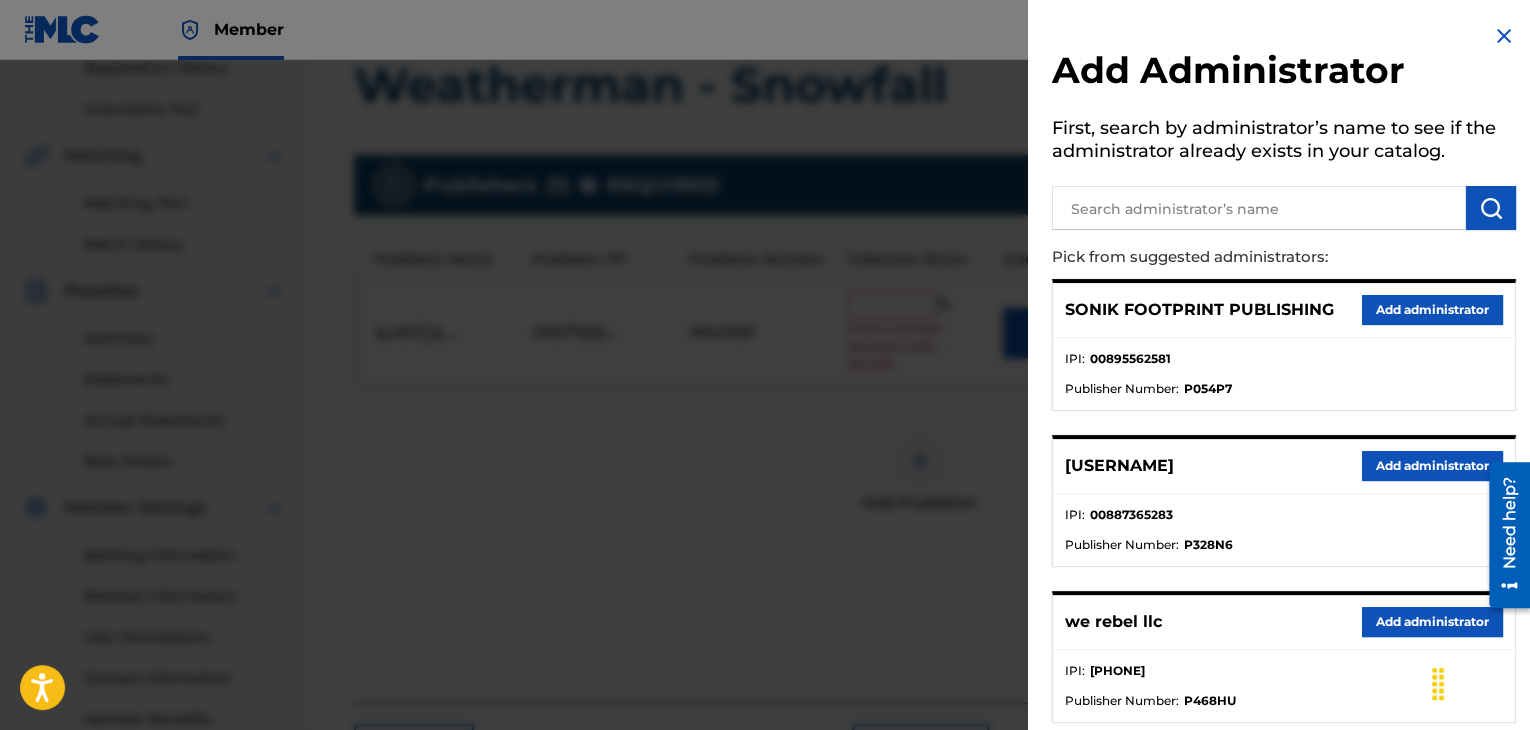 scroll, scrollTop: 100, scrollLeft: 0, axis: vertical 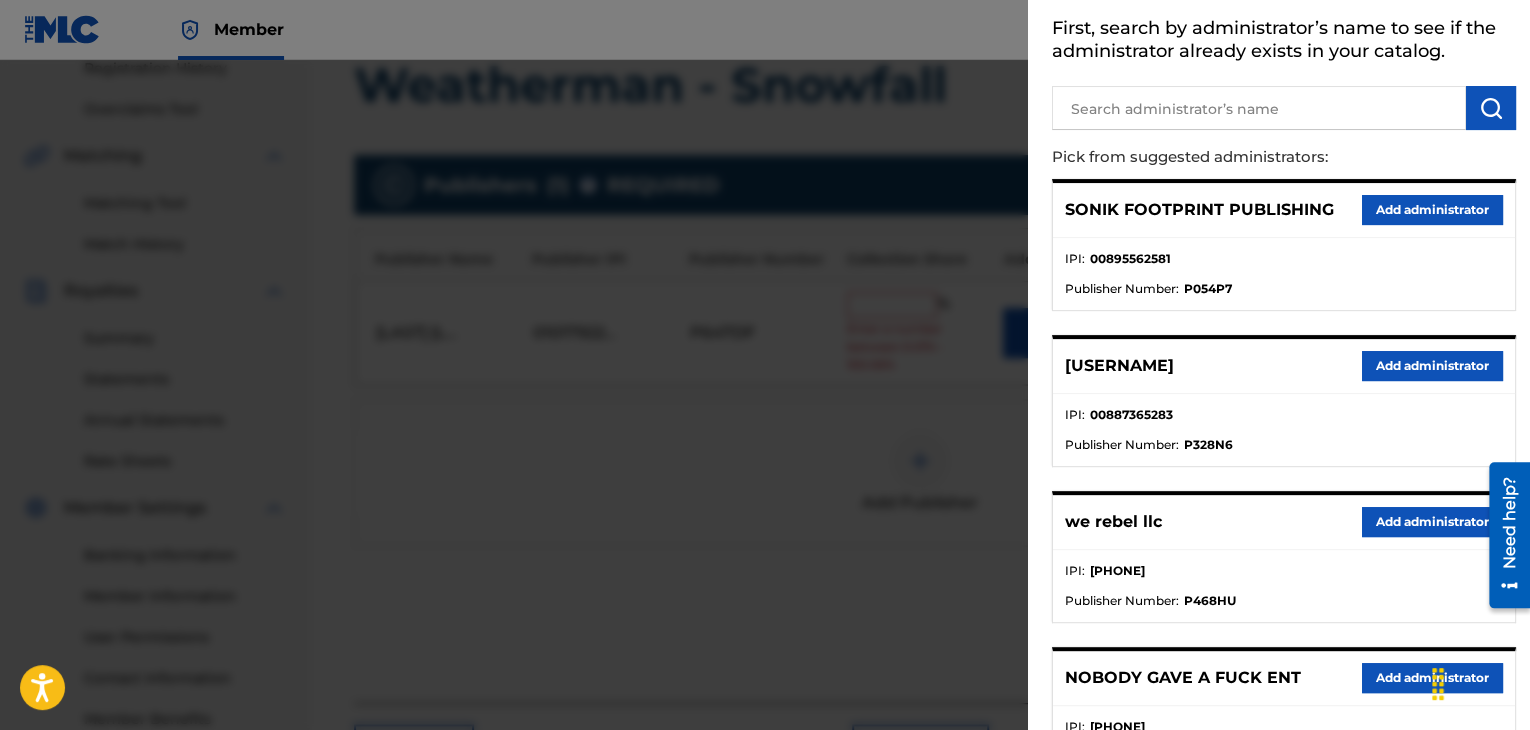 click on "Add administrator" at bounding box center [1432, 522] 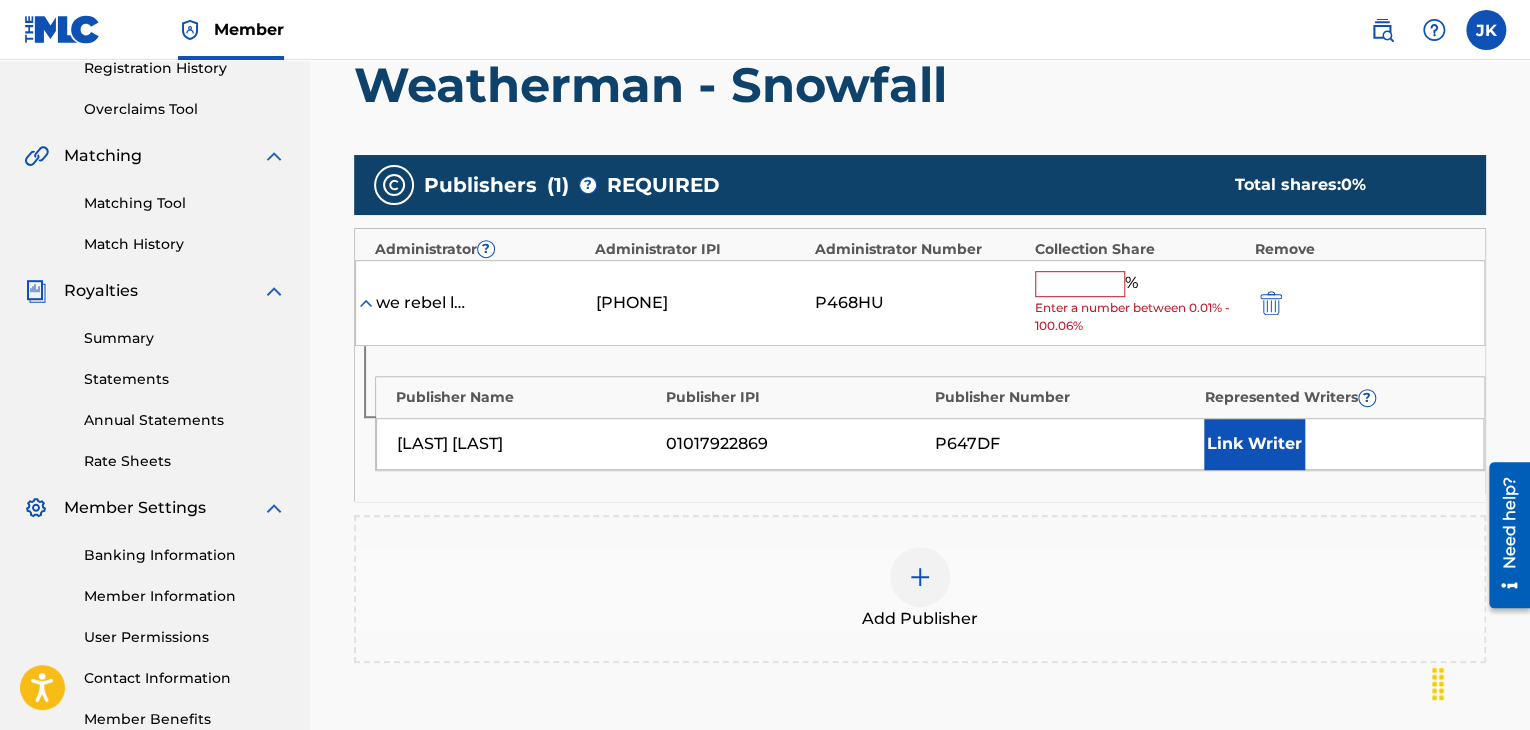 click at bounding box center (1080, 284) 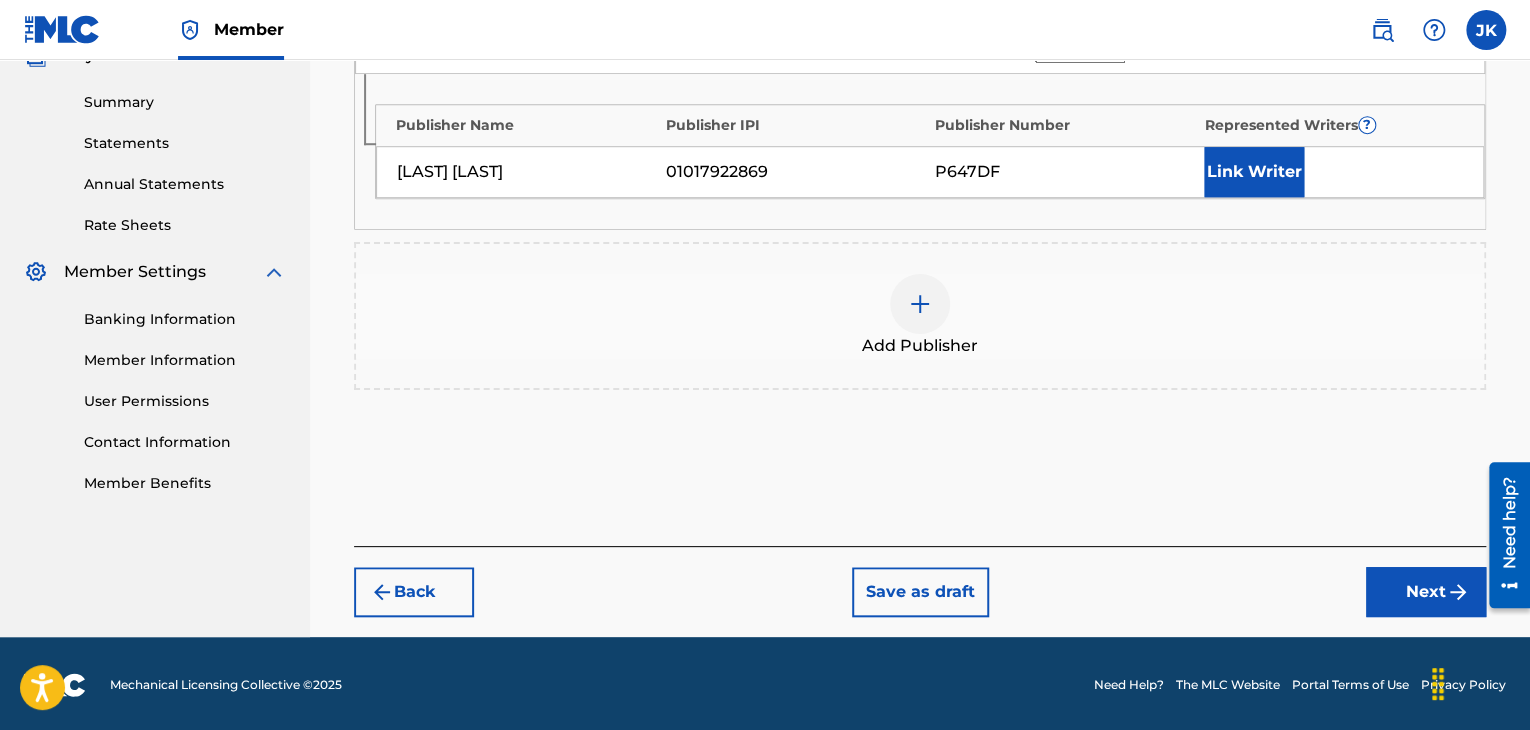 click on "Next" at bounding box center [1426, 592] 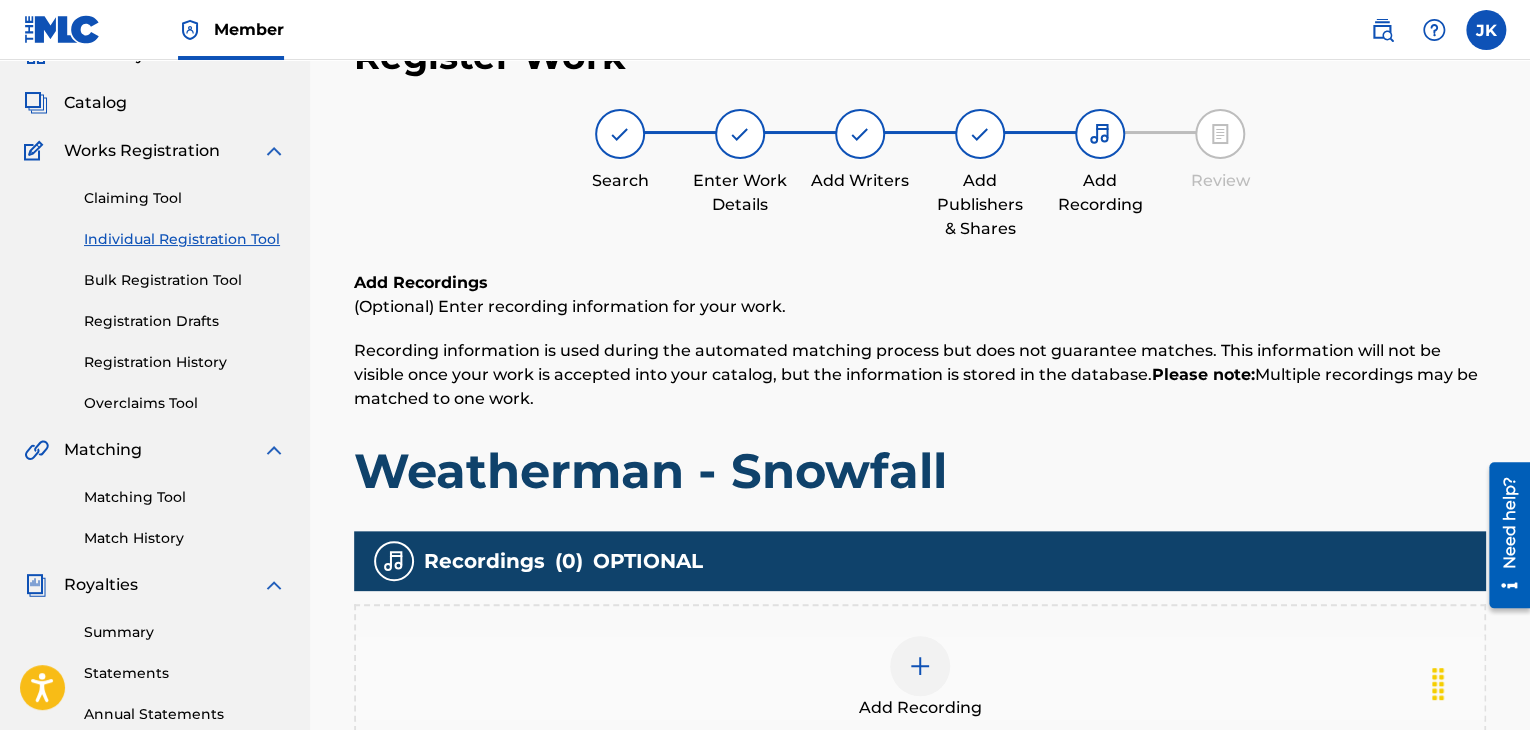 scroll, scrollTop: 90, scrollLeft: 0, axis: vertical 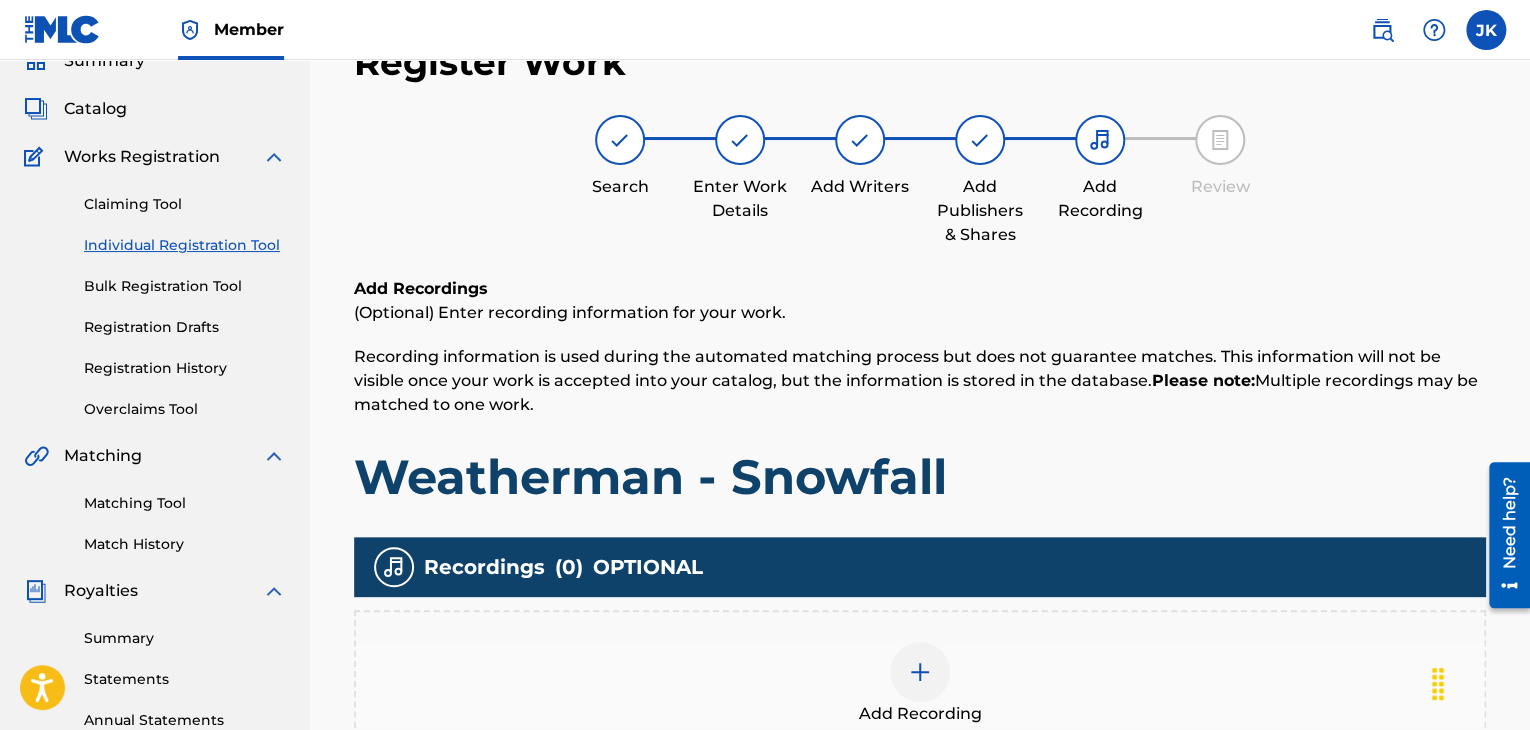 click at bounding box center [920, 672] 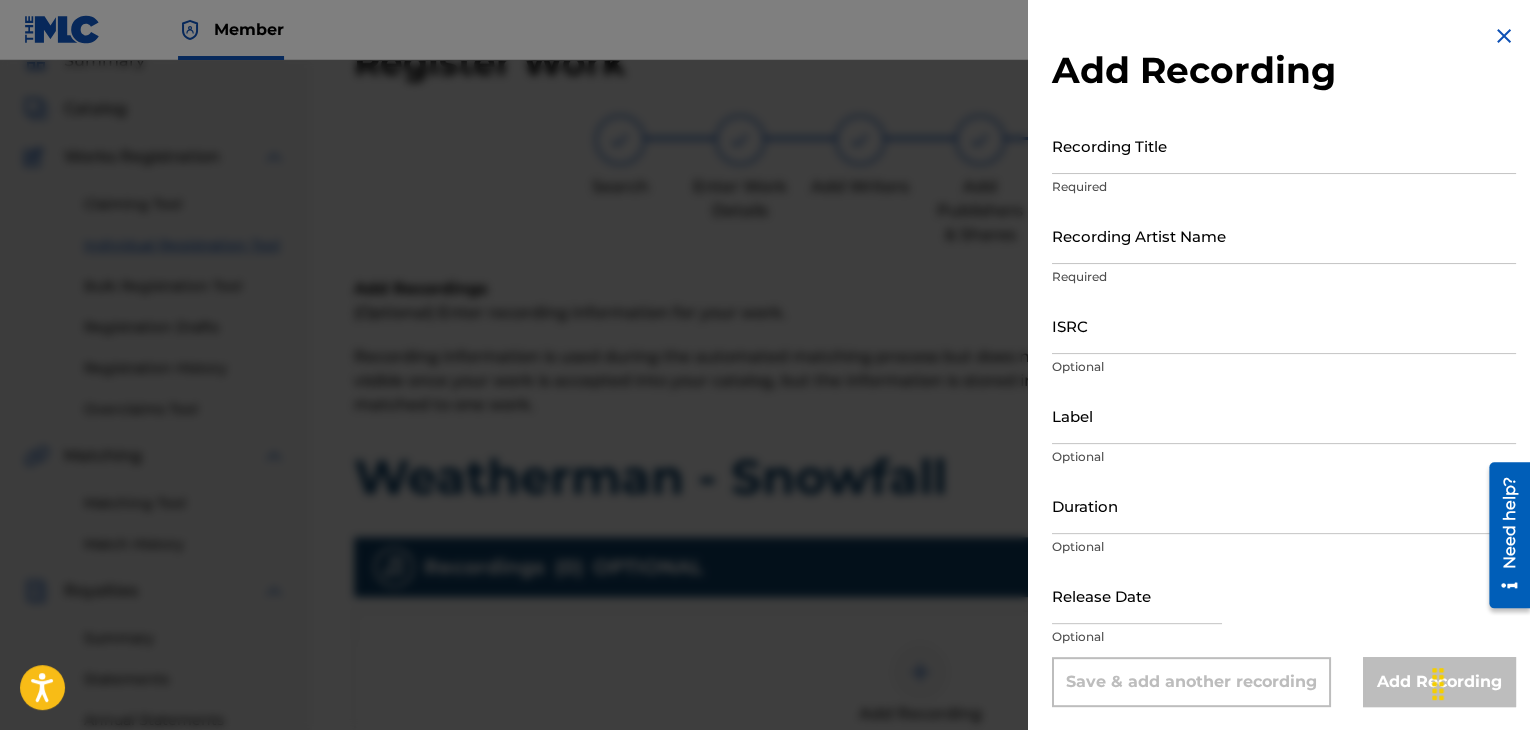 click on "Recording Title" at bounding box center [1284, 145] 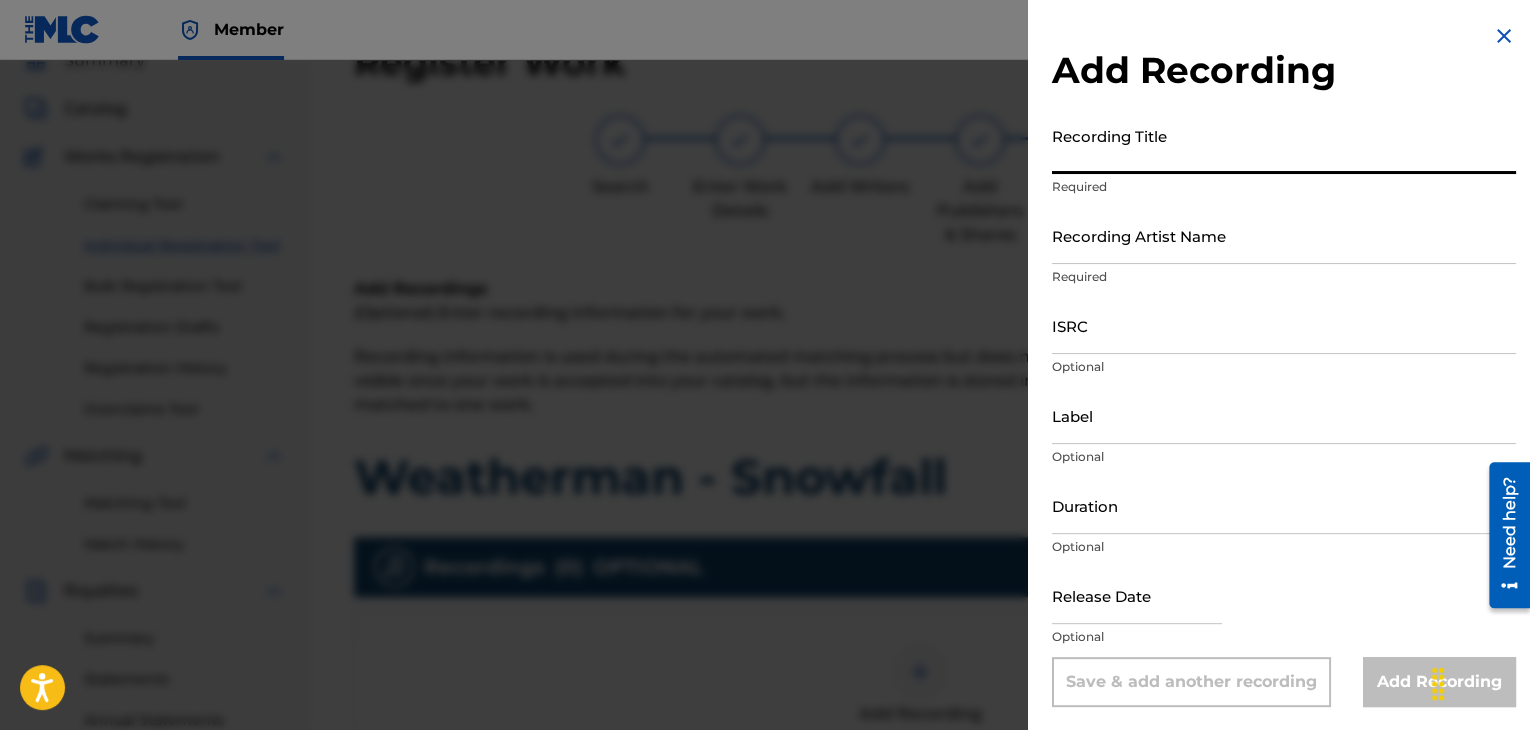 paste on "Weatherman - Snowfall" 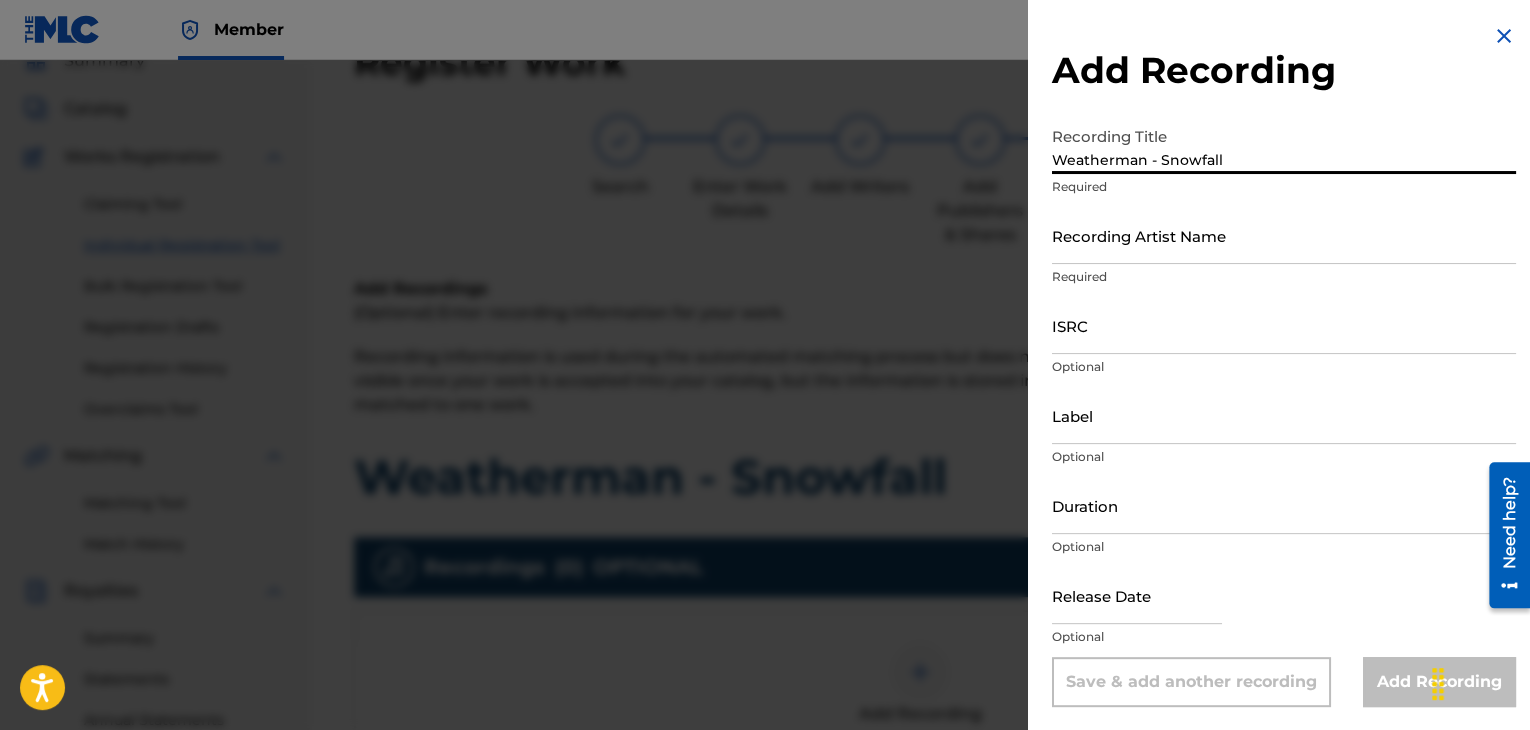 type on "Weatherman - Snowfall" 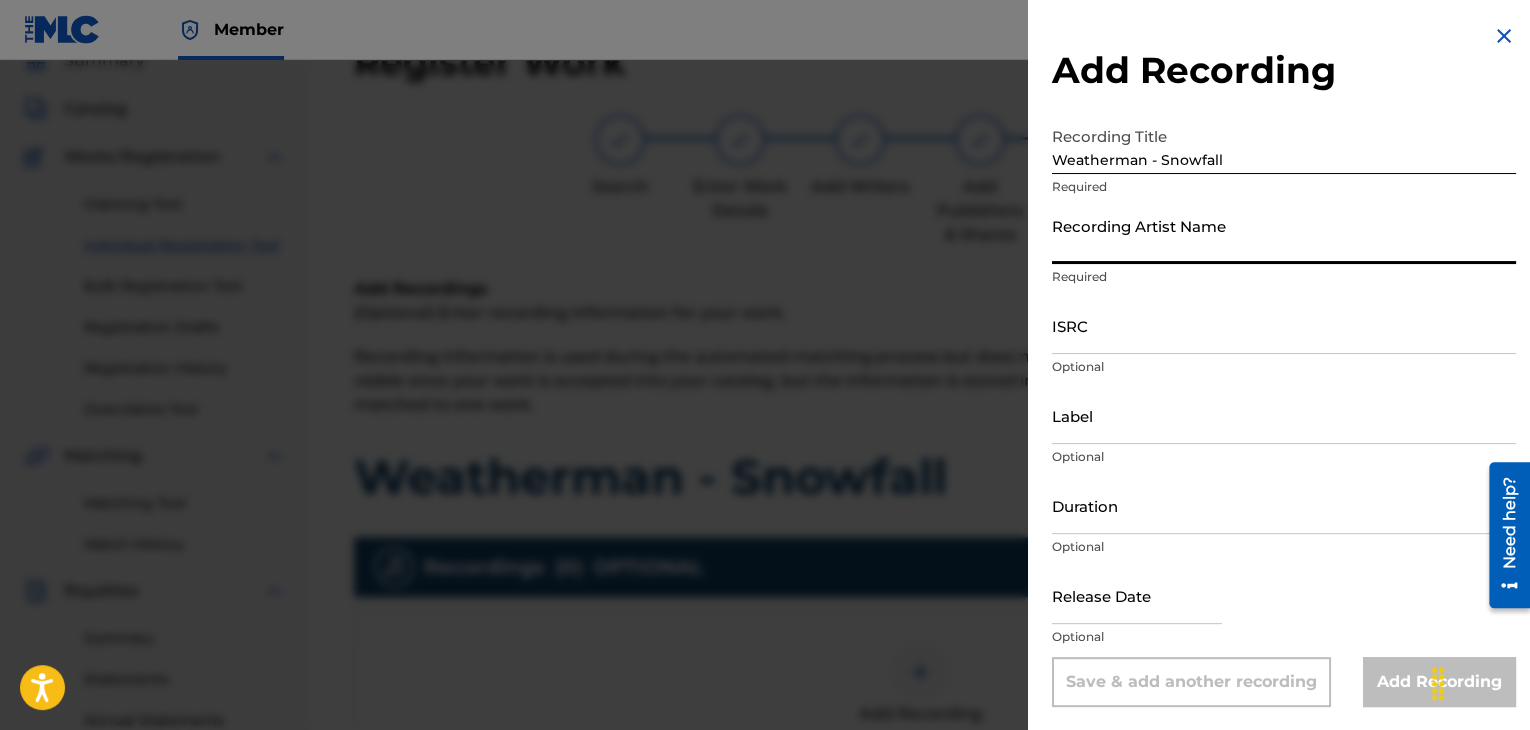 type on "[LAST]" 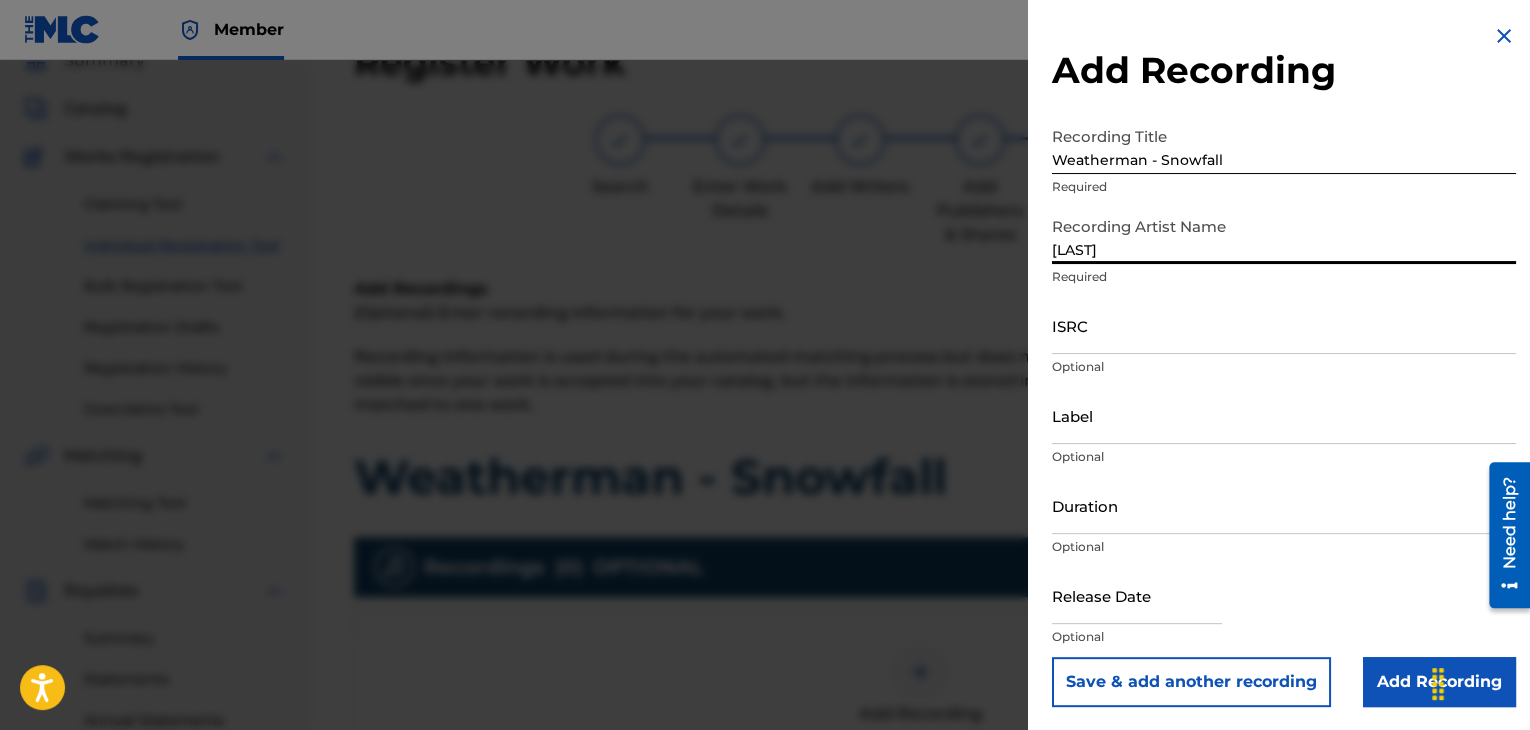 click on "ISRC" at bounding box center (1284, 325) 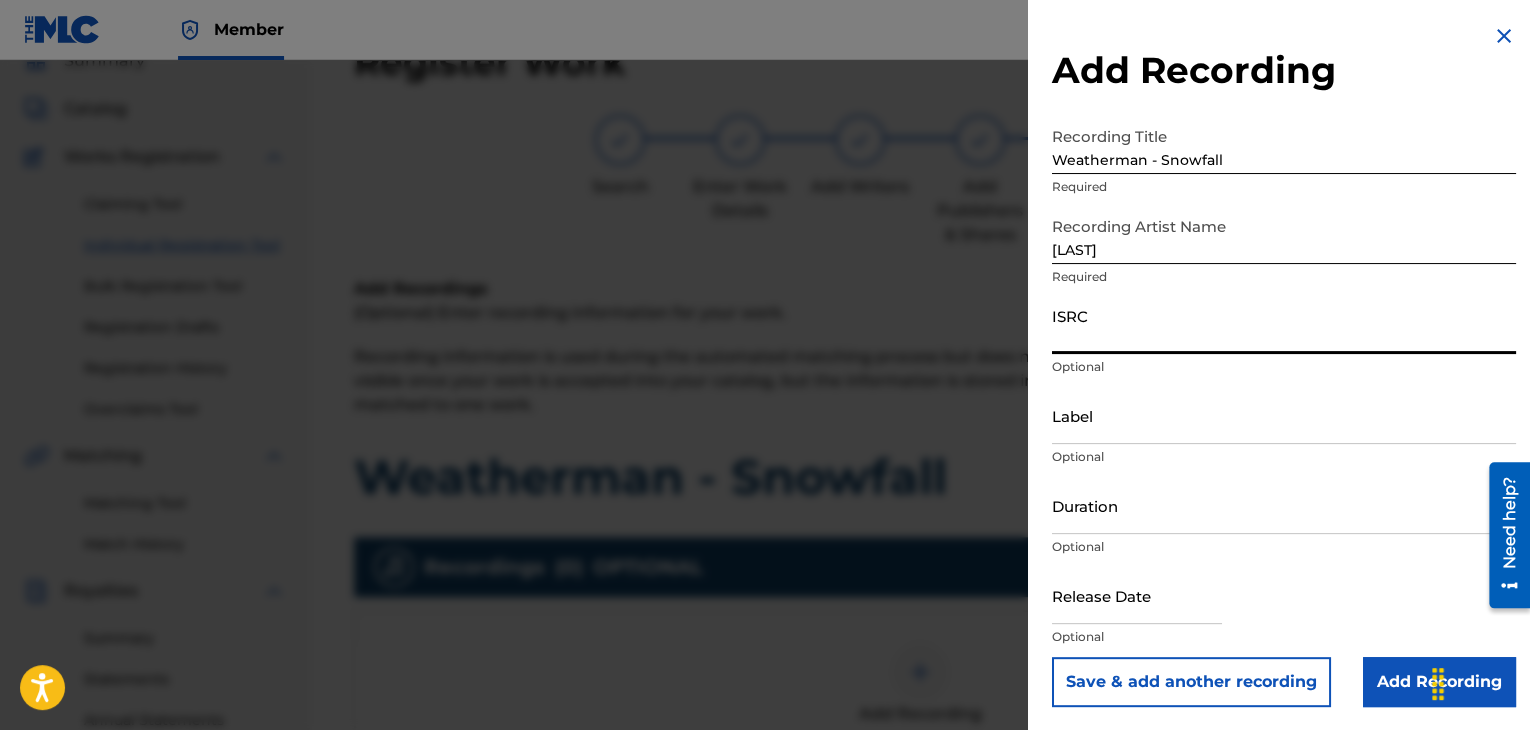 paste on "QM42K2072049" 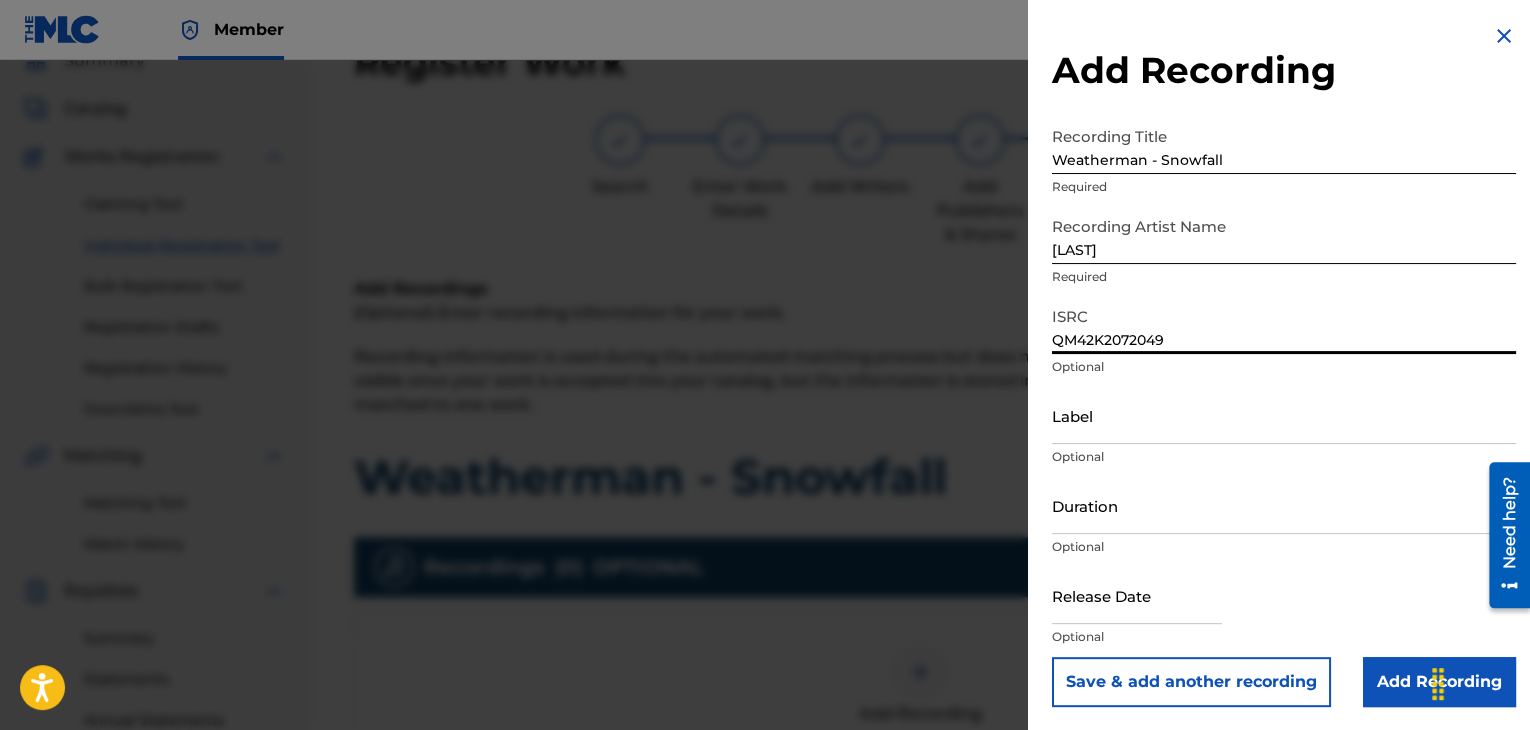 type on "QM42K2072049" 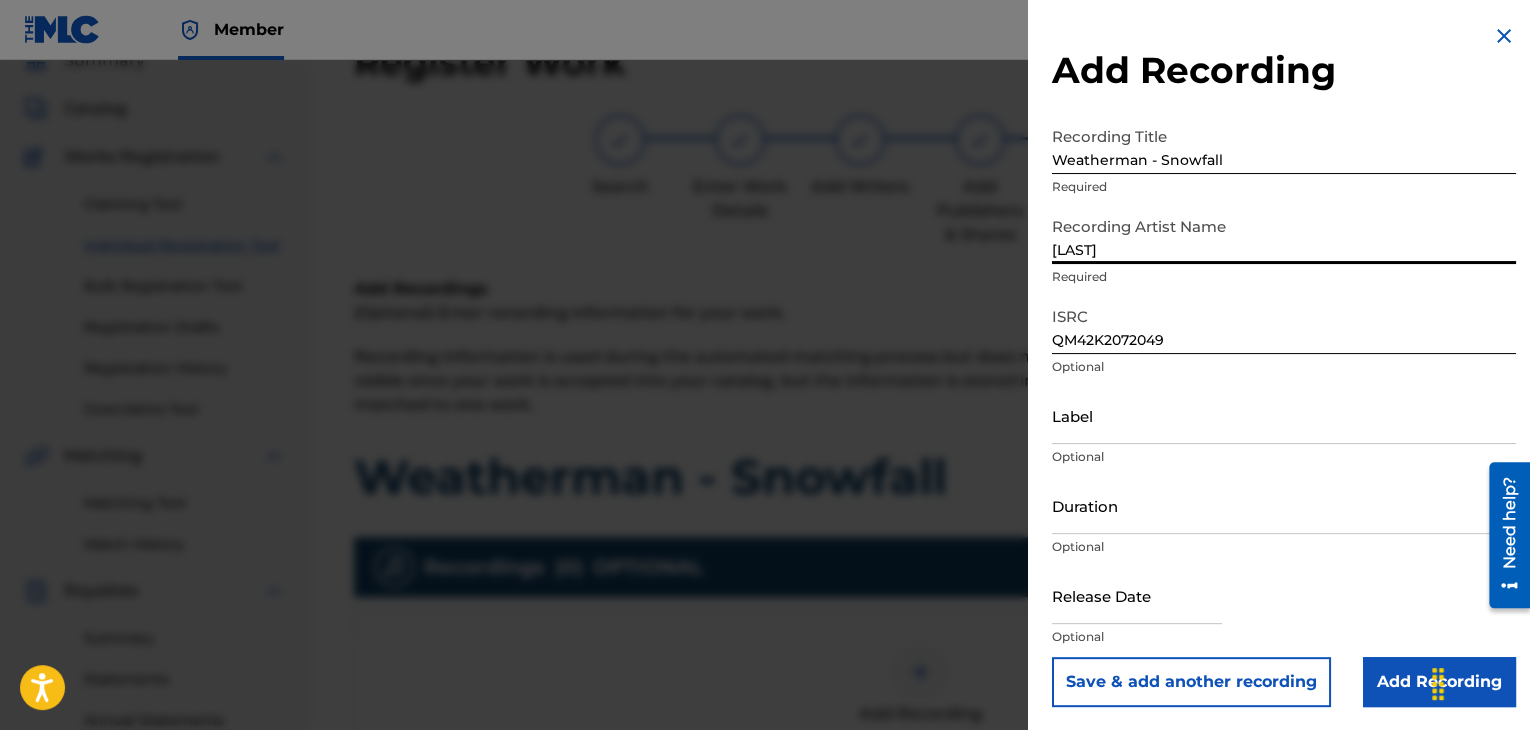 drag, startPoint x: 1159, startPoint y: 253, endPoint x: 1052, endPoint y: 253, distance: 107 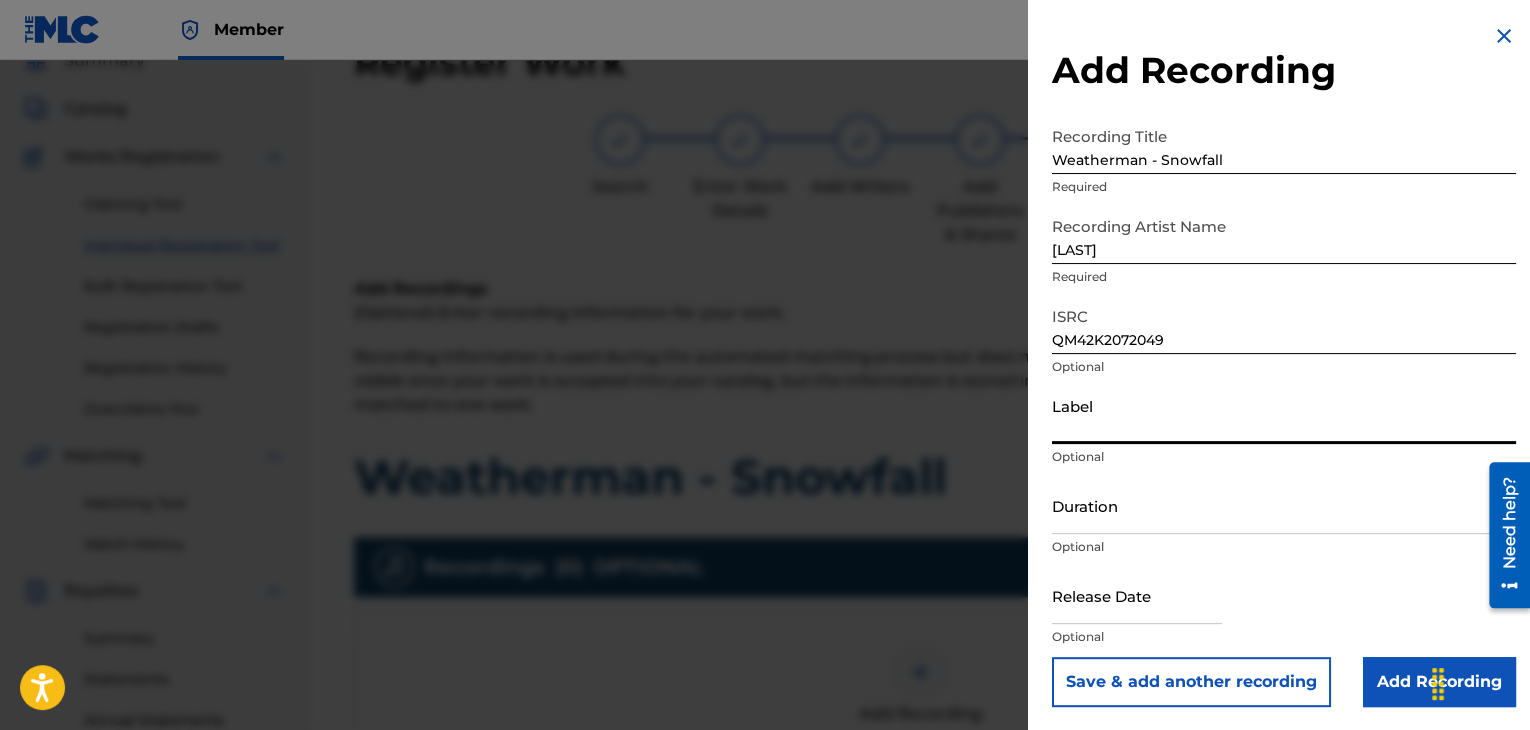 click on "Label" at bounding box center (1284, 415) 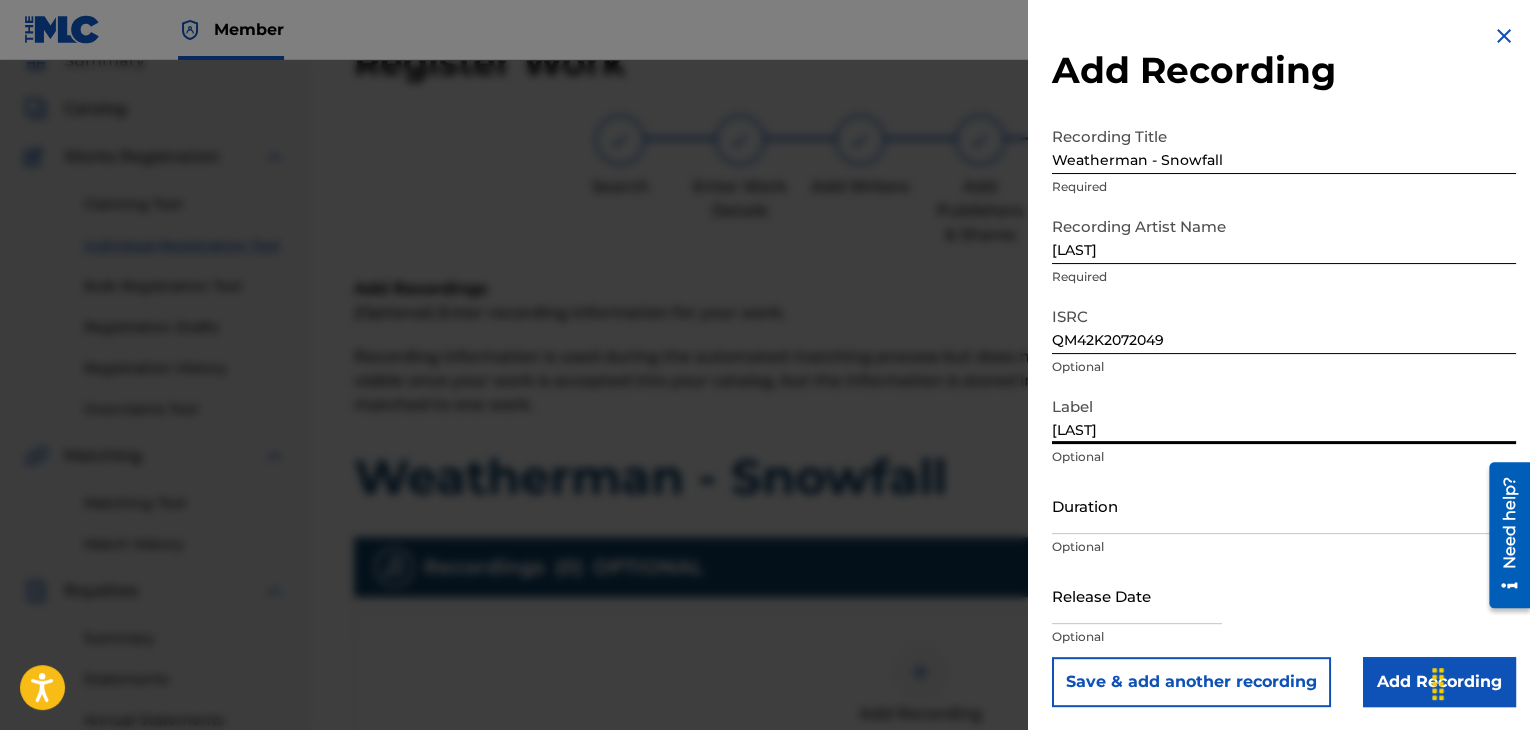 type on "[LAST]" 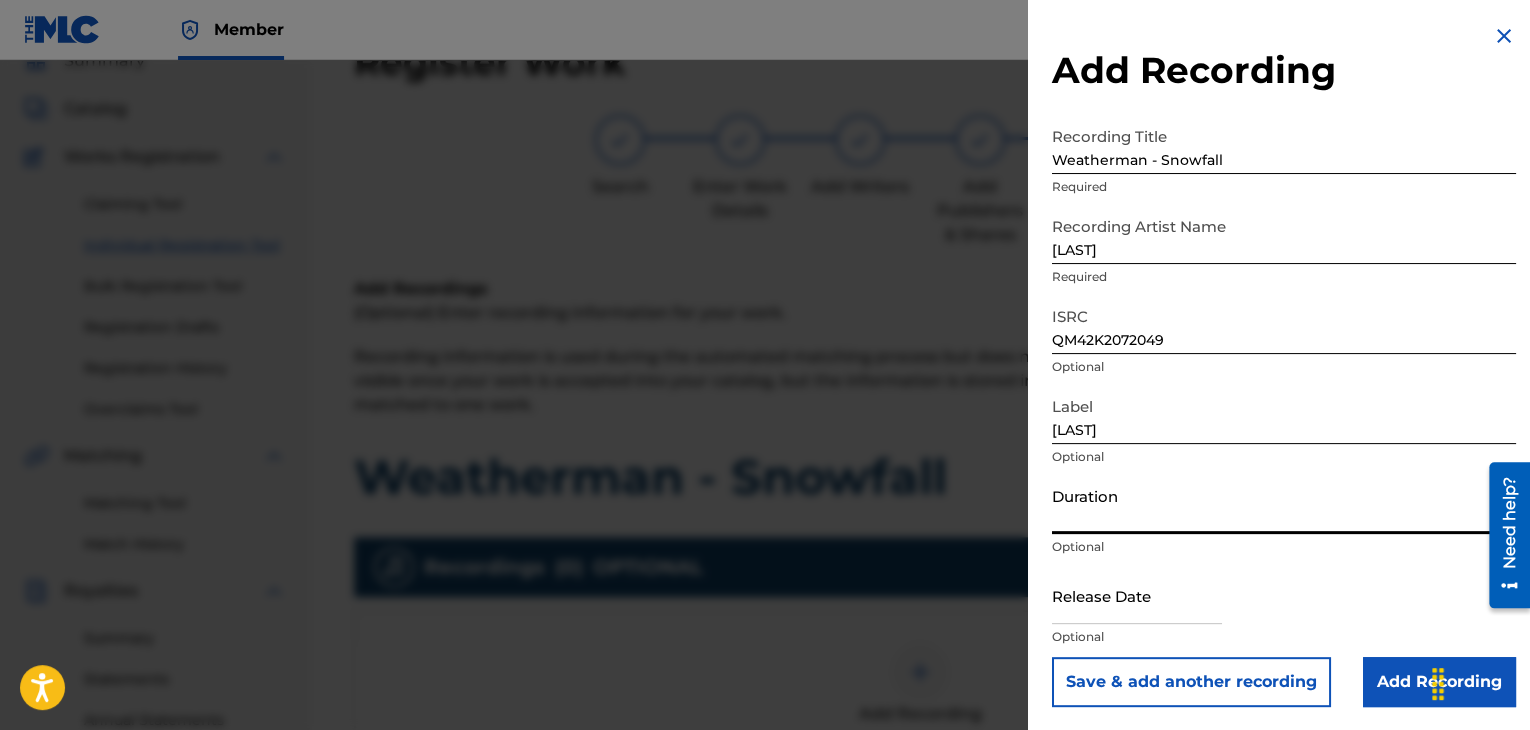 click on "Duration" at bounding box center [1284, 505] 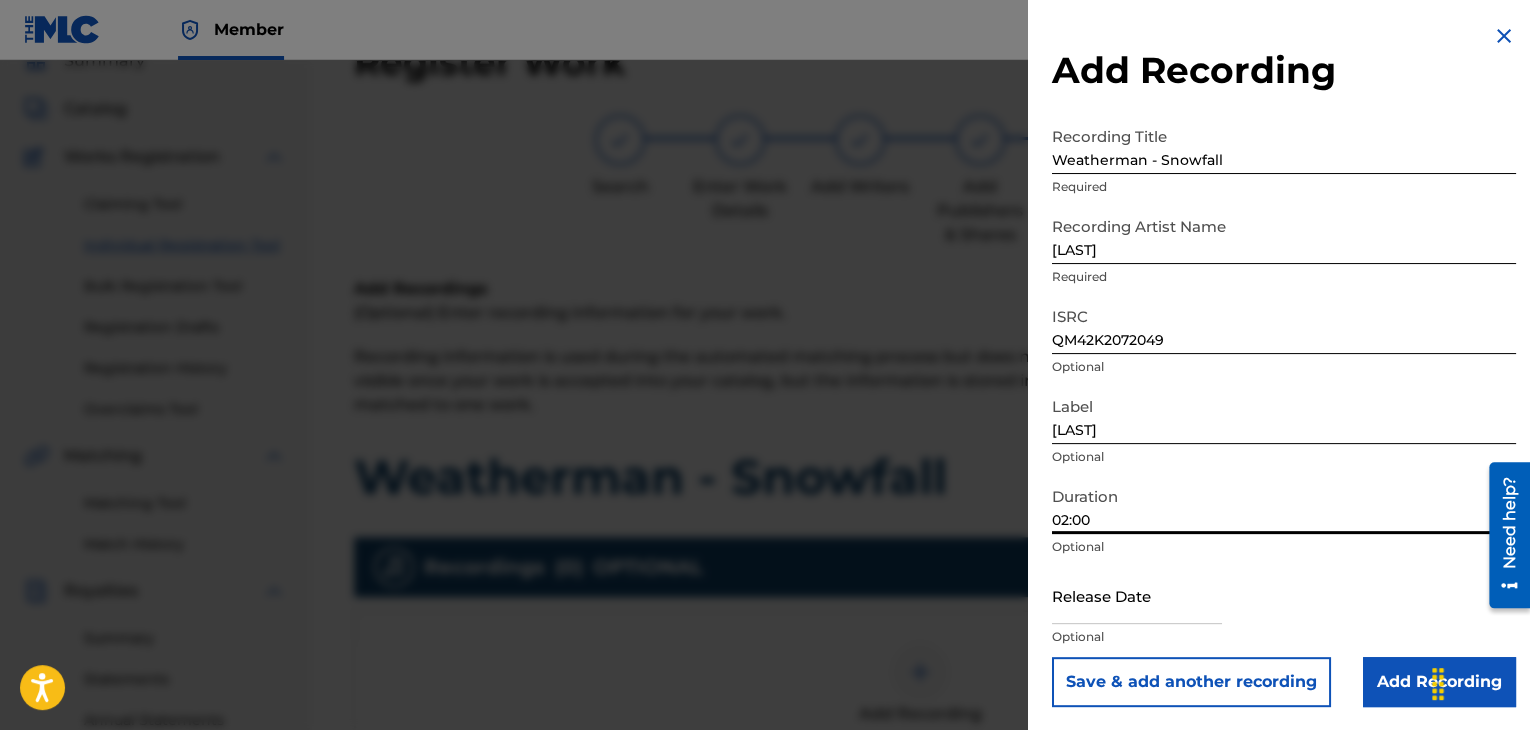type on "02:00" 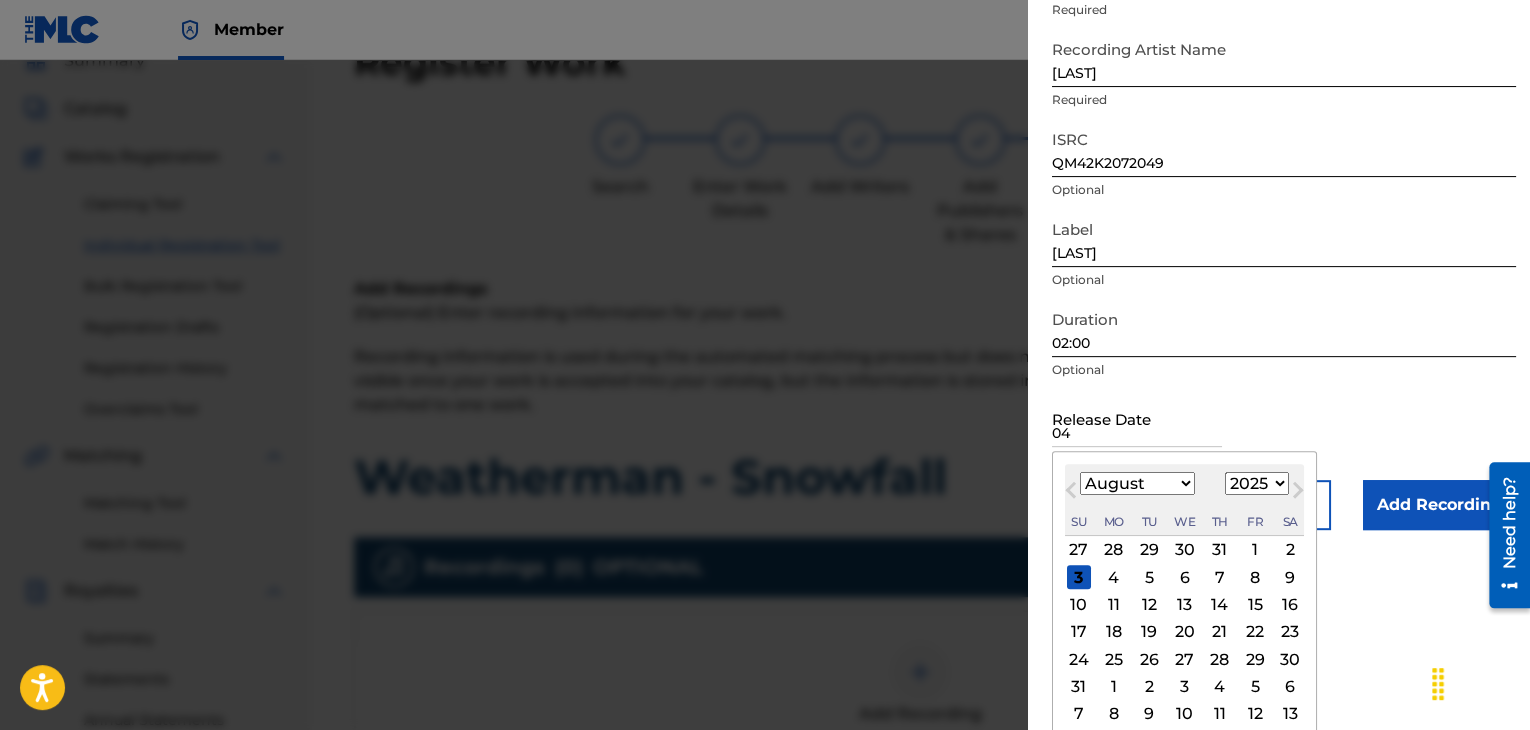 scroll, scrollTop: 187, scrollLeft: 0, axis: vertical 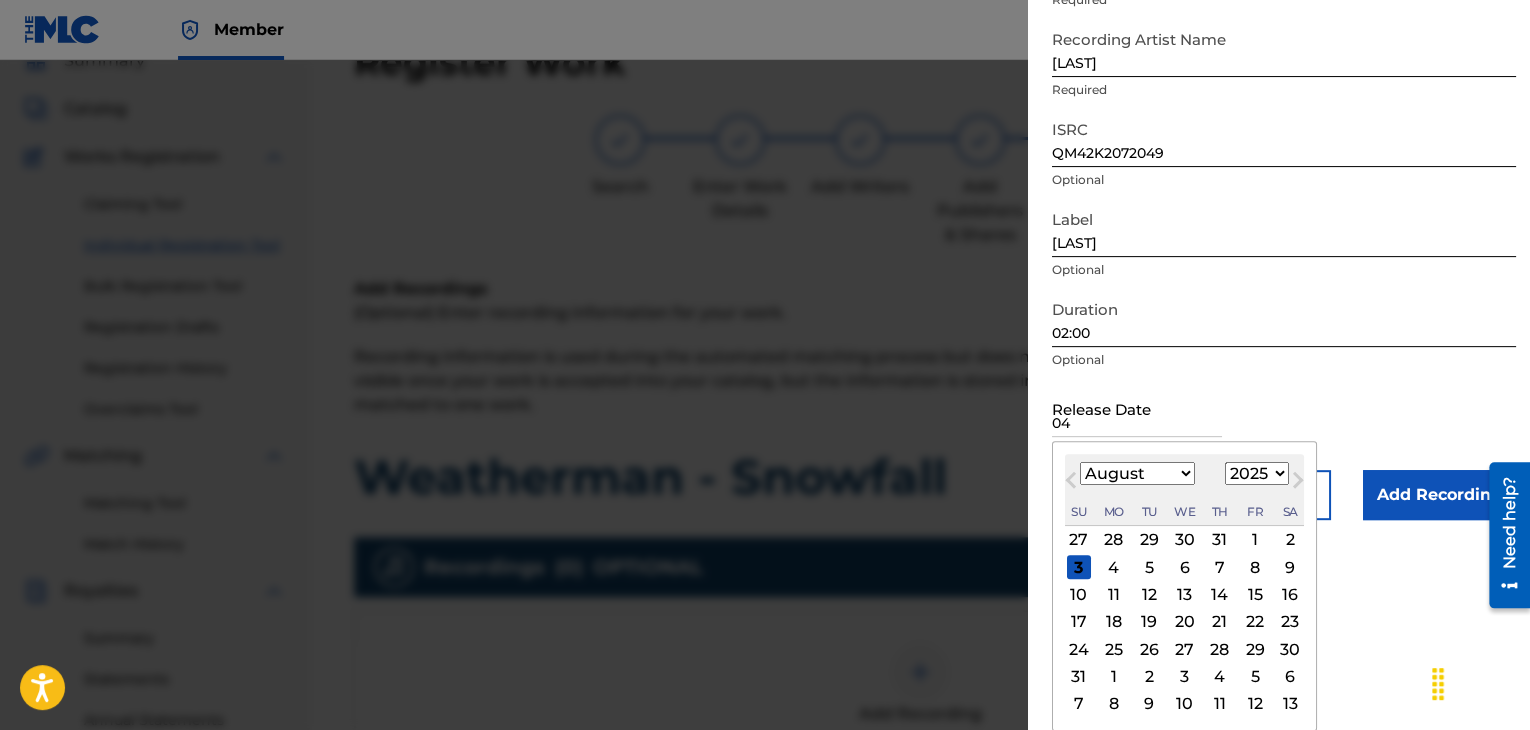 type on "04" 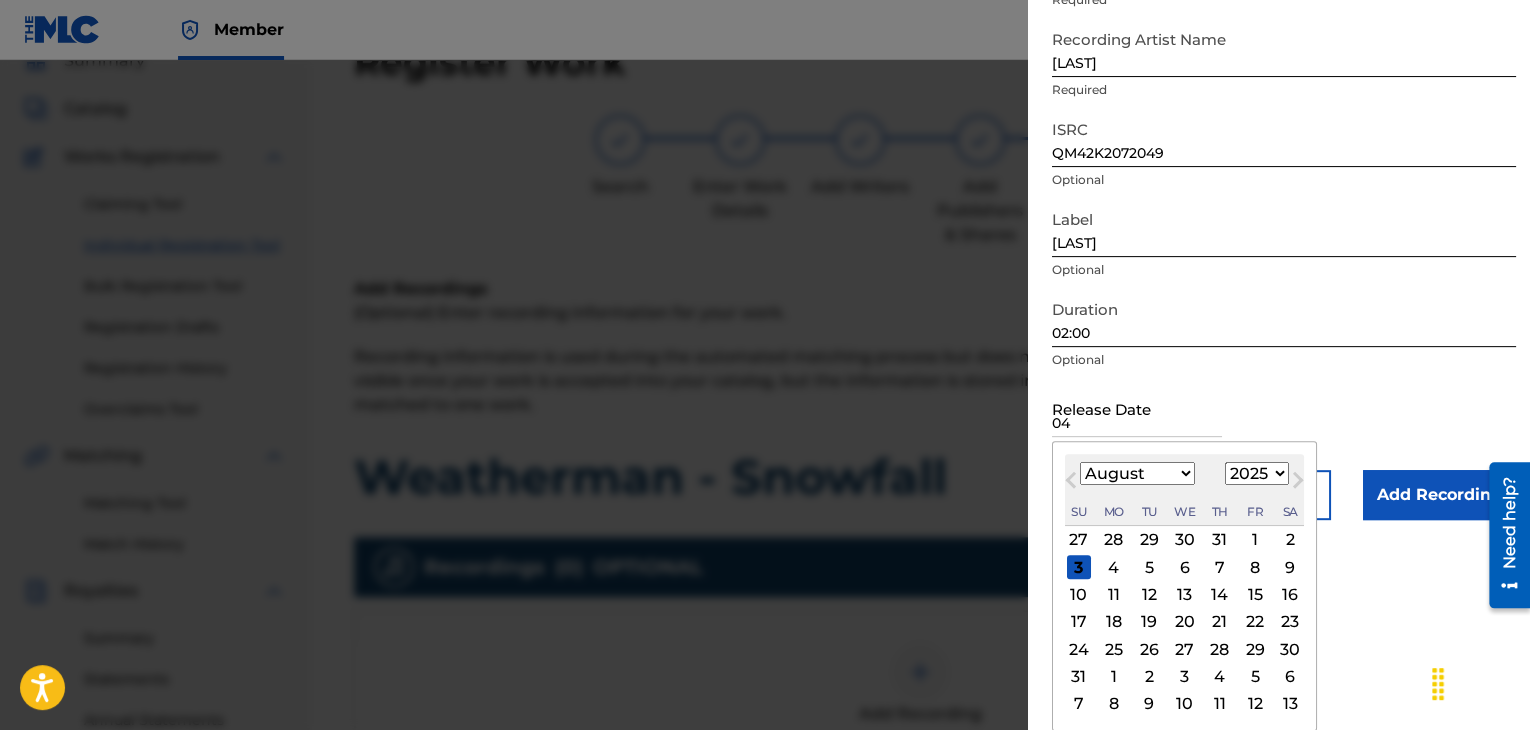 select on "3" 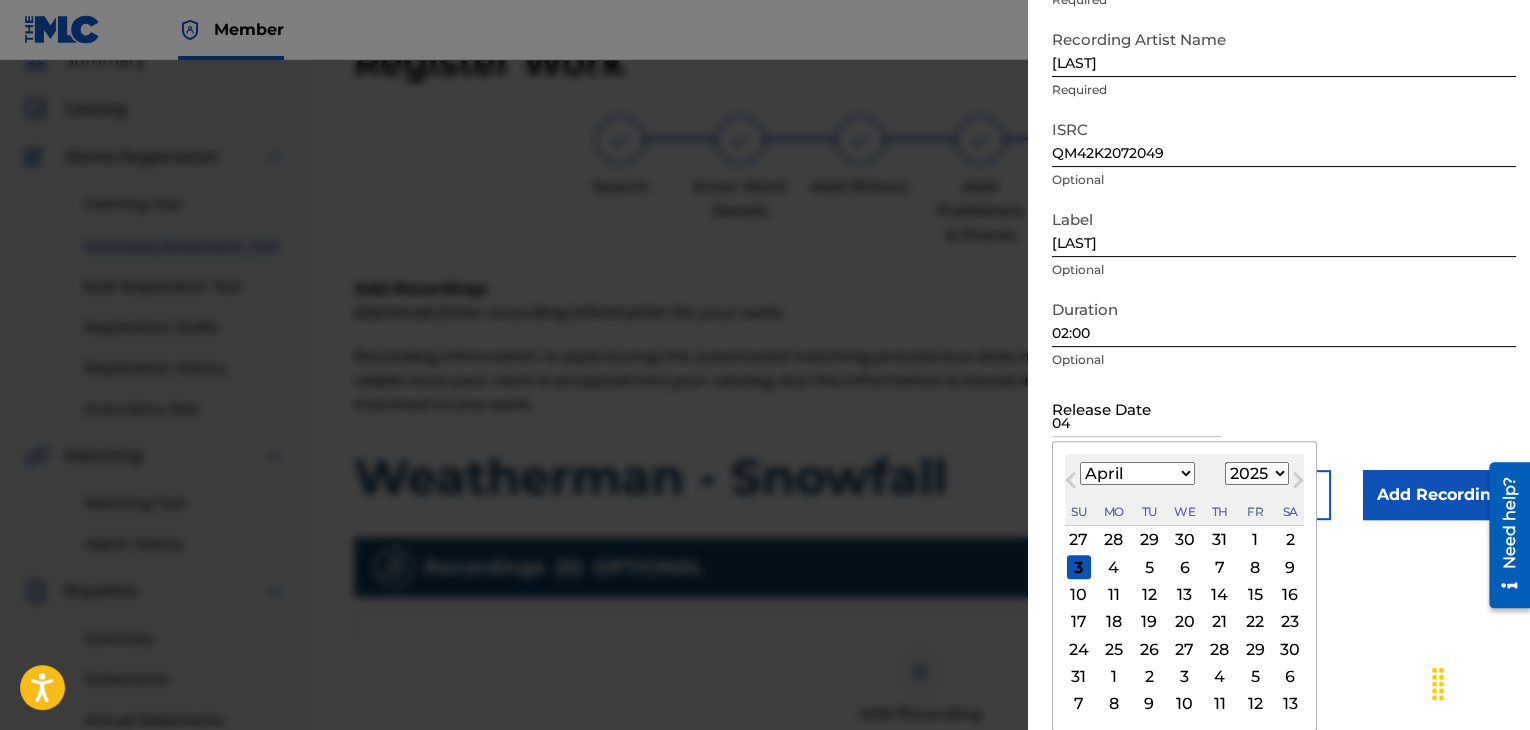 click on "January February March April May June July August September October November December" at bounding box center (1137, 473) 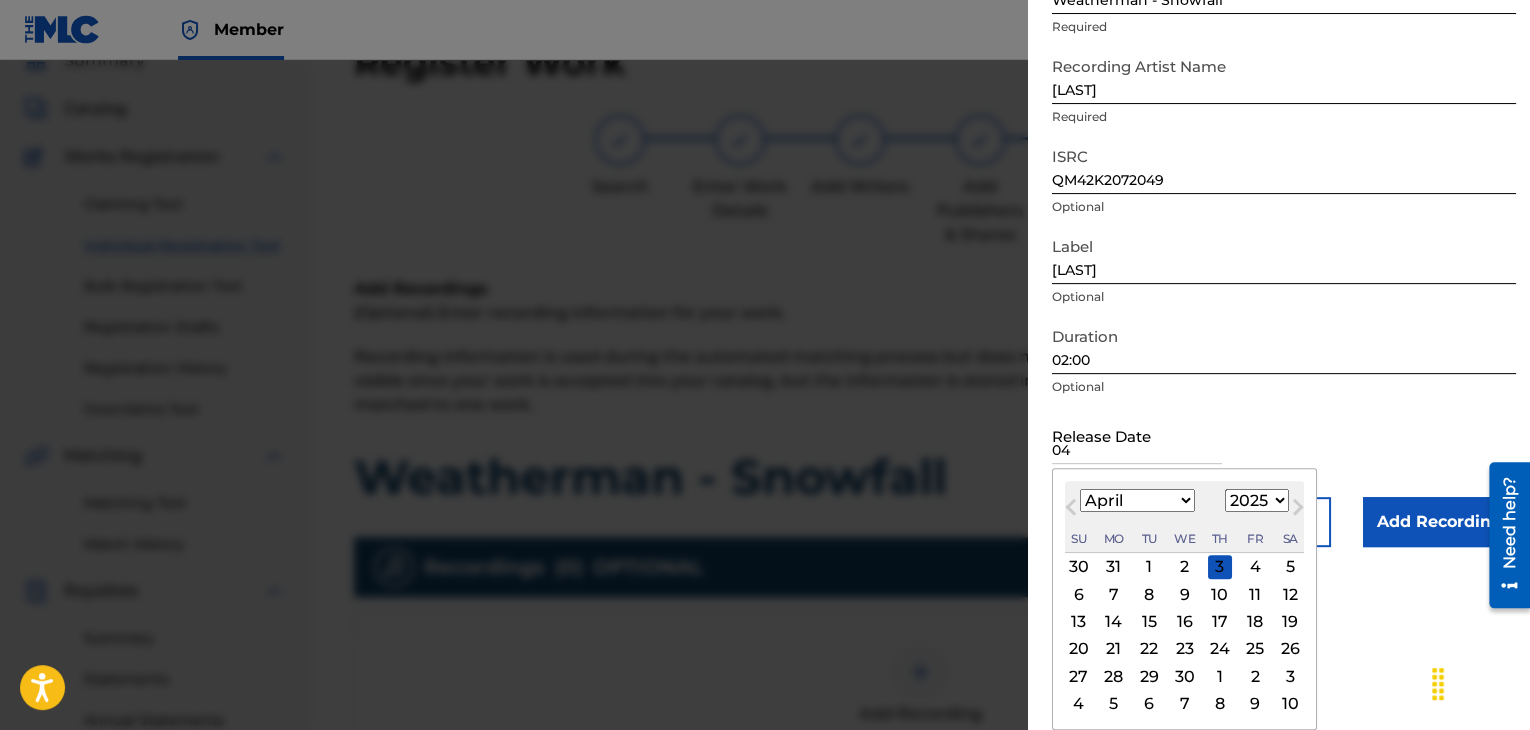 scroll, scrollTop: 160, scrollLeft: 0, axis: vertical 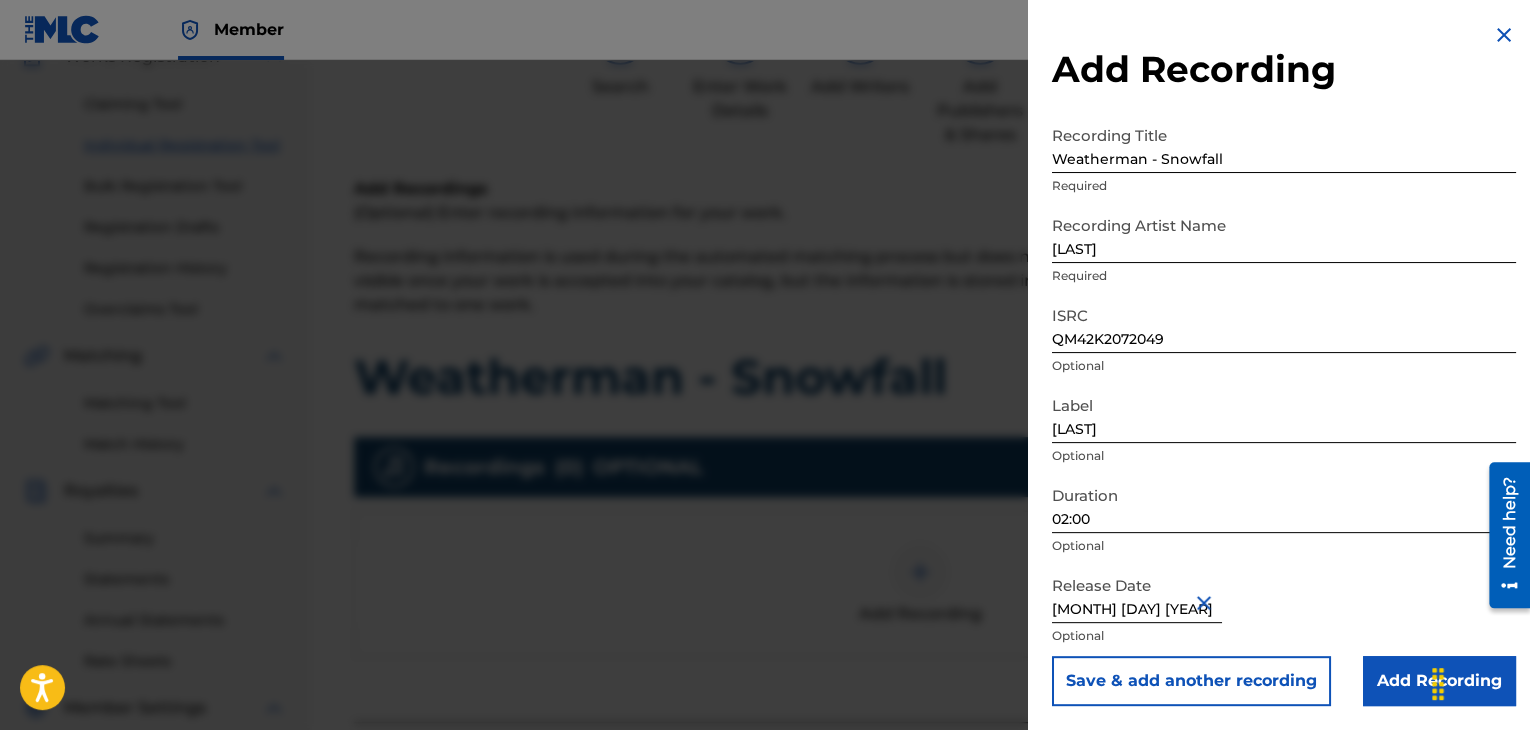 type on "[MONTH] [DAY] [YEAR]" 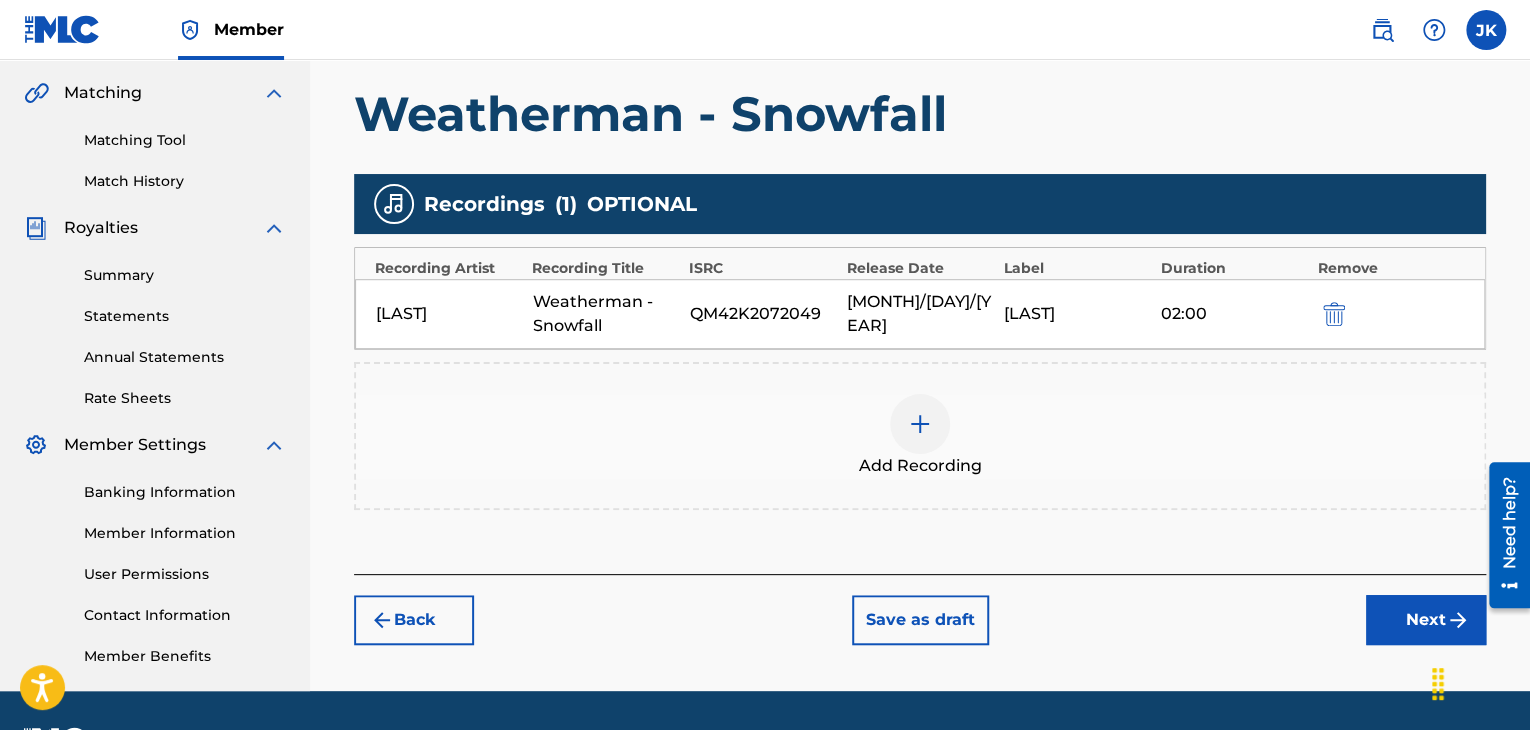 scroll, scrollTop: 510, scrollLeft: 0, axis: vertical 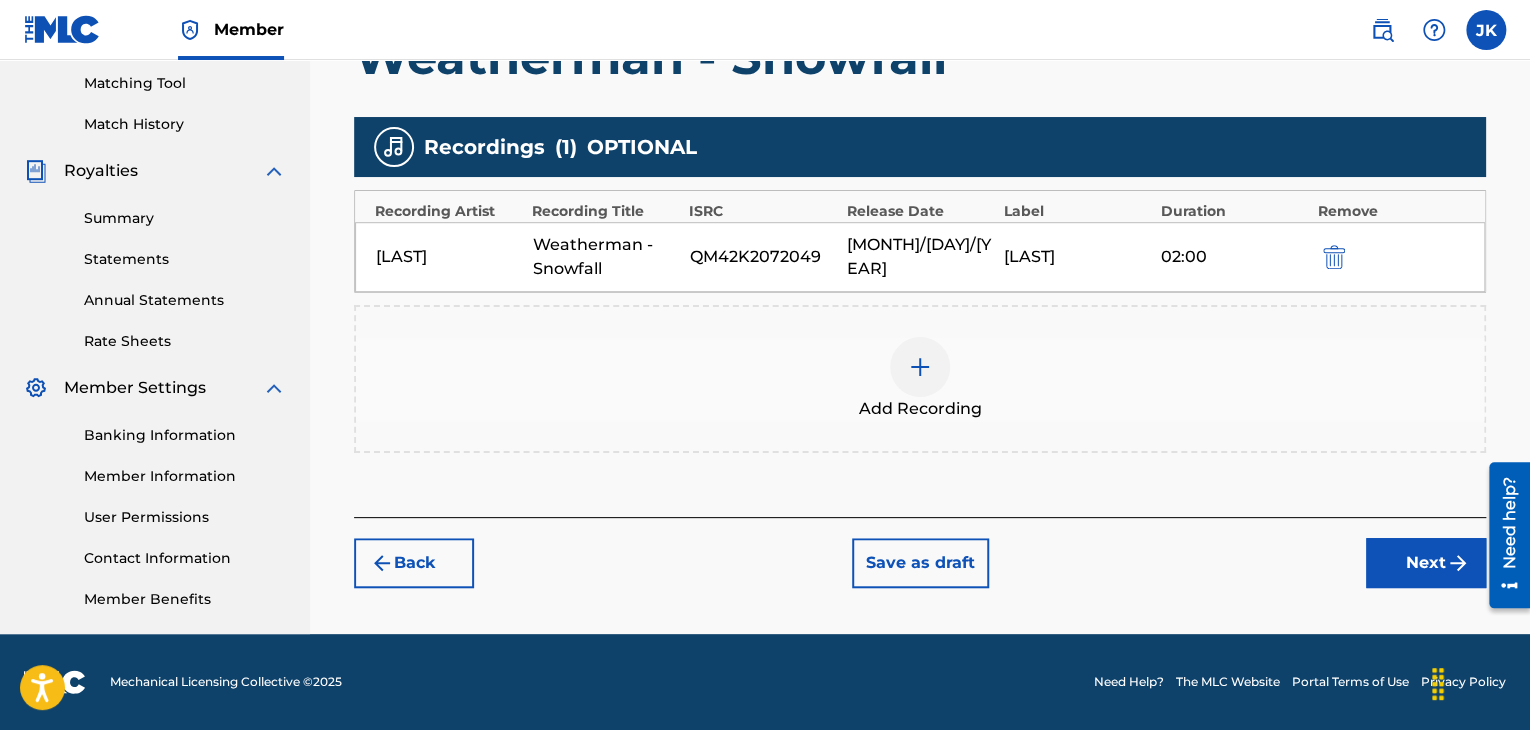 click on "Next" at bounding box center (1426, 563) 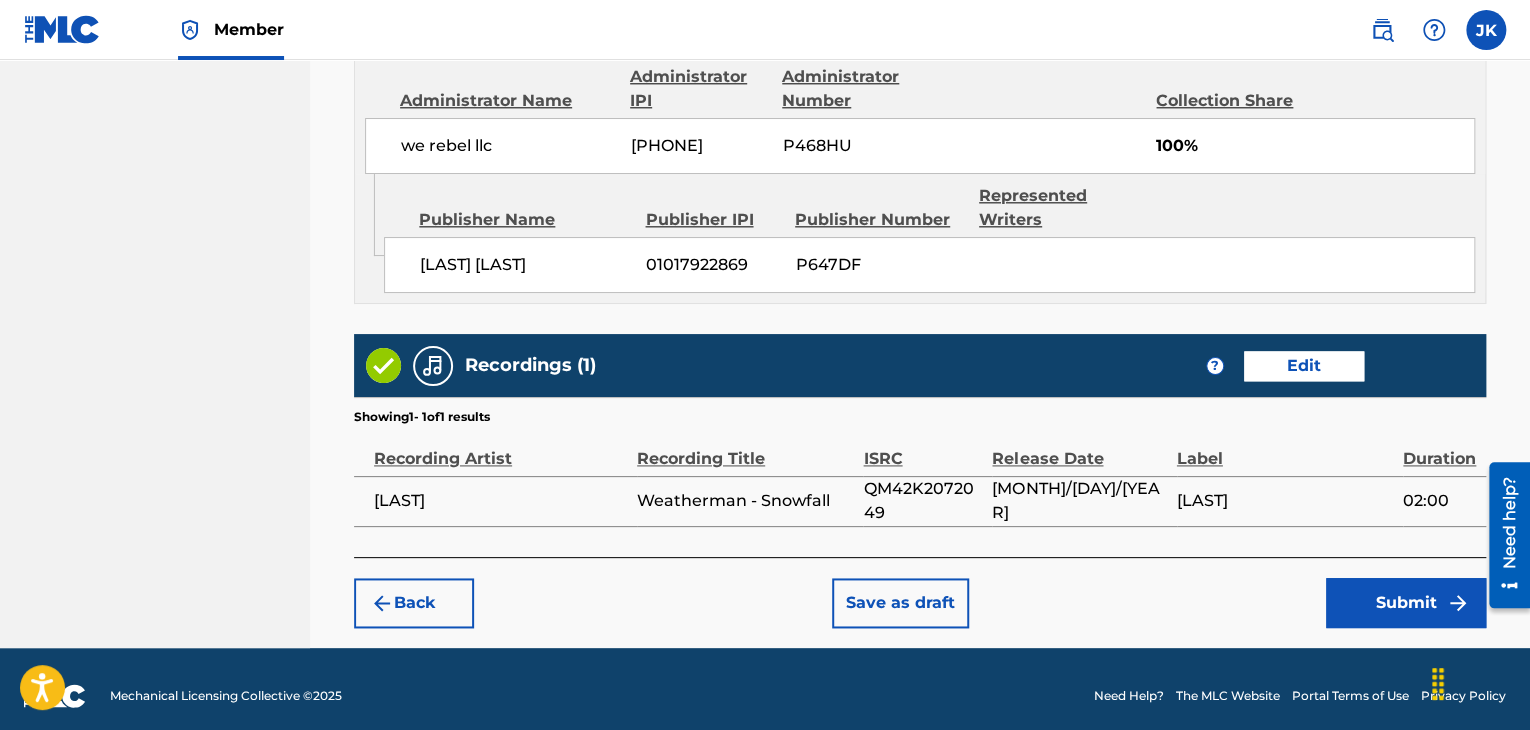 scroll, scrollTop: 1132, scrollLeft: 0, axis: vertical 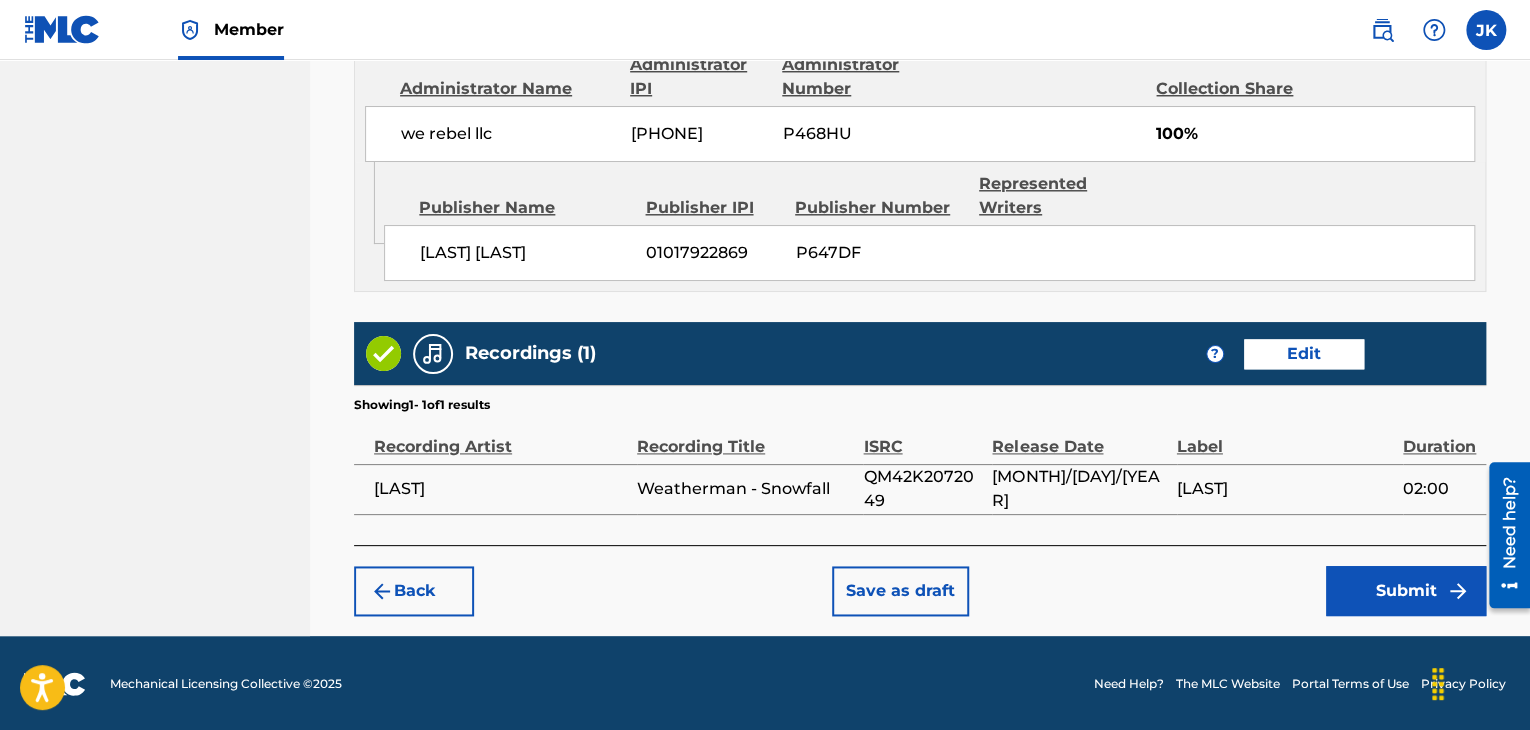 click on "Submit" at bounding box center [1406, 591] 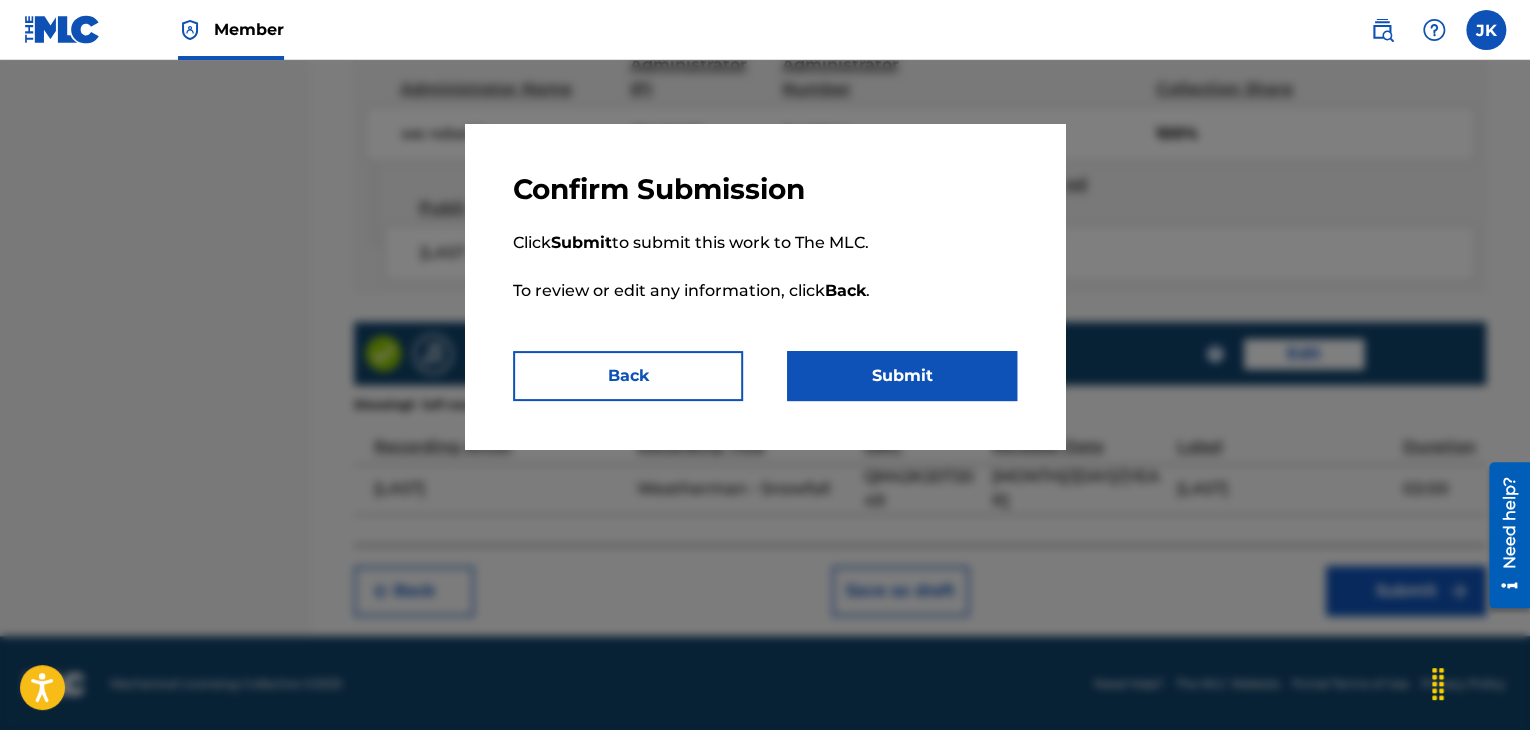 click on "Submit" at bounding box center (902, 376) 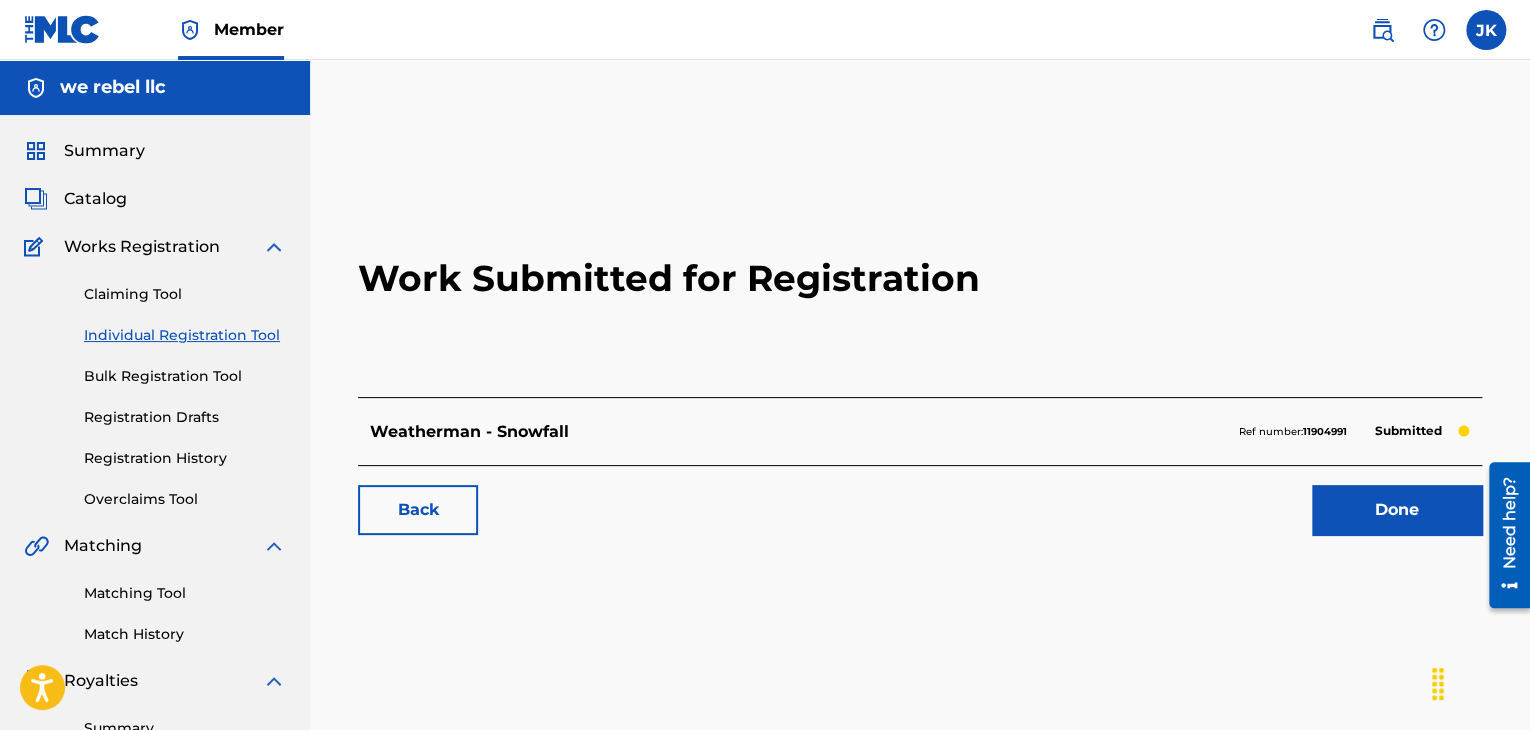 click on "Done" at bounding box center (1397, 510) 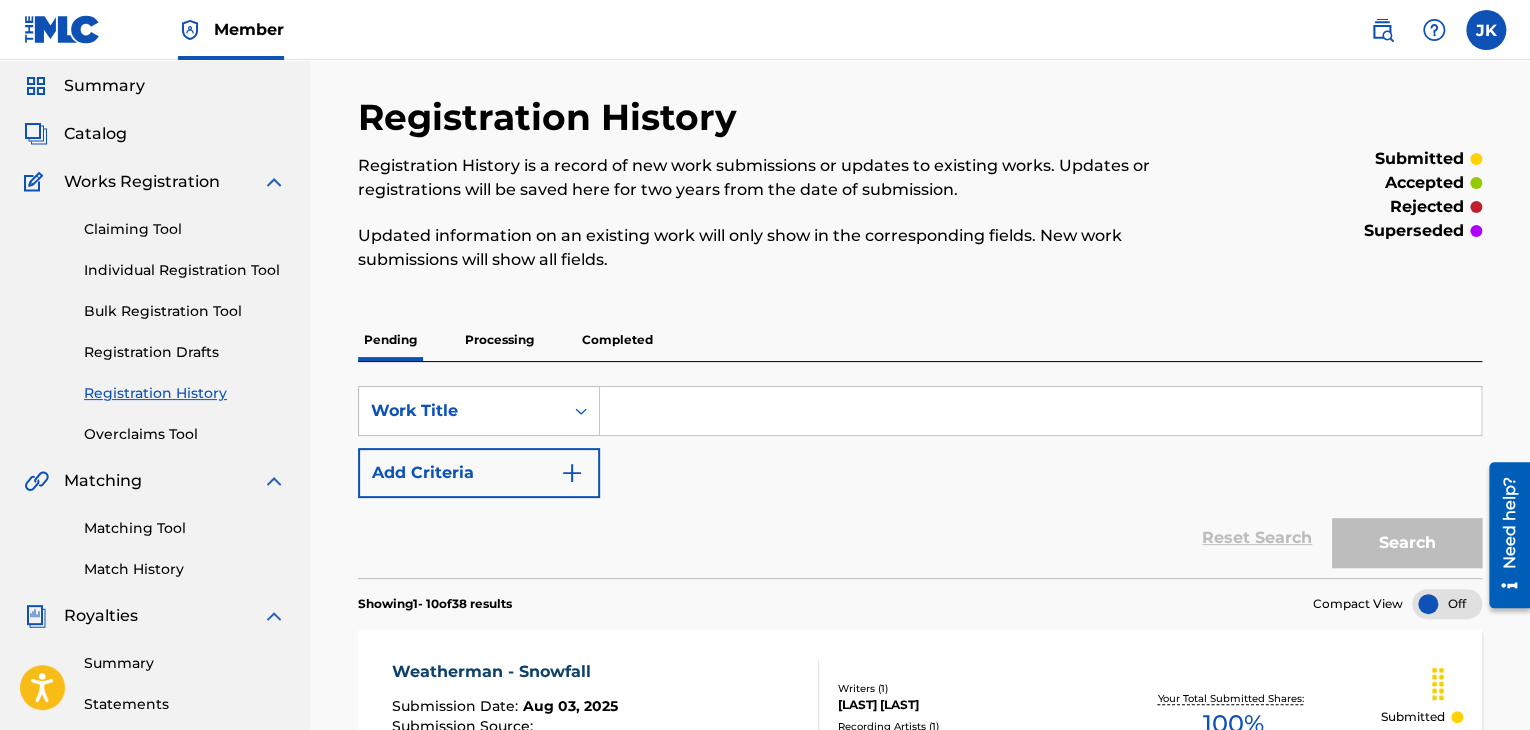 scroll, scrollTop: 200, scrollLeft: 0, axis: vertical 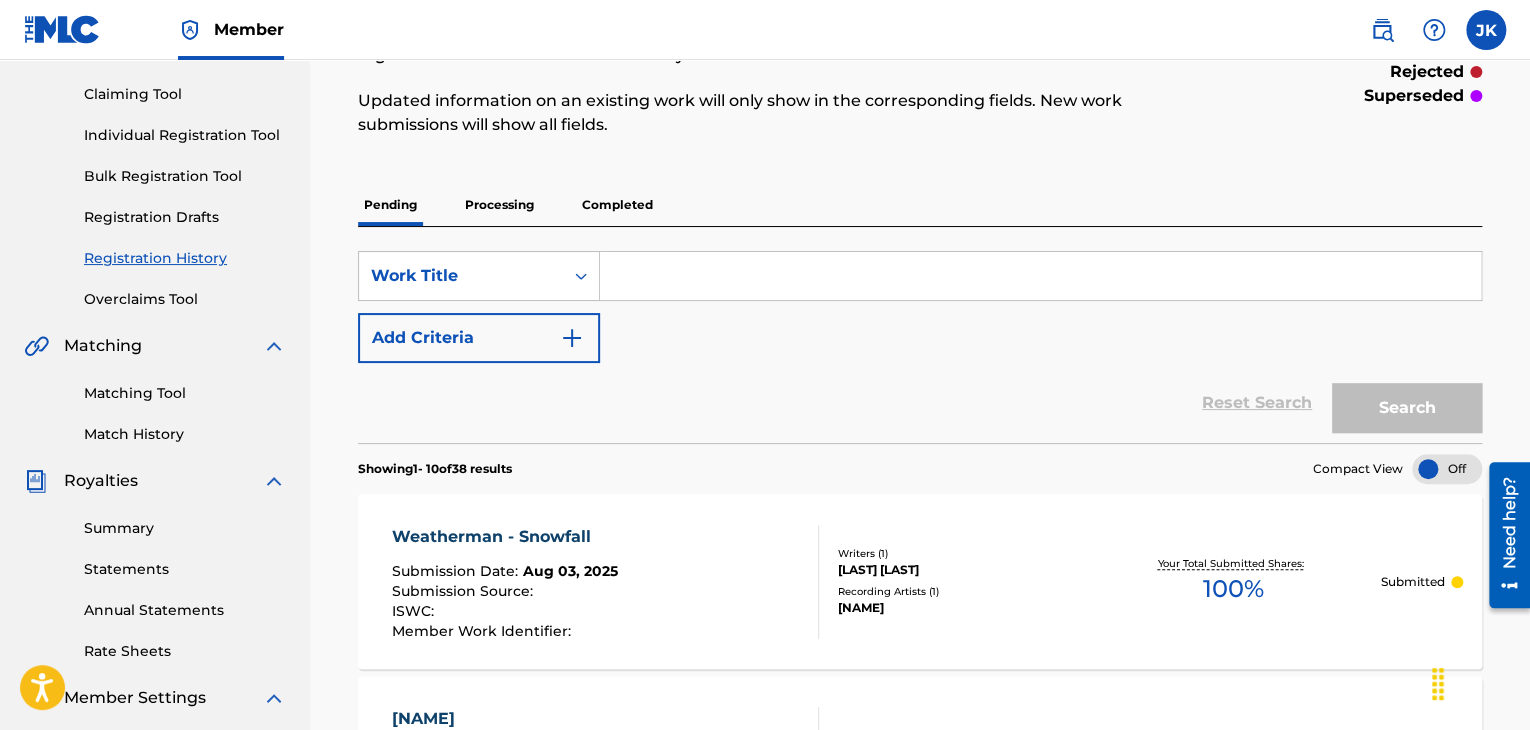 click on "Individual Registration Tool" at bounding box center [185, 135] 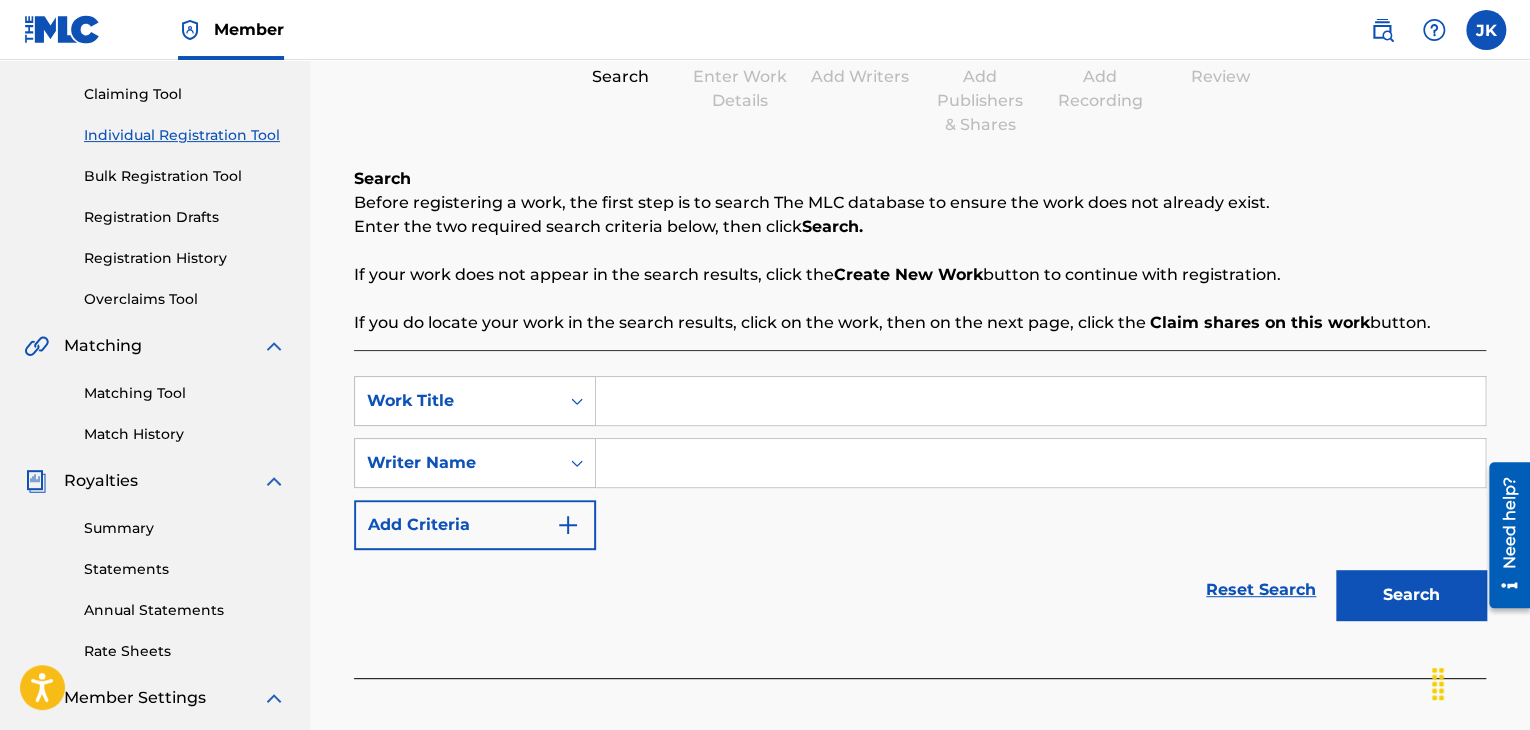 scroll, scrollTop: 0, scrollLeft: 0, axis: both 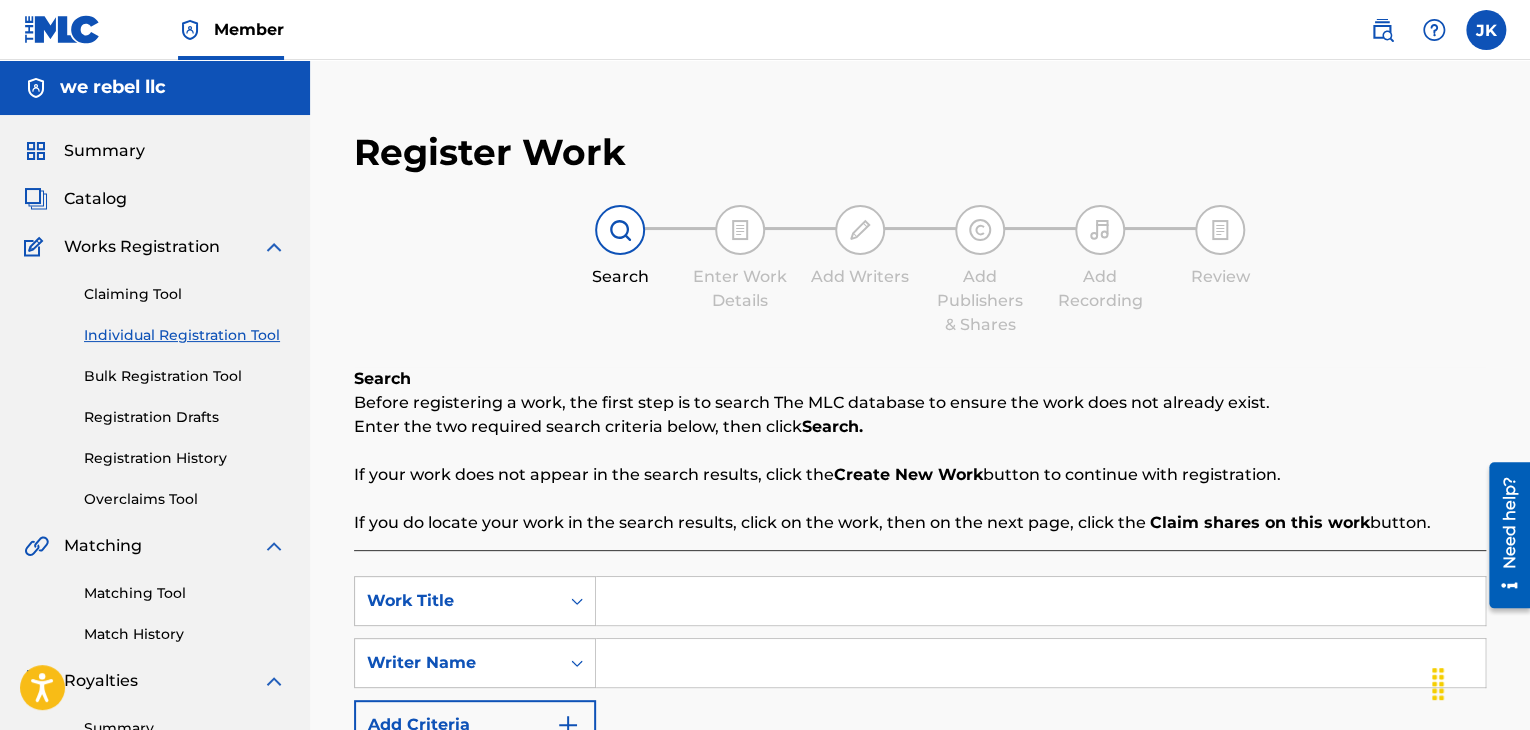 click at bounding box center [1040, 601] 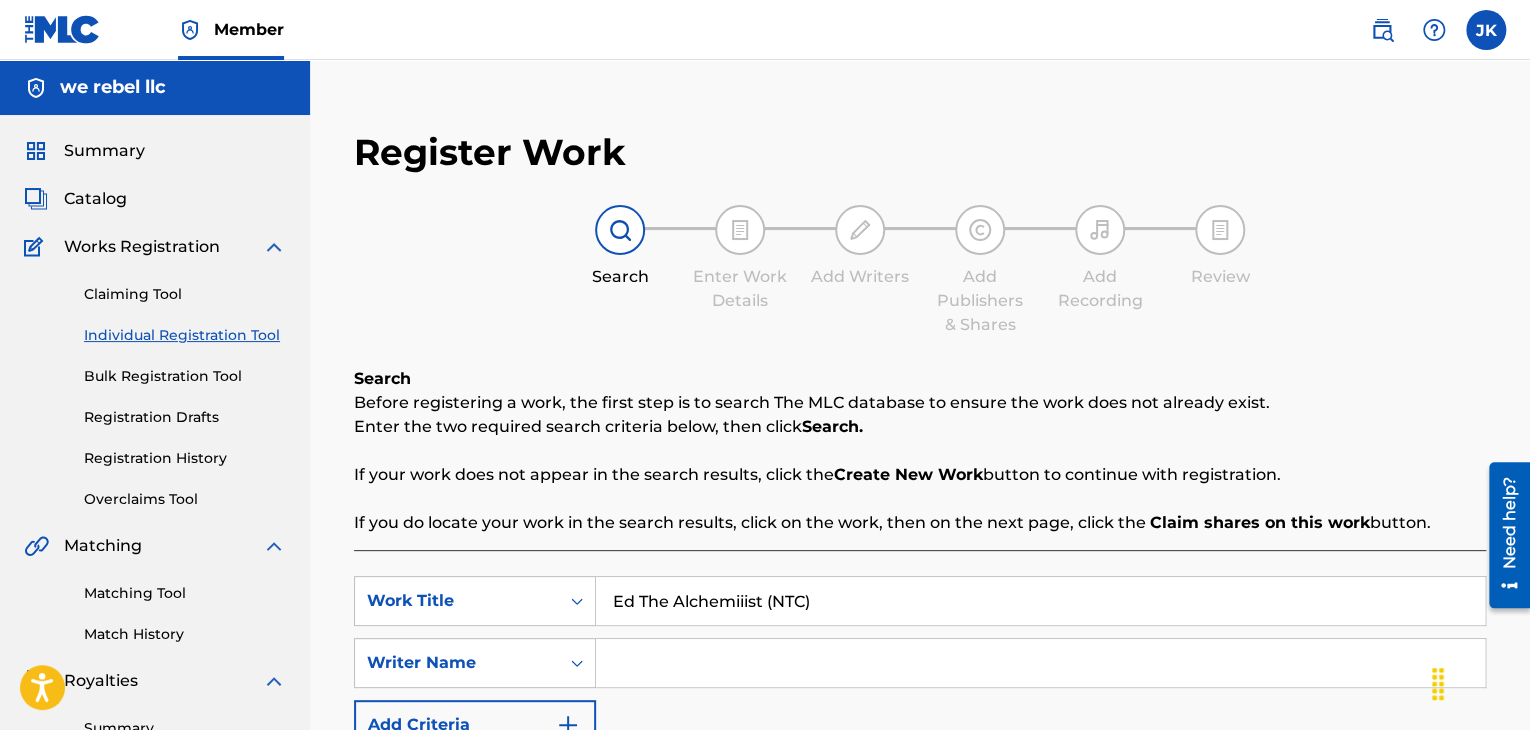 type on "Ed The Alchemiiist (NTC)" 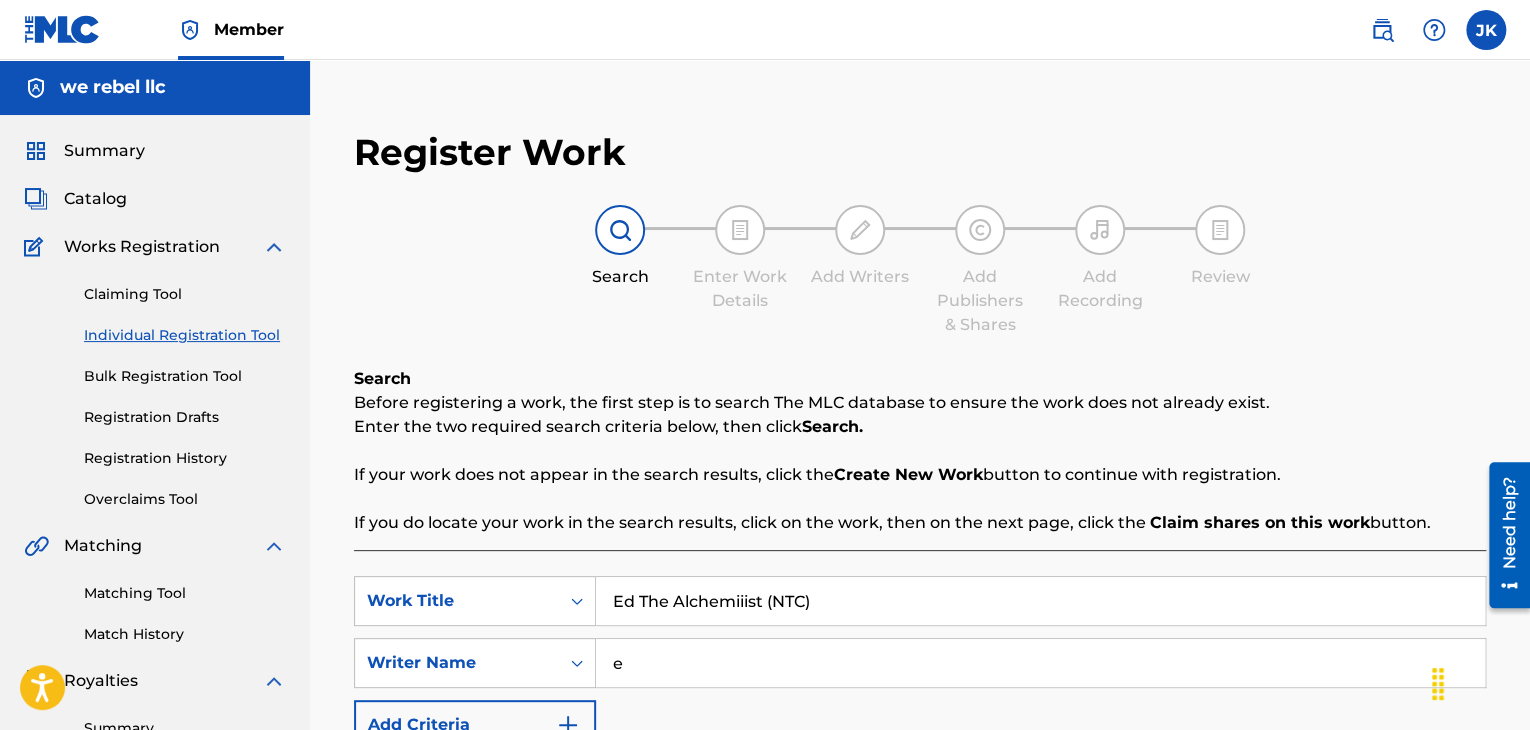 type on "[LAST] [LAST]" 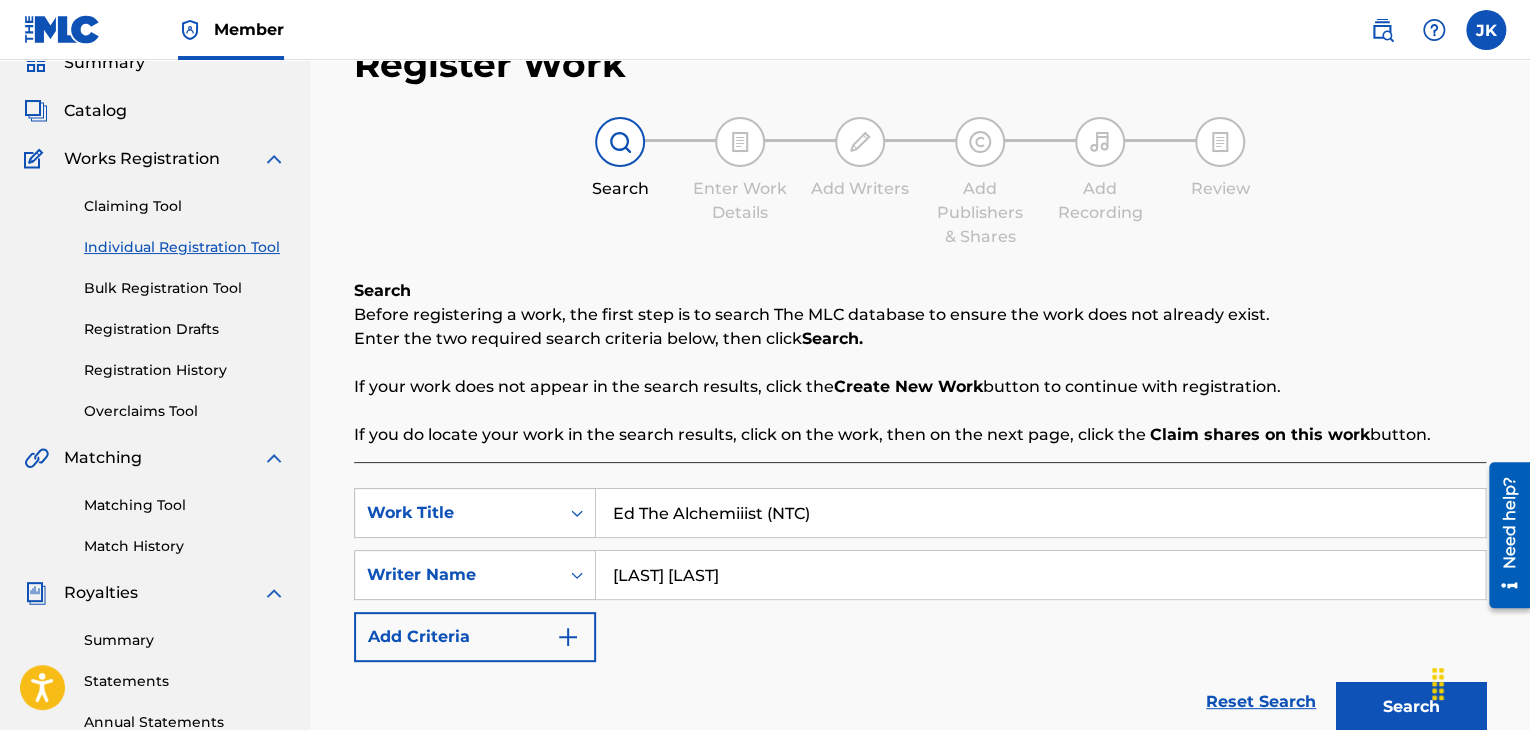 scroll, scrollTop: 200, scrollLeft: 0, axis: vertical 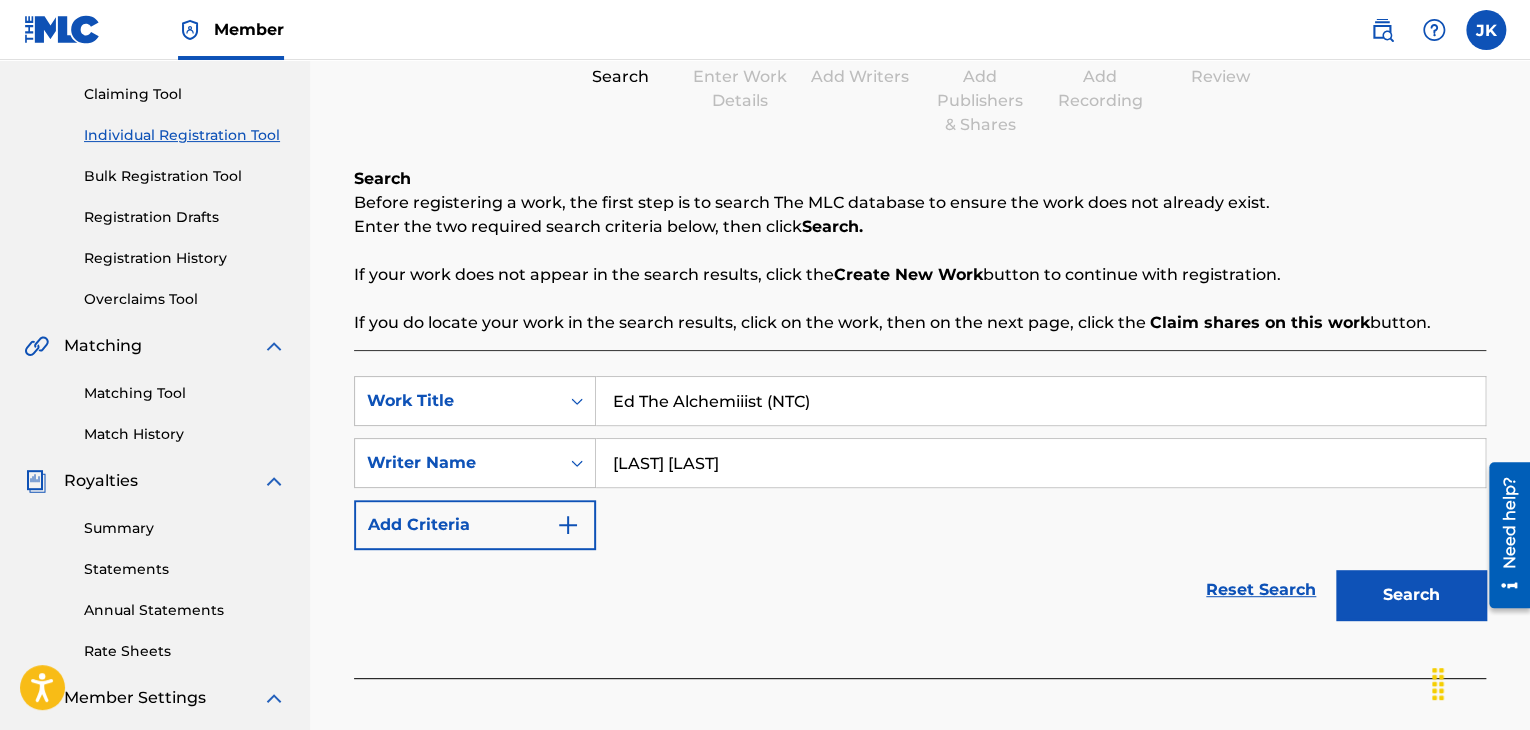 click on "Search" at bounding box center [1411, 595] 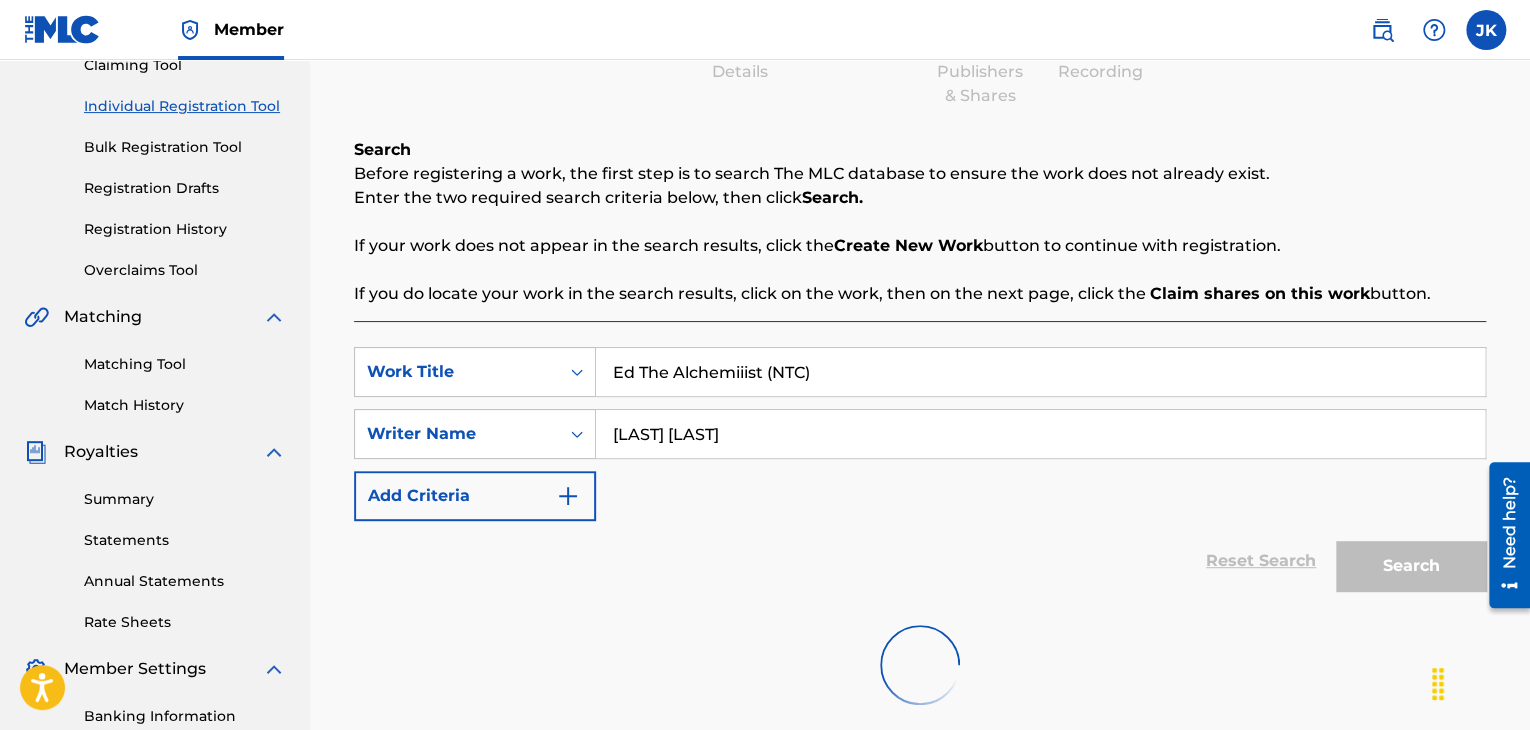 scroll, scrollTop: 500, scrollLeft: 0, axis: vertical 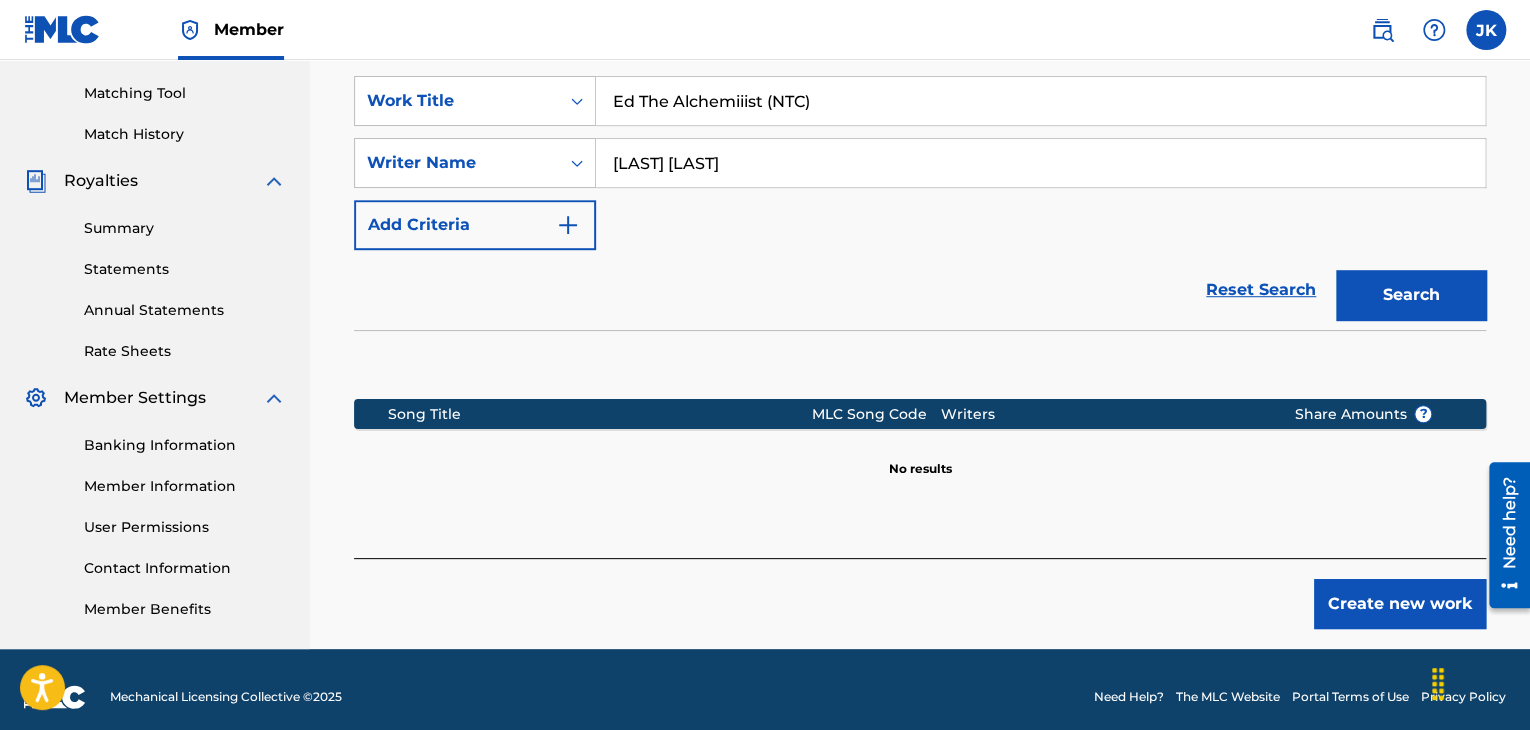 click on "Create new work" at bounding box center [1400, 604] 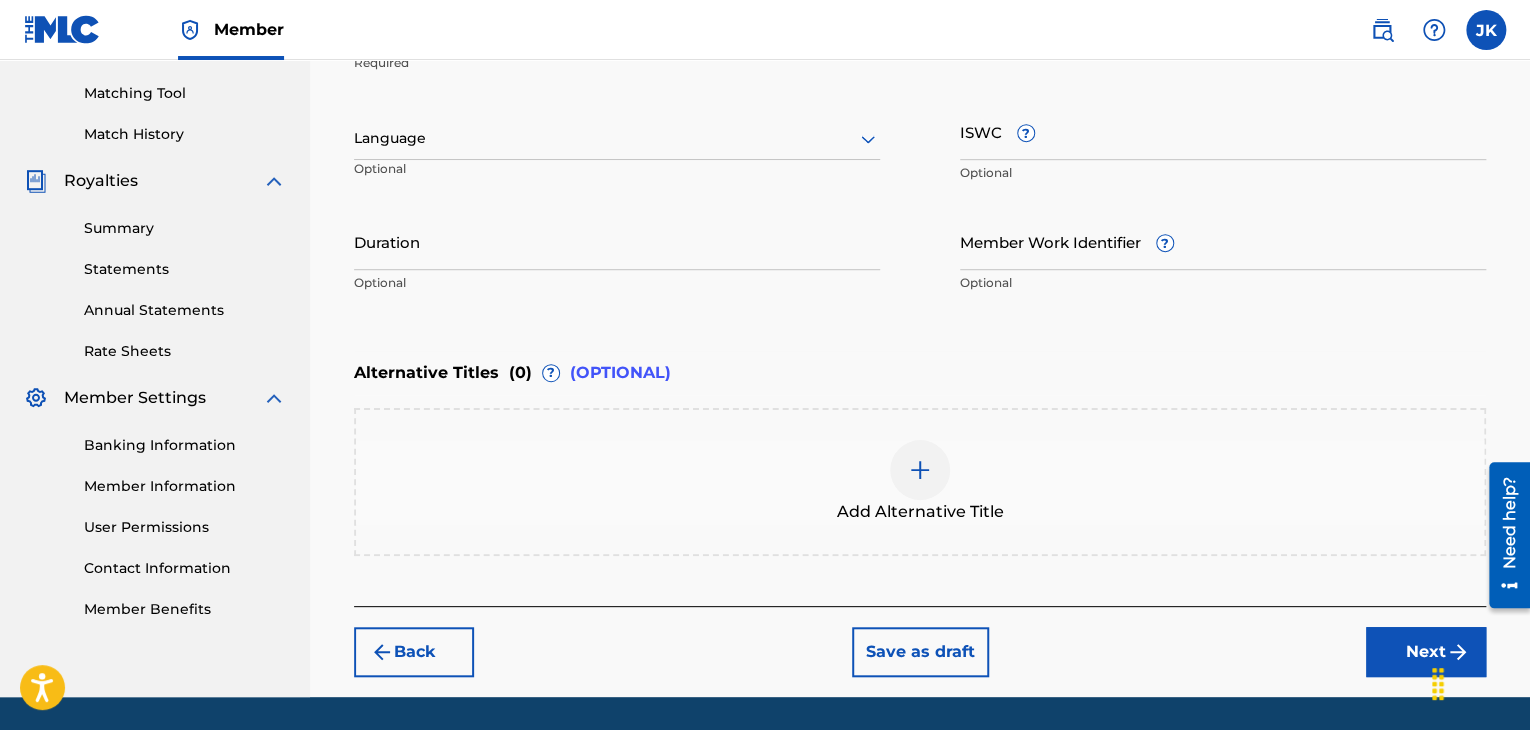 scroll, scrollTop: 300, scrollLeft: 0, axis: vertical 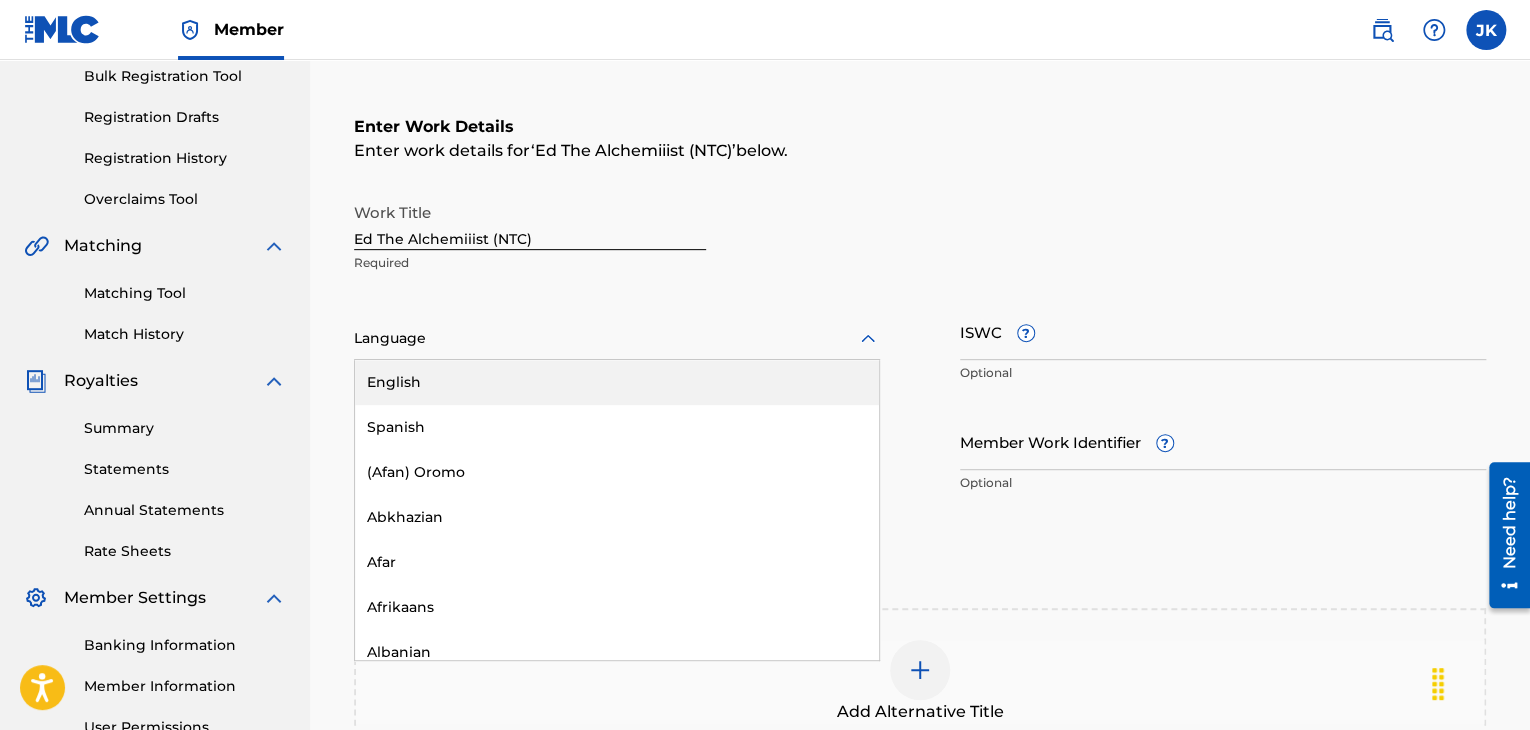 click at bounding box center [617, 338] 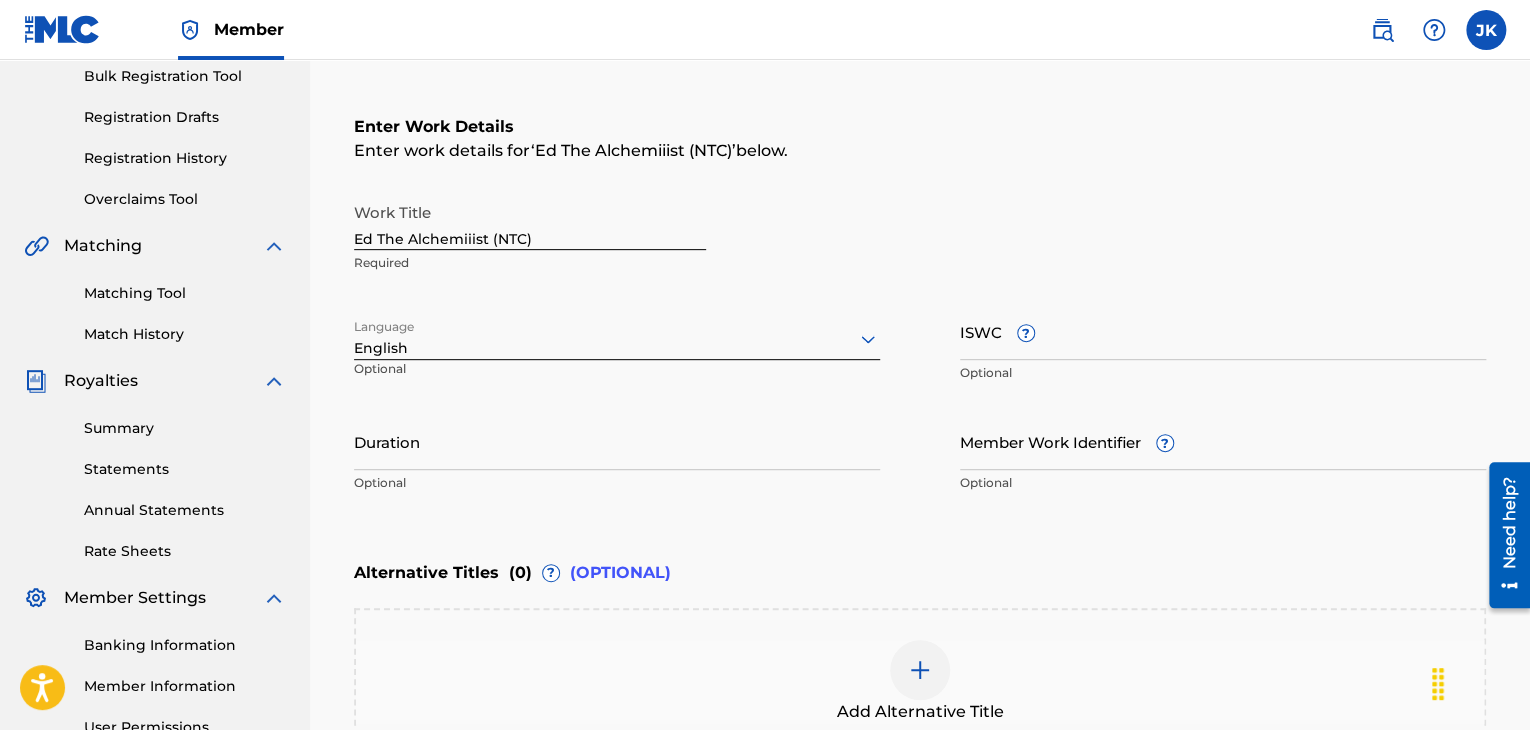 click on "Duration" at bounding box center [617, 441] 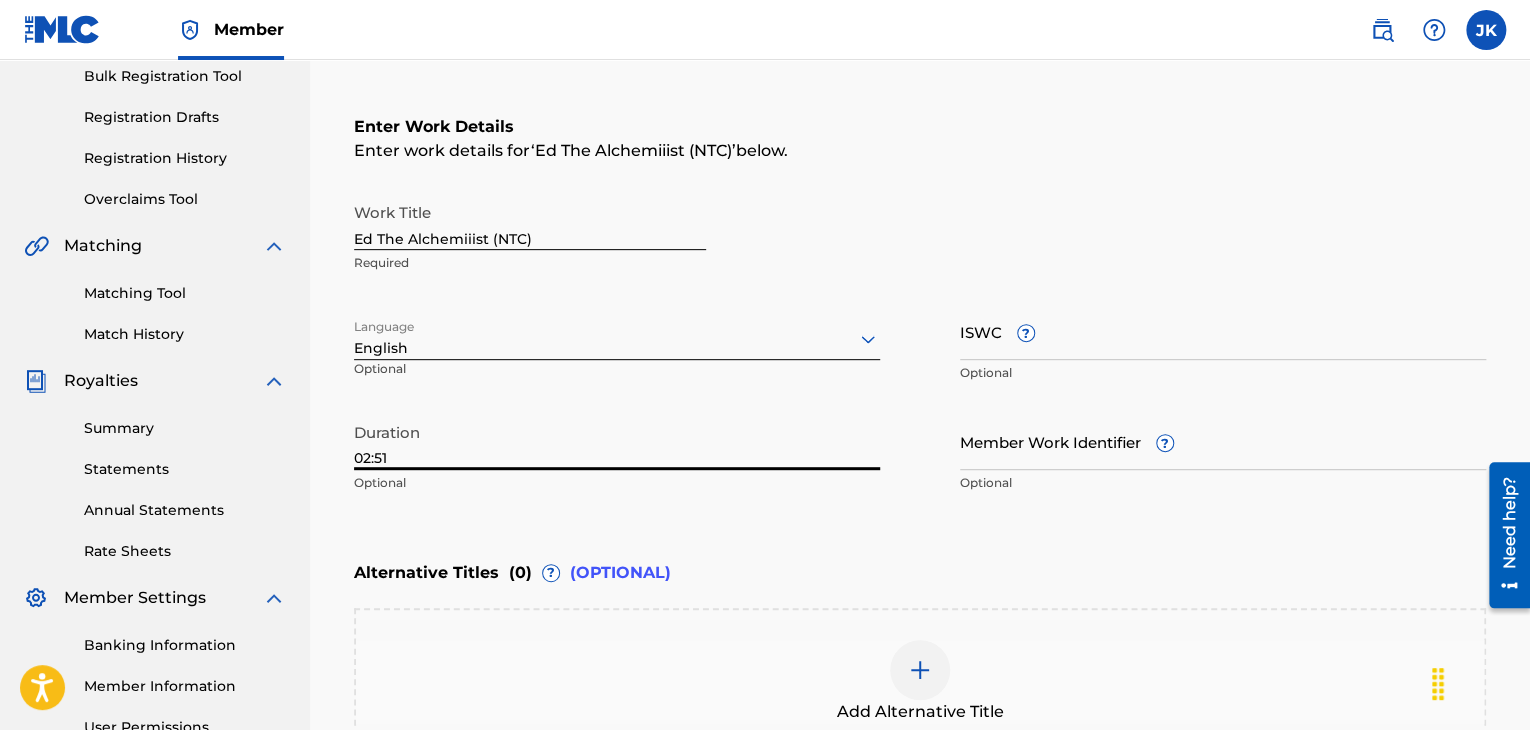 type on "02:51" 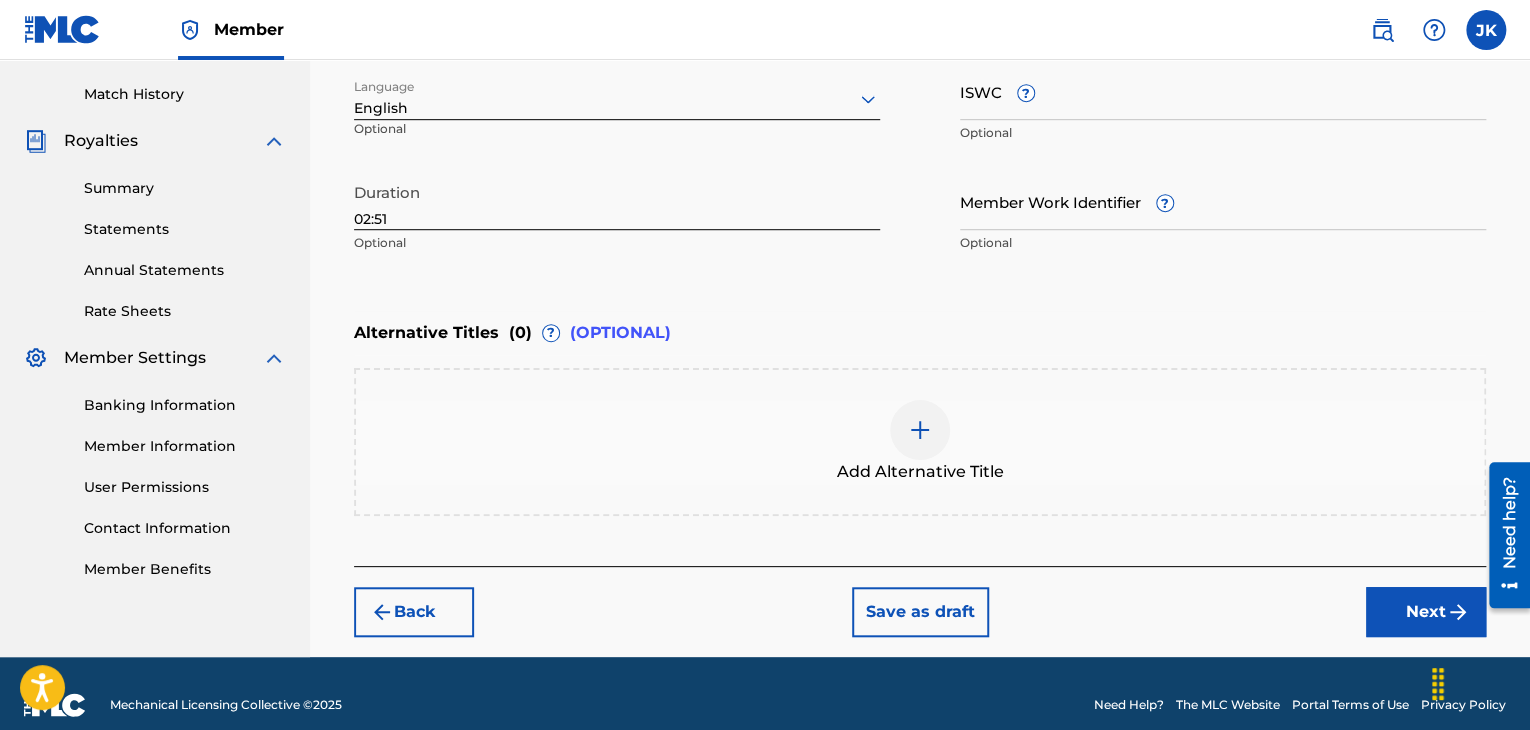 scroll, scrollTop: 561, scrollLeft: 0, axis: vertical 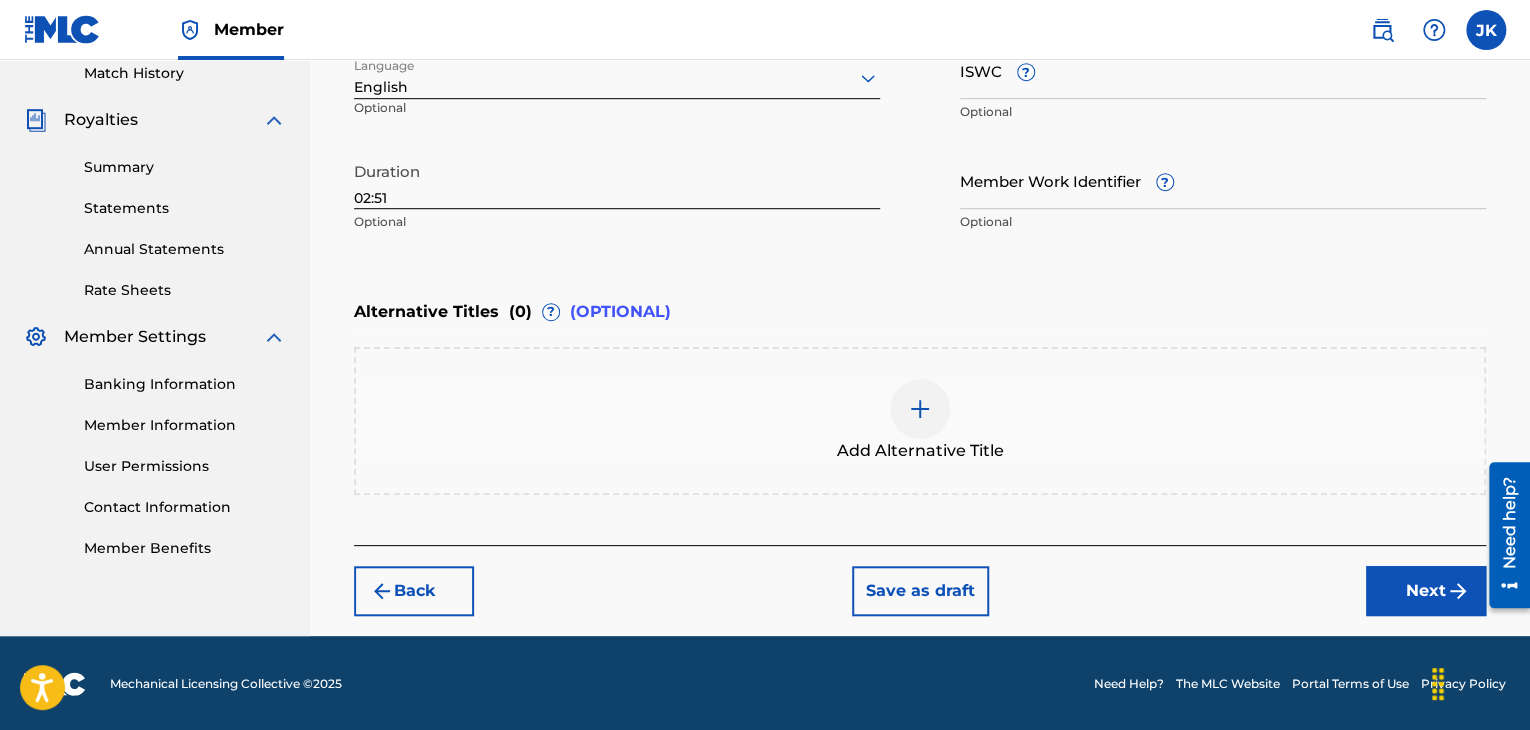 click on "Next" at bounding box center [1426, 591] 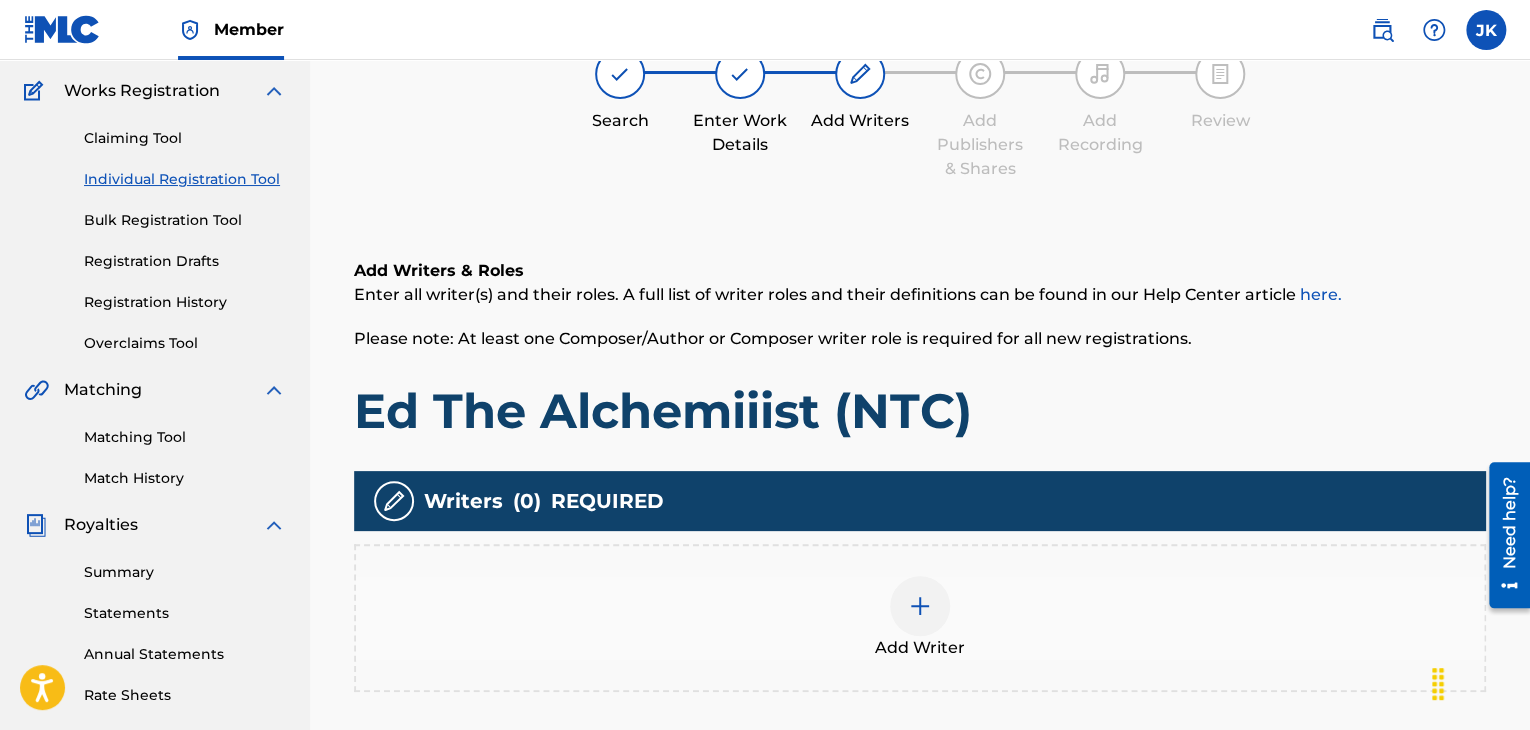 scroll, scrollTop: 190, scrollLeft: 0, axis: vertical 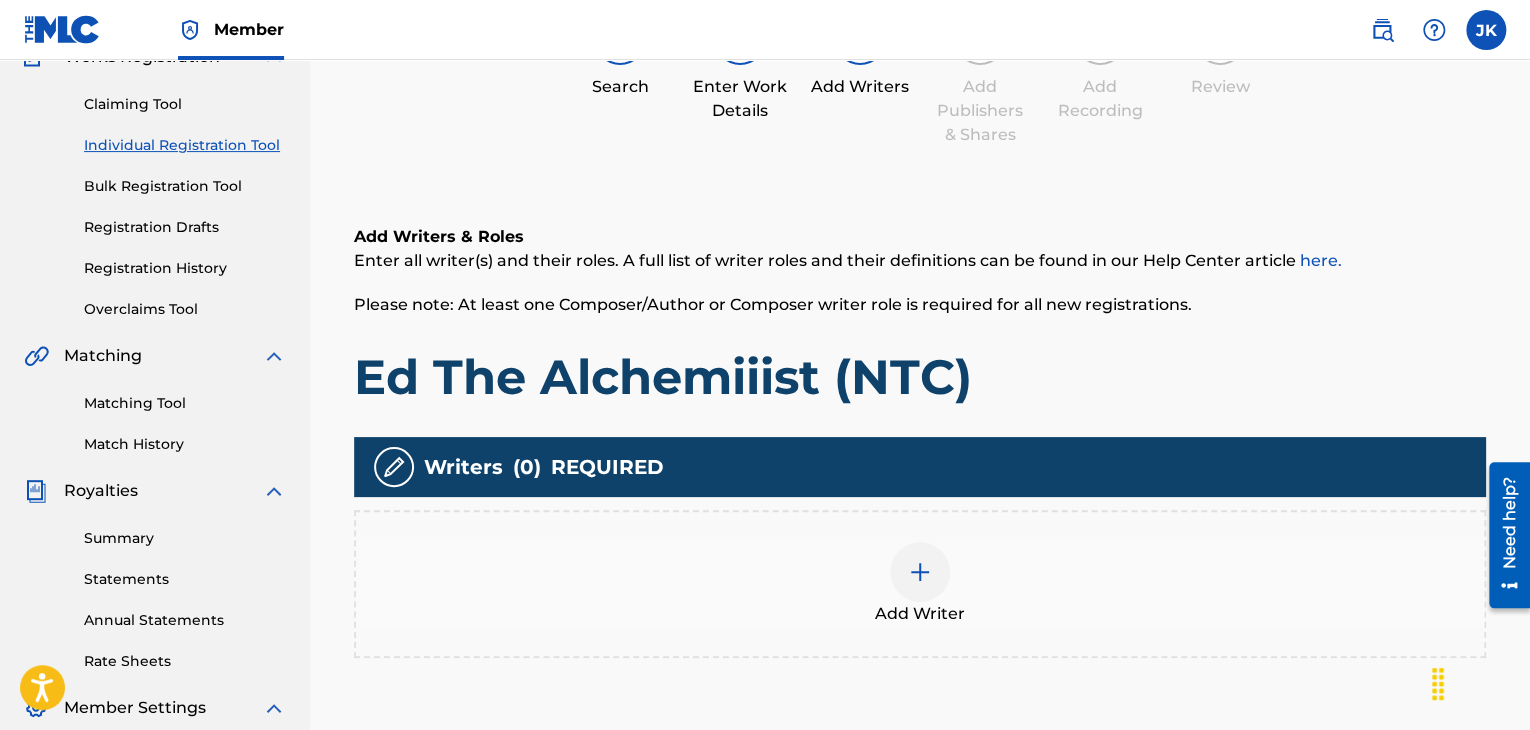 click at bounding box center (920, 572) 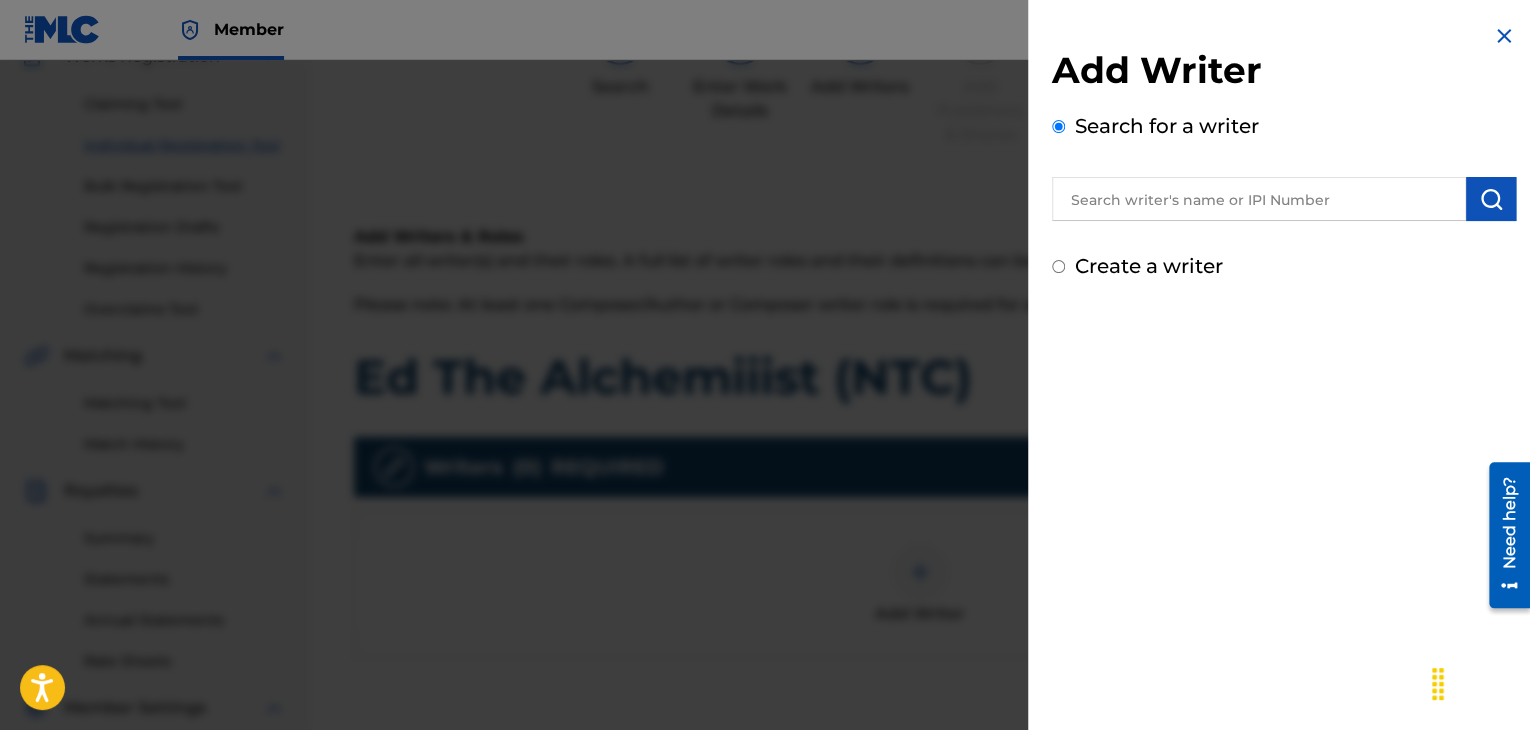 click at bounding box center [1259, 199] 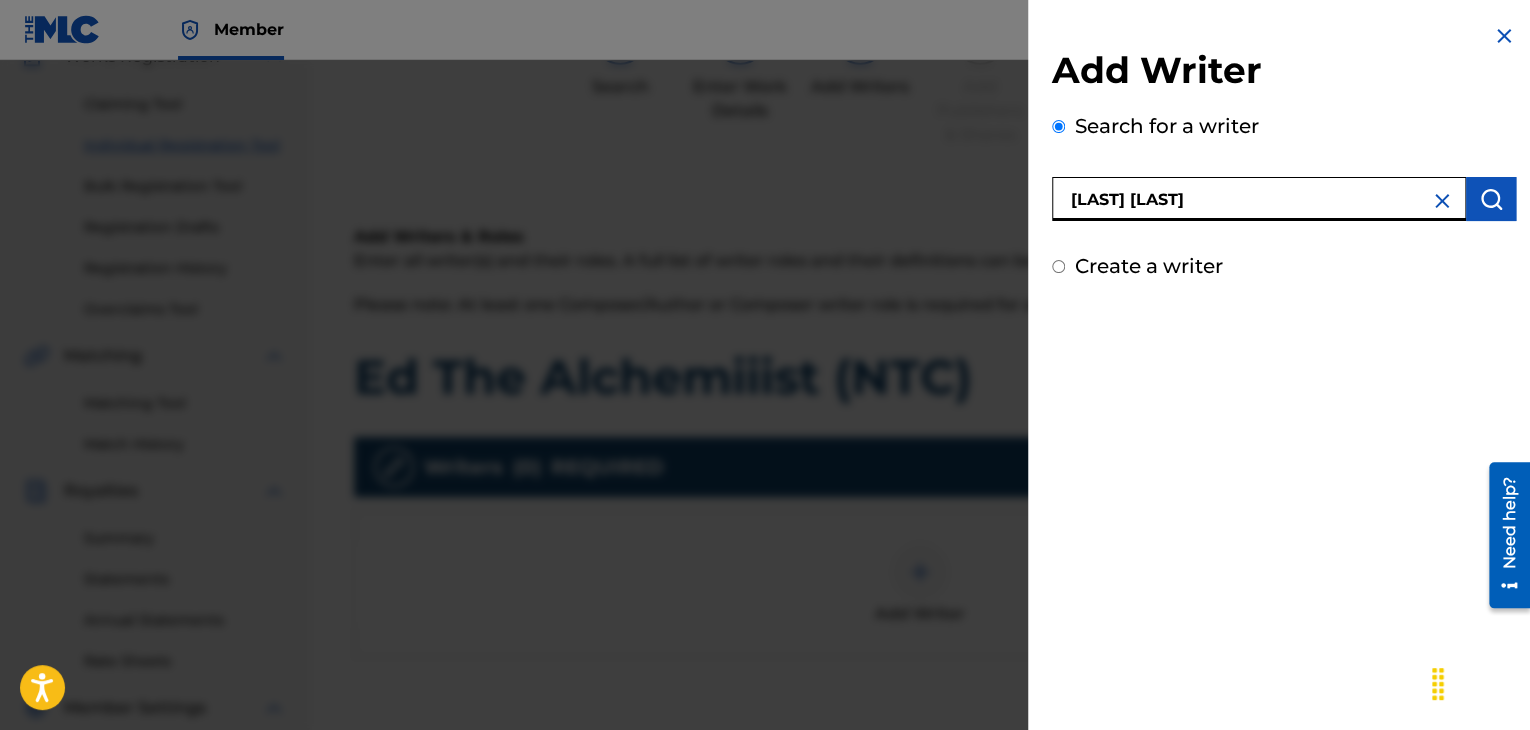 type on "[LAST] [LAST]" 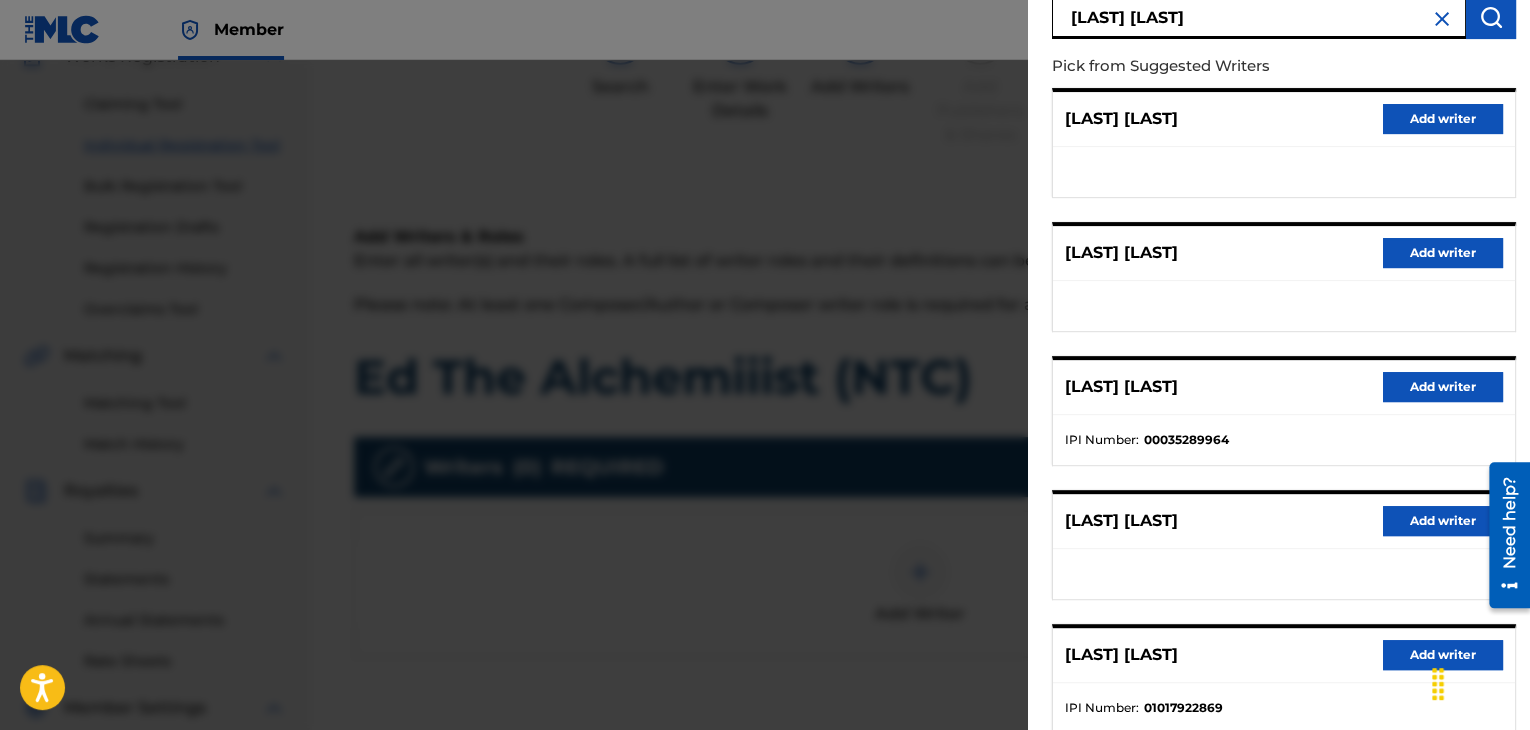 scroll, scrollTop: 300, scrollLeft: 0, axis: vertical 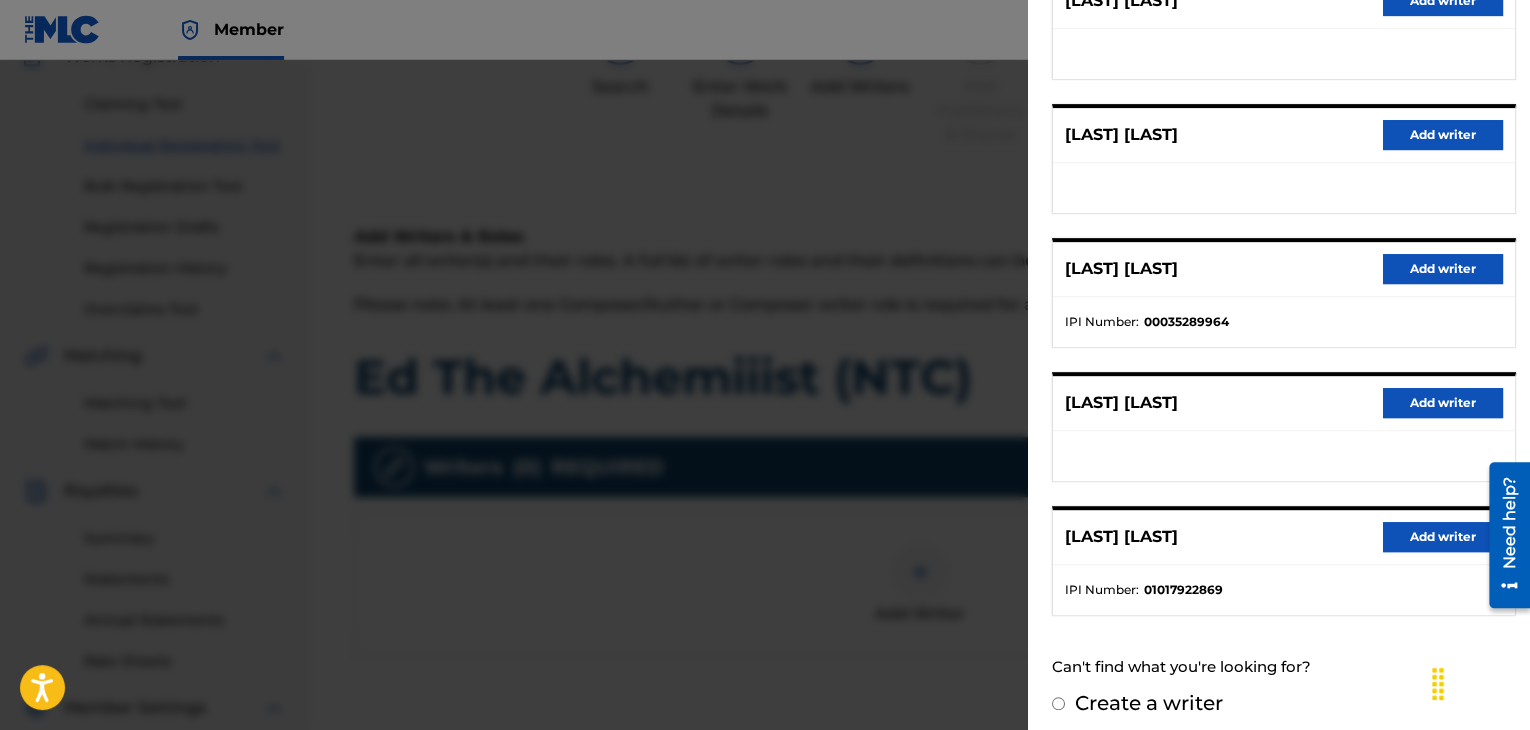 click on "Add writer" at bounding box center [1443, 537] 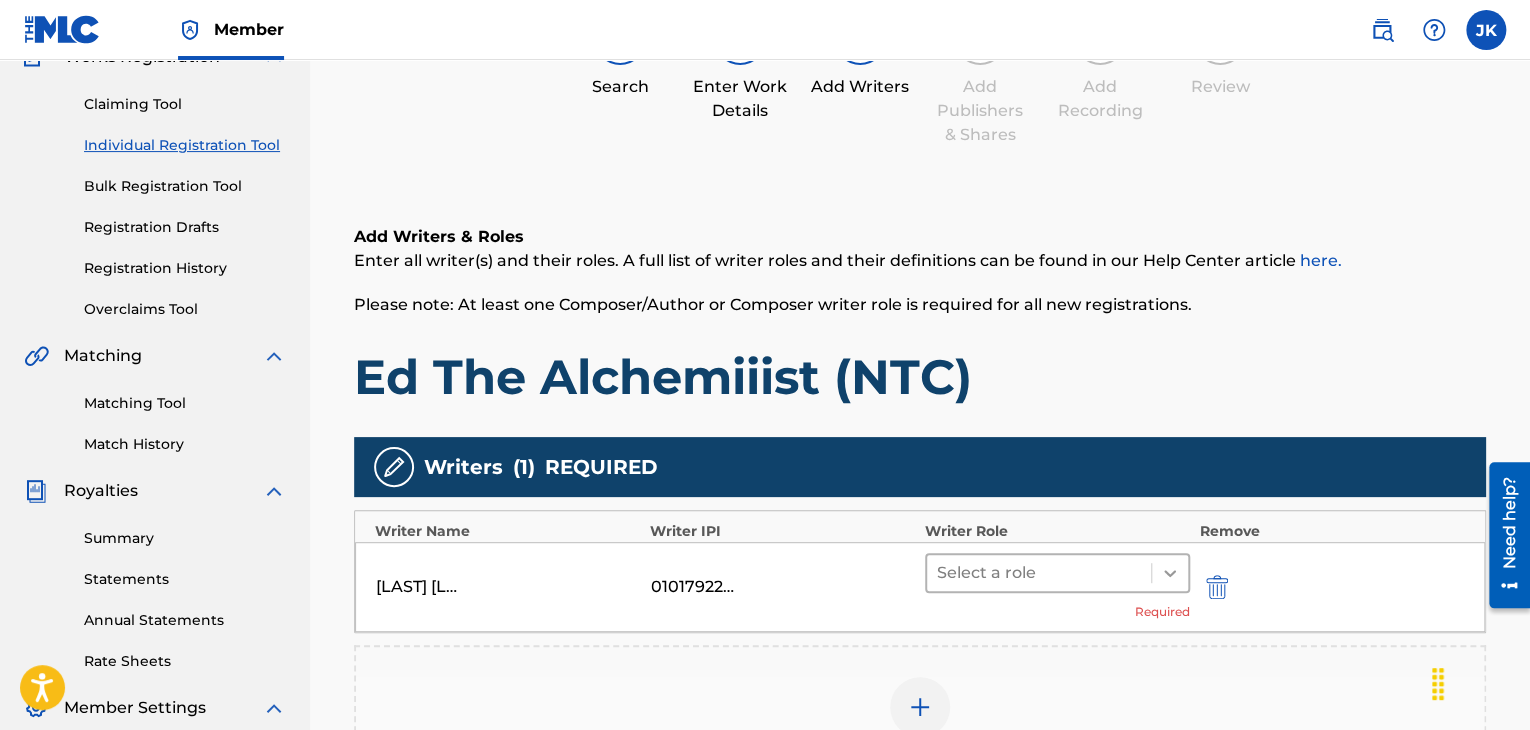 click 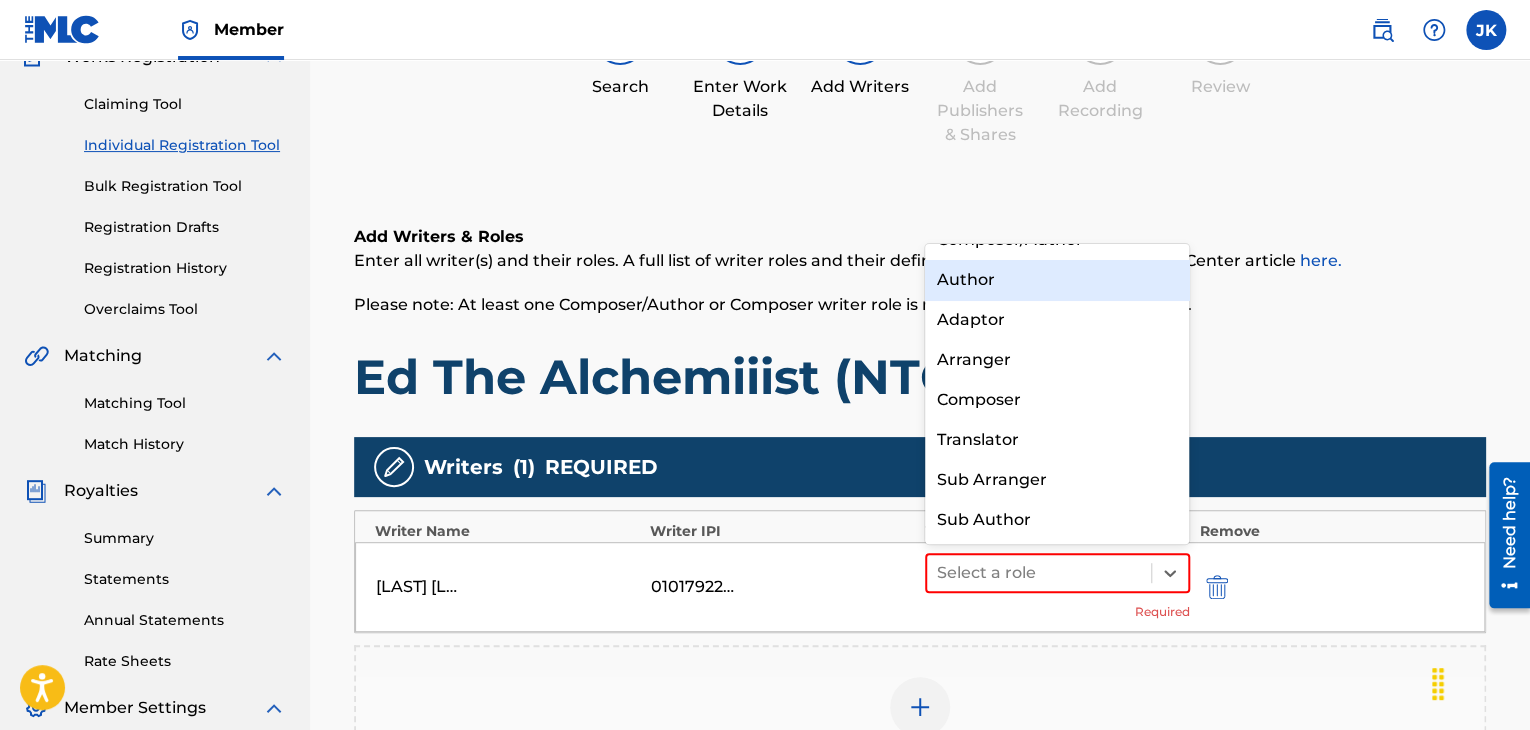 scroll, scrollTop: 0, scrollLeft: 0, axis: both 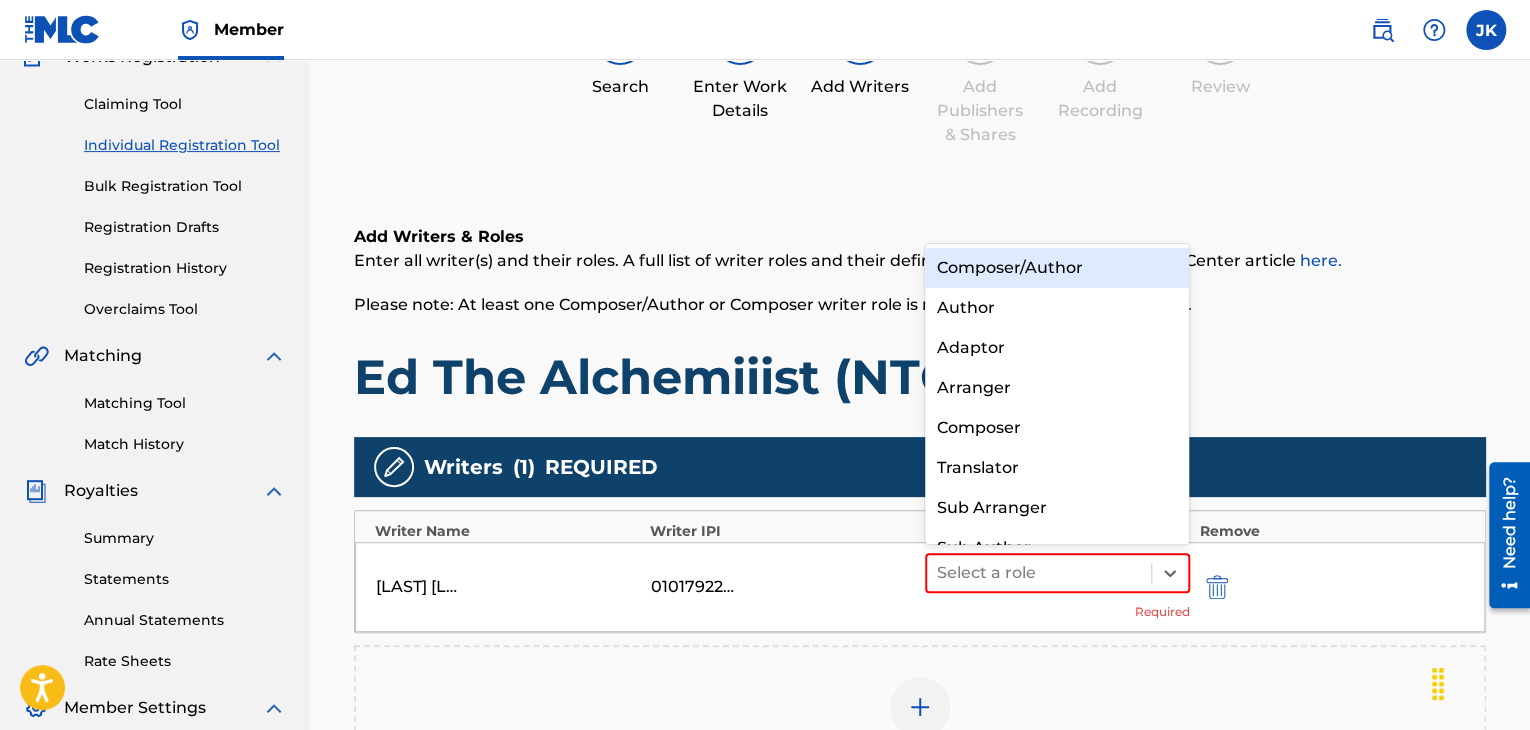click on "Composer/Author" at bounding box center [1057, 268] 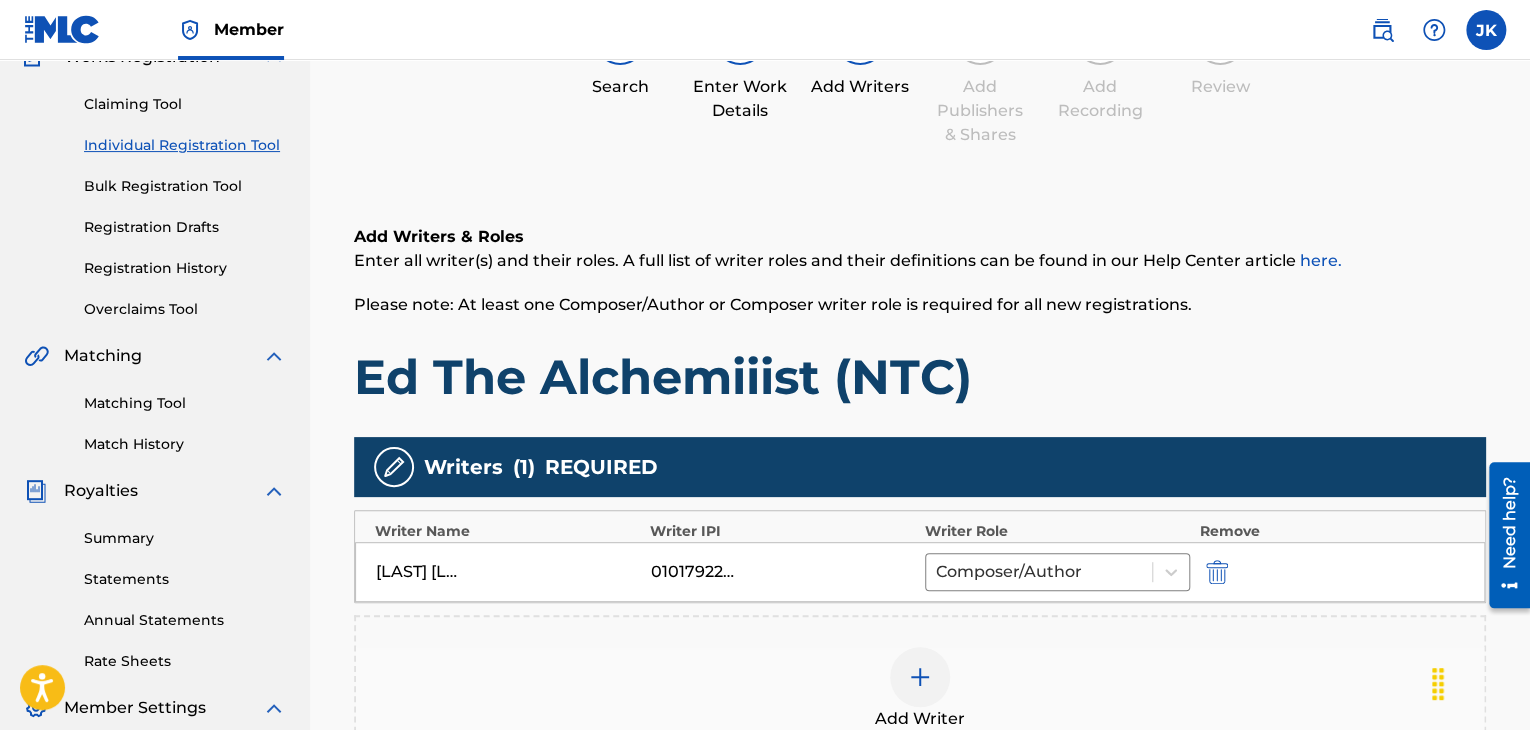click on "Add Writers & Roles Enter all writer(s) and their roles. A full list of writer roles and their definitions can be found in our Help Center article   here. Please note: At least one Composer/Author or Composer writer role is required for all new registrations. Ed The Alchemiiist (NTC)" at bounding box center (920, 316) 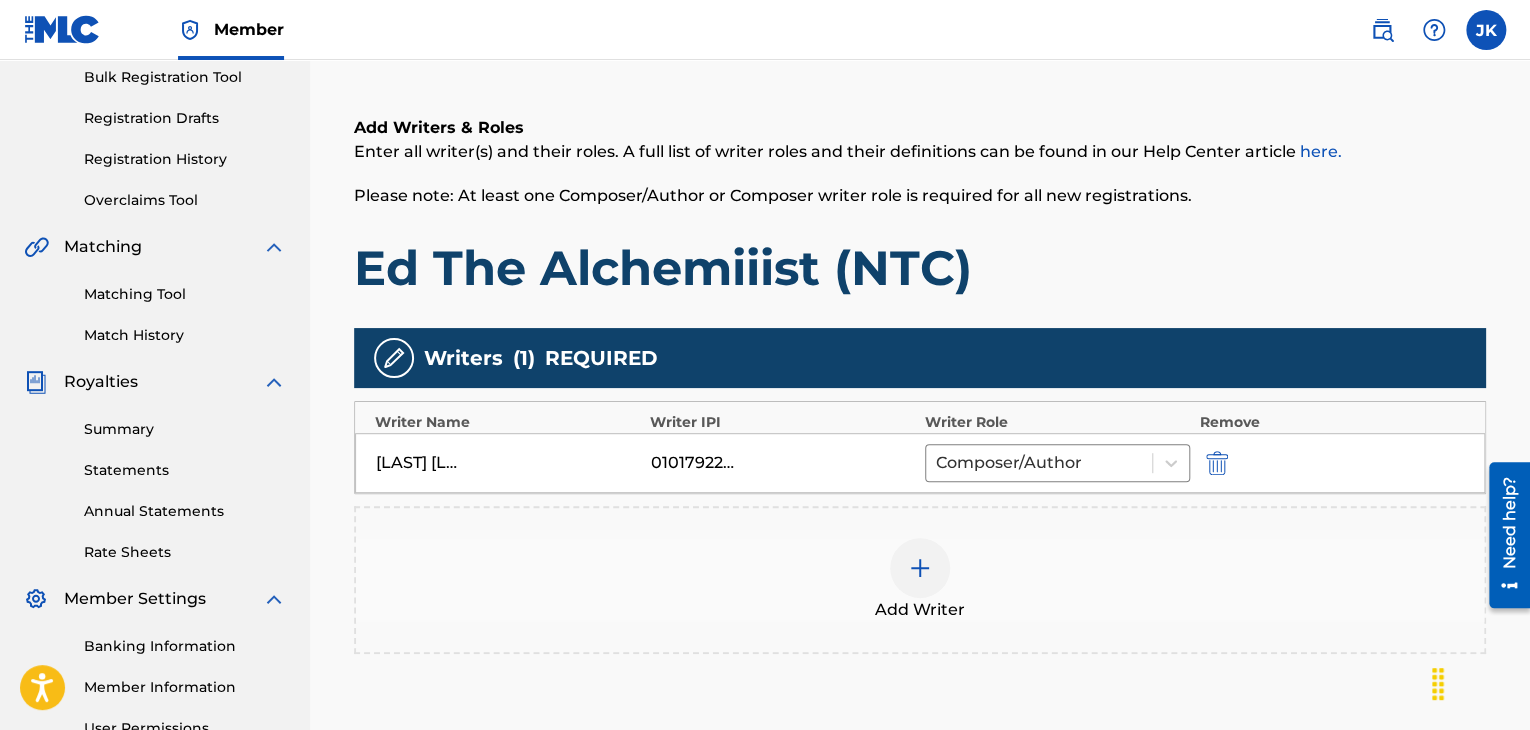 scroll, scrollTop: 390, scrollLeft: 0, axis: vertical 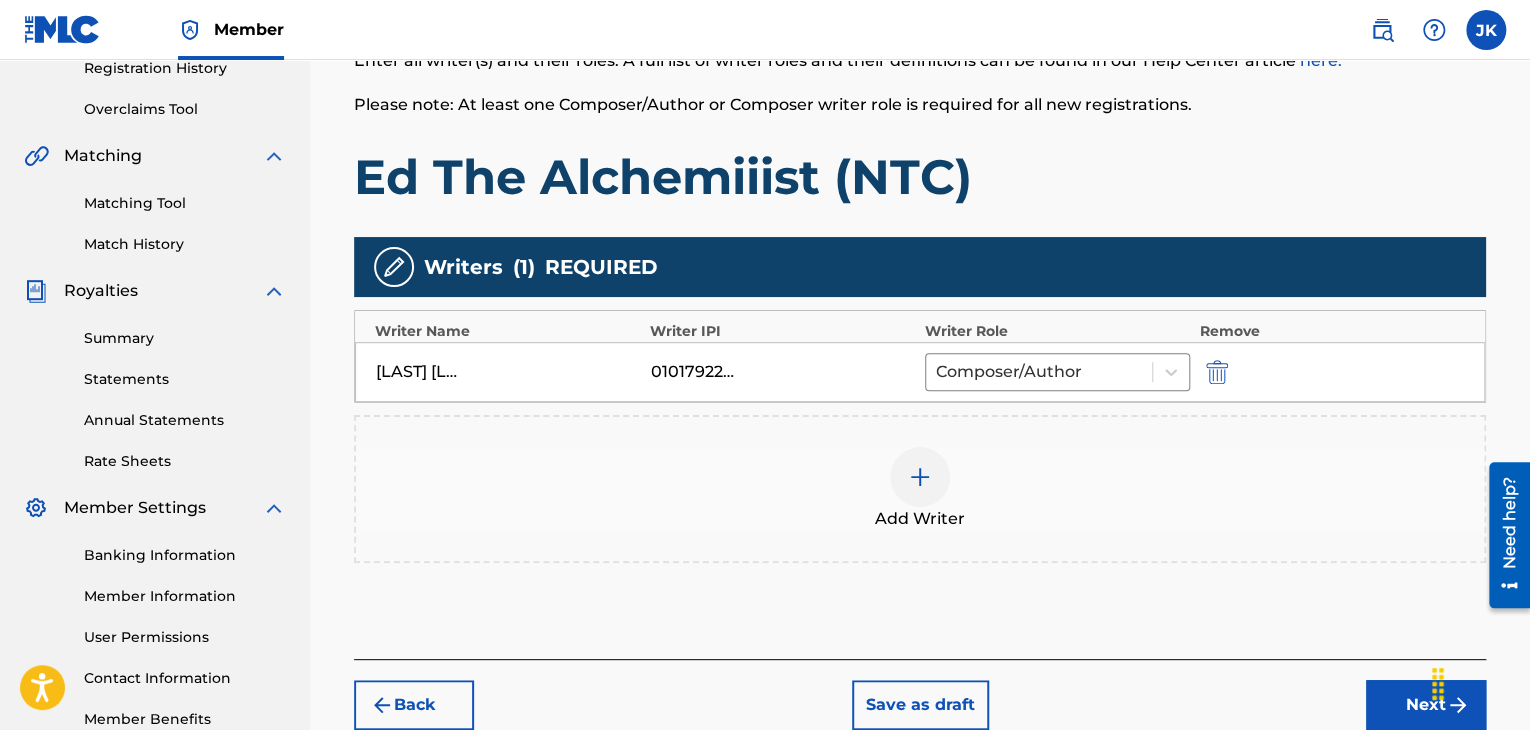click on "Next" at bounding box center (1426, 705) 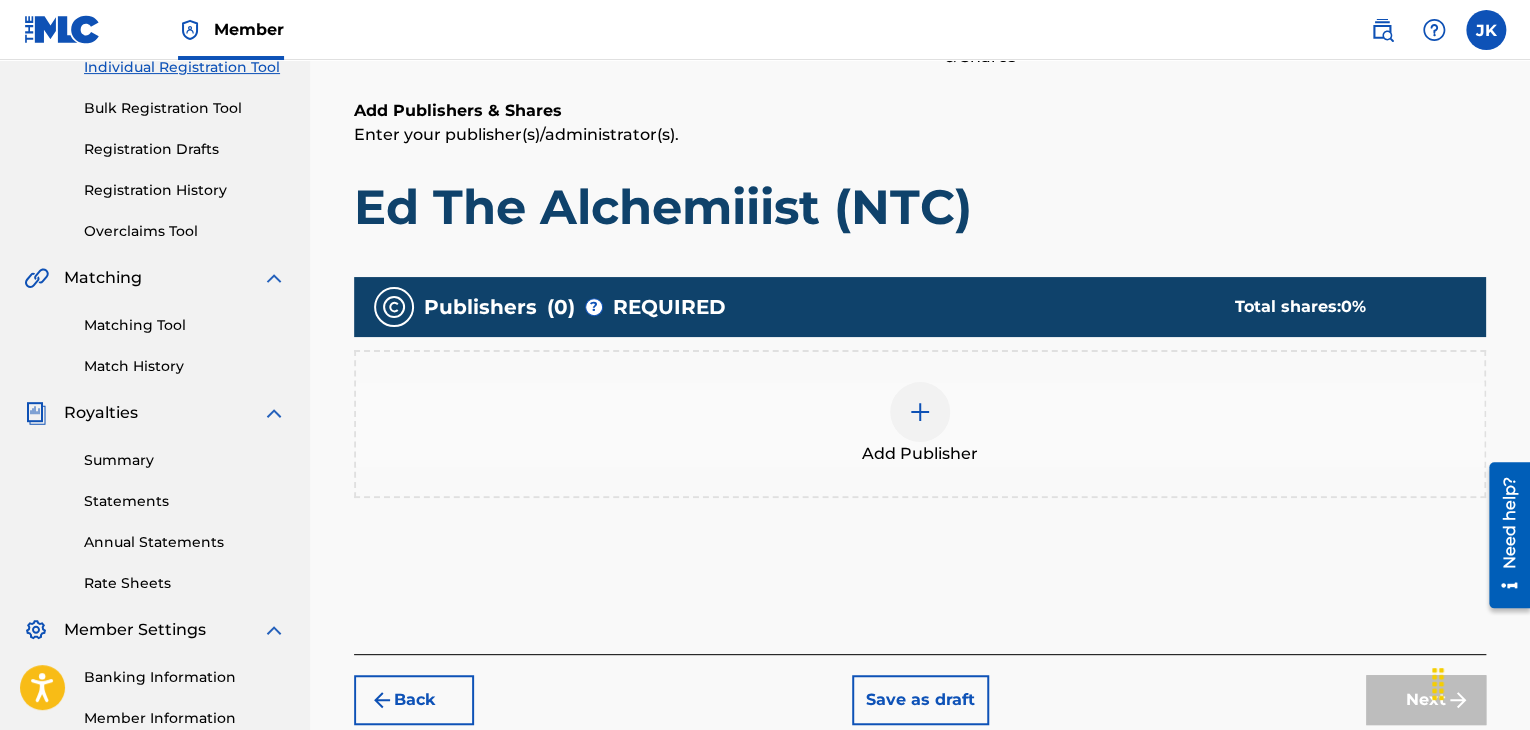 scroll, scrollTop: 290, scrollLeft: 0, axis: vertical 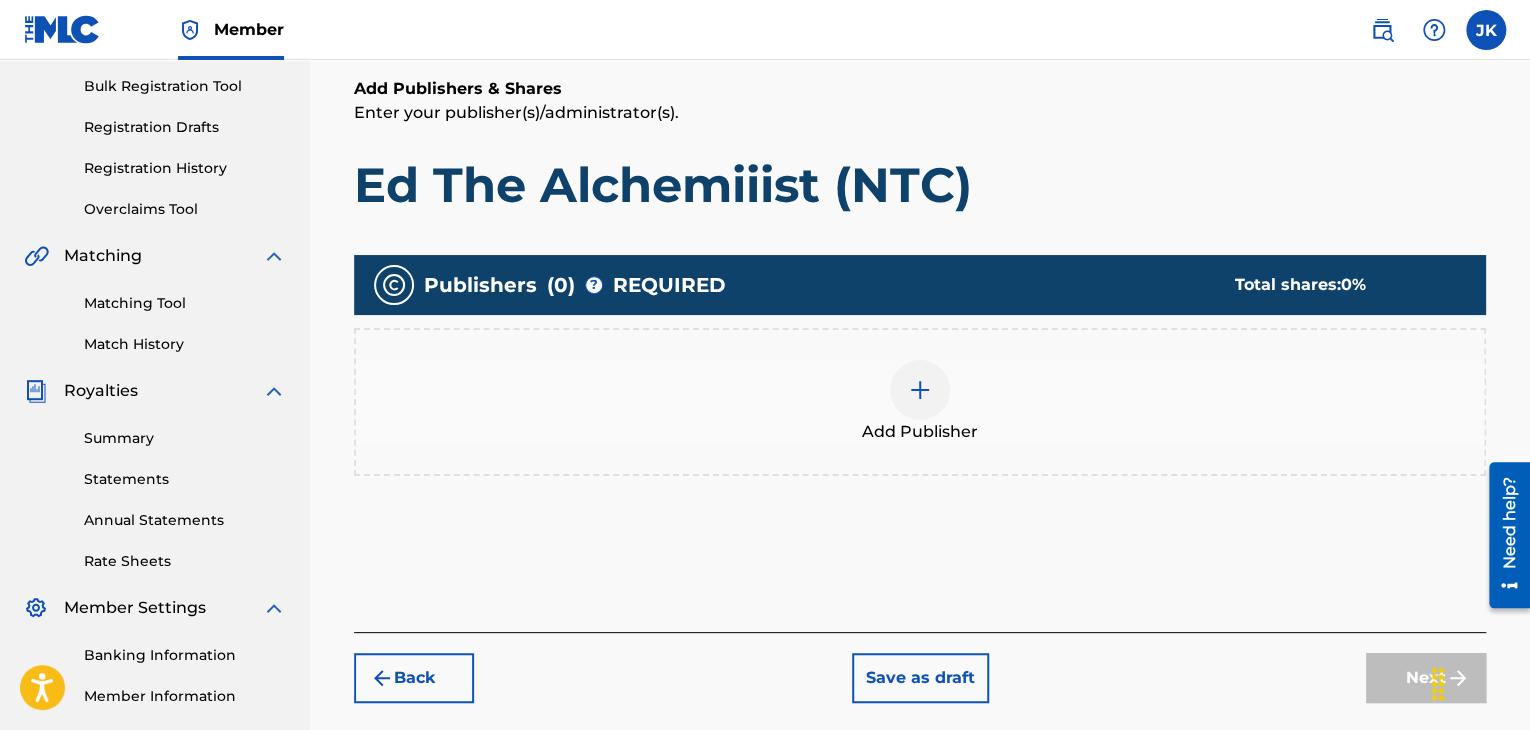 click at bounding box center [920, 390] 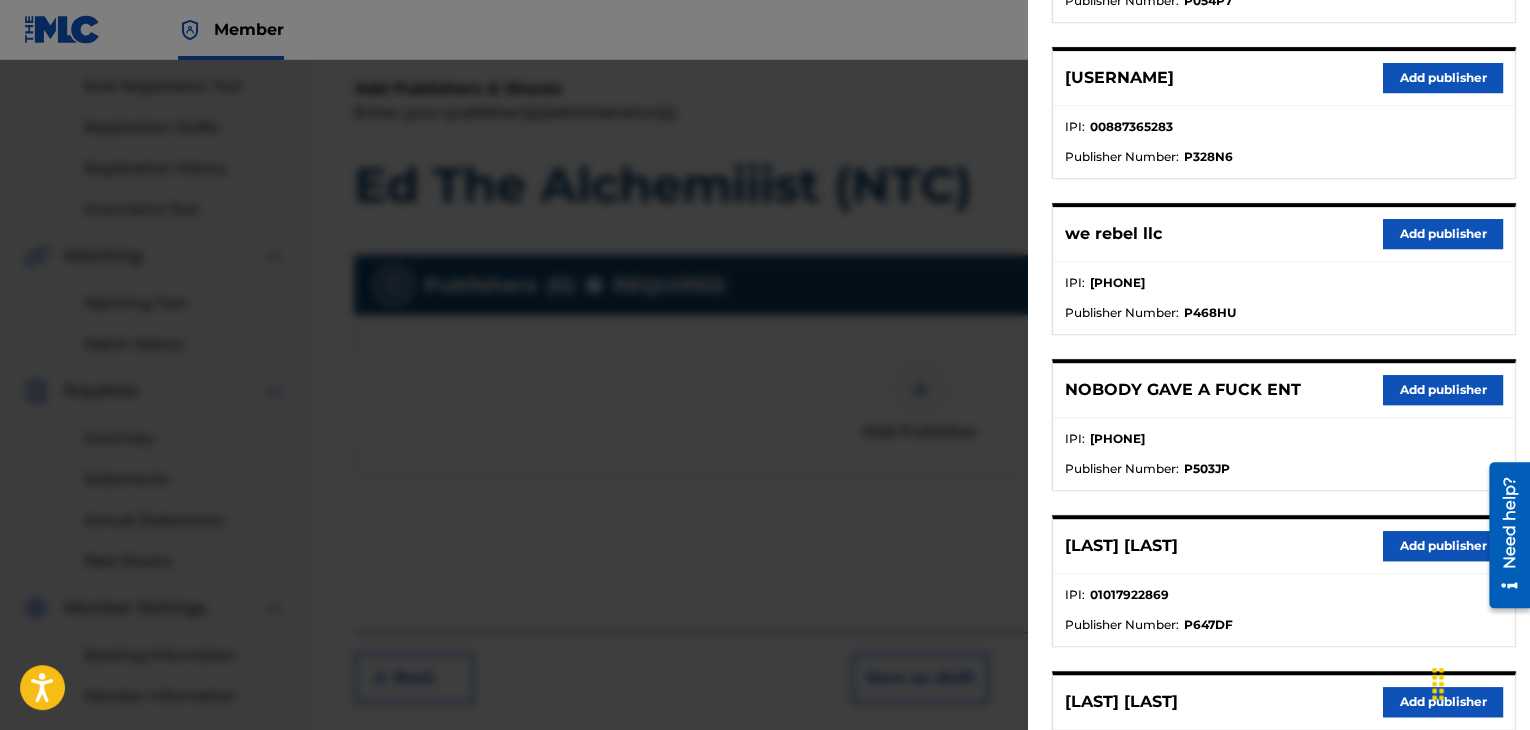 scroll, scrollTop: 500, scrollLeft: 0, axis: vertical 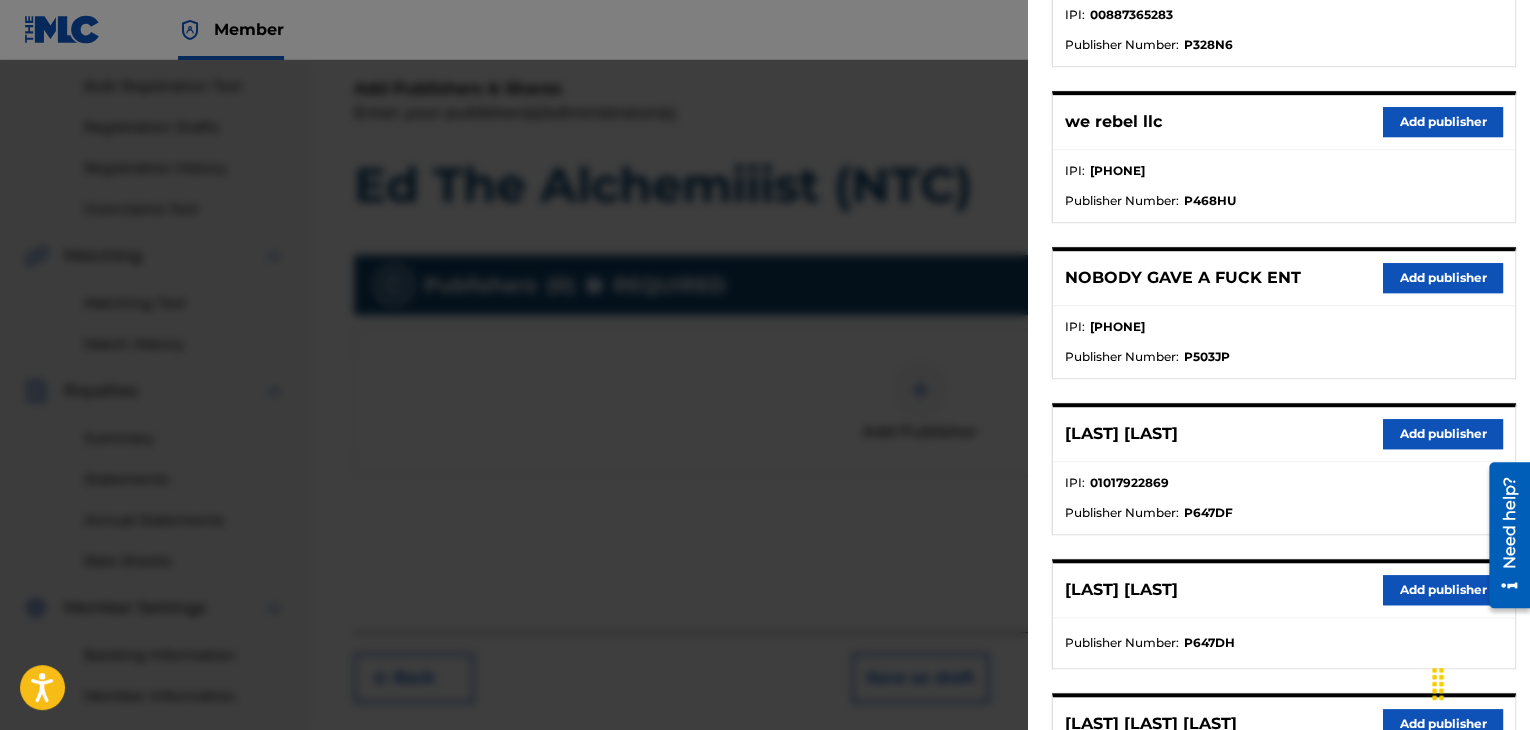click on "Add publisher" at bounding box center [1443, 434] 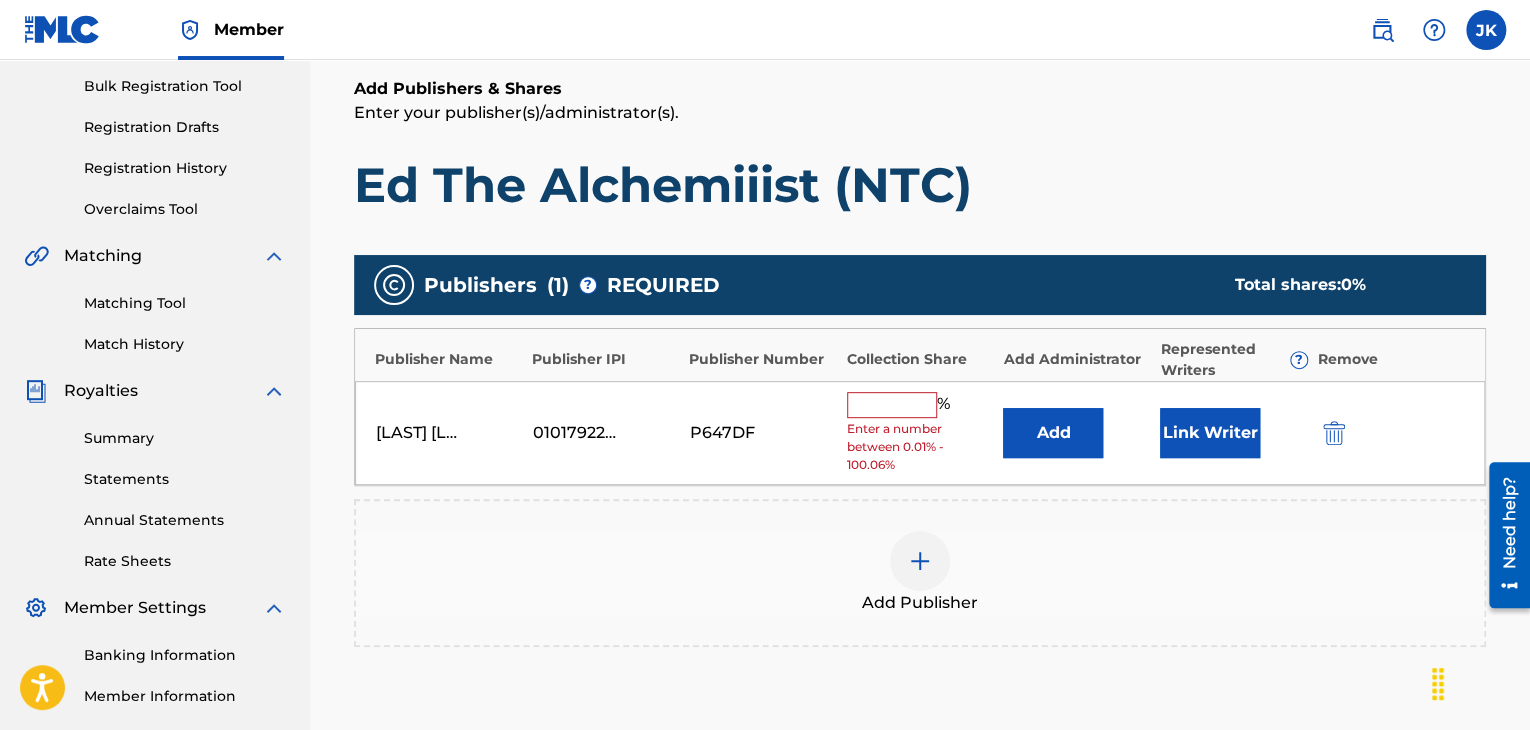 click on "Add" at bounding box center (1053, 433) 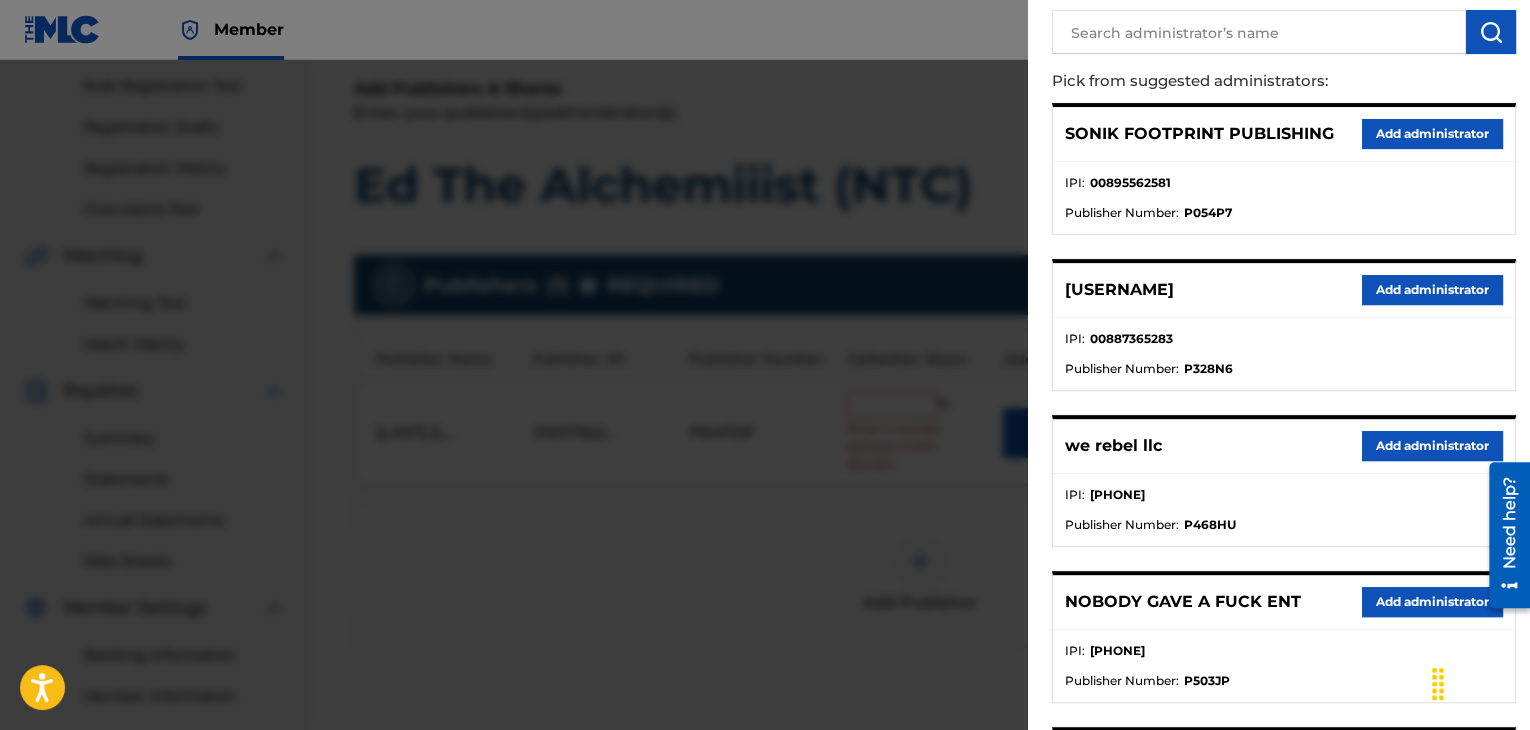 scroll, scrollTop: 200, scrollLeft: 0, axis: vertical 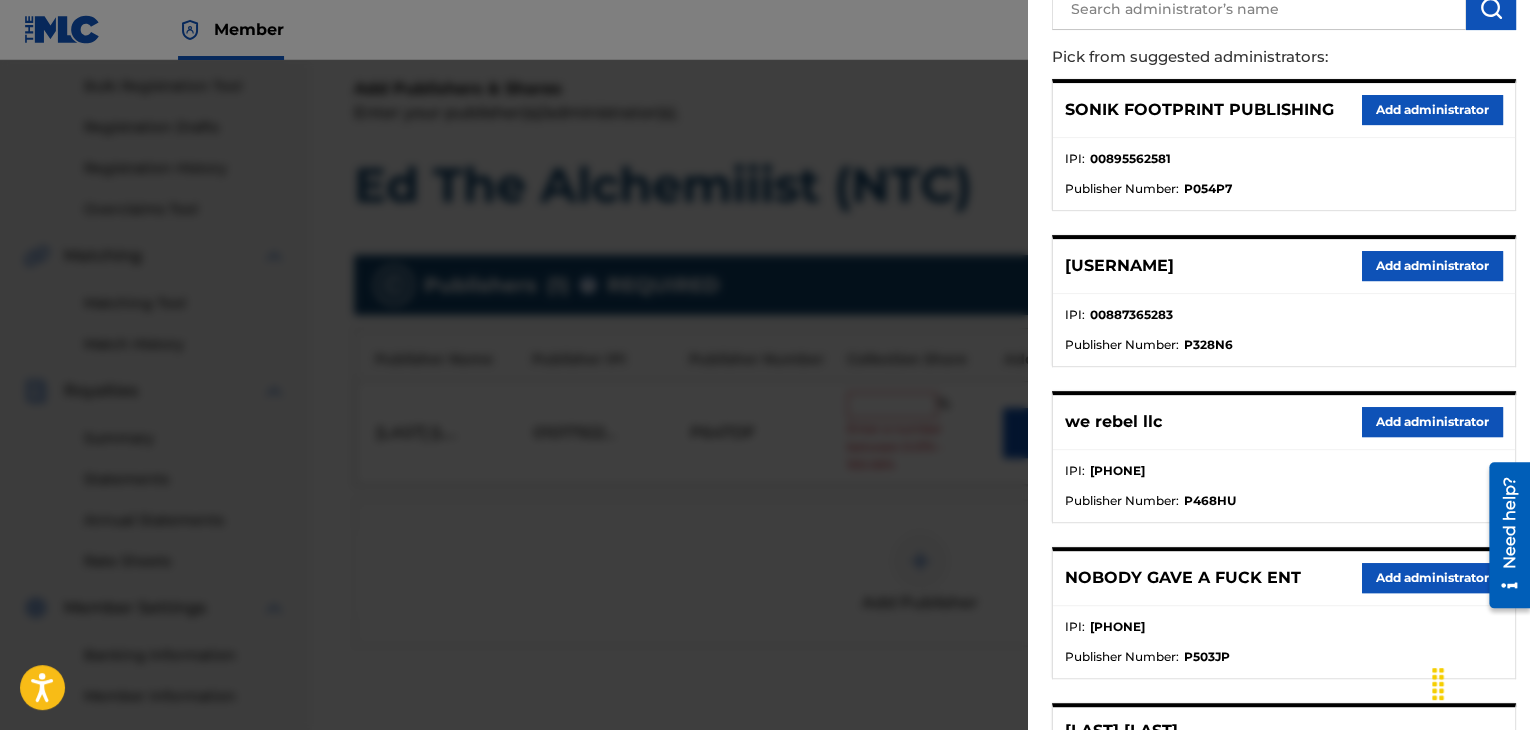 click on "Add administrator" at bounding box center (1432, 422) 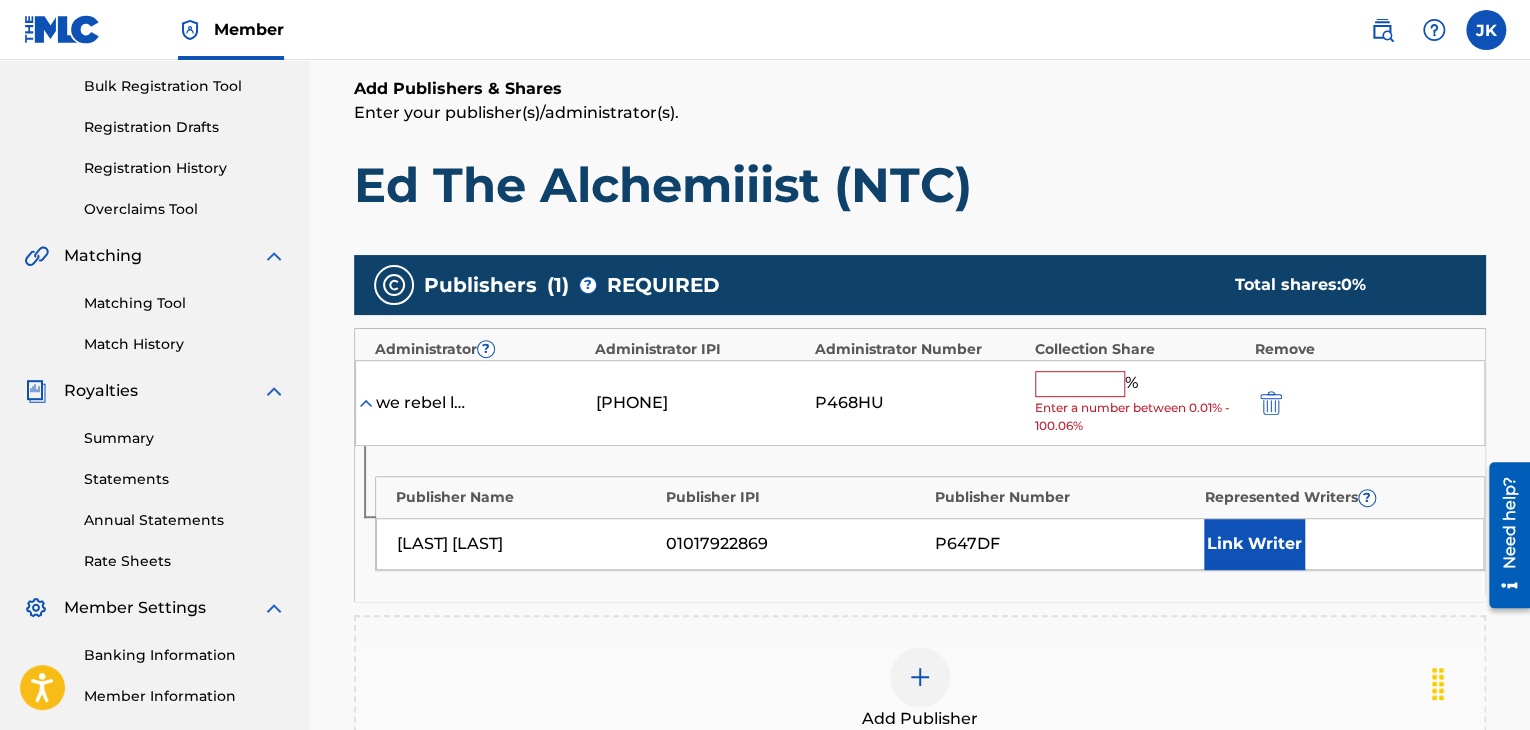 click at bounding box center [1080, 384] 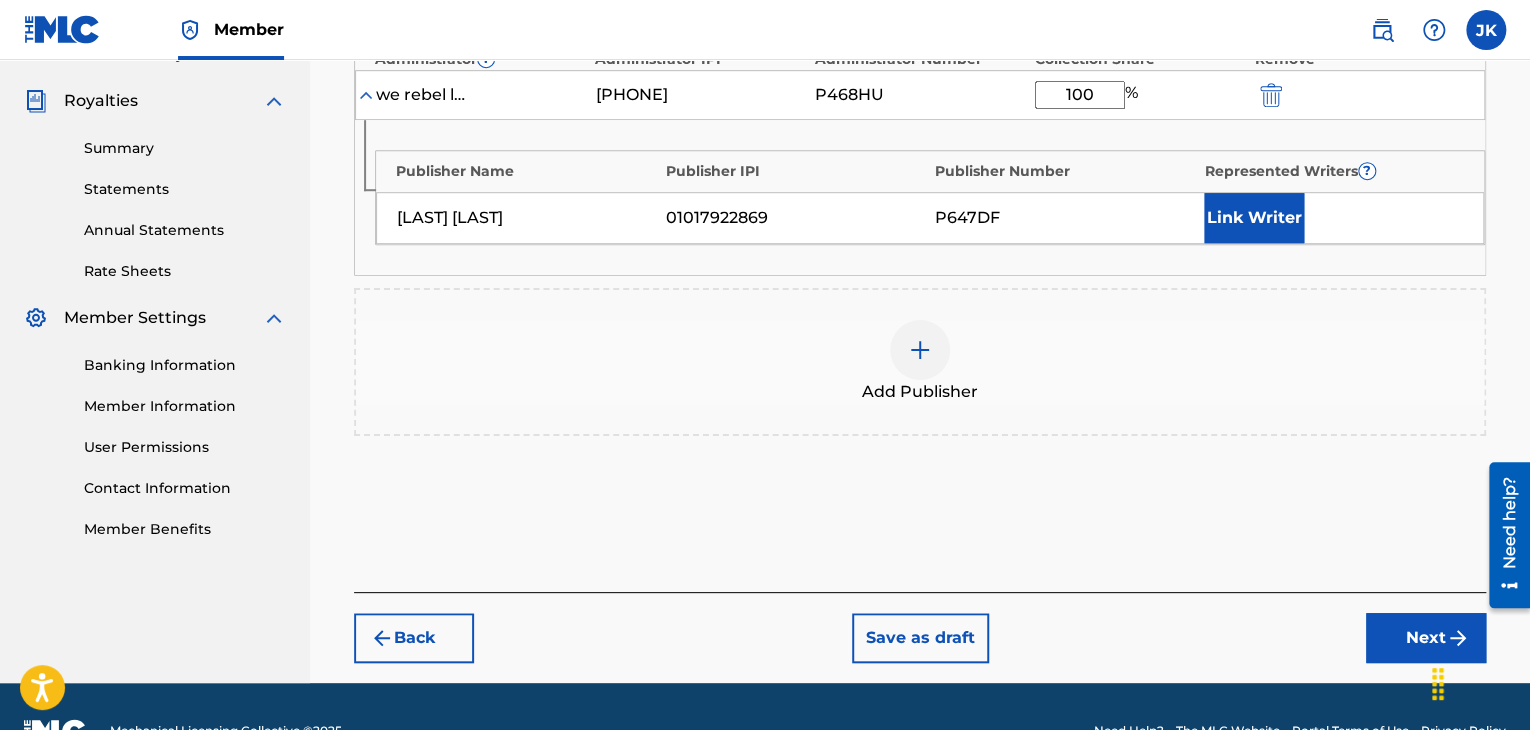 scroll, scrollTop: 590, scrollLeft: 0, axis: vertical 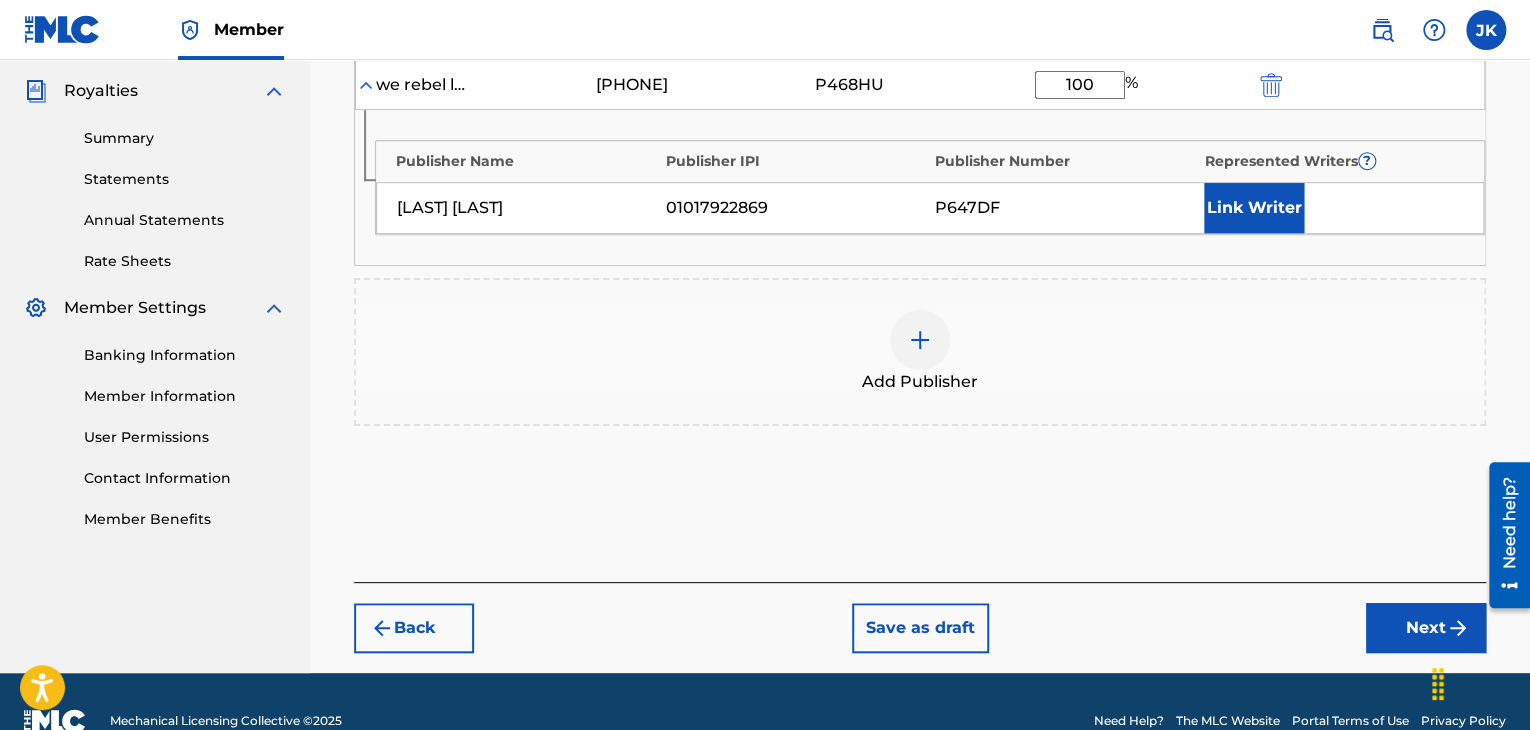 click on "Next" at bounding box center (1426, 628) 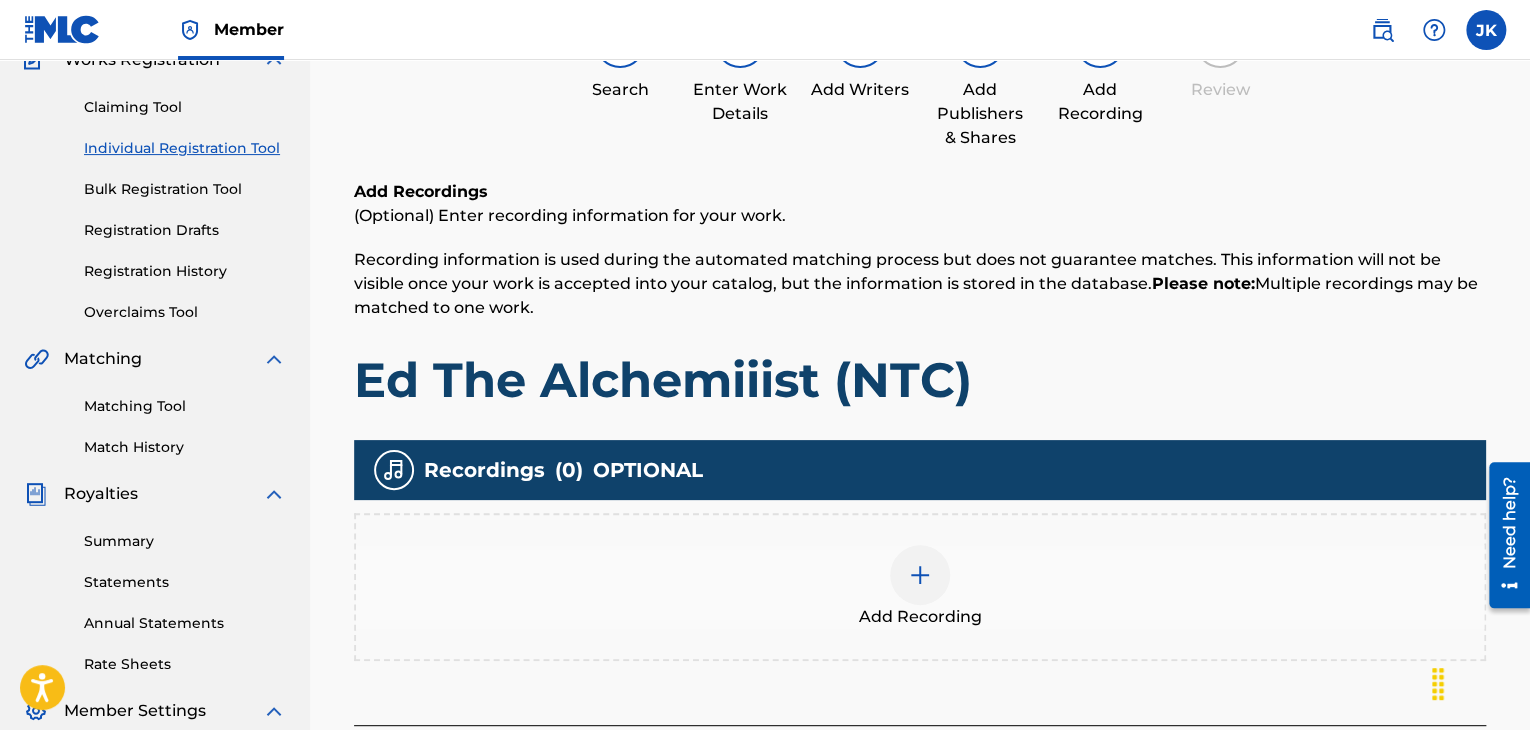 scroll, scrollTop: 290, scrollLeft: 0, axis: vertical 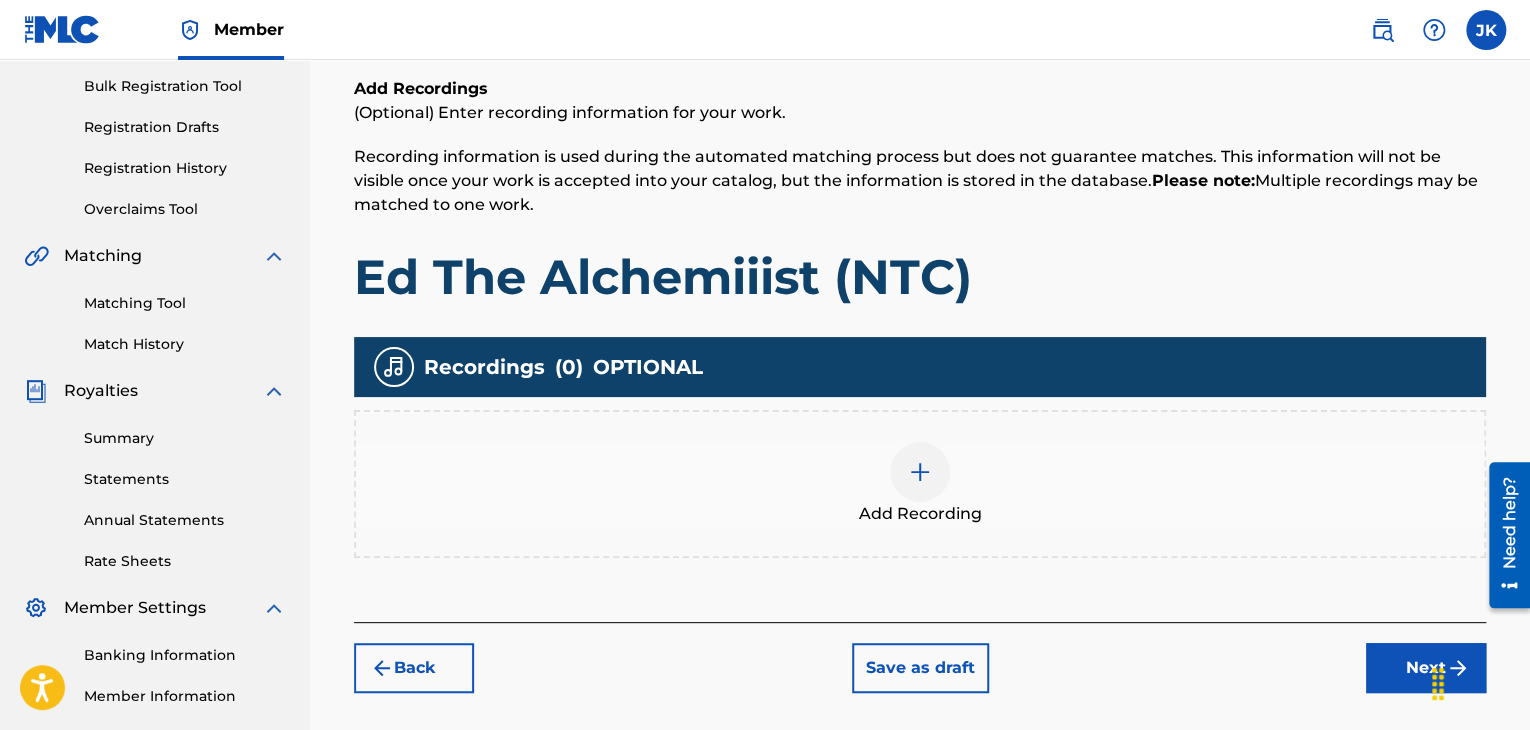 click at bounding box center [920, 472] 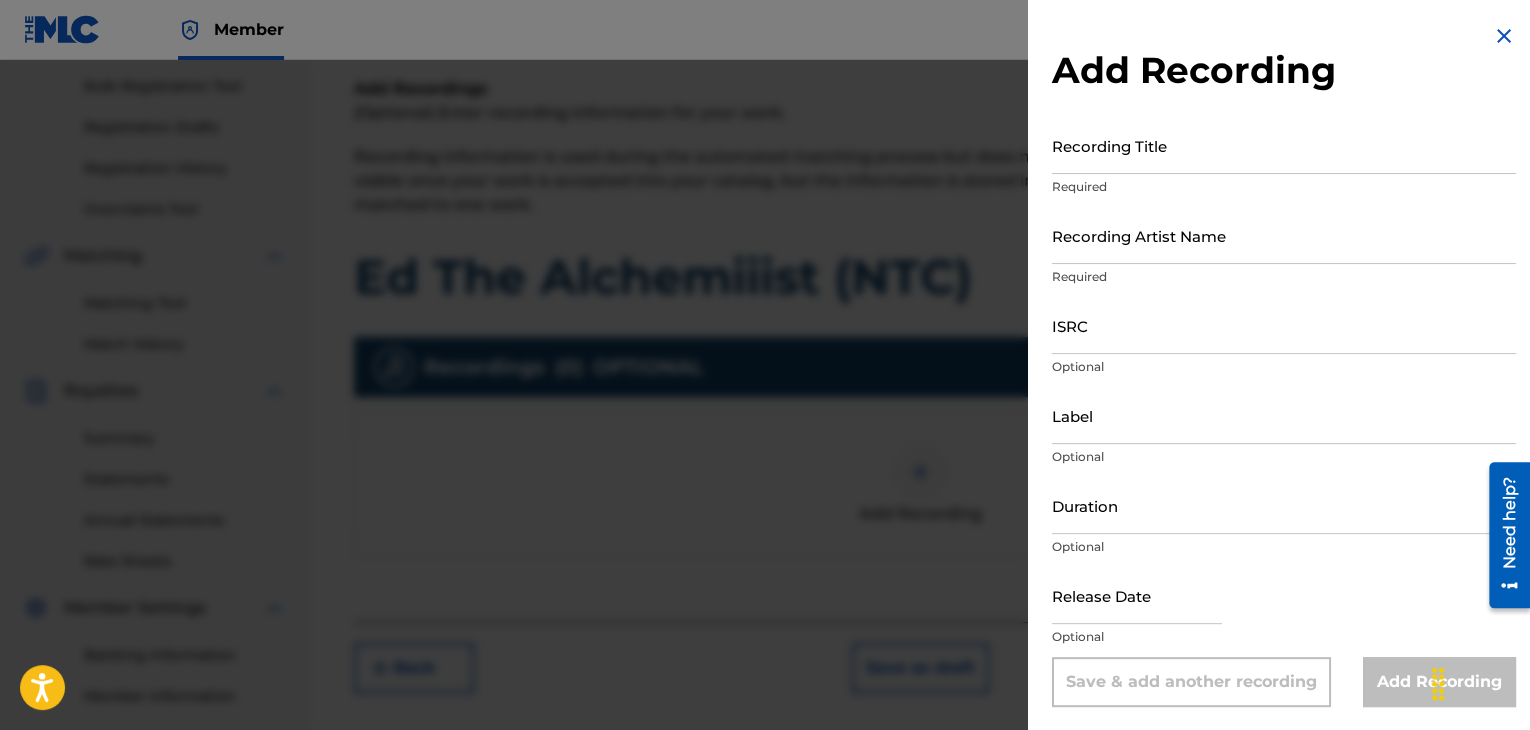 click on "Recording Title" at bounding box center (1284, 145) 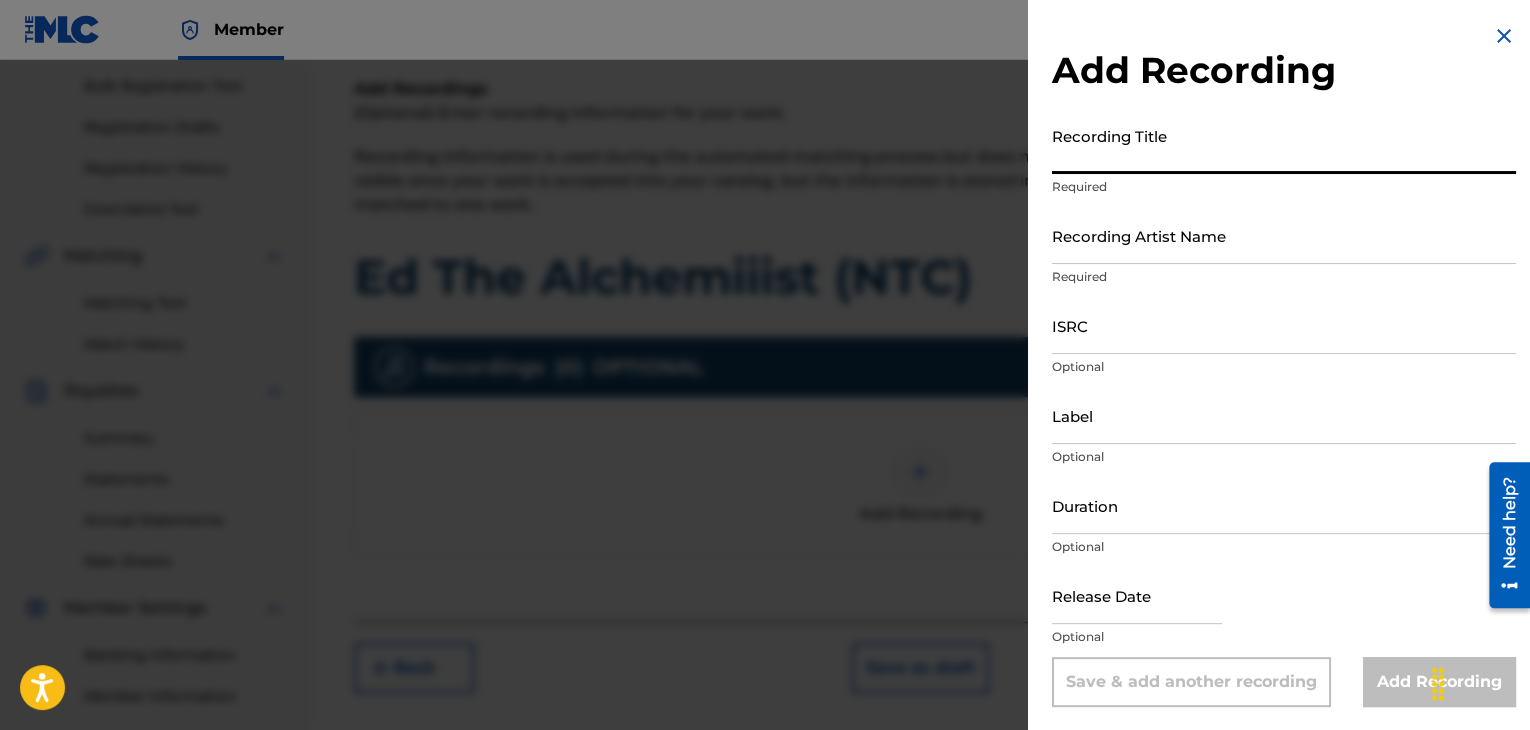 paste on "Ed The Alchemiiist (NTC)" 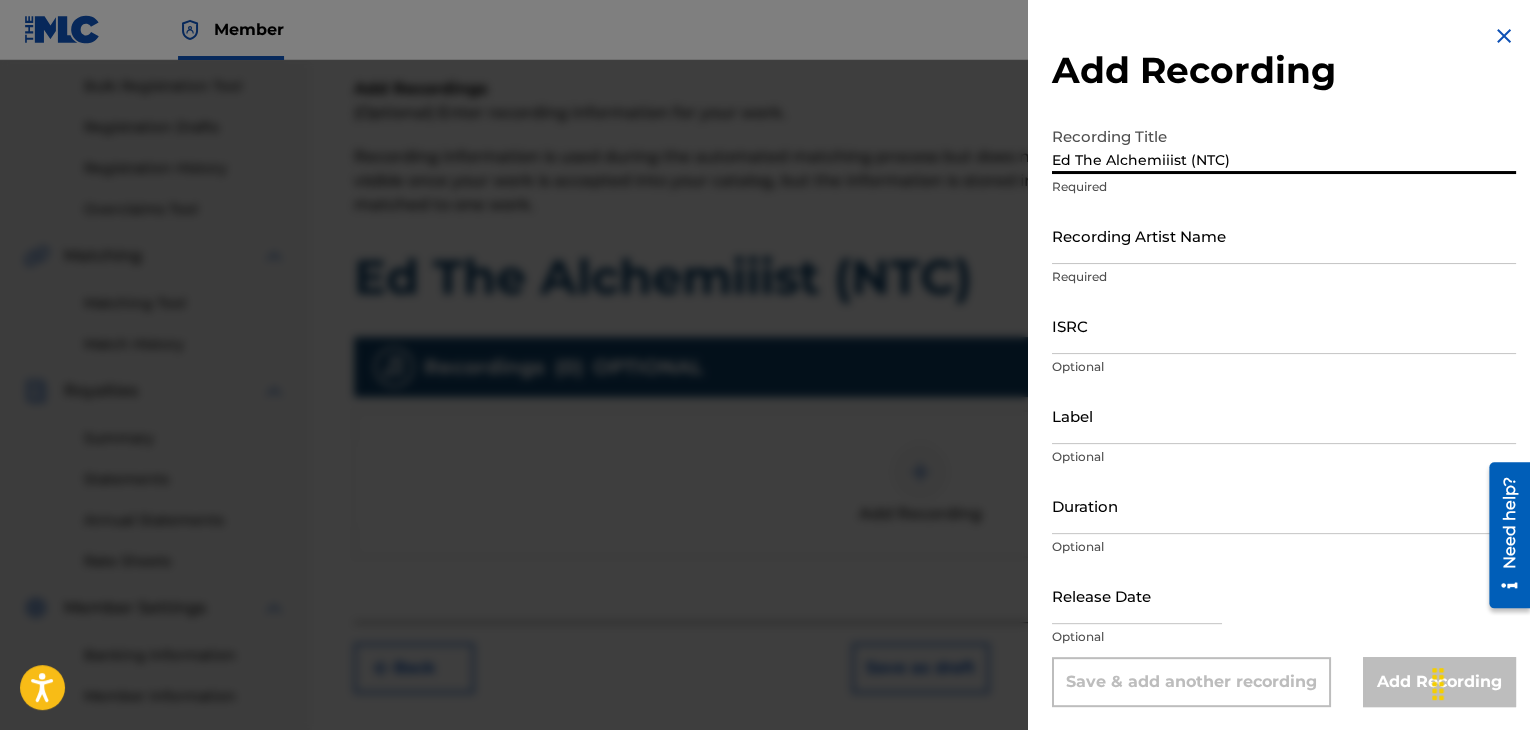 type on "Ed The Alchemiiist (NTC)" 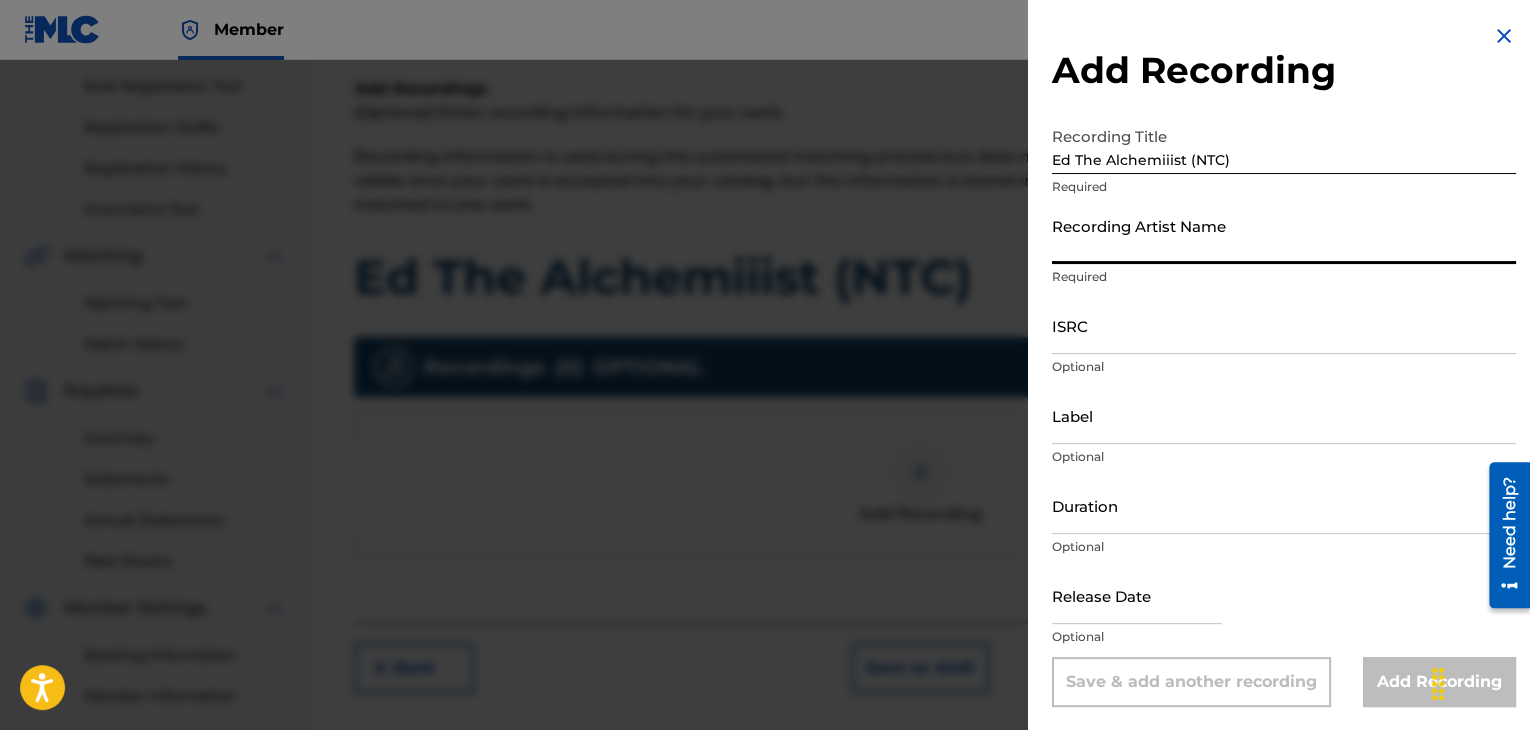 click on "Recording Artist Name" at bounding box center [1284, 235] 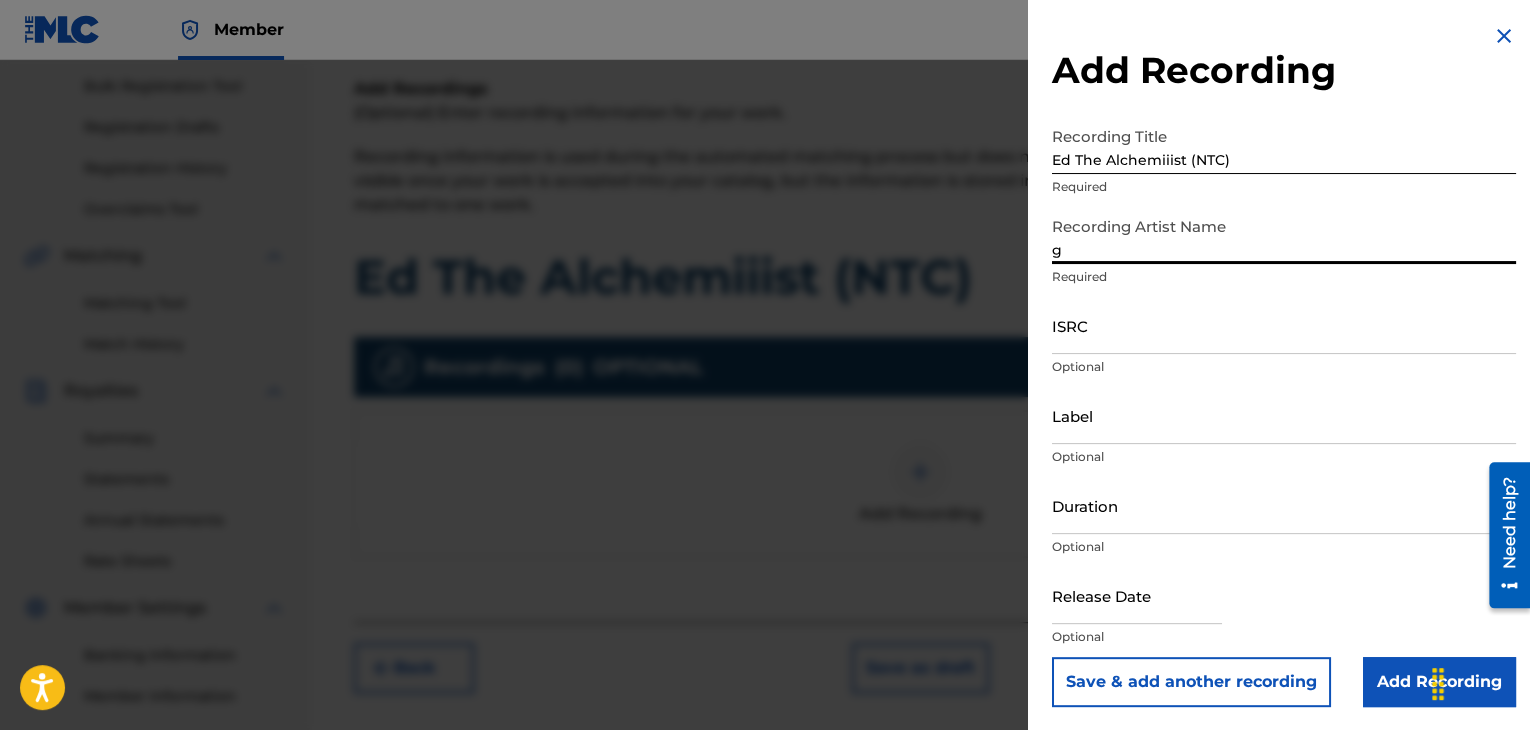 type on "[LAST]" 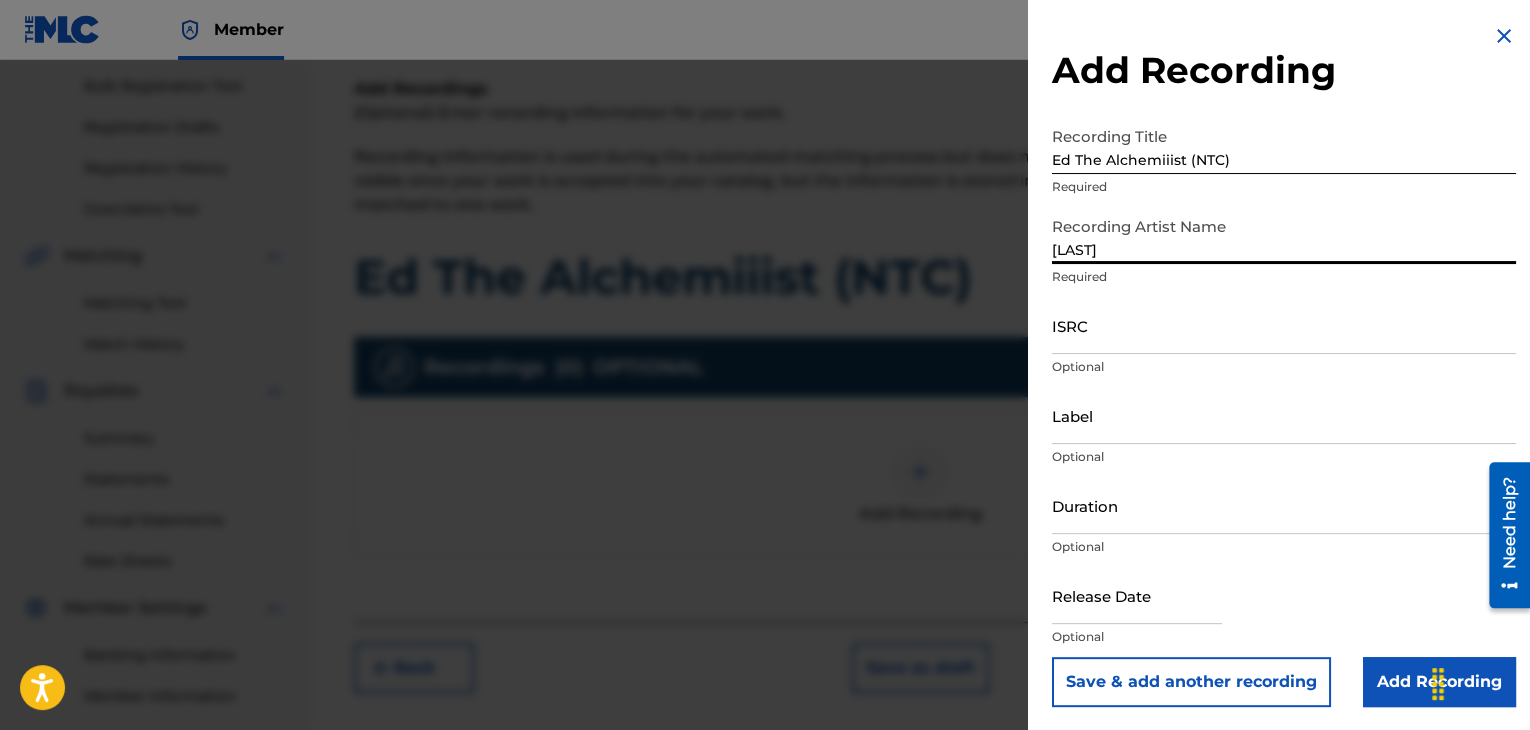click on "ISRC" at bounding box center [1284, 325] 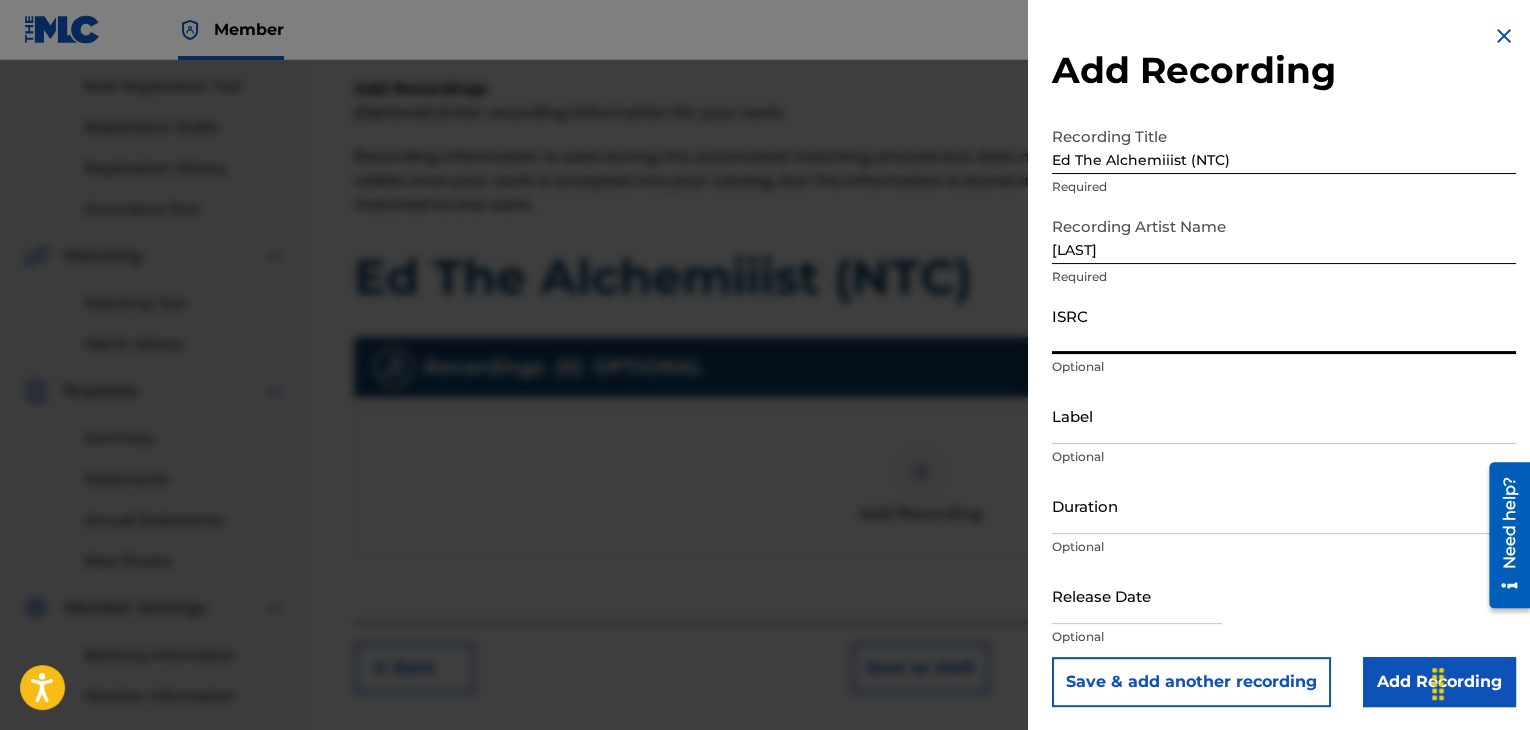 paste on "QM42K2051684" 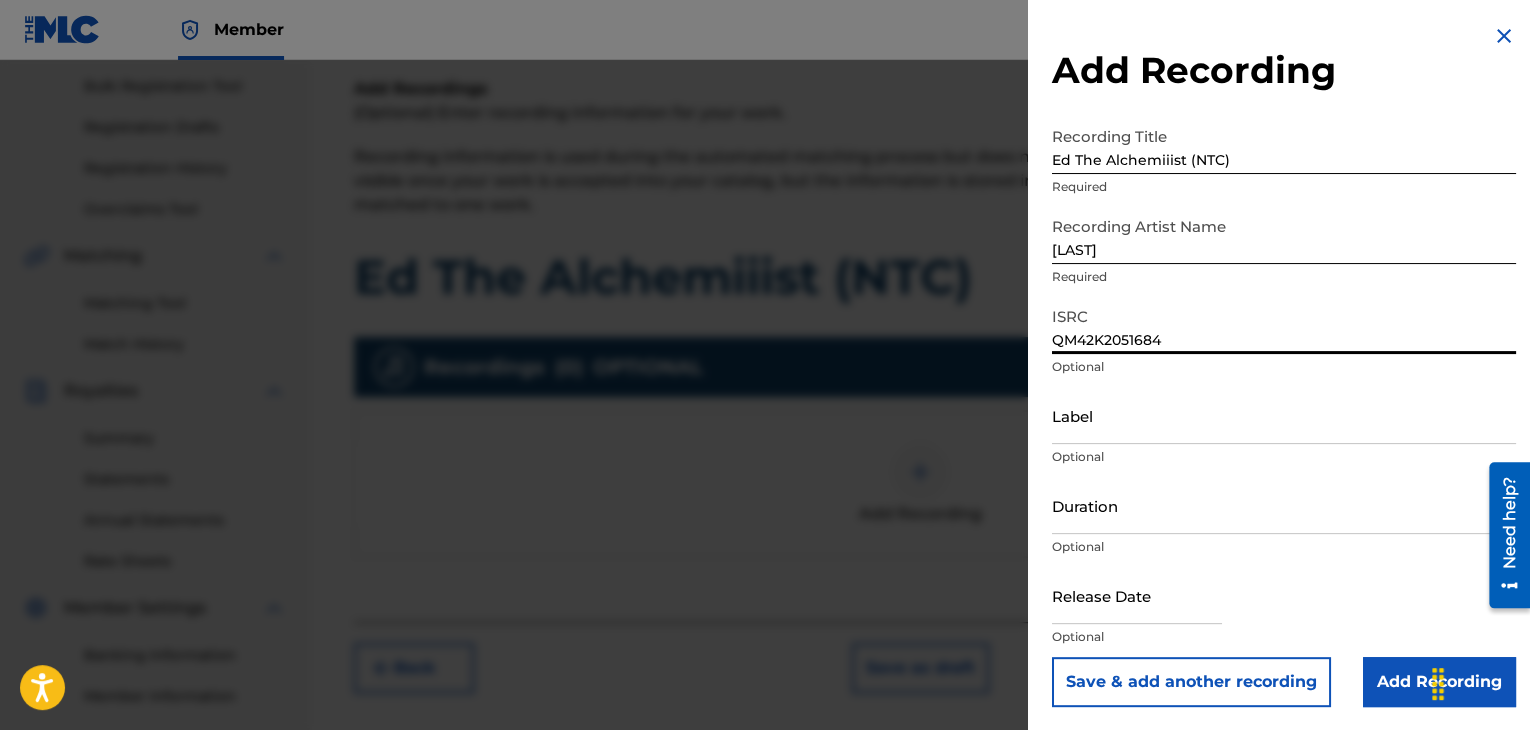 type on "QM42K2051684" 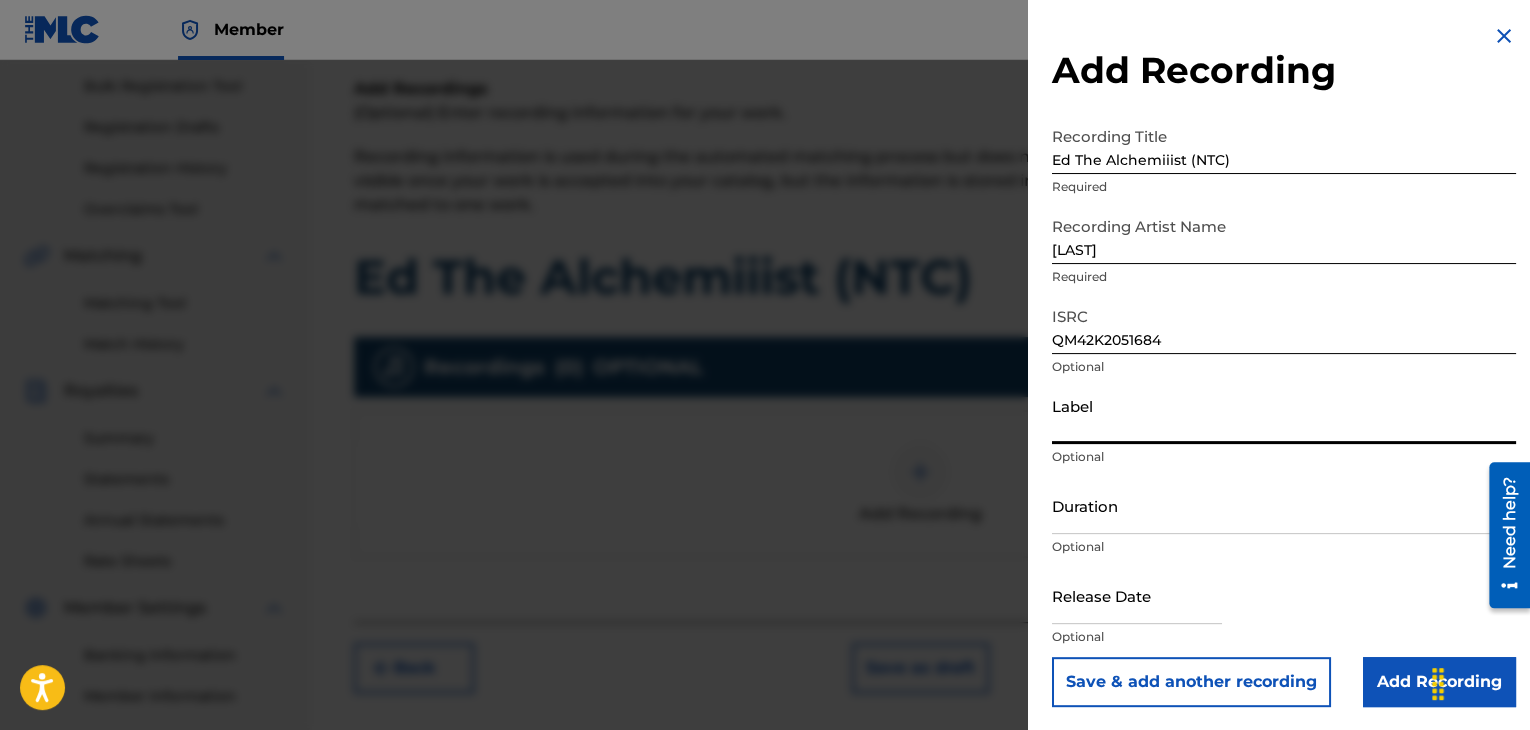 type on "w" 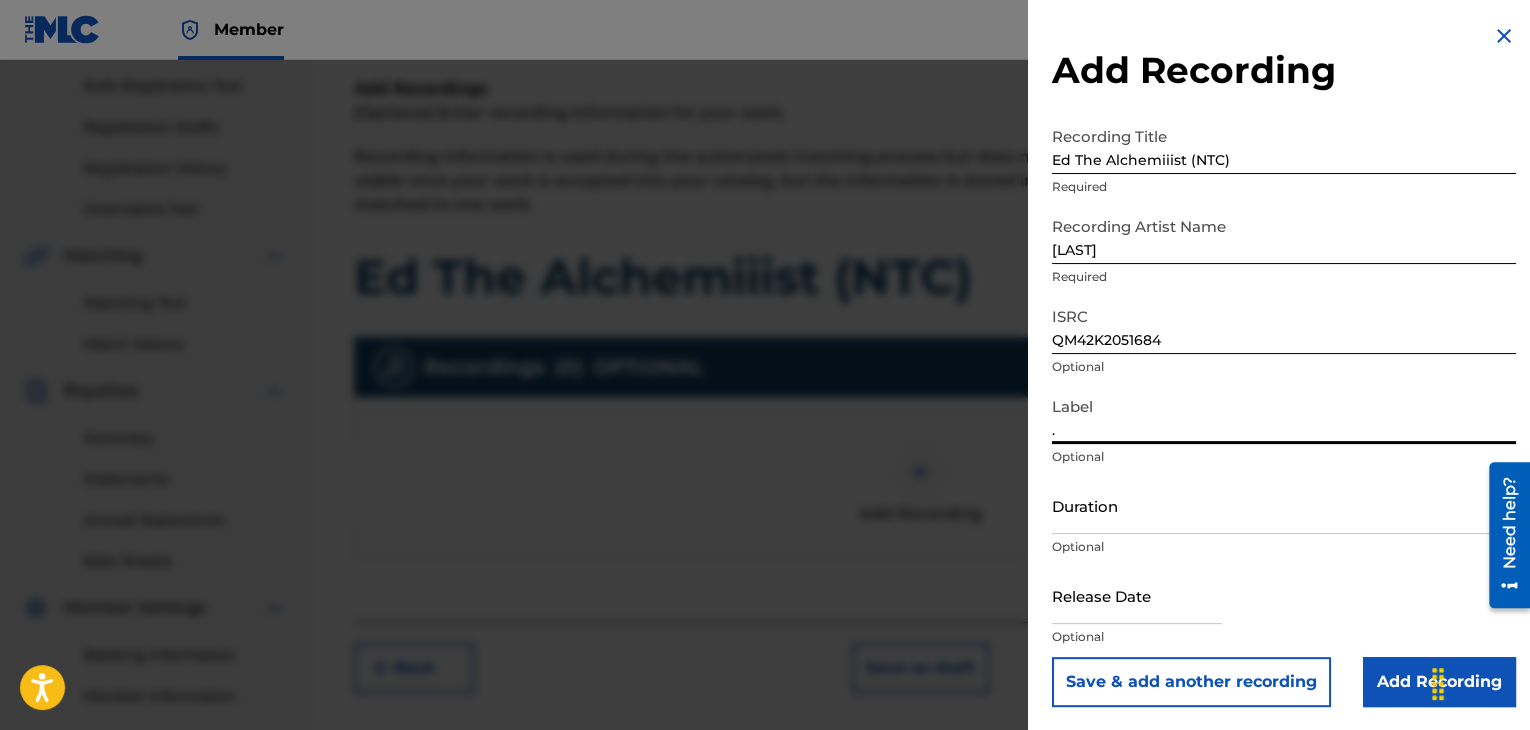 type on ".wav|Lab productions" 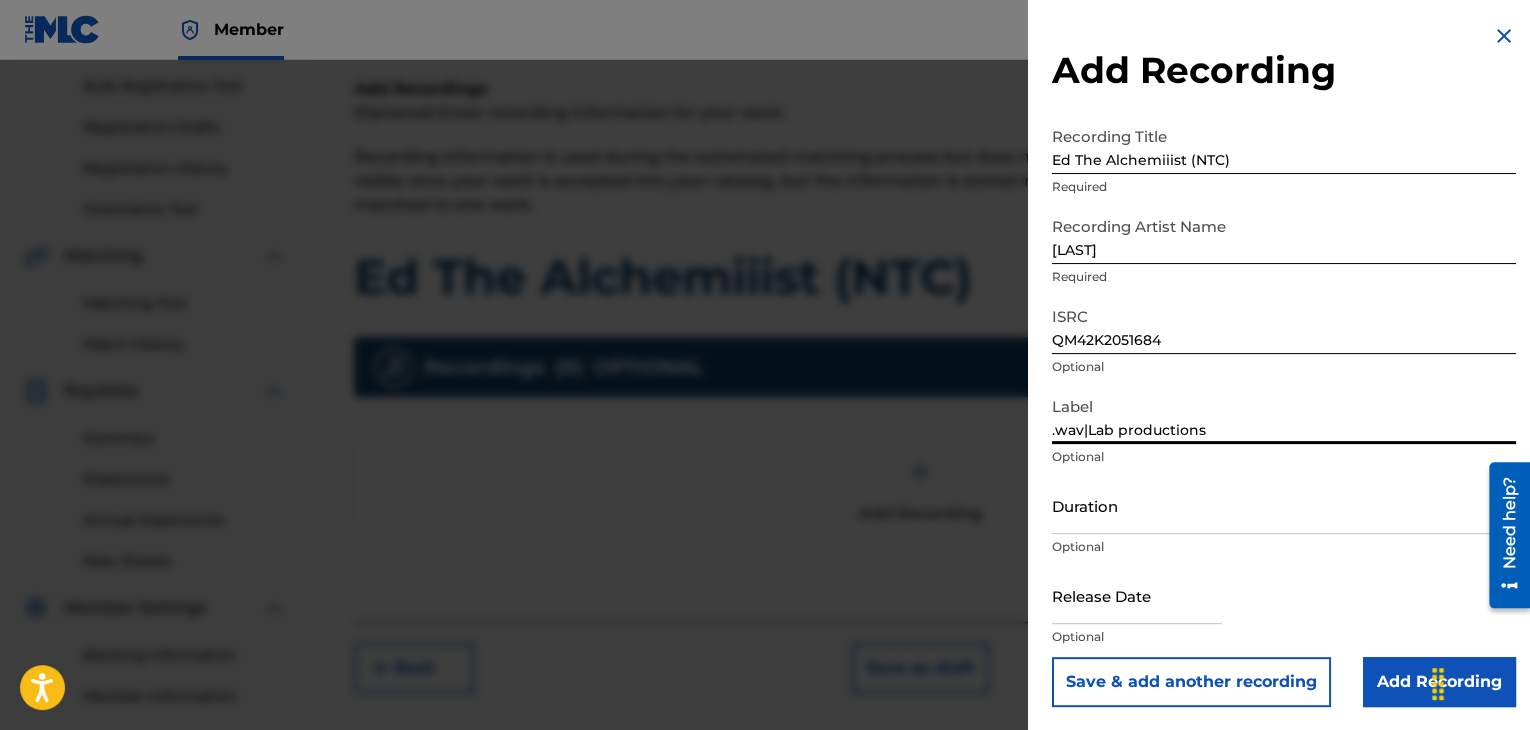 click on "Duration" at bounding box center (1284, 505) 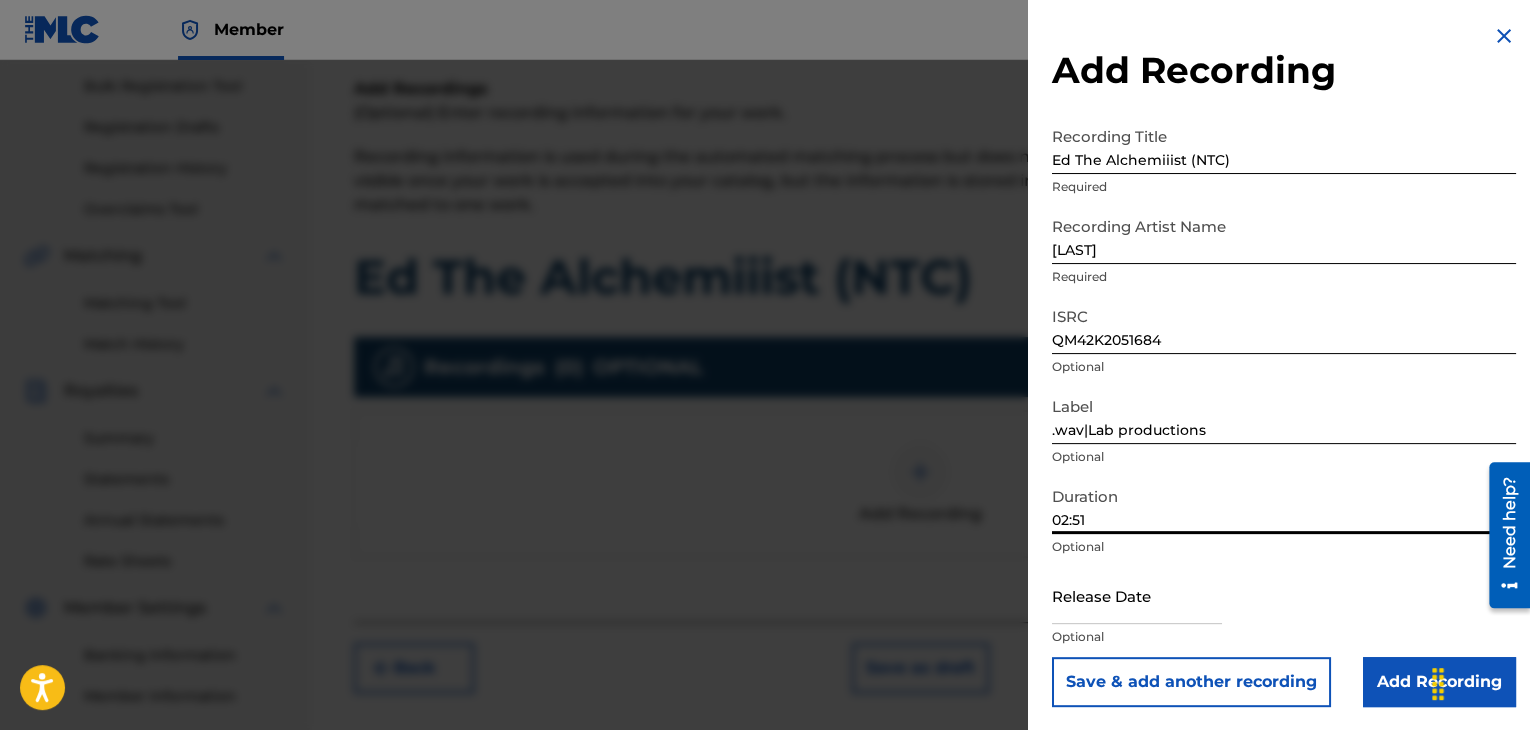 type on "02:51" 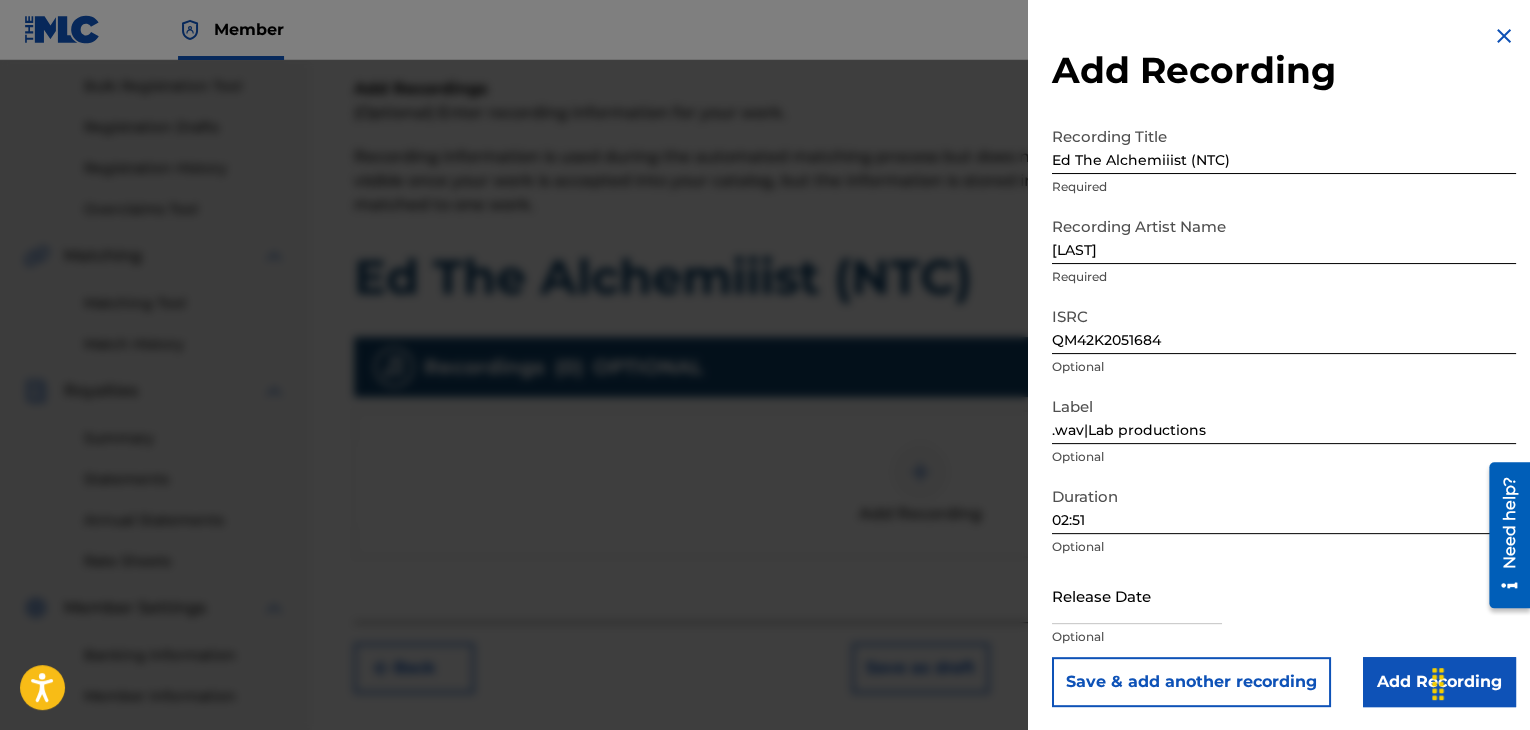 click at bounding box center (1137, 595) 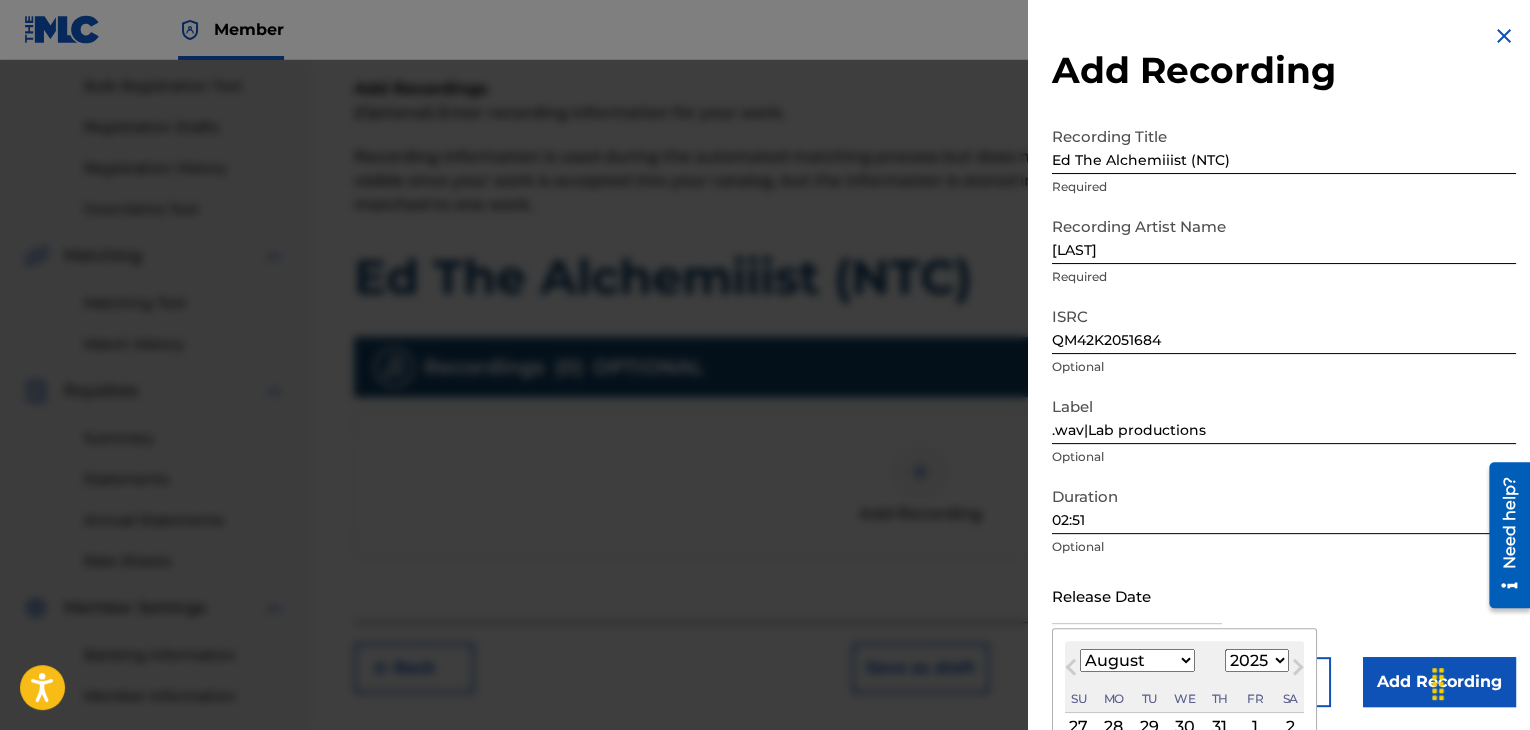 click on "January February March April May June July August September October November December" at bounding box center [1137, 660] 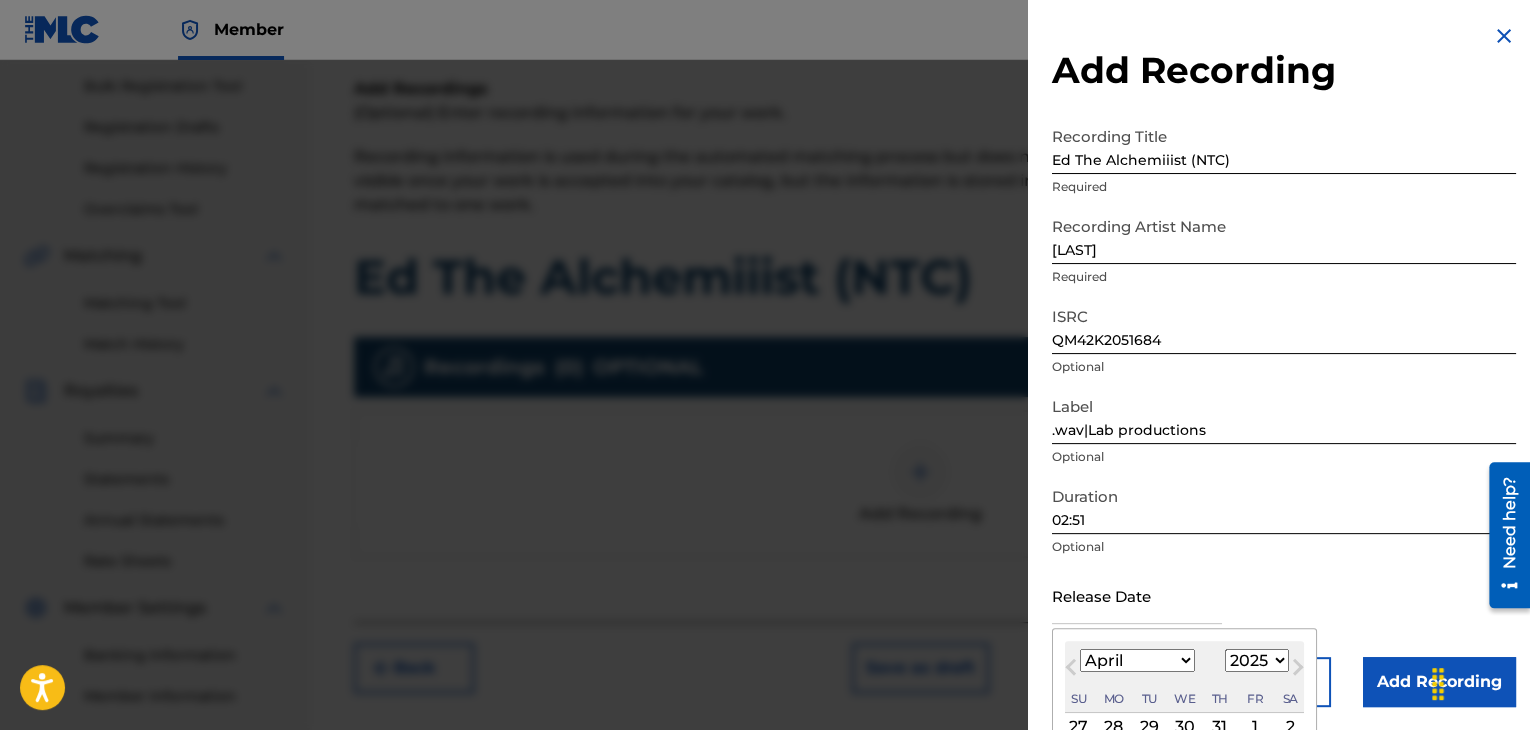click on "January February March April May June July August September October November December" at bounding box center (1137, 660) 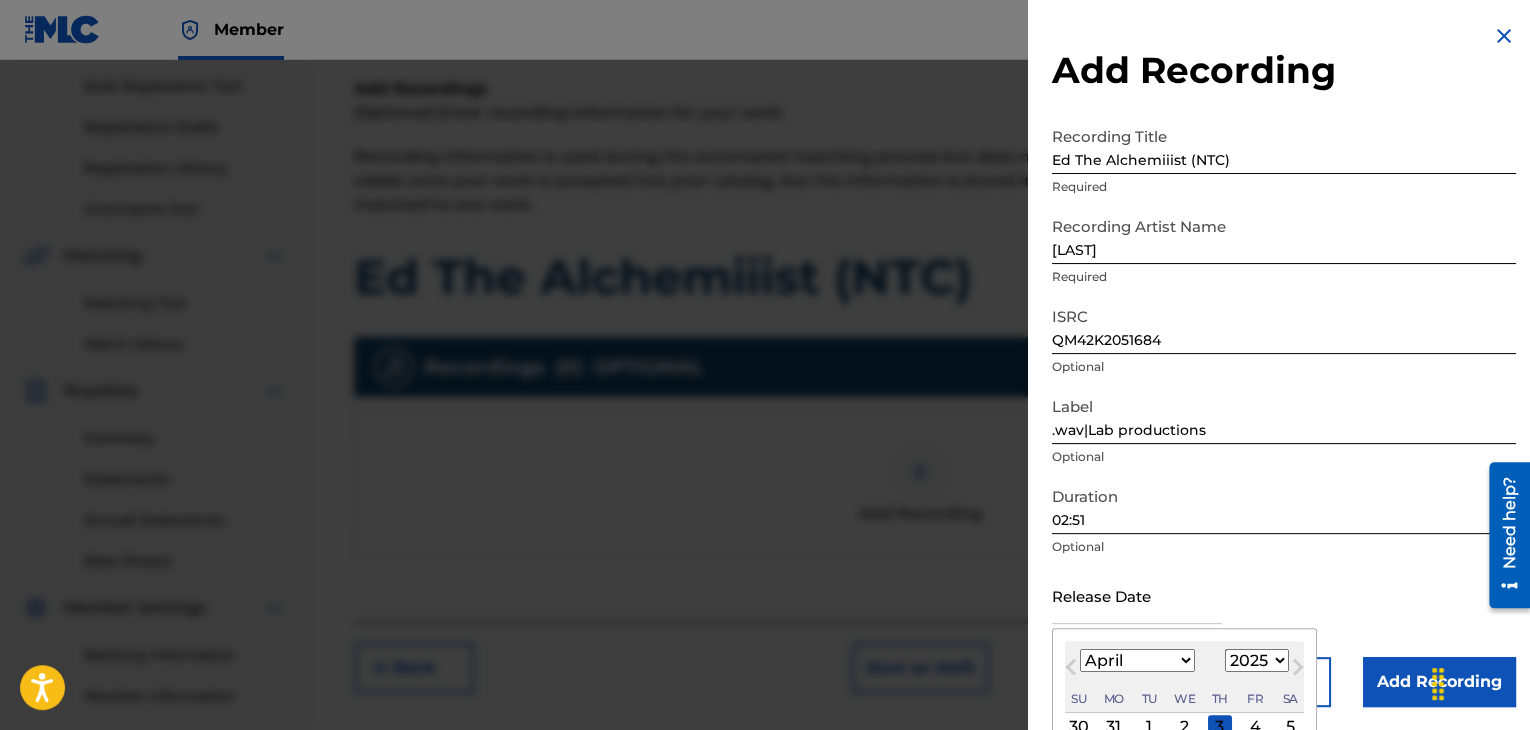click on "2" at bounding box center [1185, 727] 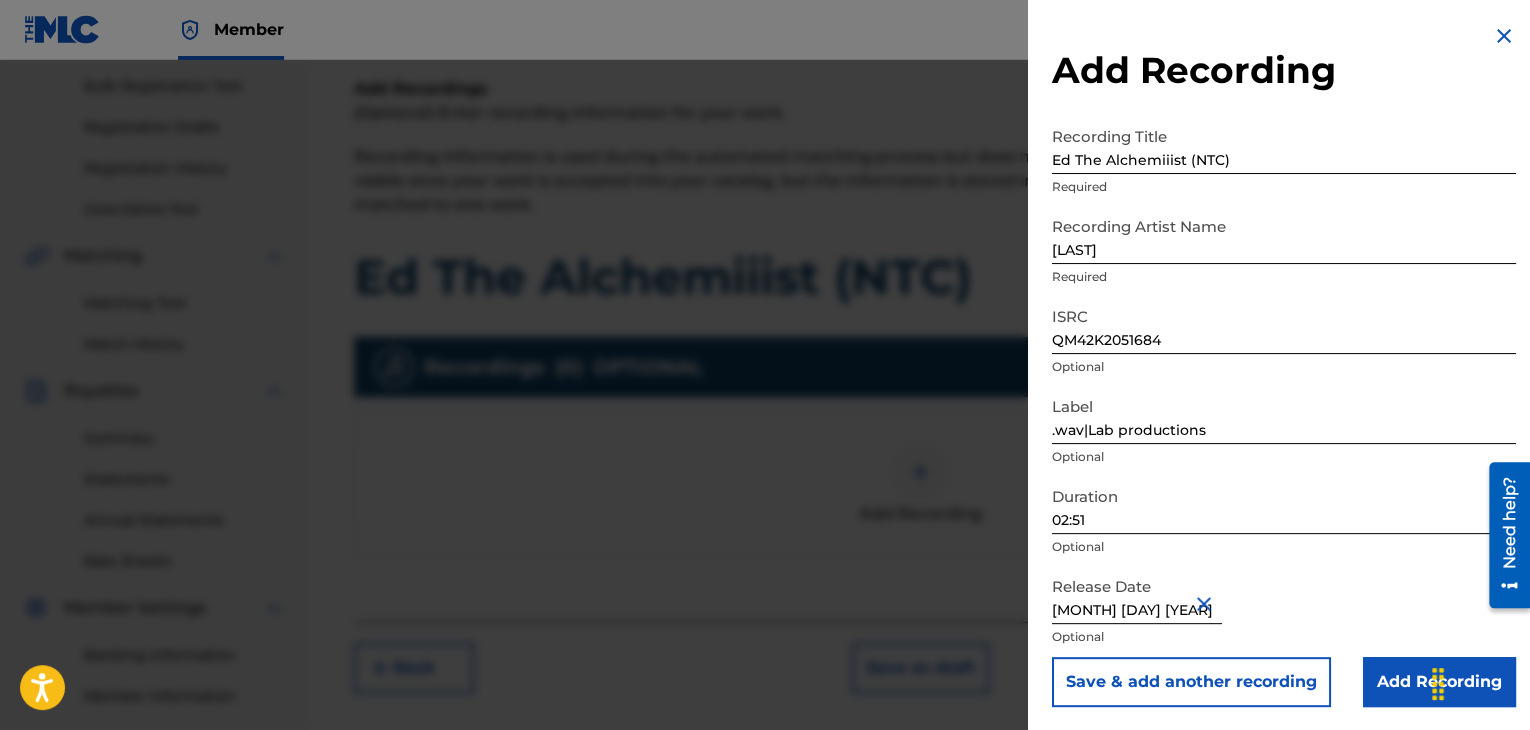 scroll, scrollTop: 1, scrollLeft: 0, axis: vertical 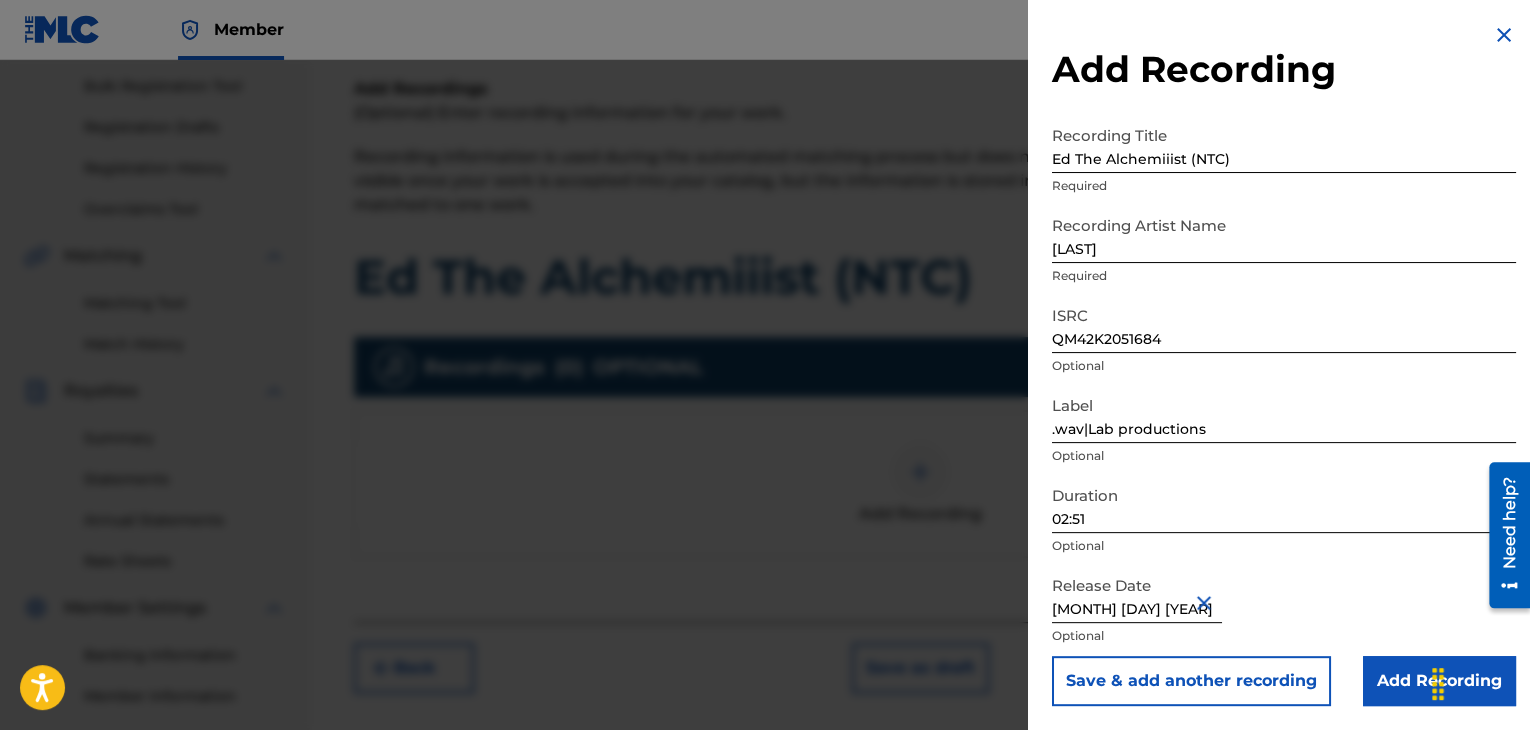 type on "[MONTH] [DAY] [YEAR]" 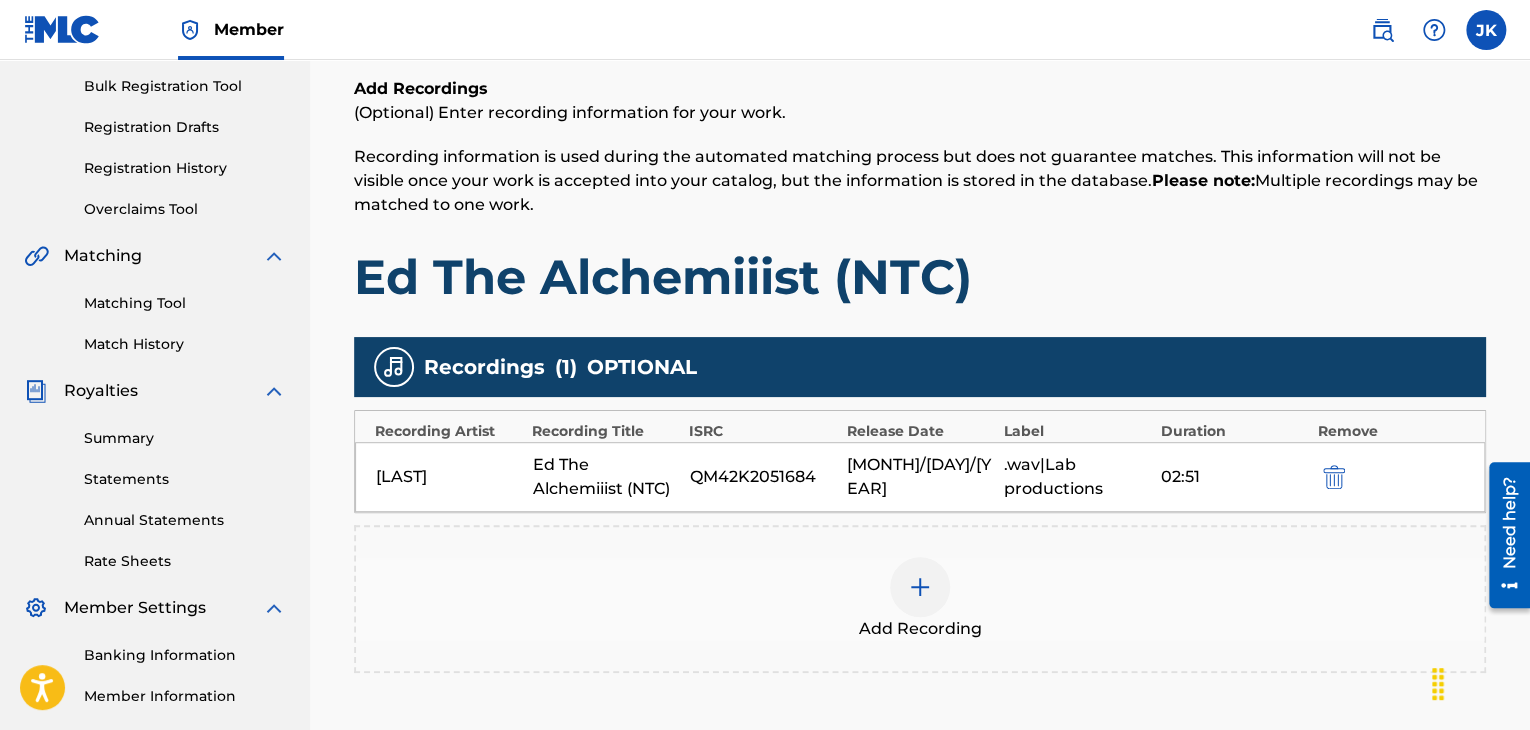 click on "Ed The Alchemiiist (NTC)" at bounding box center (920, 277) 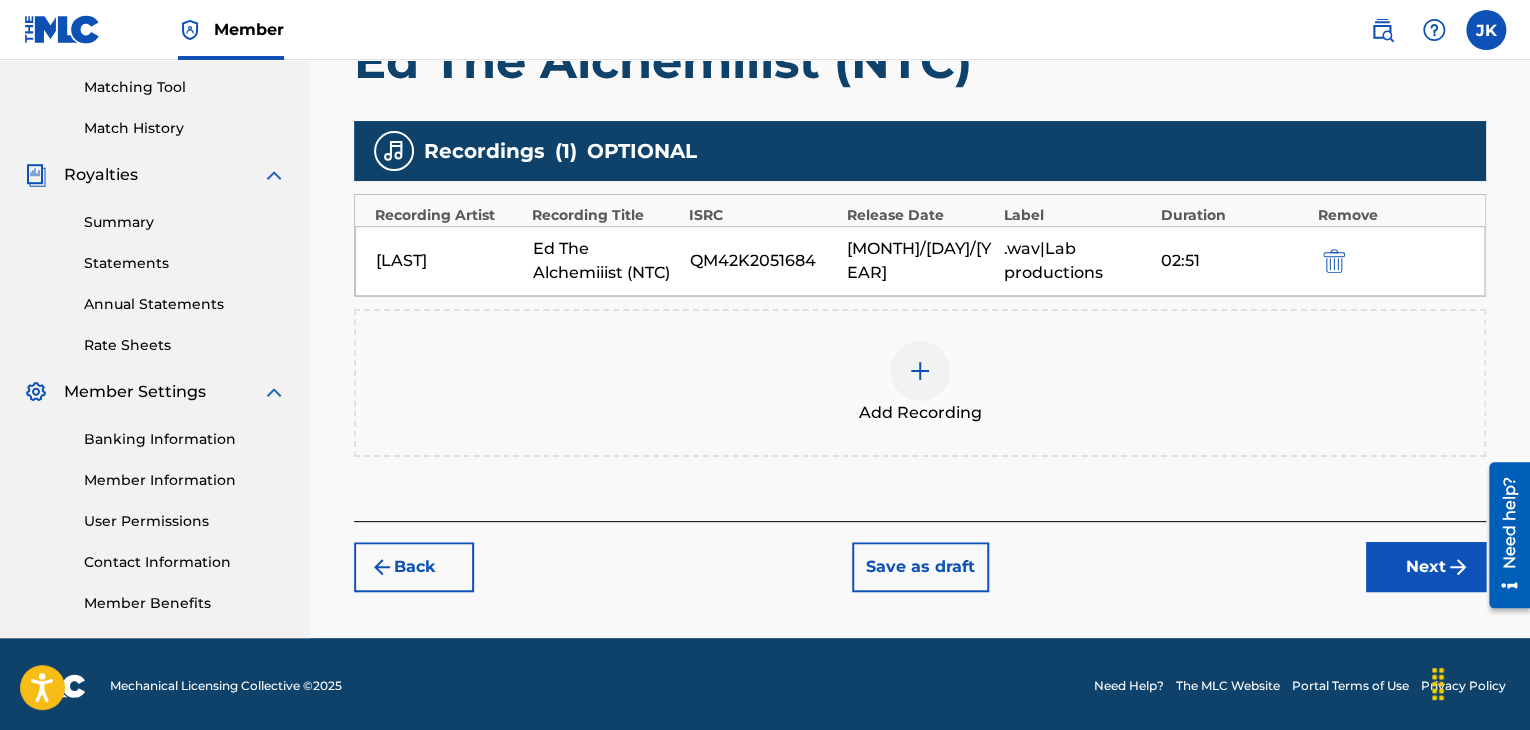 scroll, scrollTop: 510, scrollLeft: 0, axis: vertical 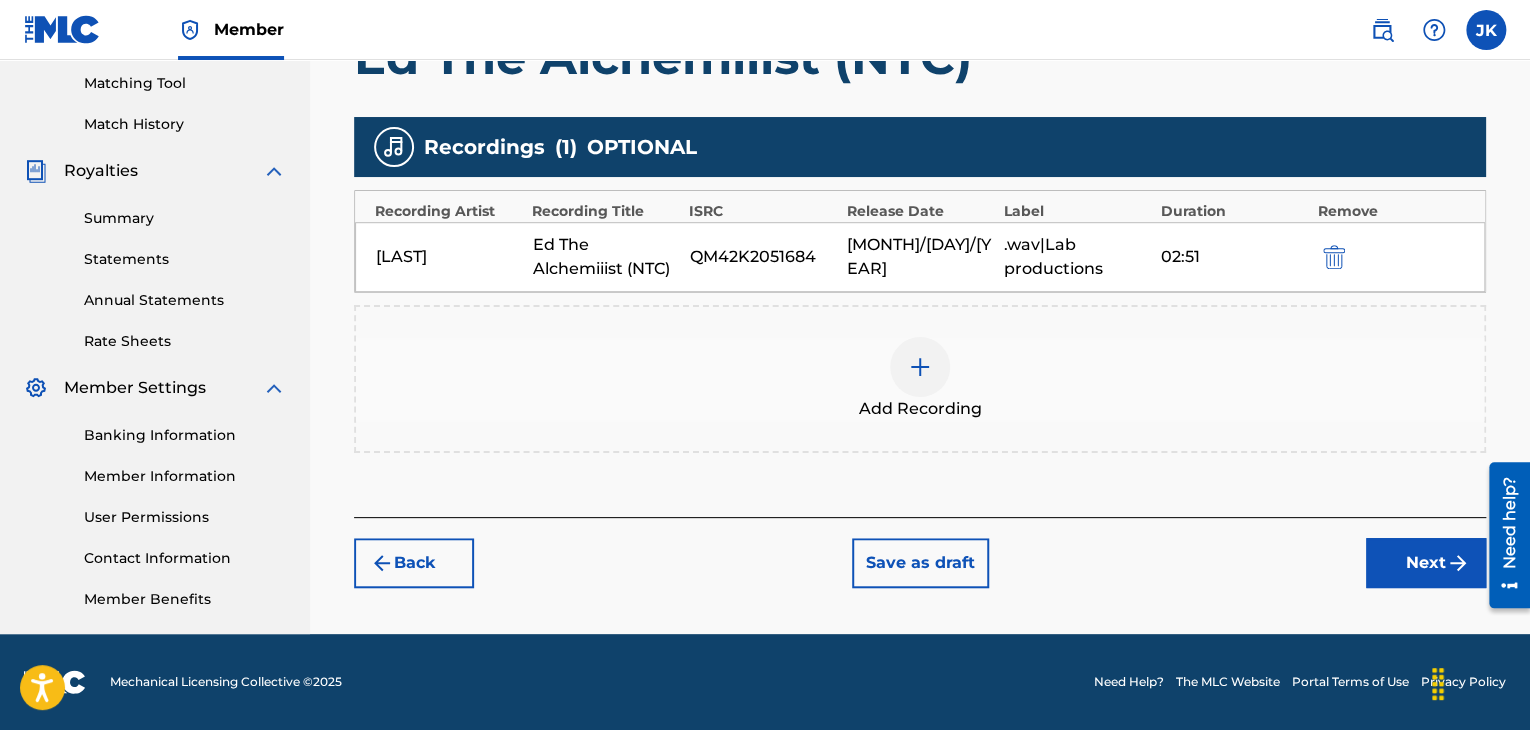 click on "Next" at bounding box center [1426, 563] 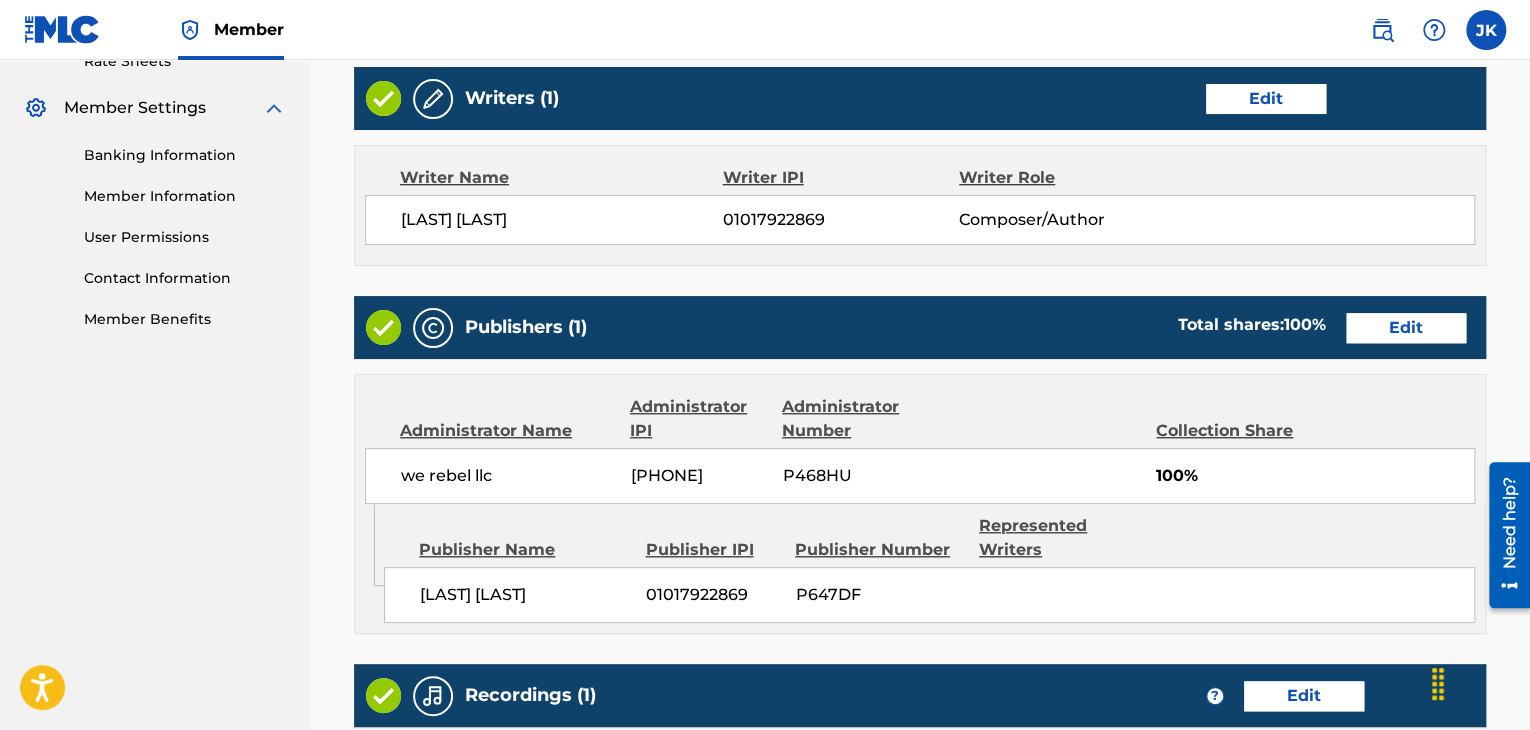 scroll, scrollTop: 1090, scrollLeft: 0, axis: vertical 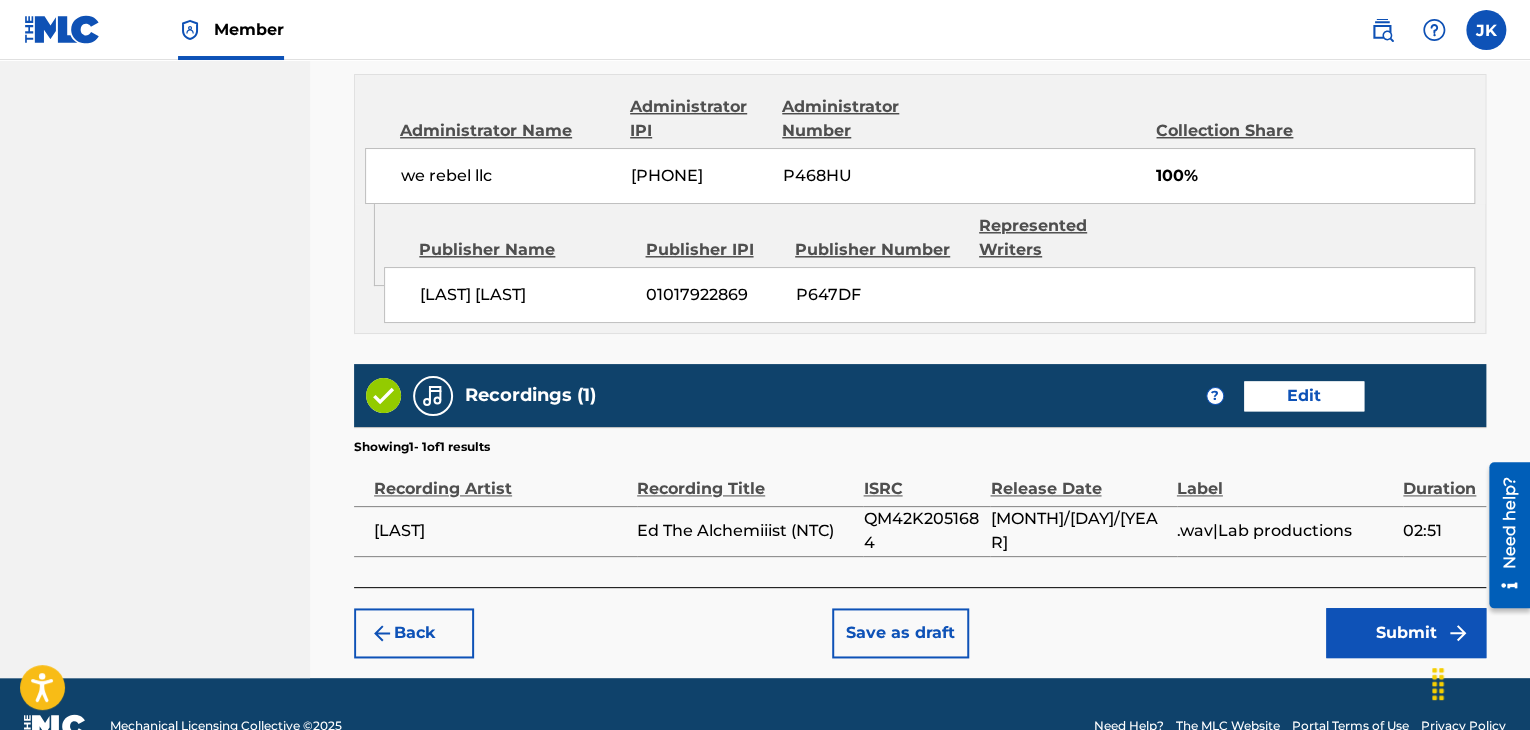 click on "Submit" at bounding box center (1406, 633) 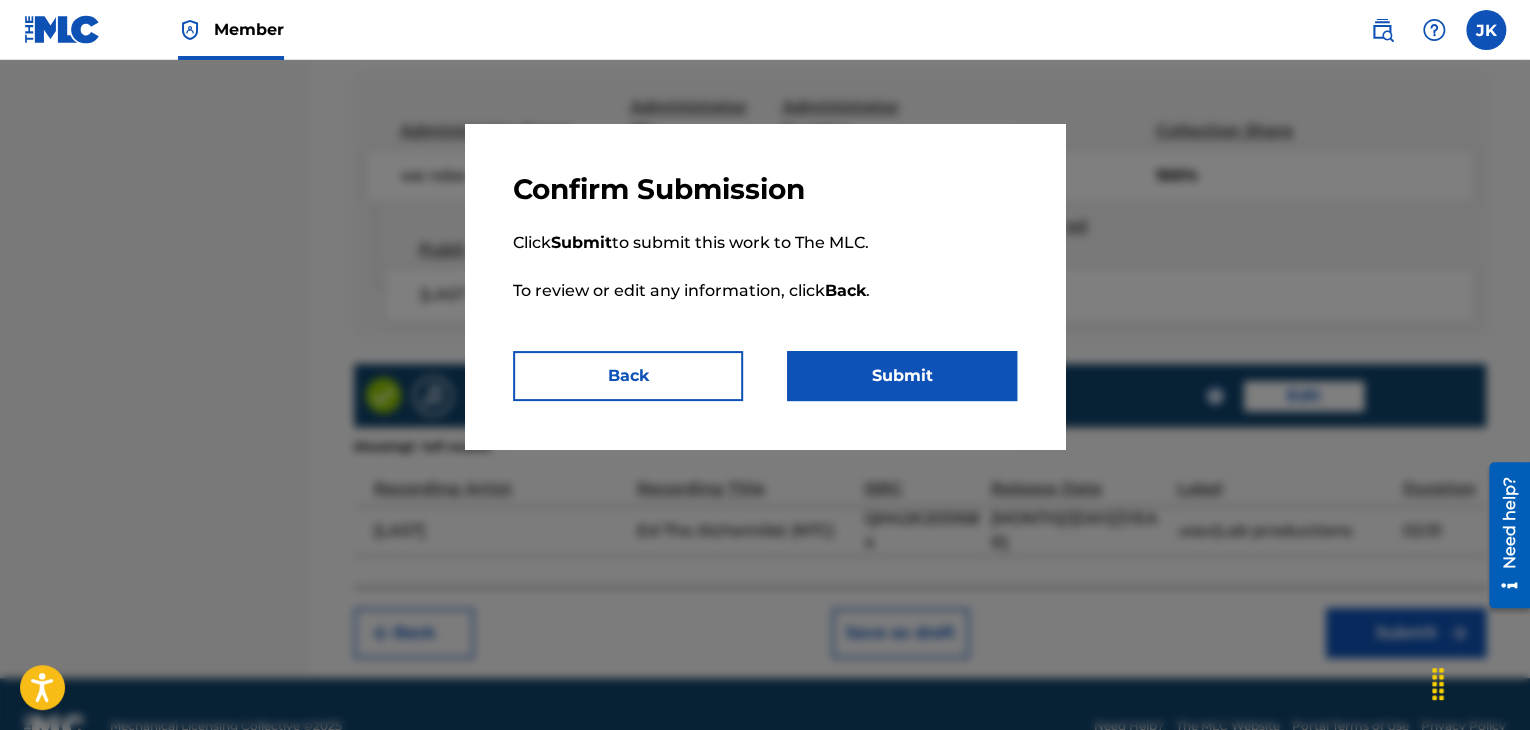 click on "Submit" at bounding box center (902, 376) 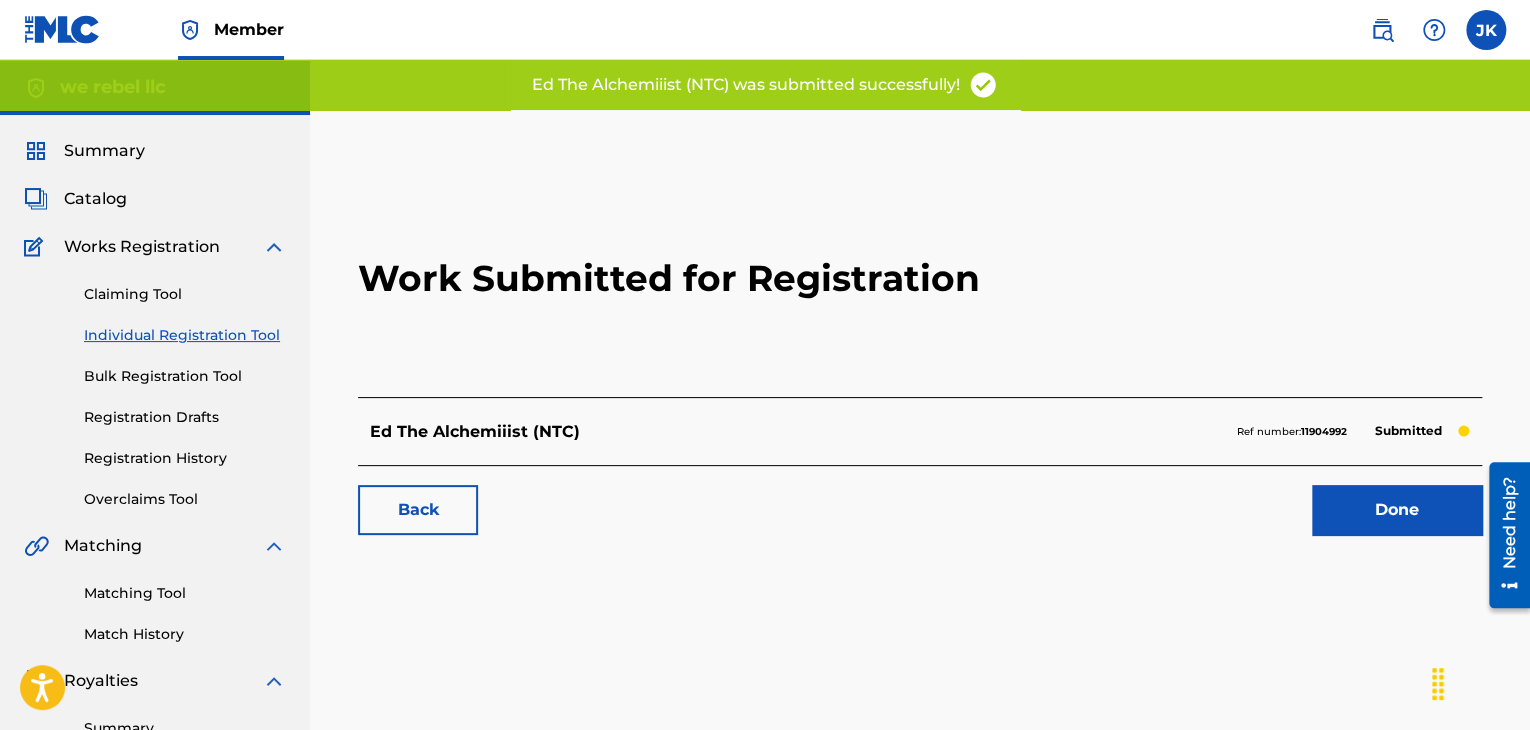 click on "Done" at bounding box center (1397, 510) 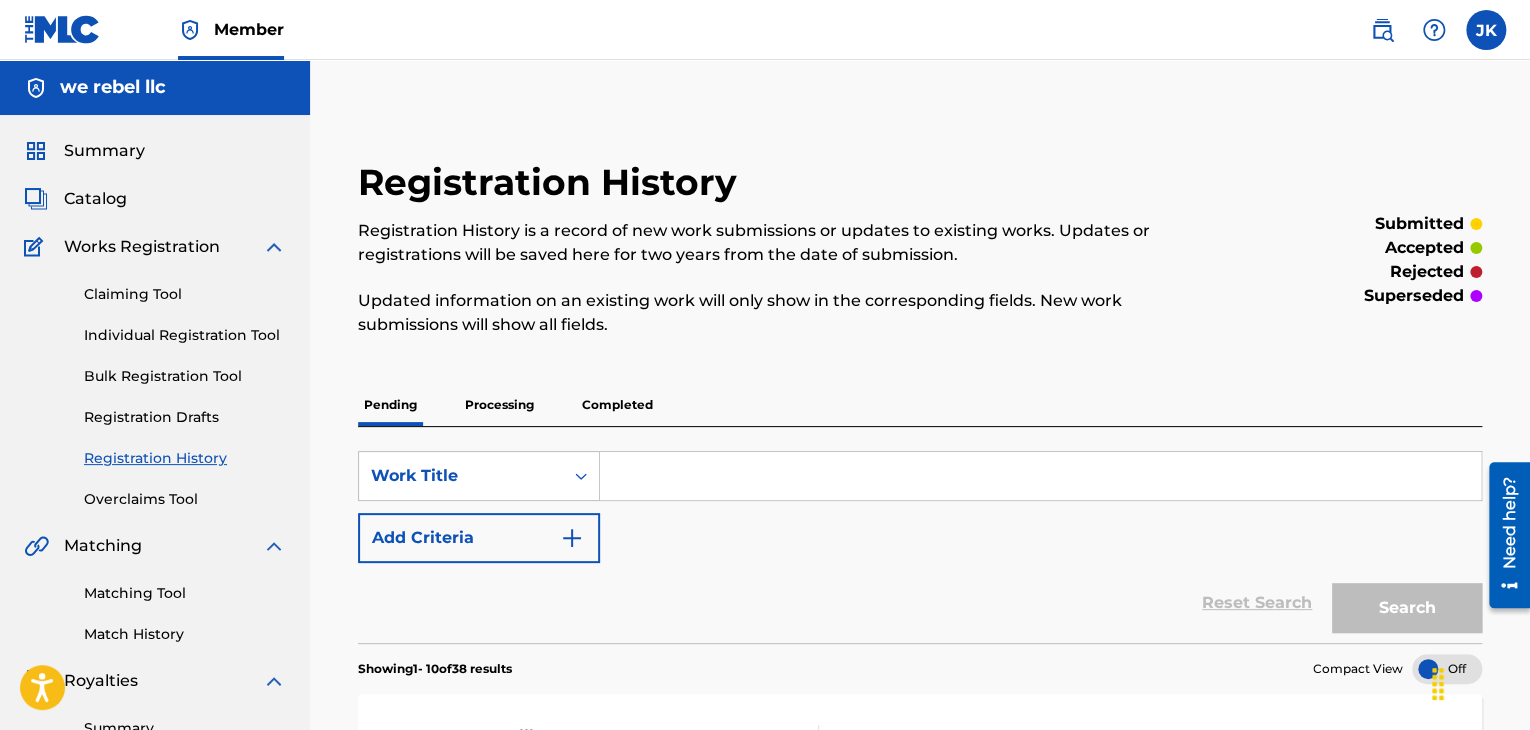 click on "Individual Registration Tool" at bounding box center [185, 335] 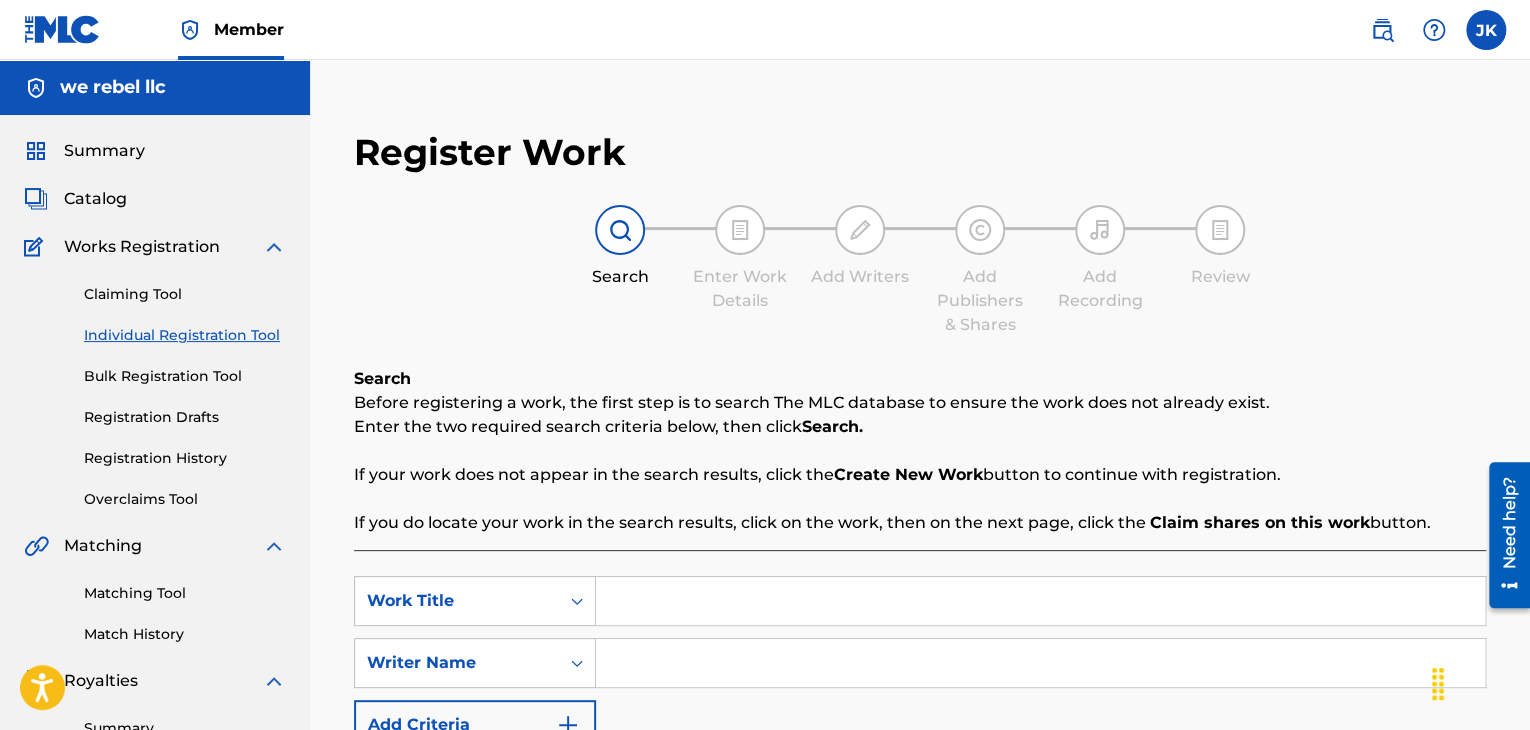click at bounding box center [1040, 601] 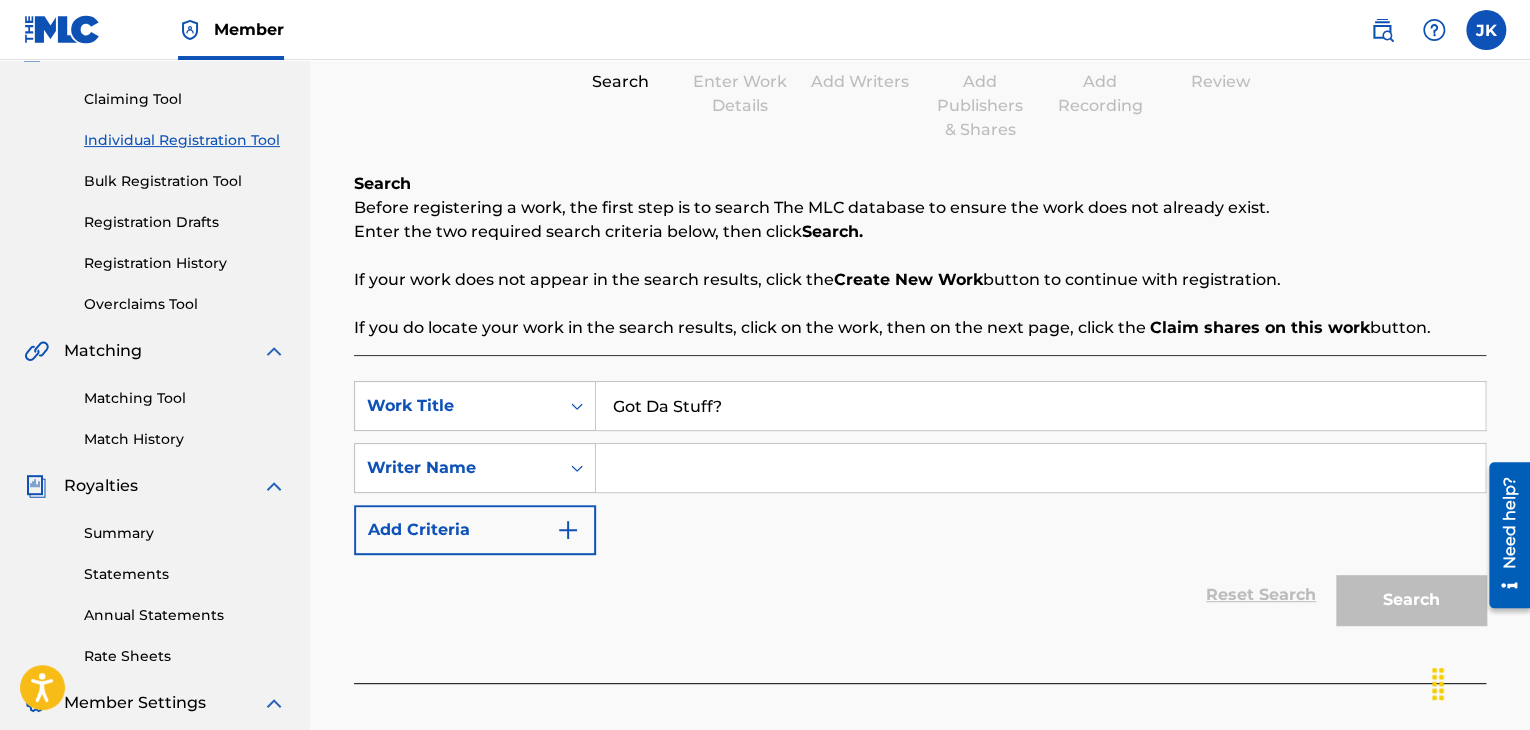 scroll, scrollTop: 200, scrollLeft: 0, axis: vertical 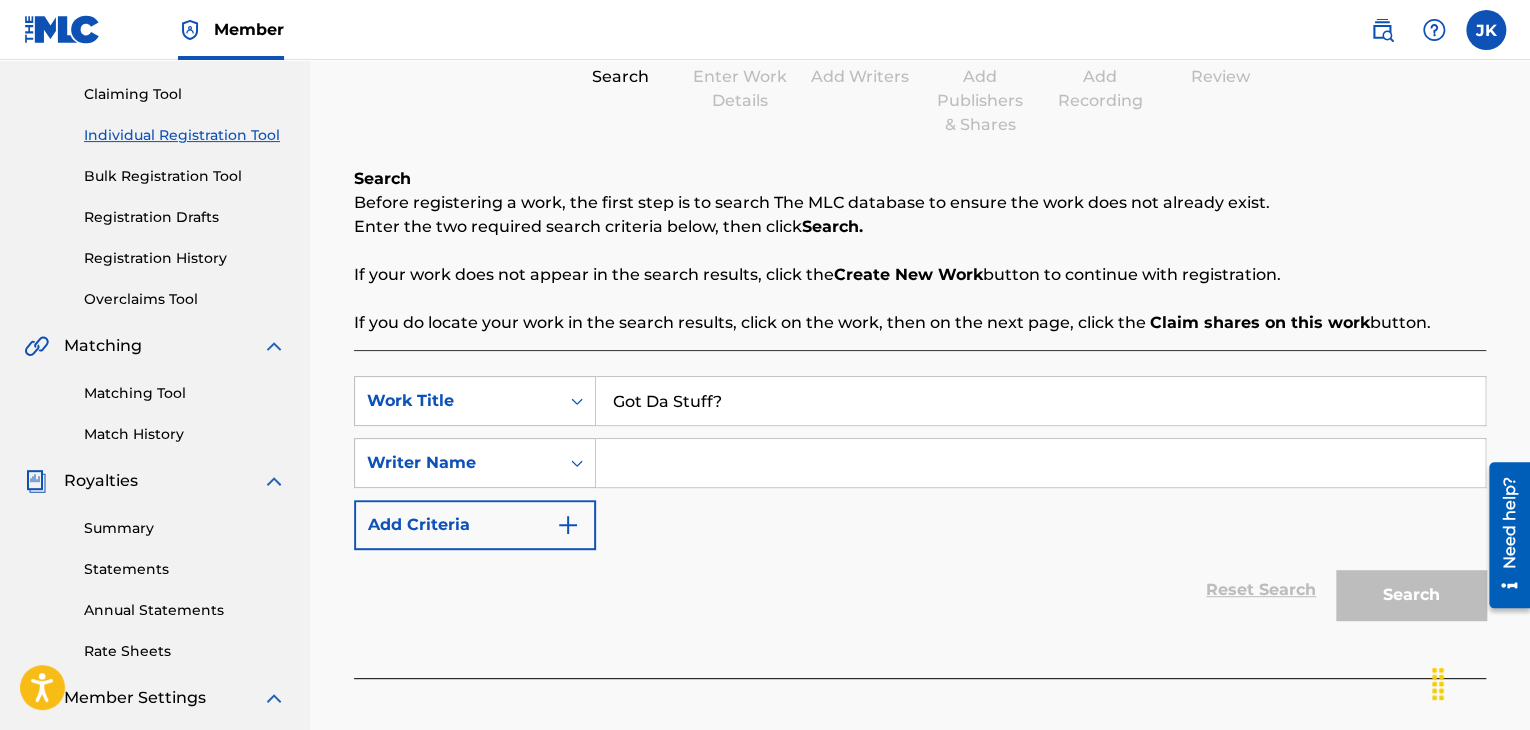 type on "Got Da Stuff?" 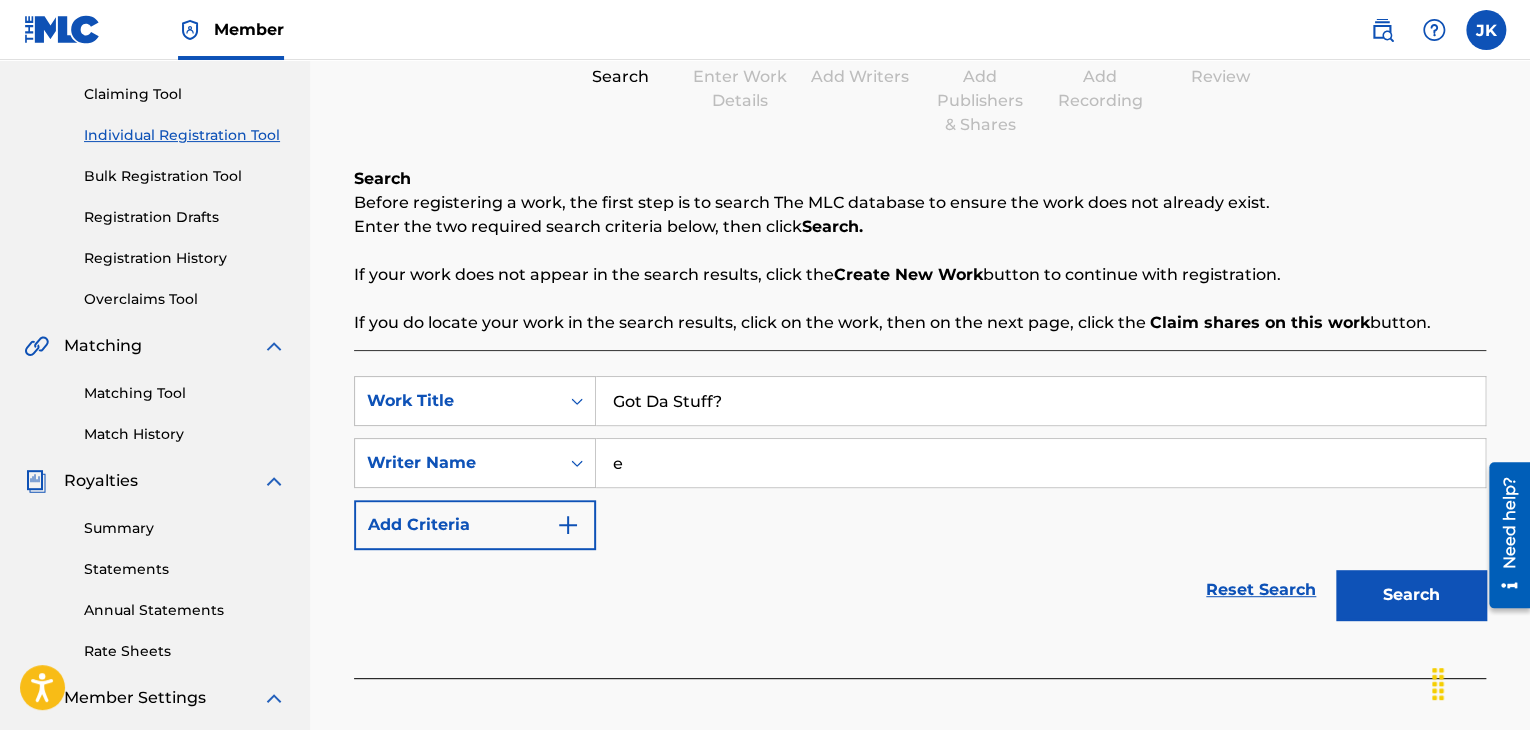 type on "[LAST] [LAST]" 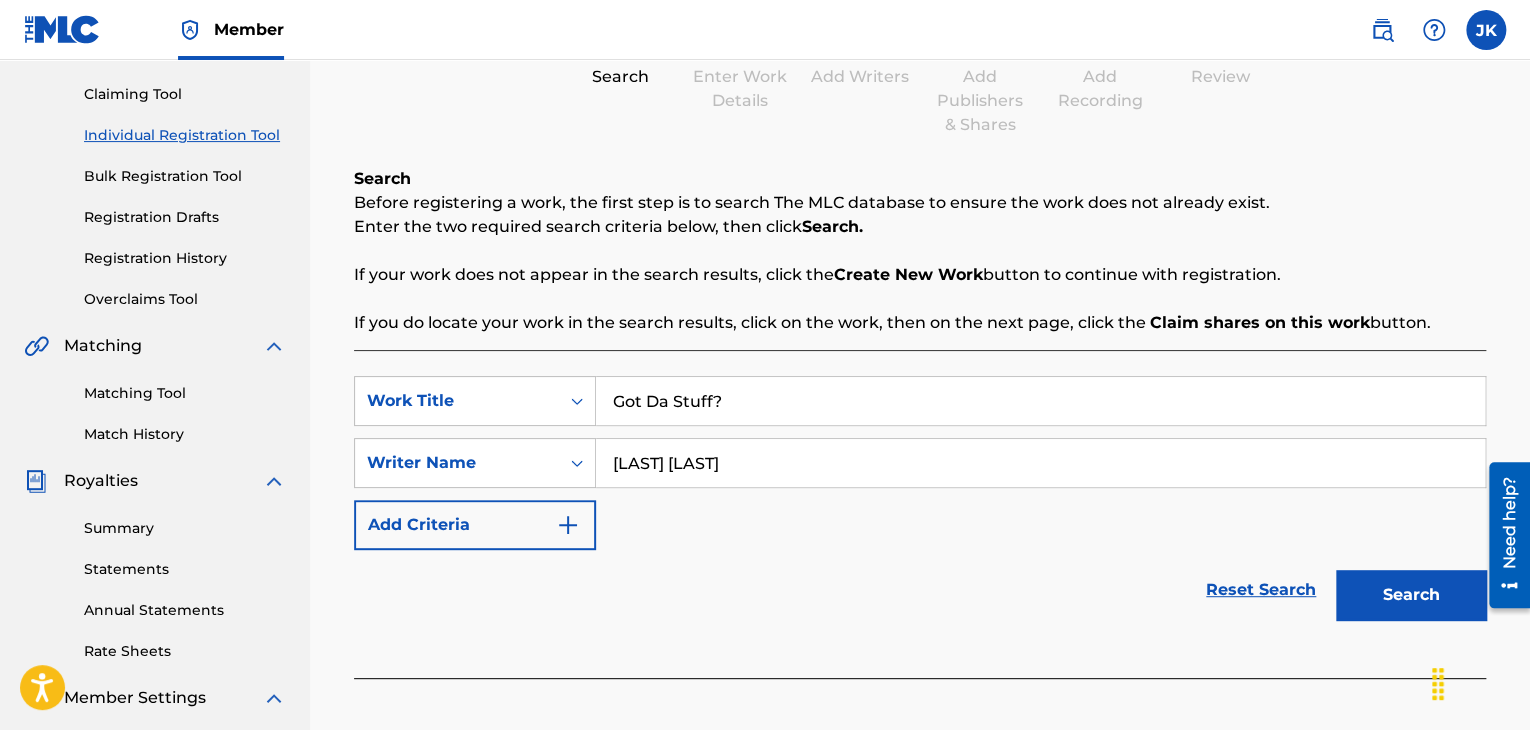 click on "Search" at bounding box center [1411, 595] 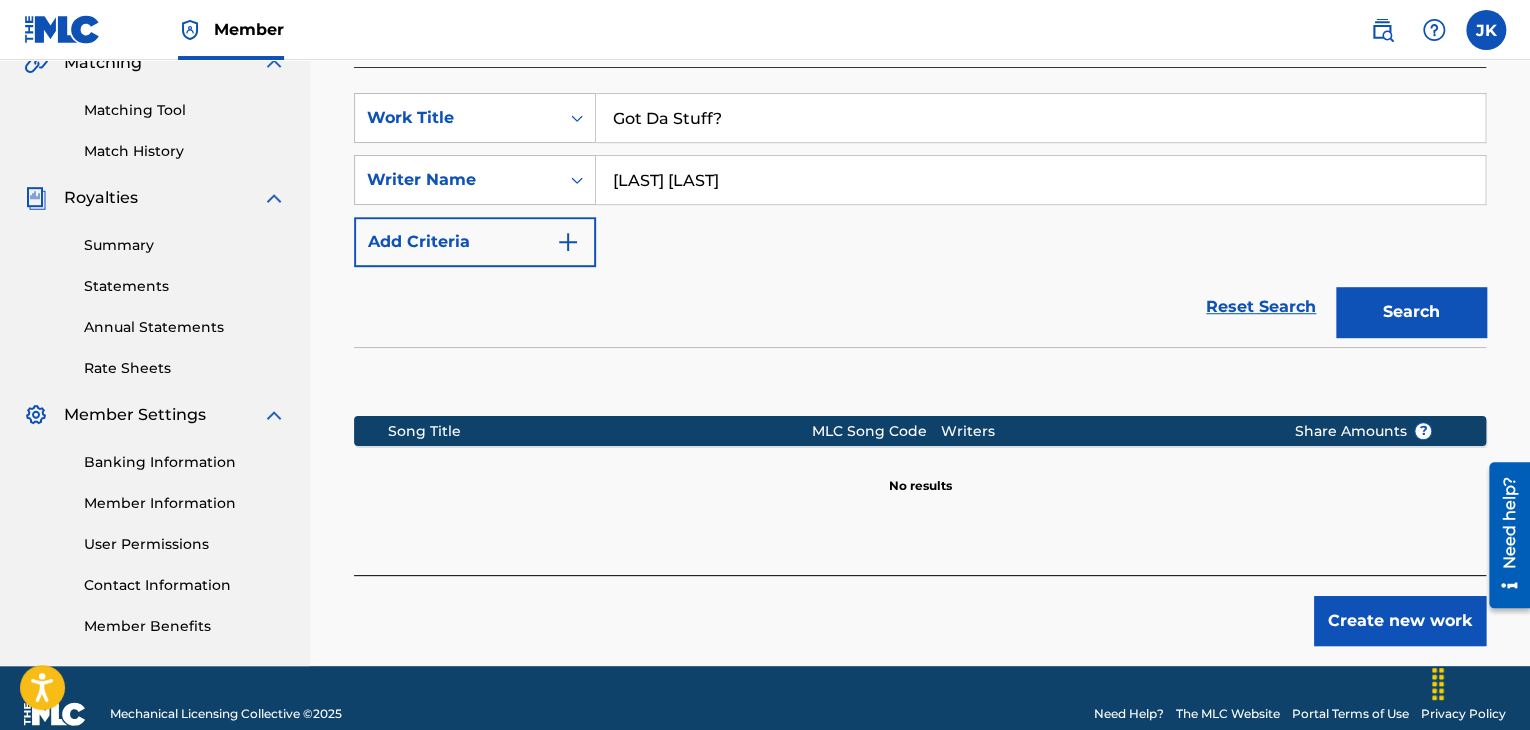 scroll, scrollTop: 500, scrollLeft: 0, axis: vertical 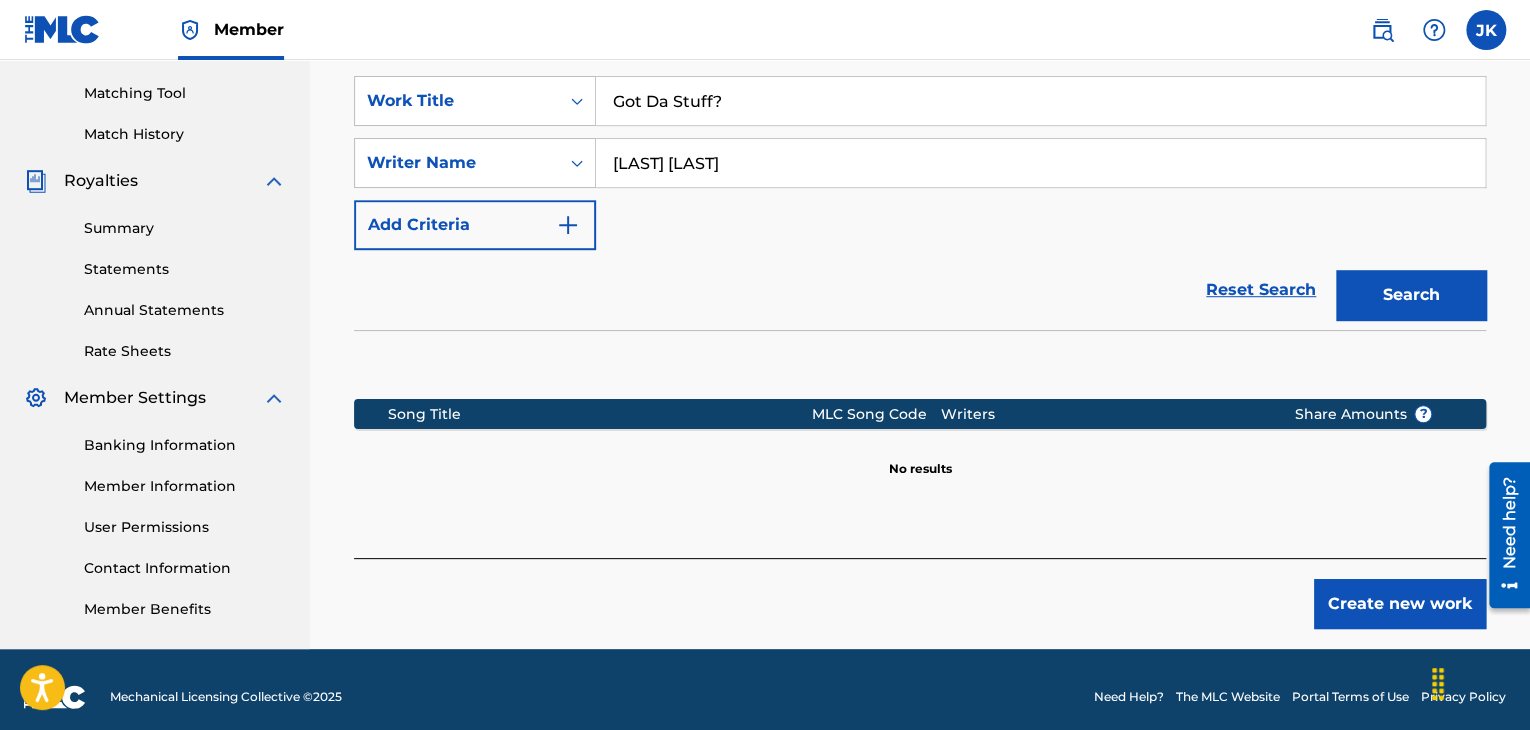 click on "Create new work" at bounding box center [1400, 604] 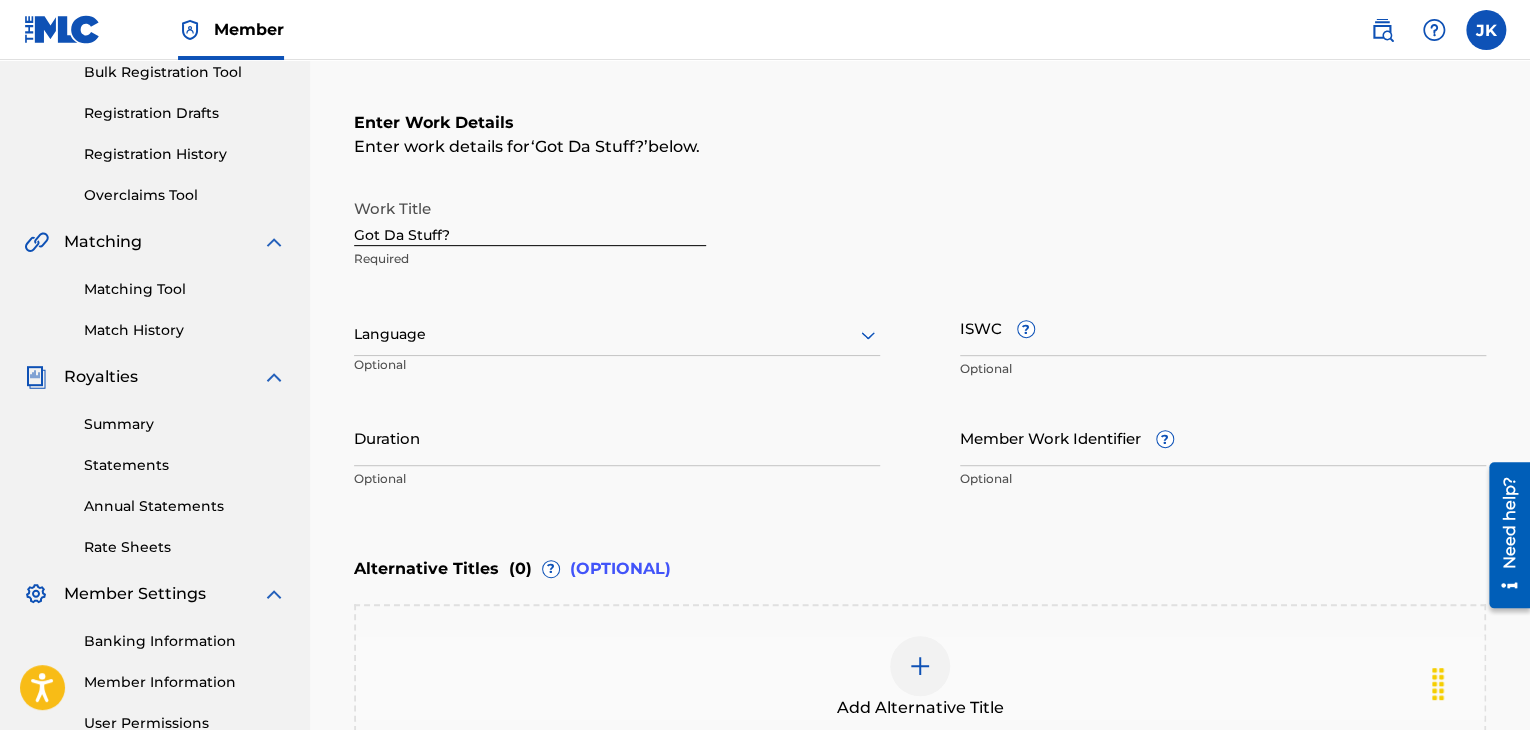 scroll, scrollTop: 300, scrollLeft: 0, axis: vertical 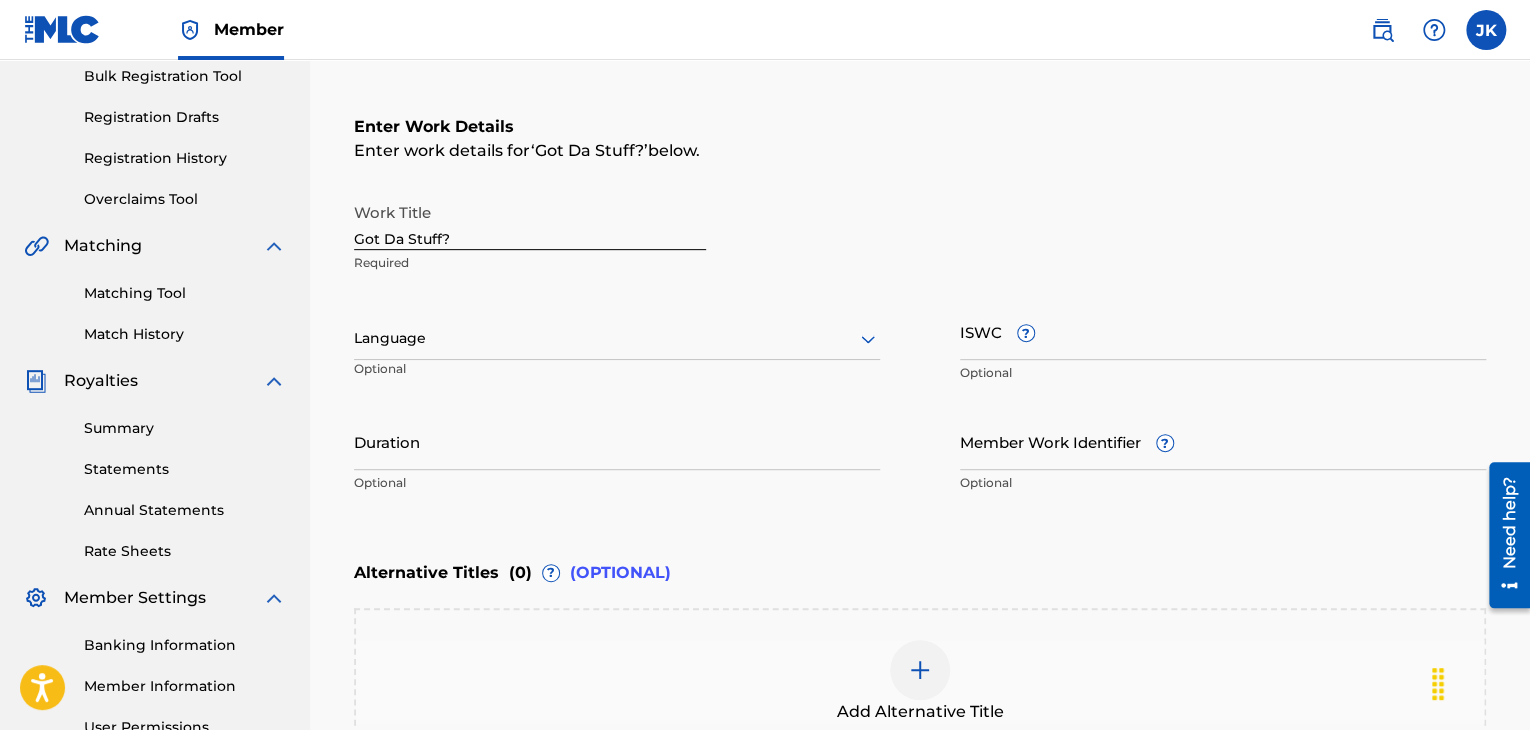 click on "Language" at bounding box center [617, 339] 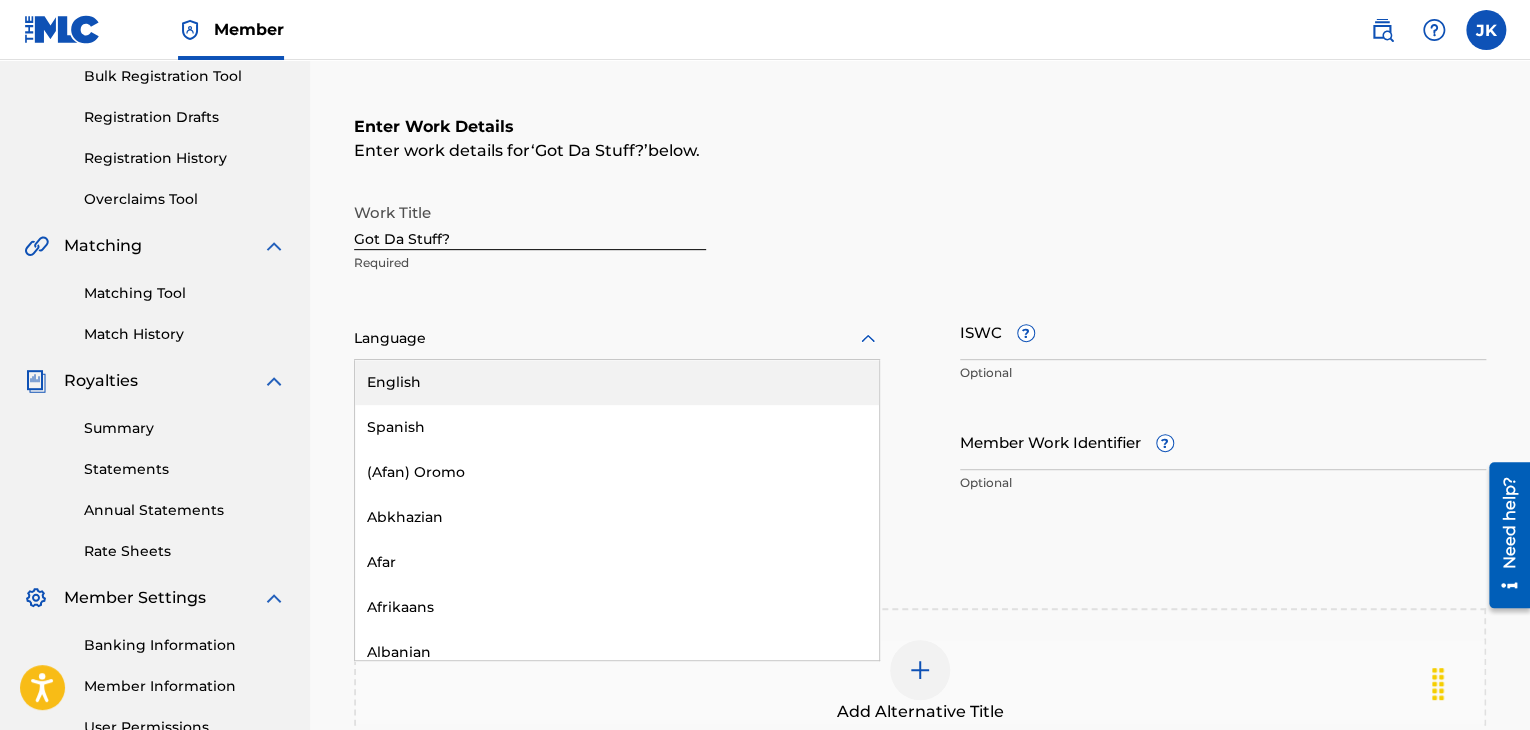 click on "English" at bounding box center (617, 382) 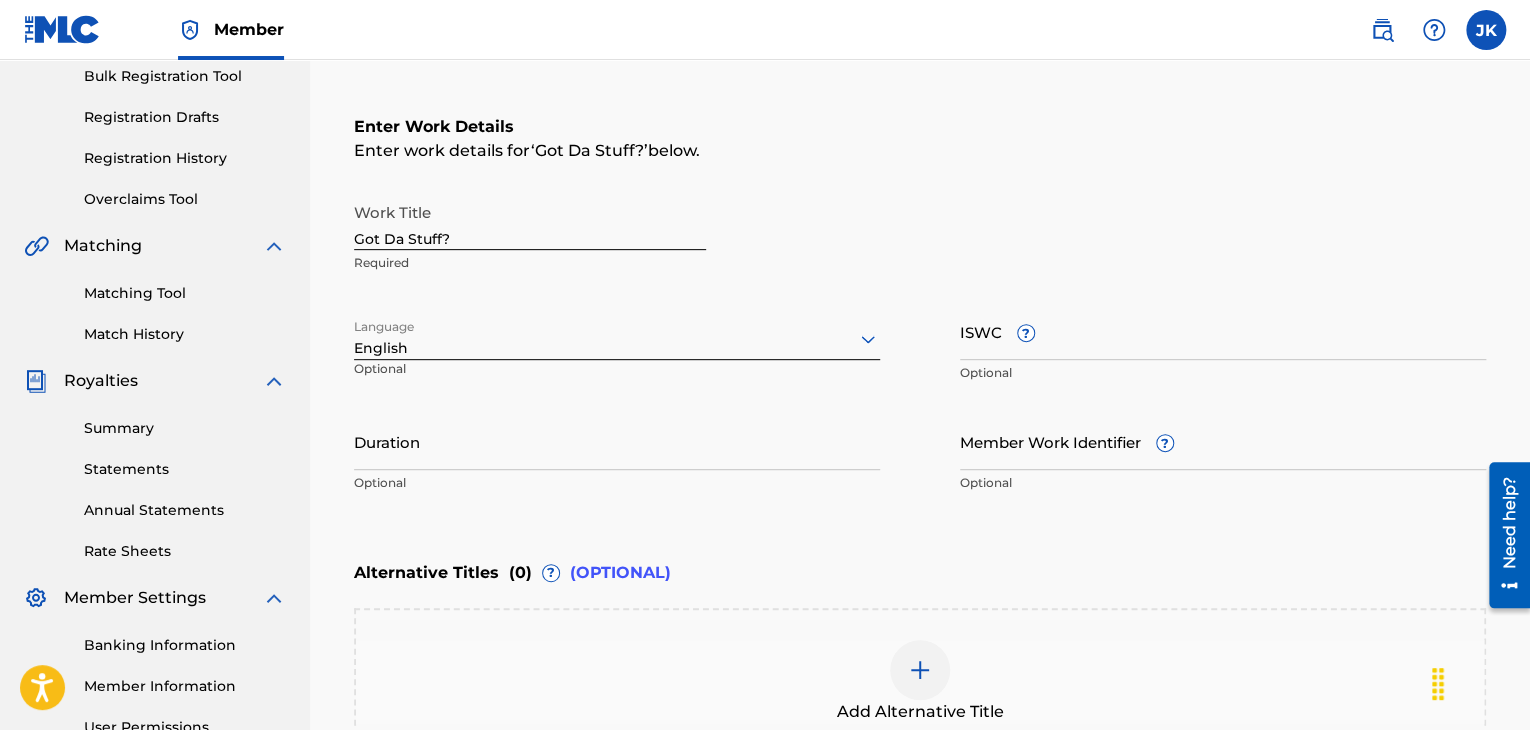 click on "Duration" at bounding box center (617, 441) 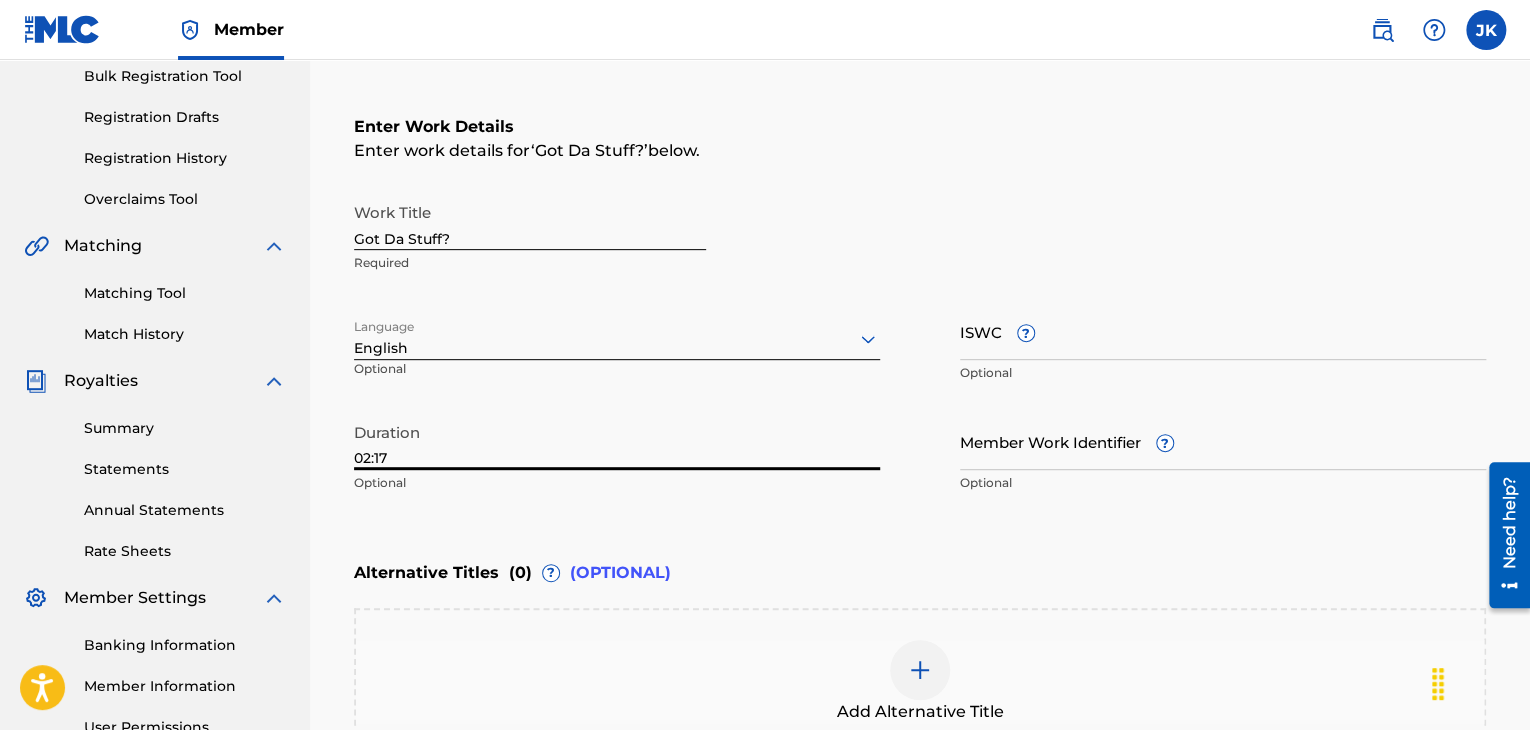 type on "02:17" 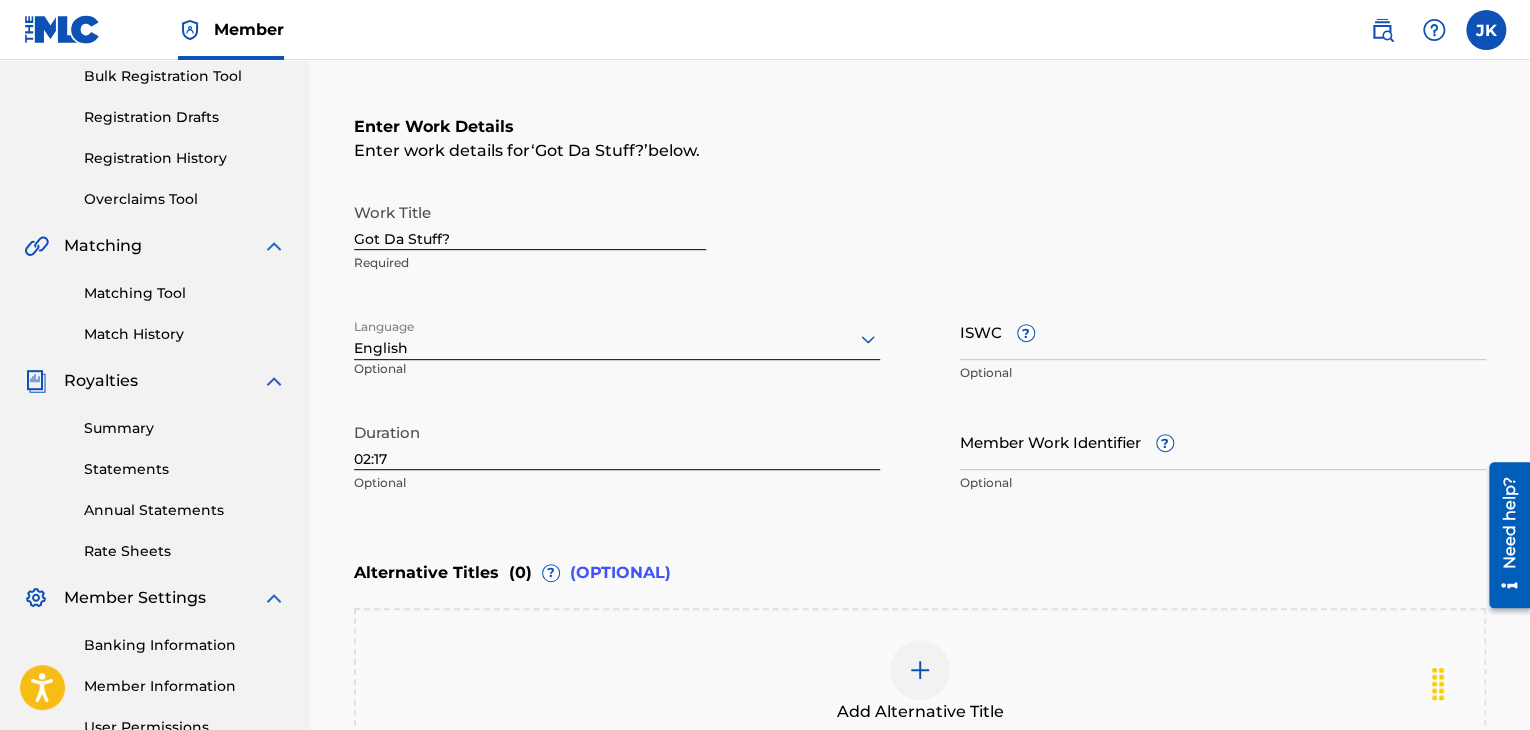 click on "Enter Work Details Enter work details for  ‘ Got Da Stuff? ’  below. Work Title   Got Da Stuff? Required Language English Optional ISWC   ? Optional Duration   02:17 Optional Member Work Identifier   ? Optional" at bounding box center (920, 309) 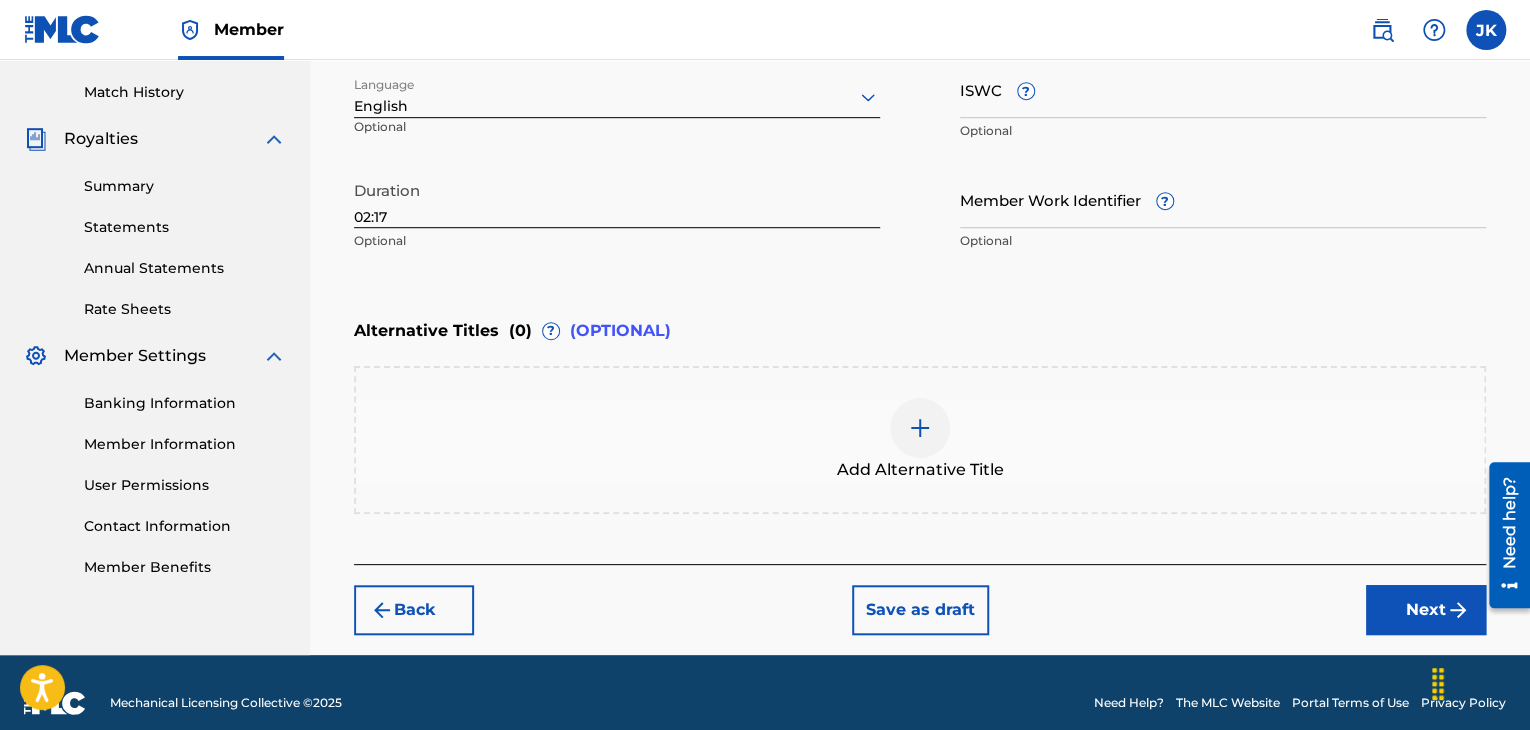 scroll, scrollTop: 561, scrollLeft: 0, axis: vertical 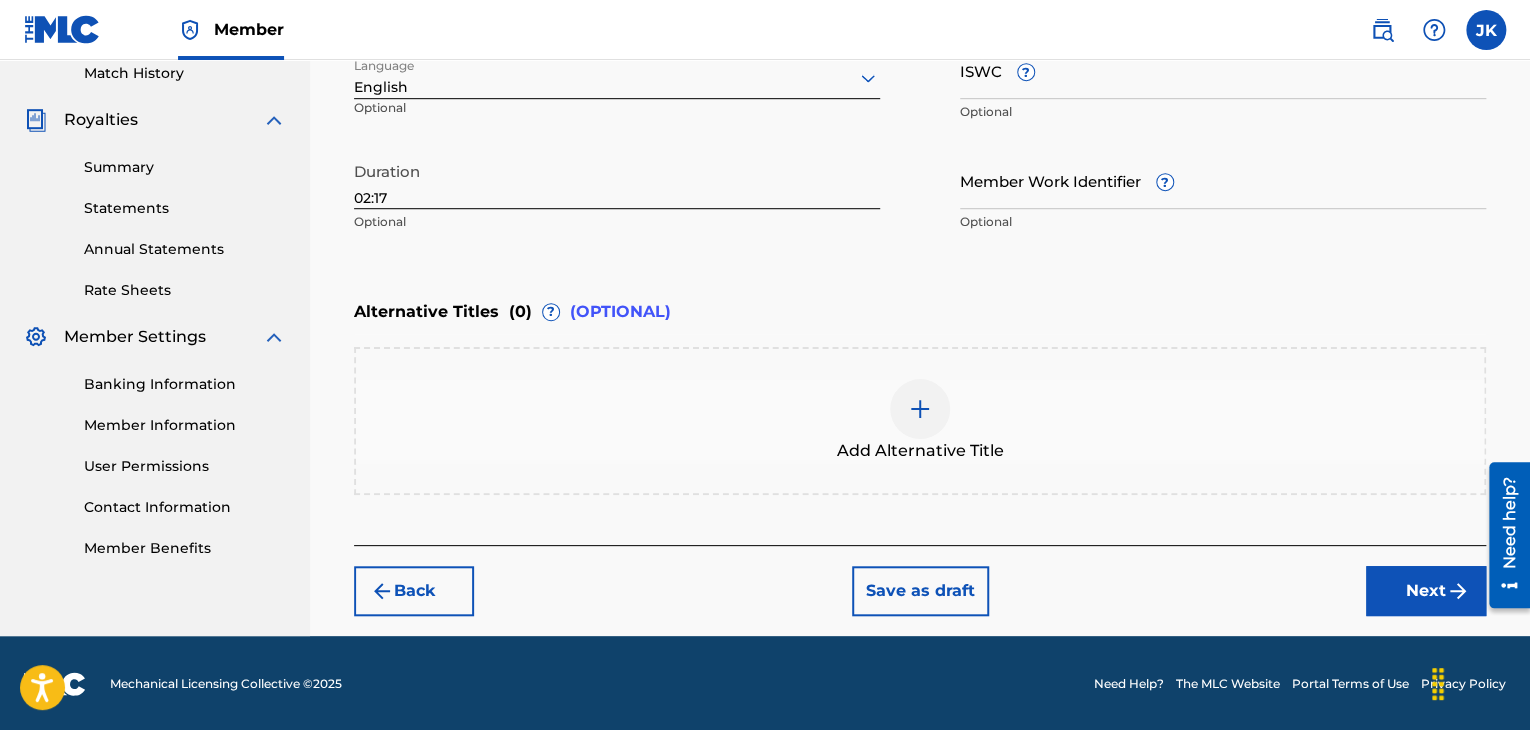click on "Next" at bounding box center (1426, 591) 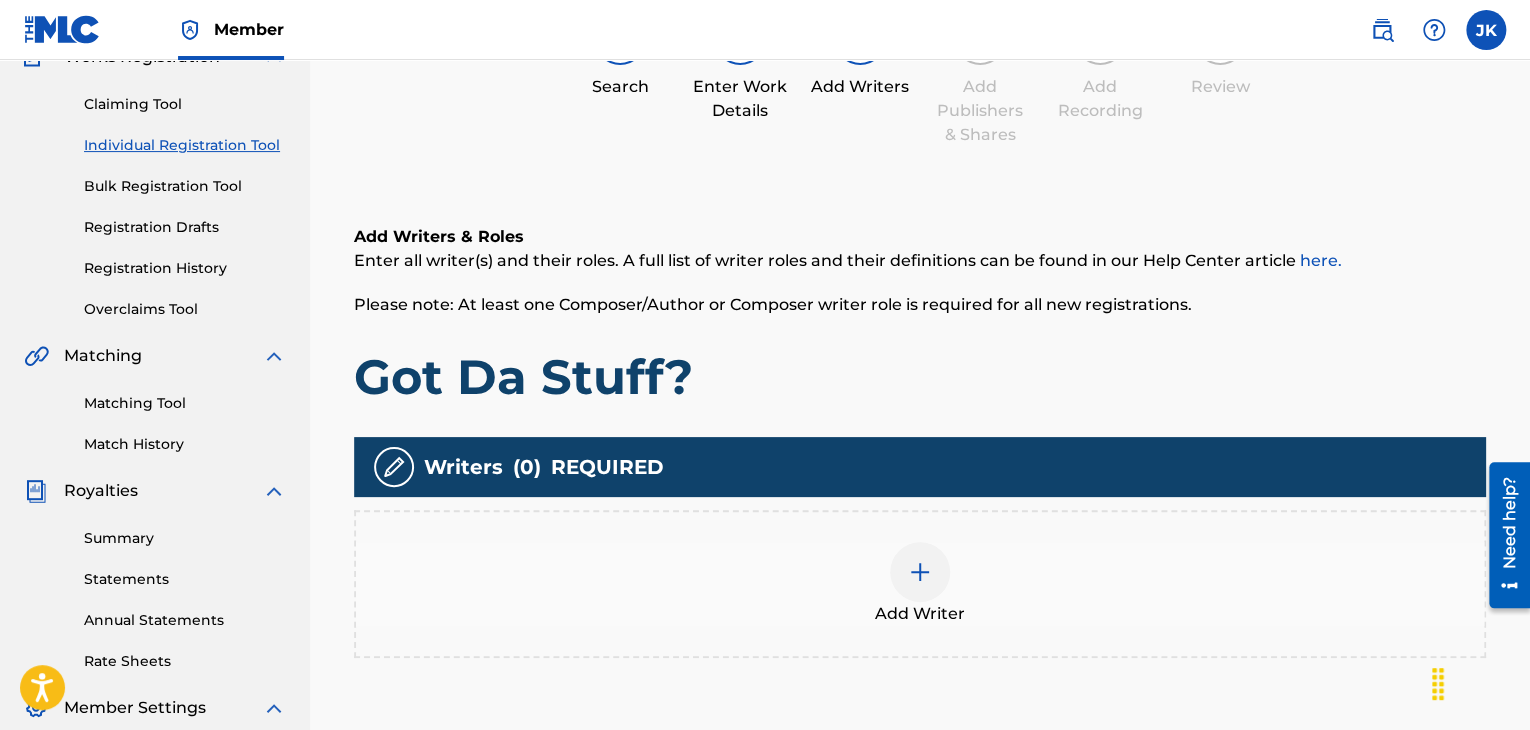 scroll, scrollTop: 290, scrollLeft: 0, axis: vertical 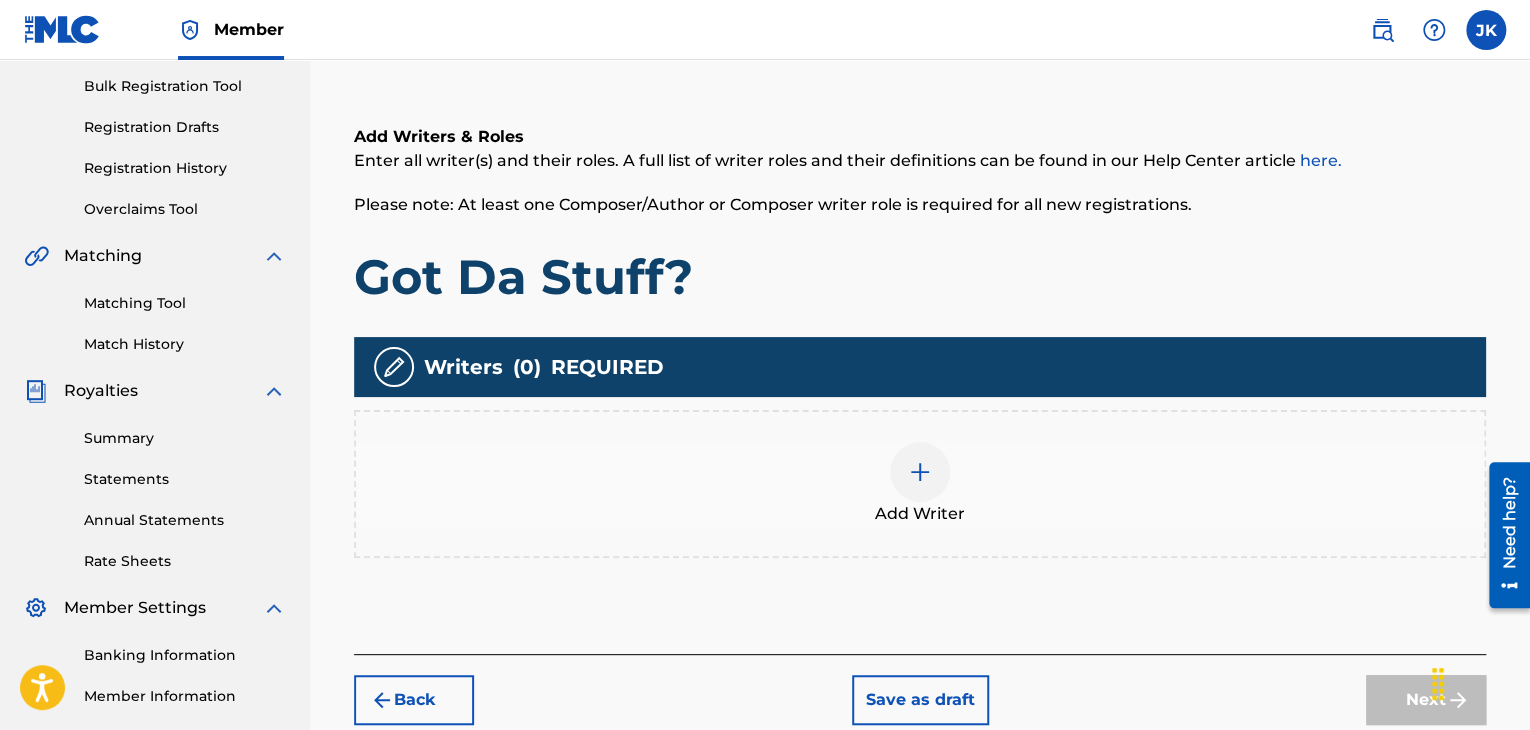 click at bounding box center (920, 472) 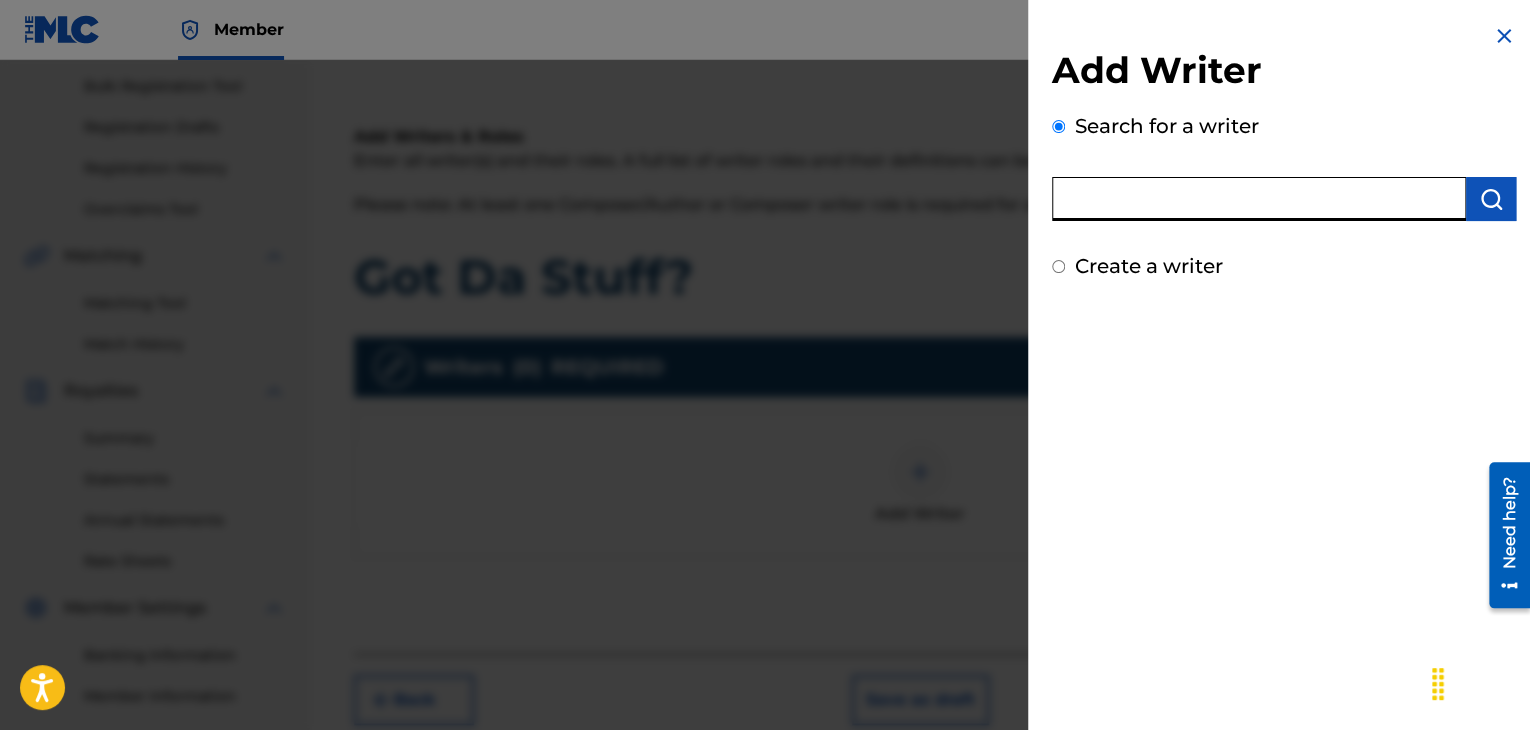 click at bounding box center (1259, 199) 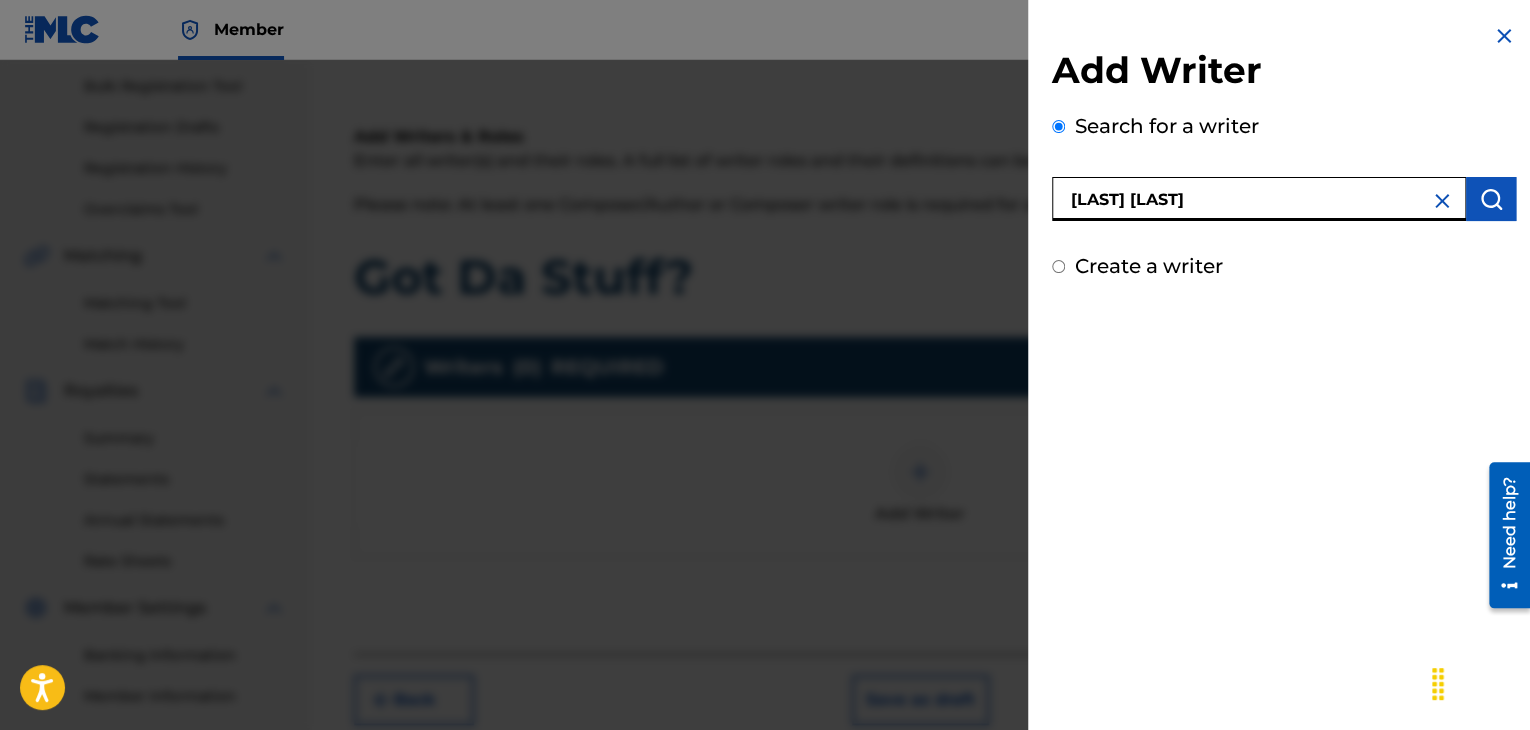 type on "[LAST] [LAST]" 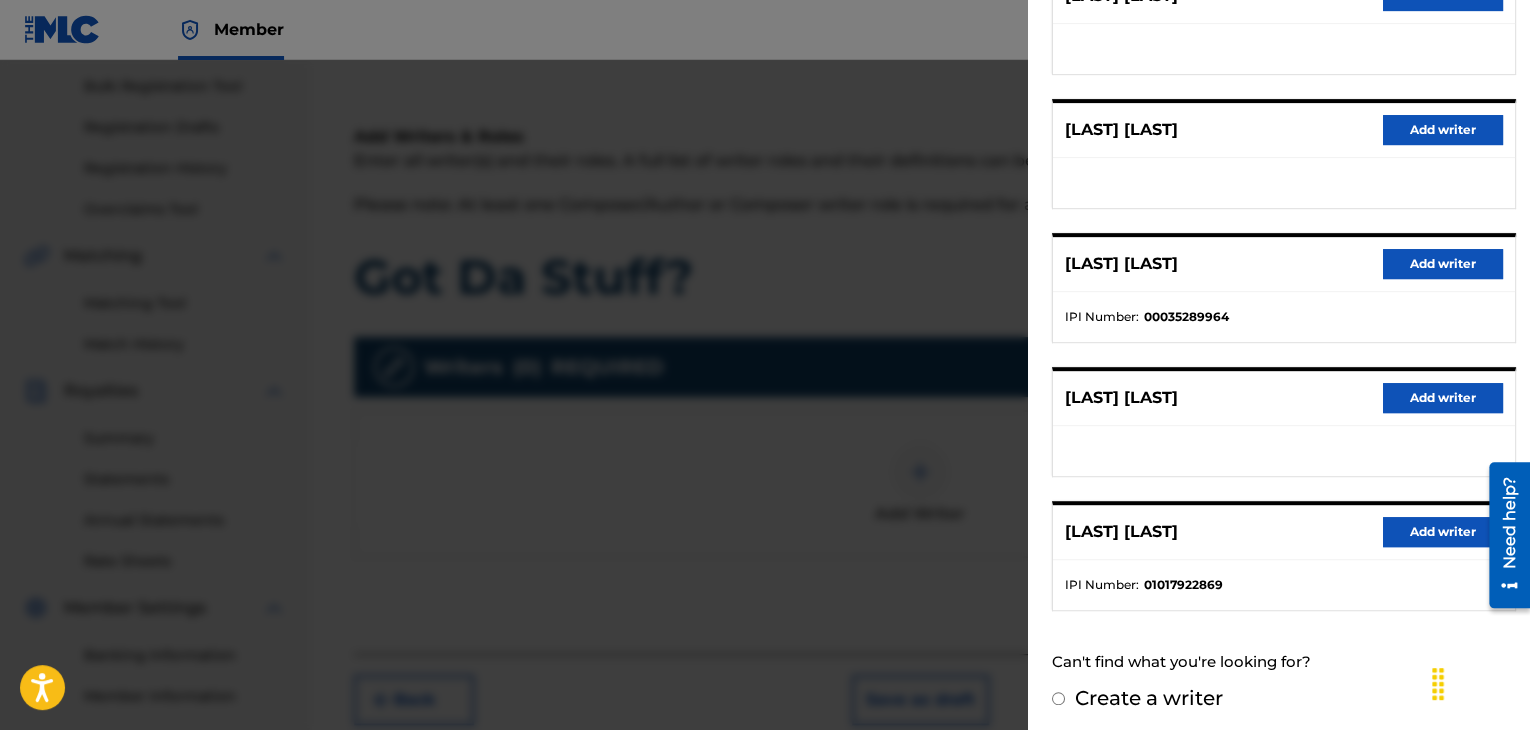 scroll, scrollTop: 310, scrollLeft: 0, axis: vertical 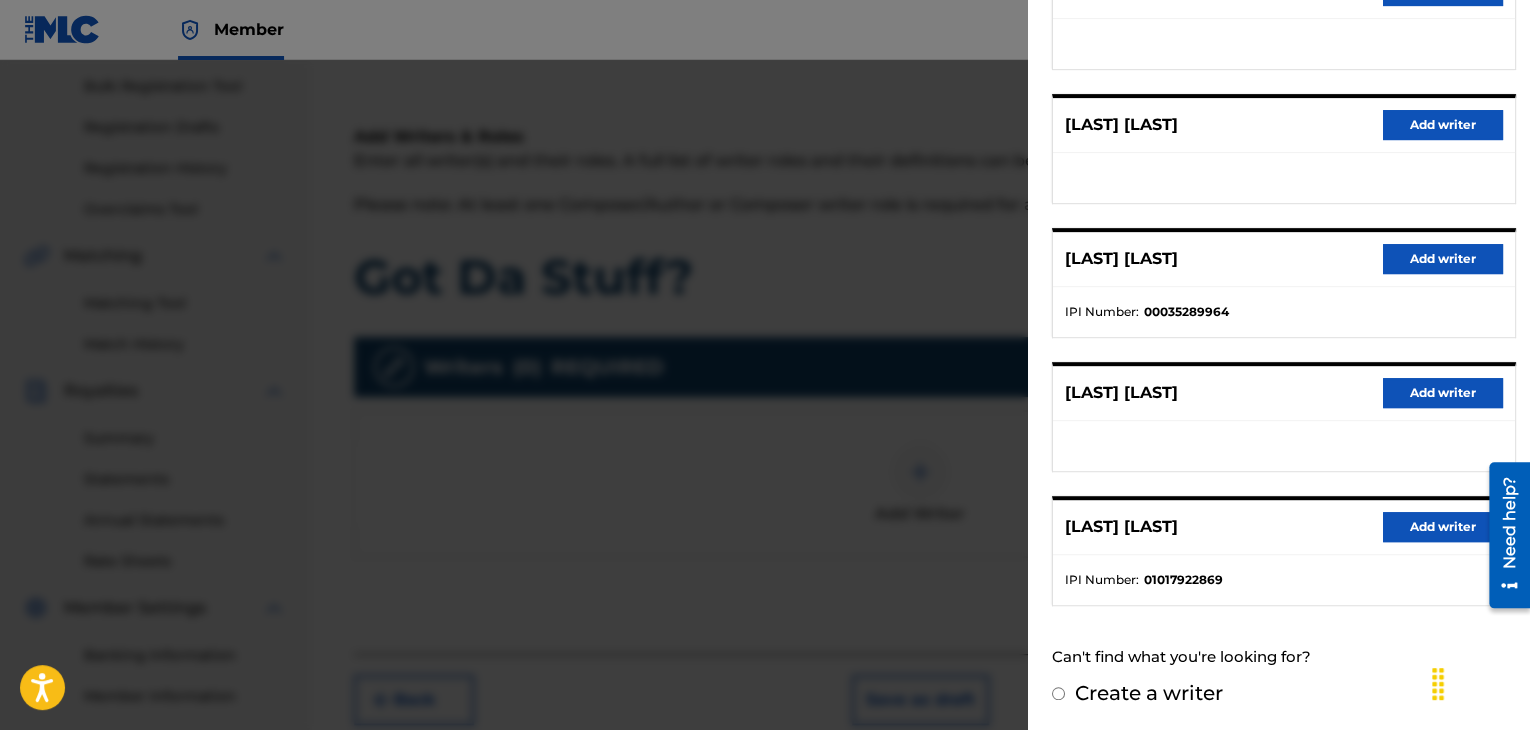 click on "Add writer" at bounding box center [1443, 527] 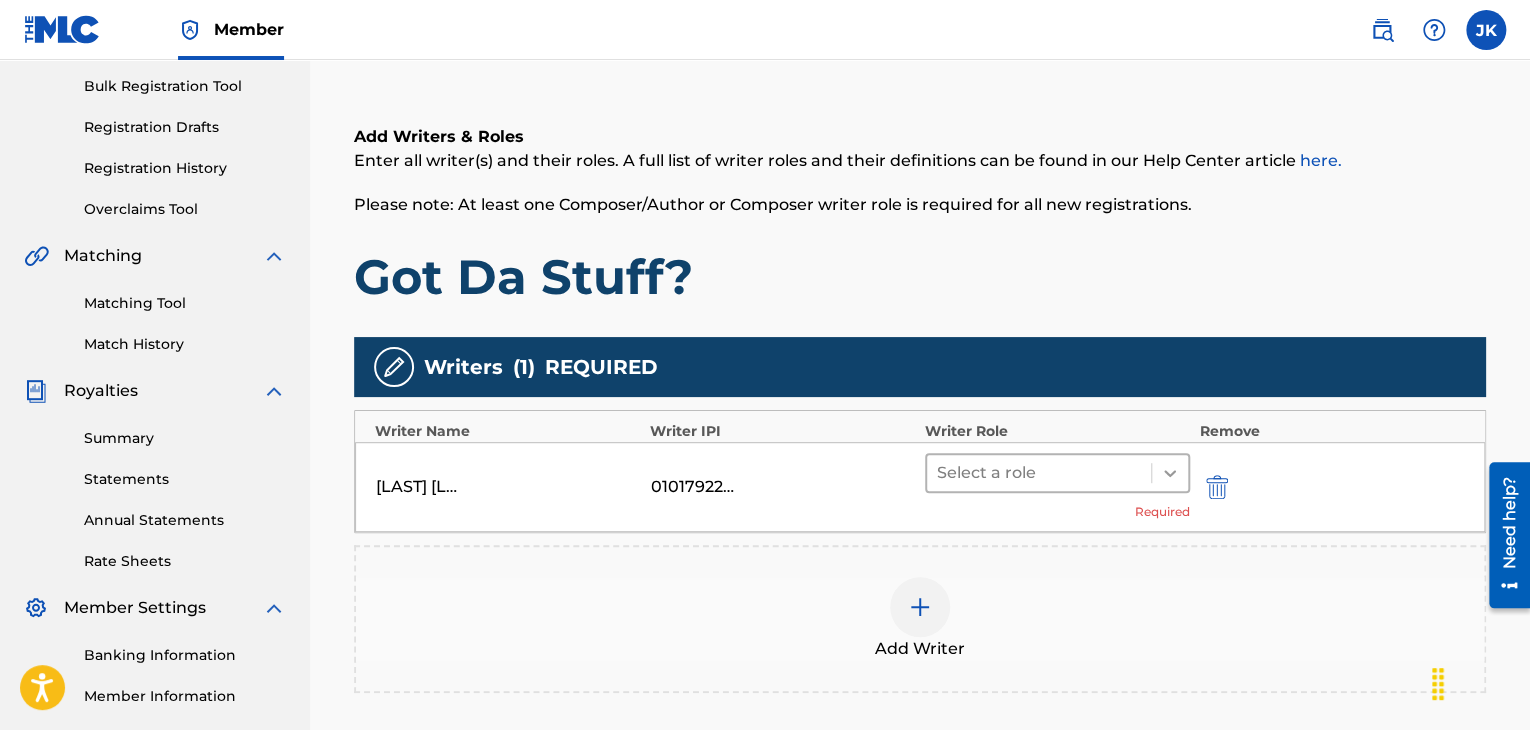 click 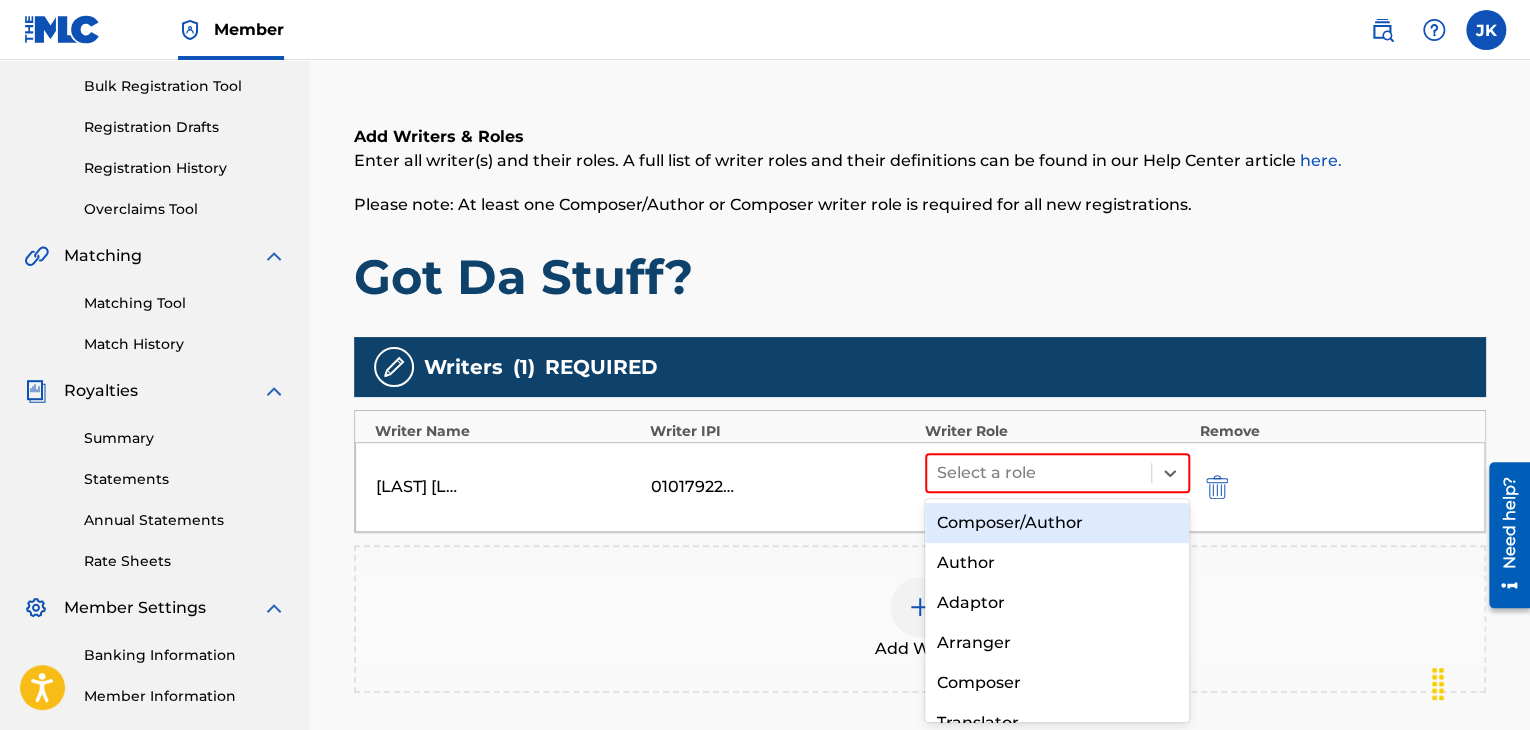 click on "Composer/Author" at bounding box center [1057, 523] 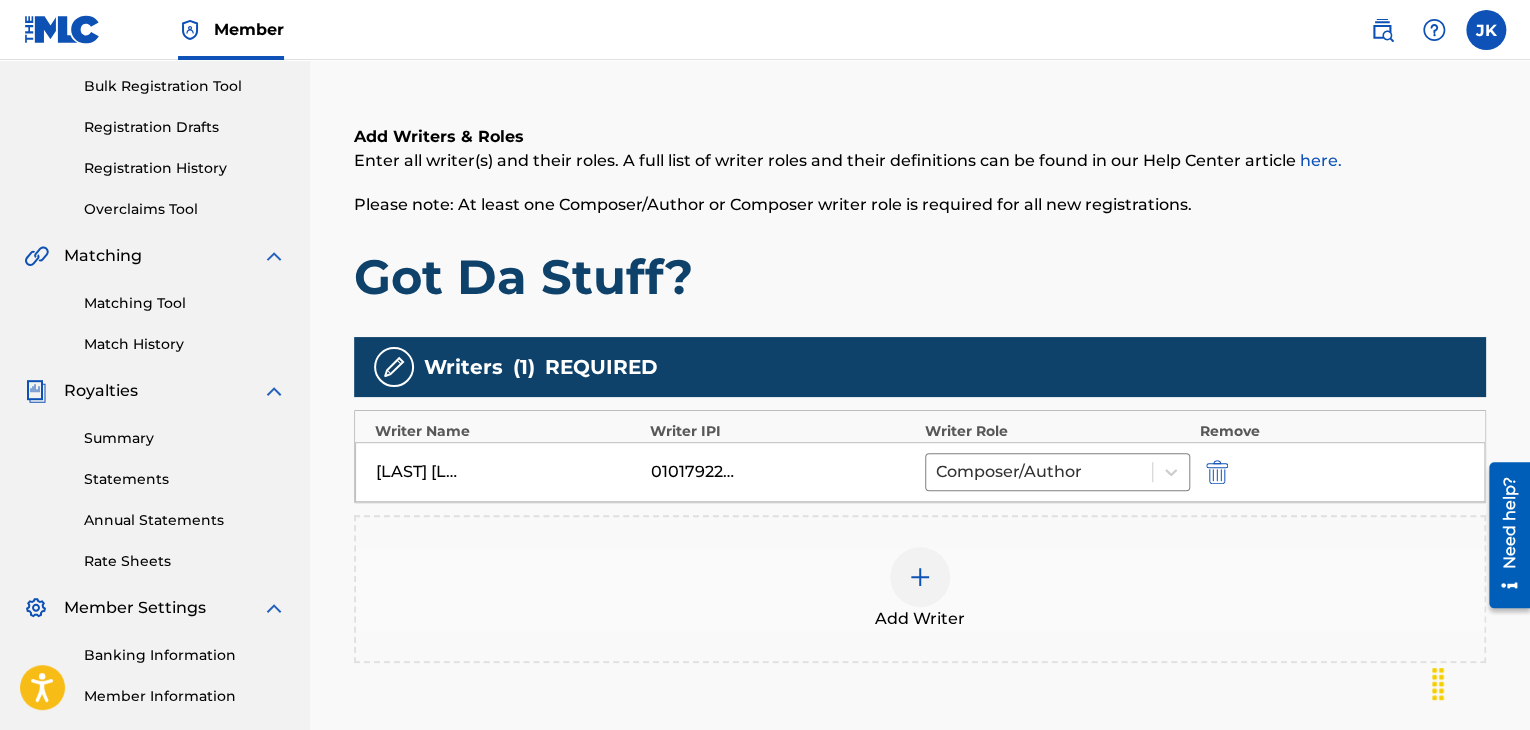 scroll, scrollTop: 490, scrollLeft: 0, axis: vertical 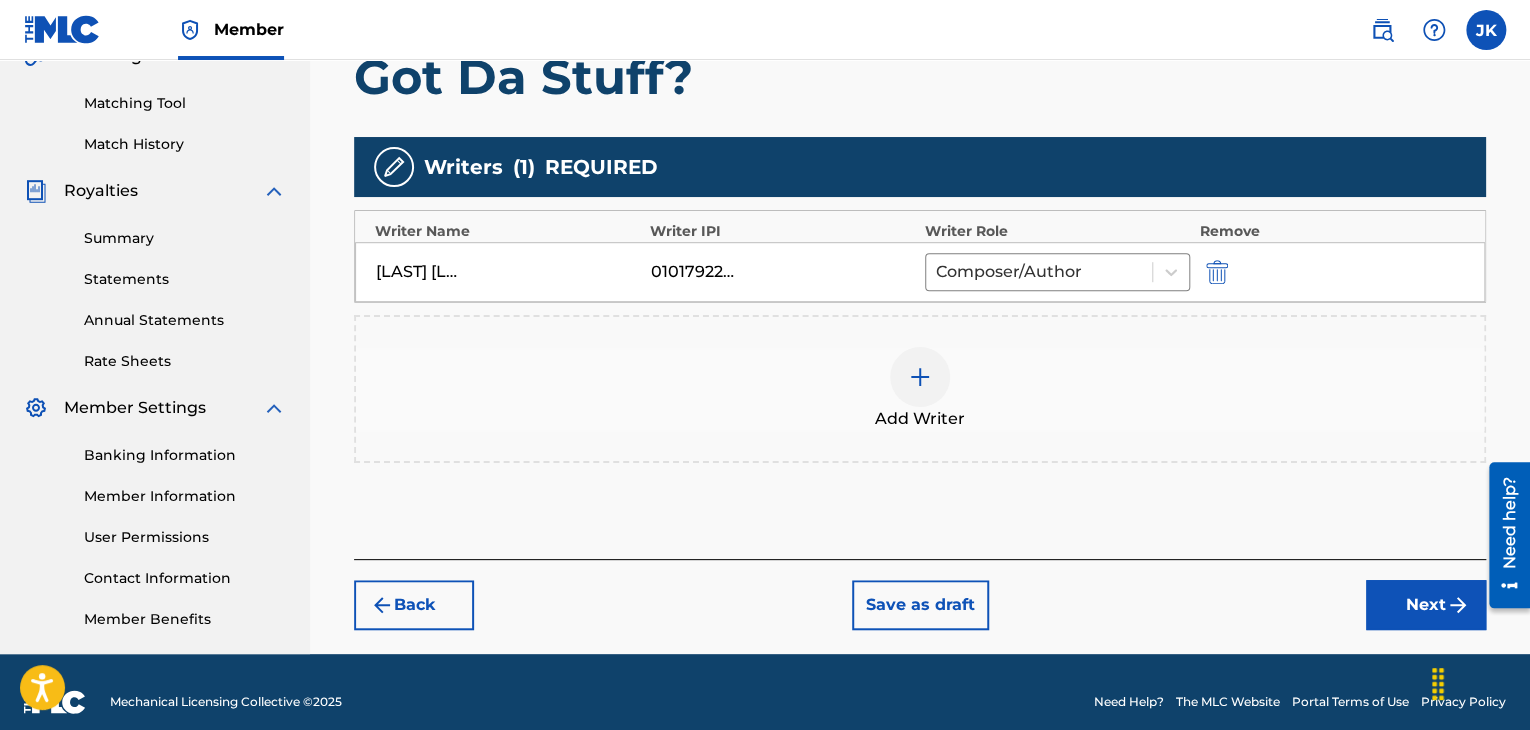 click on "Next" at bounding box center [1426, 605] 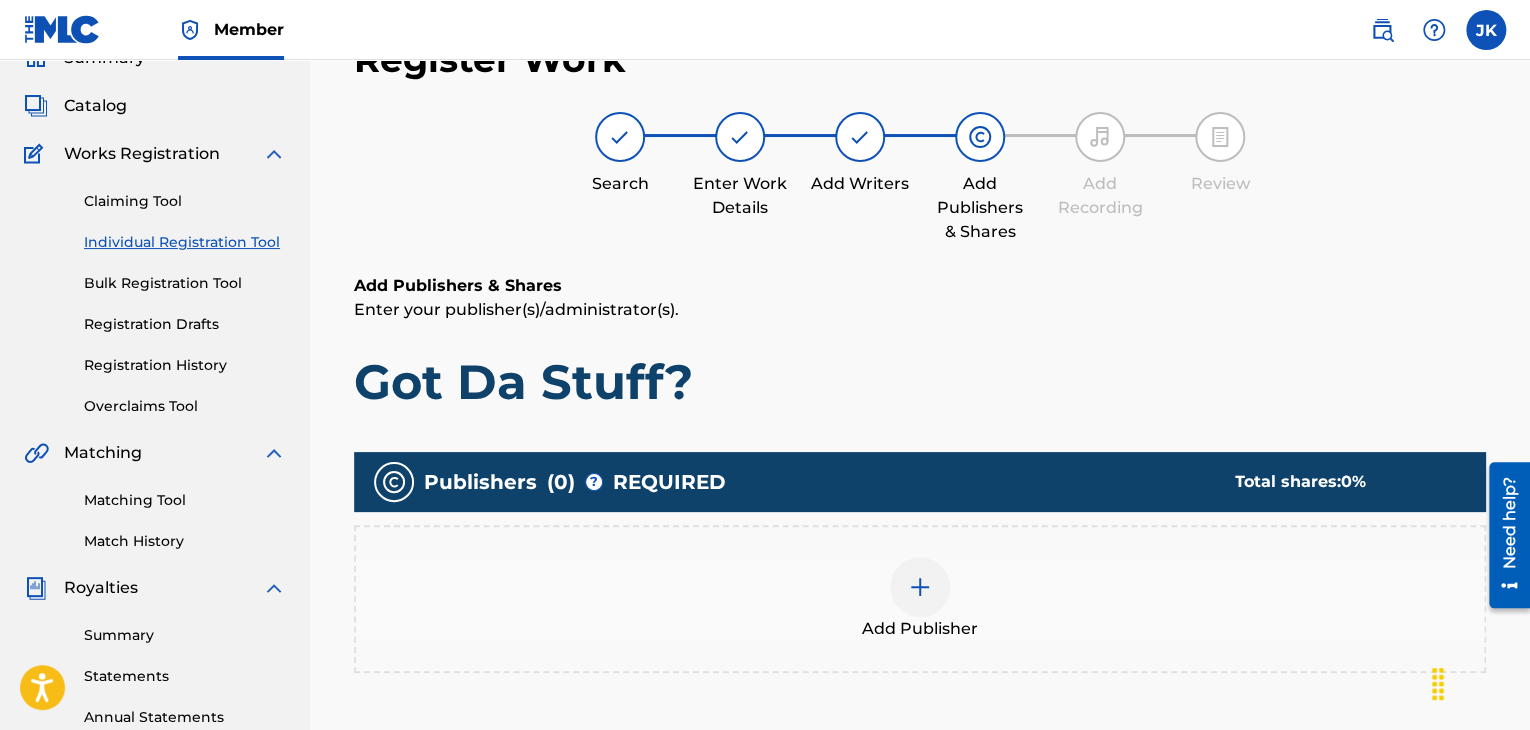 scroll, scrollTop: 90, scrollLeft: 0, axis: vertical 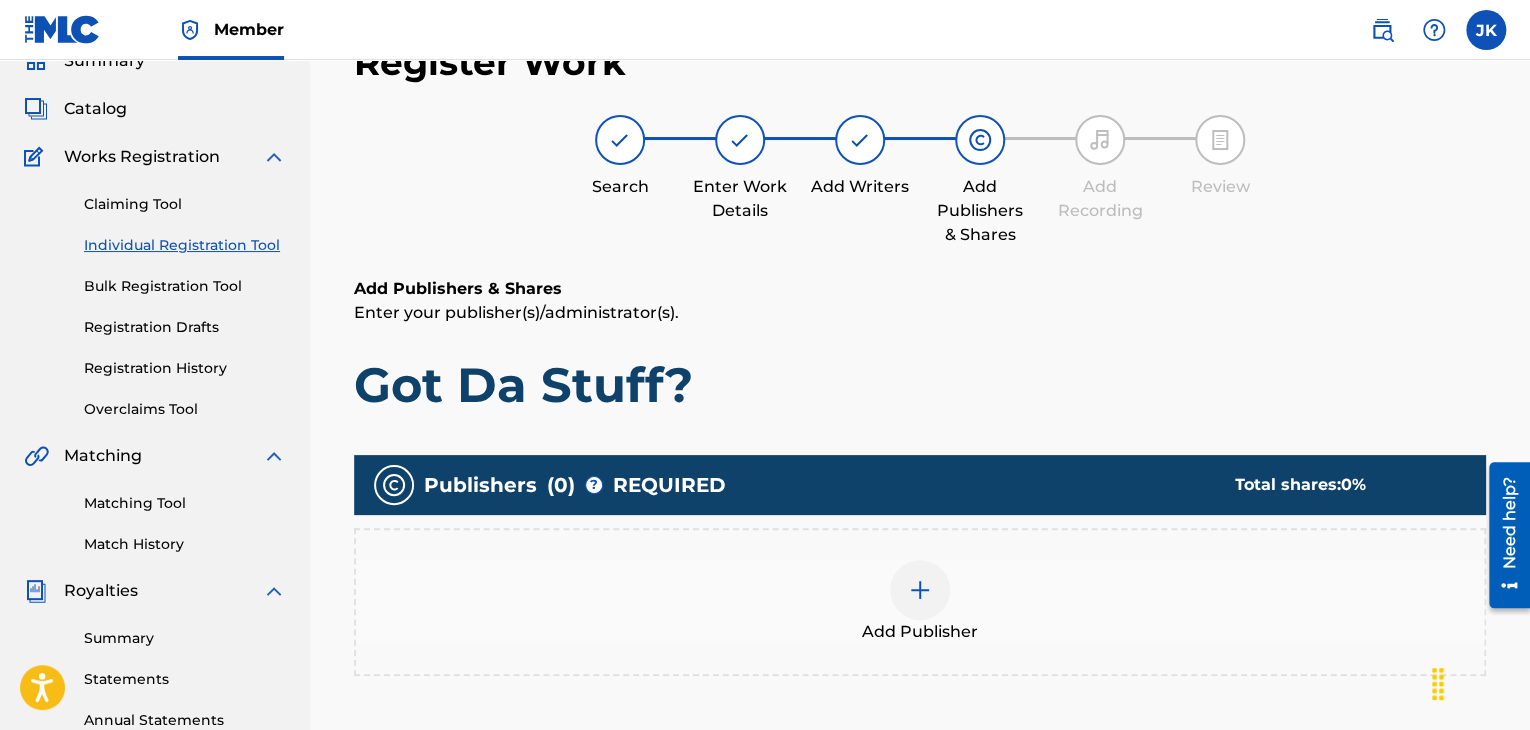 click at bounding box center [920, 590] 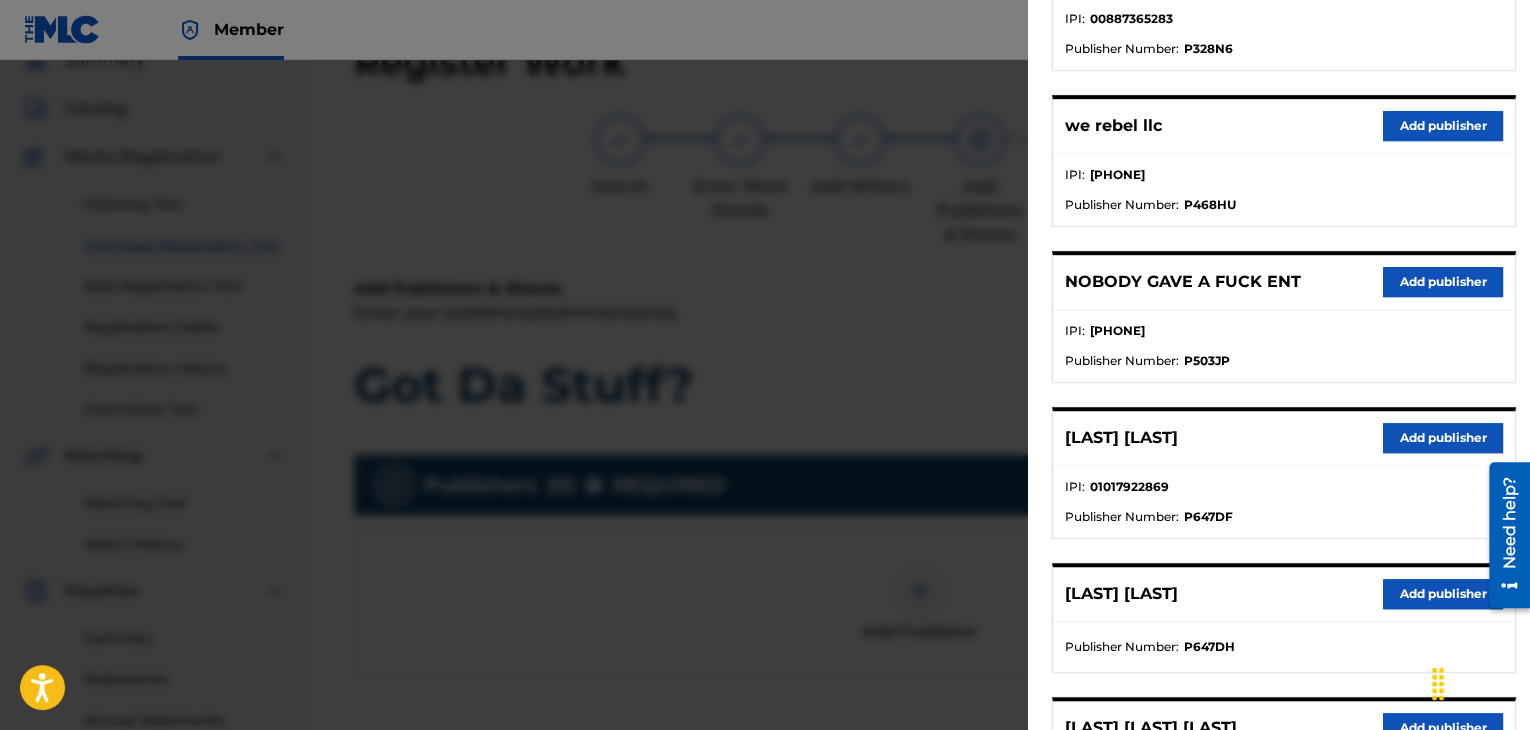 scroll, scrollTop: 500, scrollLeft: 0, axis: vertical 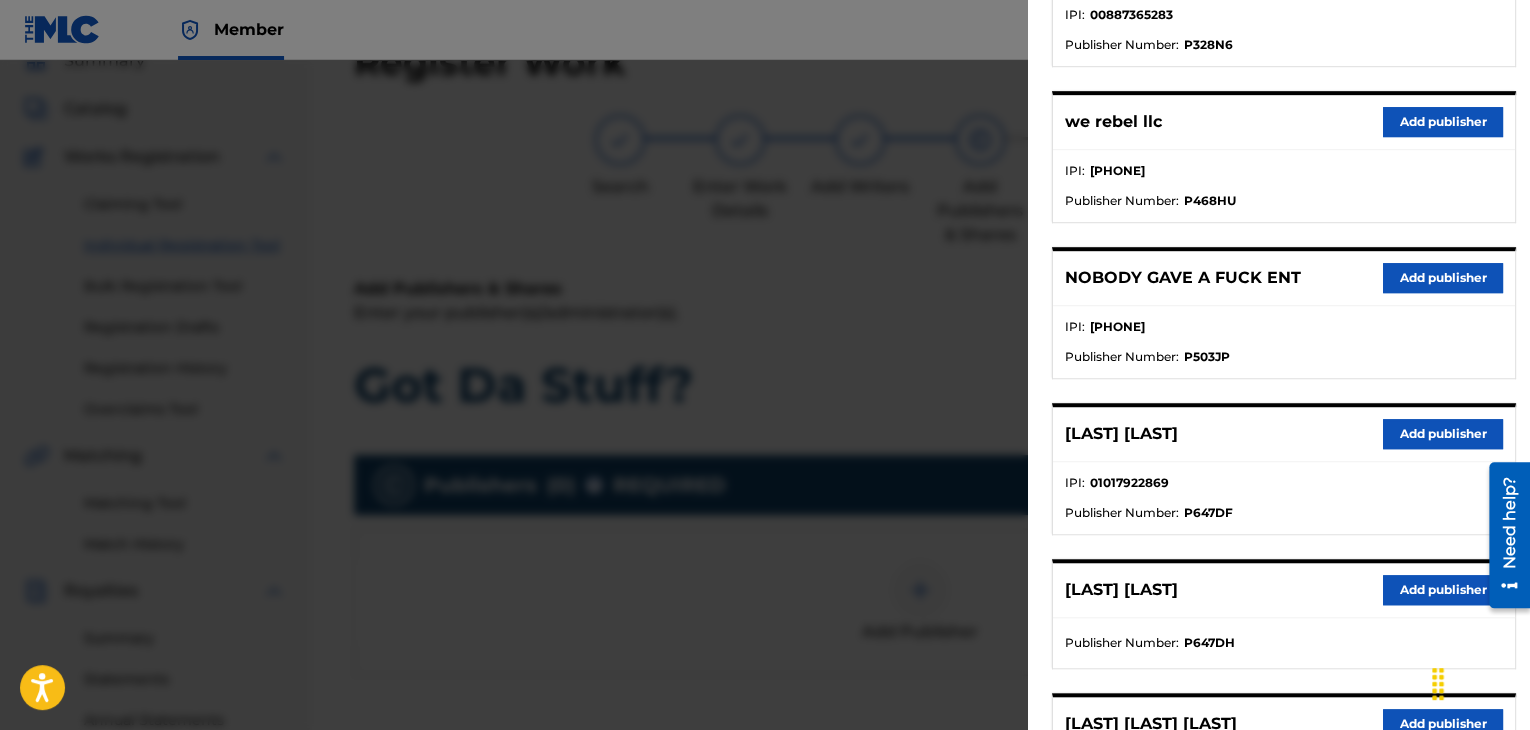 click on "Add publisher" at bounding box center [1443, 434] 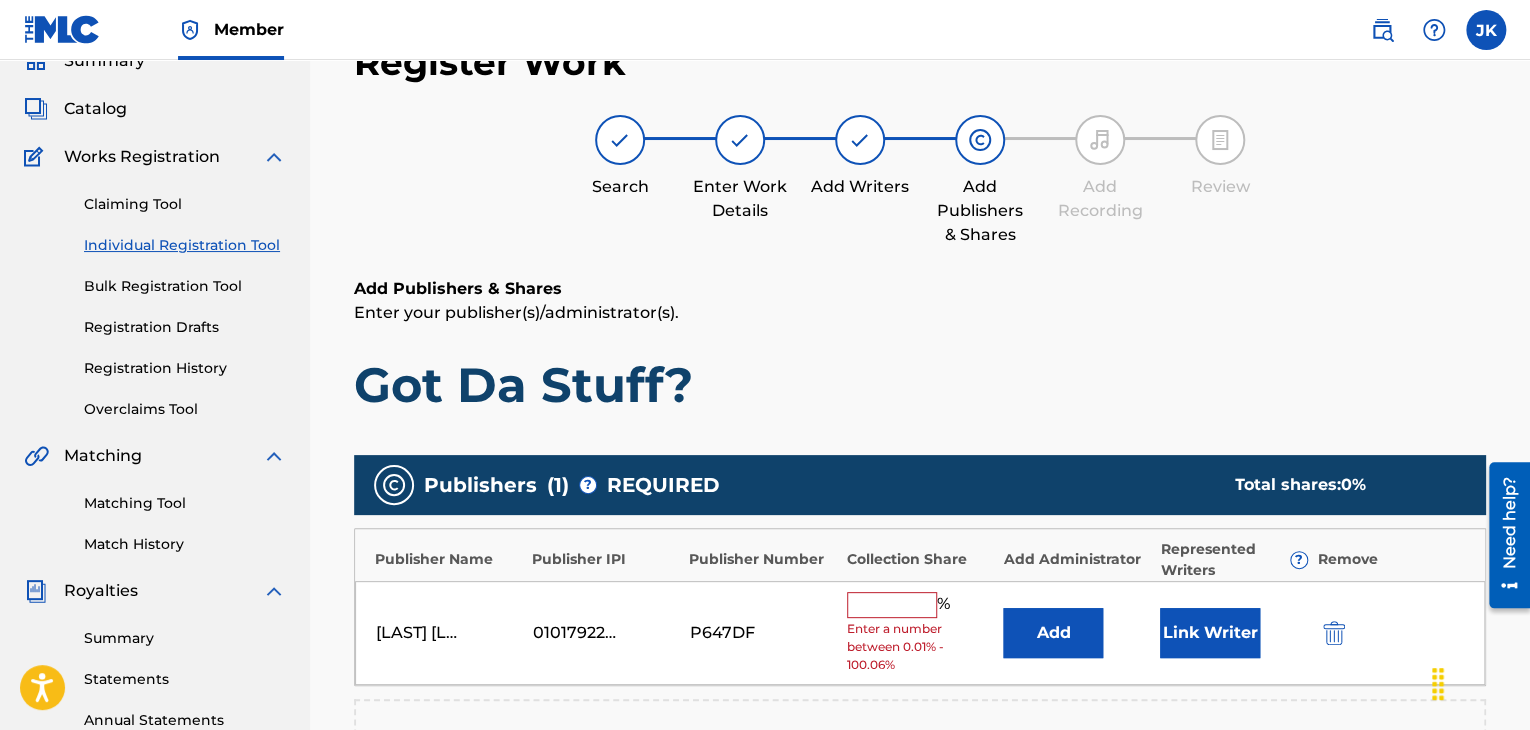 click on "Add" at bounding box center [1053, 633] 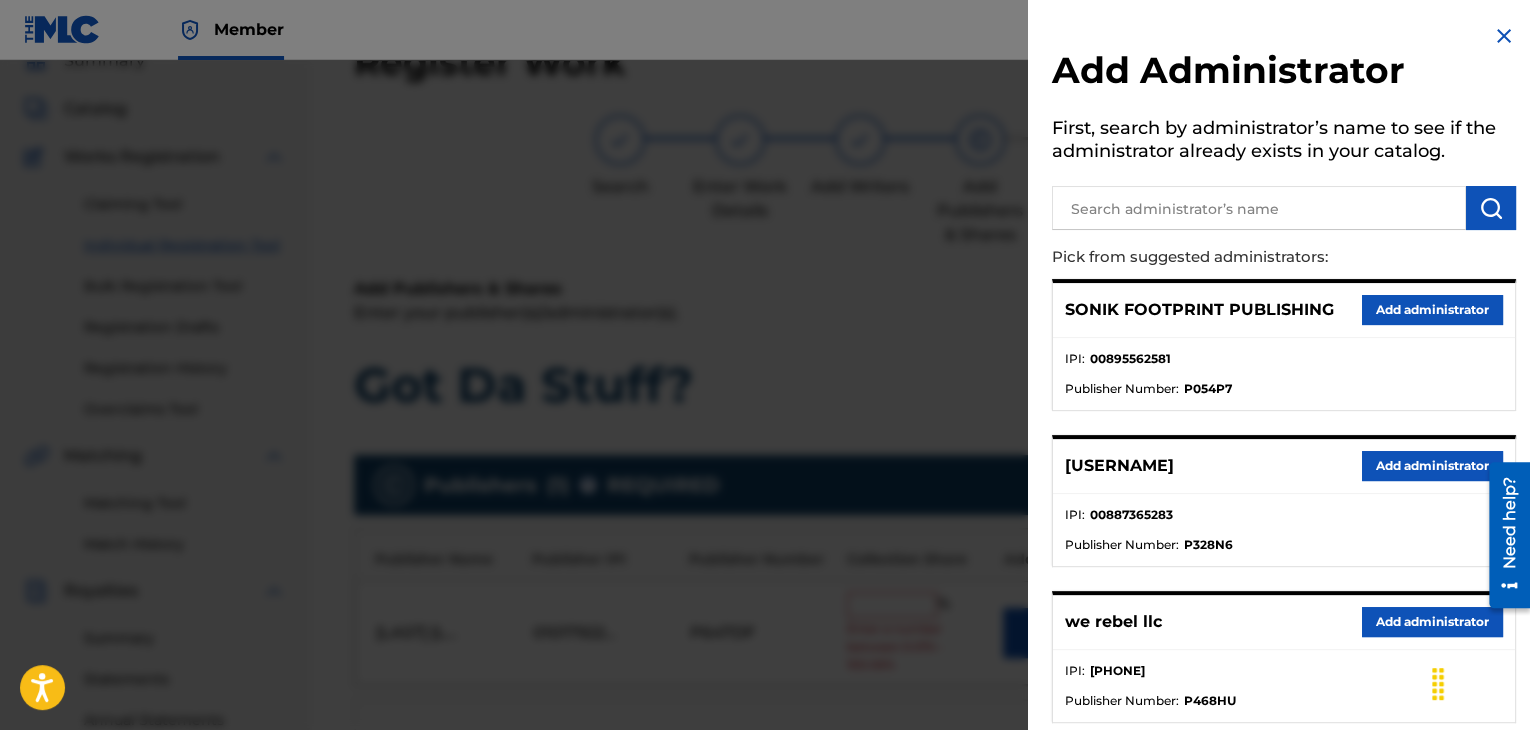 scroll, scrollTop: 100, scrollLeft: 0, axis: vertical 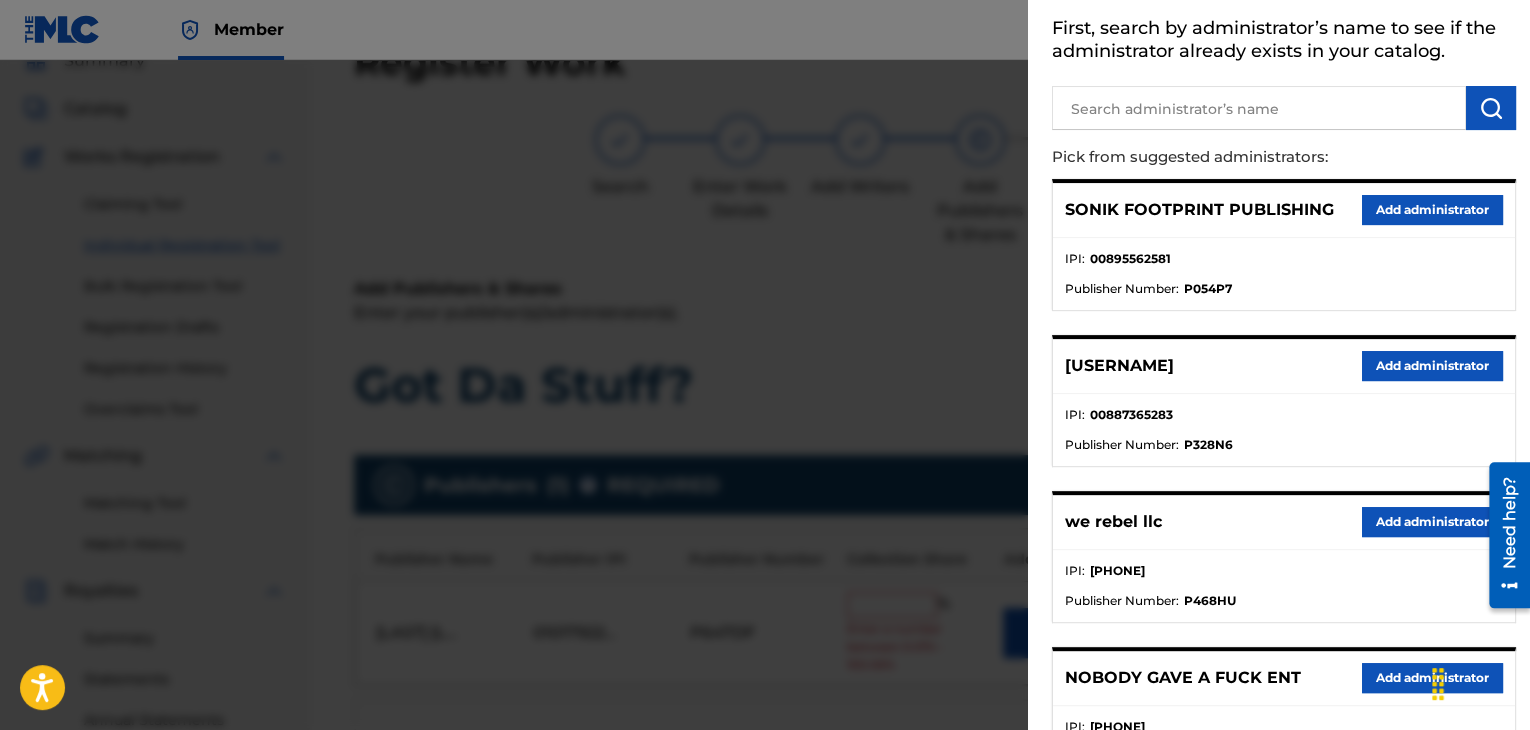 click on "Add administrator" at bounding box center (1432, 522) 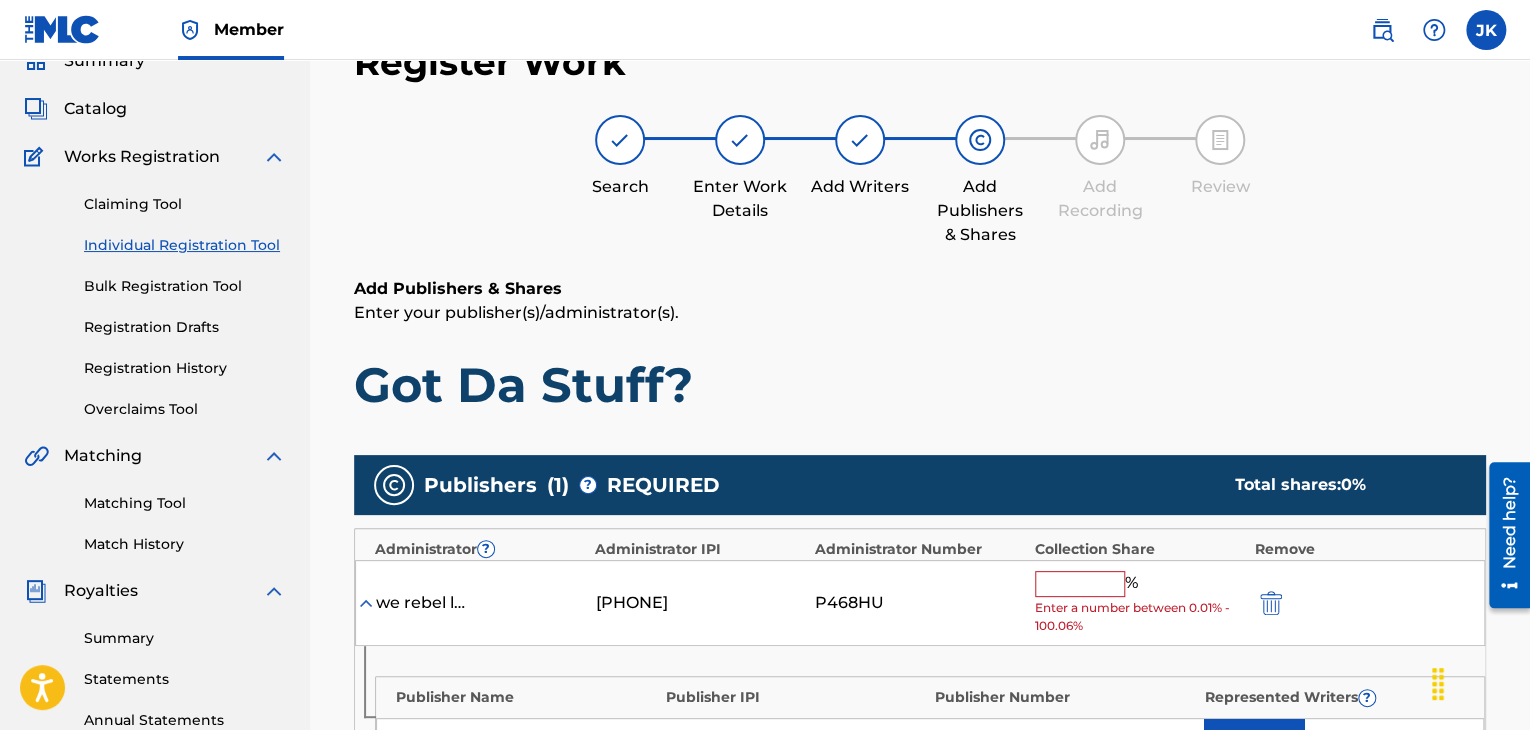 click at bounding box center [1080, 584] 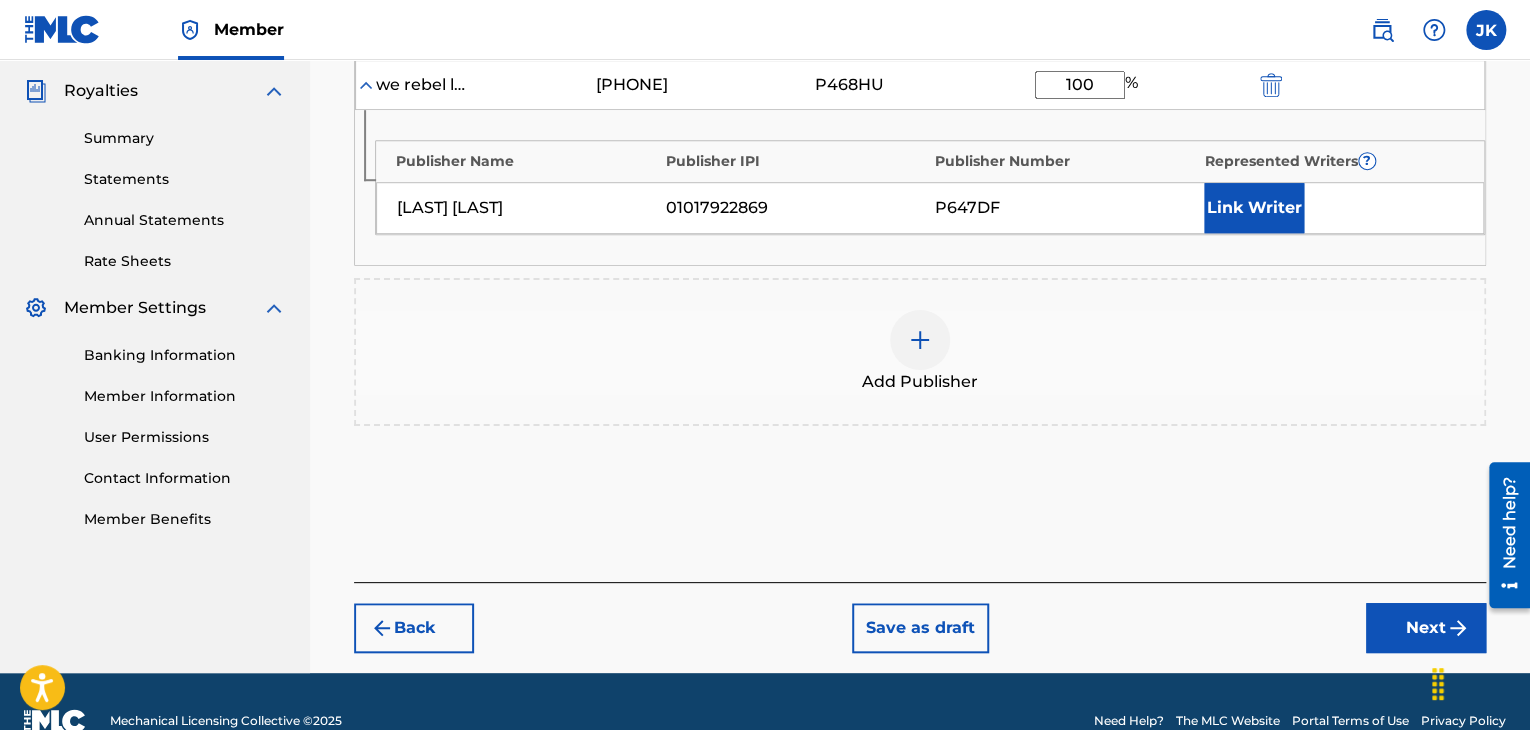 click on "Next" at bounding box center [1426, 628] 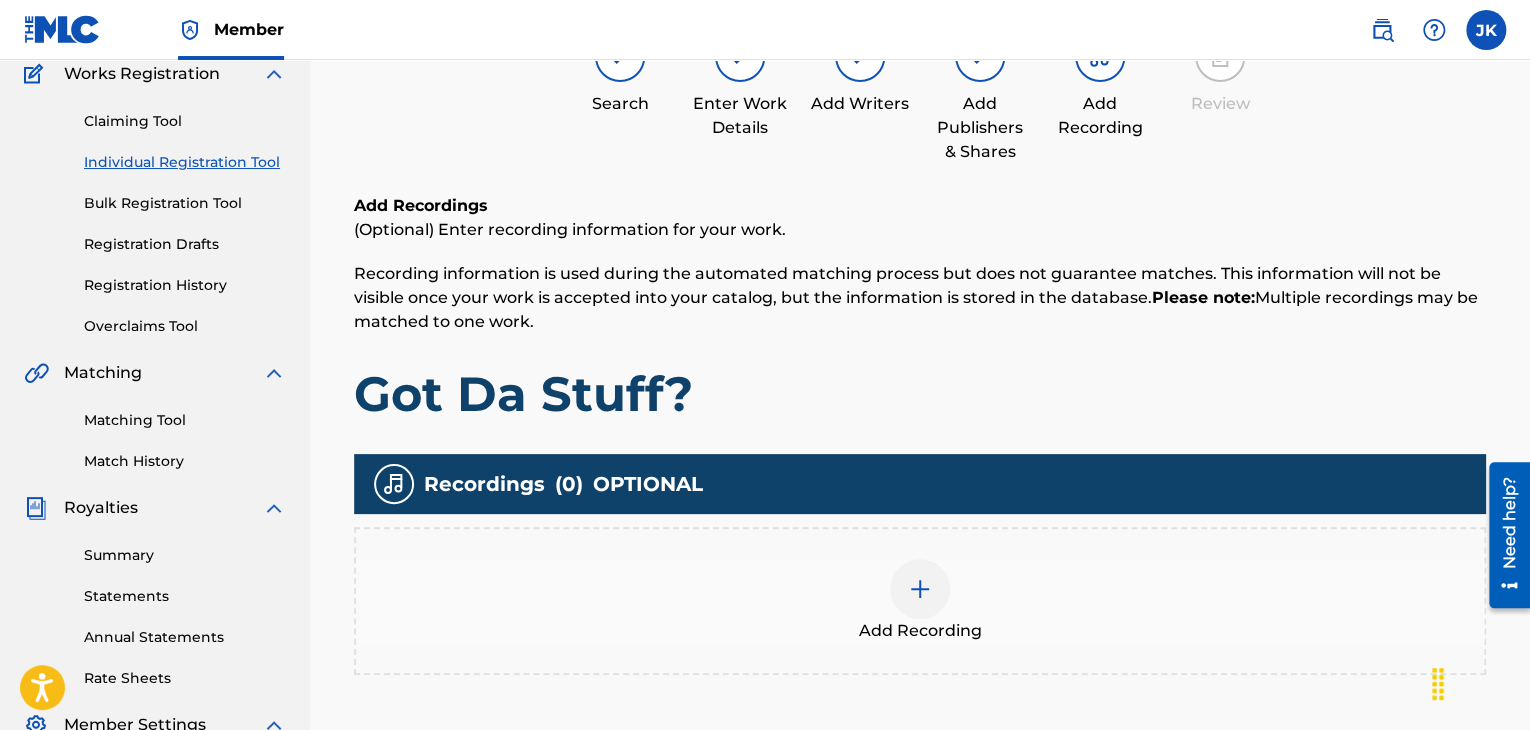 scroll, scrollTop: 290, scrollLeft: 0, axis: vertical 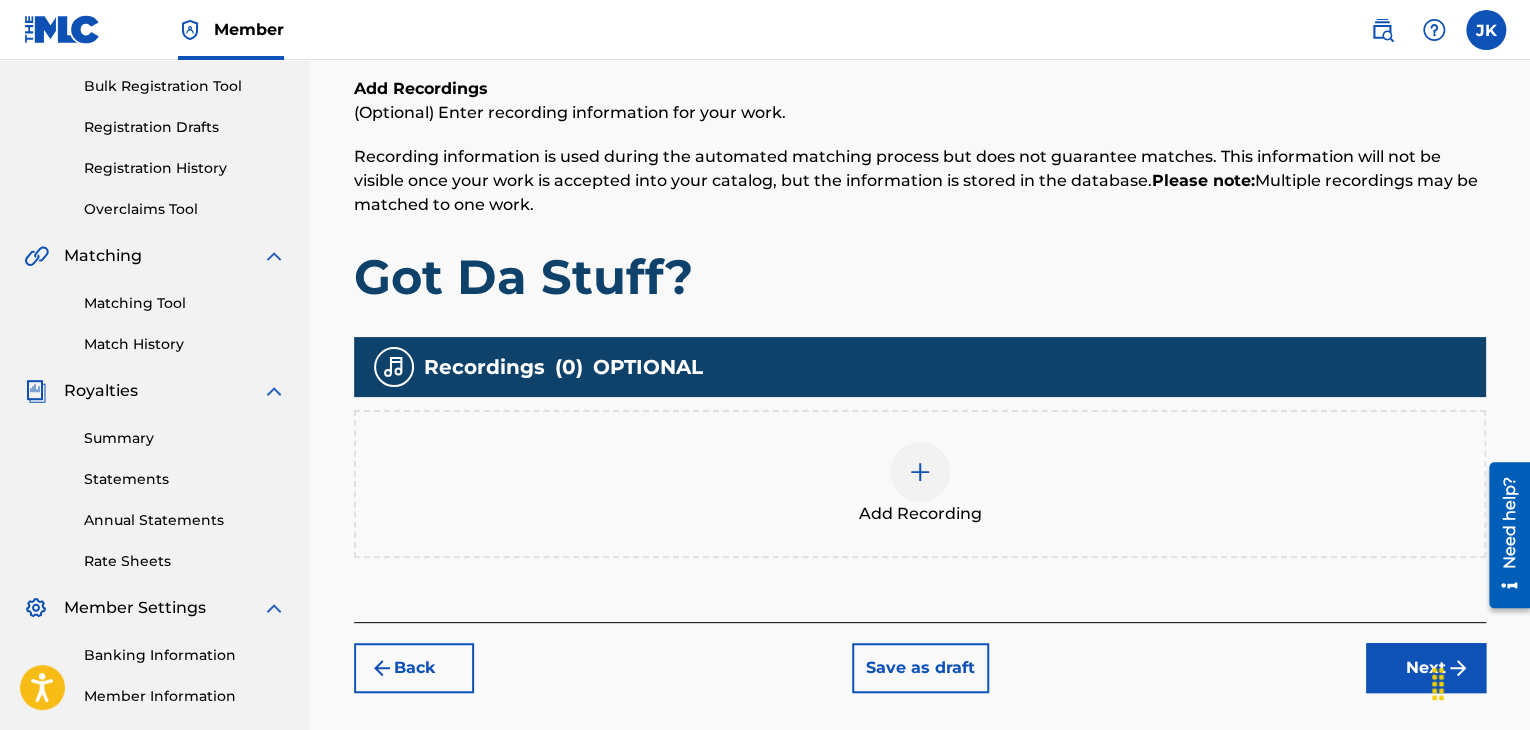 click at bounding box center [920, 472] 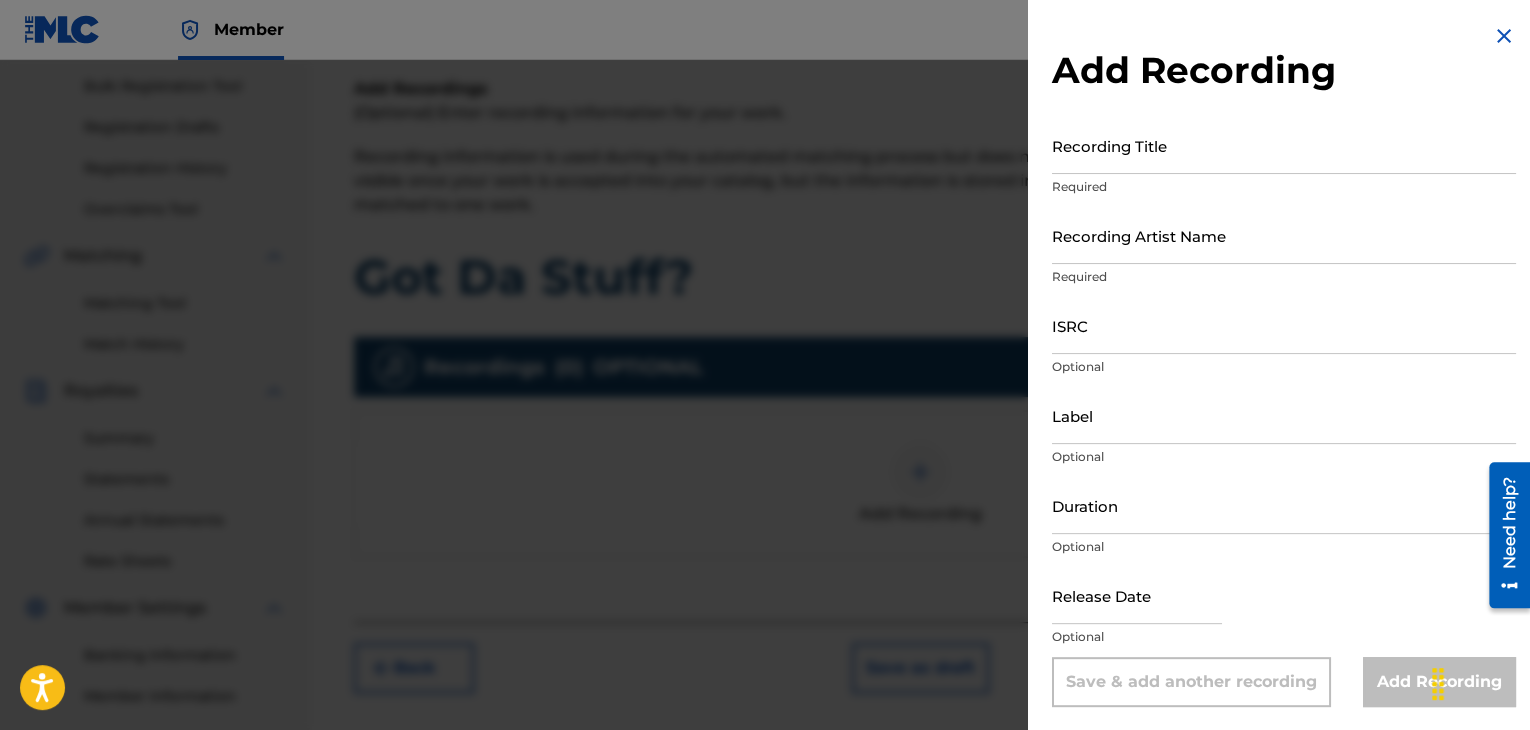 click on "Recording Title" at bounding box center (1284, 145) 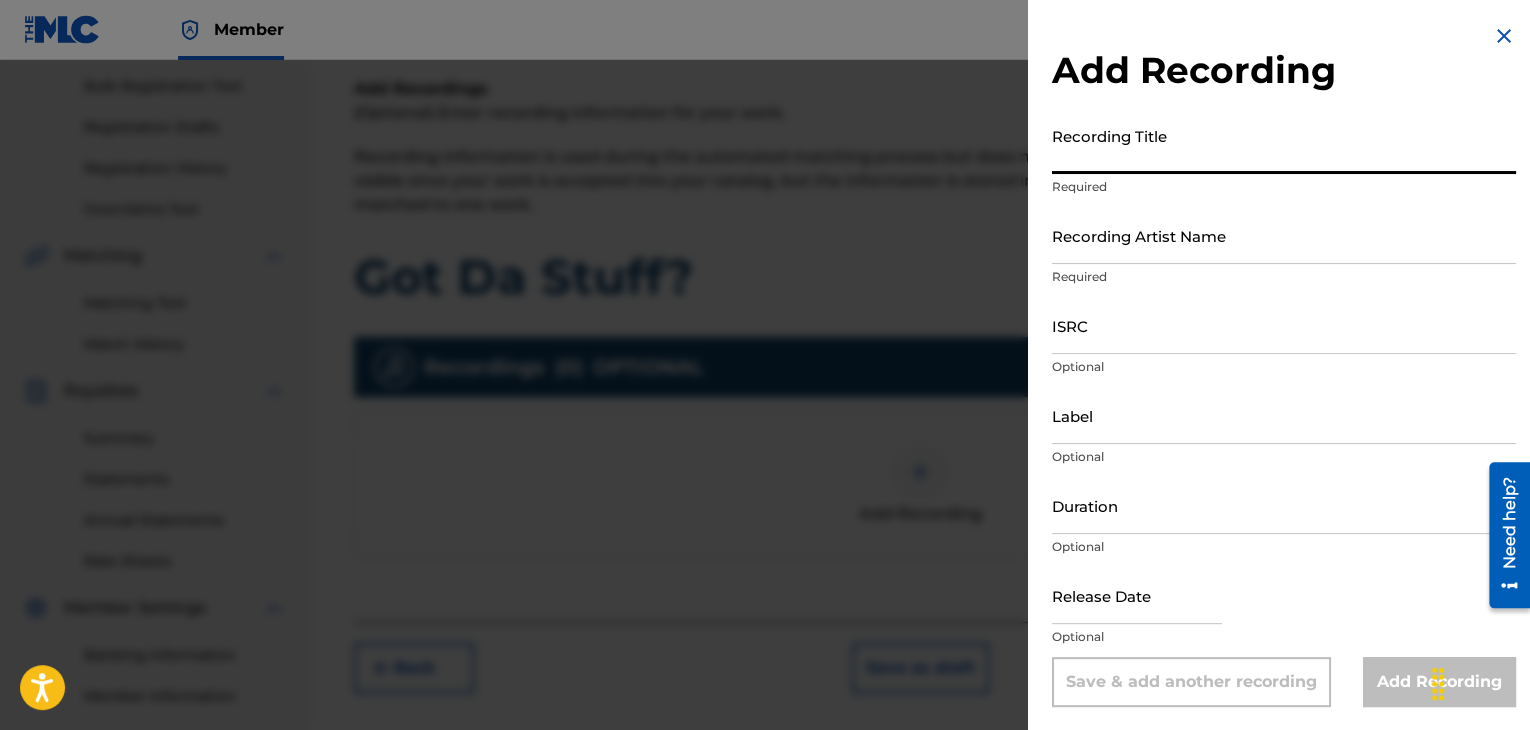 paste on "Got Da Stuff?" 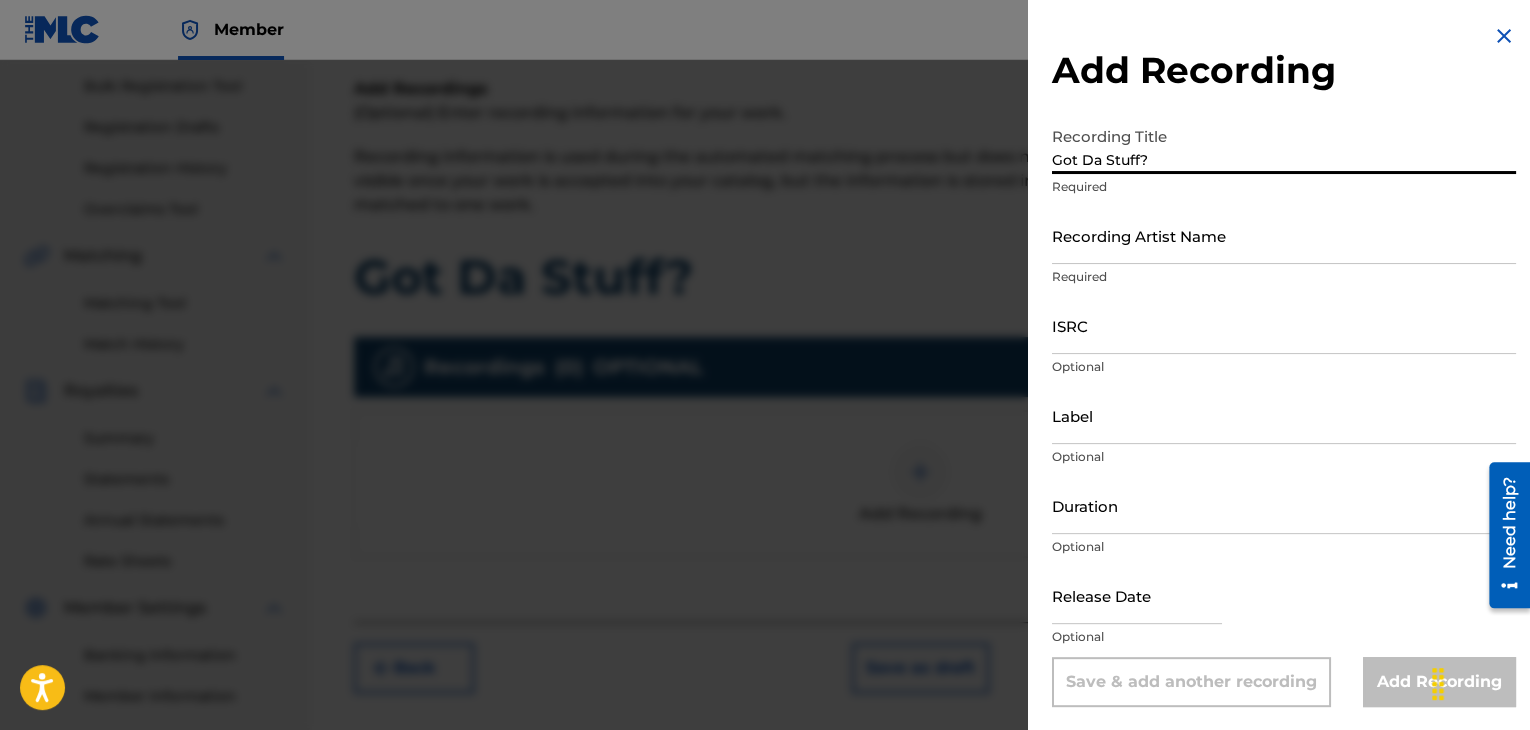 type on "Got Da Stuff?" 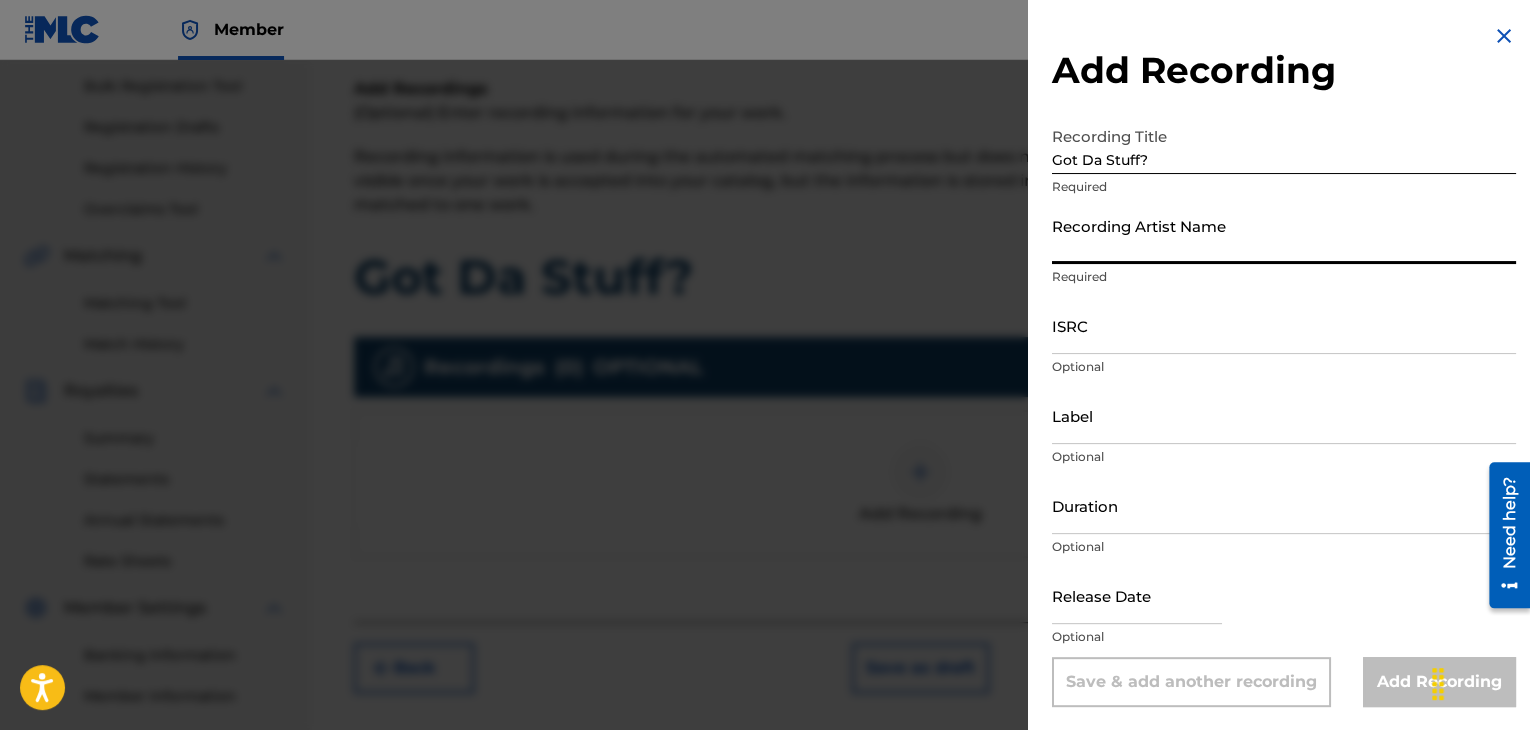 type on "[LAST]" 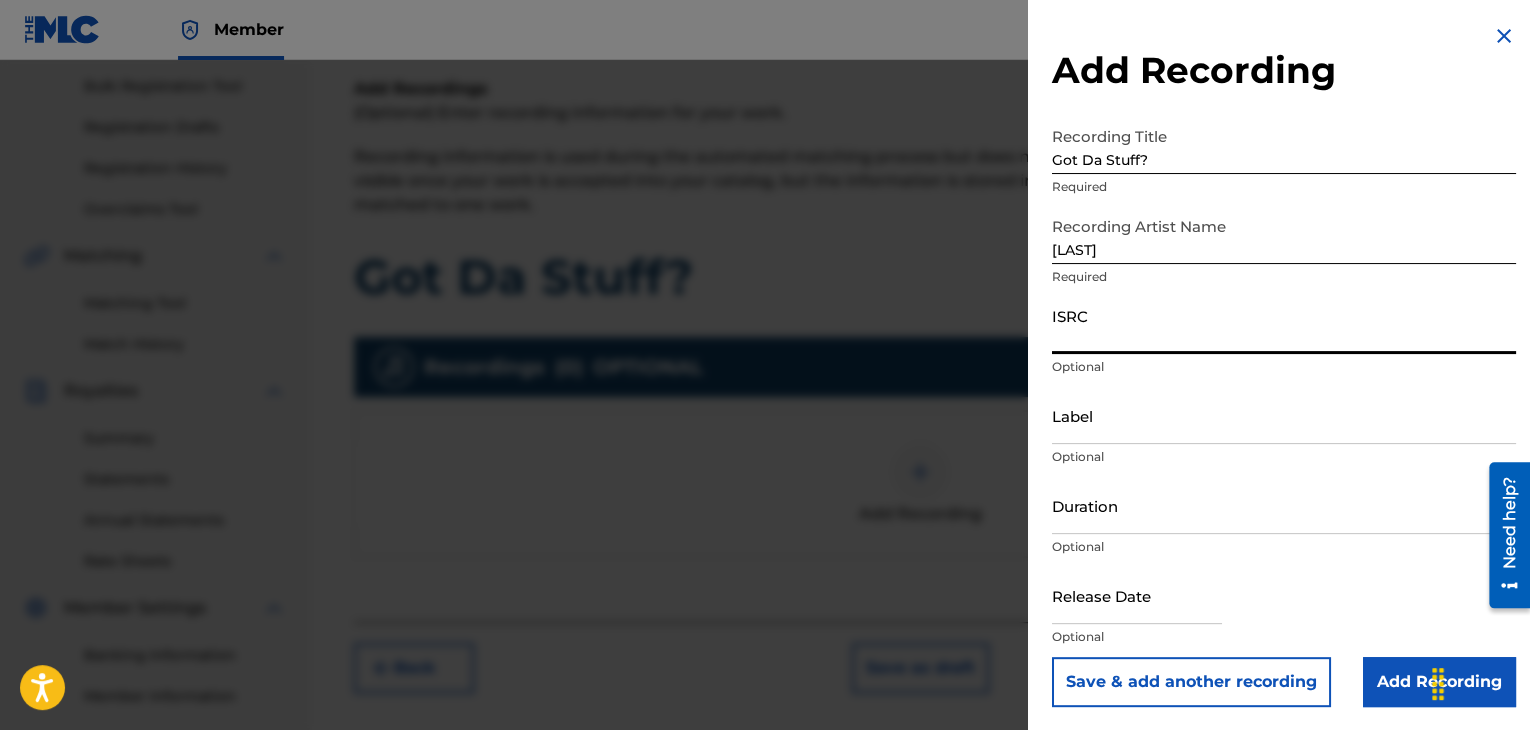click on "ISRC" at bounding box center [1284, 325] 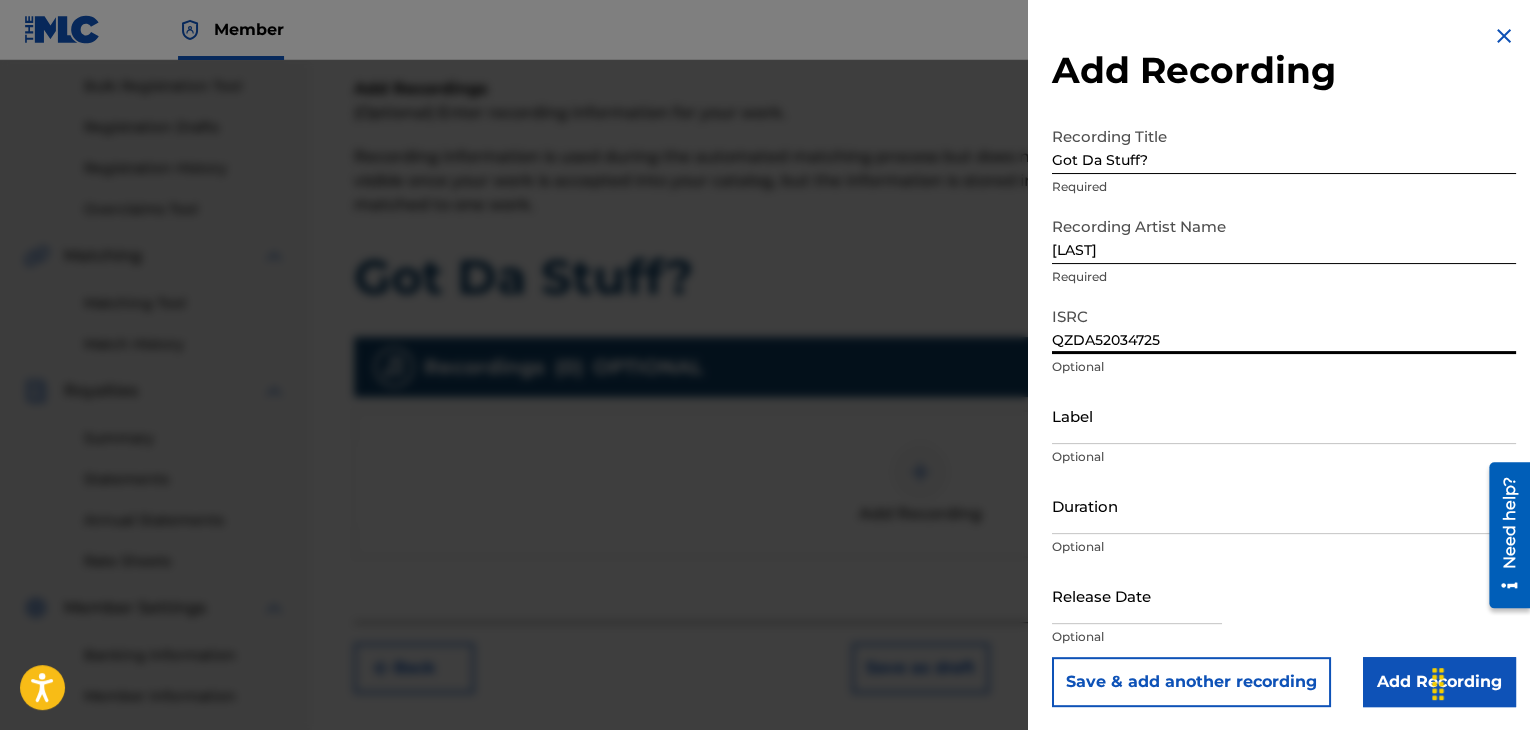 type on "QZDA52034725" 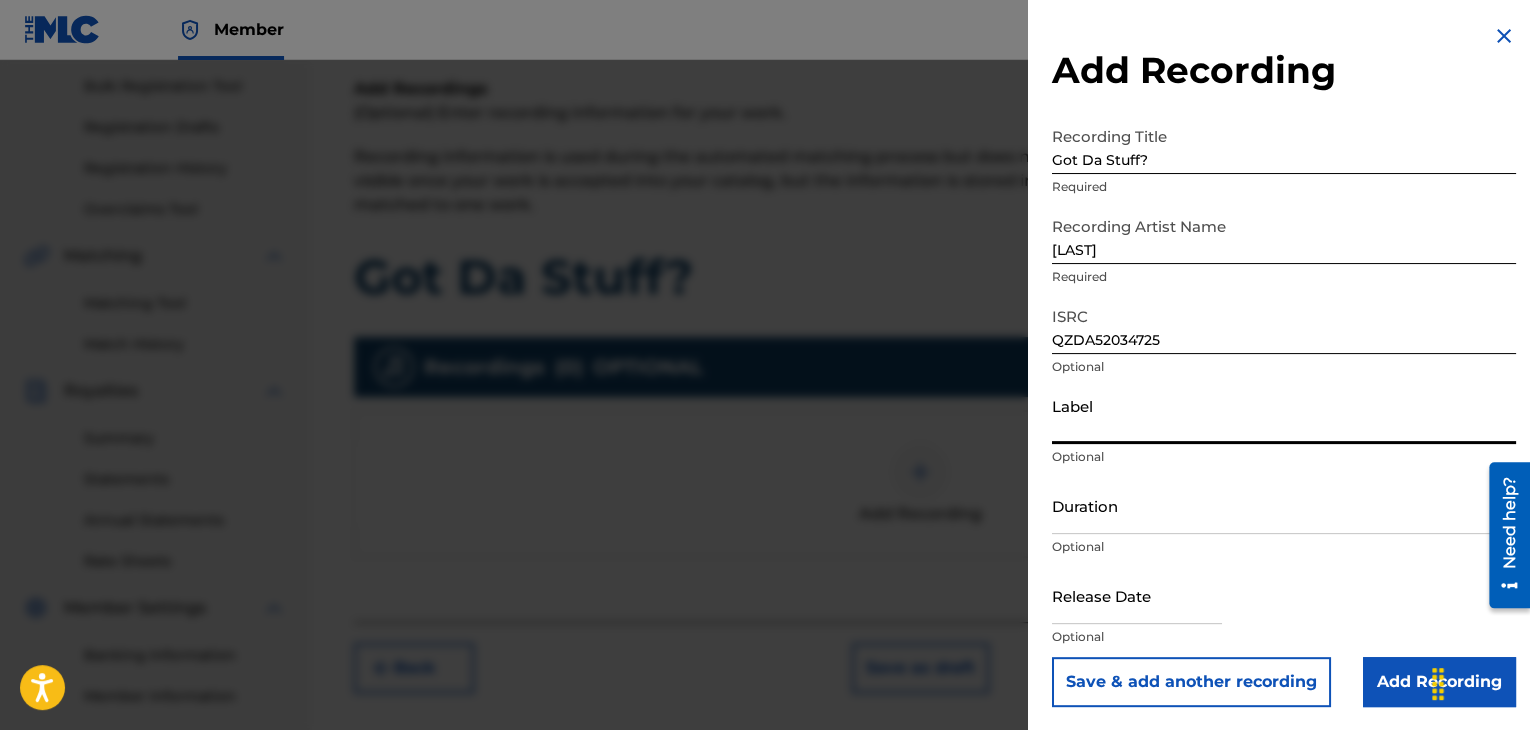 type on ".wav|Lab productions" 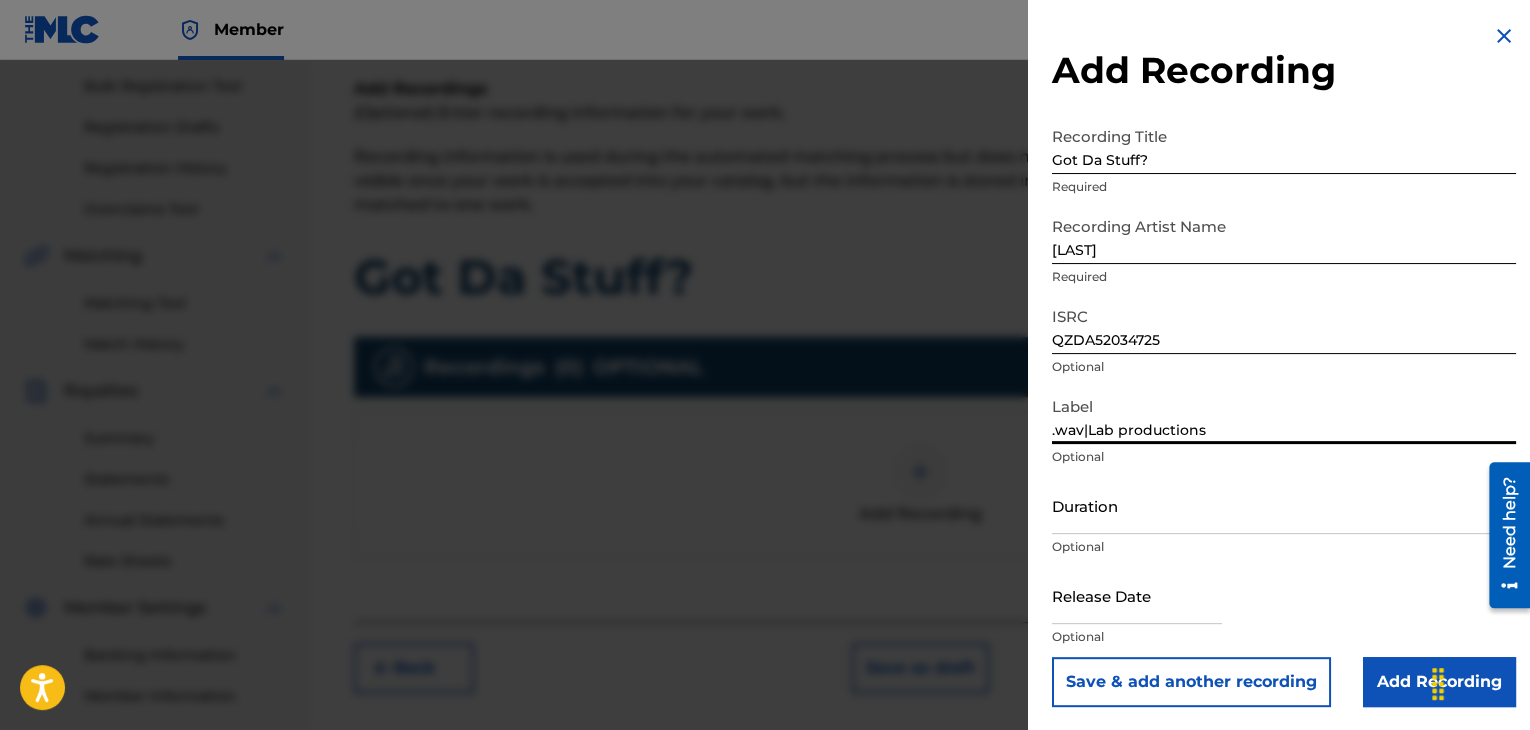 click on "Duration" at bounding box center [1284, 505] 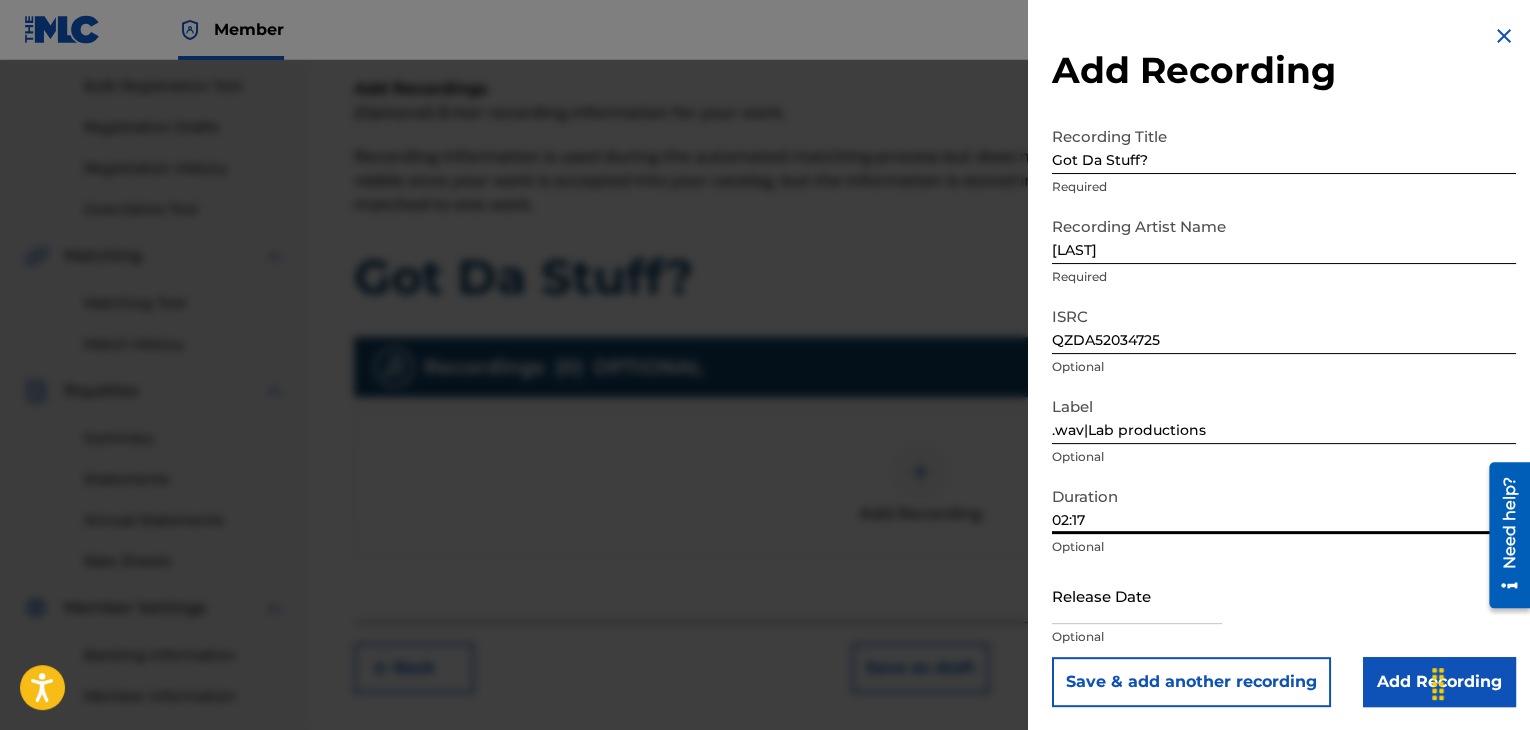 type on "02:17" 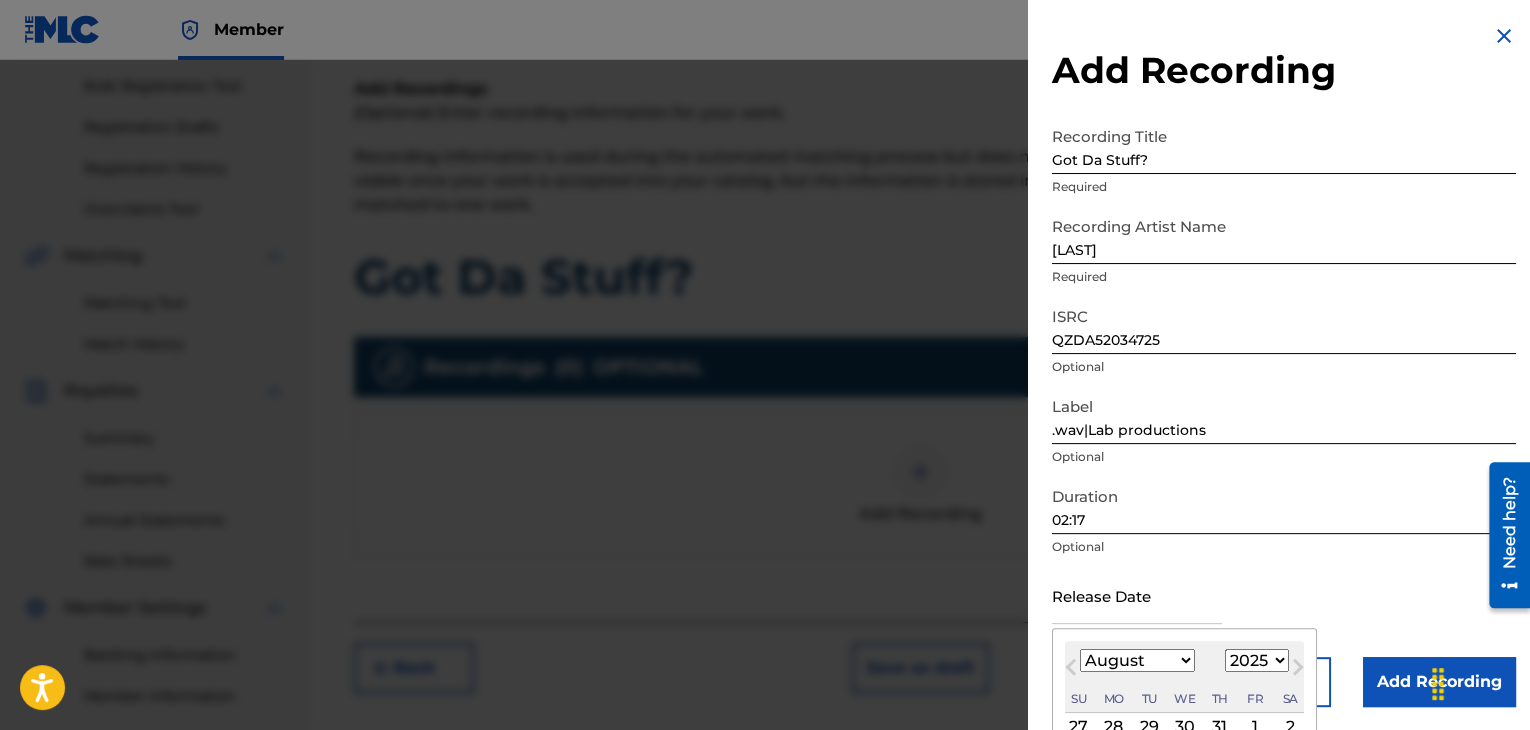 click on "January February March April May June July August September October November December" at bounding box center (1137, 660) 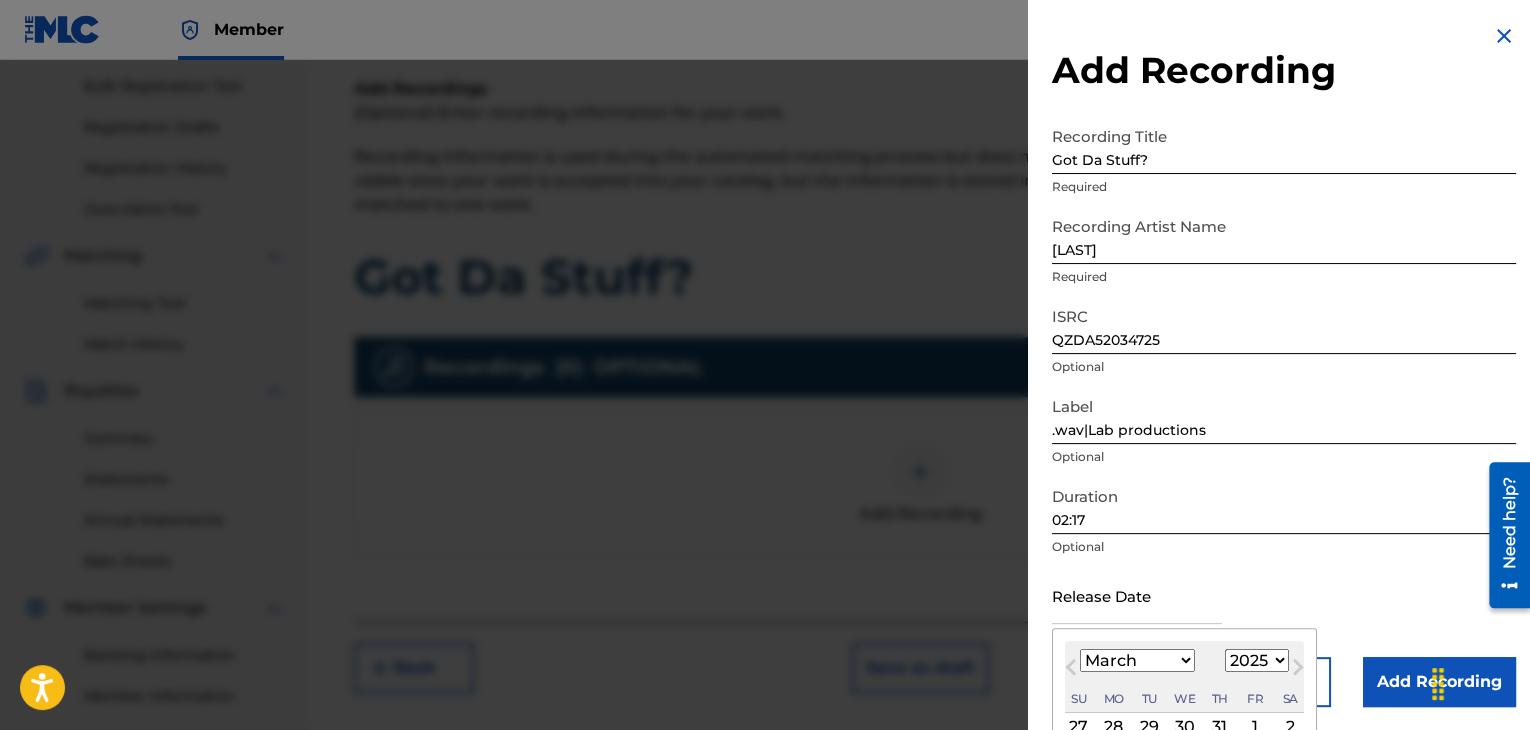 click on "January February March April May June July August September October November December" at bounding box center (1137, 660) 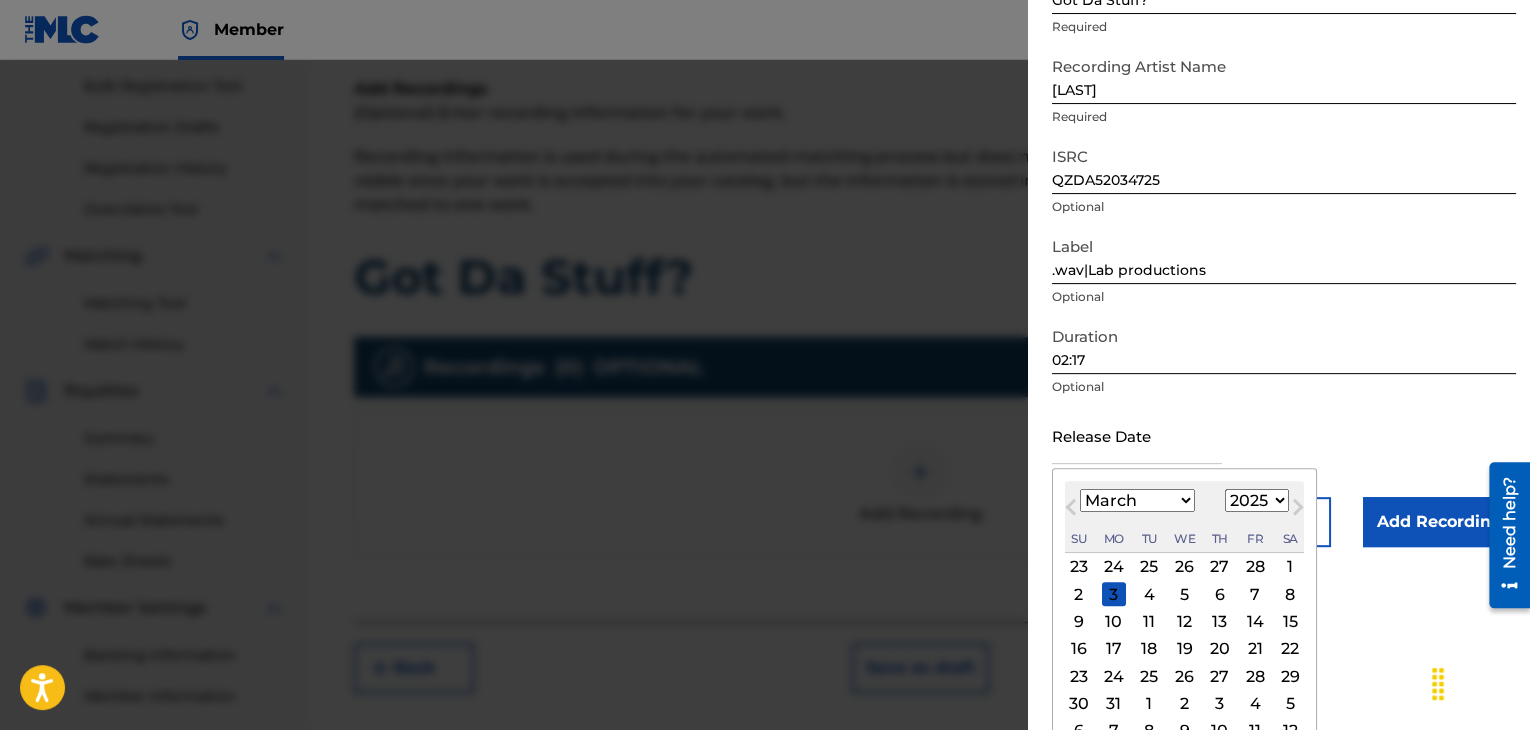 scroll, scrollTop: 187, scrollLeft: 0, axis: vertical 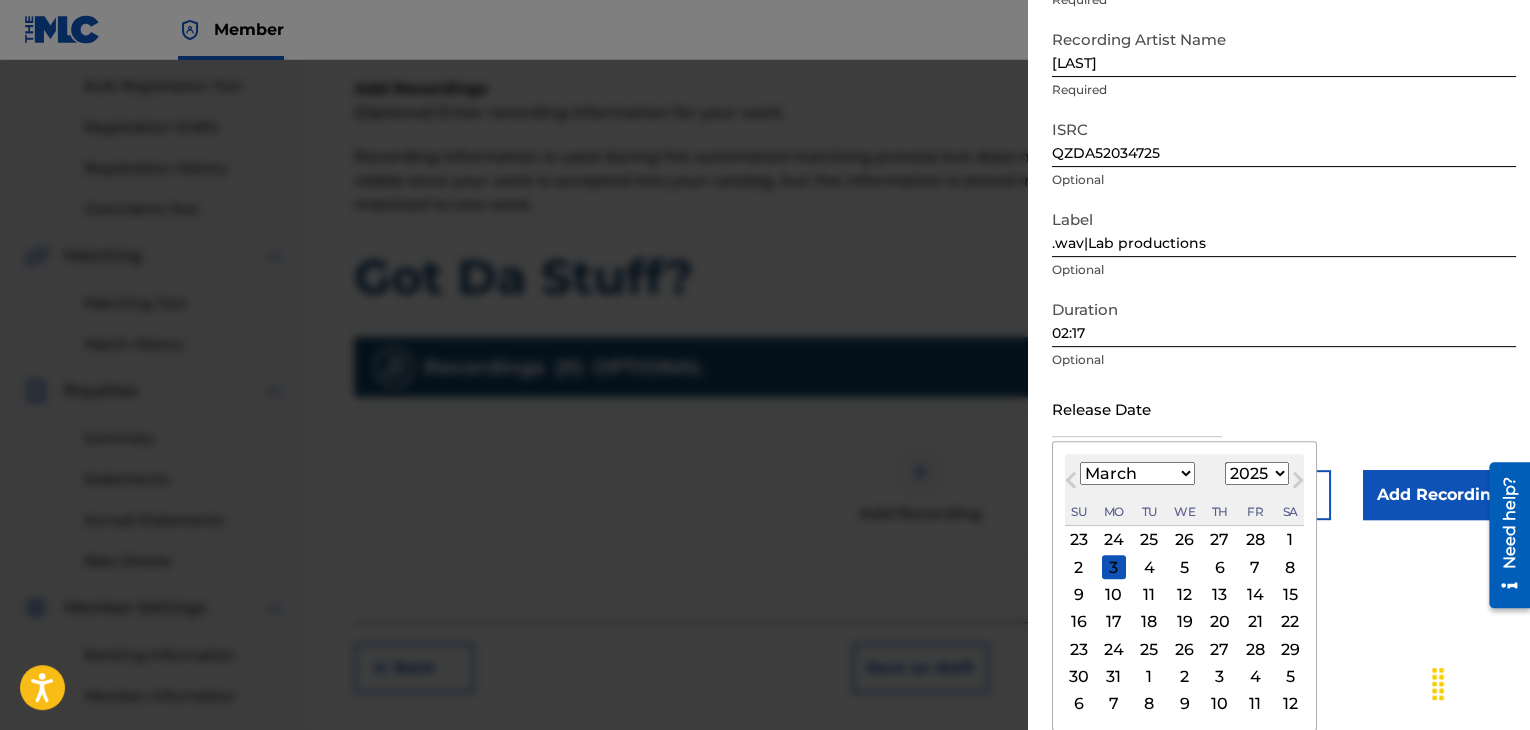 click on "22" at bounding box center (1290, 622) 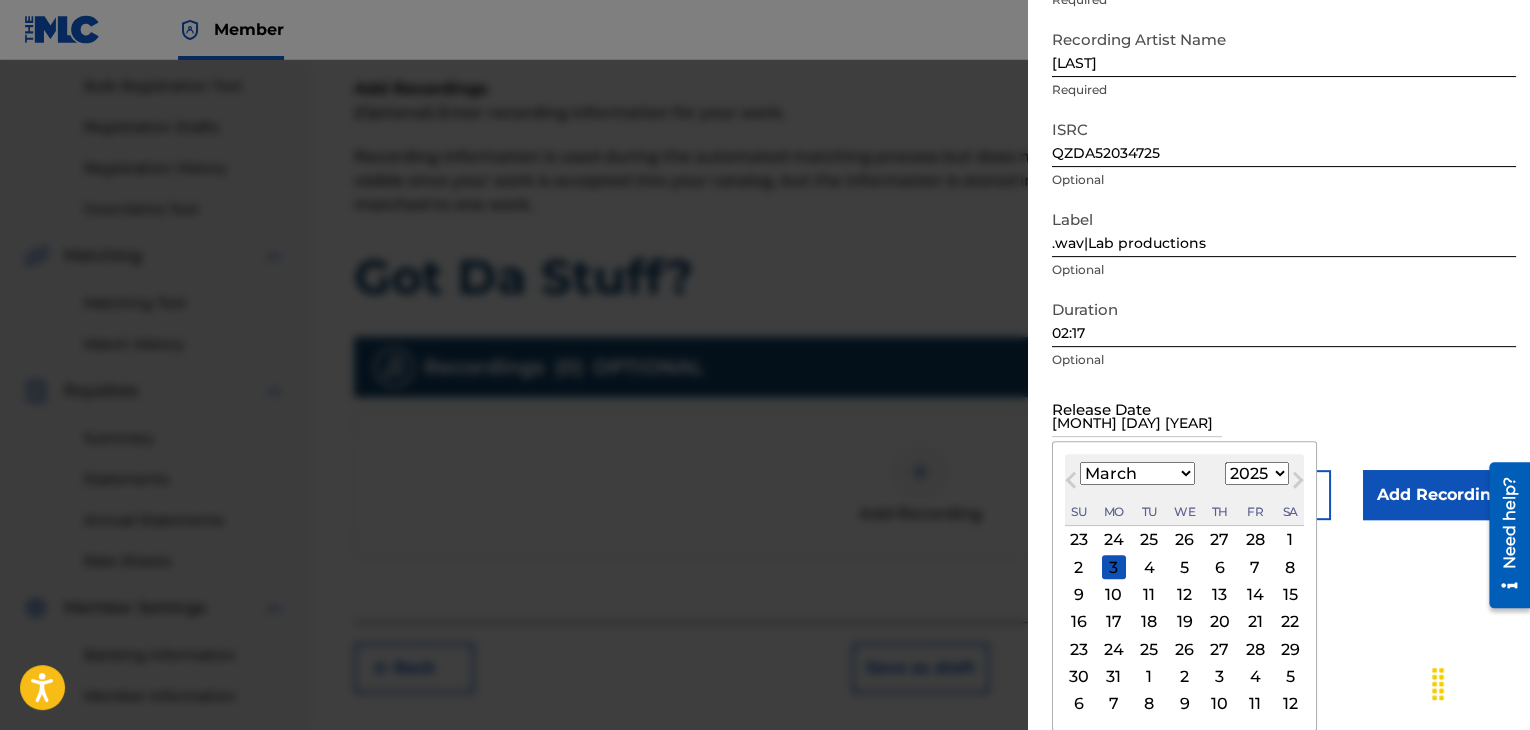 scroll, scrollTop: 1, scrollLeft: 0, axis: vertical 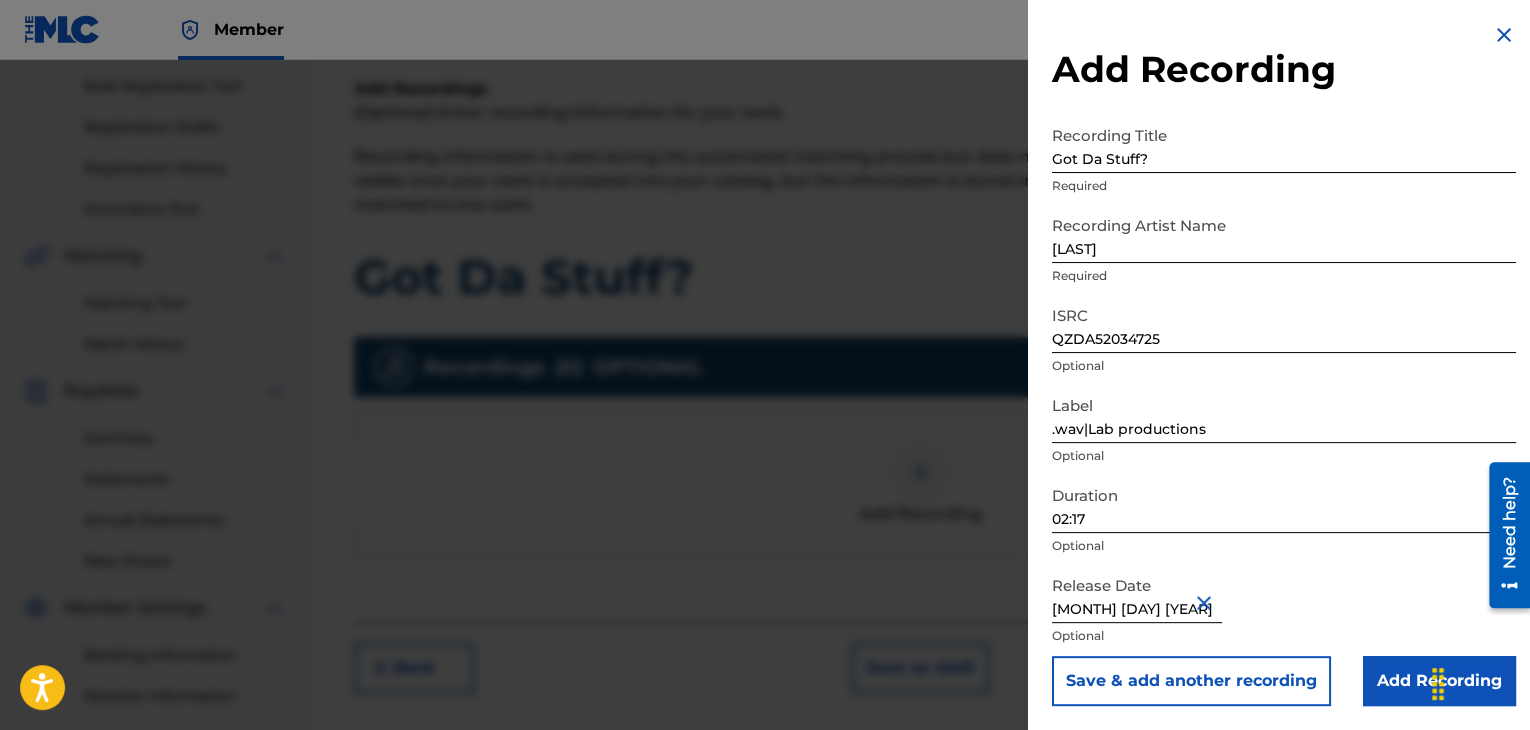 type on "[MONTH] [DAY] [YEAR]" 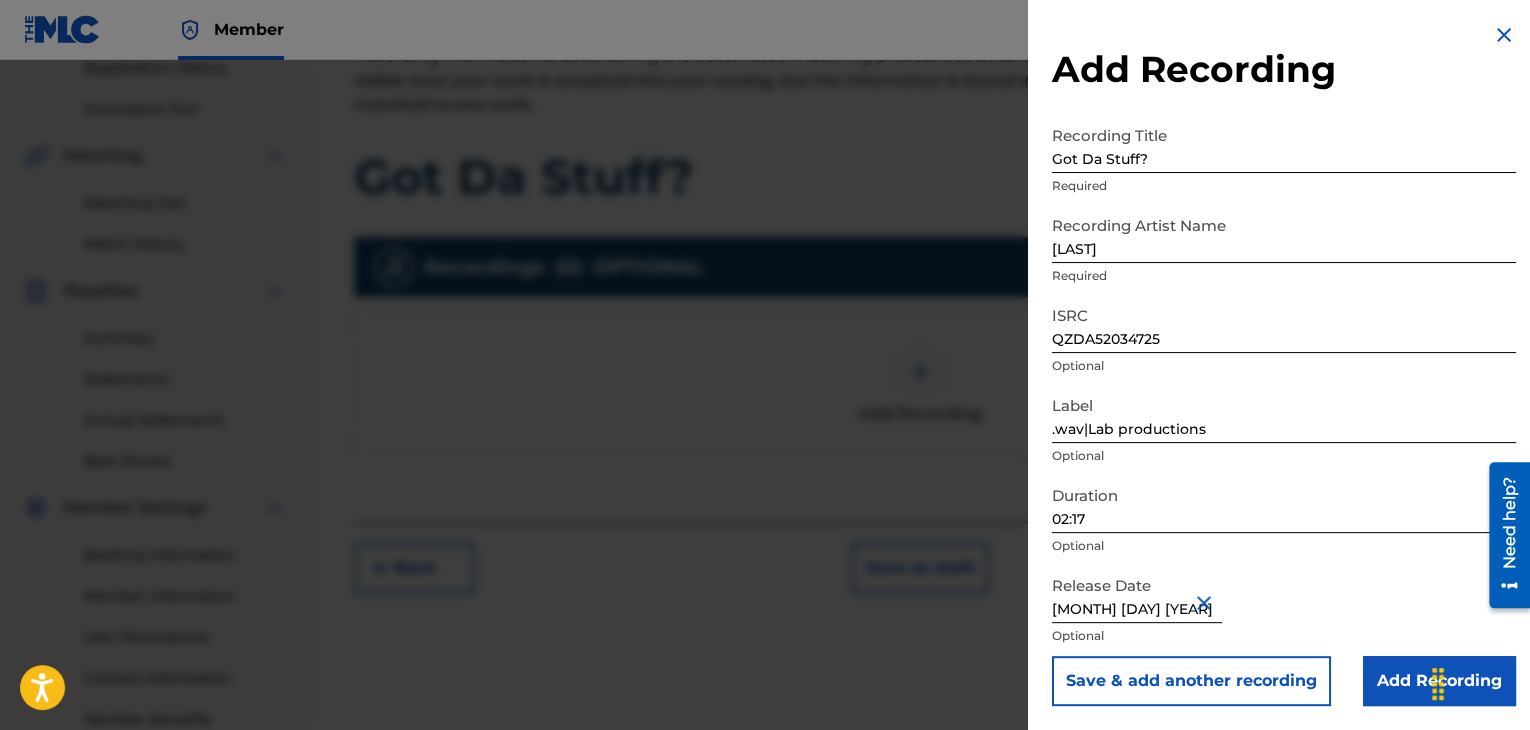 click on "Add Recording" at bounding box center (1439, 681) 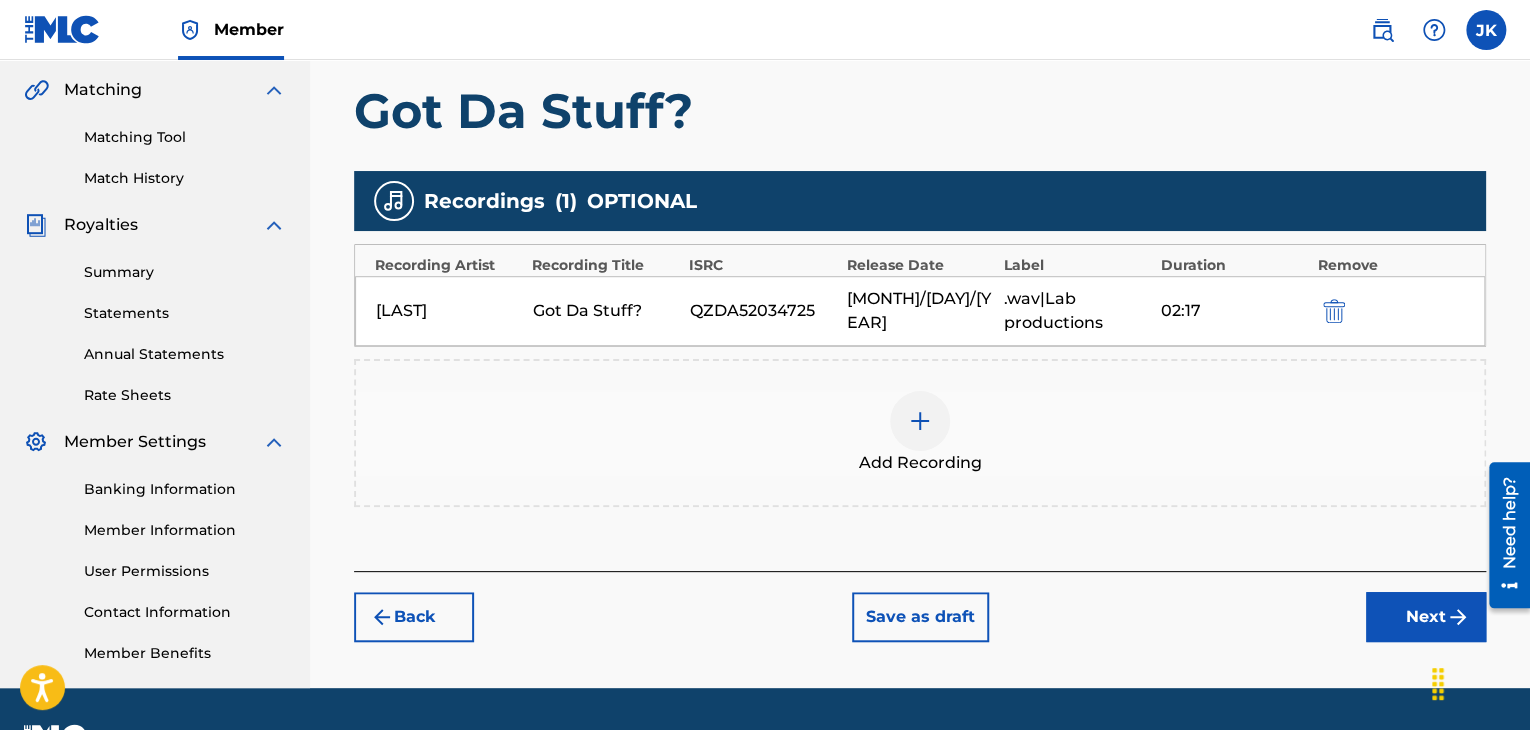 scroll, scrollTop: 490, scrollLeft: 0, axis: vertical 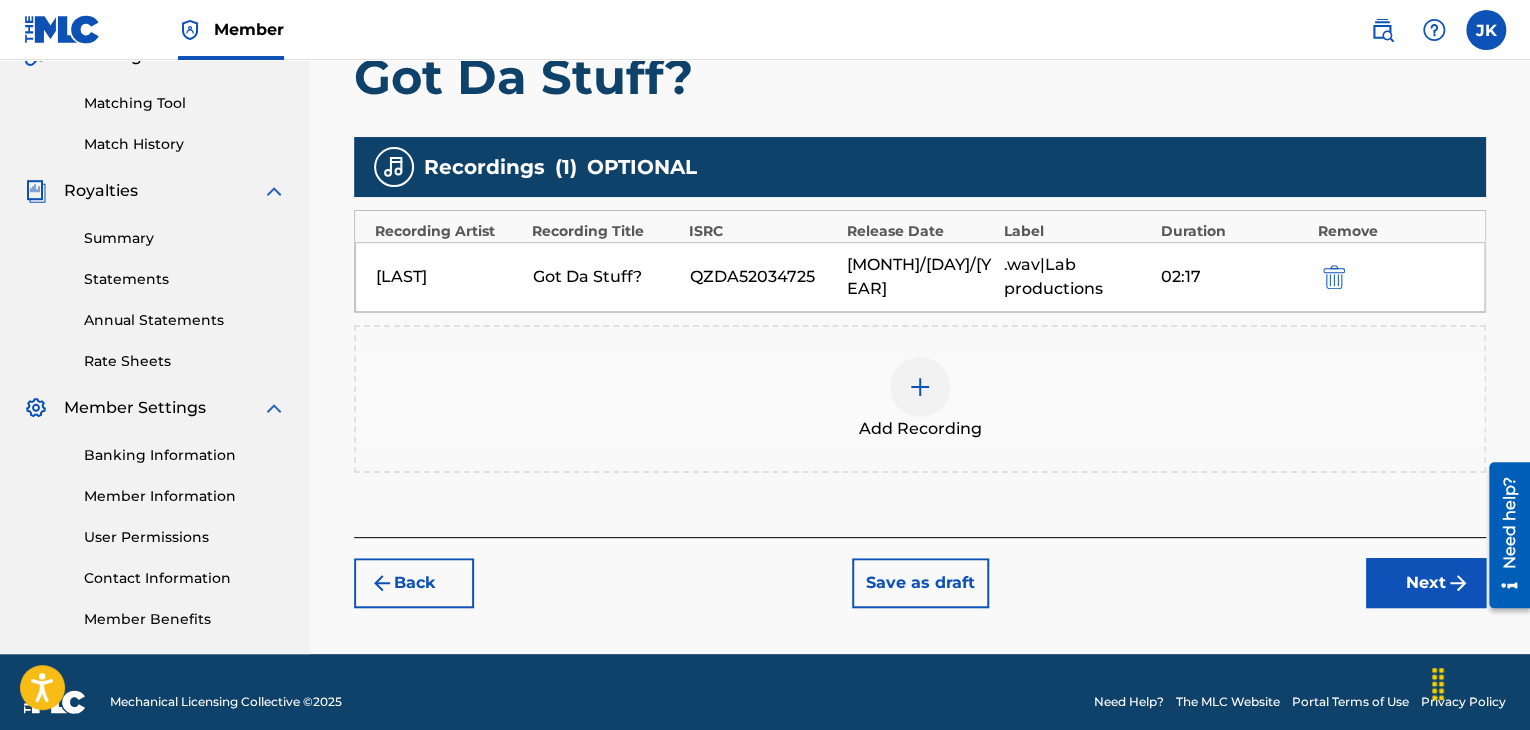 click on "Next" at bounding box center (1426, 583) 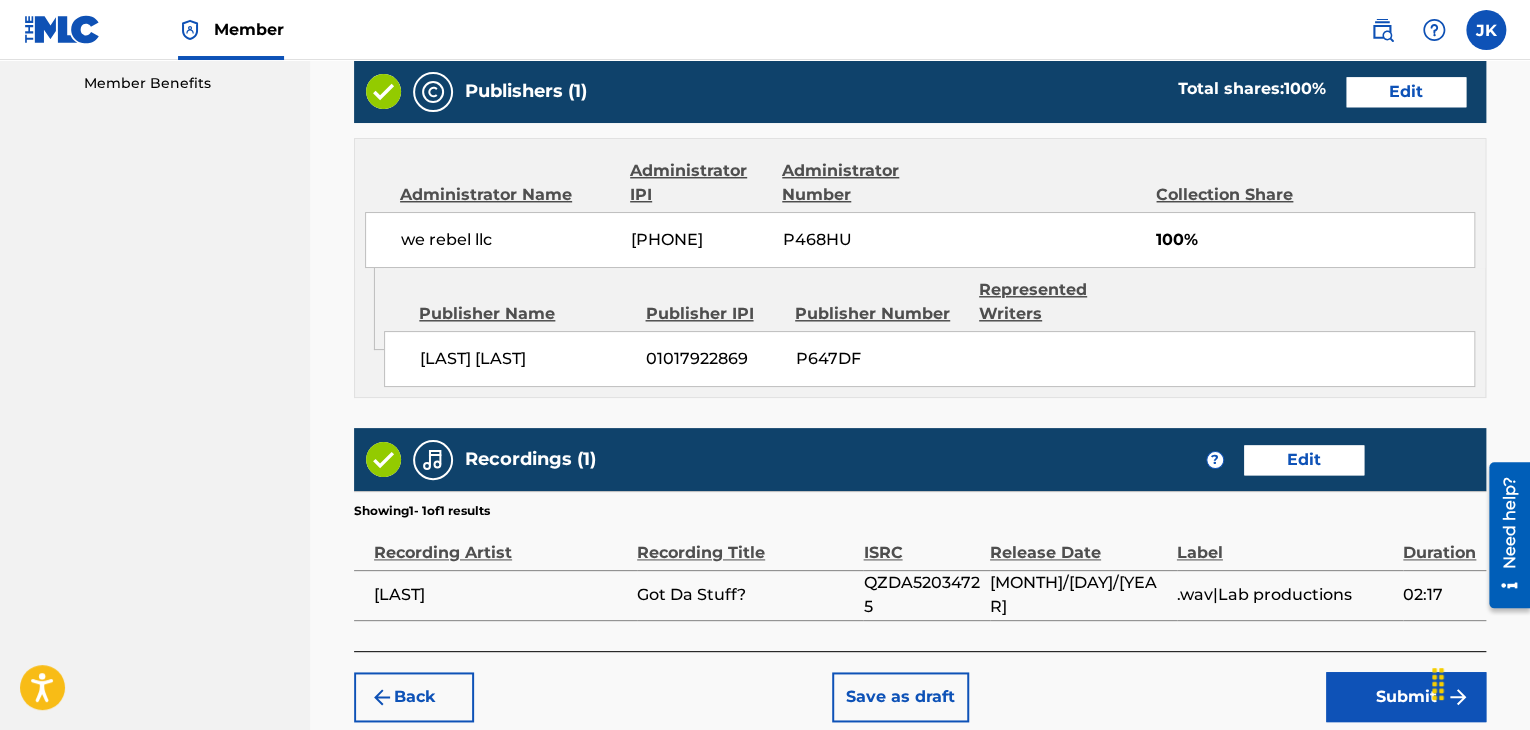 scroll, scrollTop: 1132, scrollLeft: 0, axis: vertical 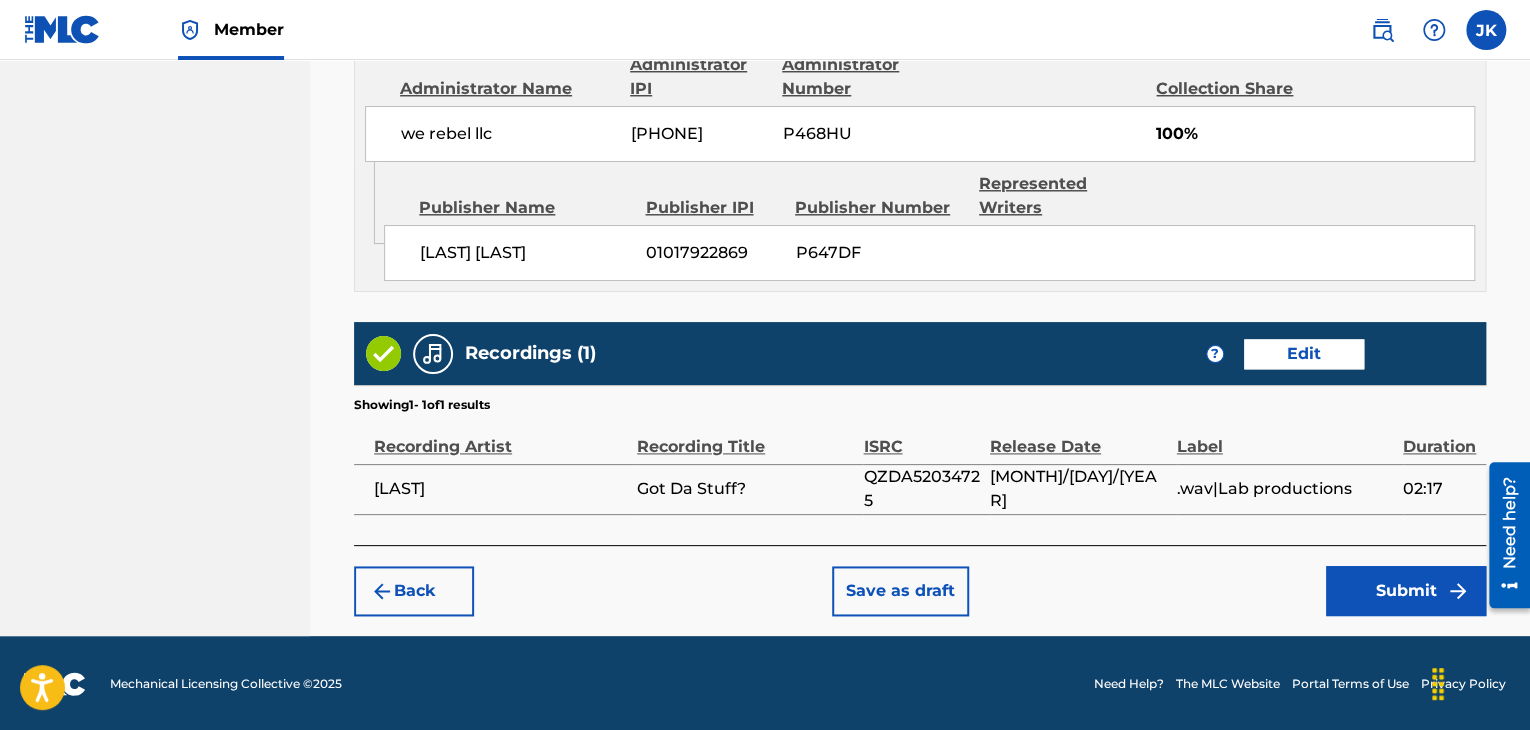 click on "Submit" at bounding box center [1406, 591] 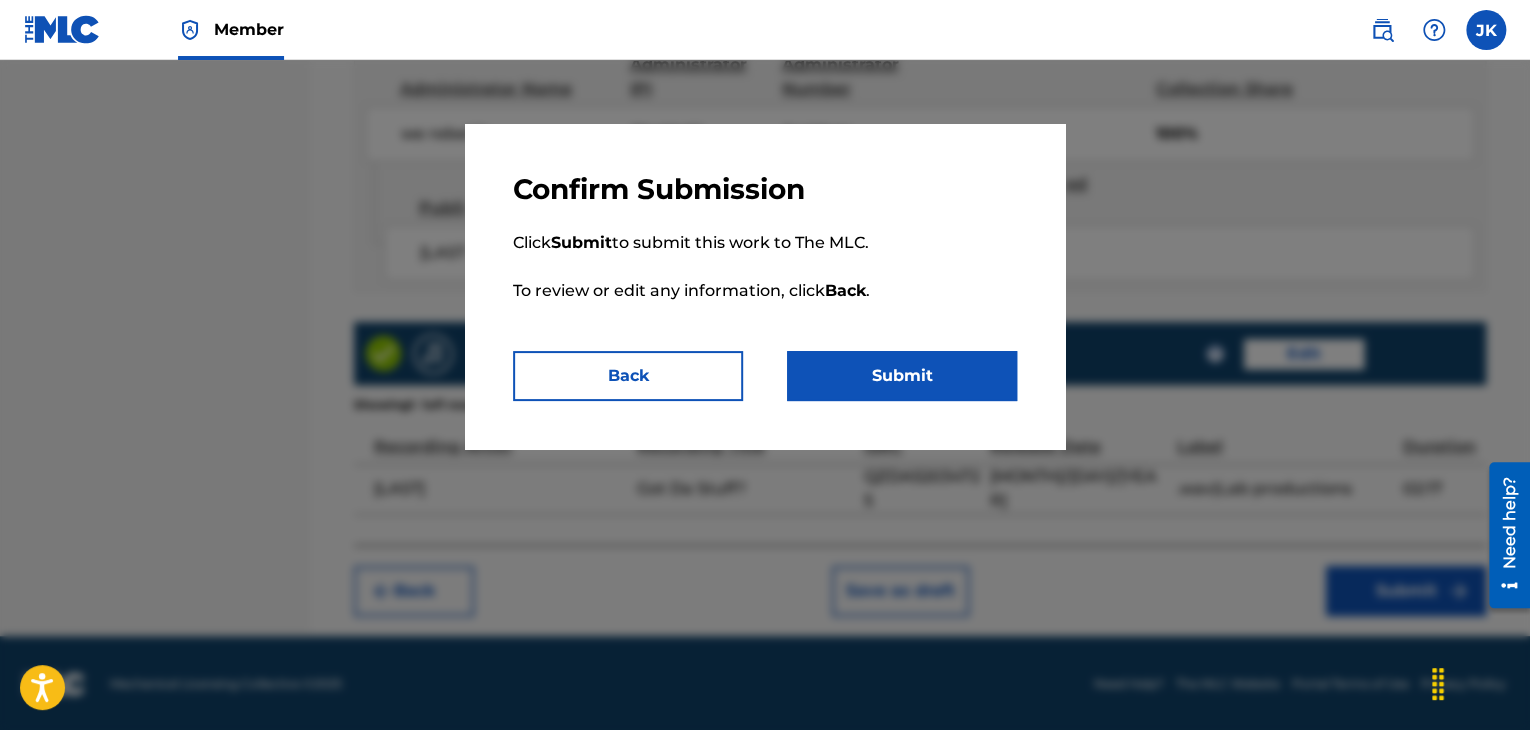 click on "Submit" at bounding box center (902, 376) 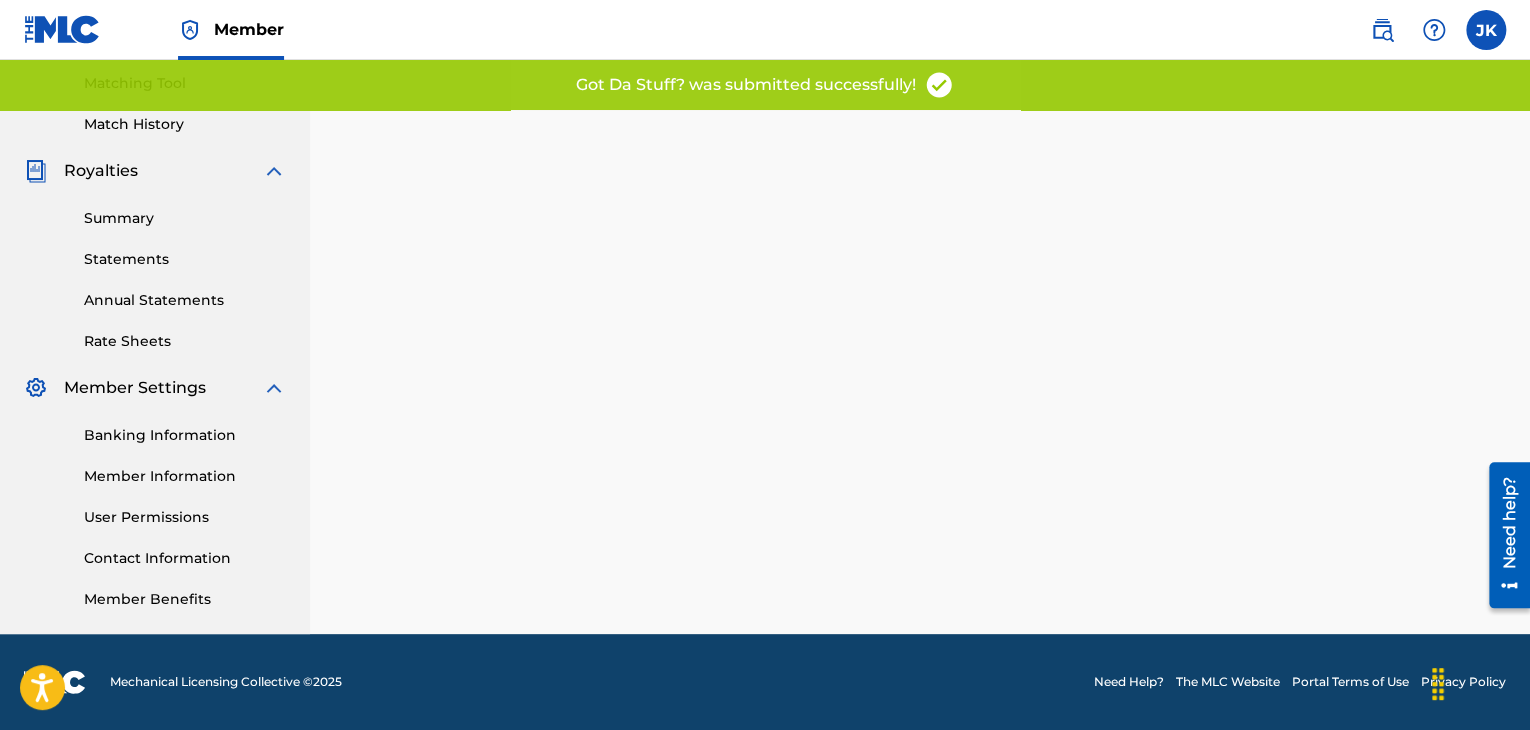 scroll, scrollTop: 0, scrollLeft: 0, axis: both 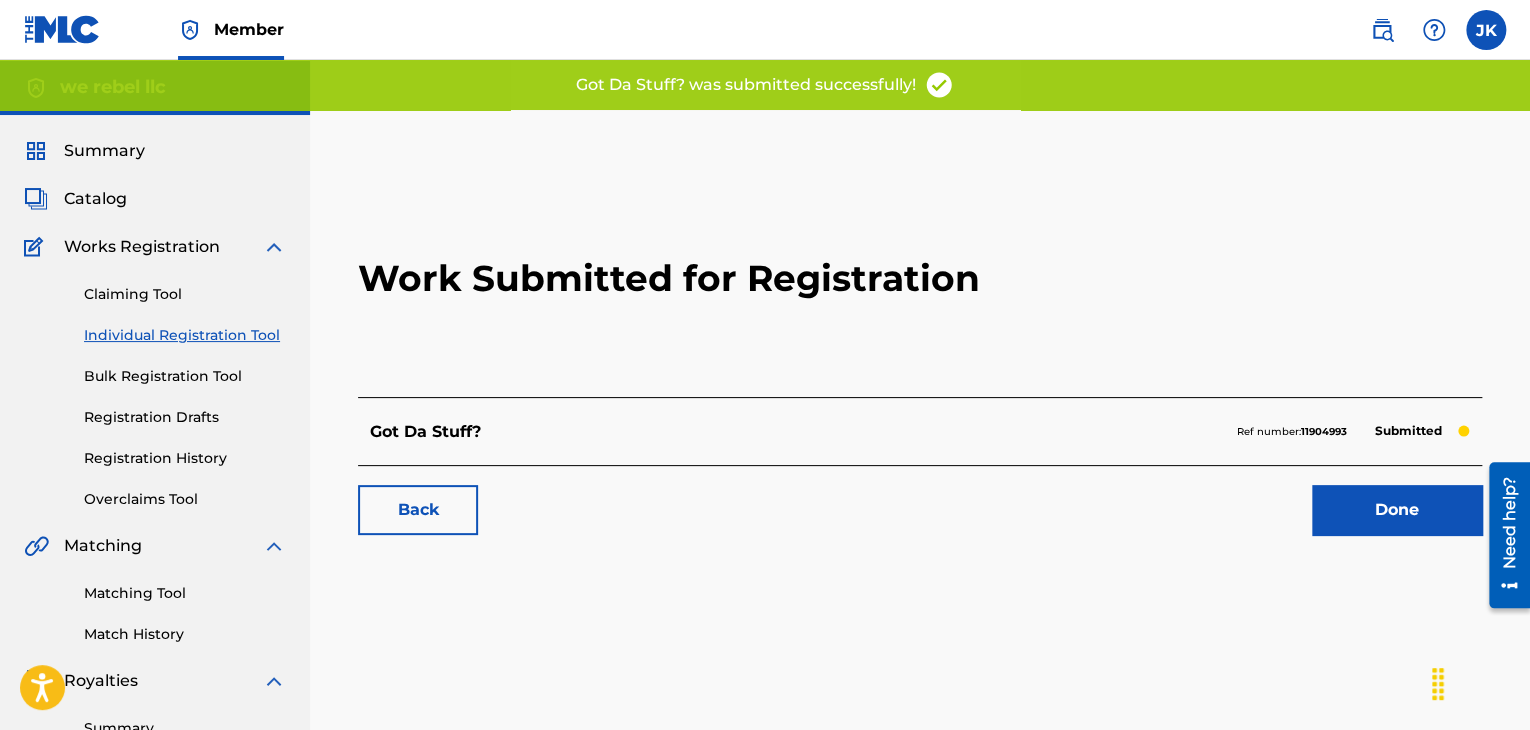 click on "Done" at bounding box center [1397, 510] 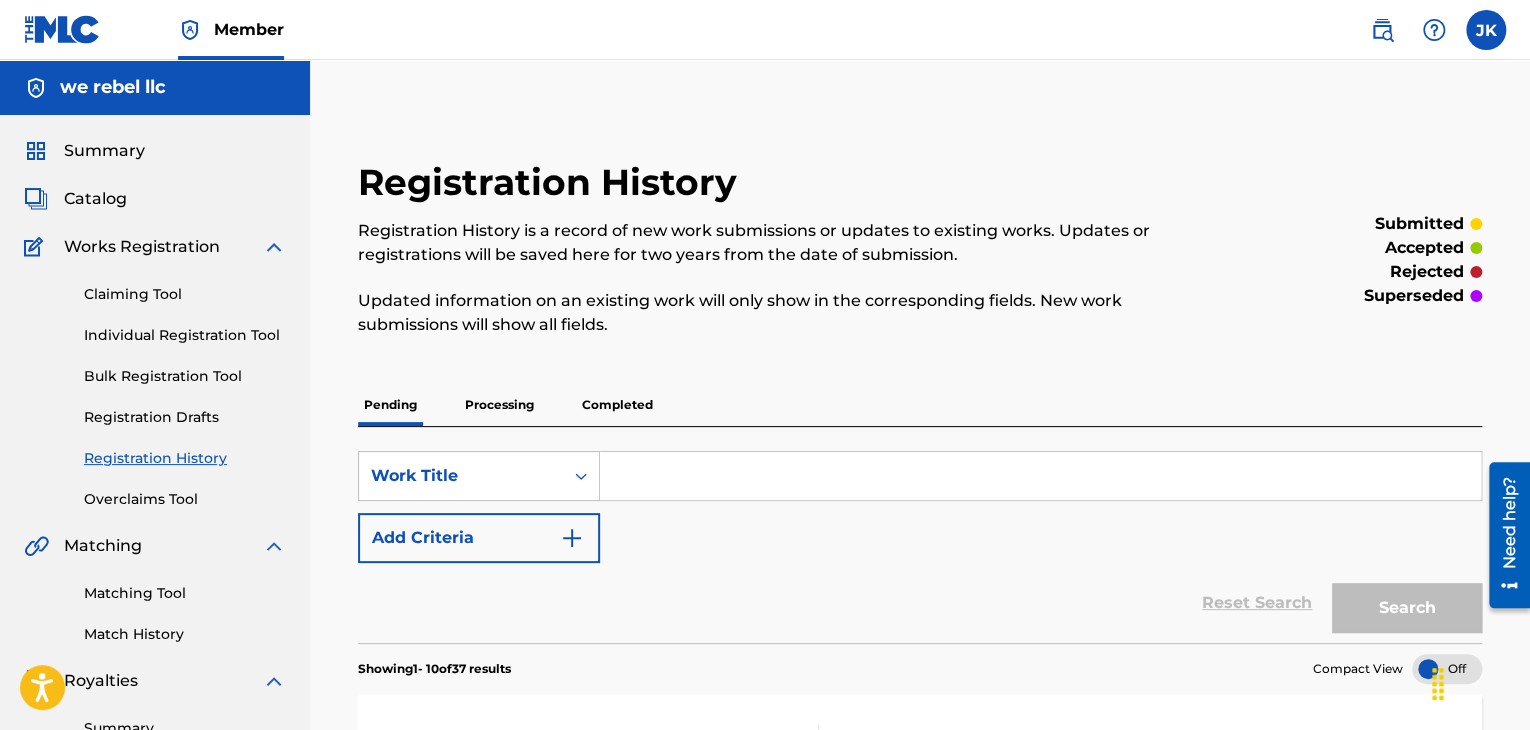 click on "Individual Registration Tool" at bounding box center [185, 335] 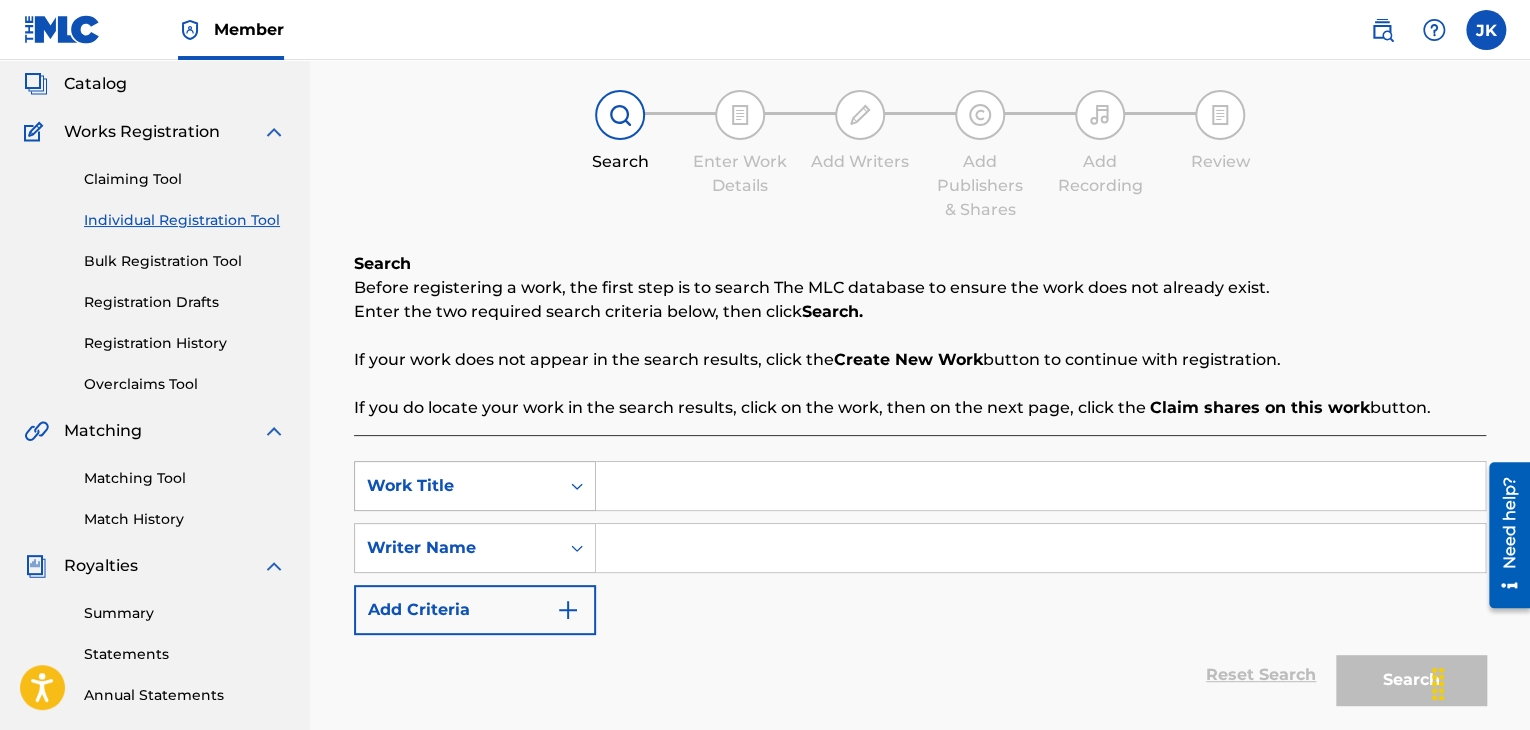 scroll, scrollTop: 200, scrollLeft: 0, axis: vertical 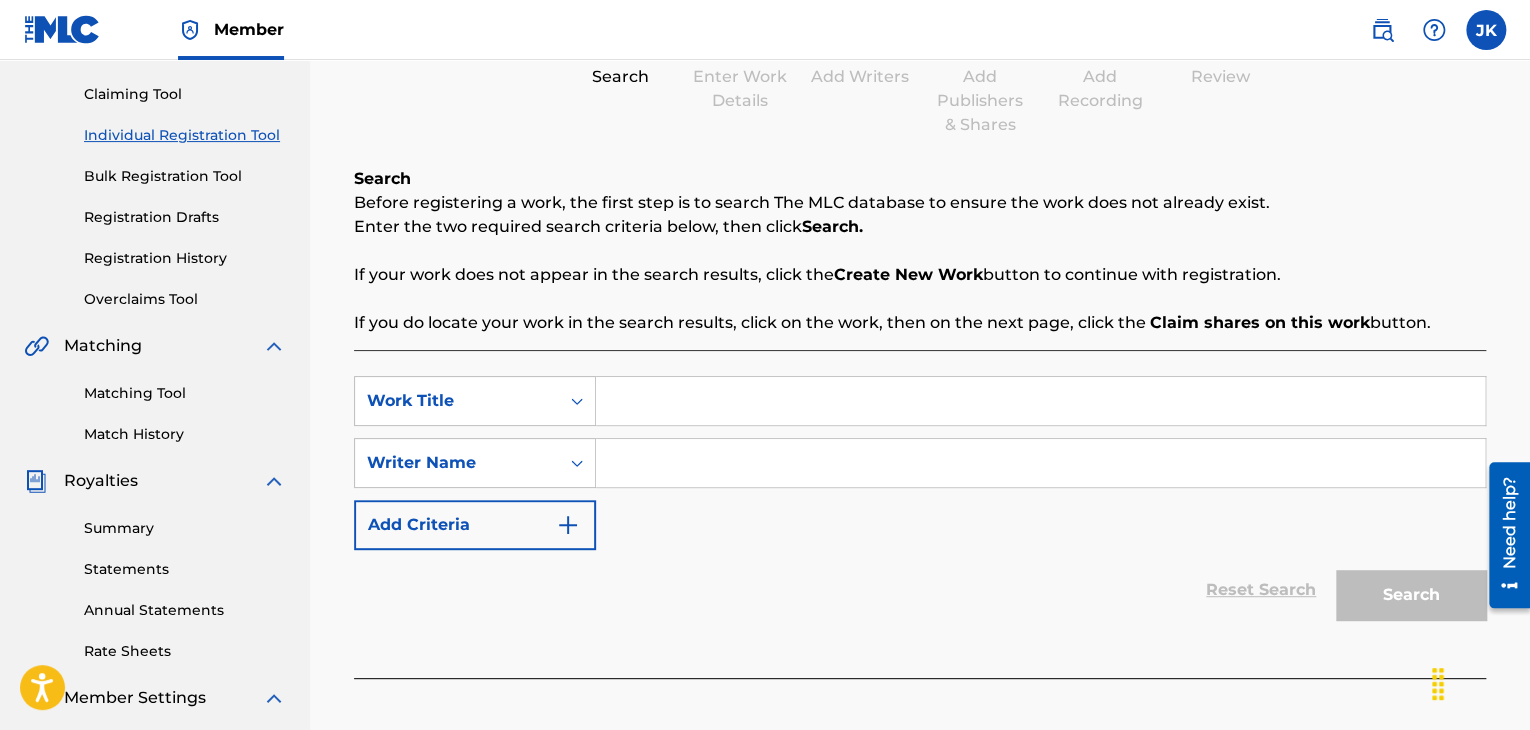 click at bounding box center (1040, 401) 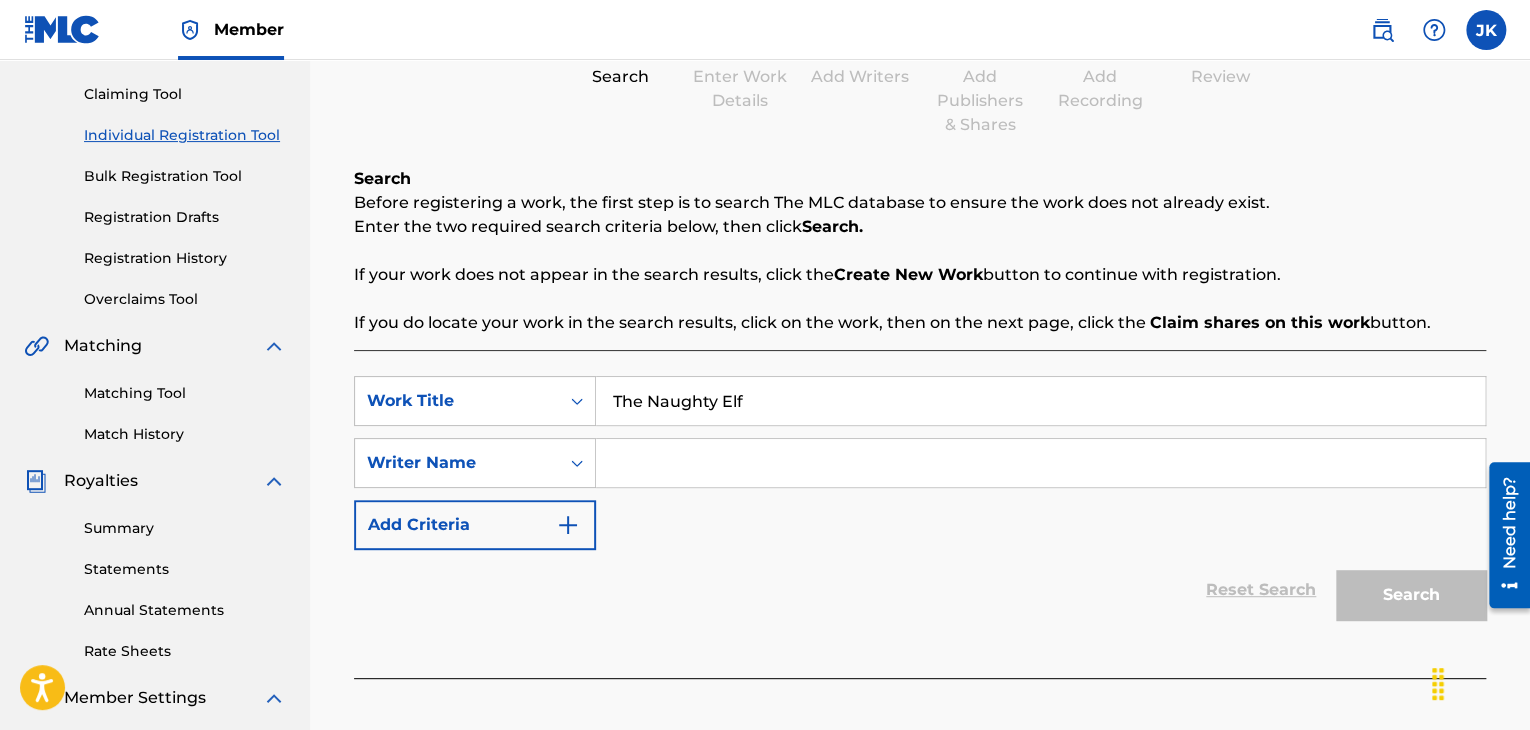 type on "The Naughty Elf" 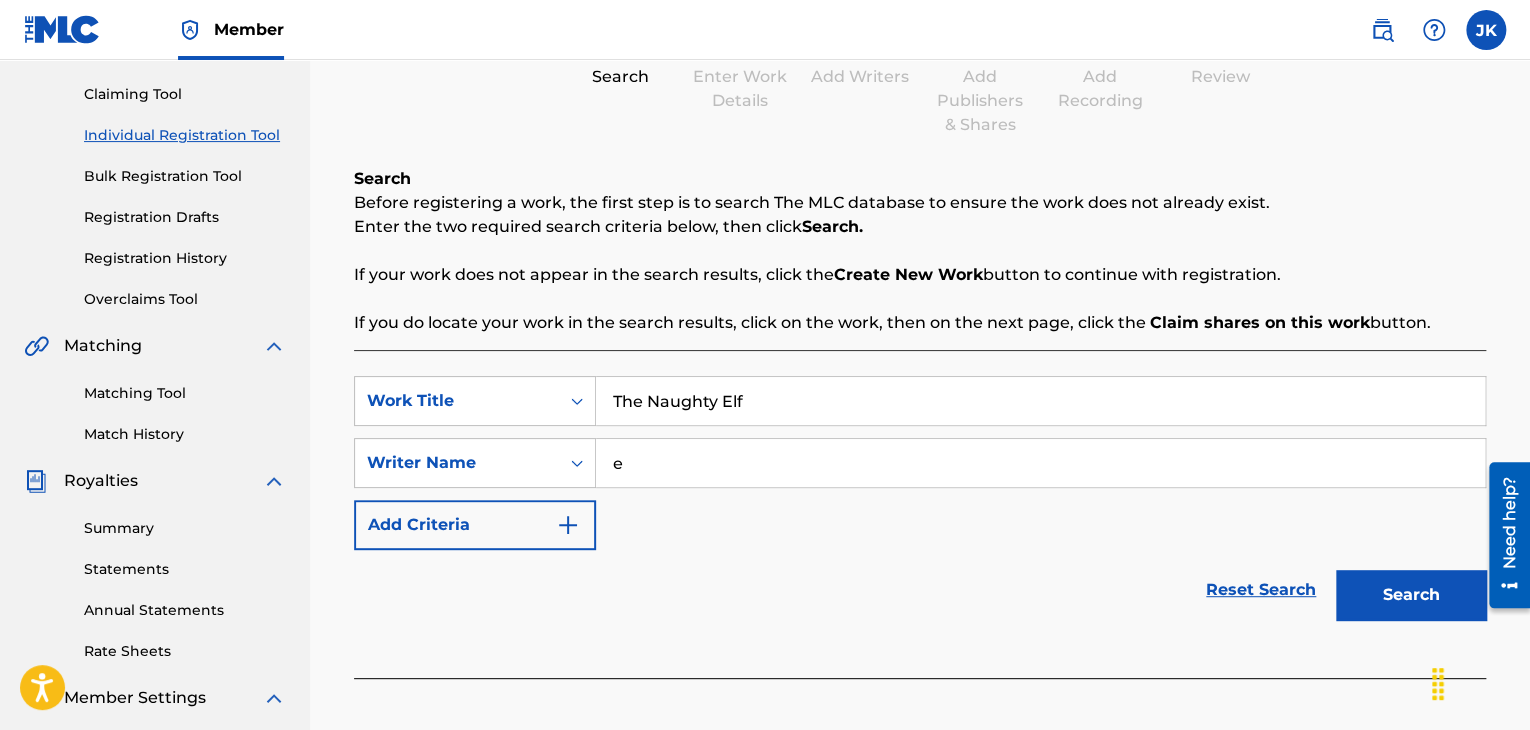 type on "[LAST] [LAST]" 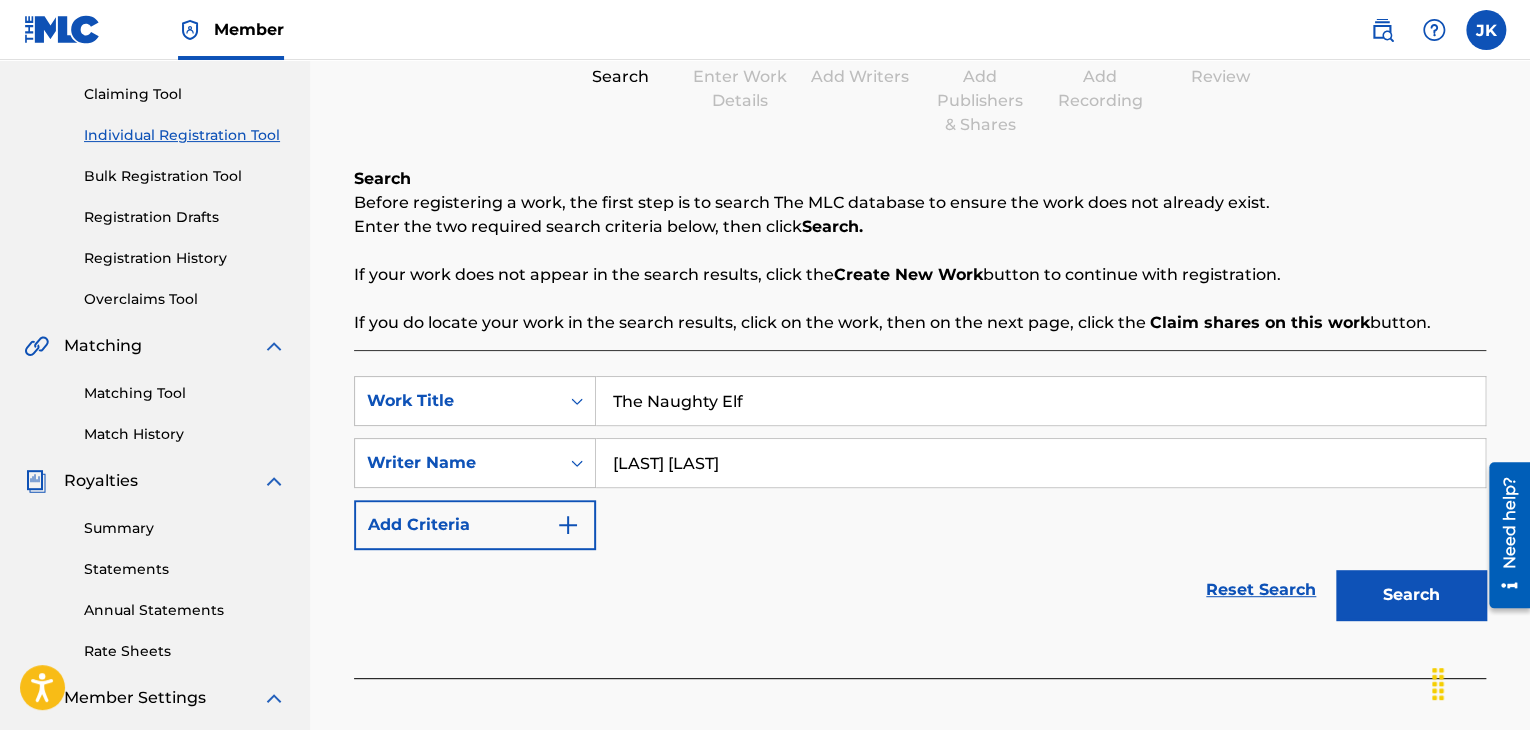 click on "Search" at bounding box center (1411, 595) 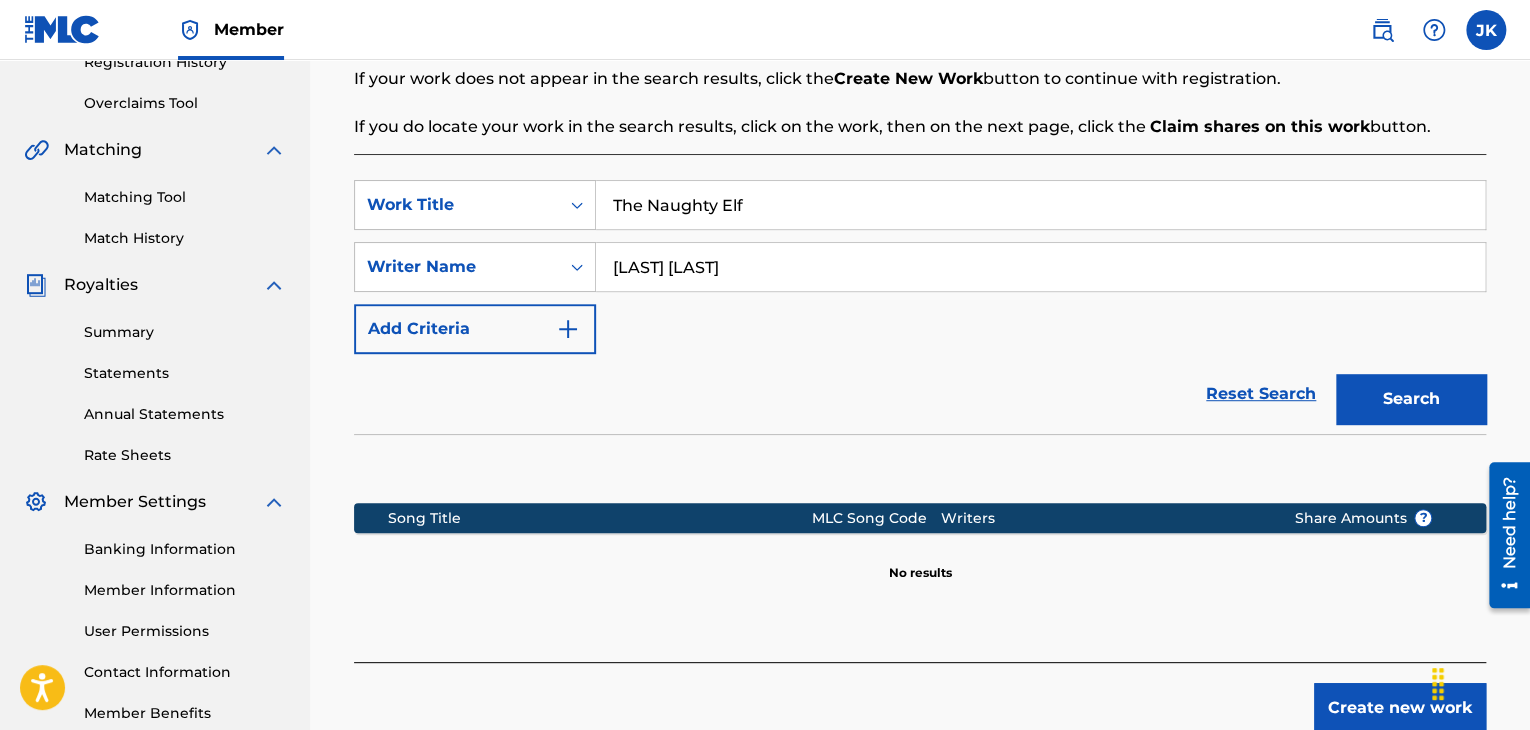 scroll, scrollTop: 400, scrollLeft: 0, axis: vertical 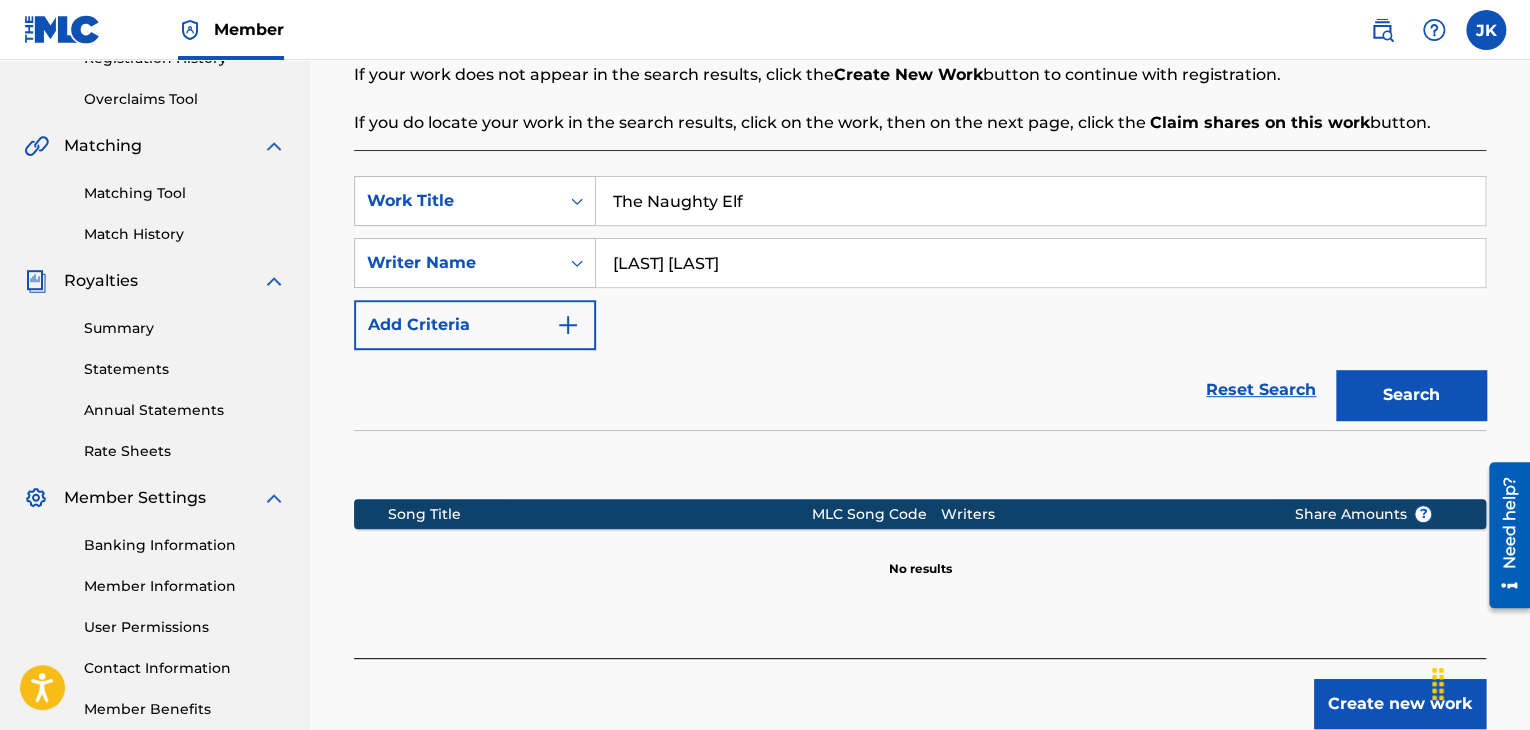 click on "Create new work" at bounding box center [1400, 704] 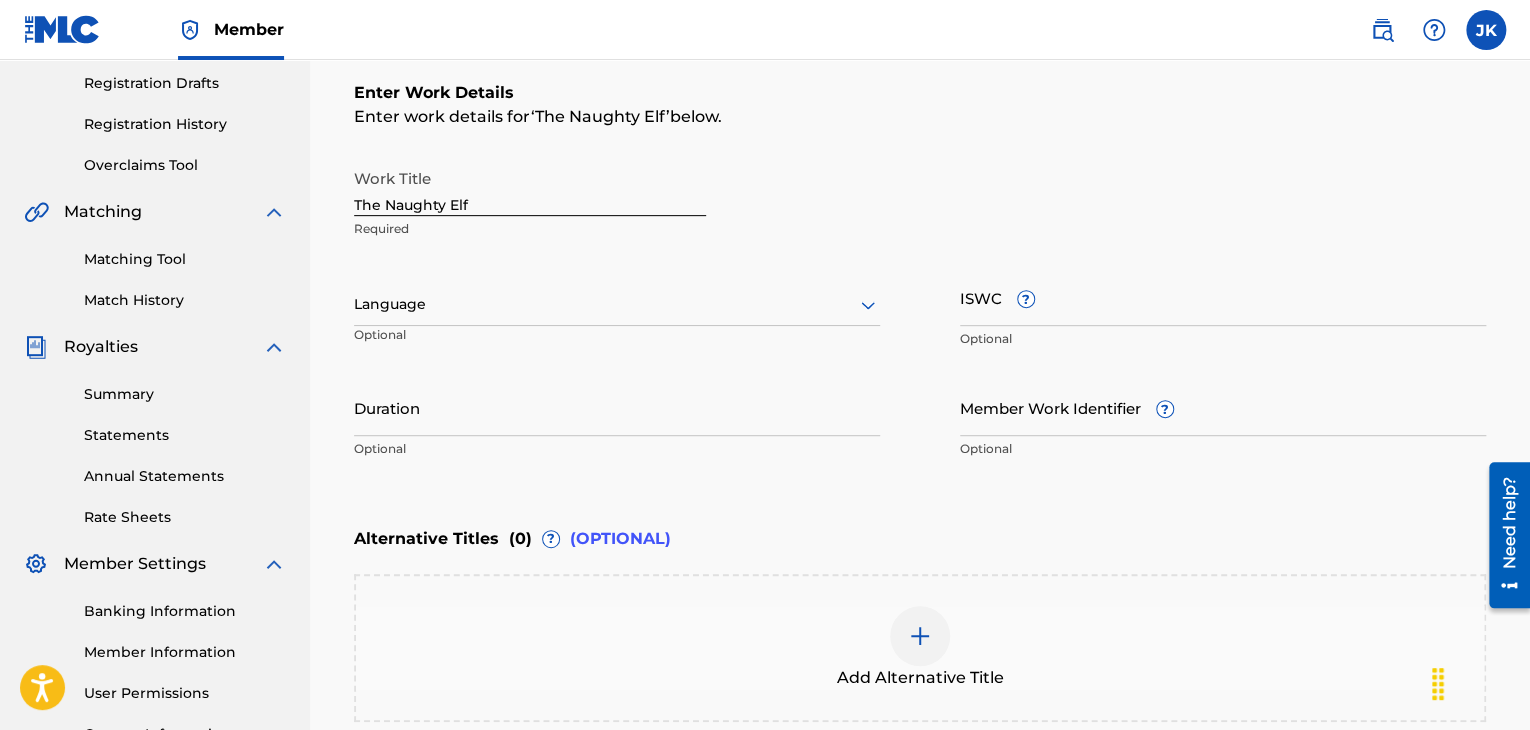 scroll, scrollTop: 300, scrollLeft: 0, axis: vertical 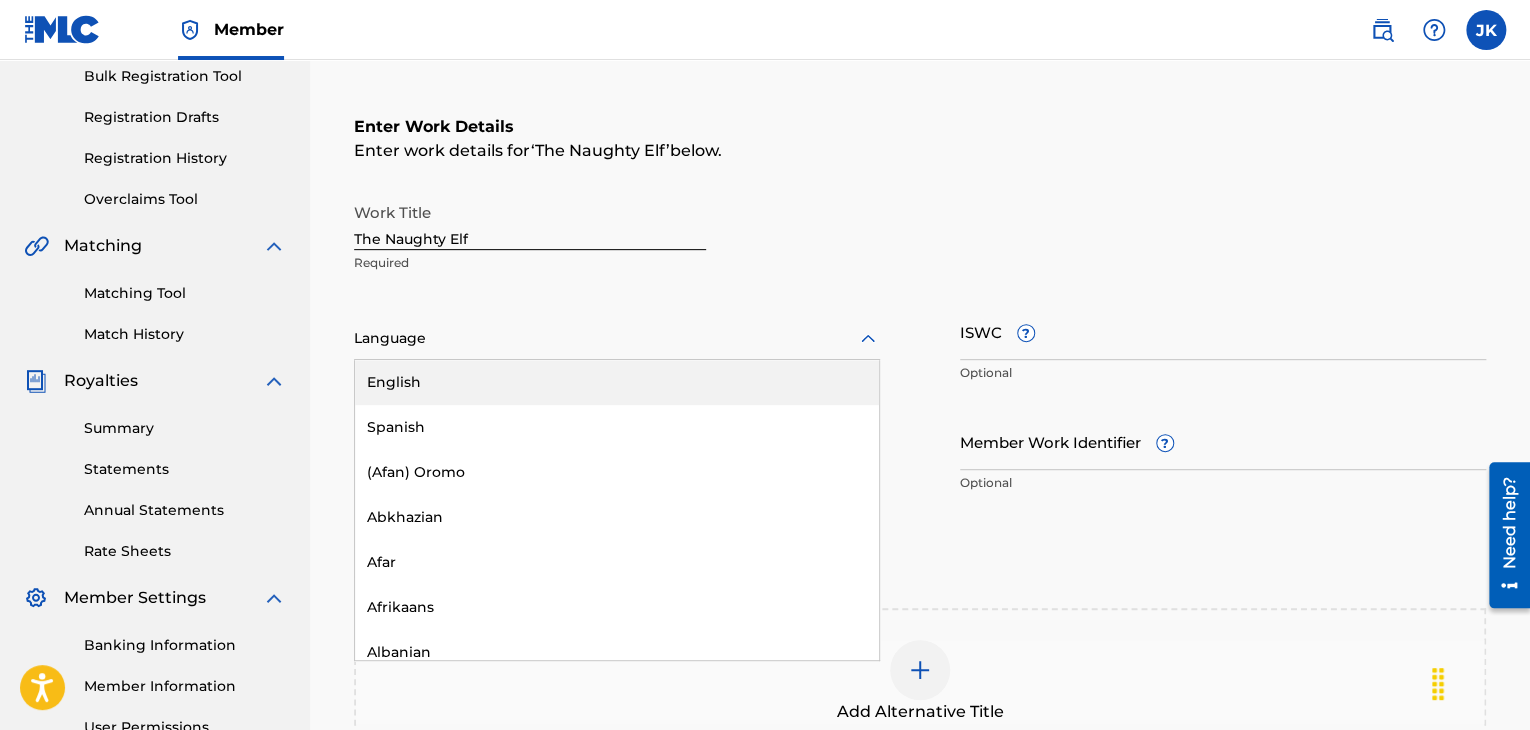 click 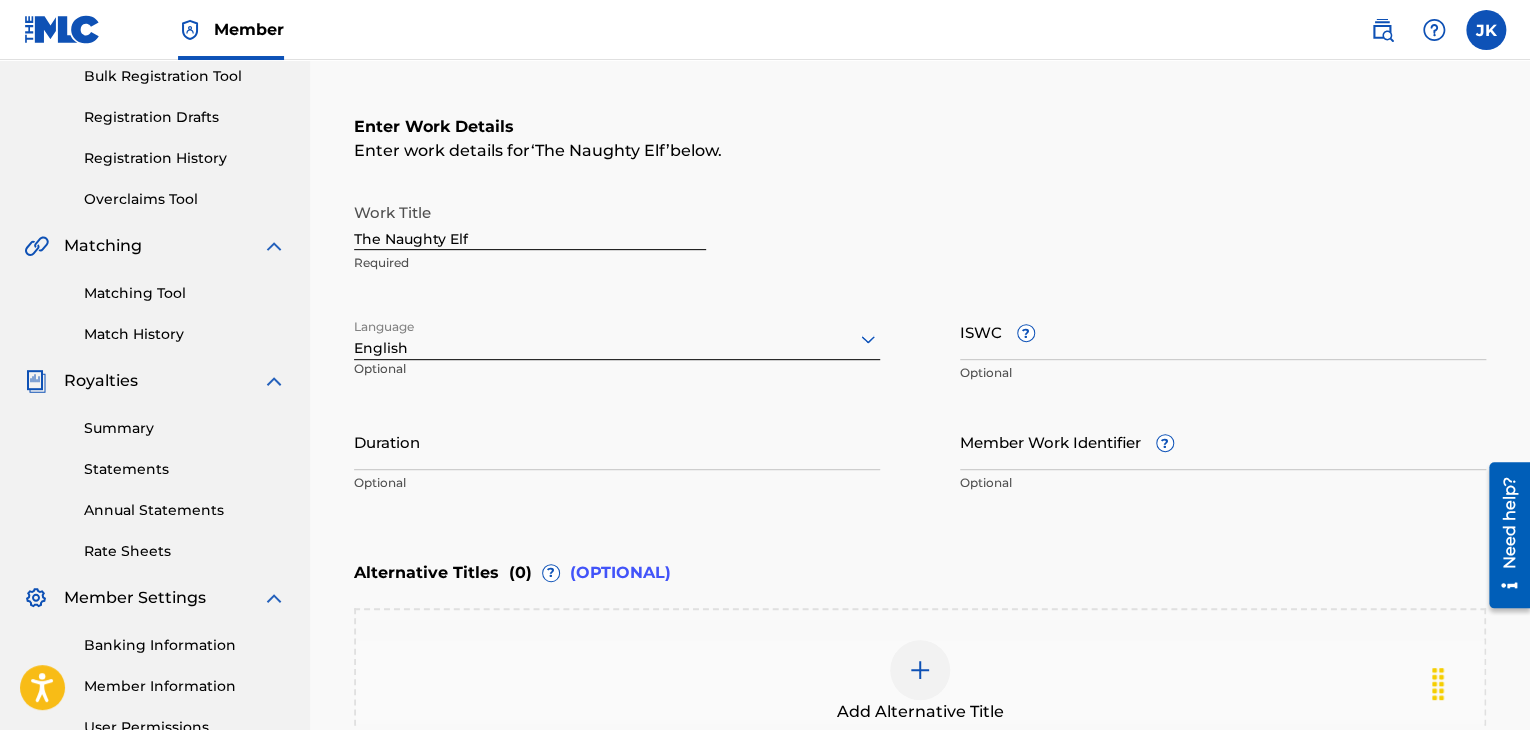 click on "Duration" at bounding box center (617, 441) 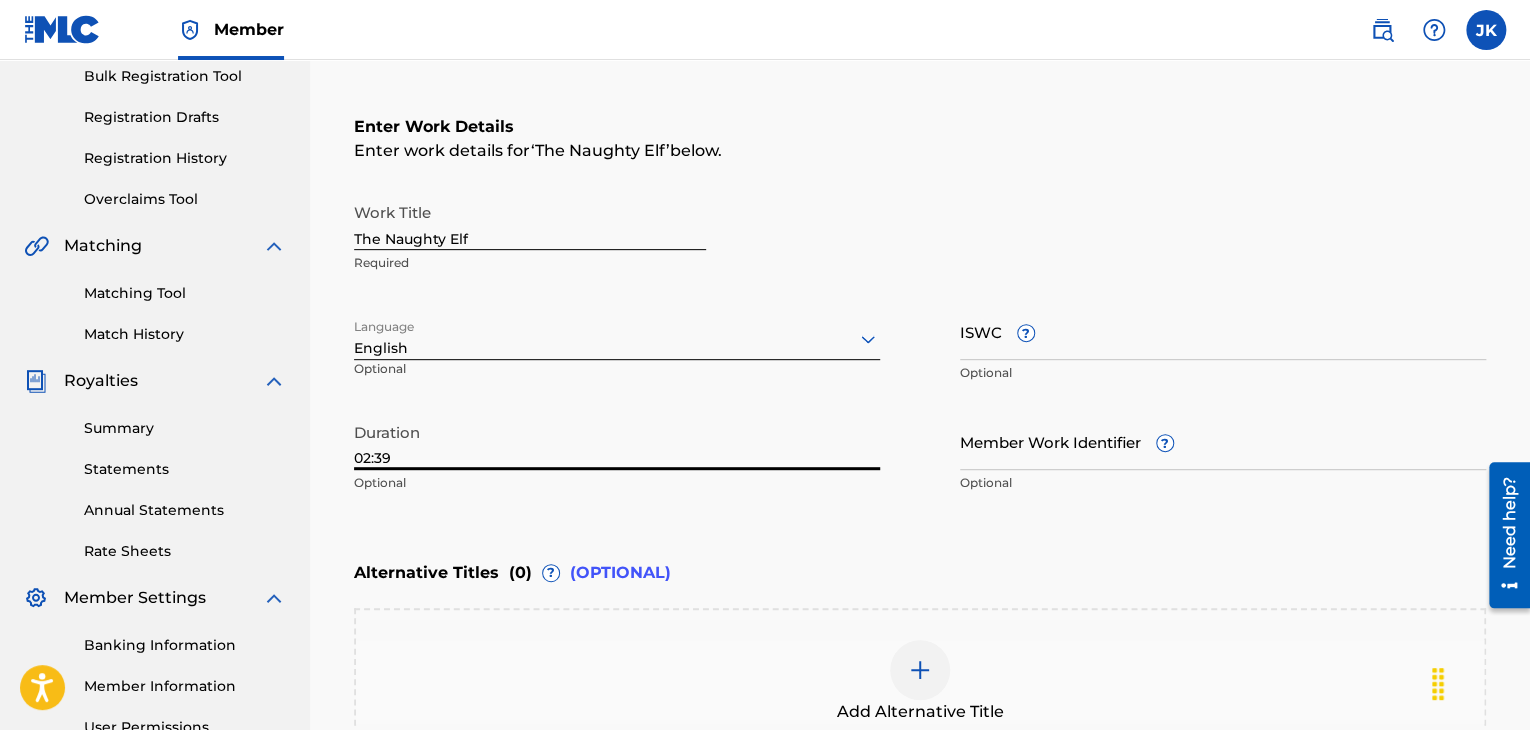 type on "02:39" 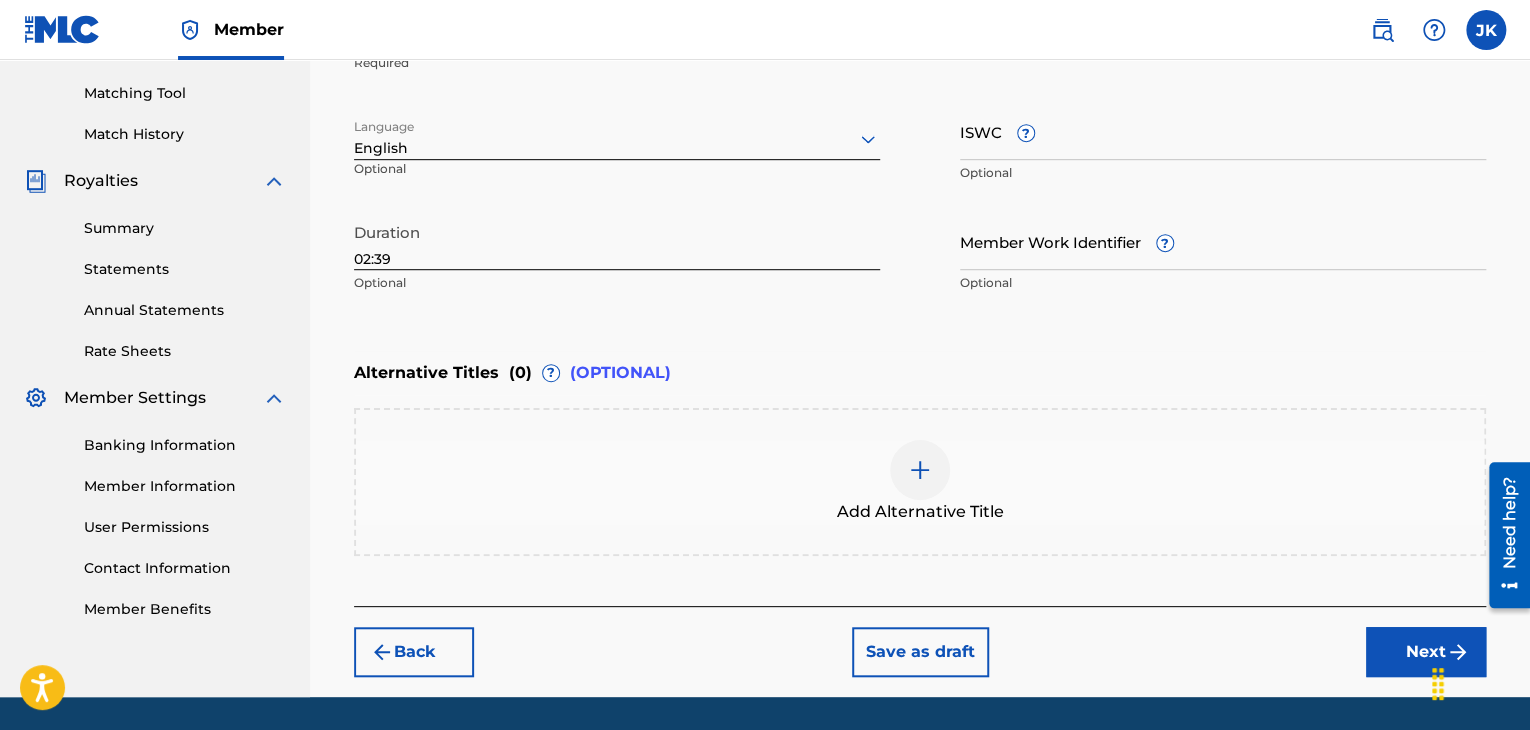 click on "Next" at bounding box center [1426, 652] 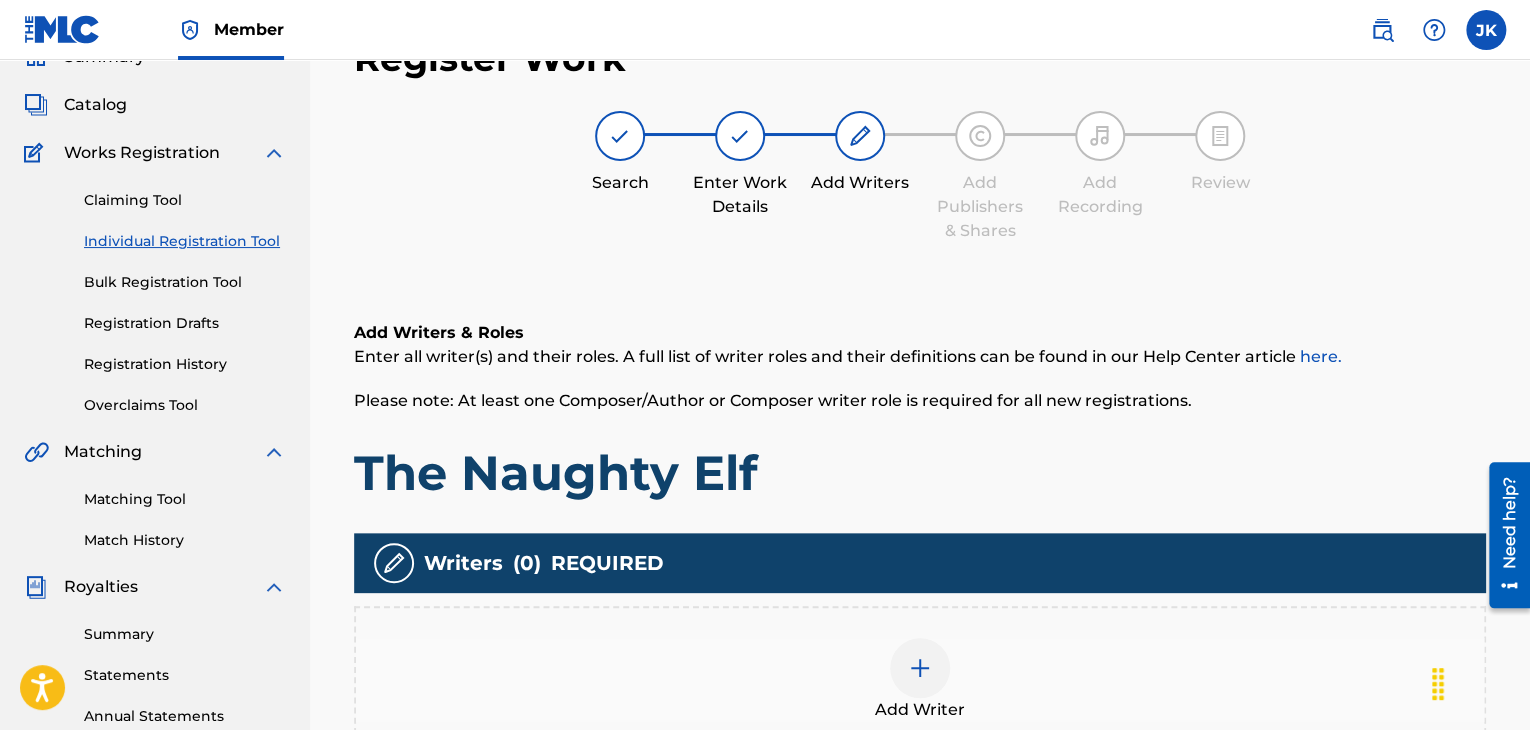 scroll, scrollTop: 90, scrollLeft: 0, axis: vertical 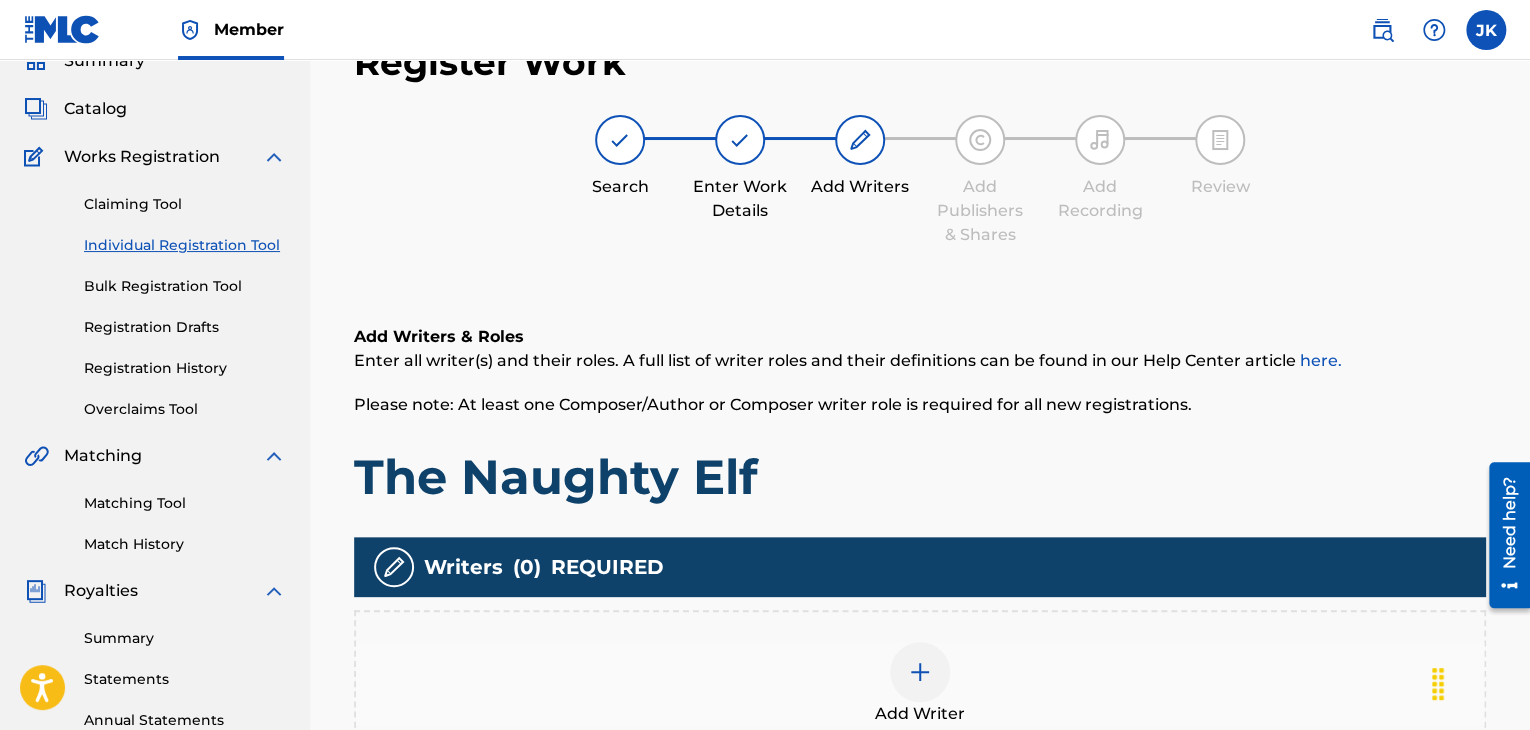 click at bounding box center [920, 672] 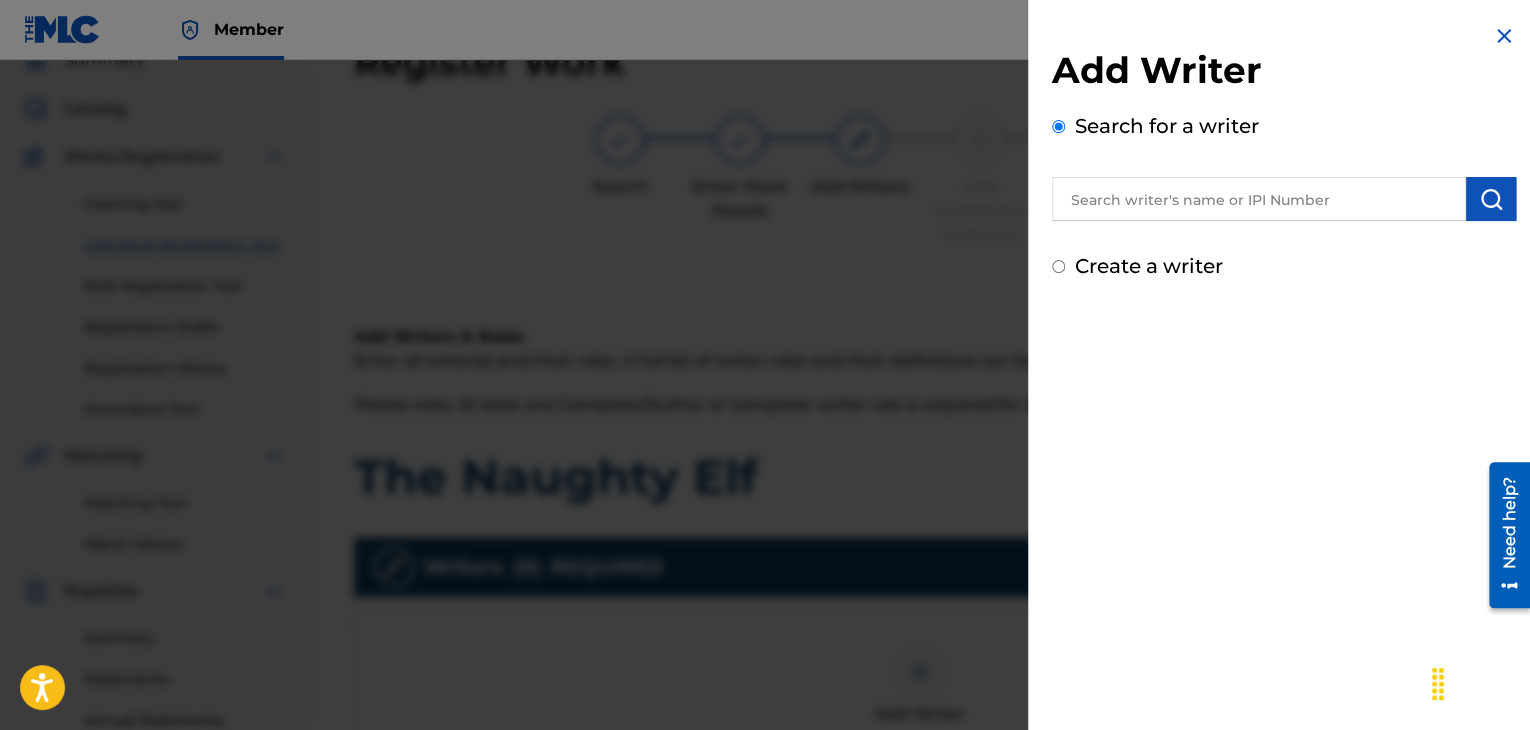 click at bounding box center (1259, 199) 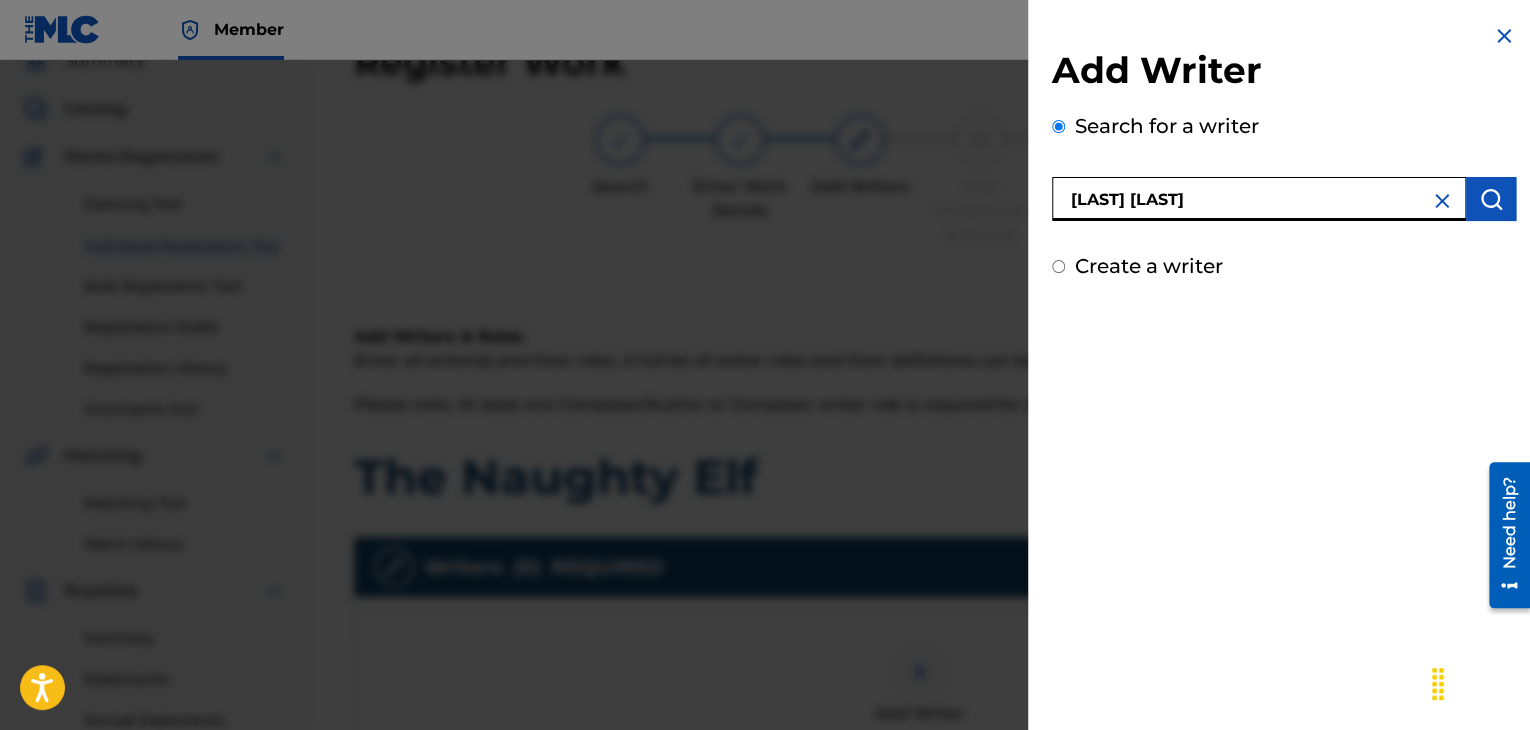type on "[LAST] [LAST]" 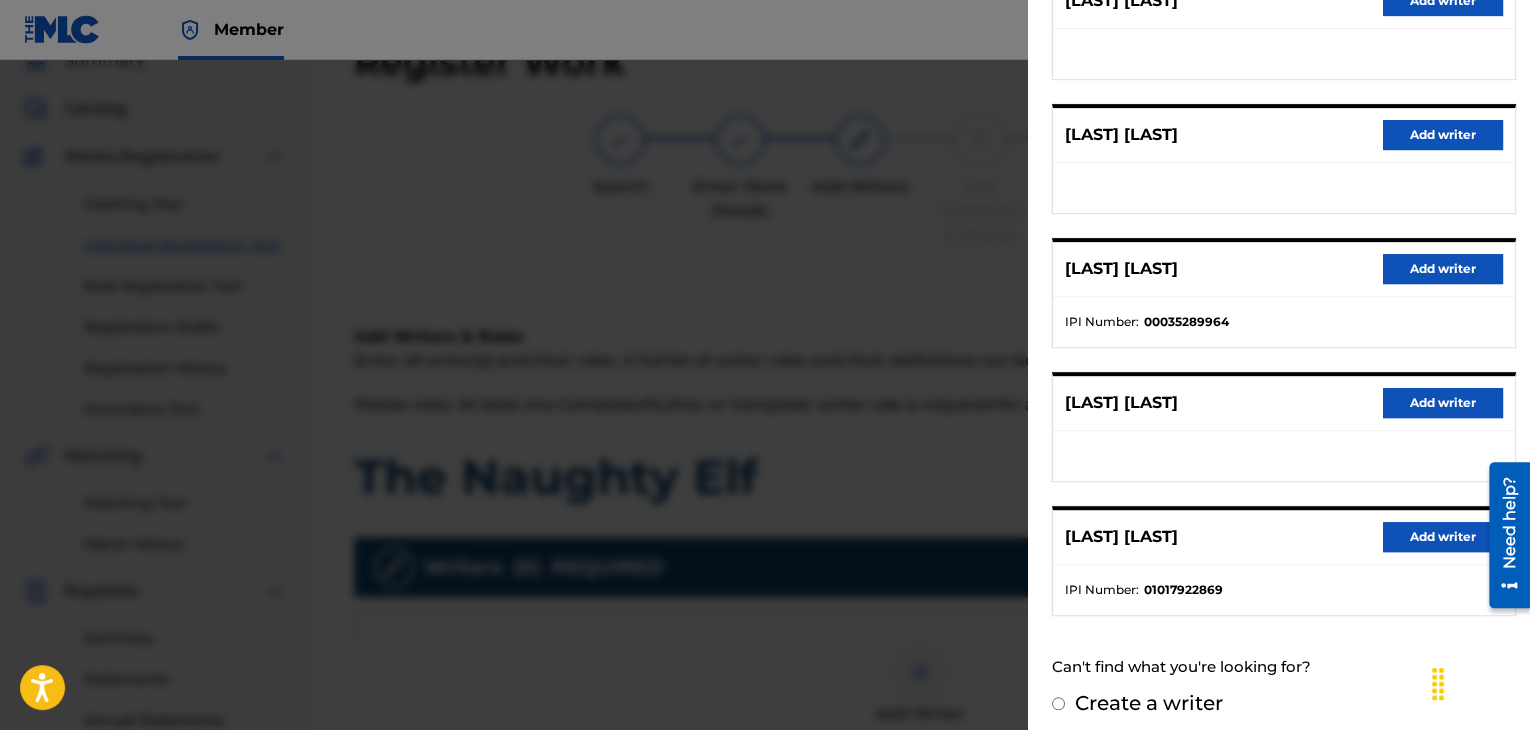scroll, scrollTop: 310, scrollLeft: 0, axis: vertical 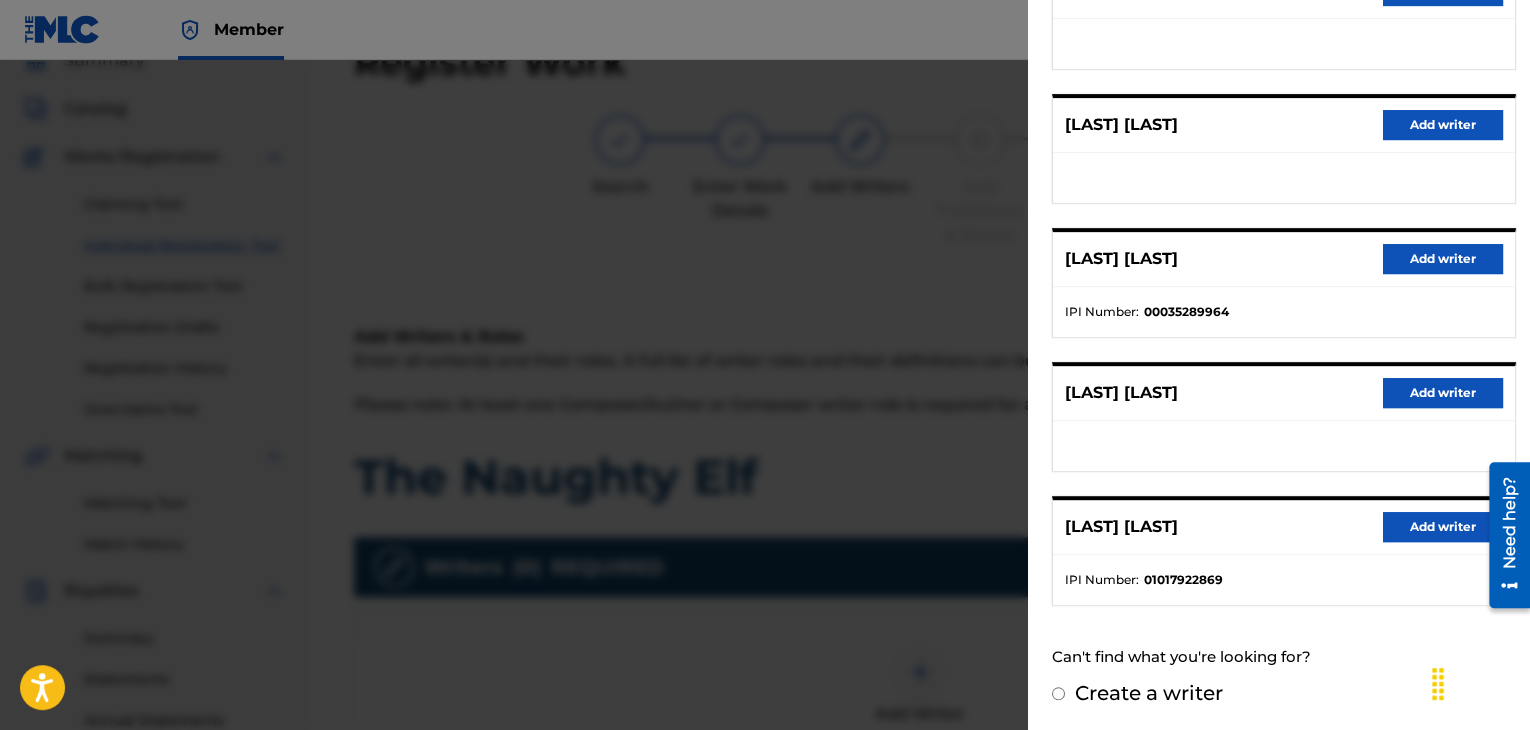 click on "Add writer" at bounding box center [1443, 527] 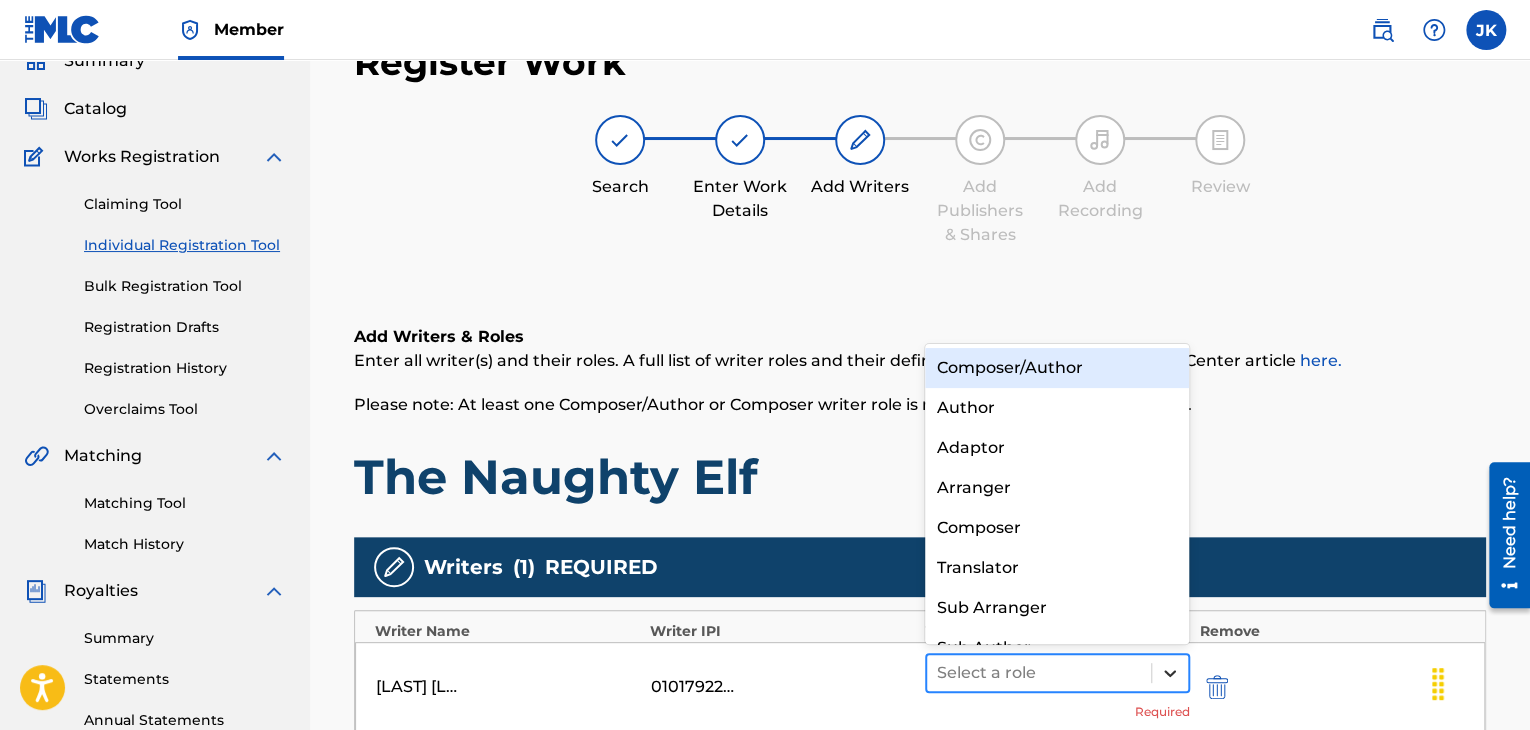 click 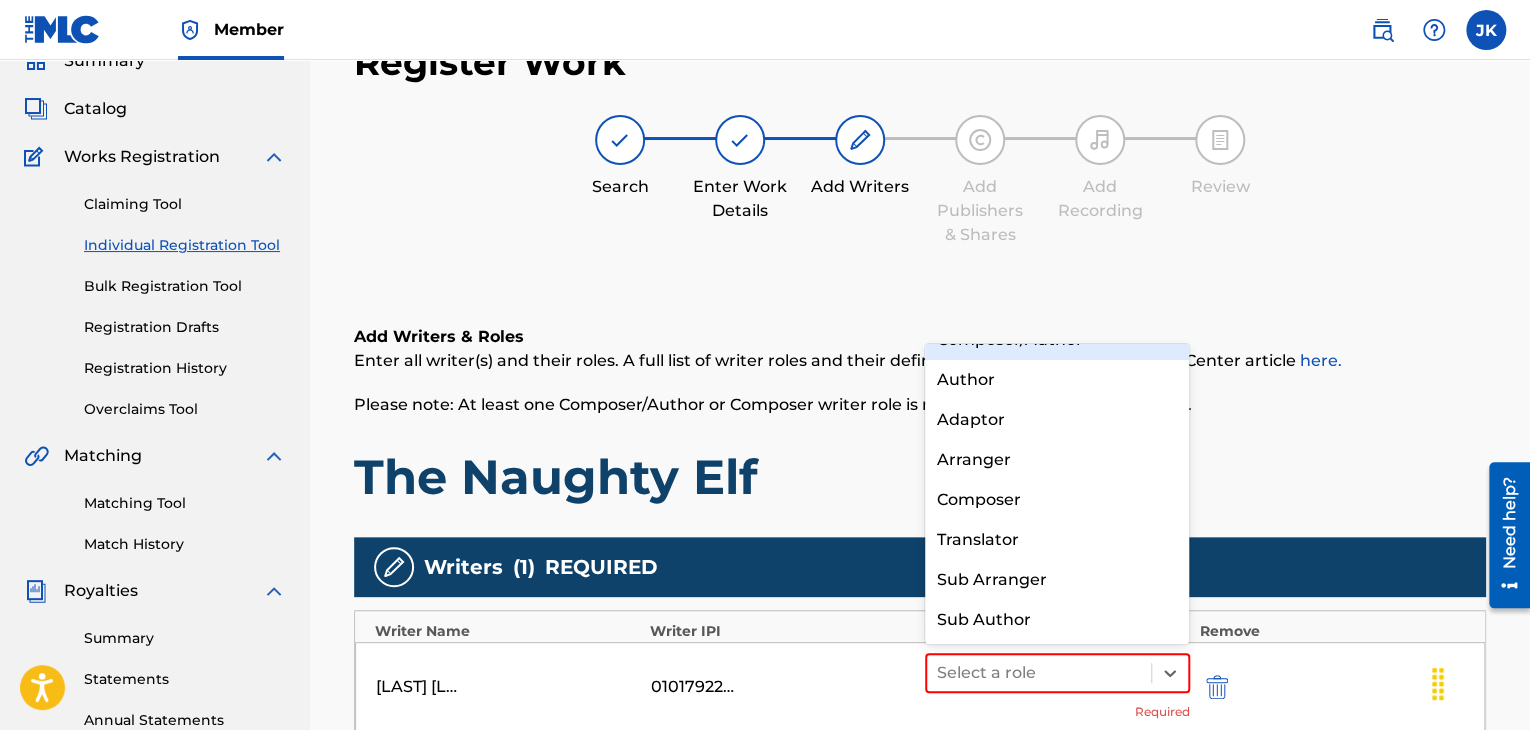 scroll, scrollTop: 0, scrollLeft: 0, axis: both 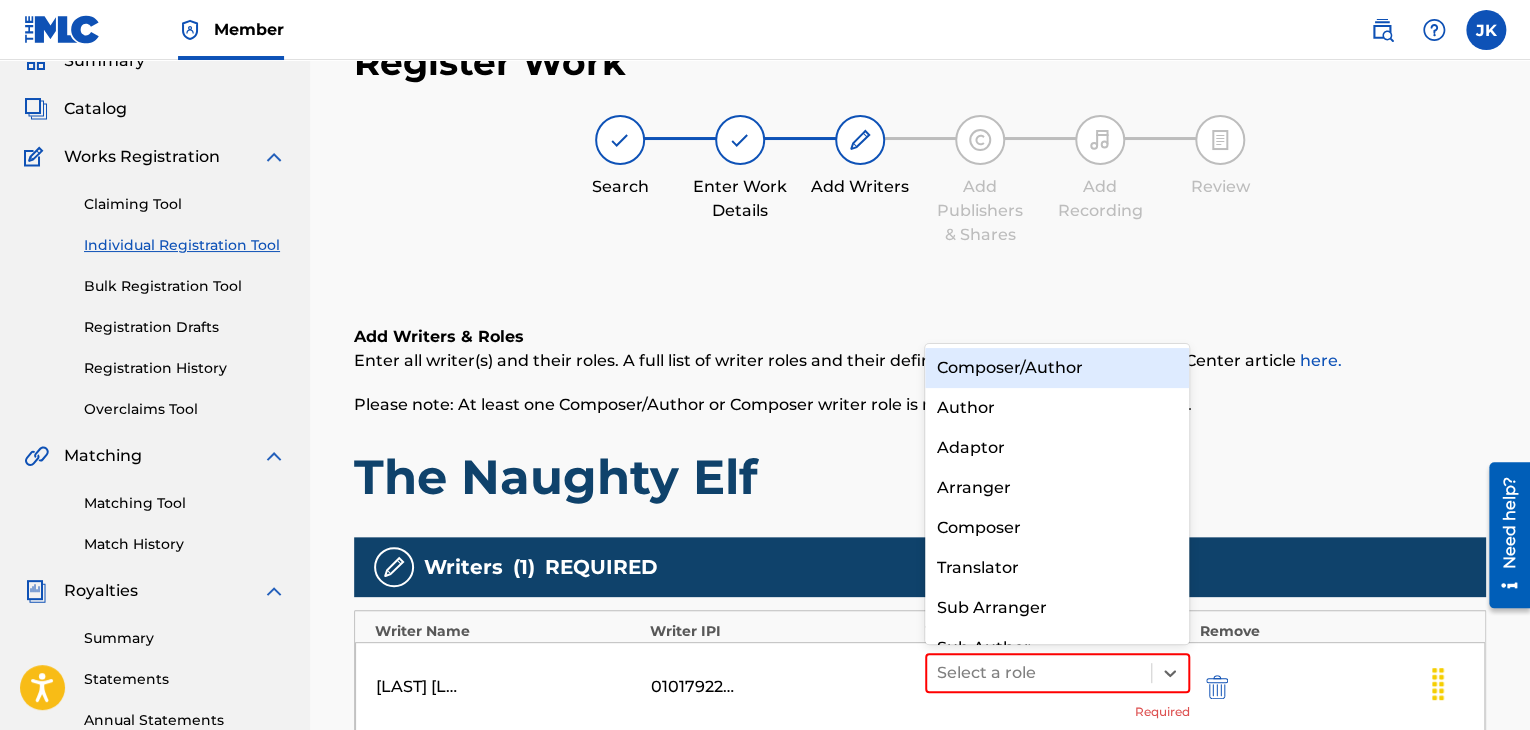 click on "Composer/Author" at bounding box center [1057, 368] 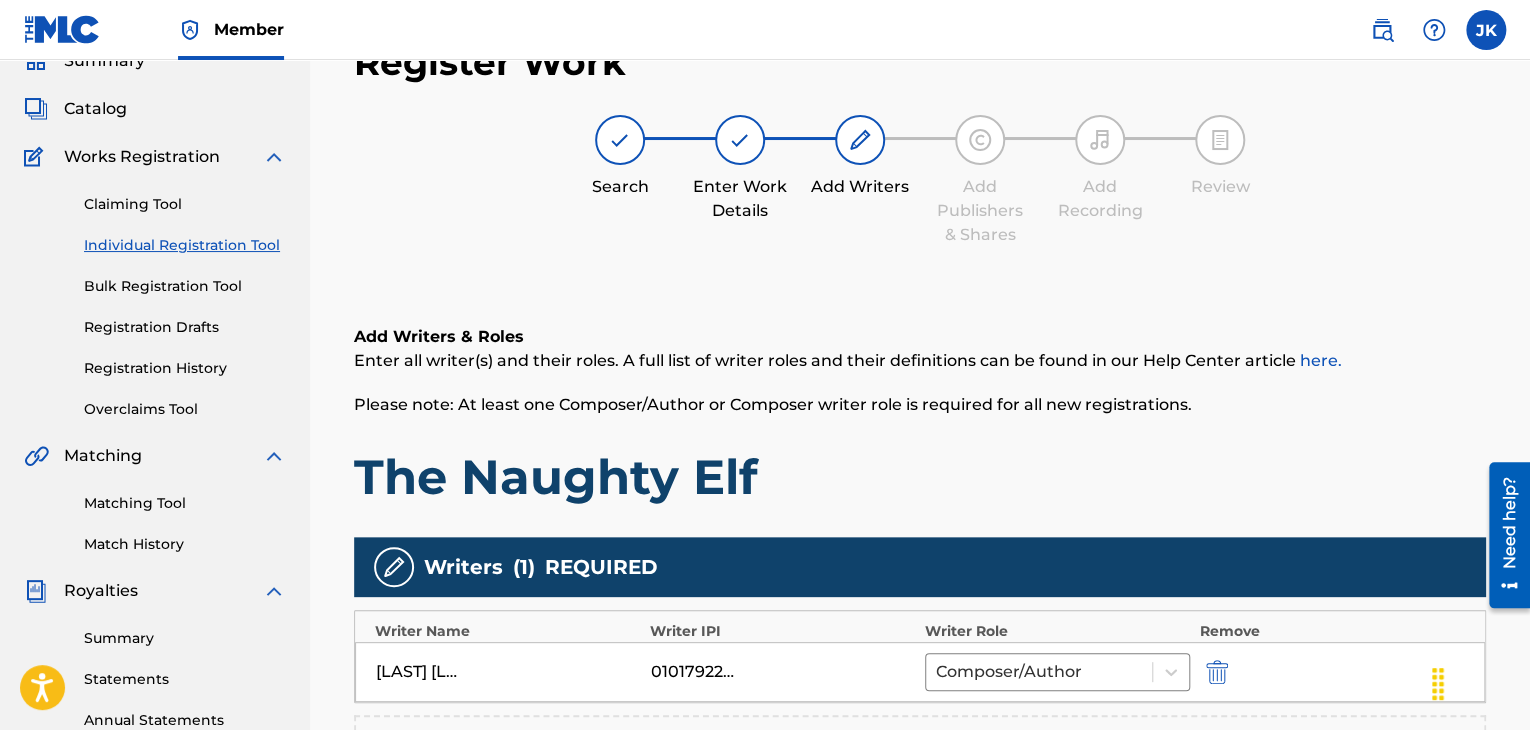 click on "Please note: At least one Composer/Author or Composer writer role is required for all new registrations." at bounding box center [920, 405] 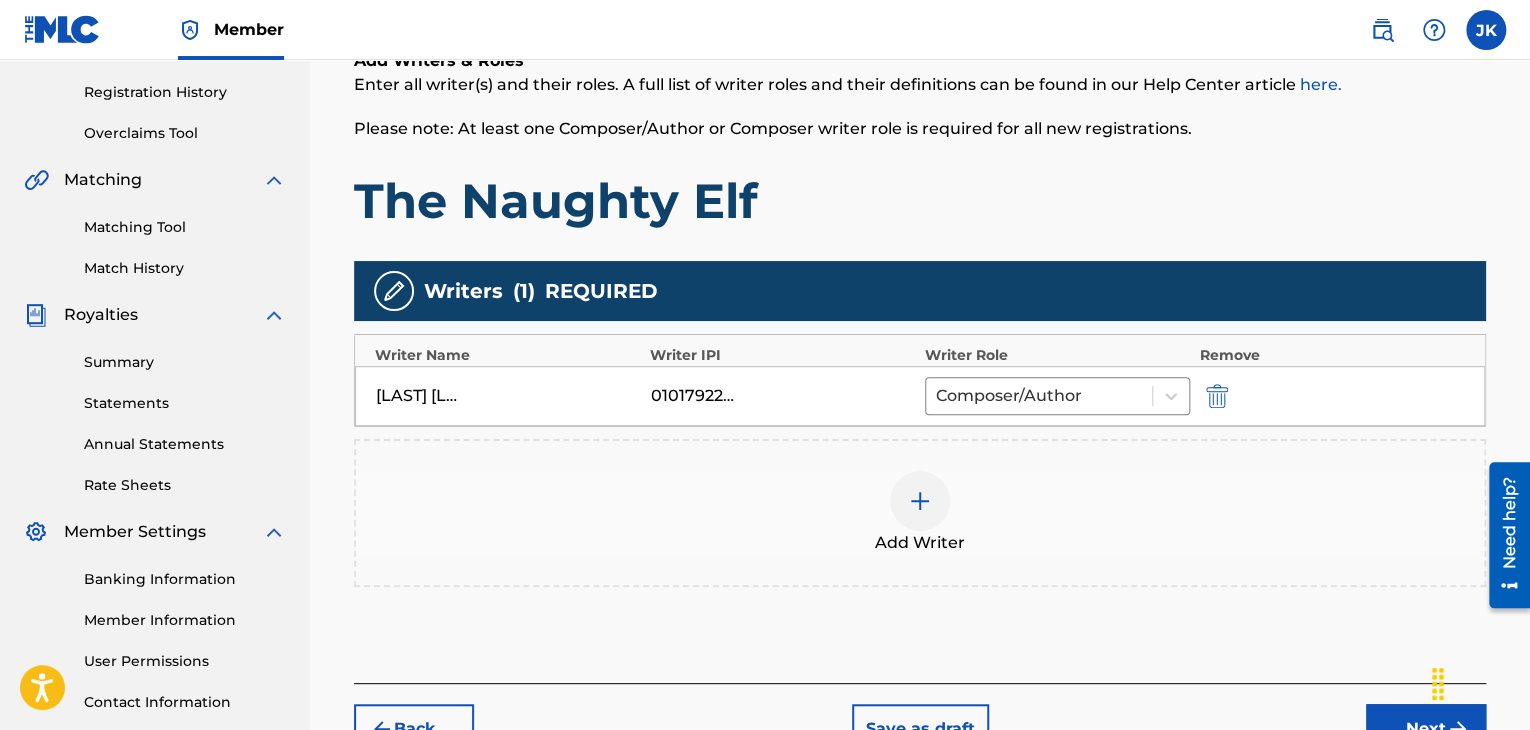 scroll, scrollTop: 490, scrollLeft: 0, axis: vertical 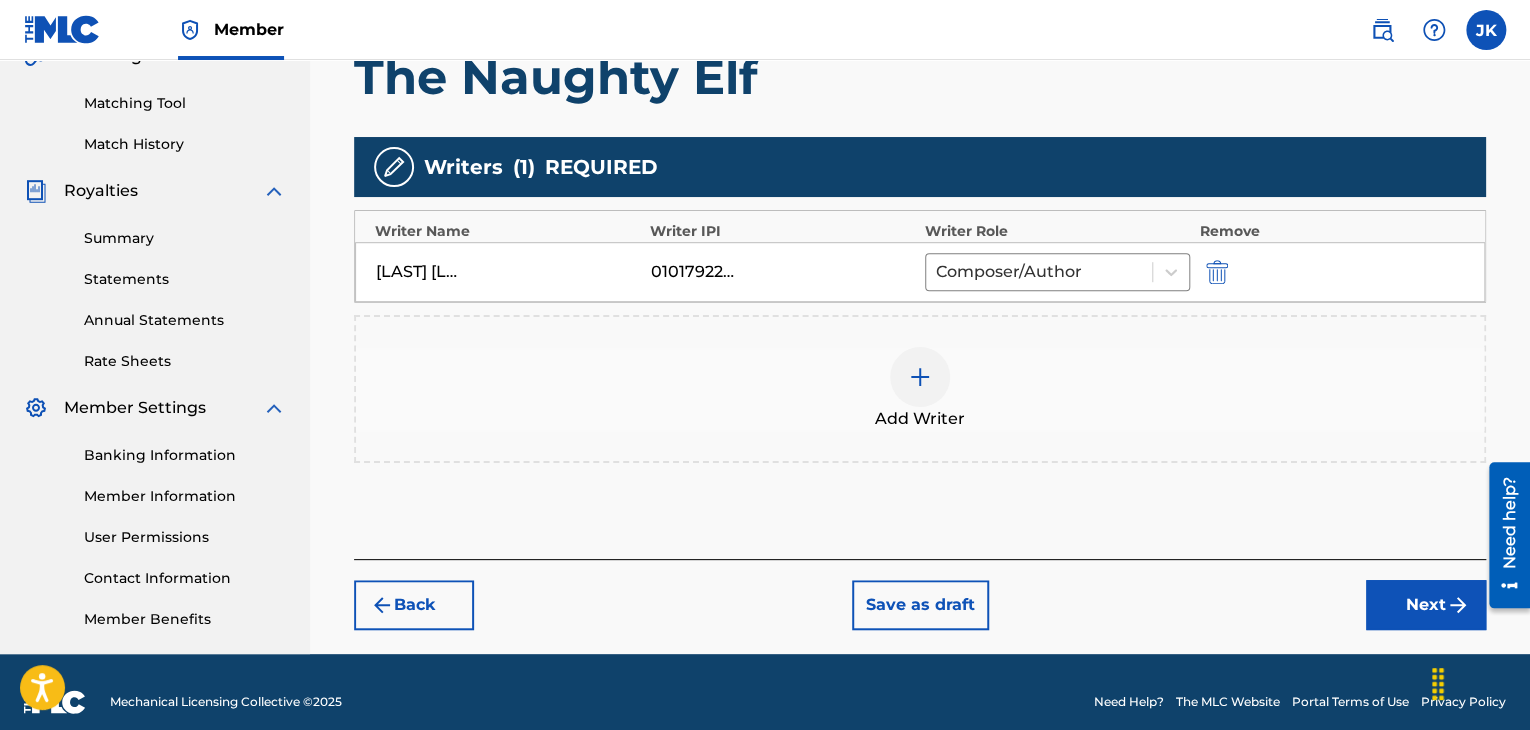 click on "Next" at bounding box center [1426, 605] 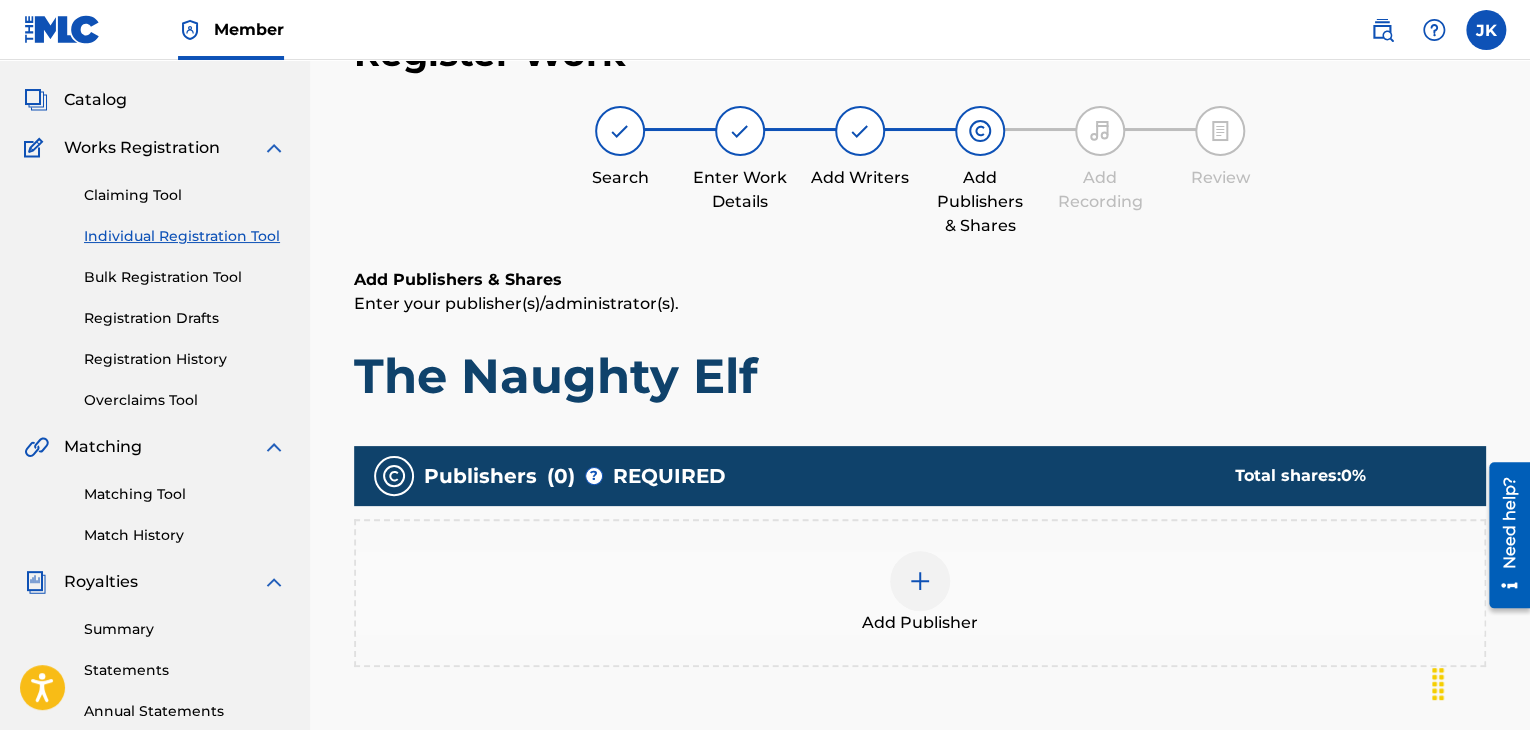 scroll, scrollTop: 90, scrollLeft: 0, axis: vertical 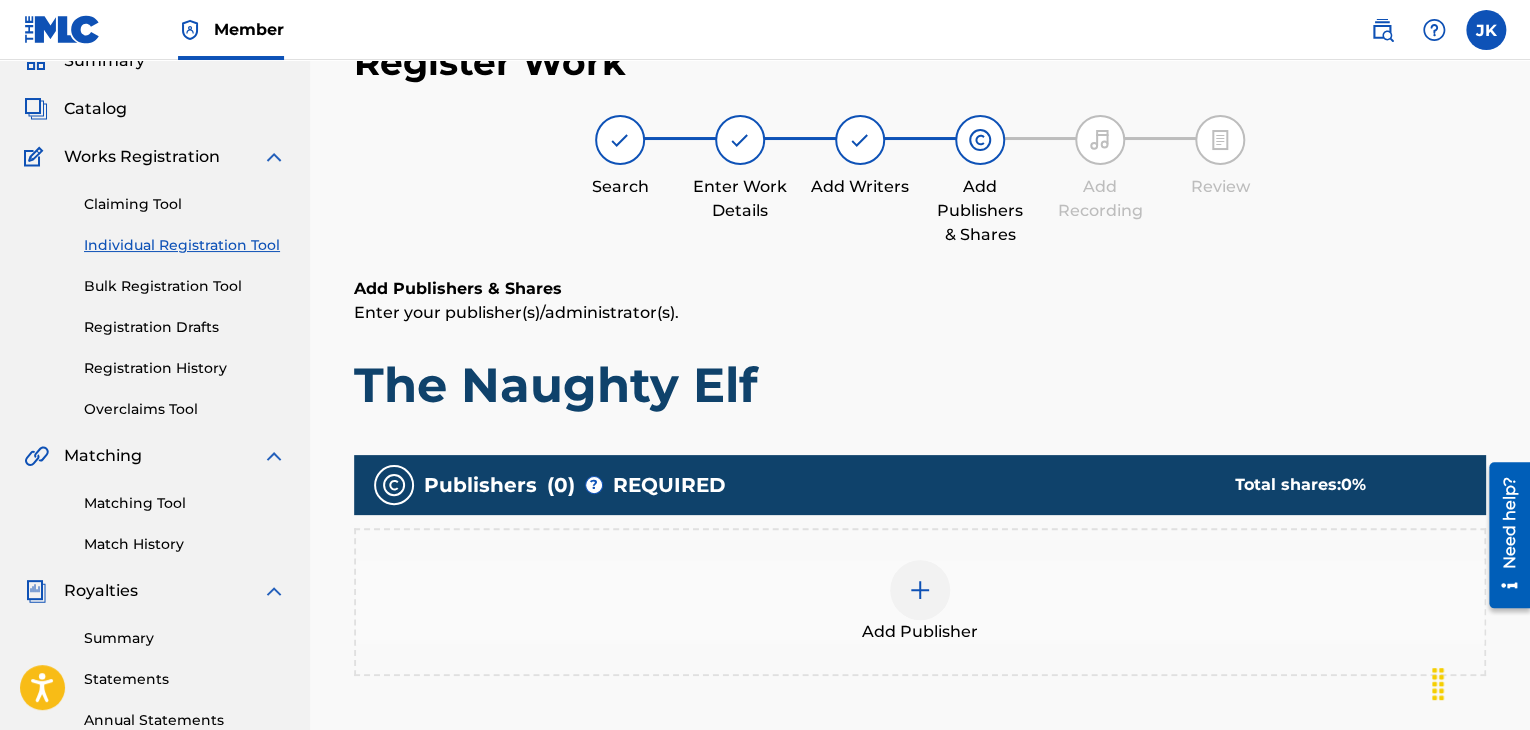 click at bounding box center [920, 590] 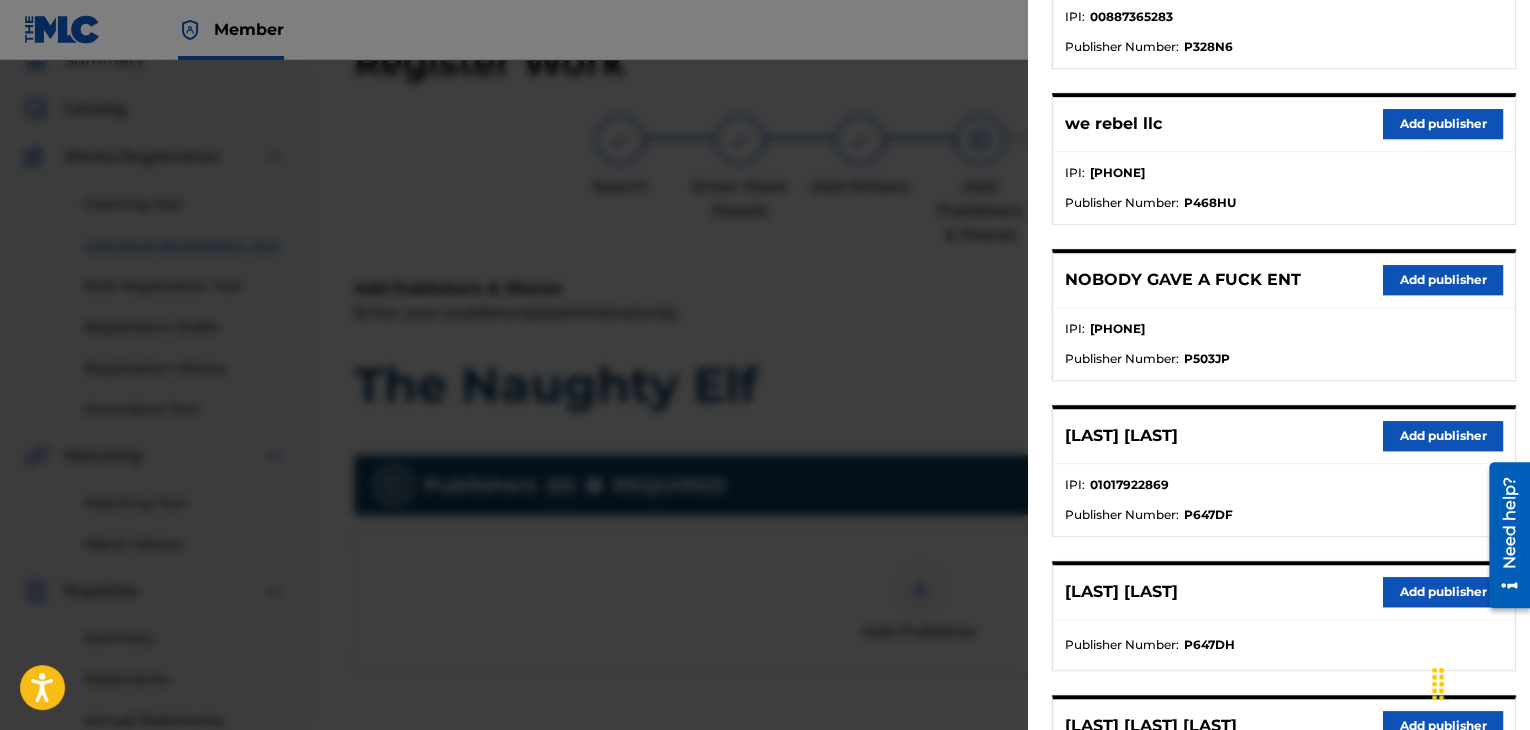 scroll, scrollTop: 500, scrollLeft: 0, axis: vertical 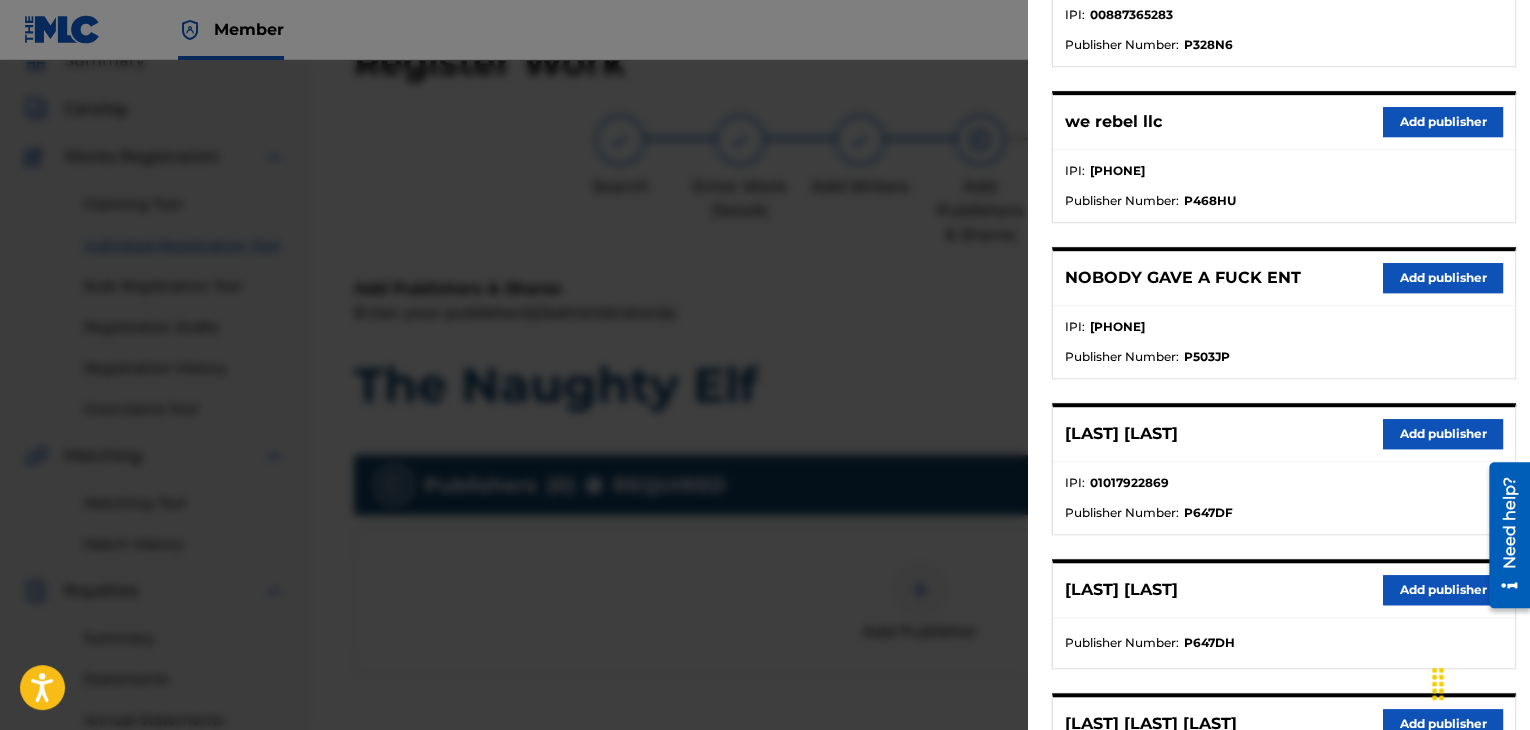 click on "Add publisher" at bounding box center [1443, 434] 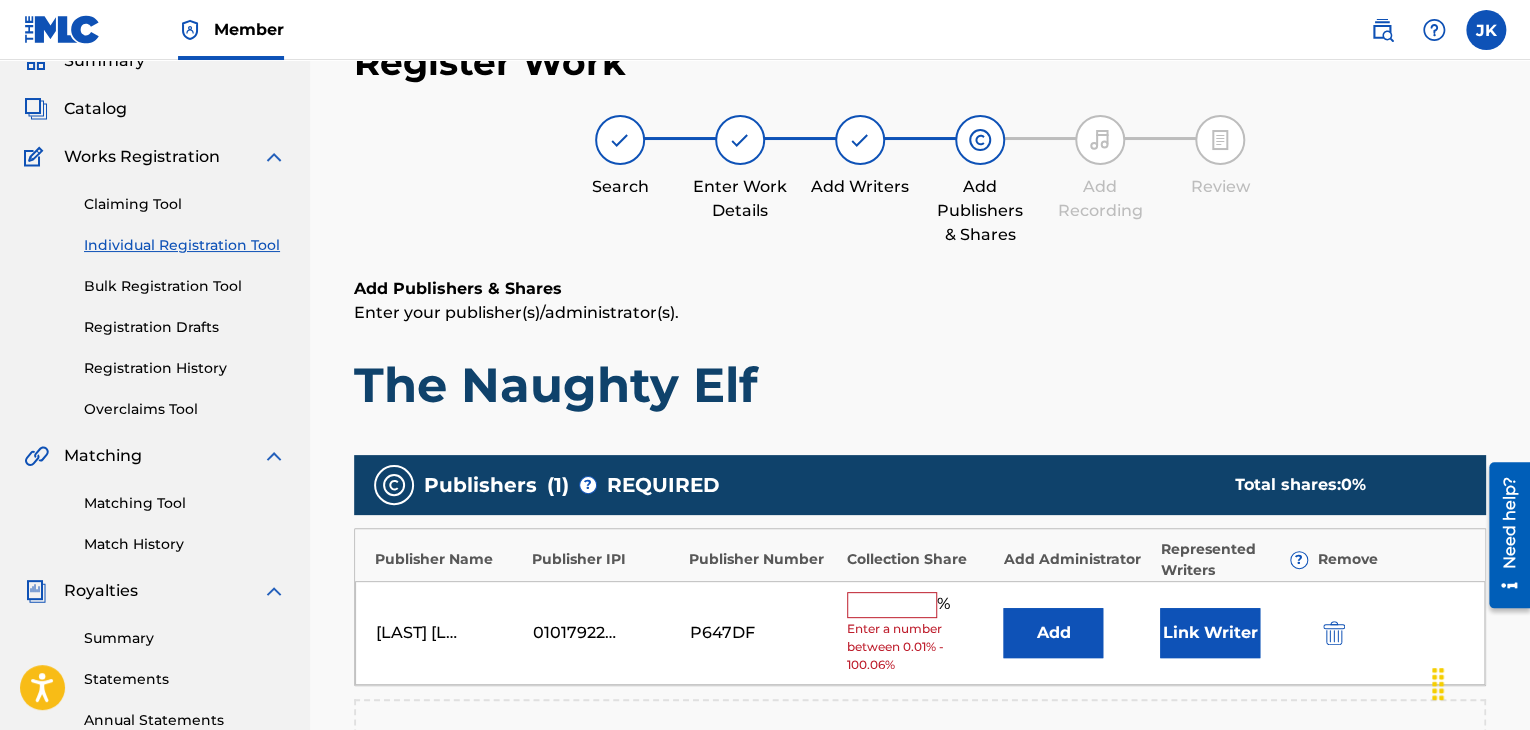 click on "Add" at bounding box center (1053, 633) 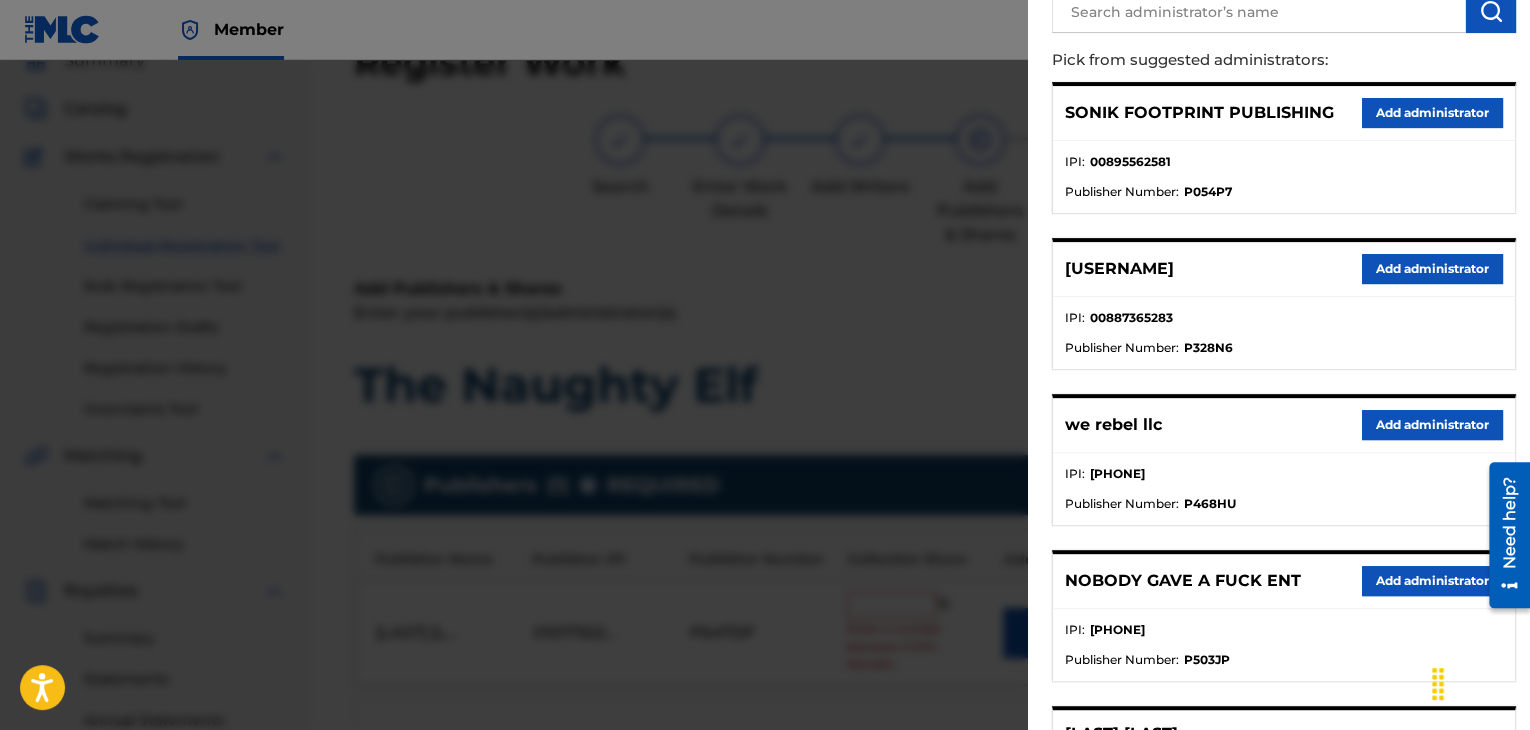 scroll, scrollTop: 200, scrollLeft: 0, axis: vertical 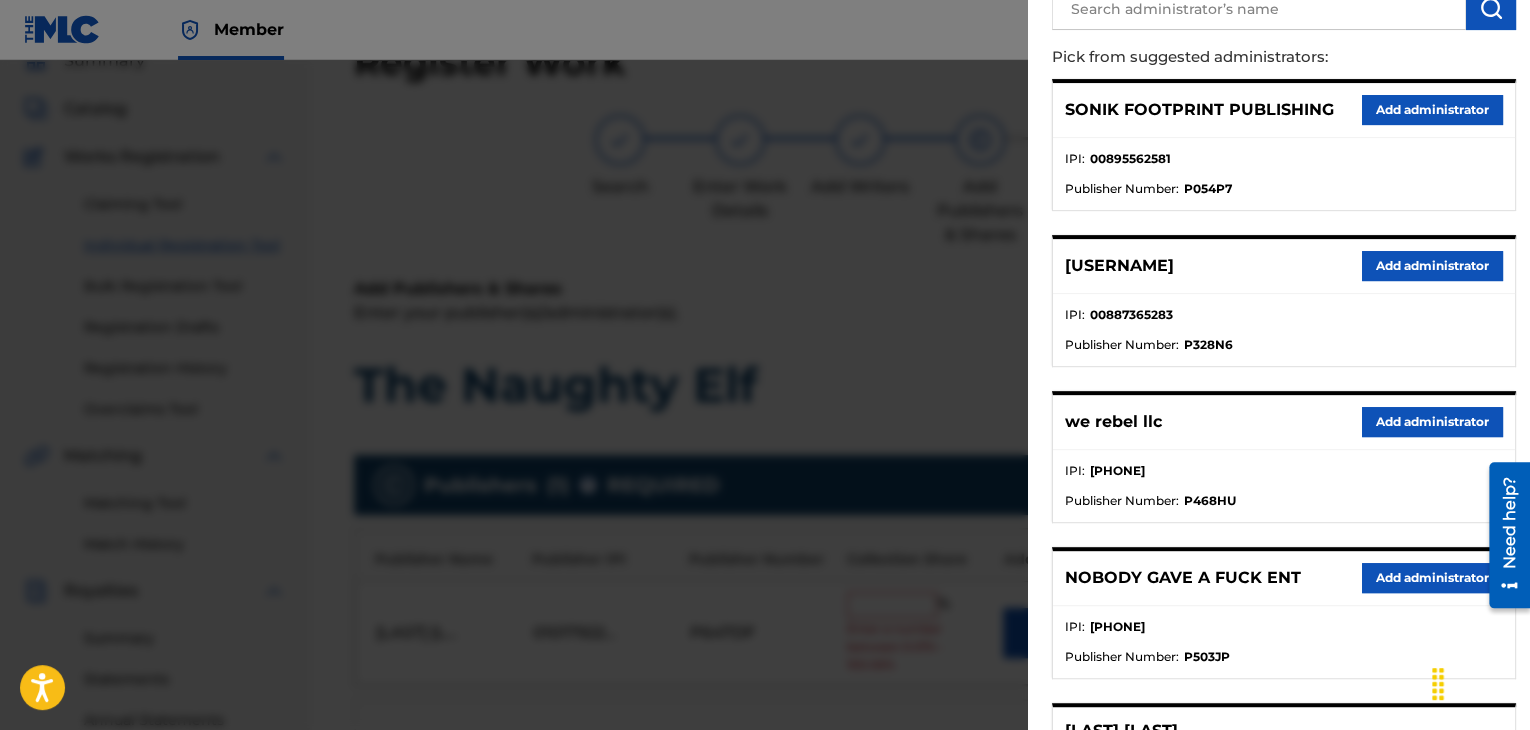 click on "Add administrator" at bounding box center (1432, 422) 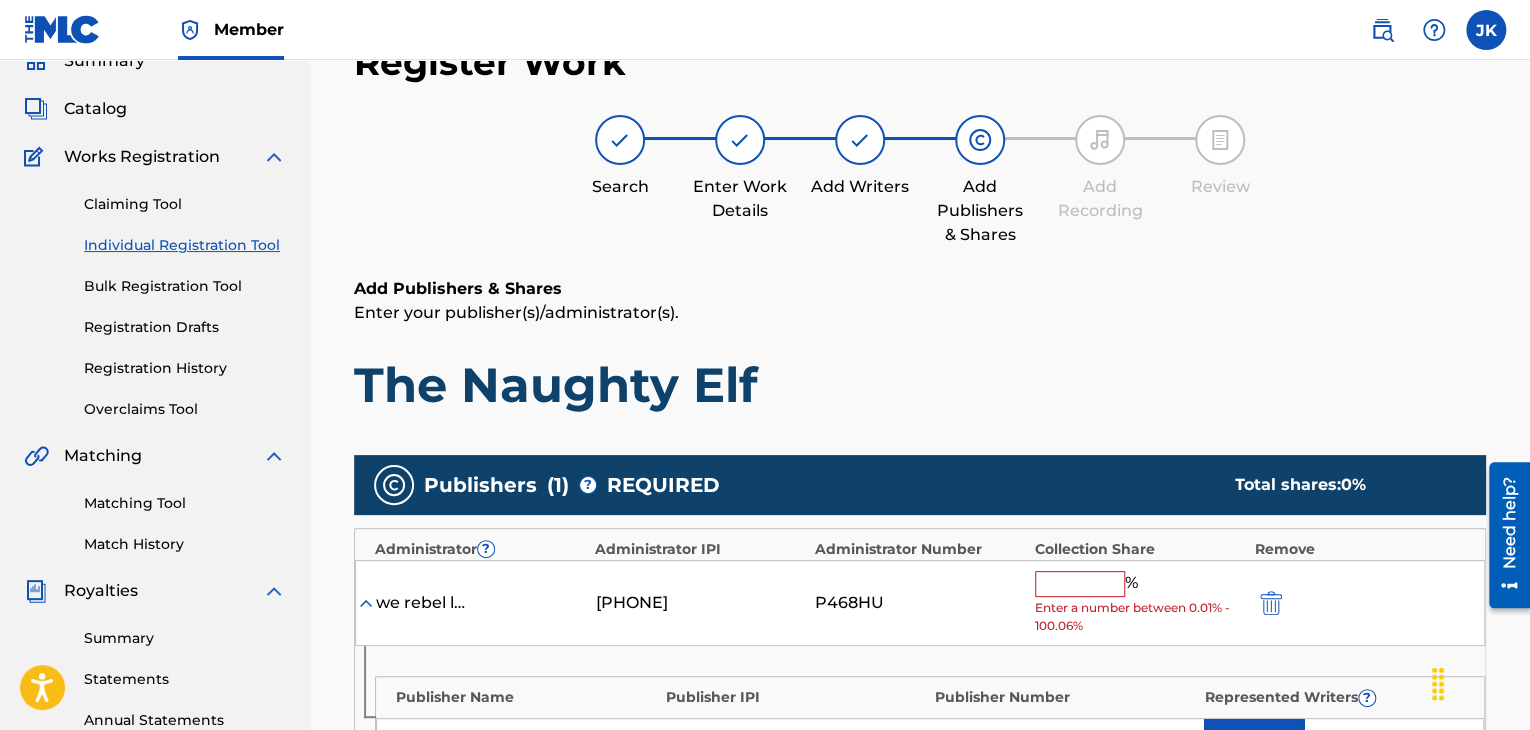 click at bounding box center (1080, 584) 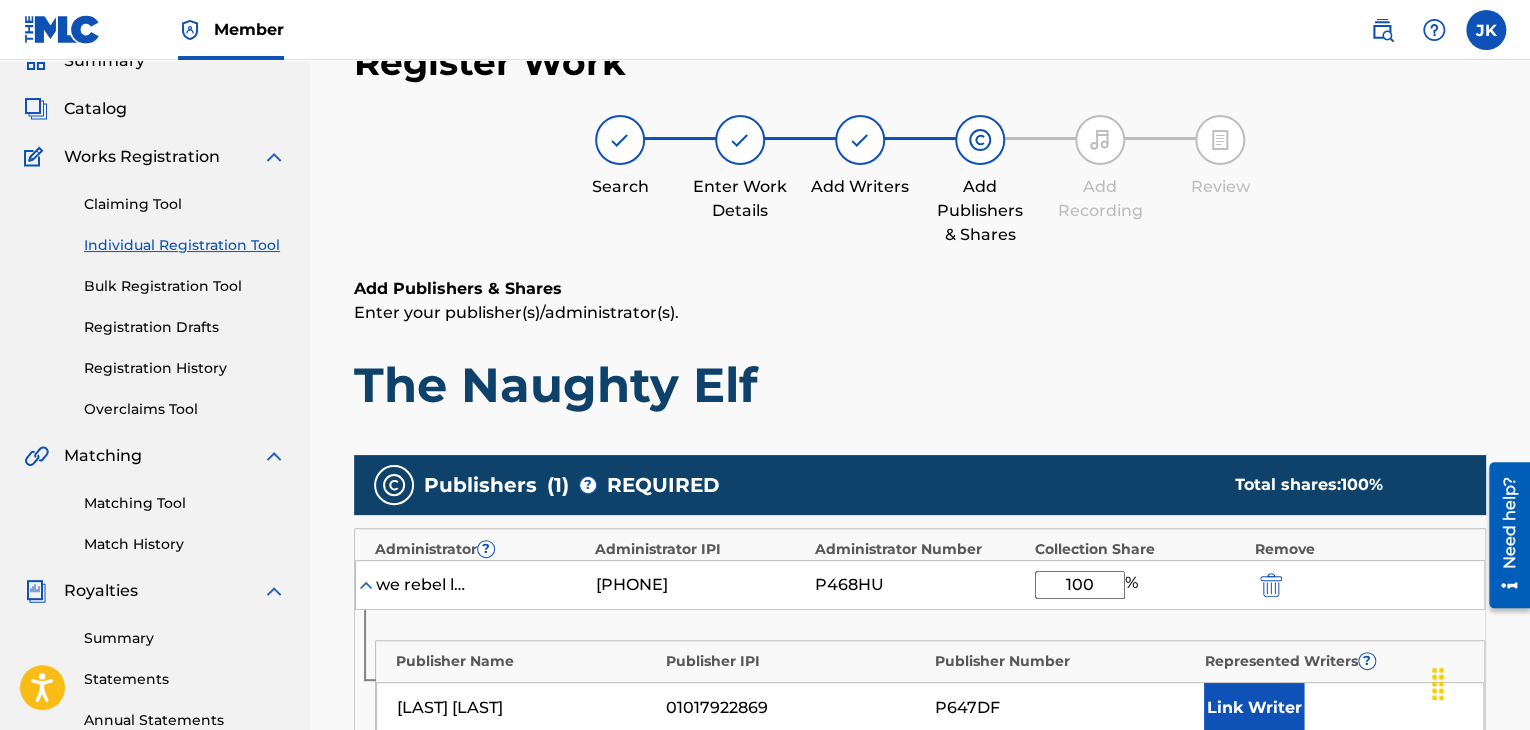 click on "Add Publishers & Shares Enter your publisher(s)/administrator(s). The Naughty Elf" at bounding box center [920, 346] 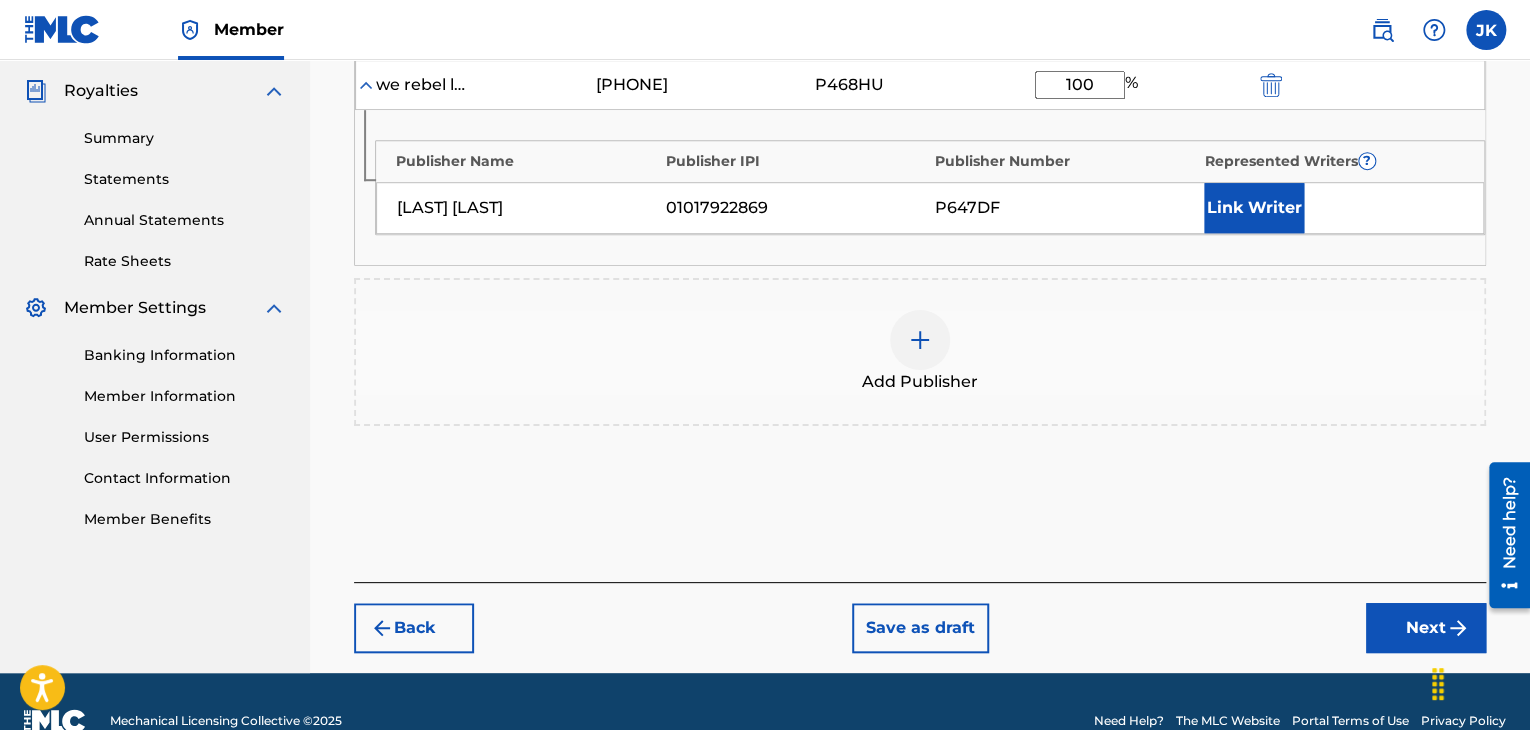 click on "Next" at bounding box center [1426, 628] 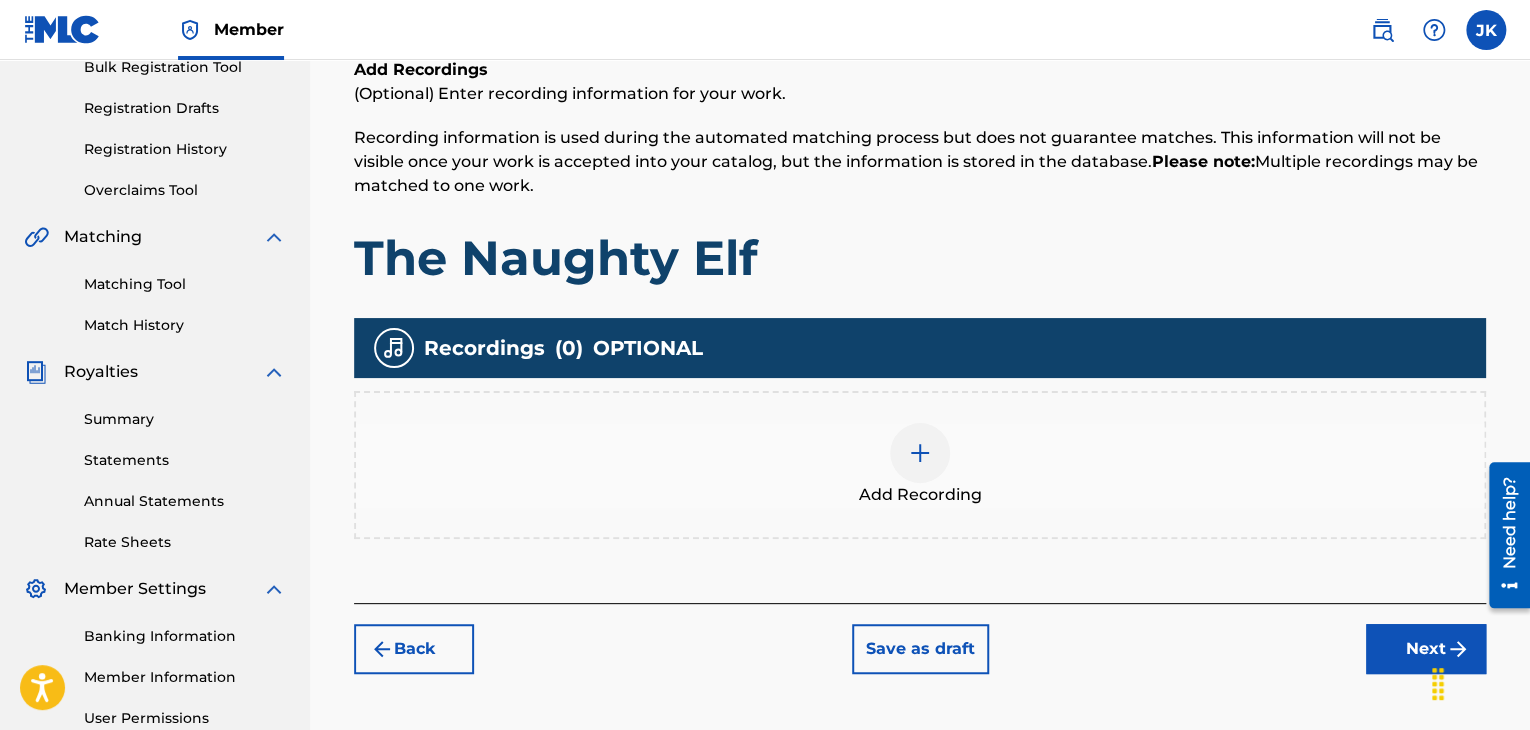 scroll, scrollTop: 390, scrollLeft: 0, axis: vertical 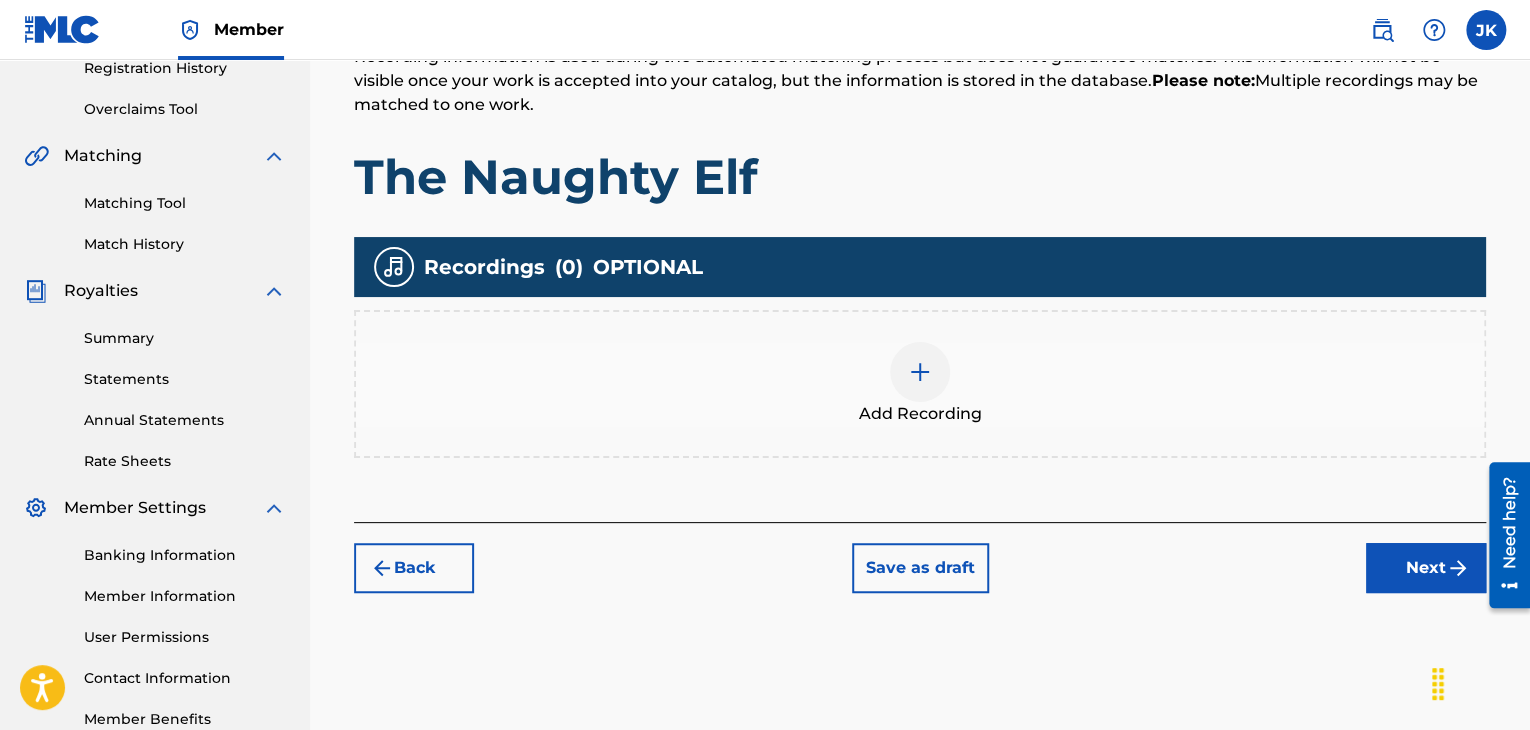 click at bounding box center [920, 372] 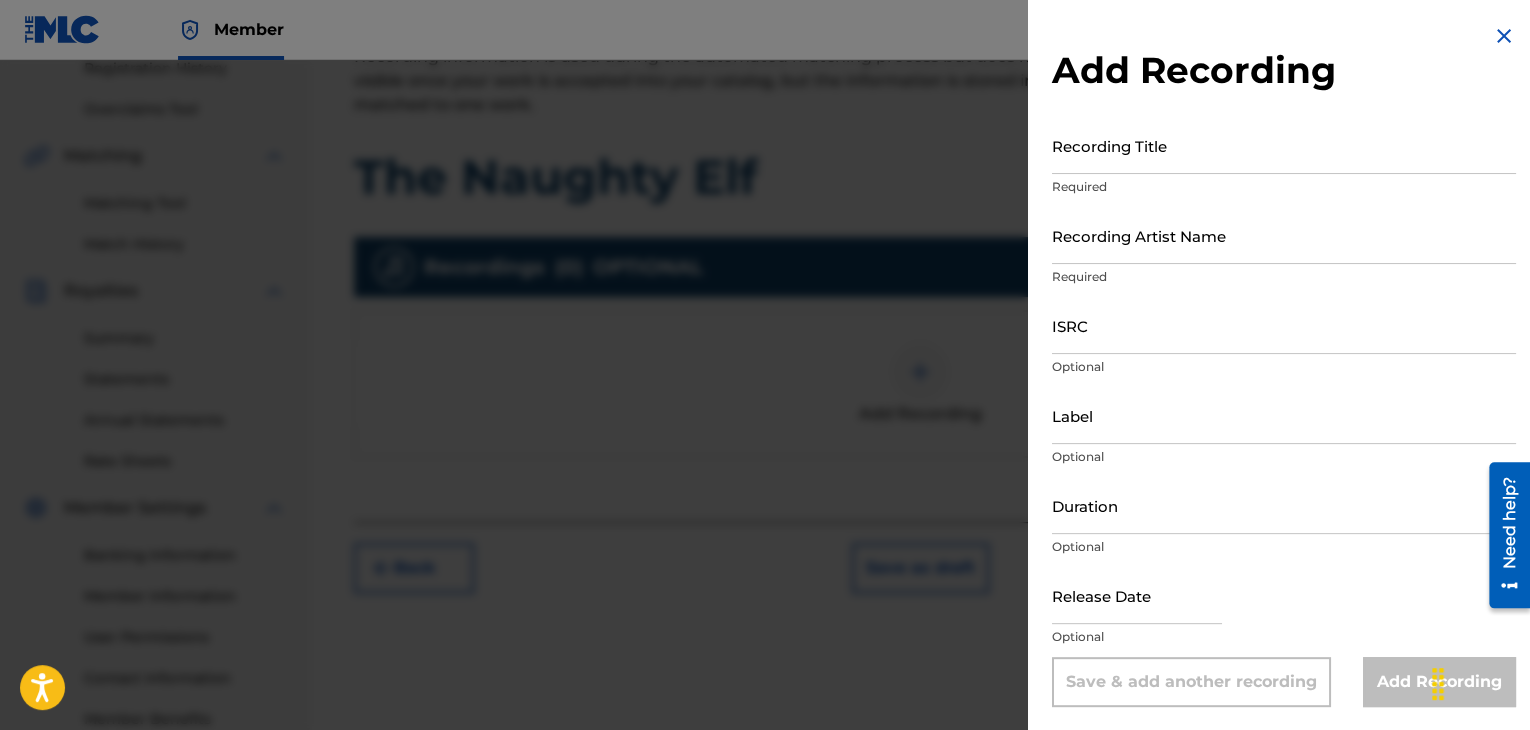 click on "Recording Title" at bounding box center [1284, 145] 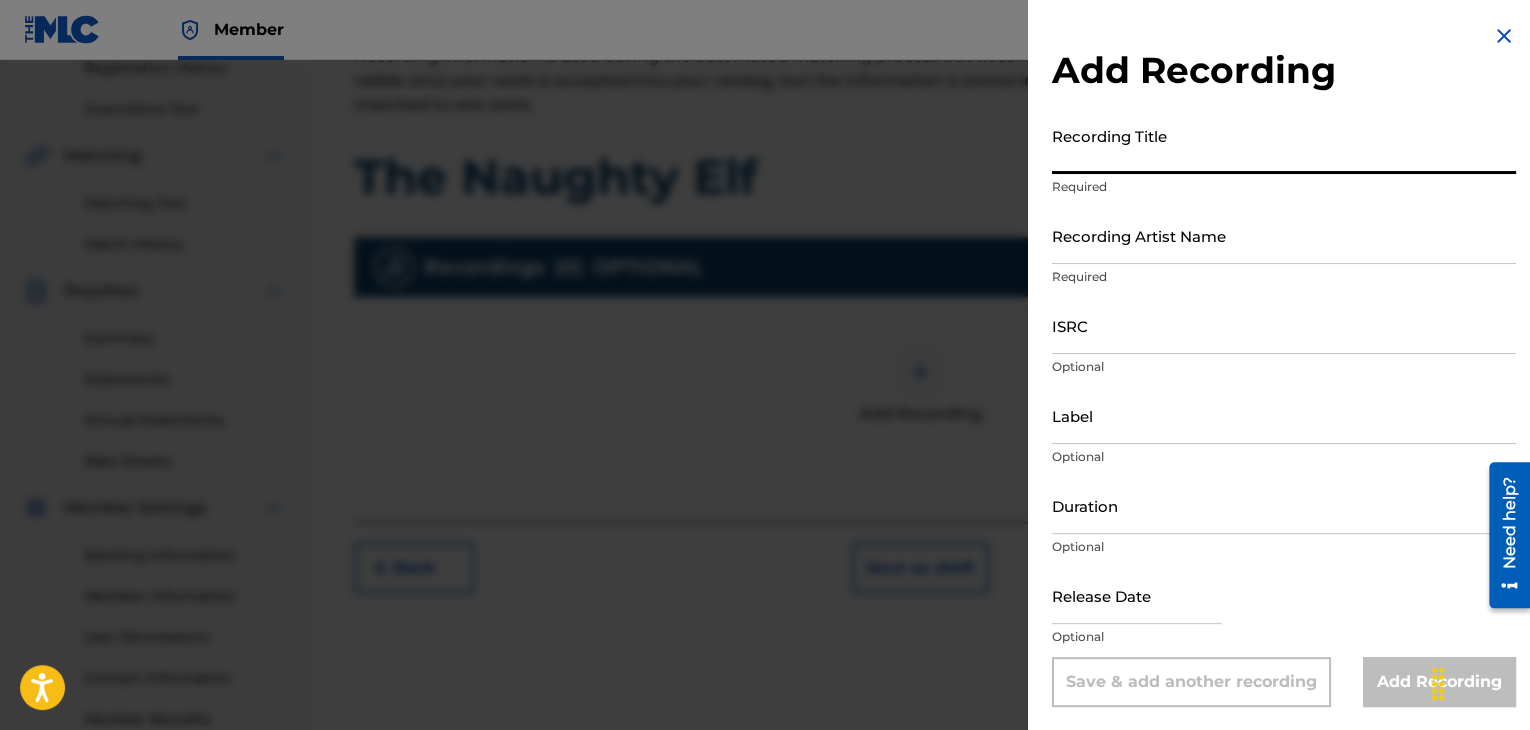 paste on "The Naughty Elf" 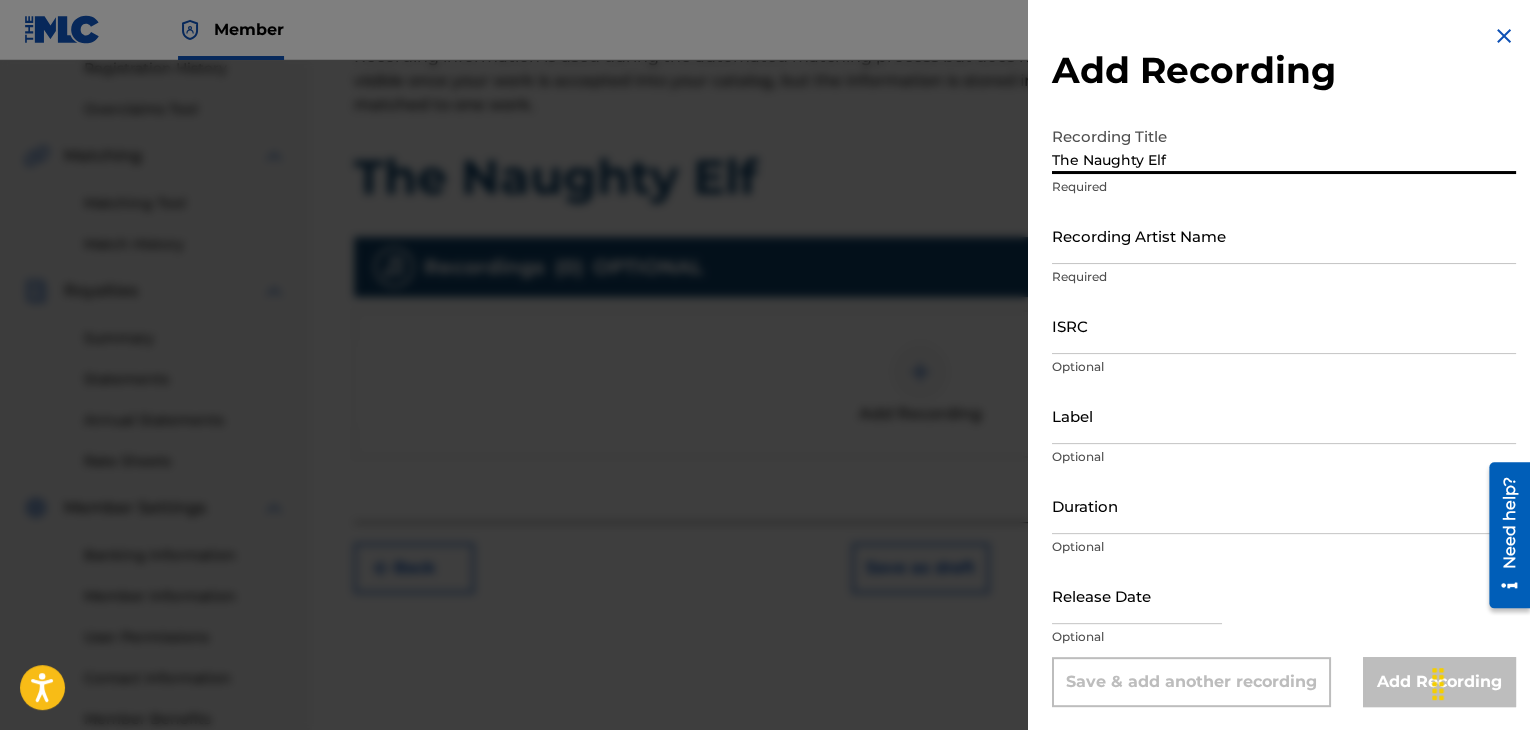 type on "The Naughty Elf" 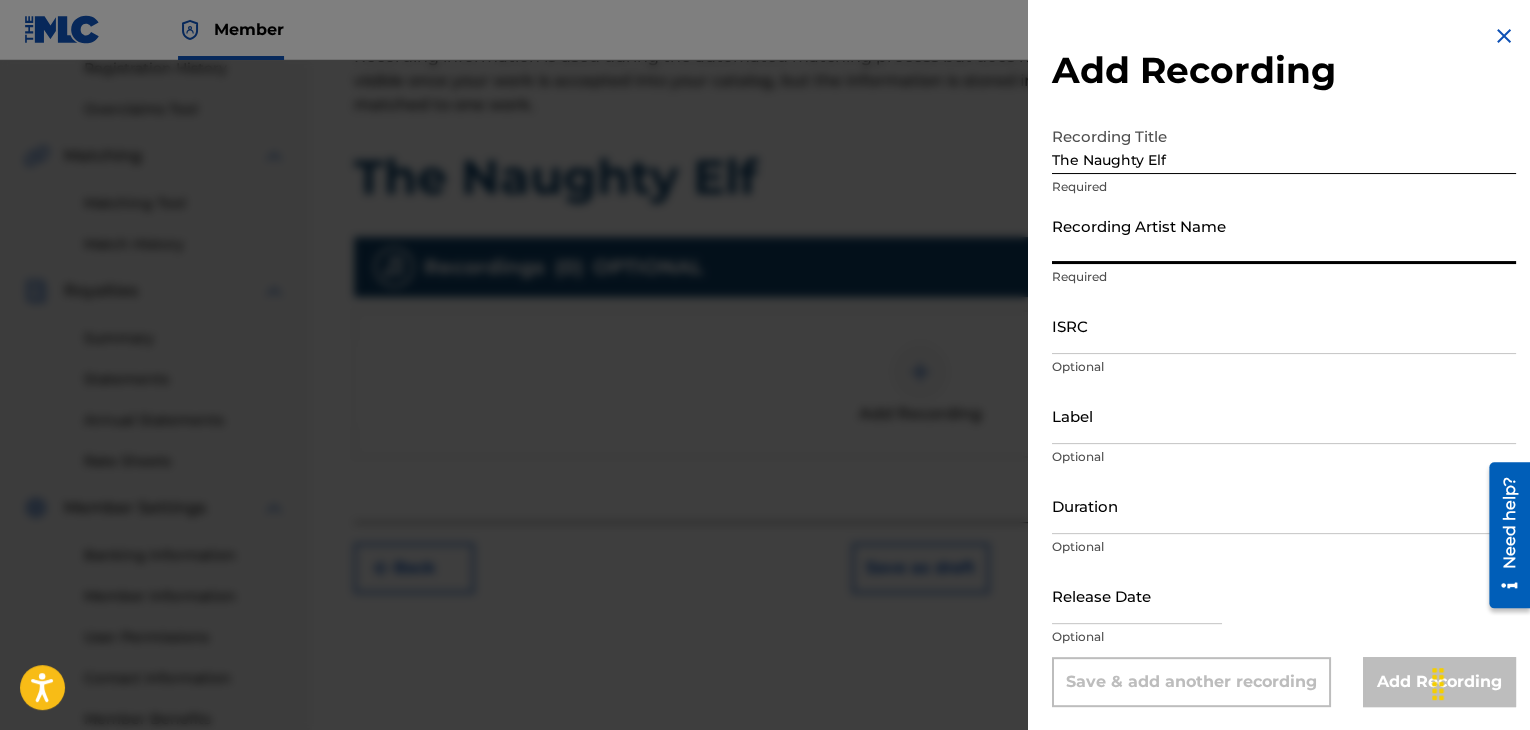 click on "Recording Artist Name" at bounding box center (1284, 235) 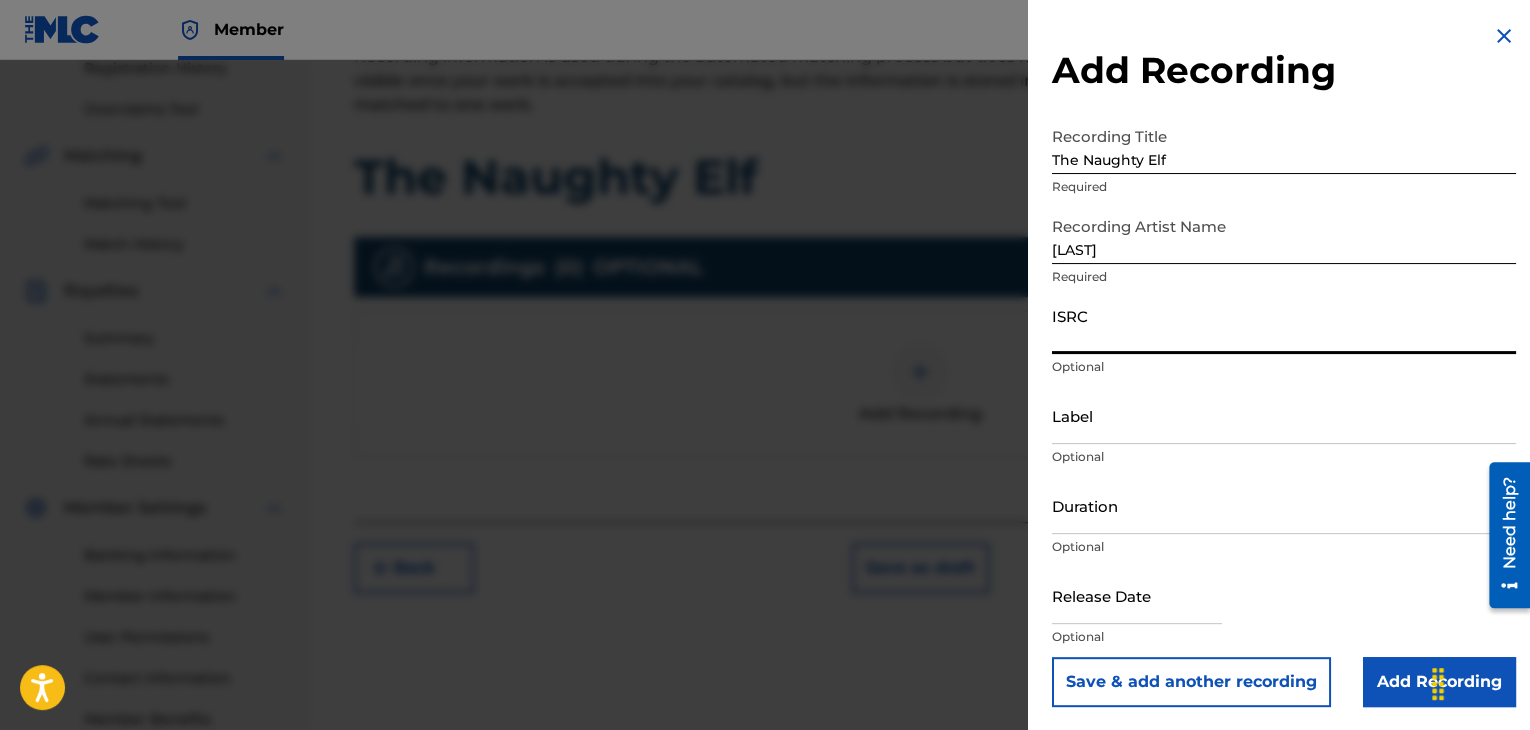 click on "ISRC" at bounding box center (1284, 325) 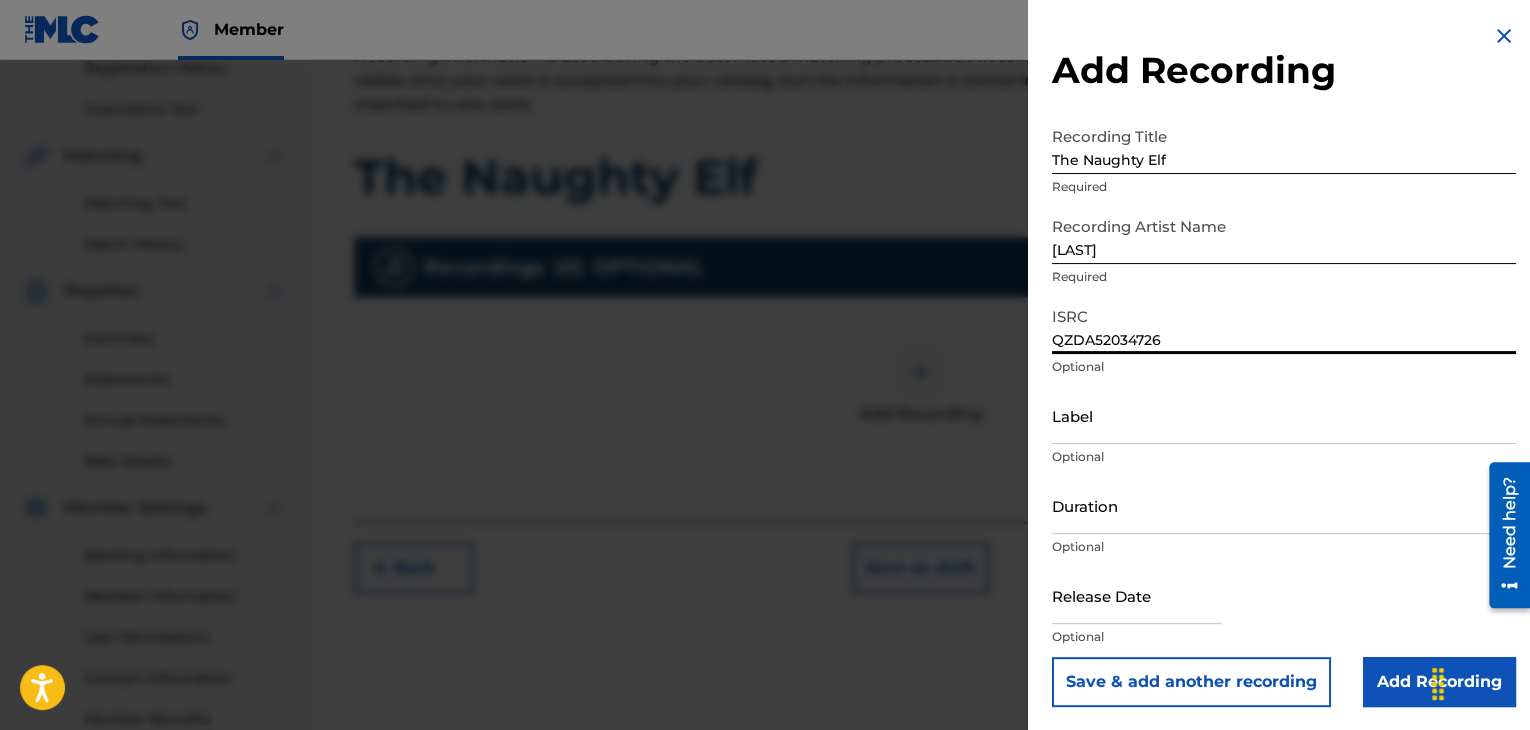 type on "QZDA52034726" 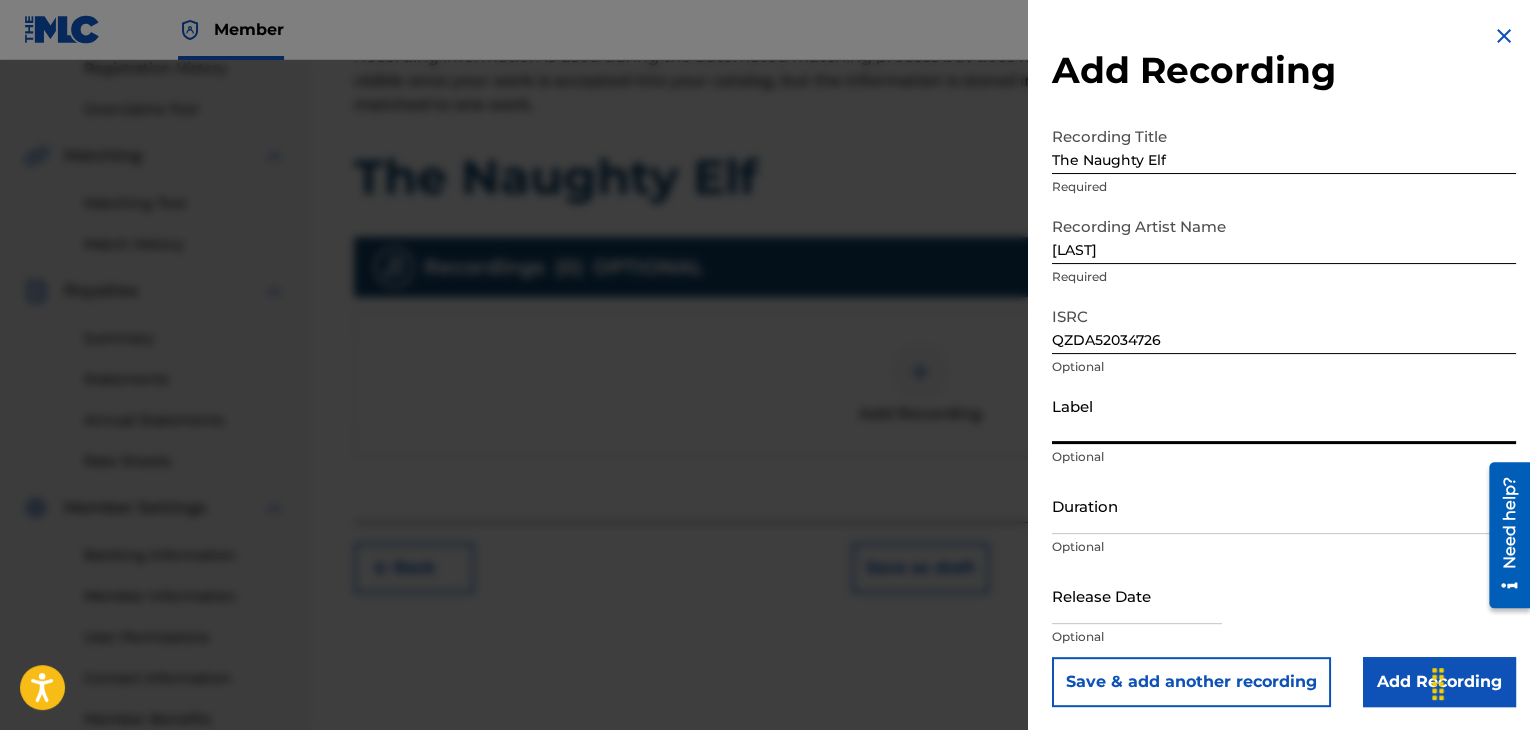 type on ".wav|Lab productions" 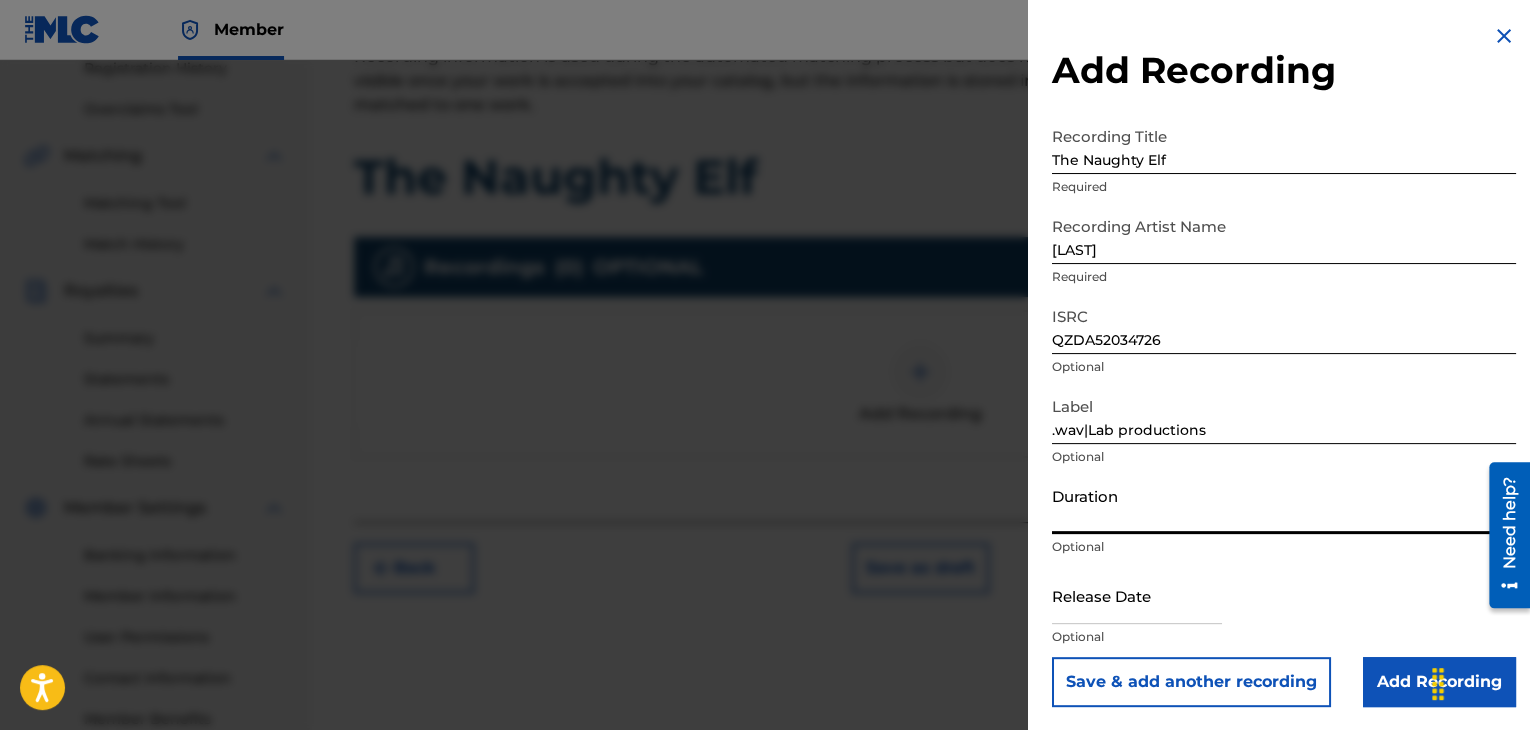 click on "Duration" at bounding box center [1284, 505] 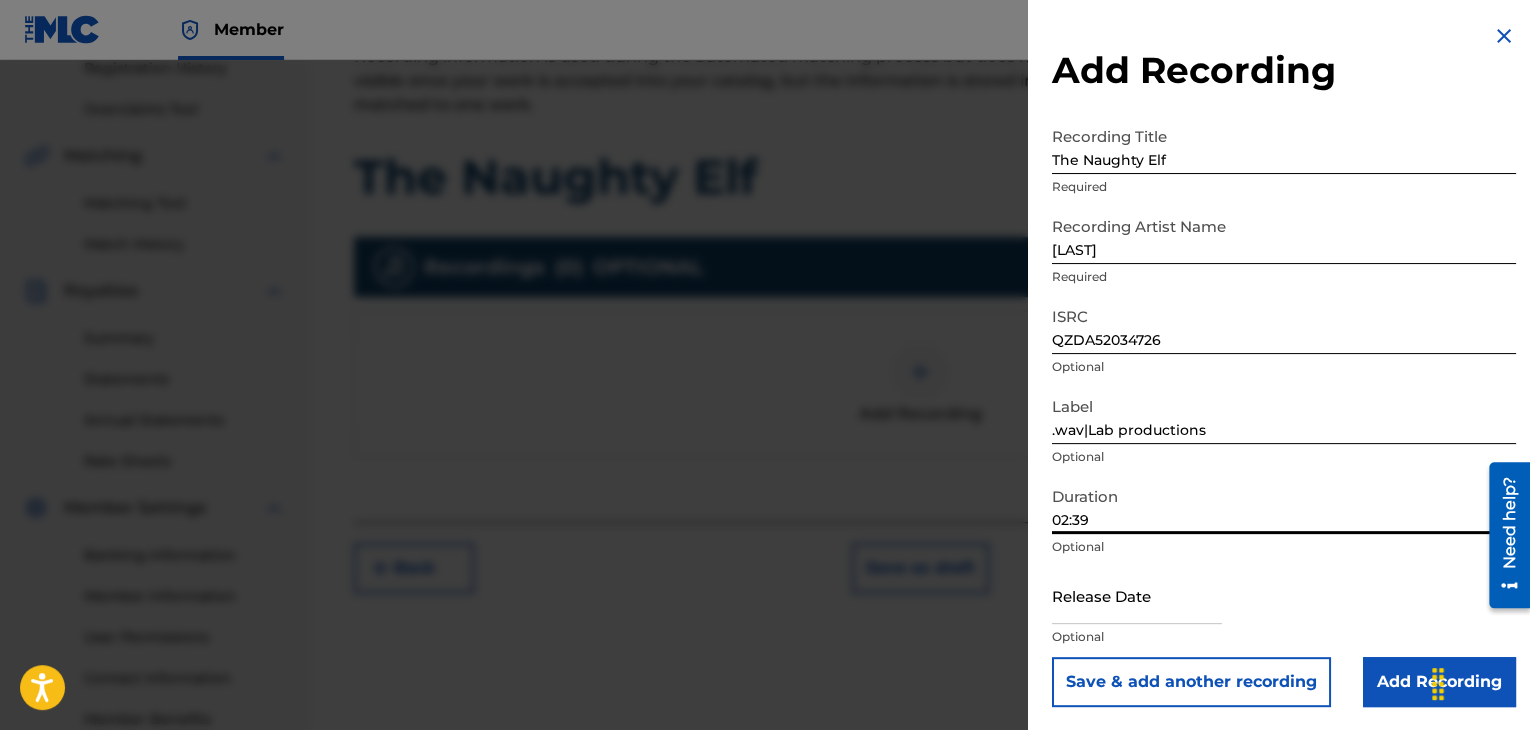 type on "02:39" 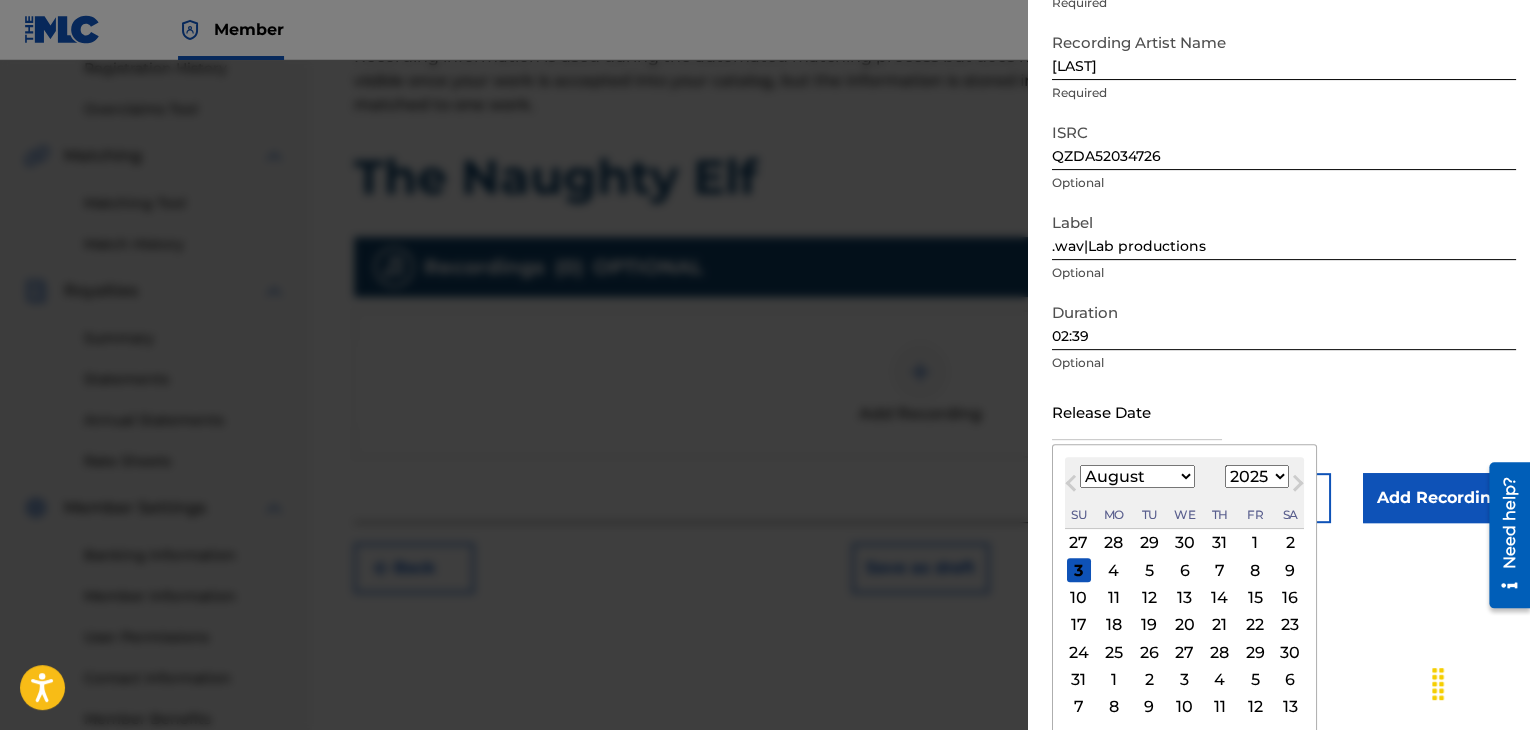 scroll, scrollTop: 187, scrollLeft: 0, axis: vertical 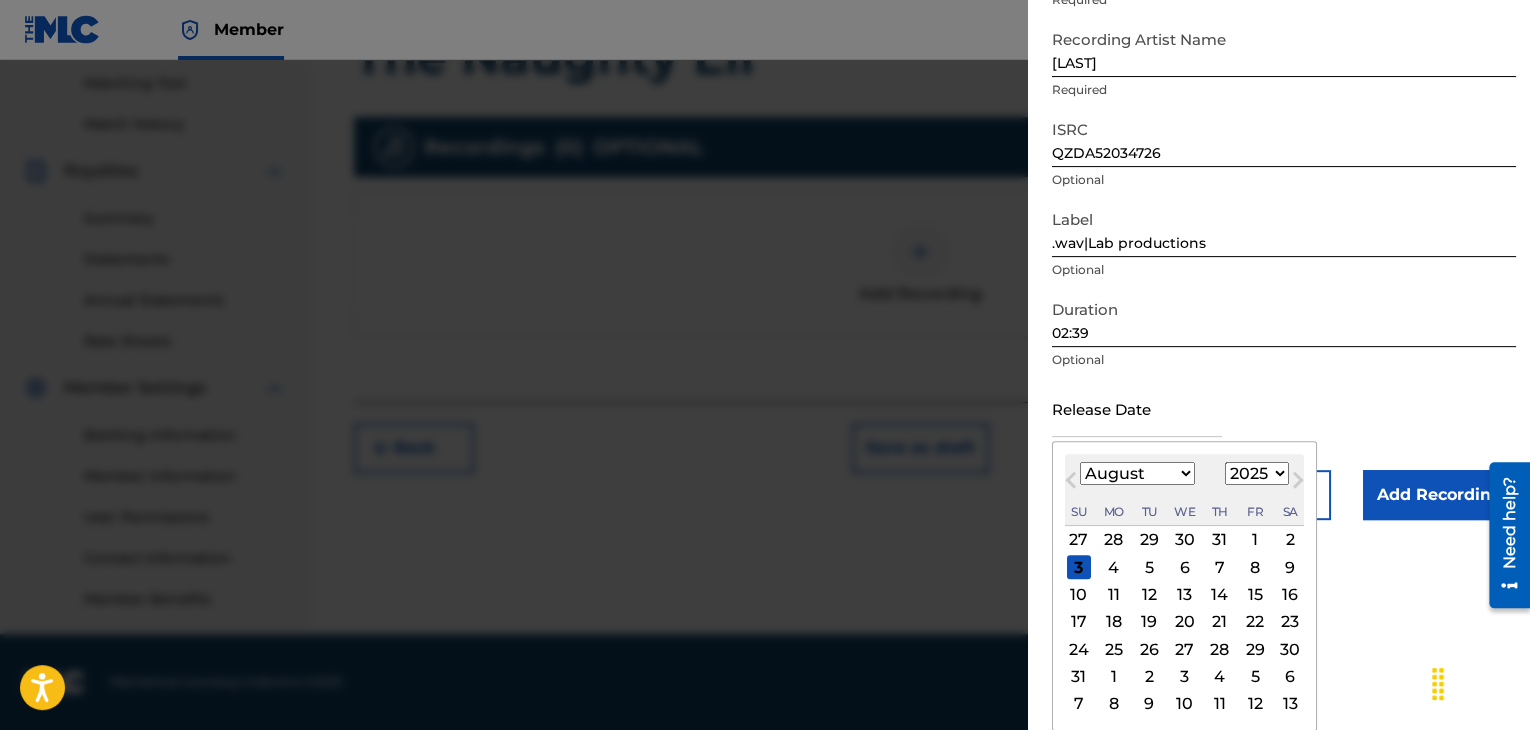 click on "January February March April May June July August September October November December" at bounding box center (1137, 473) 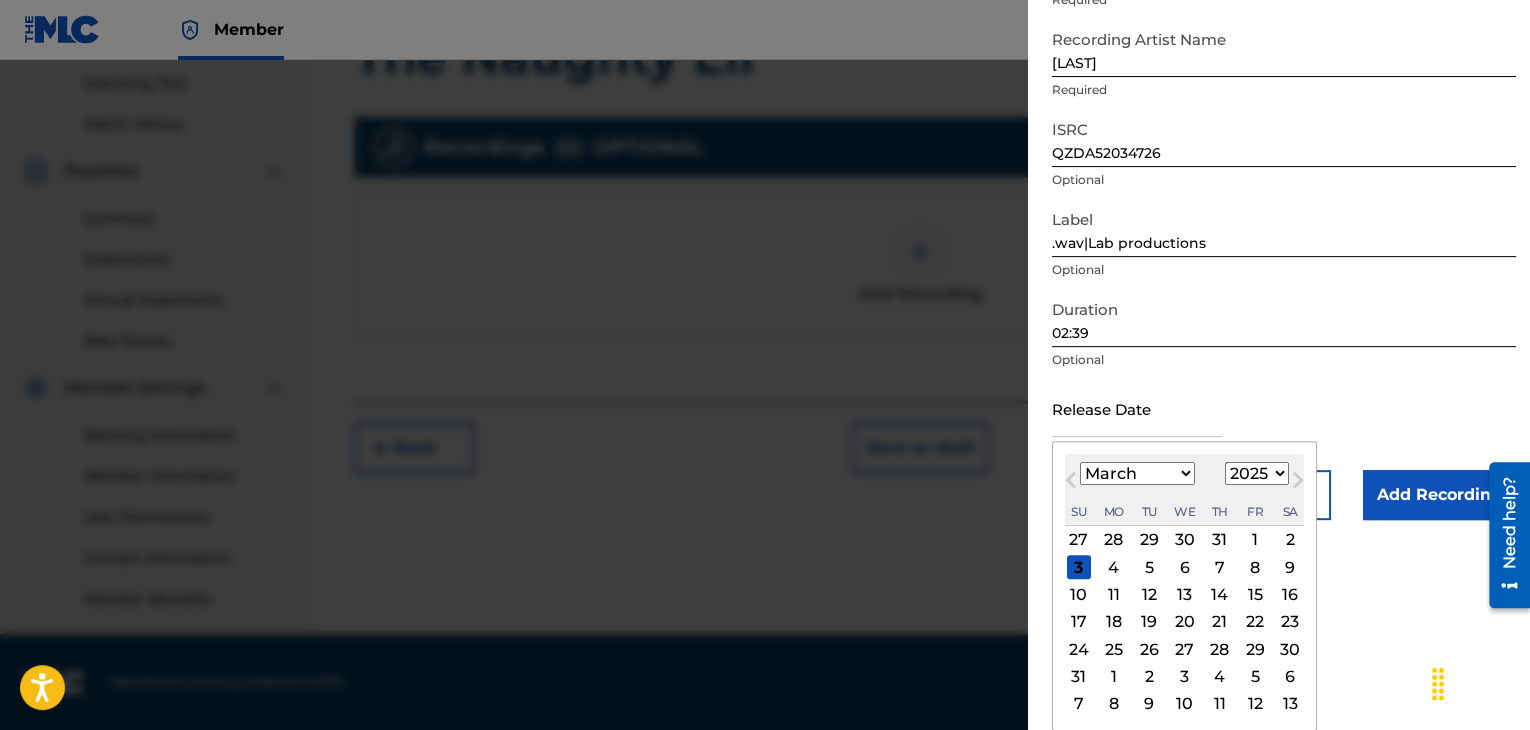 click on "January February March April May June July August September October November December" at bounding box center (1137, 473) 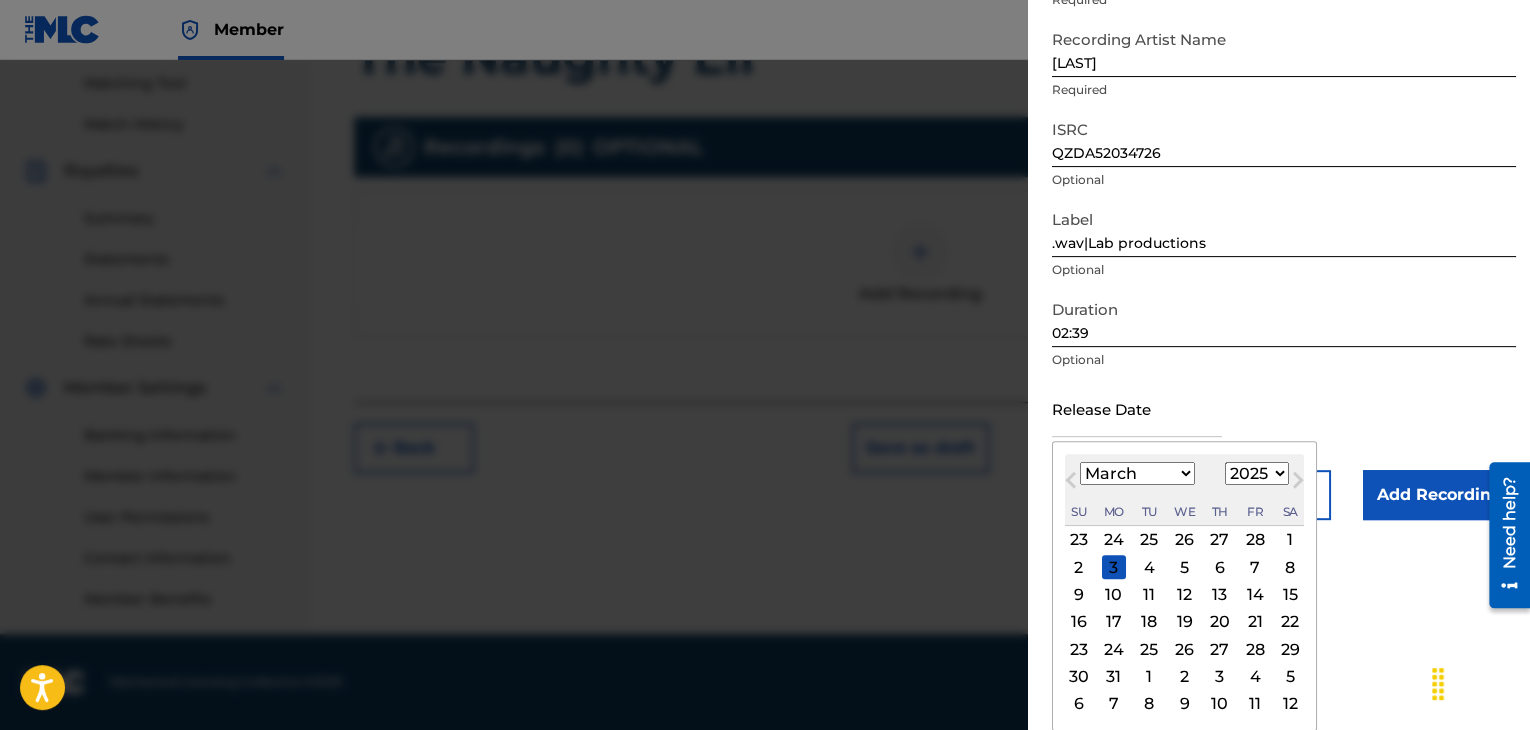 click on "22" at bounding box center (1290, 622) 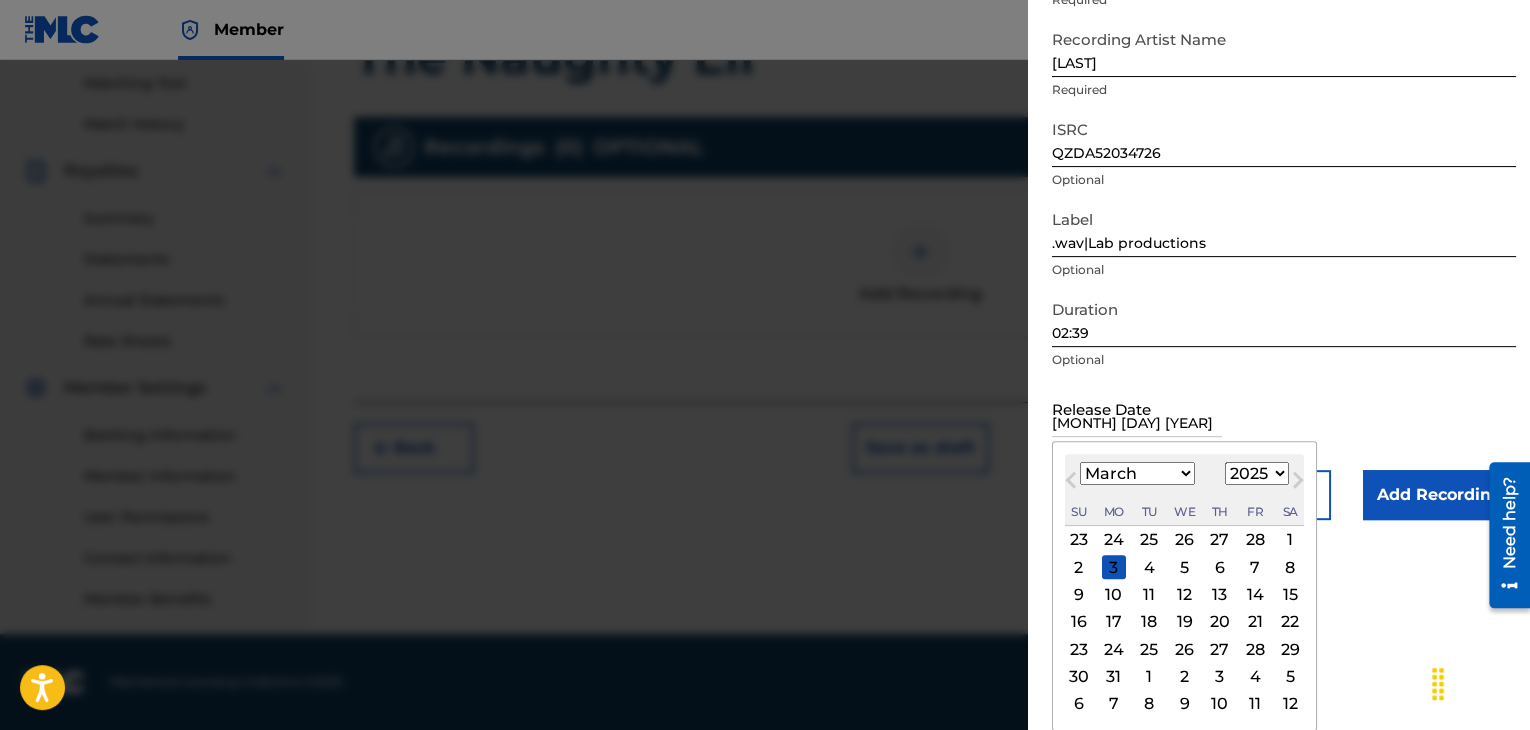 scroll, scrollTop: 1, scrollLeft: 0, axis: vertical 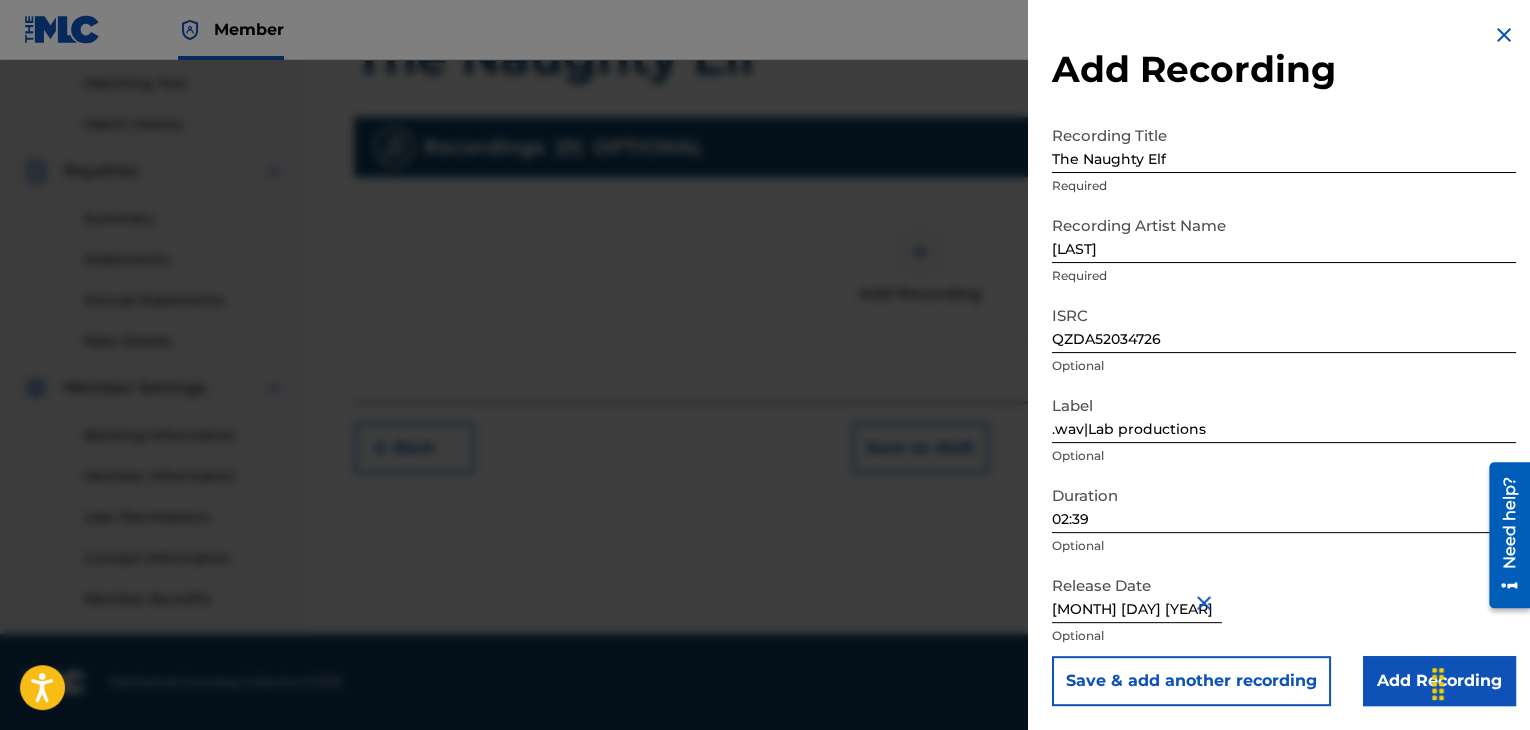 type on "[MONTH] [DAY] [YEAR]" 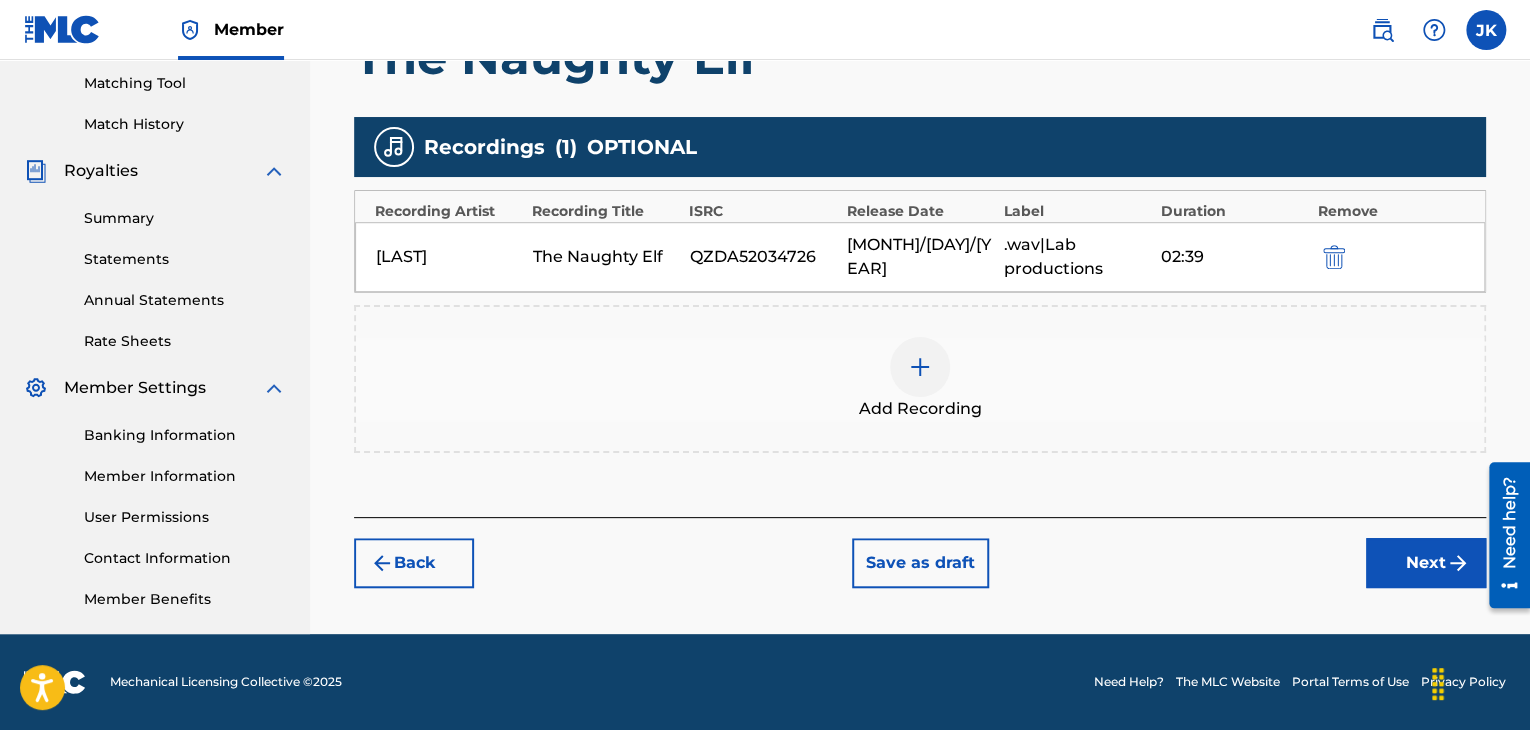 click on "Next" at bounding box center (1426, 563) 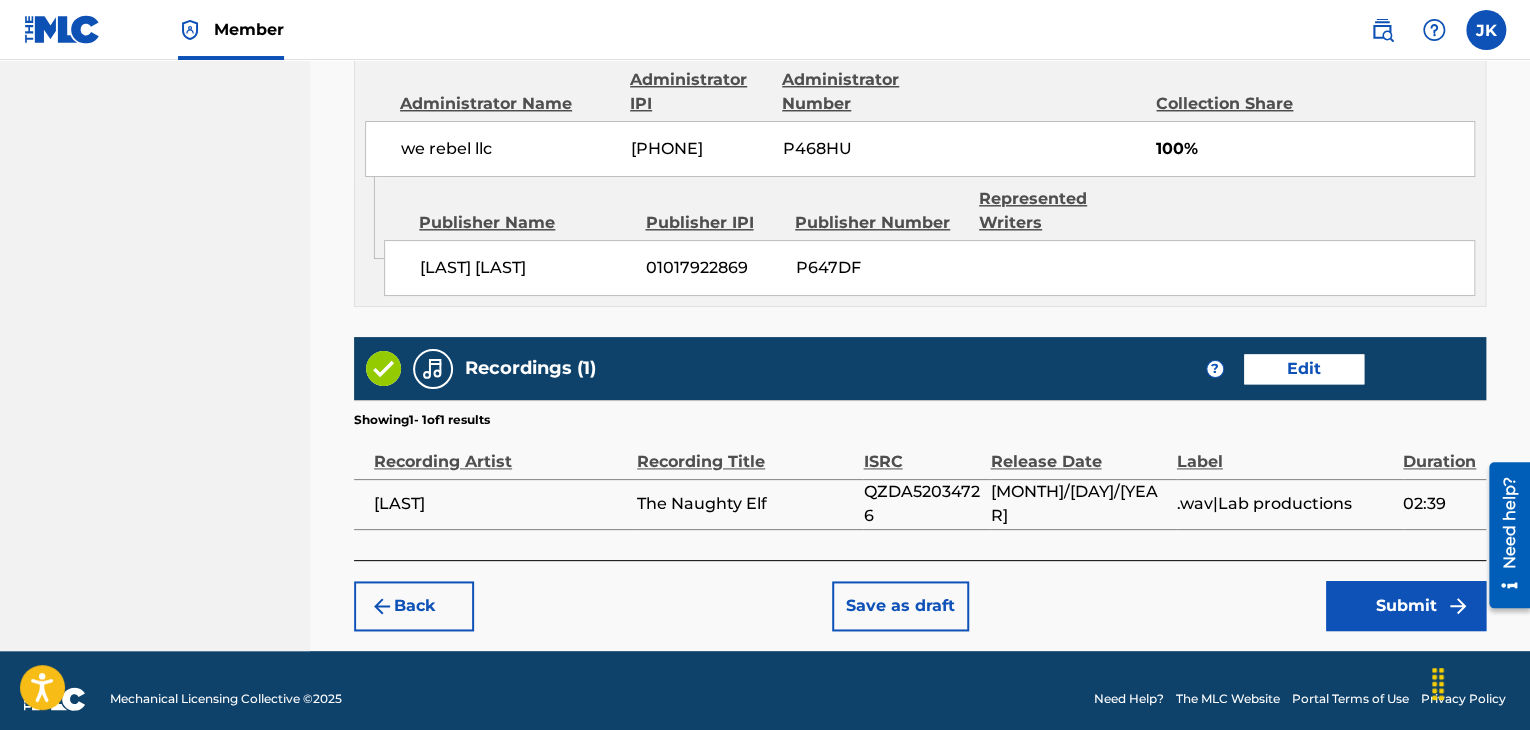 scroll, scrollTop: 1132, scrollLeft: 0, axis: vertical 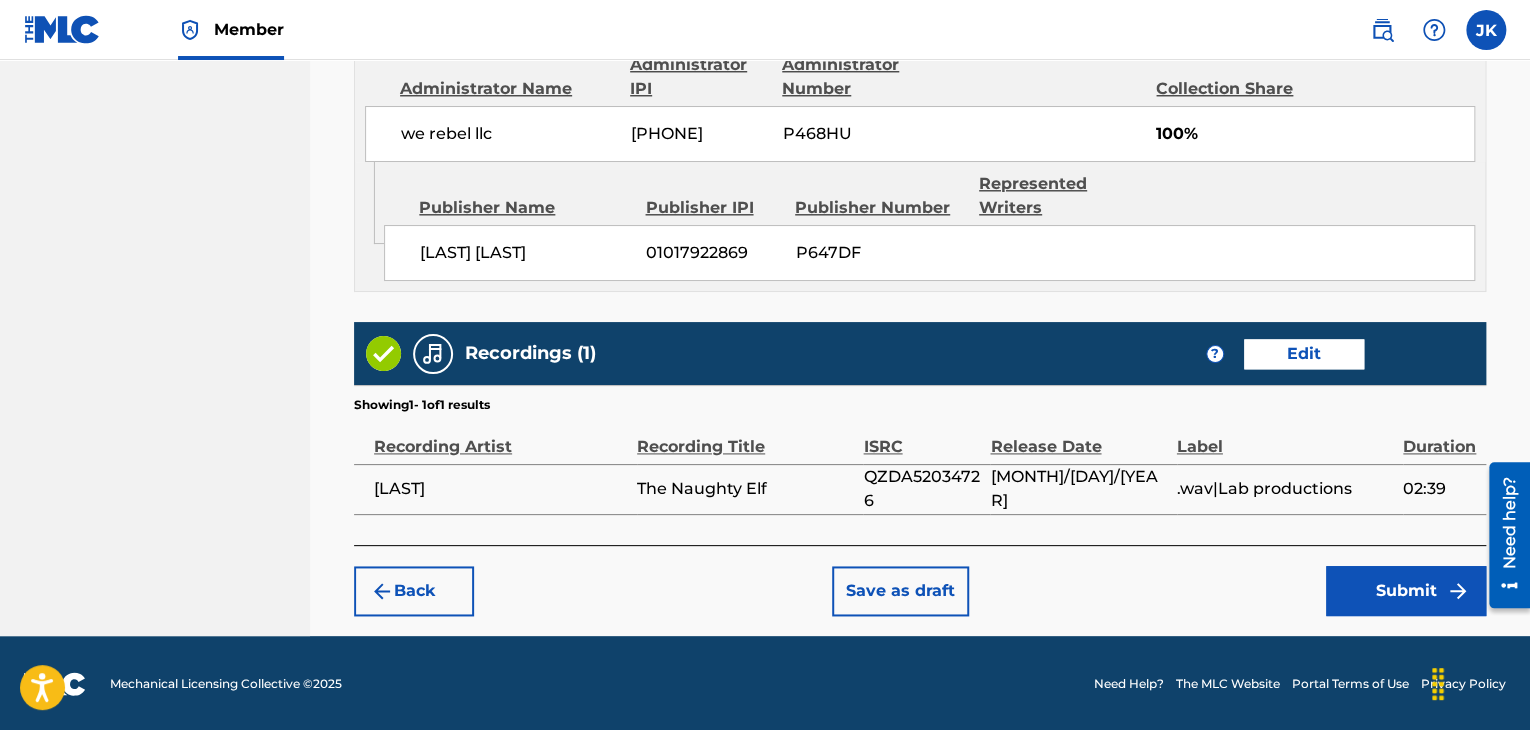 click on "Submit" at bounding box center (1406, 591) 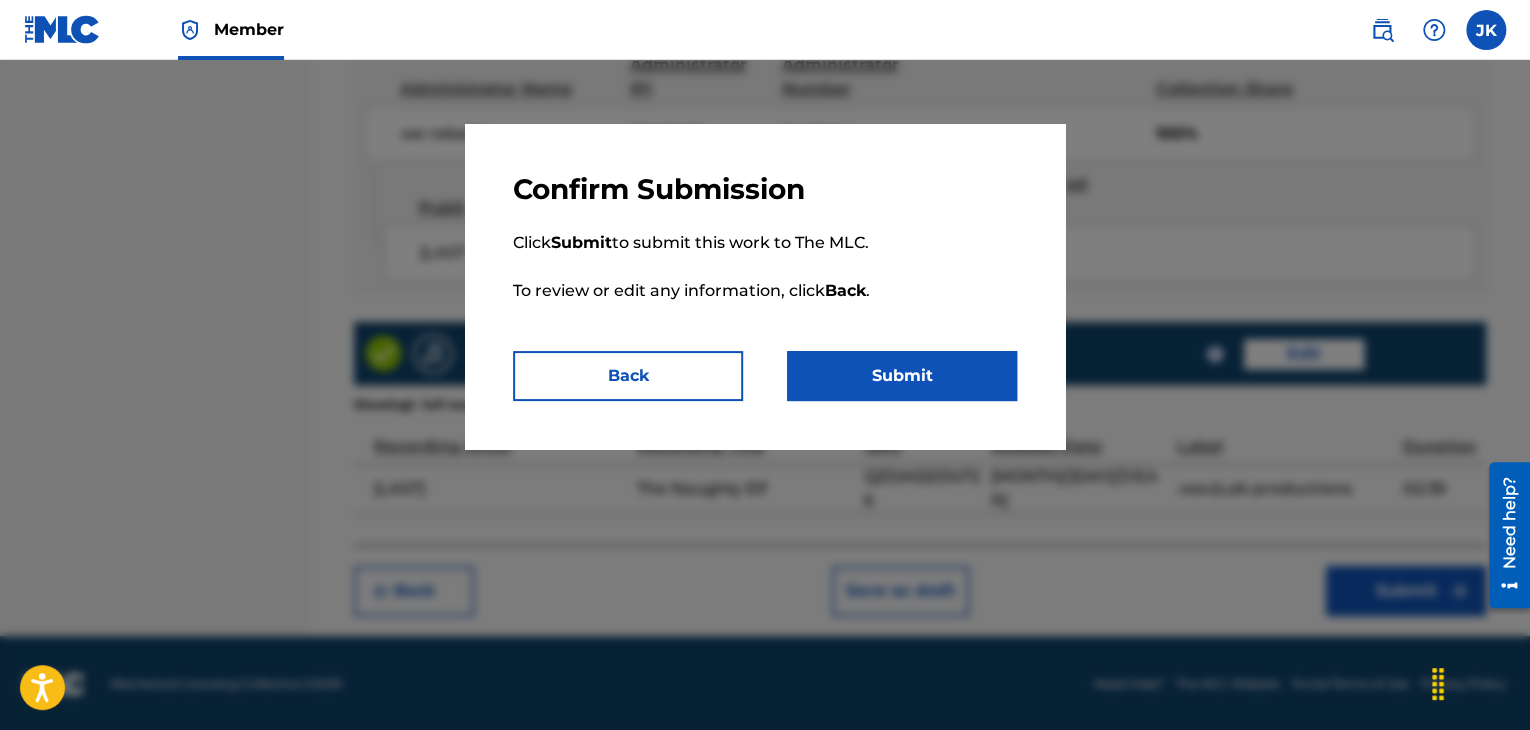 click on "Confirm Submission Click  Submit  to submit this work to The MLC. To review or edit any information, click  Back . Back Submit" at bounding box center (765, 286) 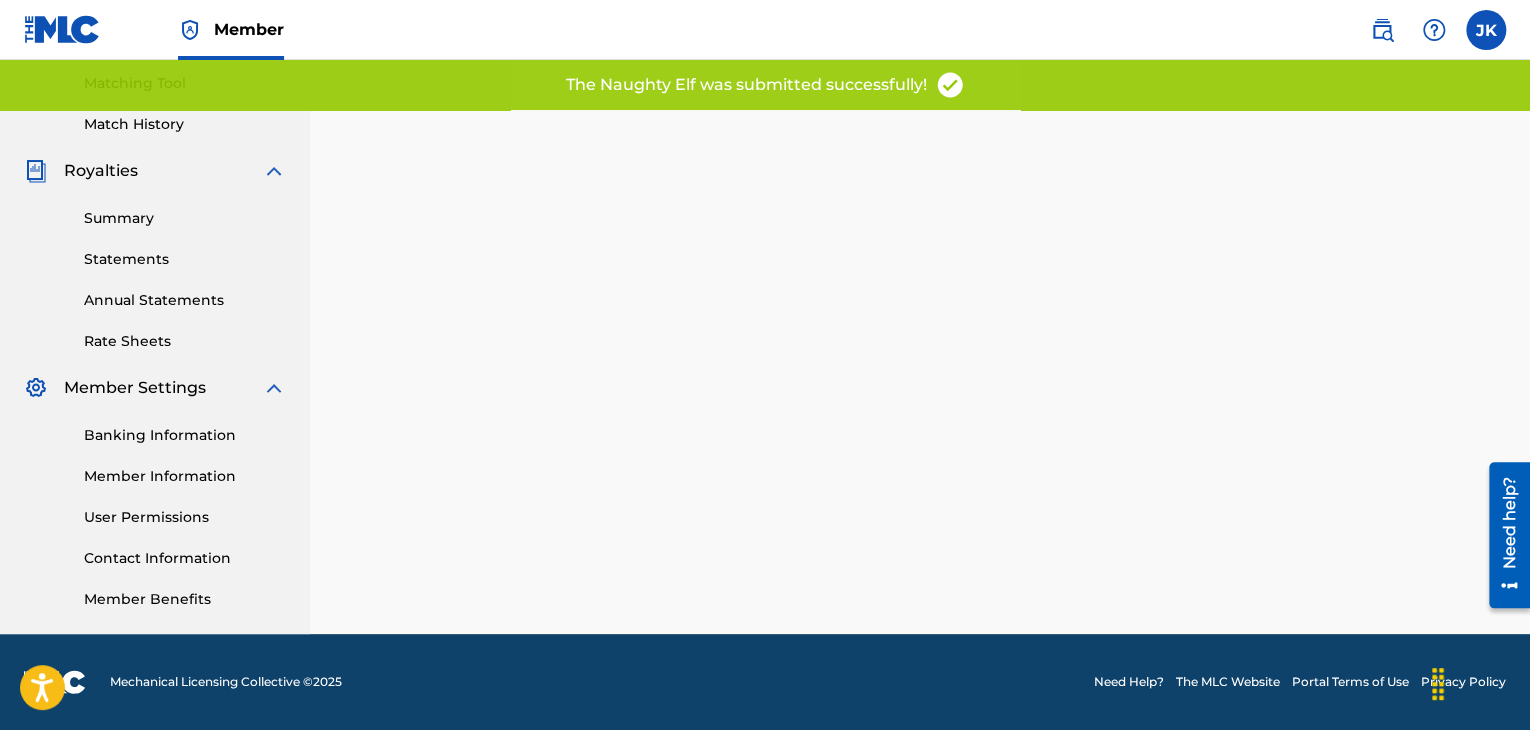 scroll, scrollTop: 0, scrollLeft: 0, axis: both 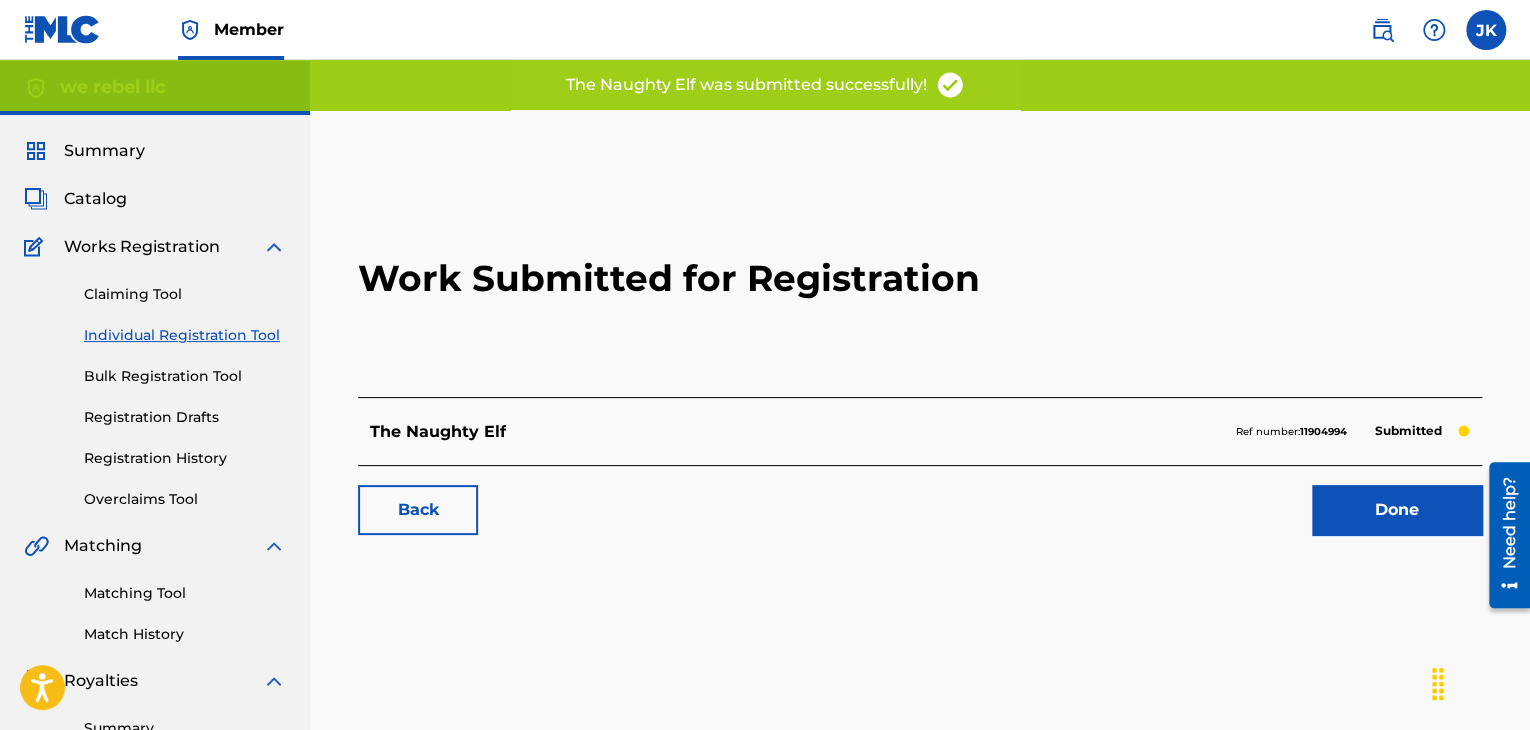 click on "Done" at bounding box center [1397, 510] 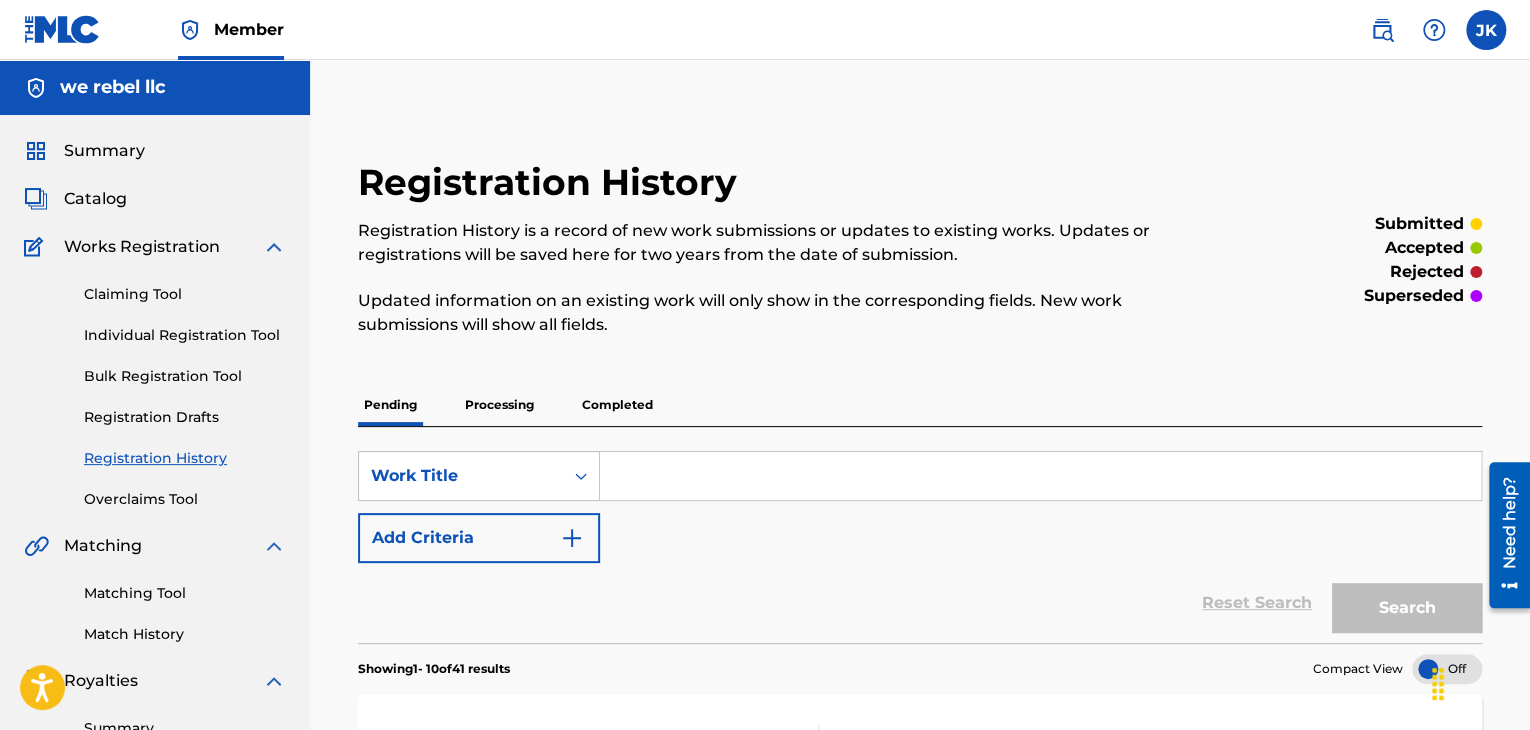 click on "Individual Registration Tool" at bounding box center (185, 335) 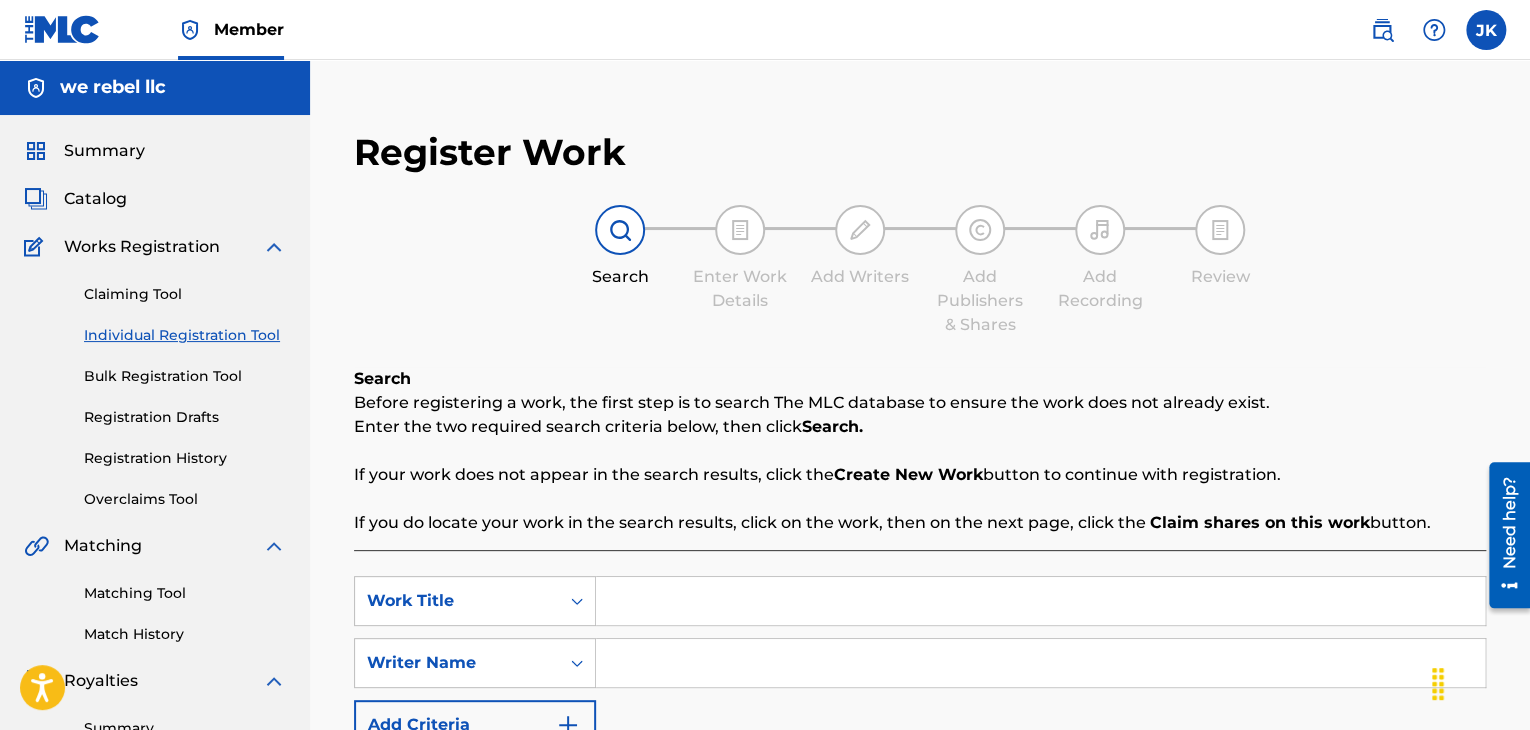 click at bounding box center [1040, 601] 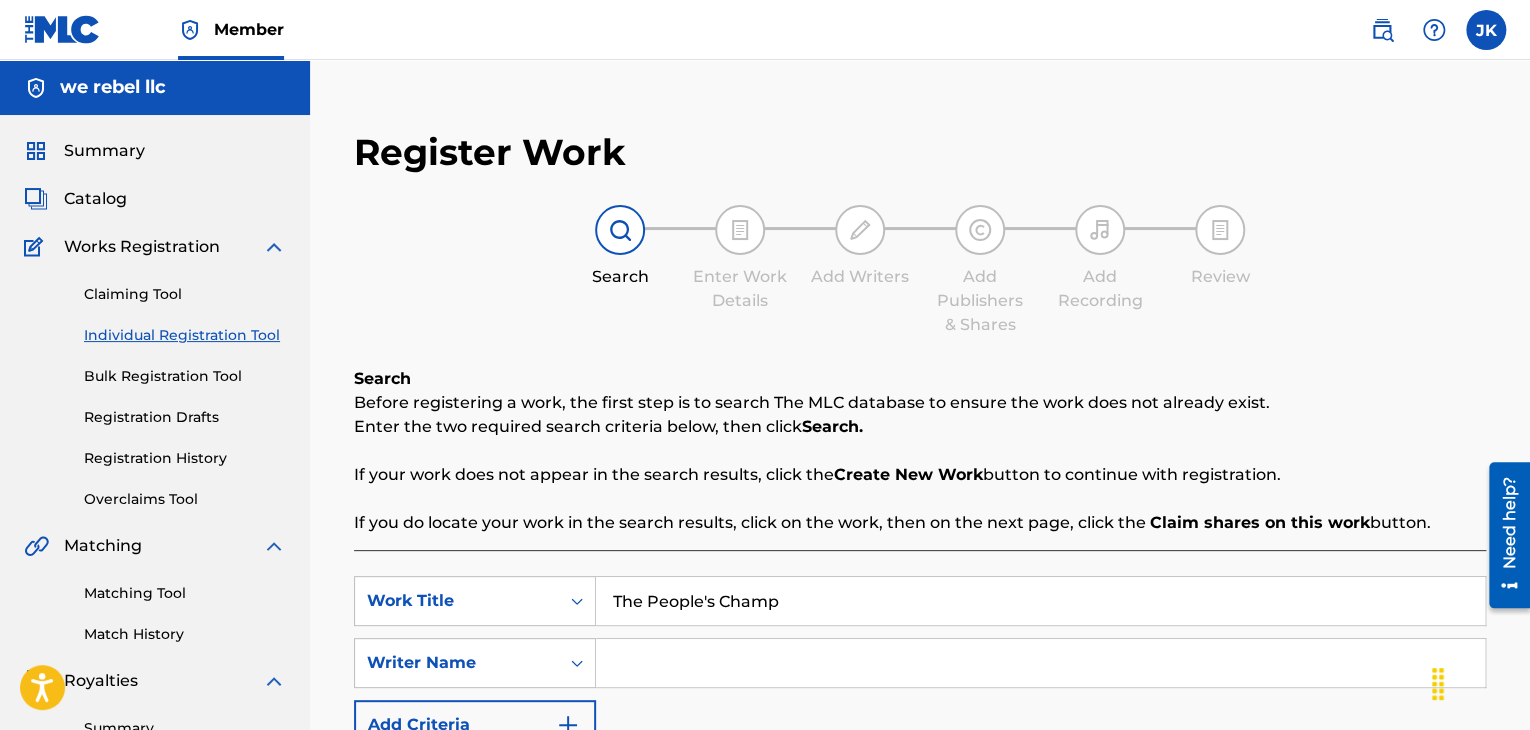 scroll, scrollTop: 300, scrollLeft: 0, axis: vertical 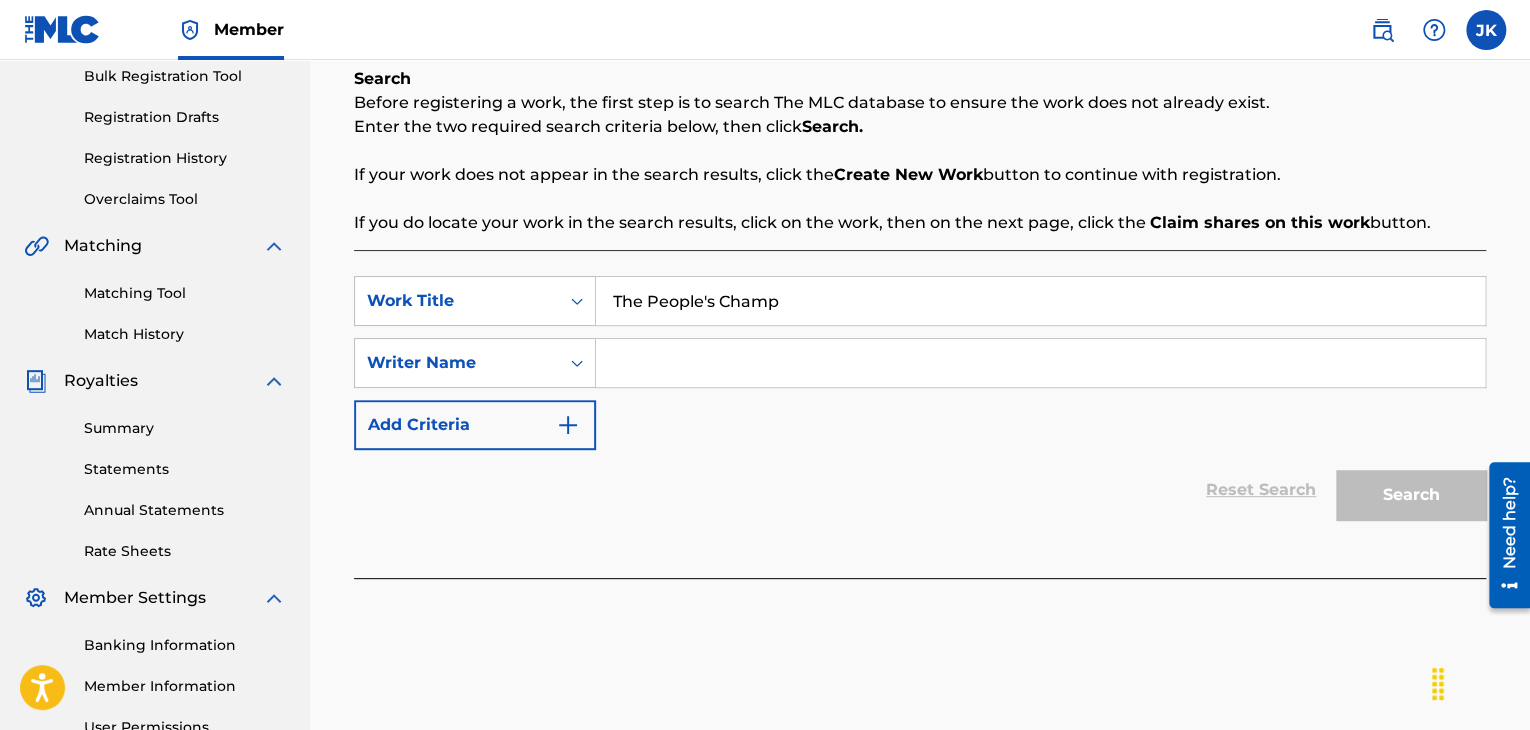 type on "The People's Champ" 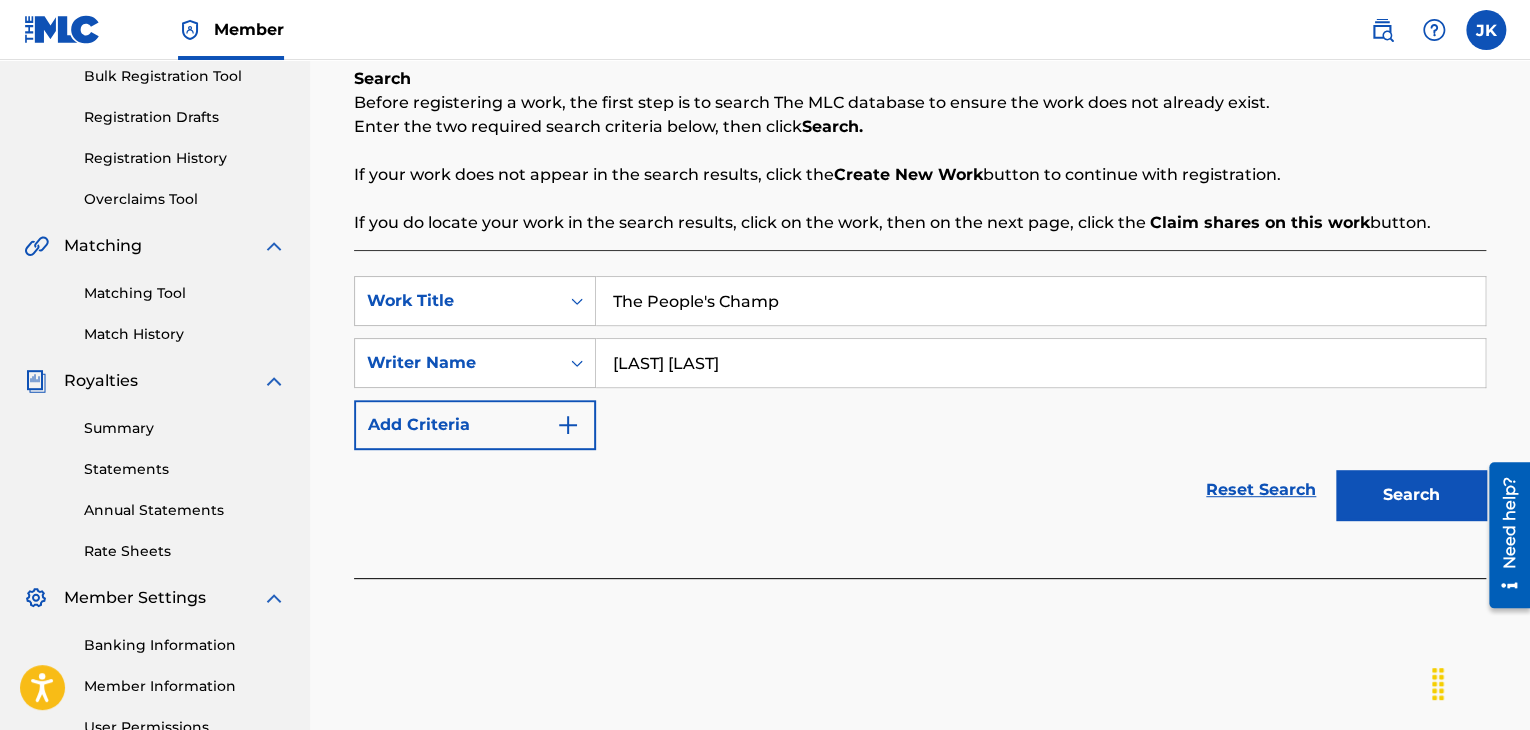 click on "Search" at bounding box center [1411, 495] 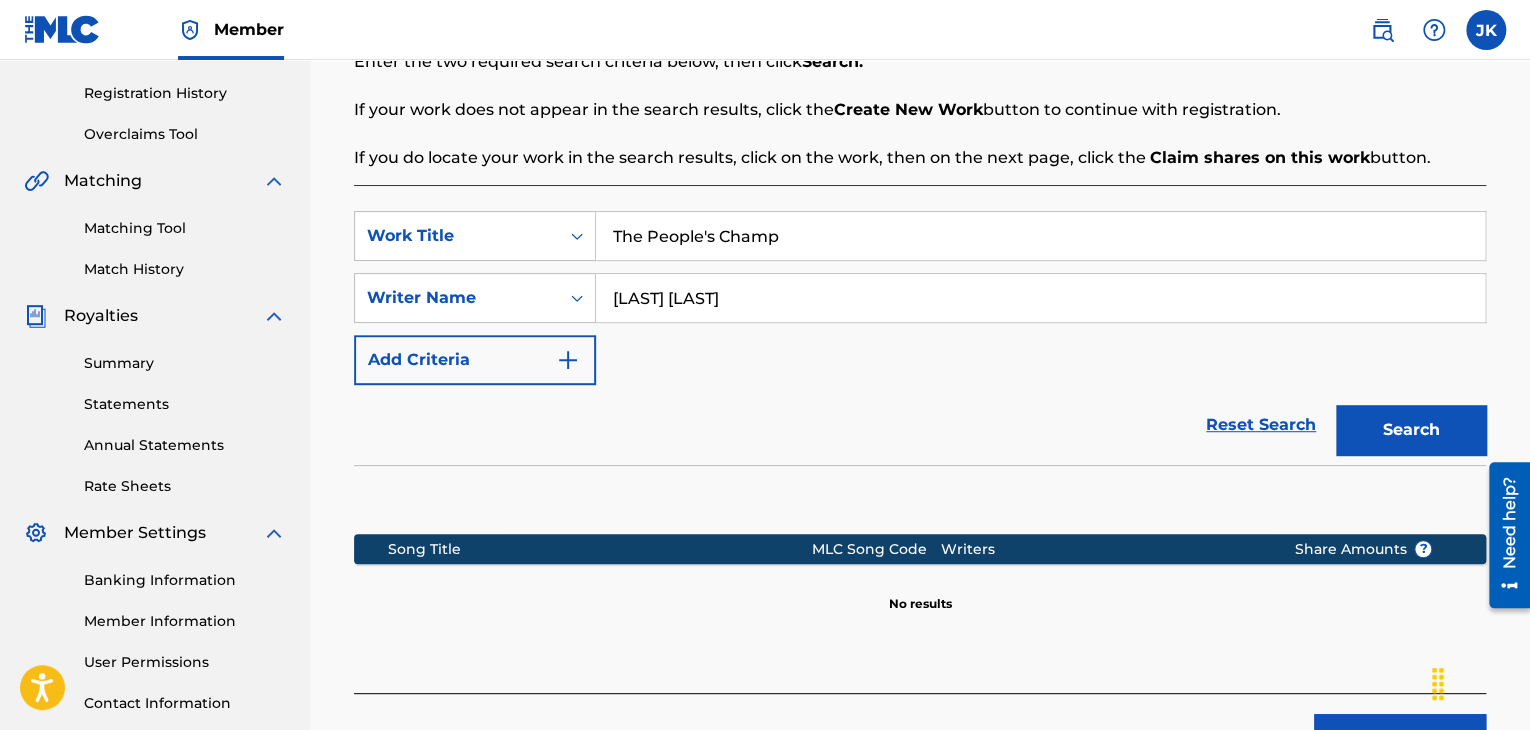 scroll, scrollTop: 500, scrollLeft: 0, axis: vertical 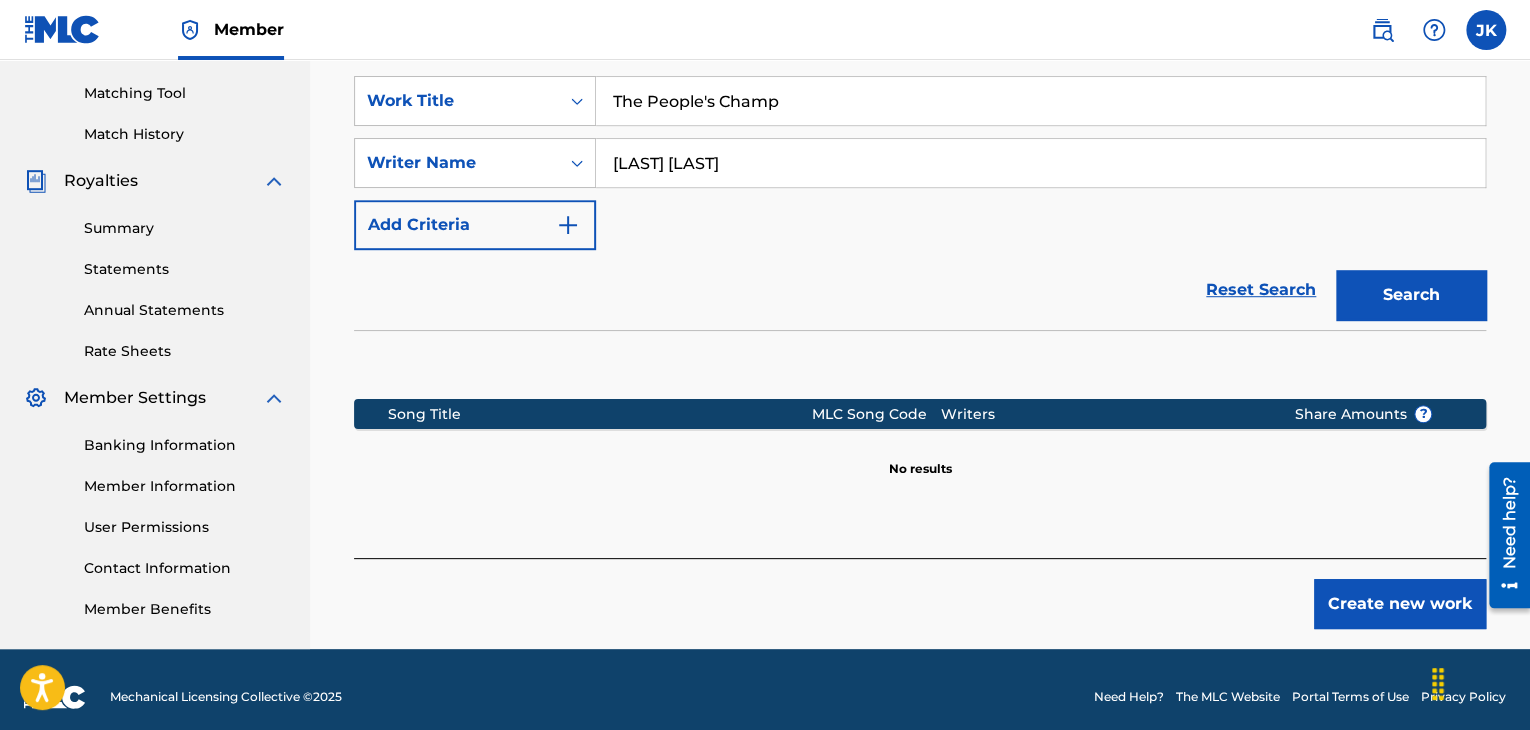 click on "Create new work" at bounding box center [1400, 604] 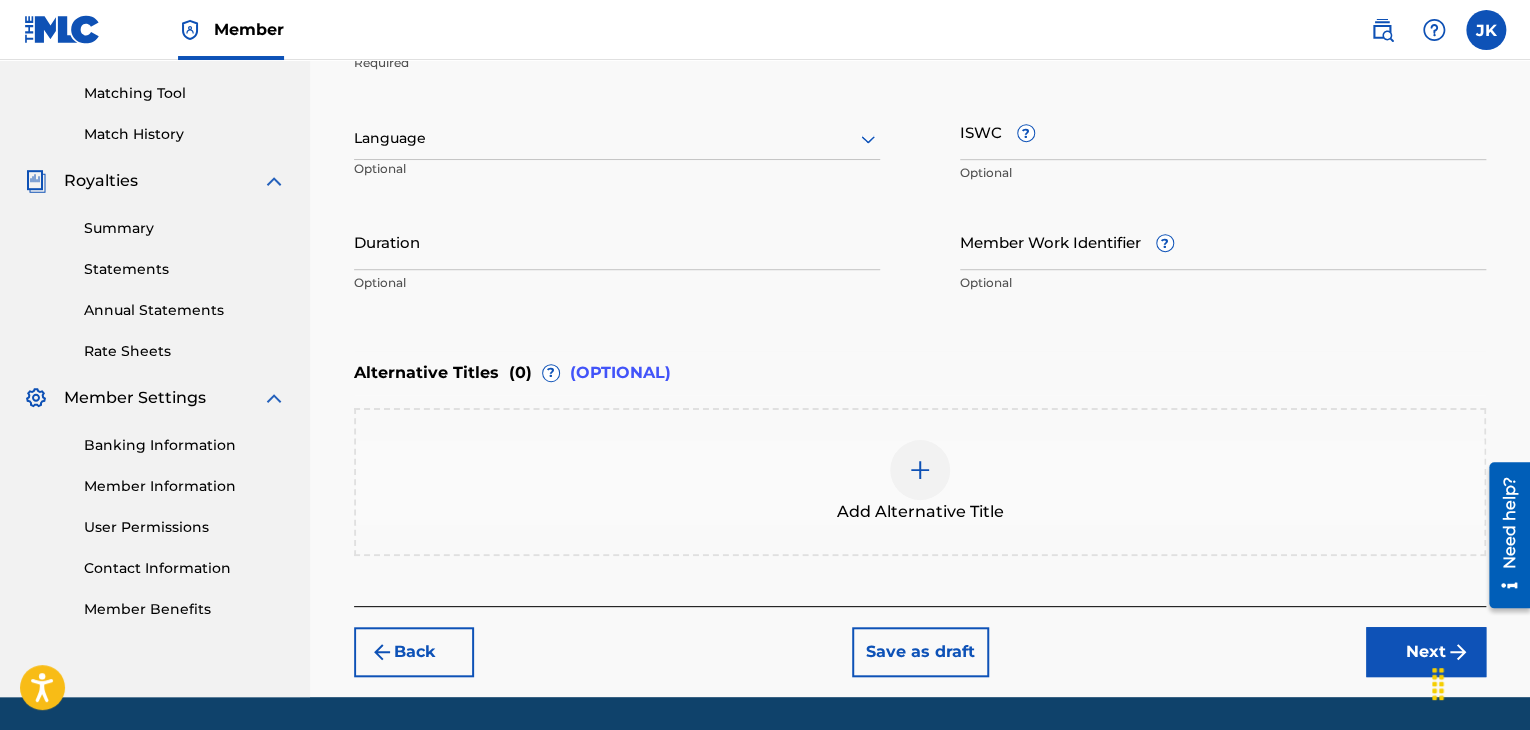 click at bounding box center [617, 138] 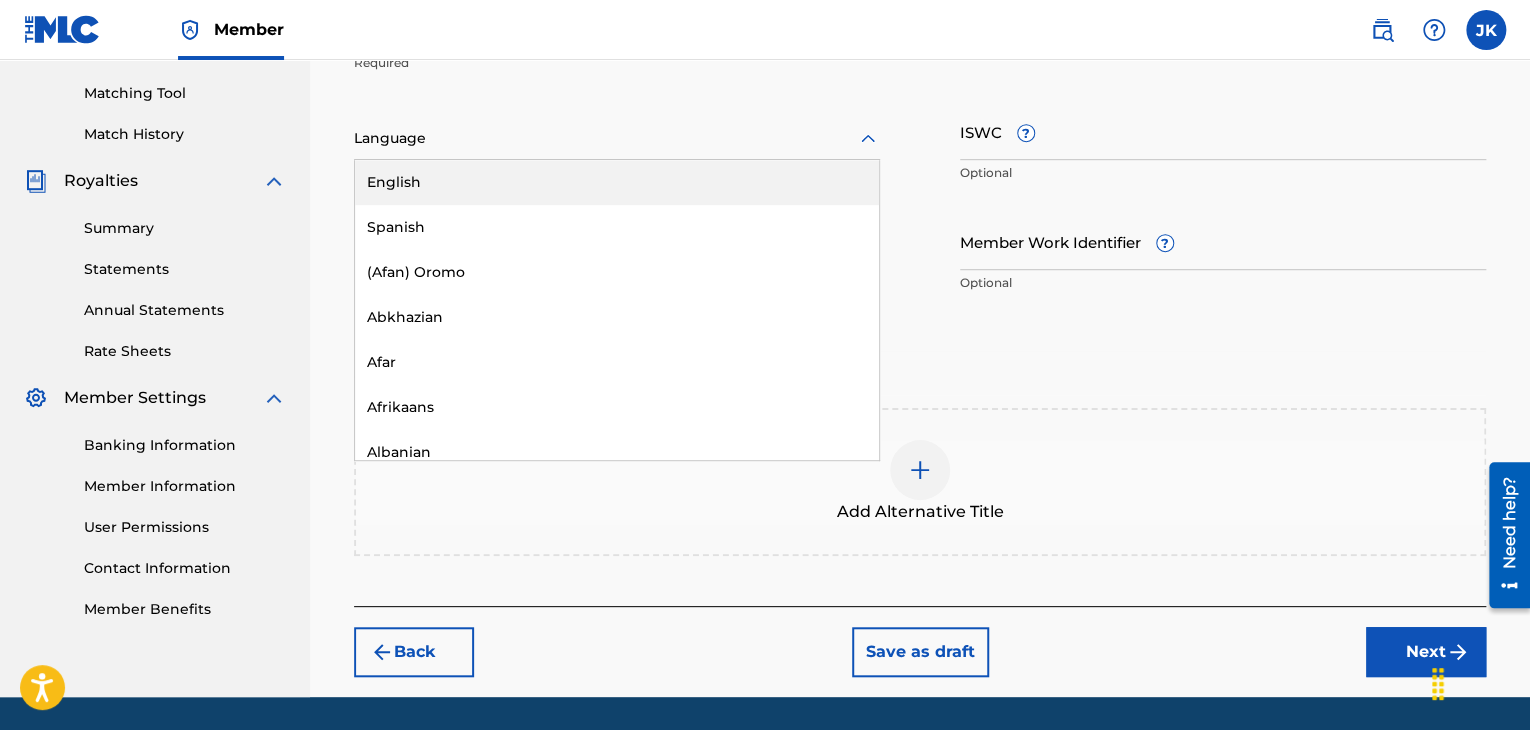 click on "English" at bounding box center [617, 182] 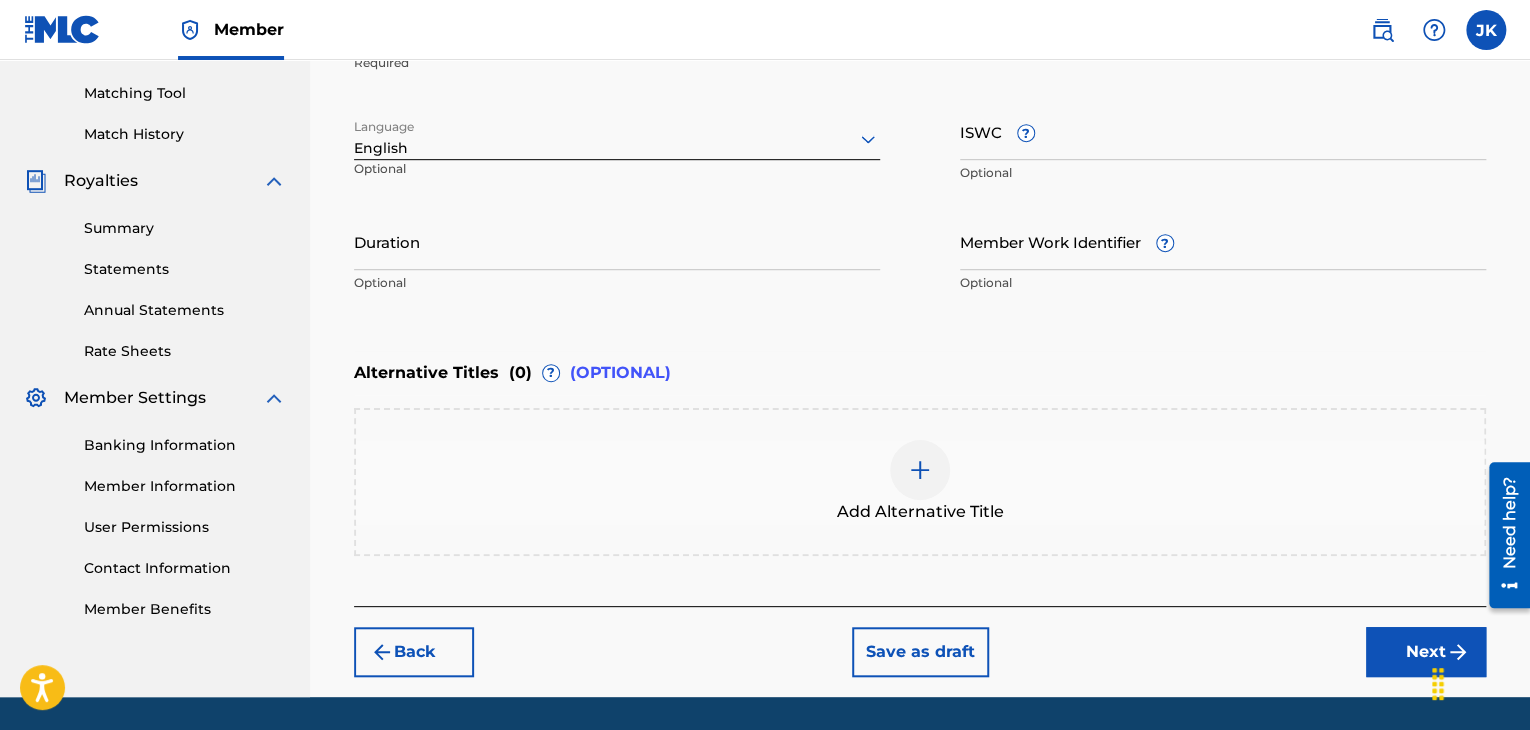click on "Duration" at bounding box center [617, 241] 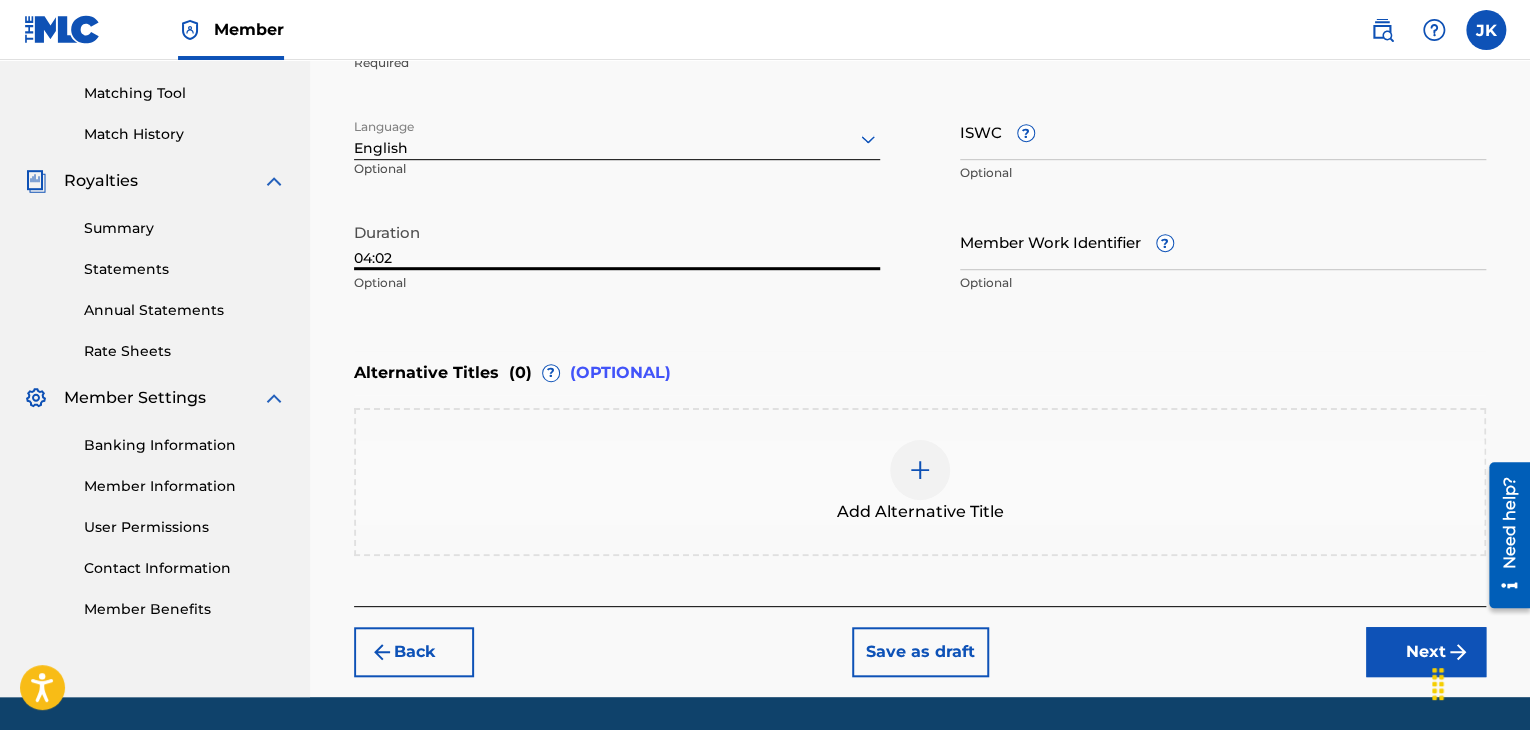 type on "04:02" 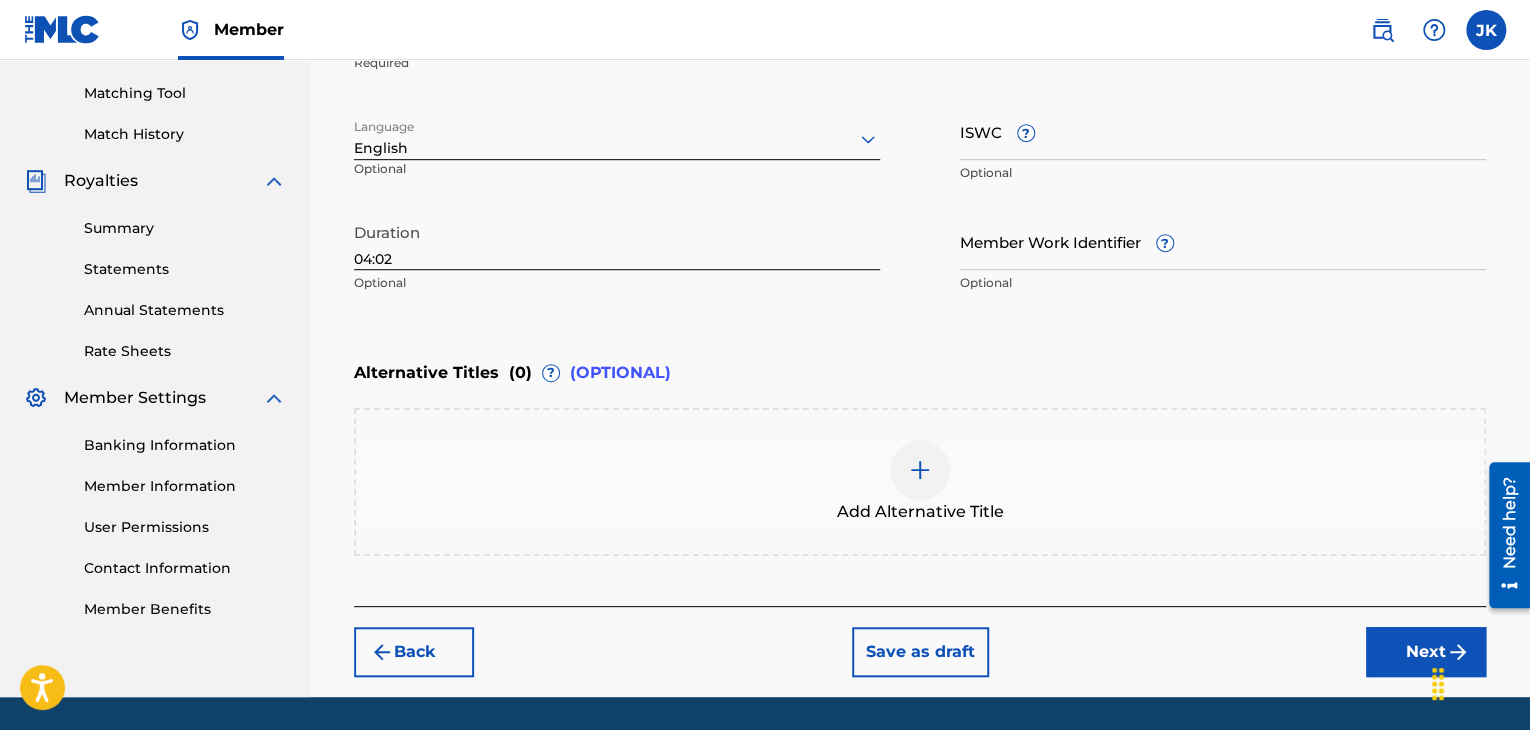 click on "Next" at bounding box center [1426, 652] 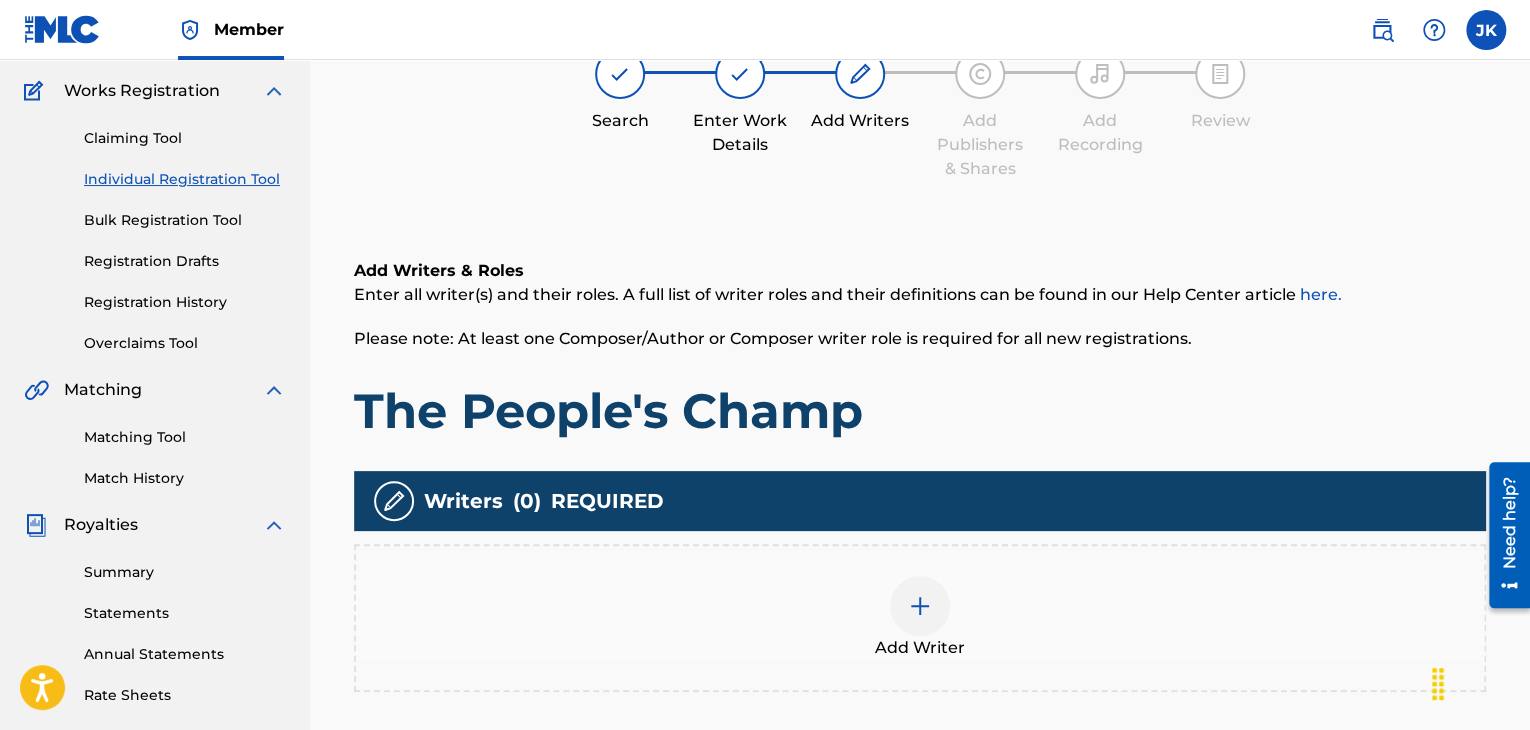 scroll, scrollTop: 190, scrollLeft: 0, axis: vertical 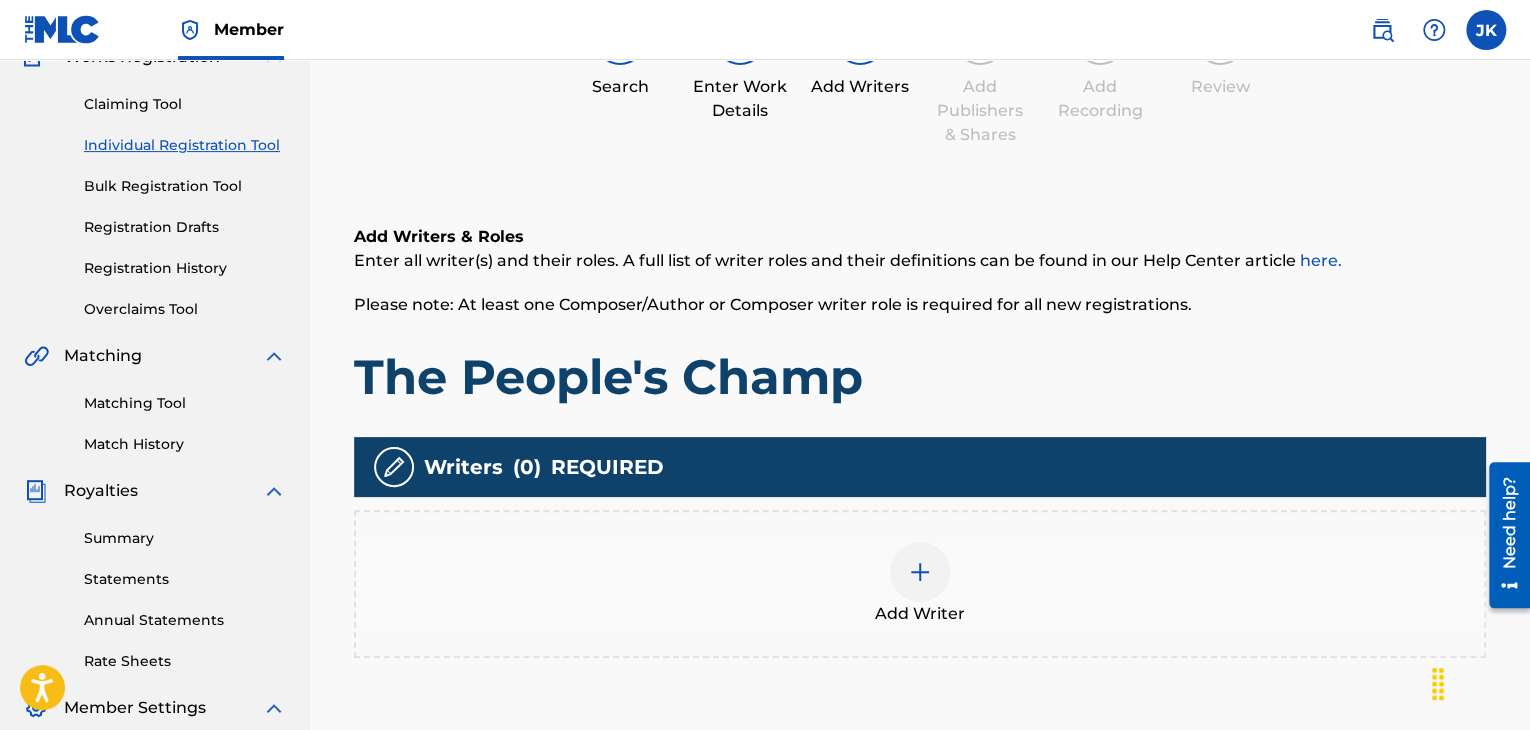 click at bounding box center [920, 572] 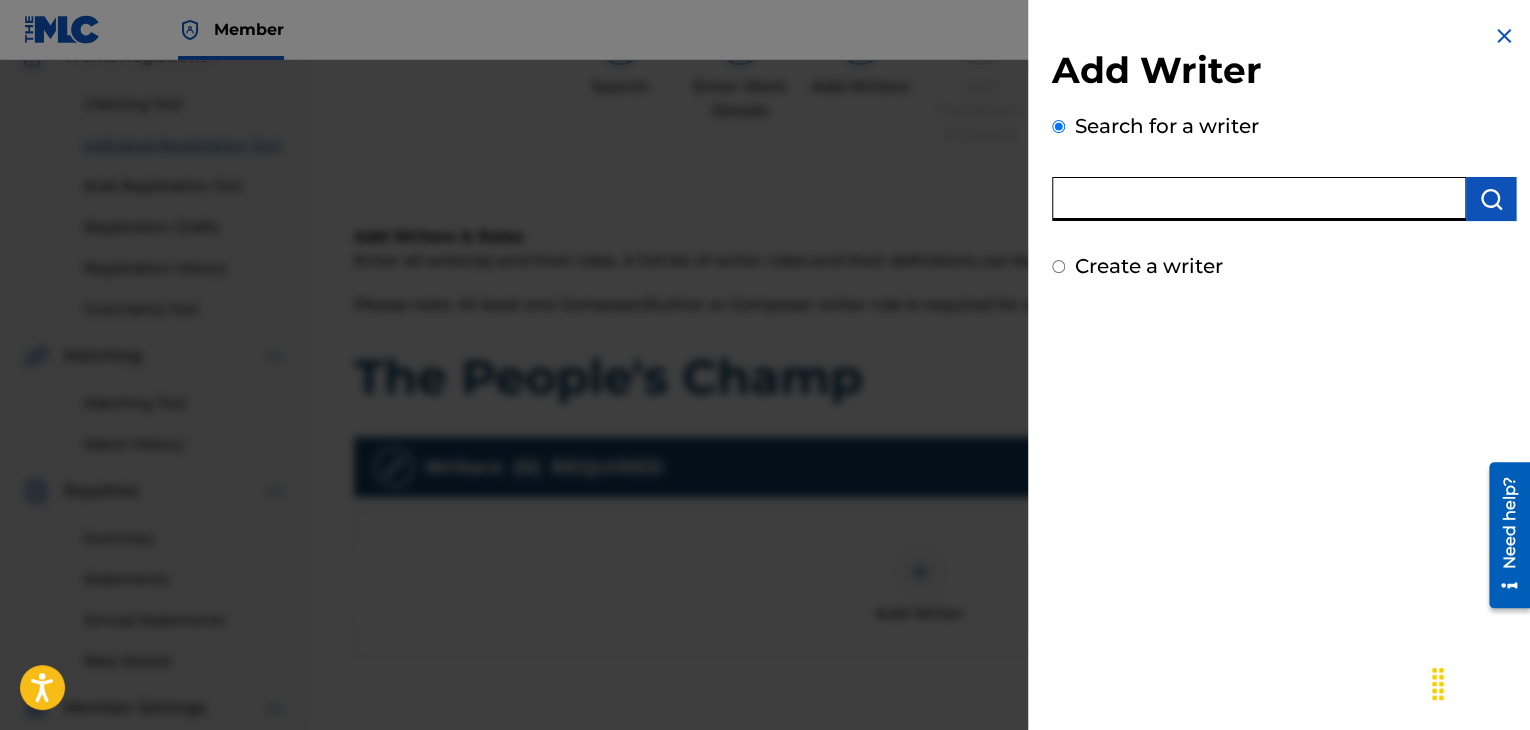 click at bounding box center (1259, 199) 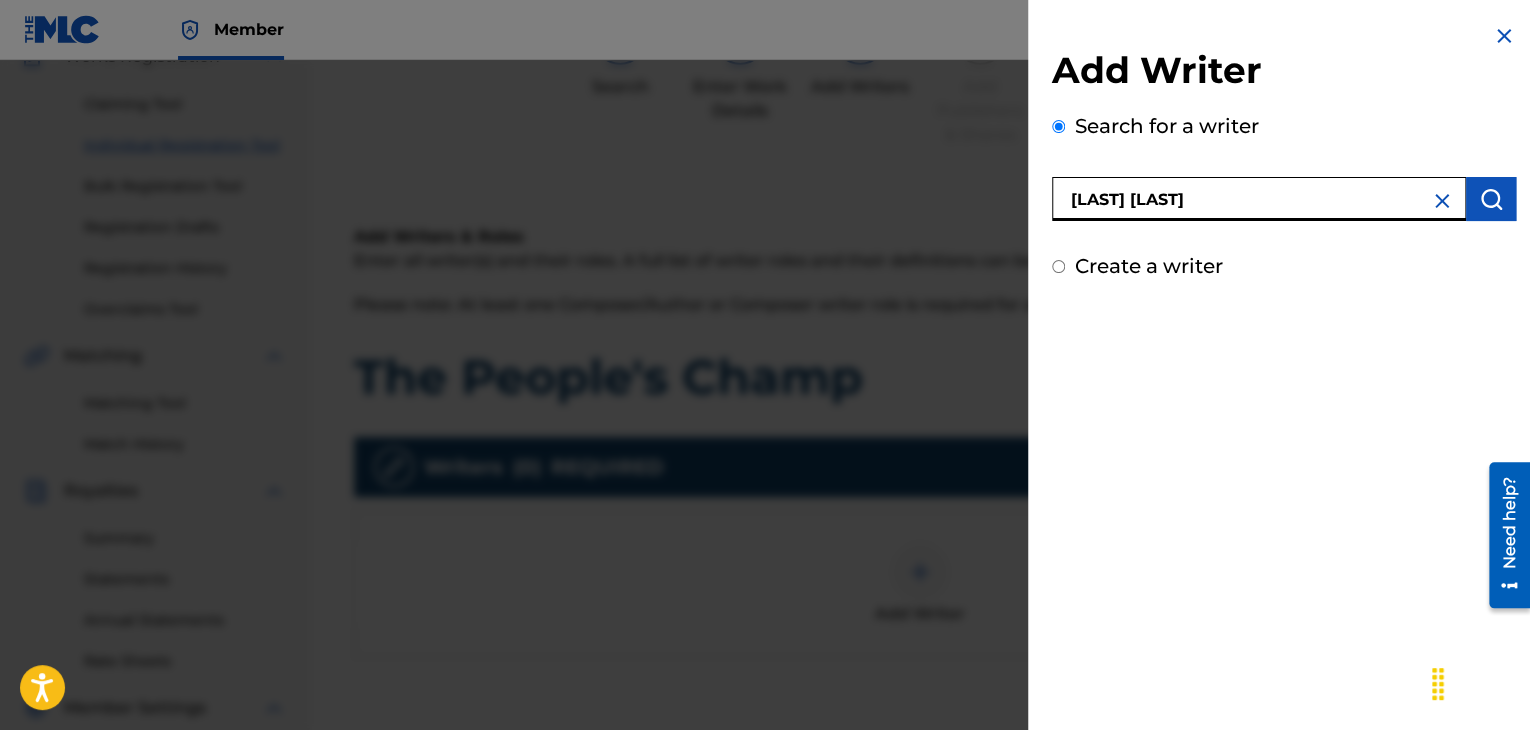 type on "[LAST] [LAST]" 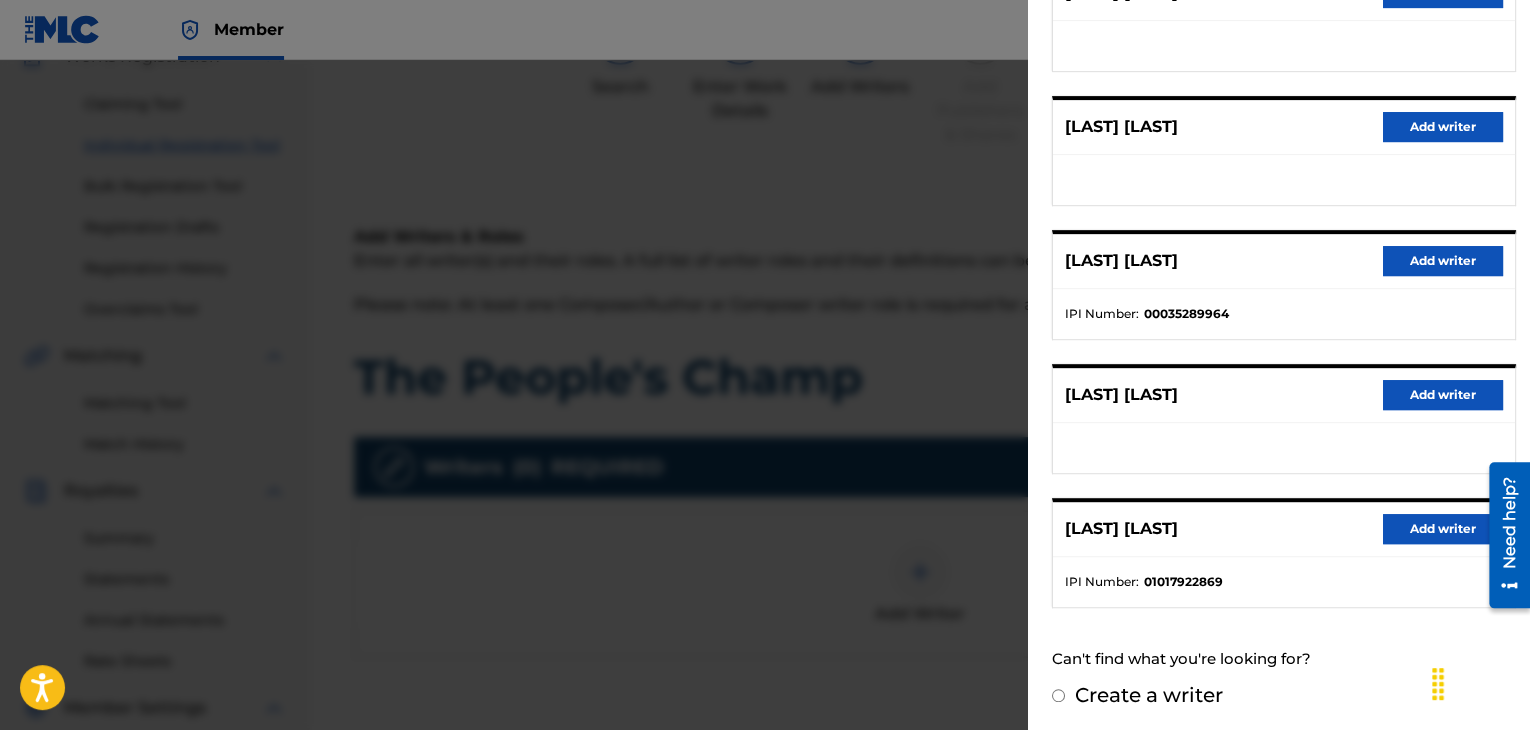 scroll, scrollTop: 310, scrollLeft: 0, axis: vertical 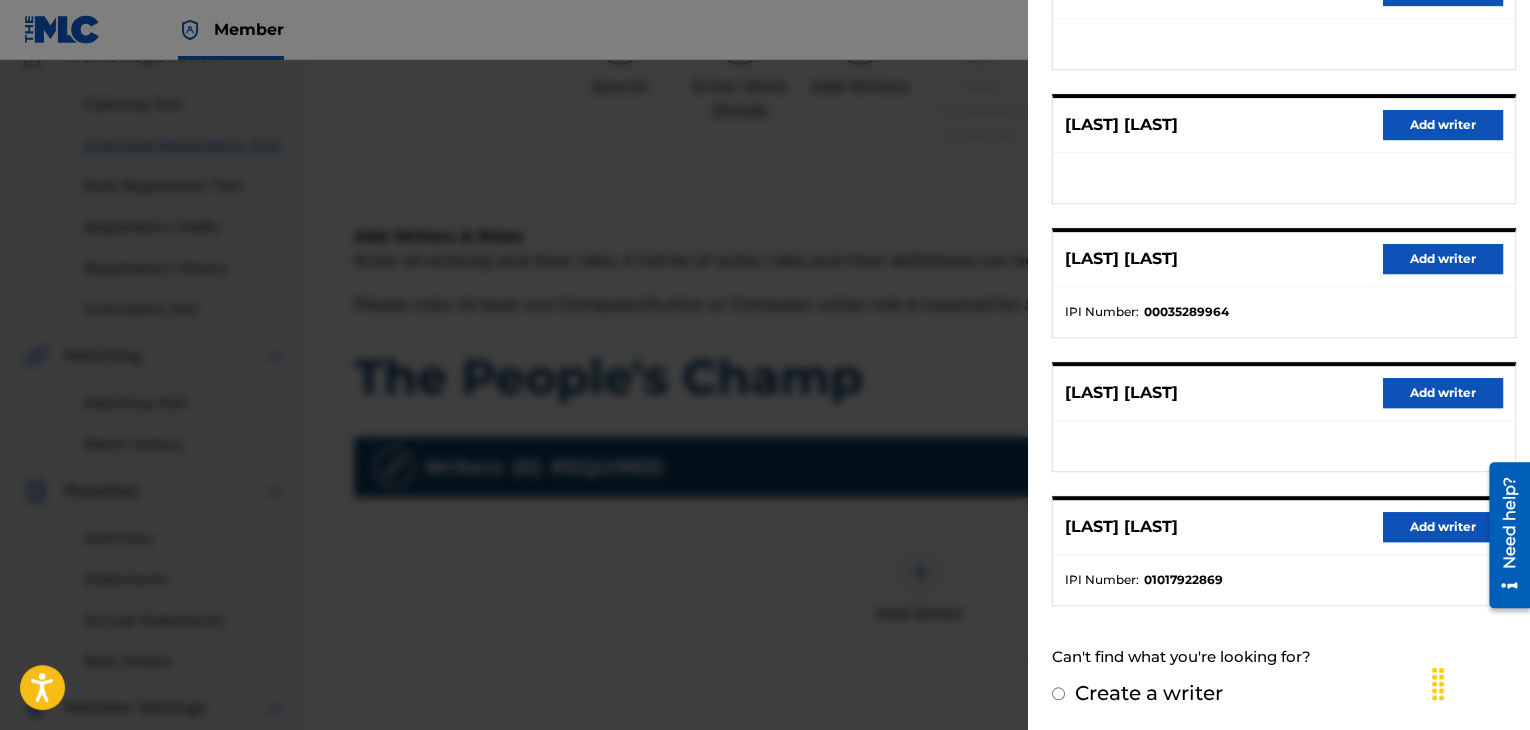 click on "Add writer" at bounding box center (1443, 527) 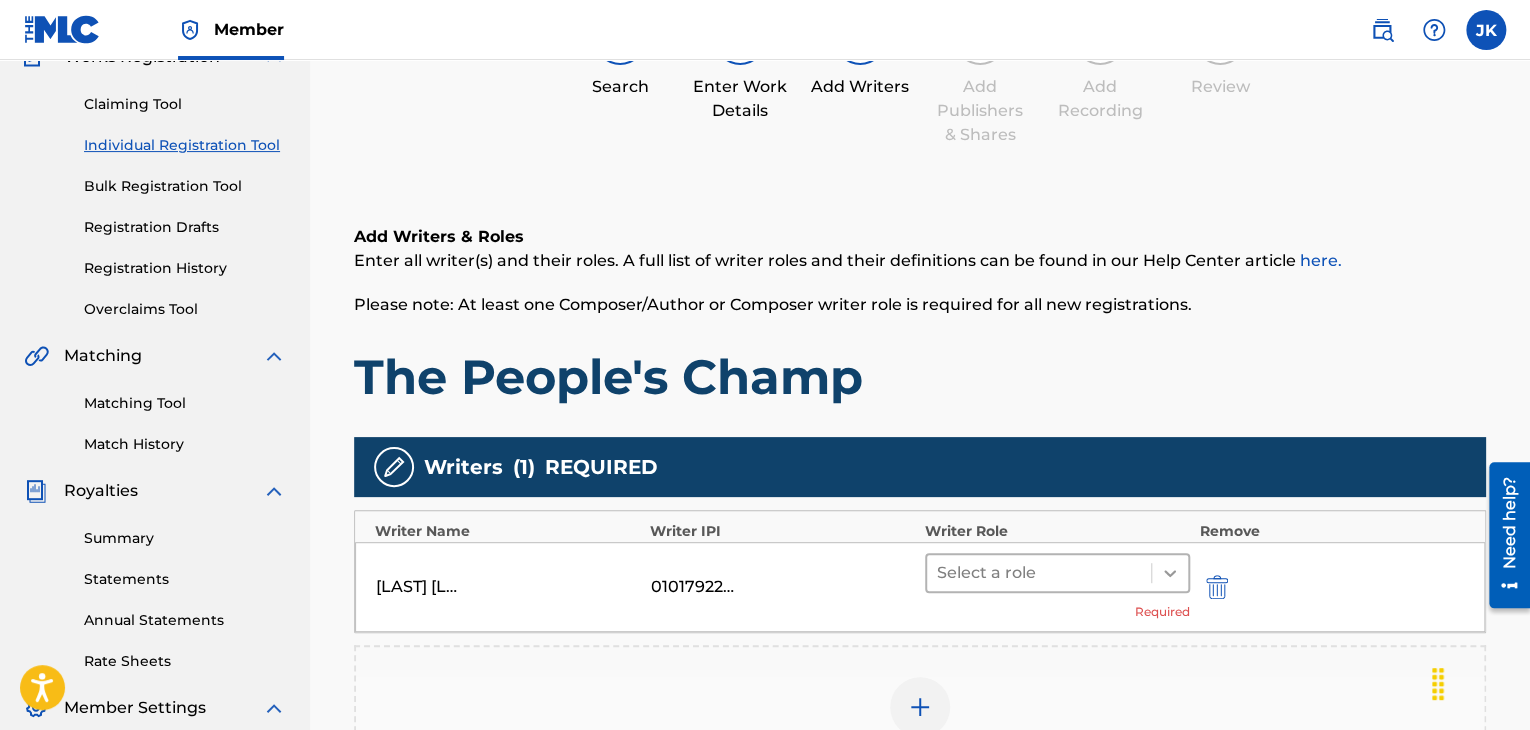 click 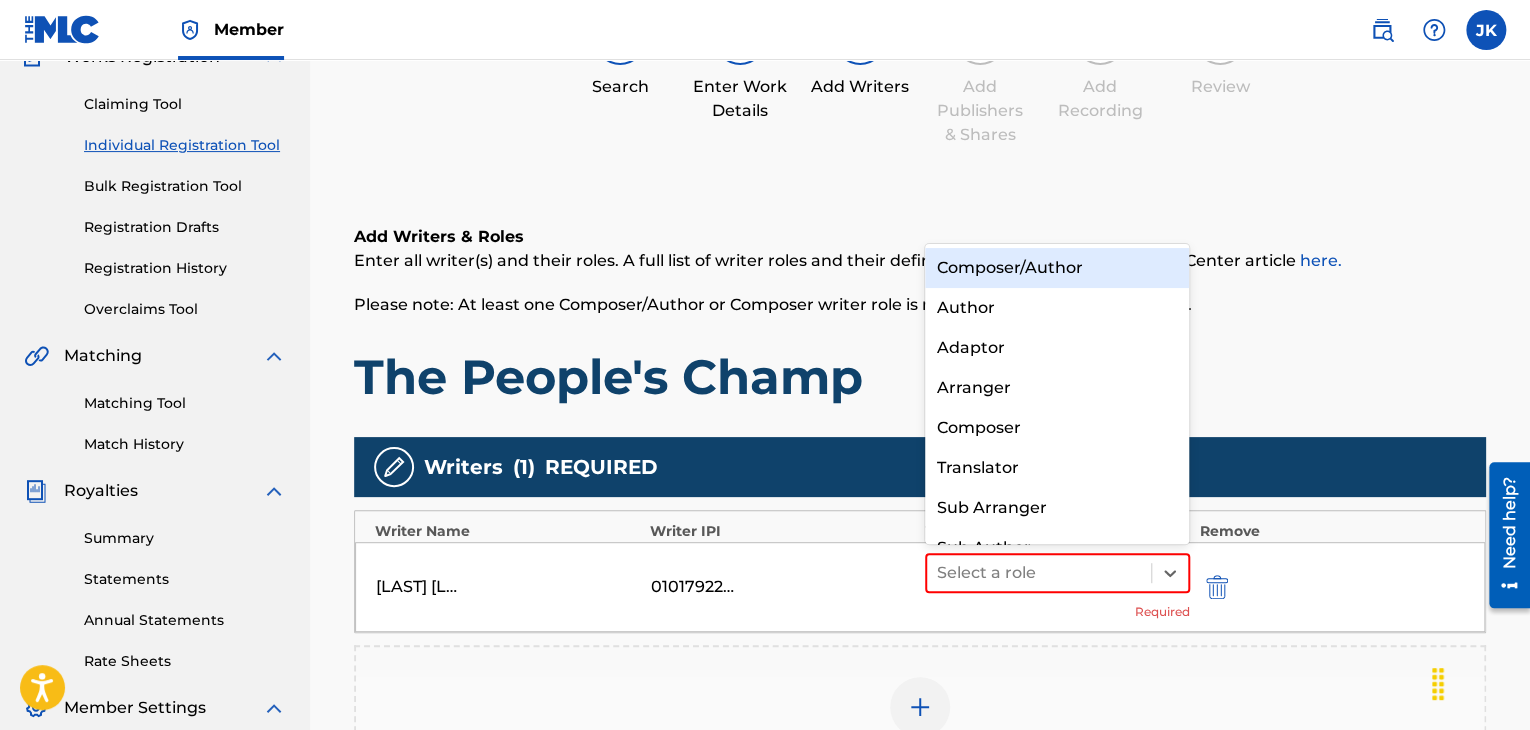 click on "Composer/Author" at bounding box center [1057, 268] 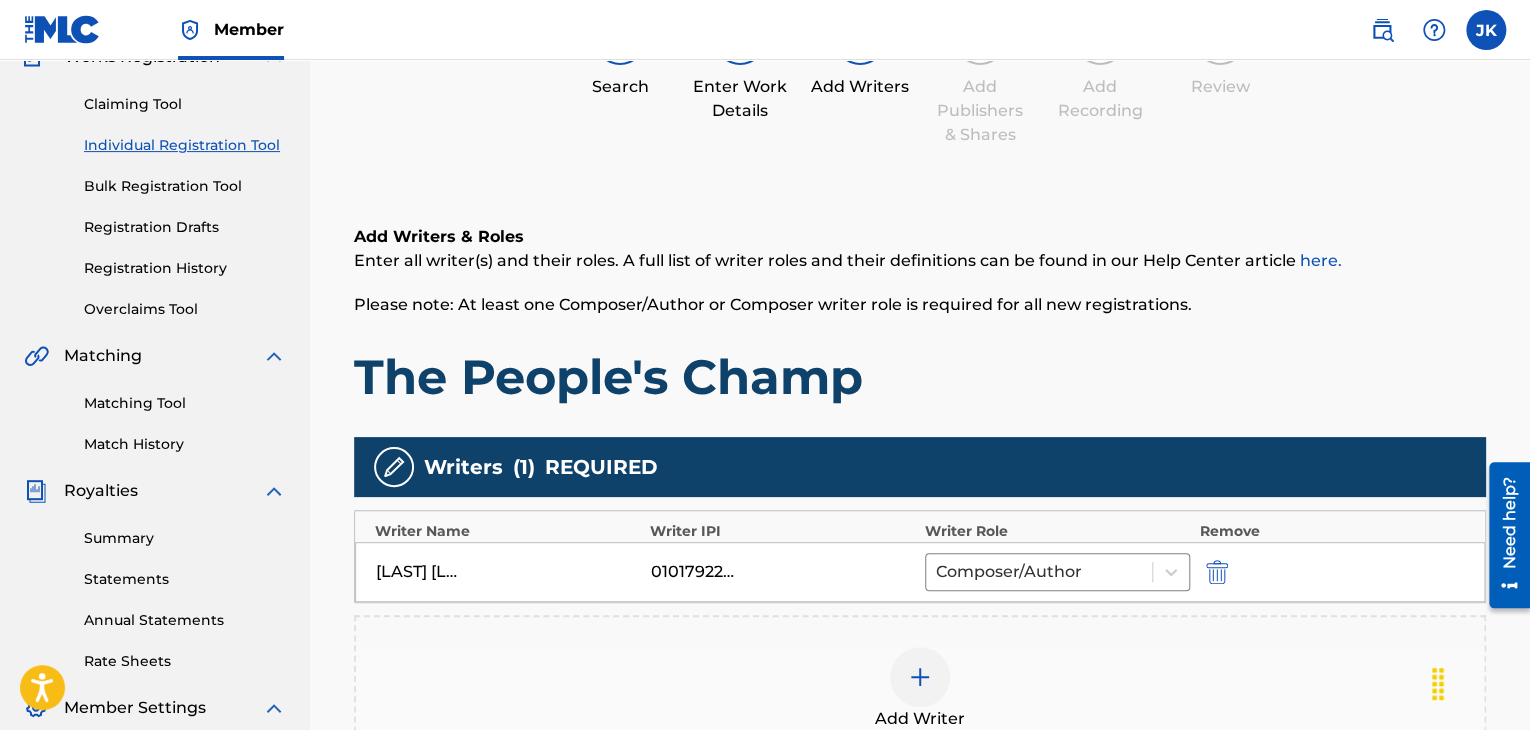 click on "The People's Champ" at bounding box center [920, 377] 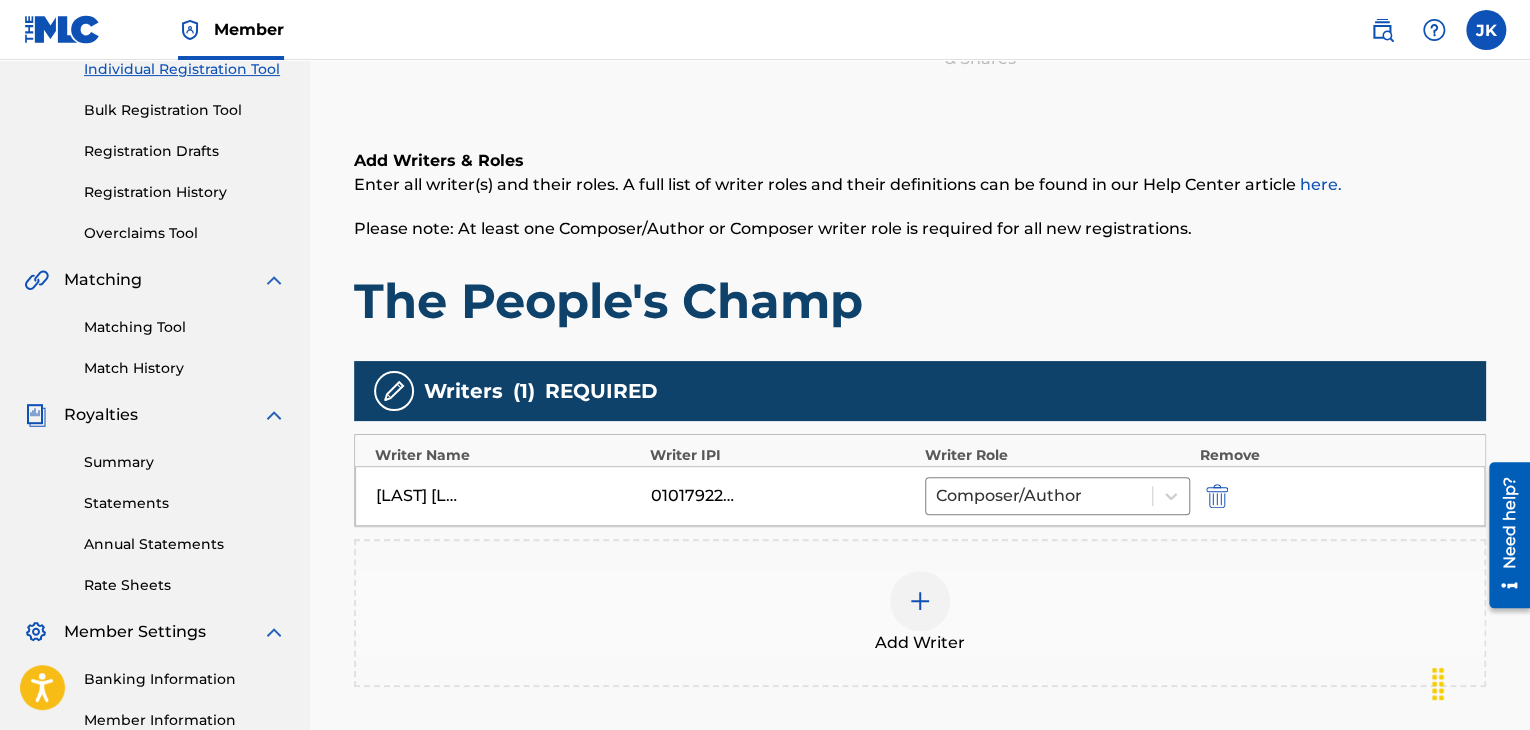 scroll, scrollTop: 490, scrollLeft: 0, axis: vertical 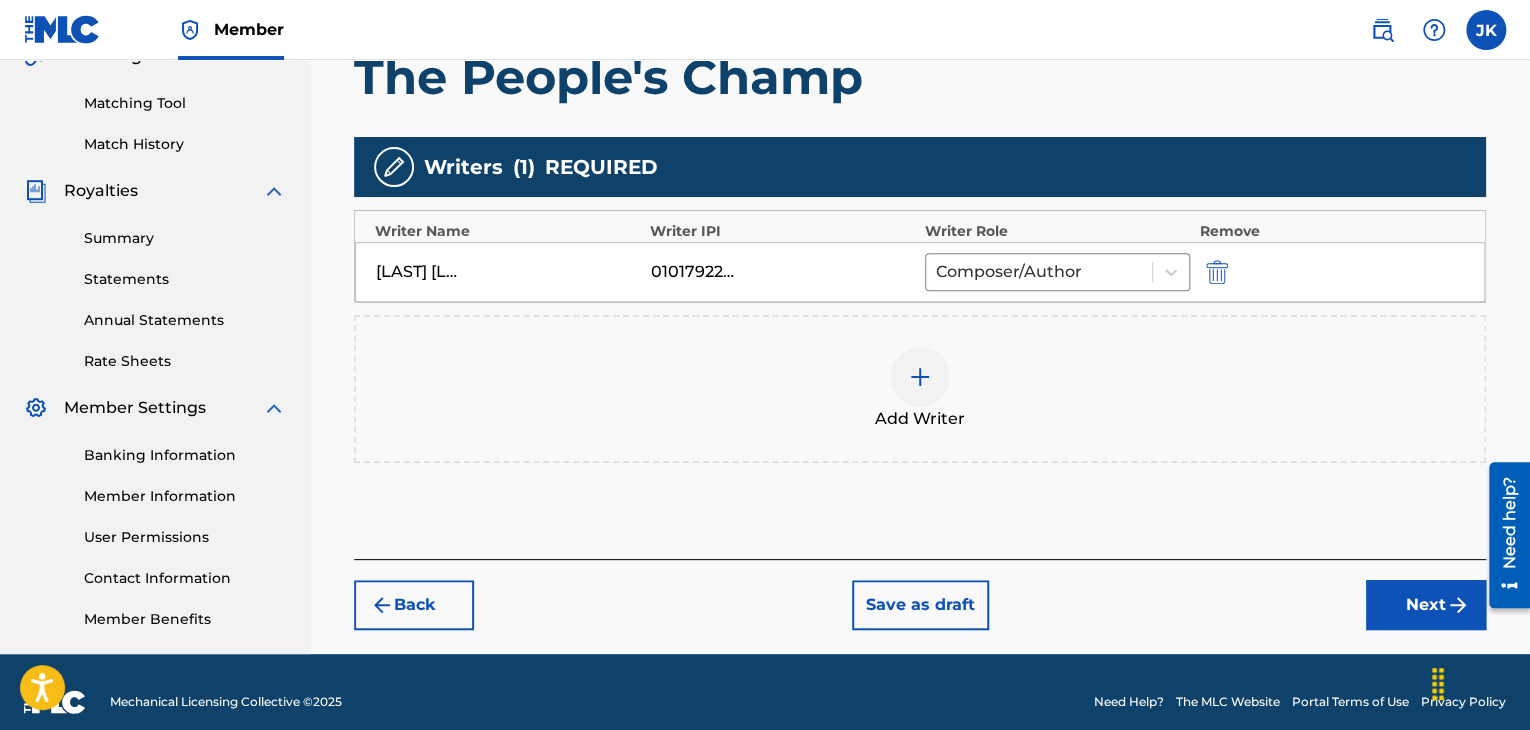 click on "Next" at bounding box center (1426, 605) 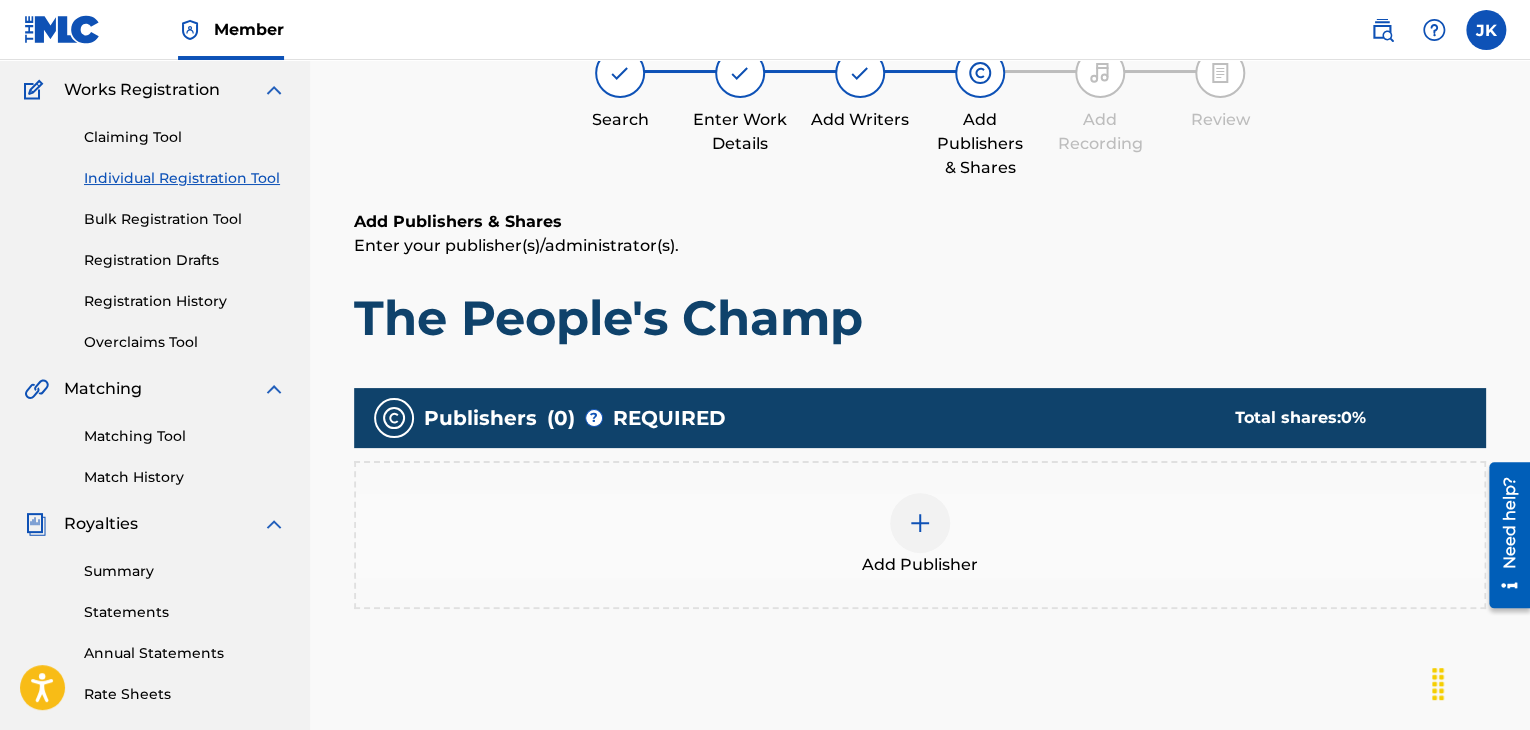 scroll, scrollTop: 90, scrollLeft: 0, axis: vertical 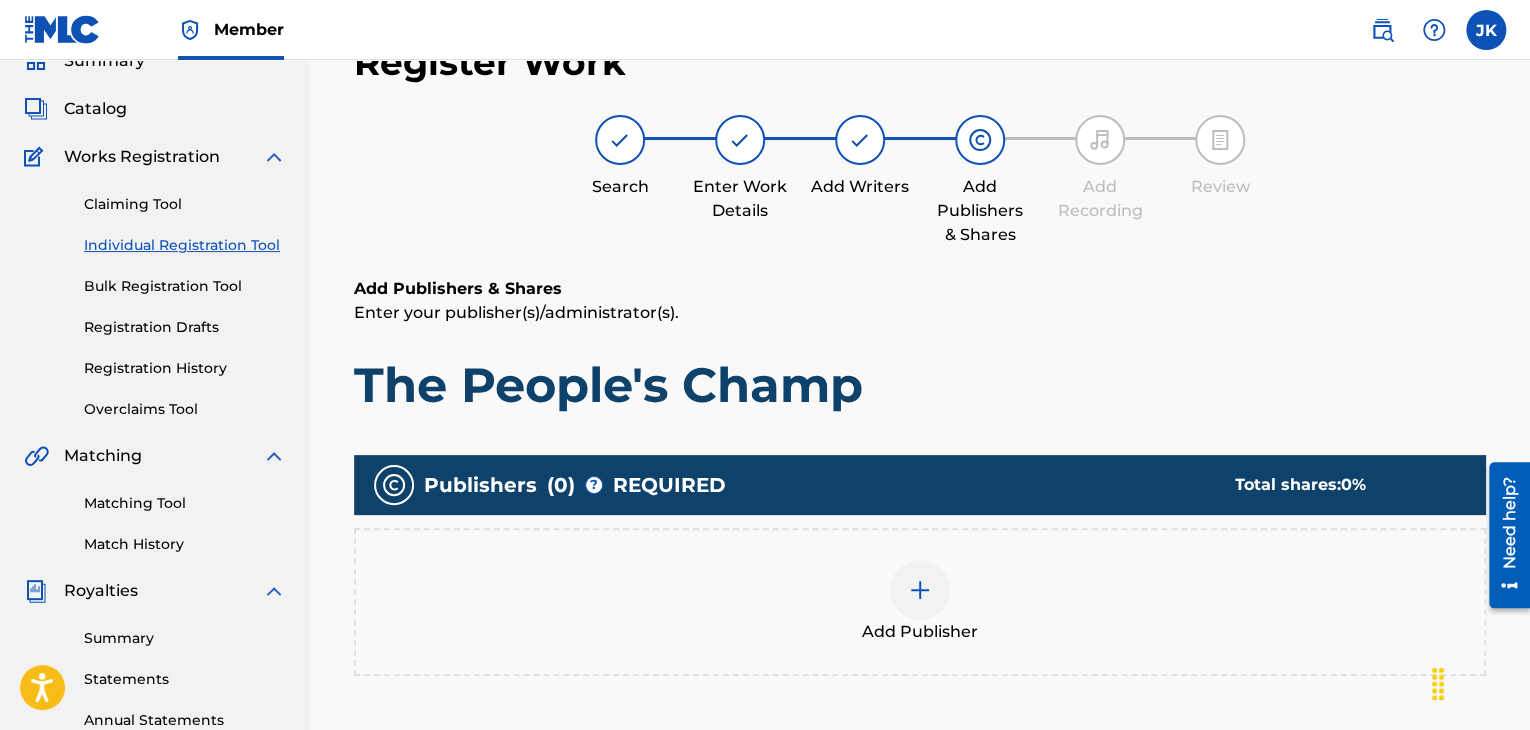 click at bounding box center [920, 590] 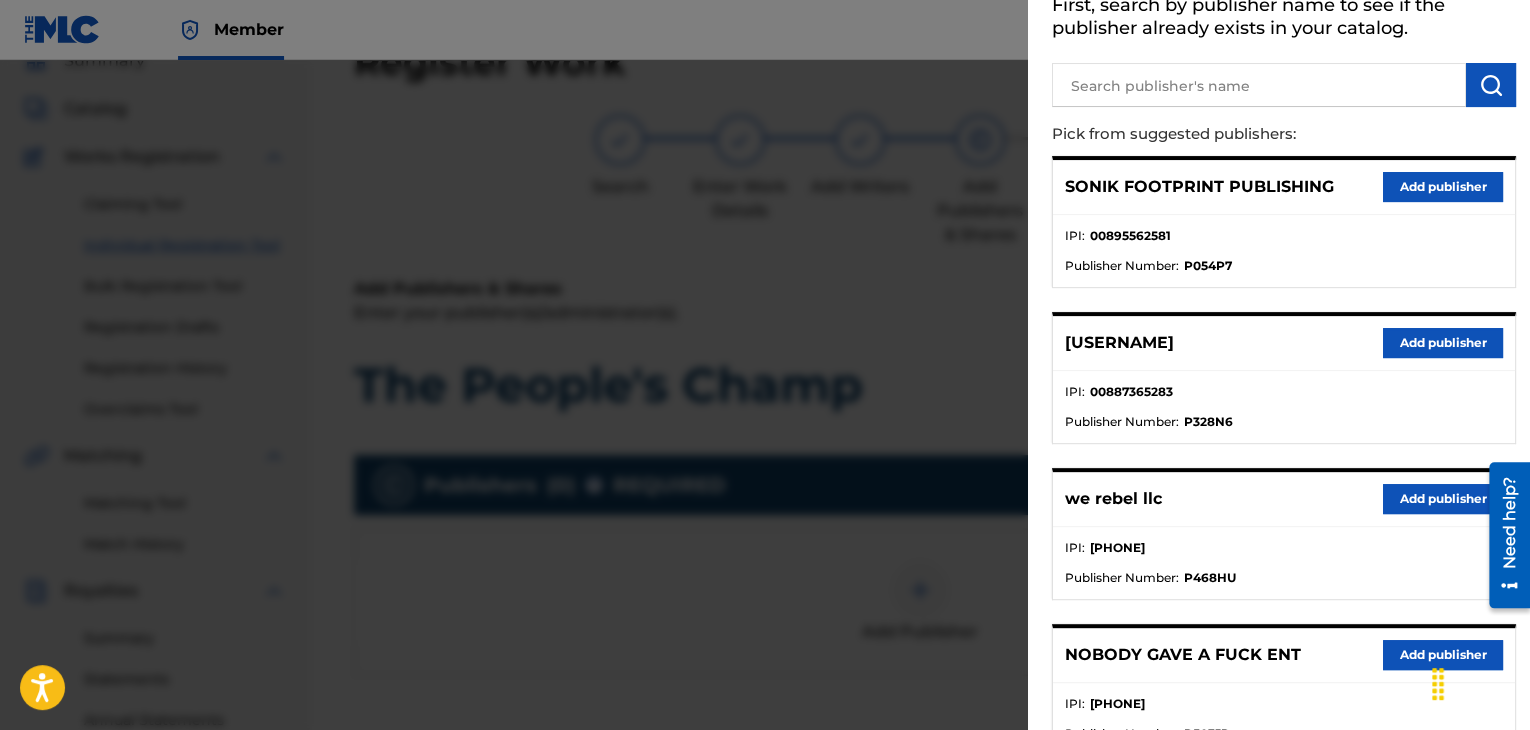 scroll, scrollTop: 400, scrollLeft: 0, axis: vertical 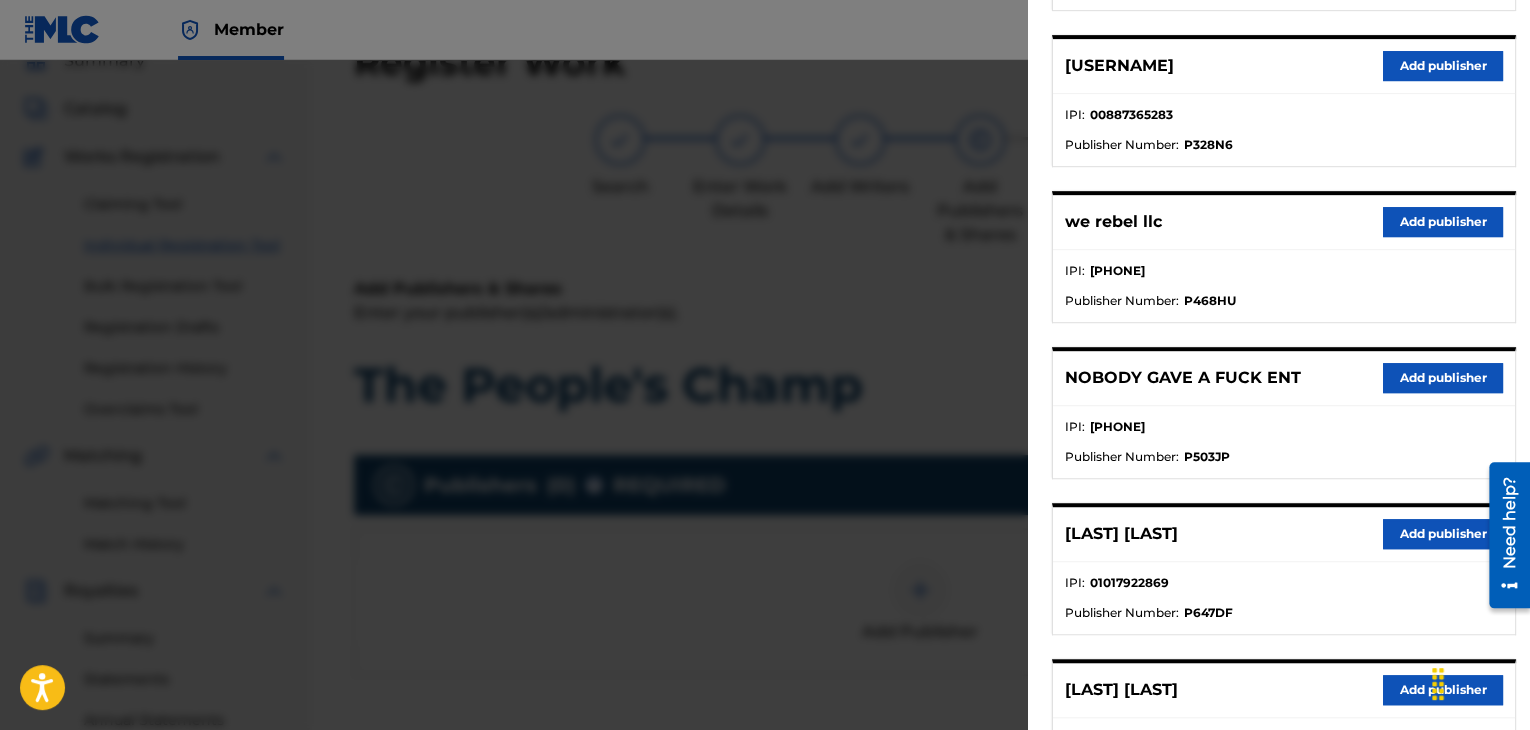click on "Add publisher" at bounding box center [1443, 534] 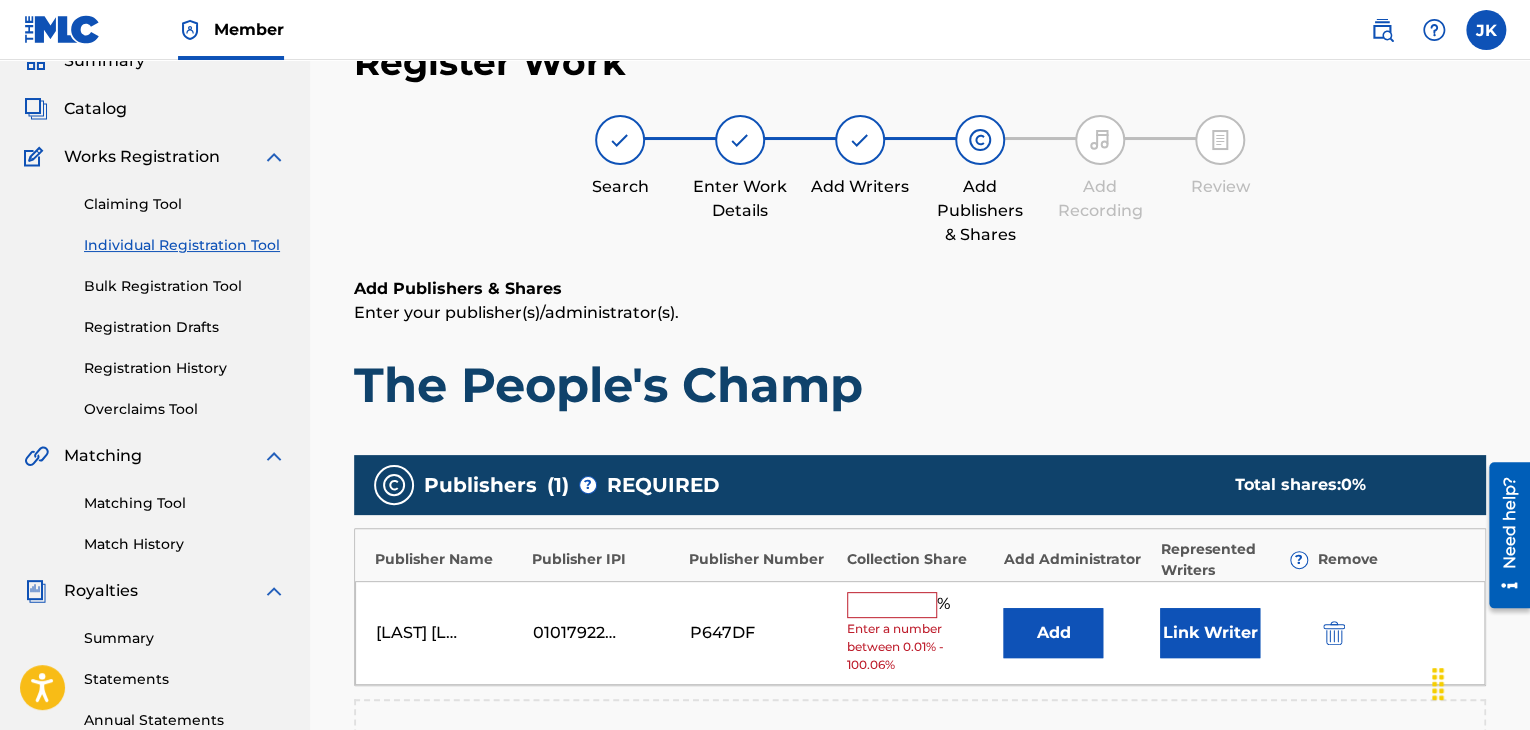 click on "Add" at bounding box center [1053, 633] 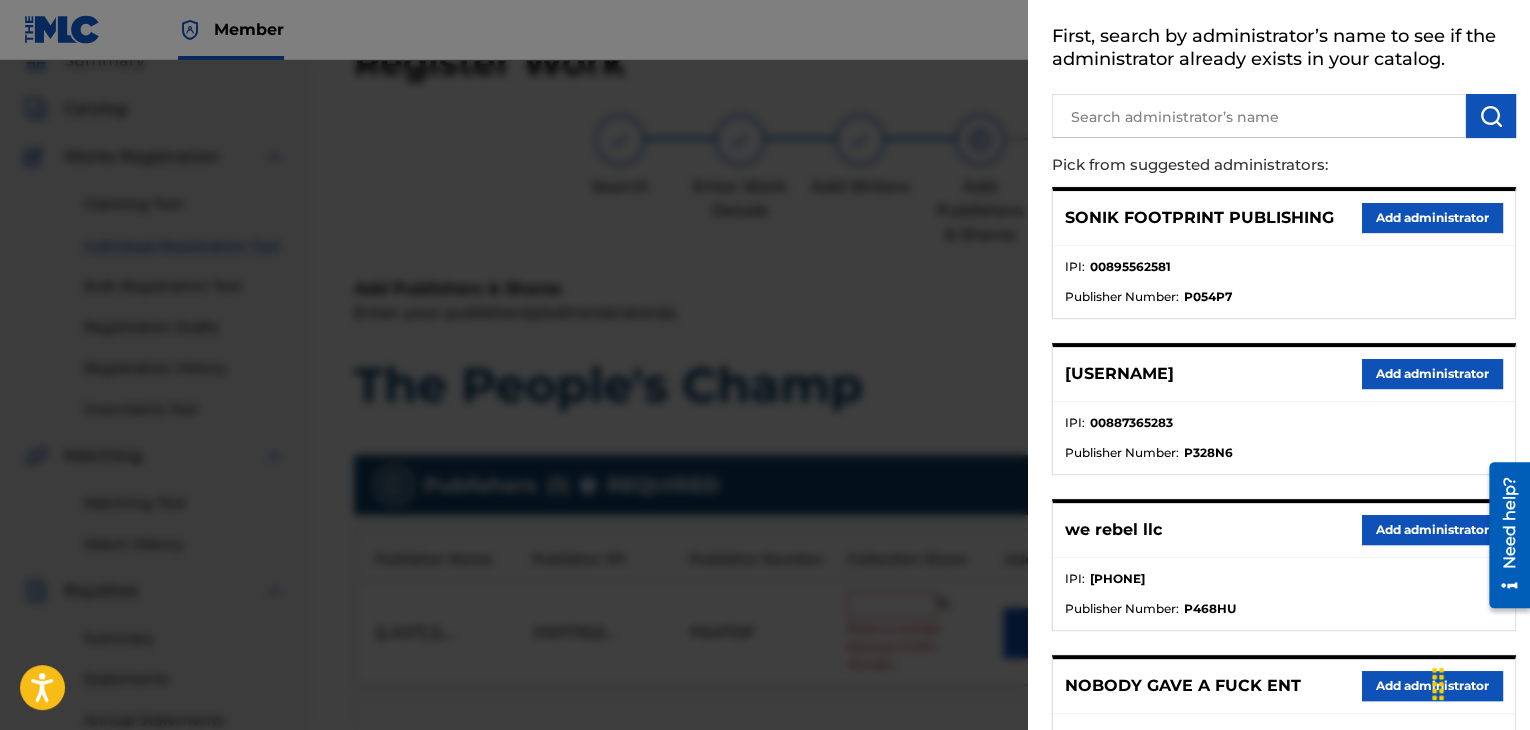 scroll, scrollTop: 200, scrollLeft: 0, axis: vertical 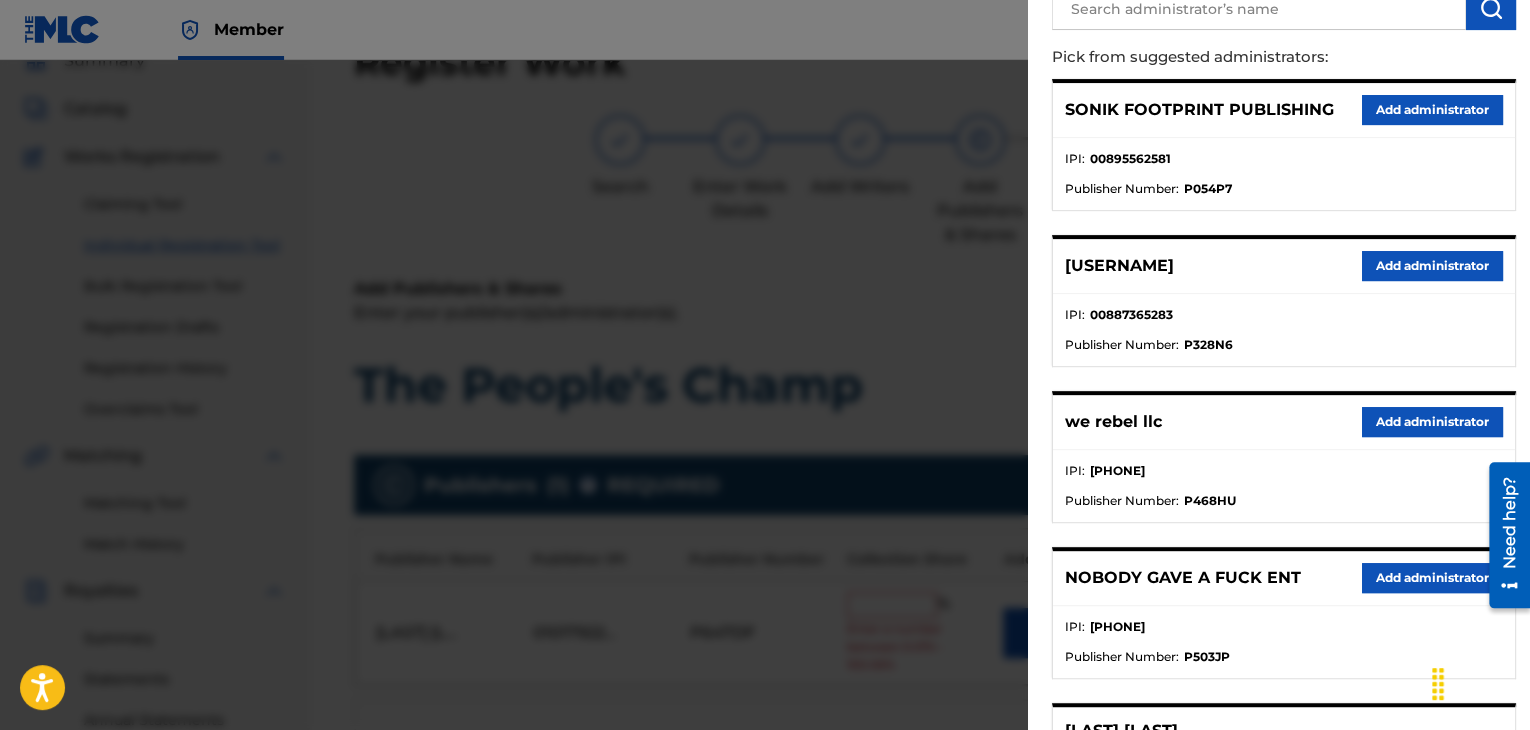 click on "Add administrator" at bounding box center (1432, 422) 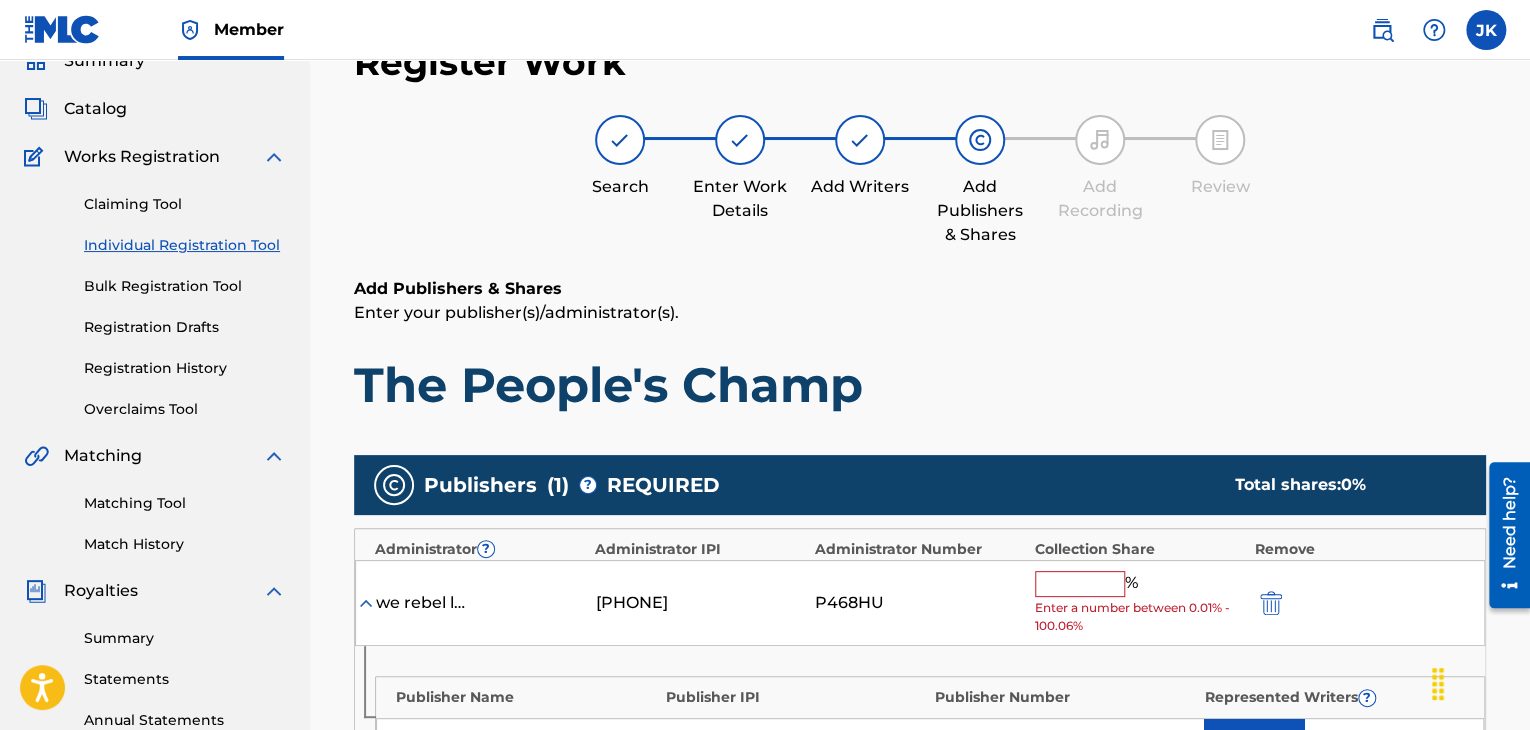click at bounding box center [1080, 584] 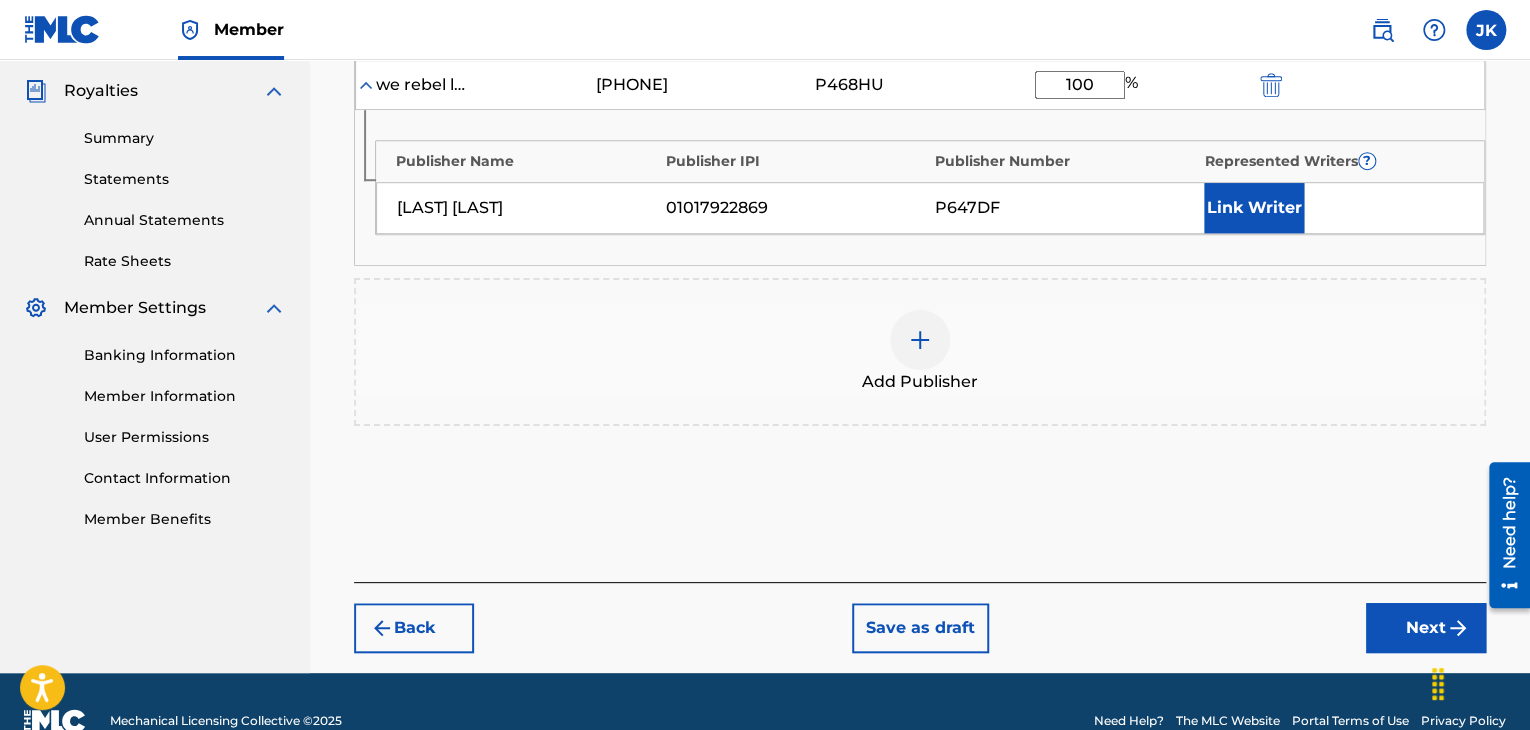 click on "Next" at bounding box center (1426, 628) 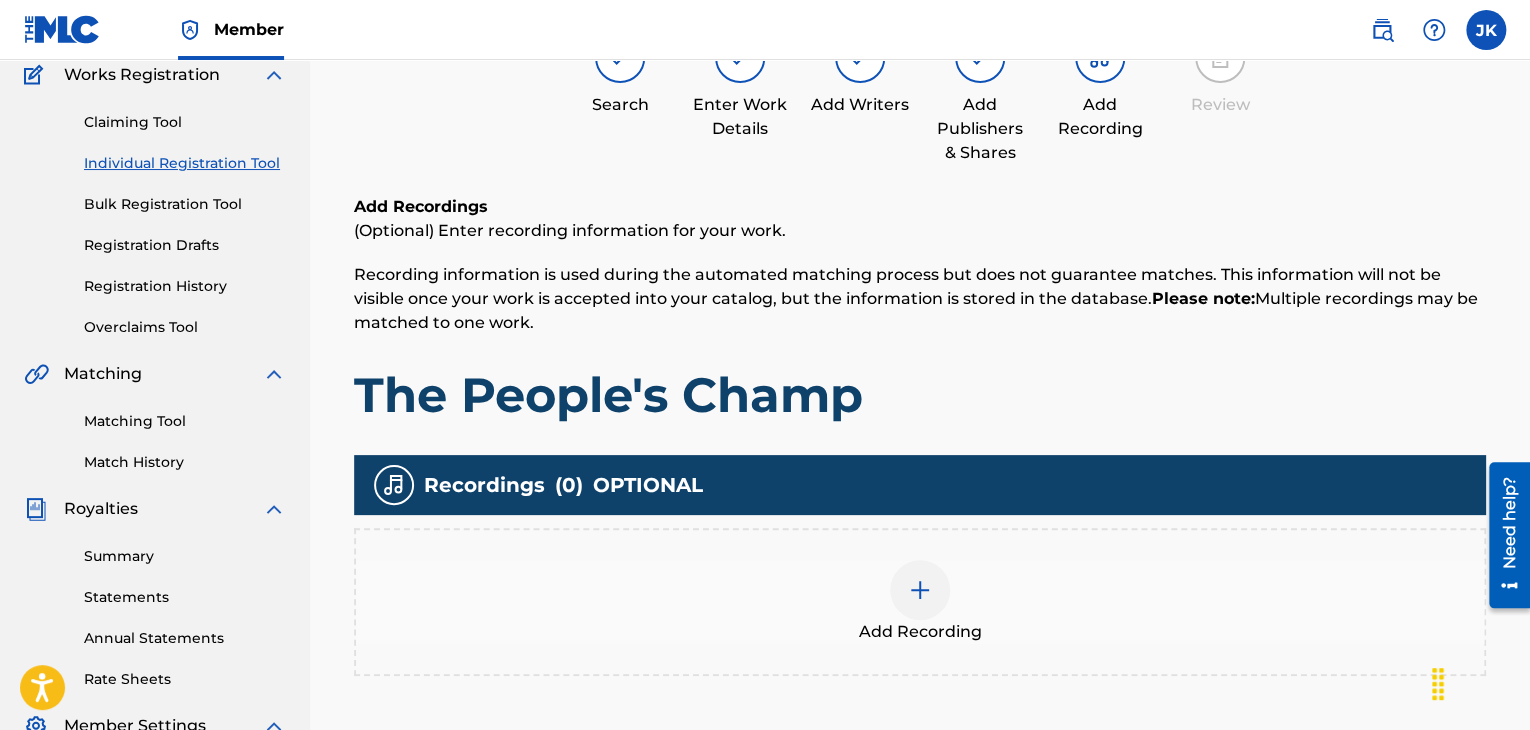 scroll, scrollTop: 290, scrollLeft: 0, axis: vertical 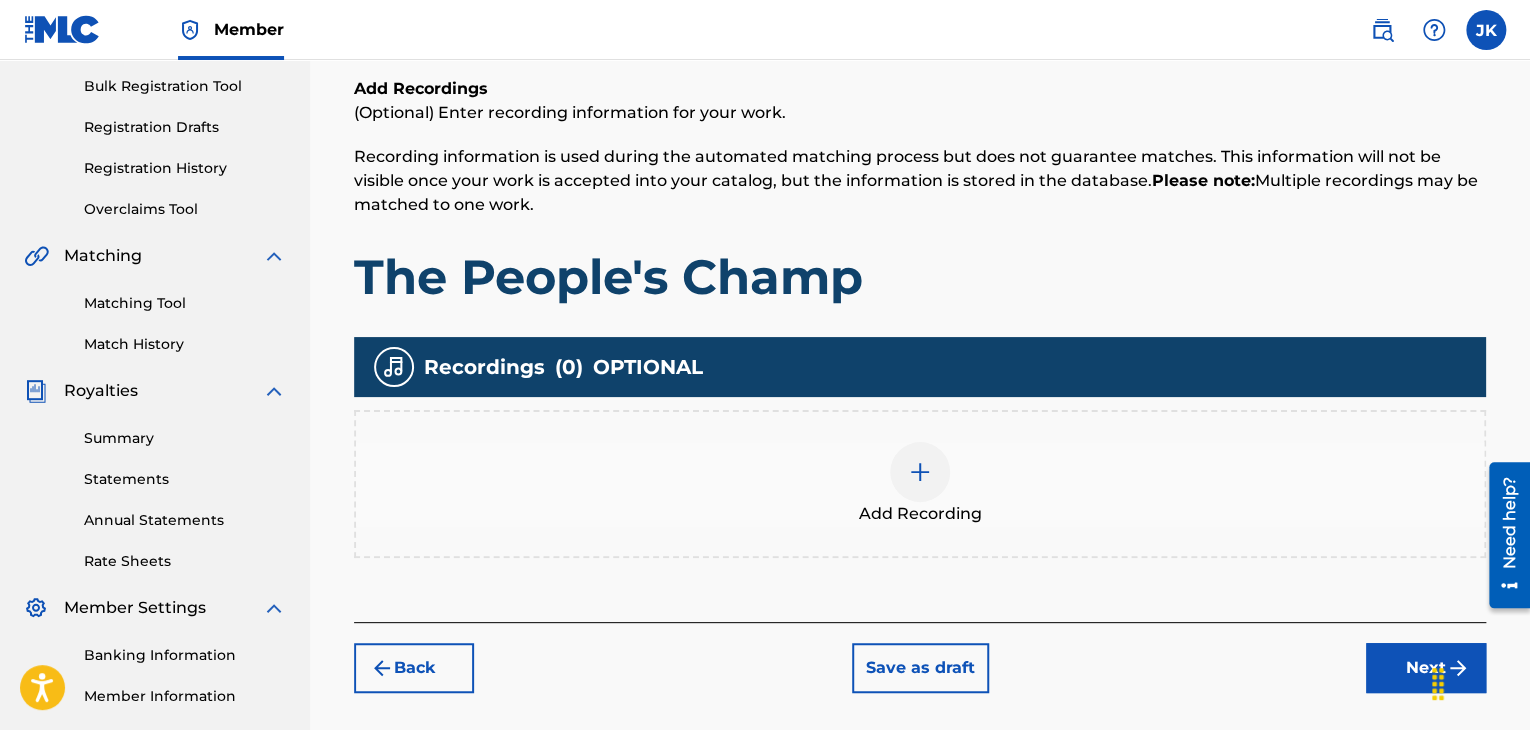 click at bounding box center (920, 472) 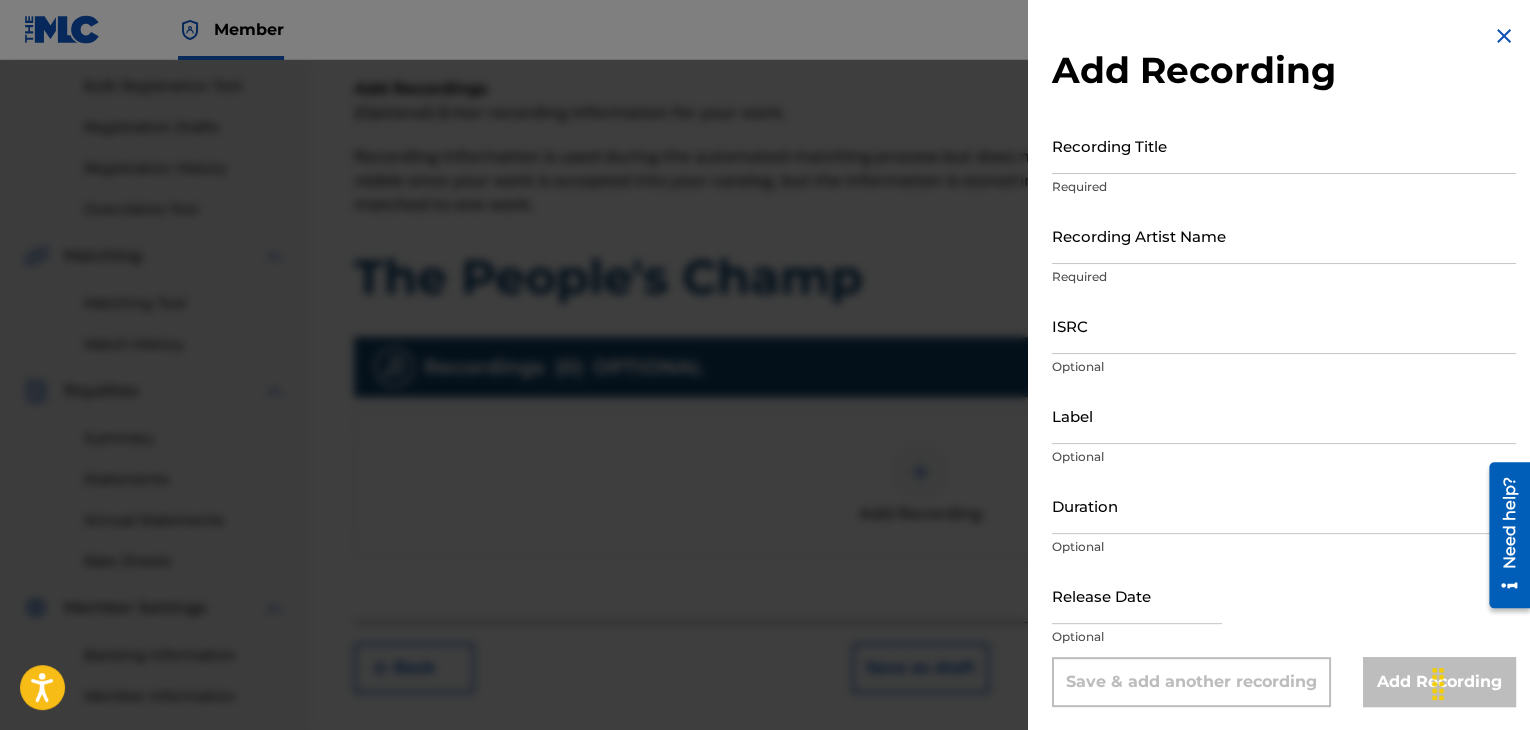 click on "Recording Title" at bounding box center [1284, 145] 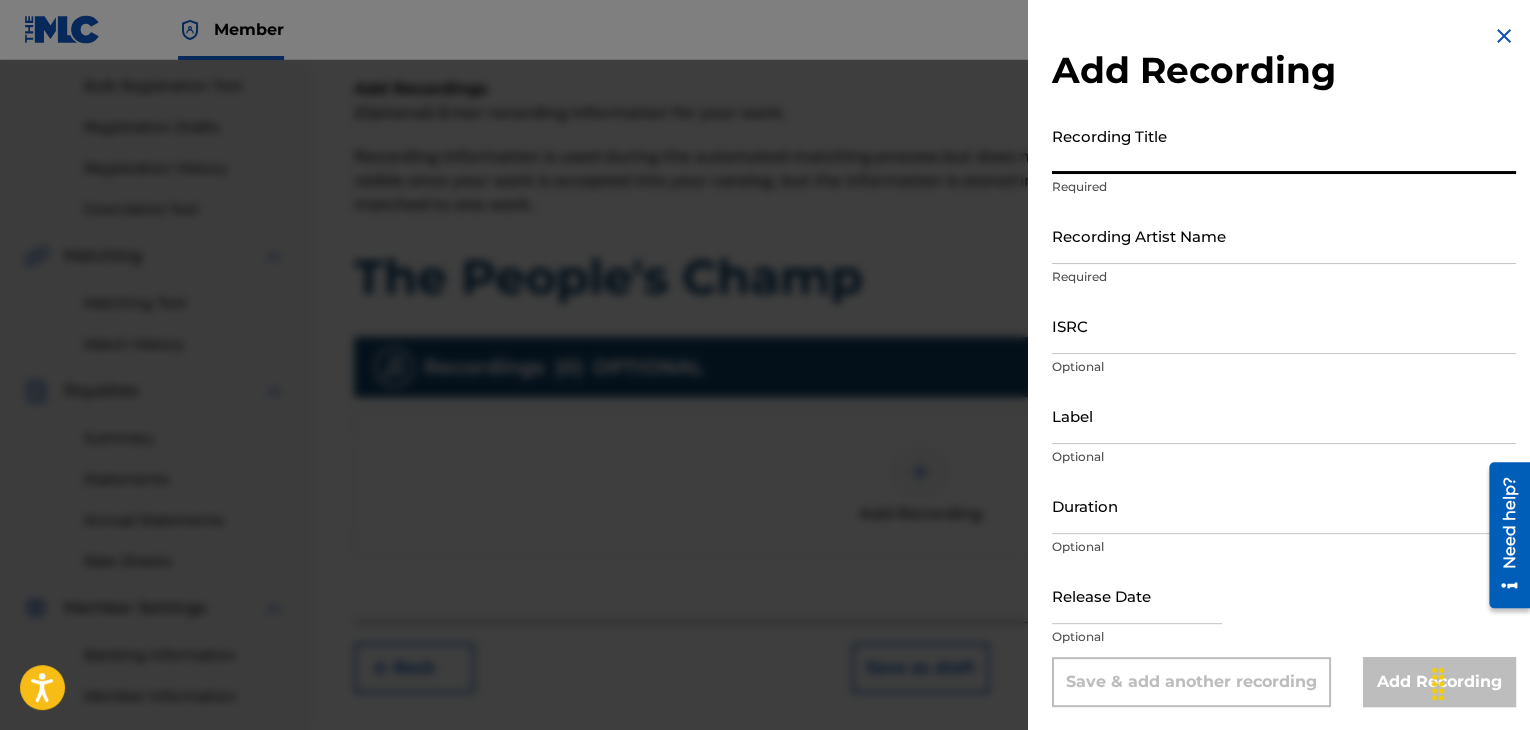 paste on "The People's Champ" 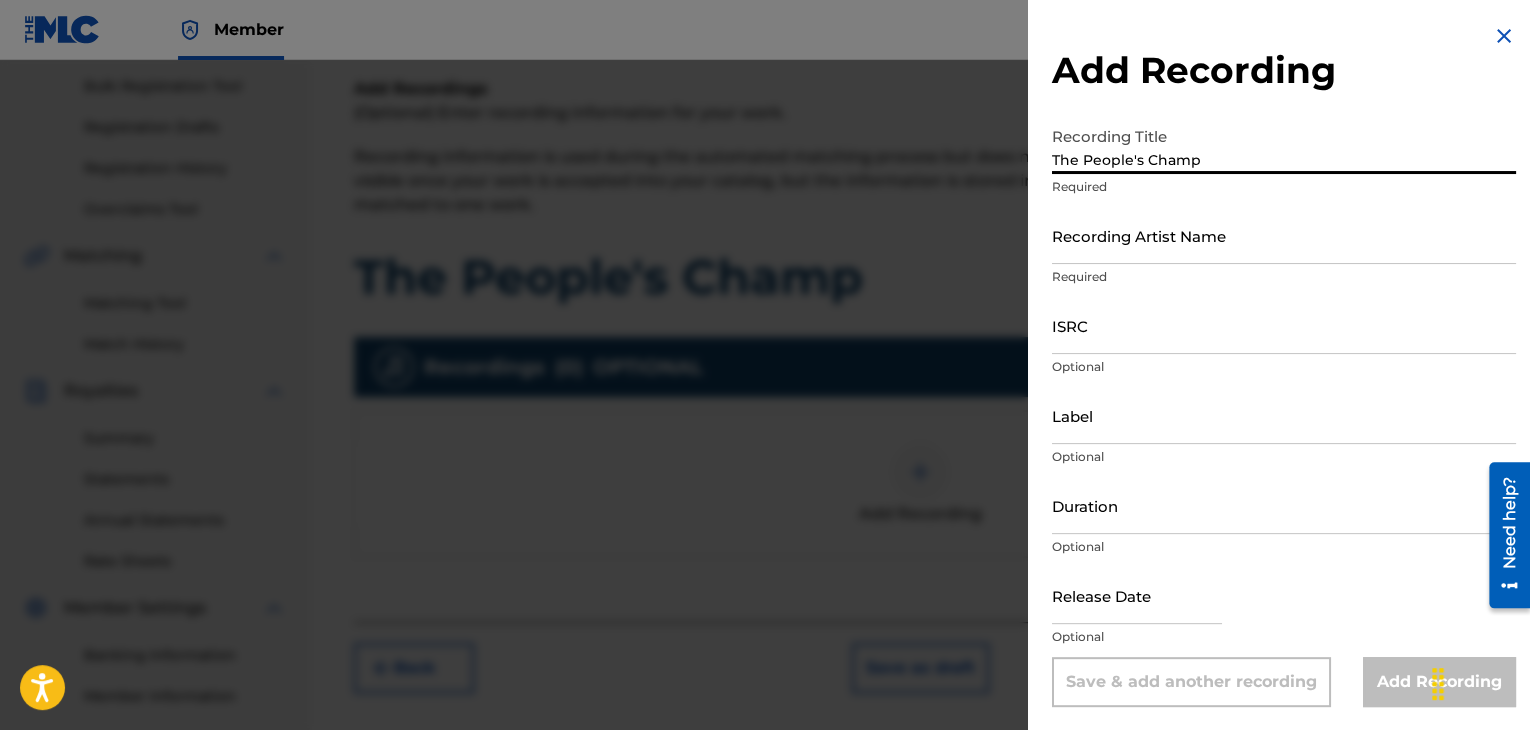 type on "The People's Champ" 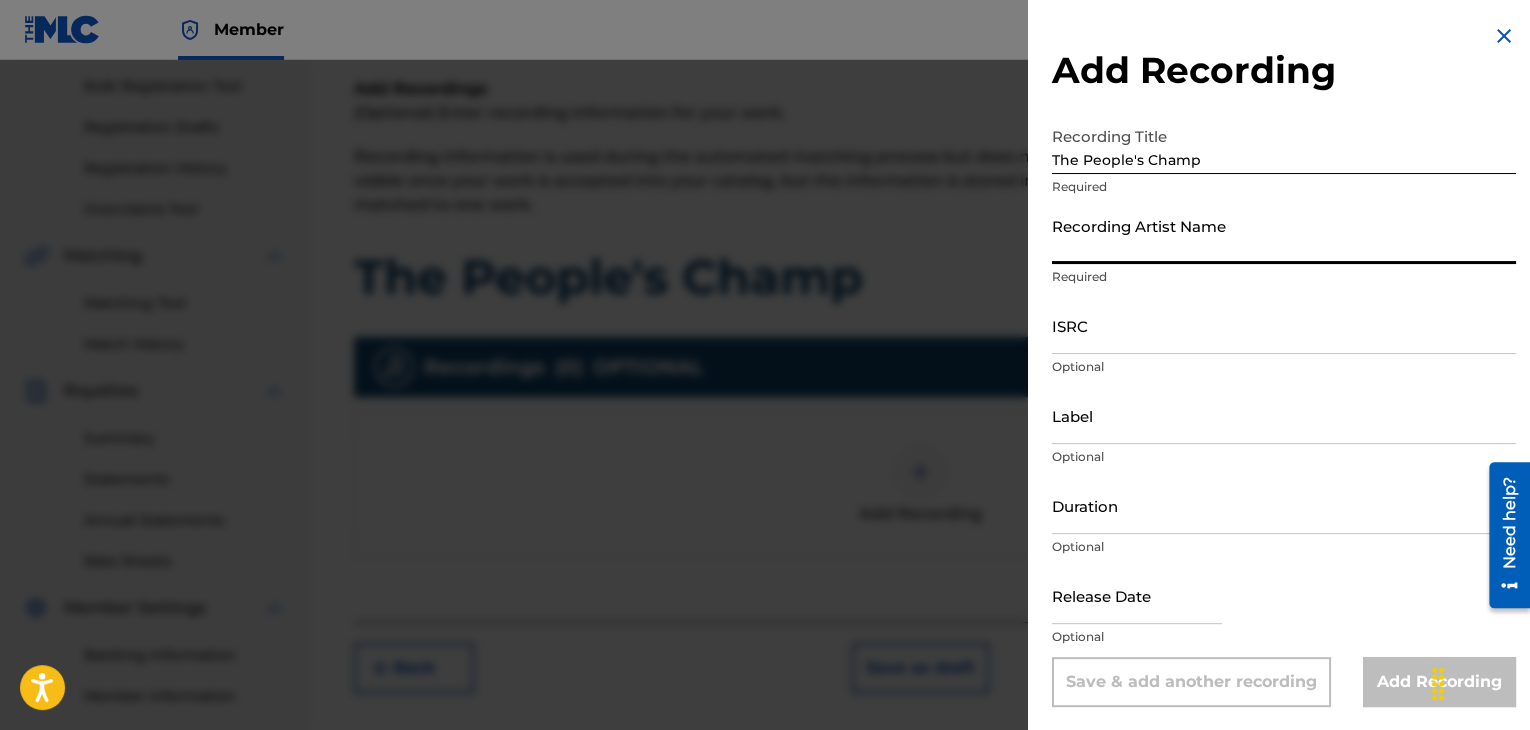 click on "Recording Artist Name" at bounding box center (1284, 235) 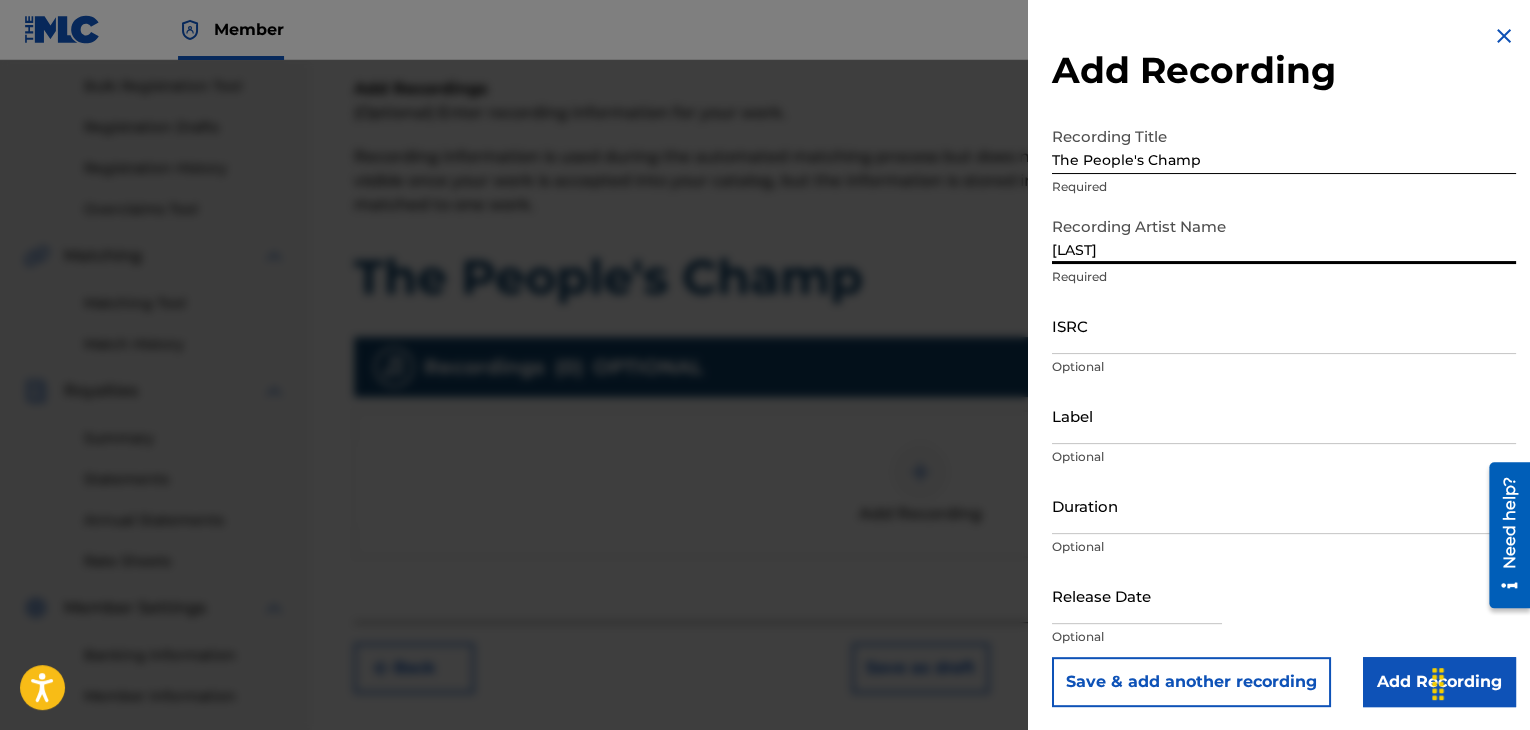 click on "ISRC" at bounding box center [1284, 325] 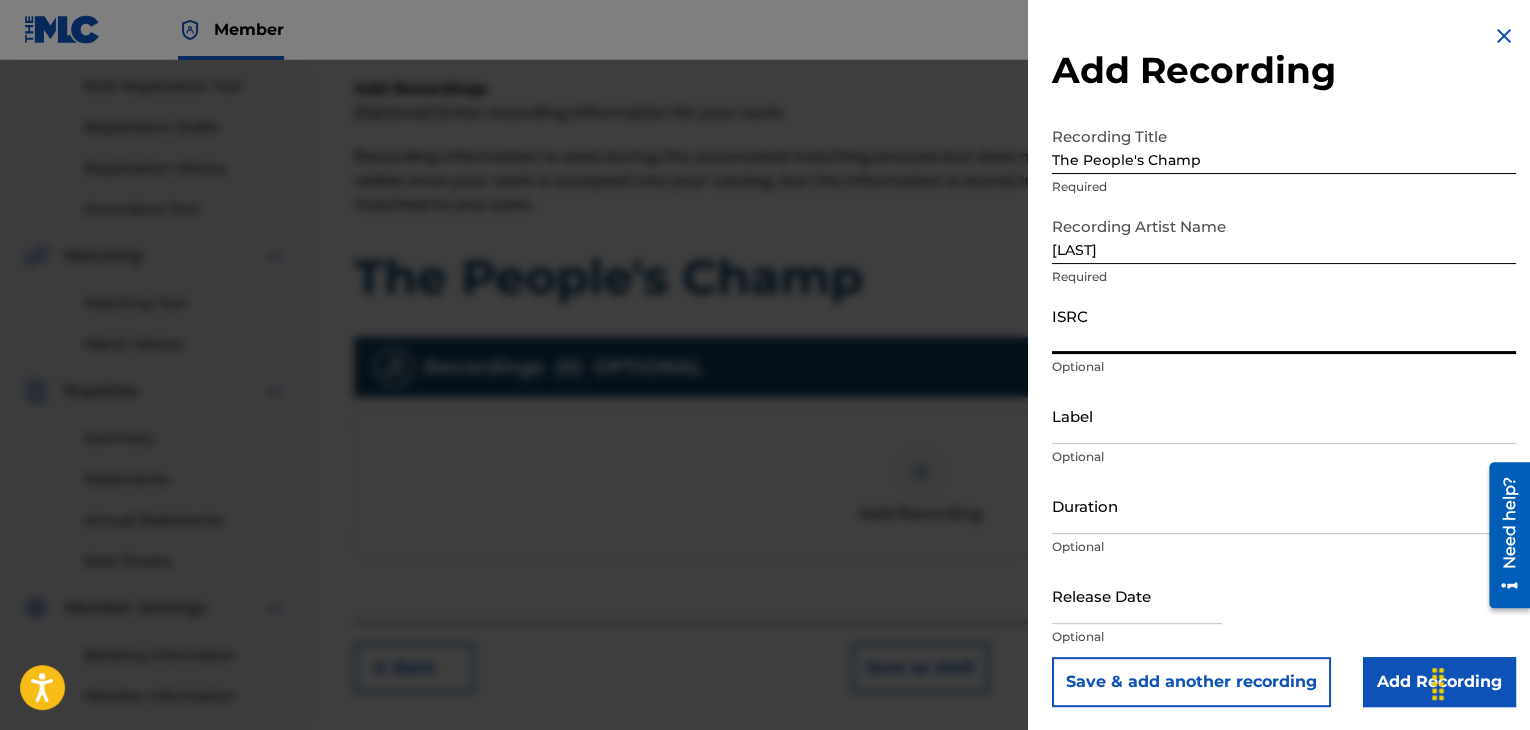 paste on "QZDA52034727" 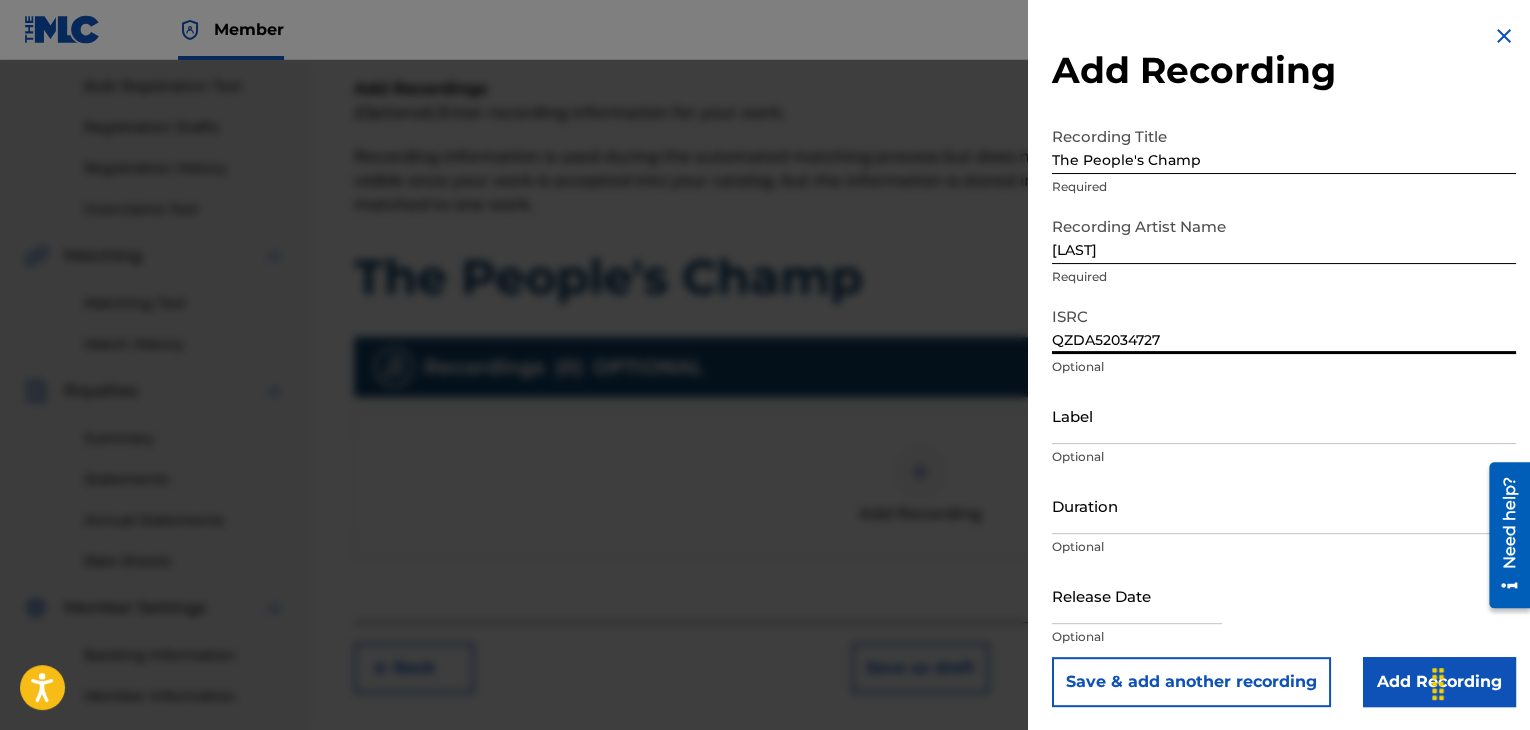 type on "QZDA52034727" 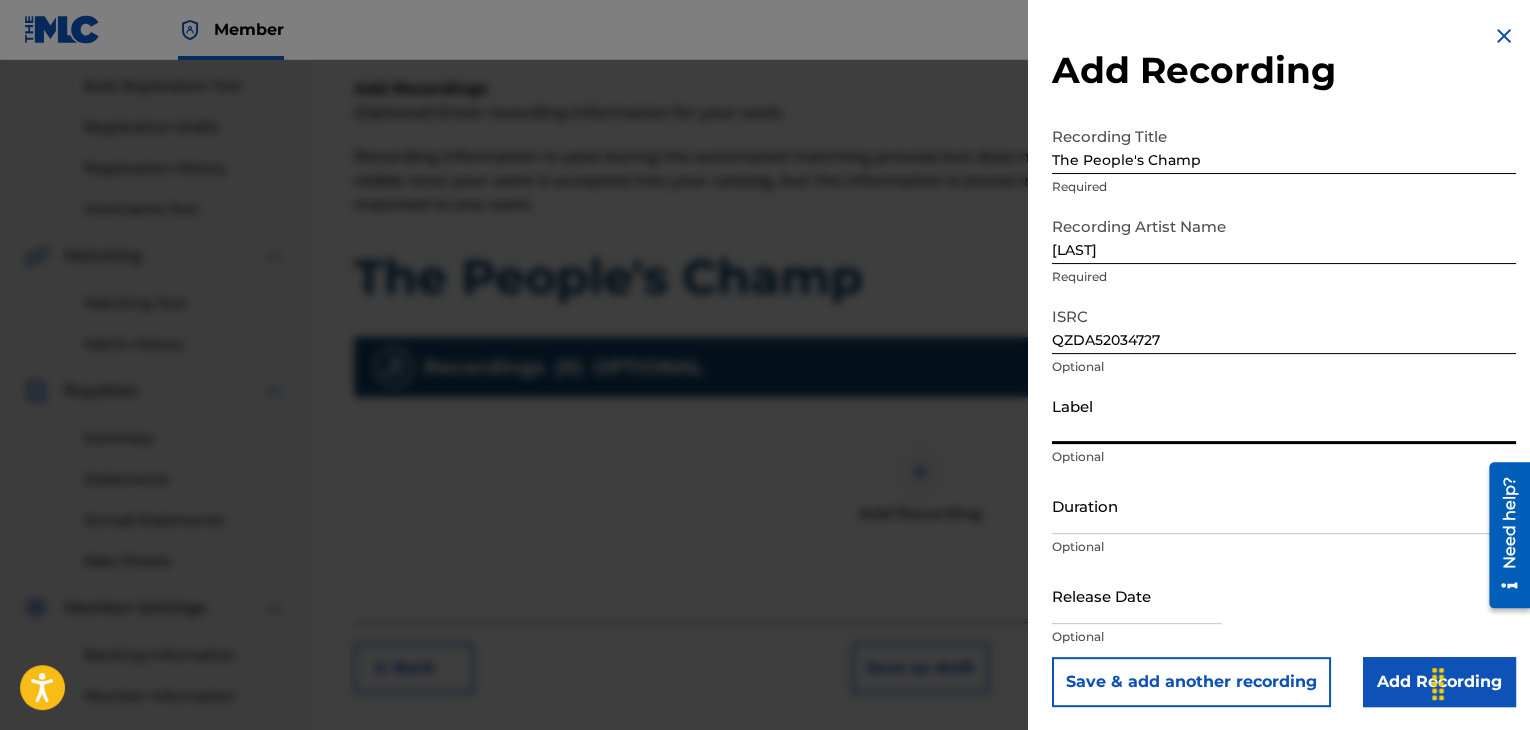 type on ".wav|Lab productions" 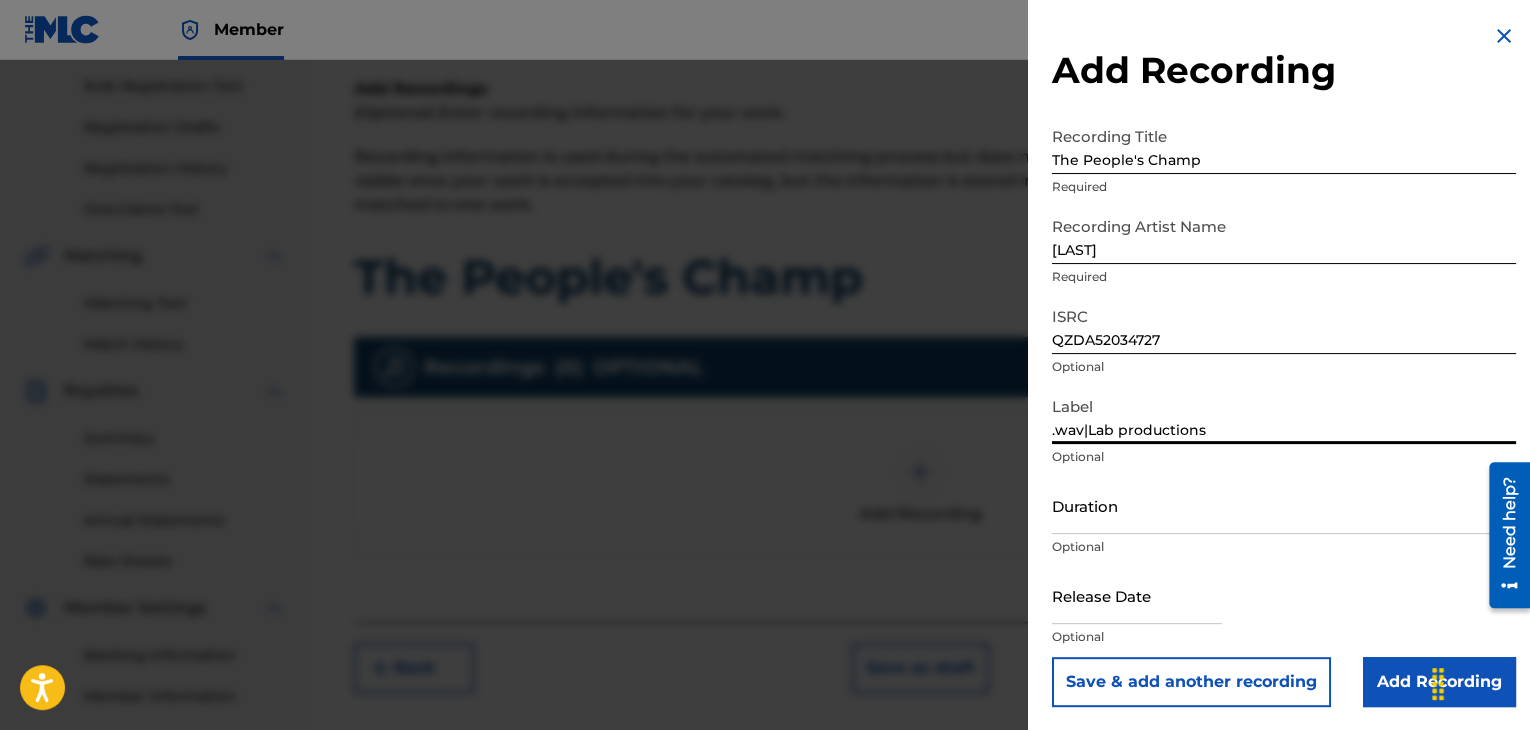 click on "Duration" at bounding box center [1284, 505] 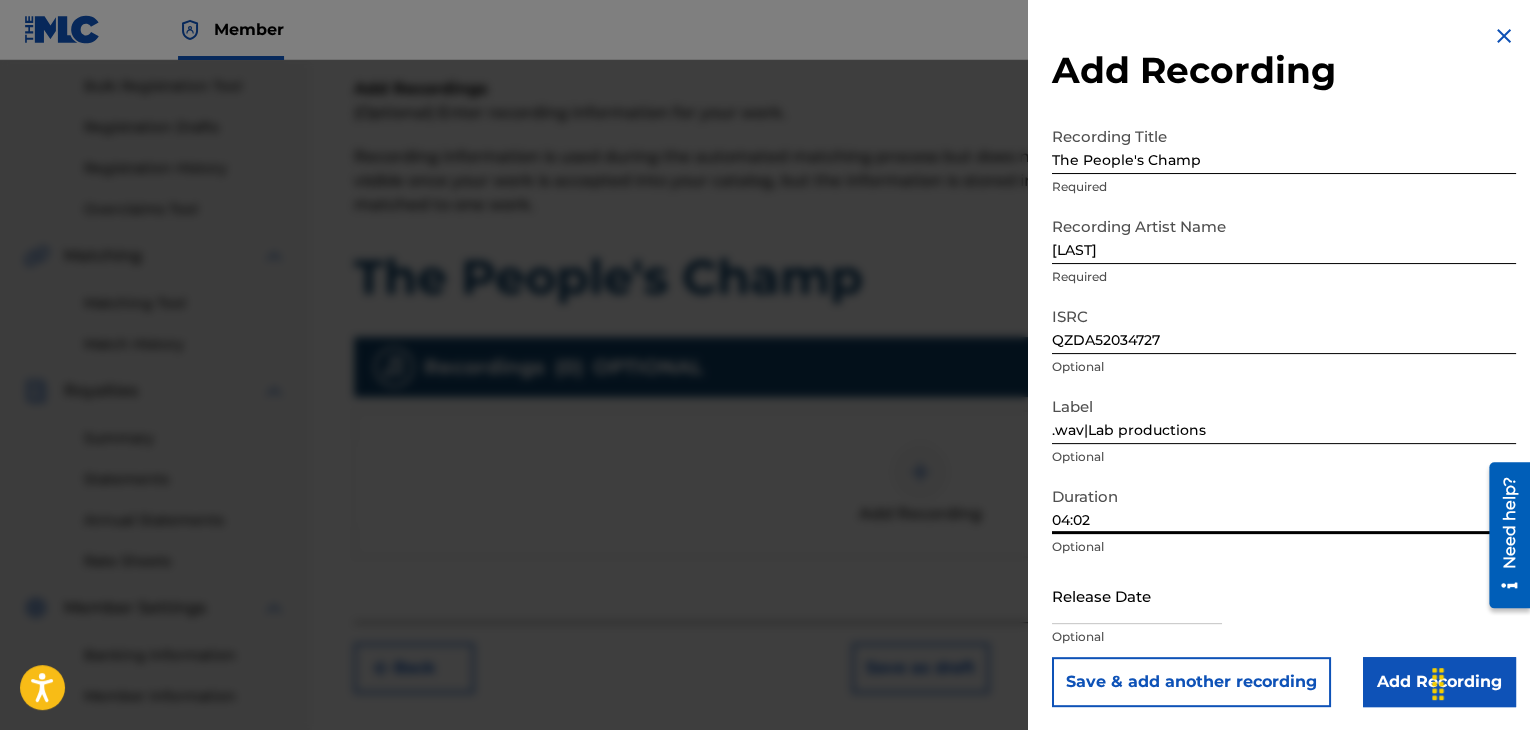 type on "04:02" 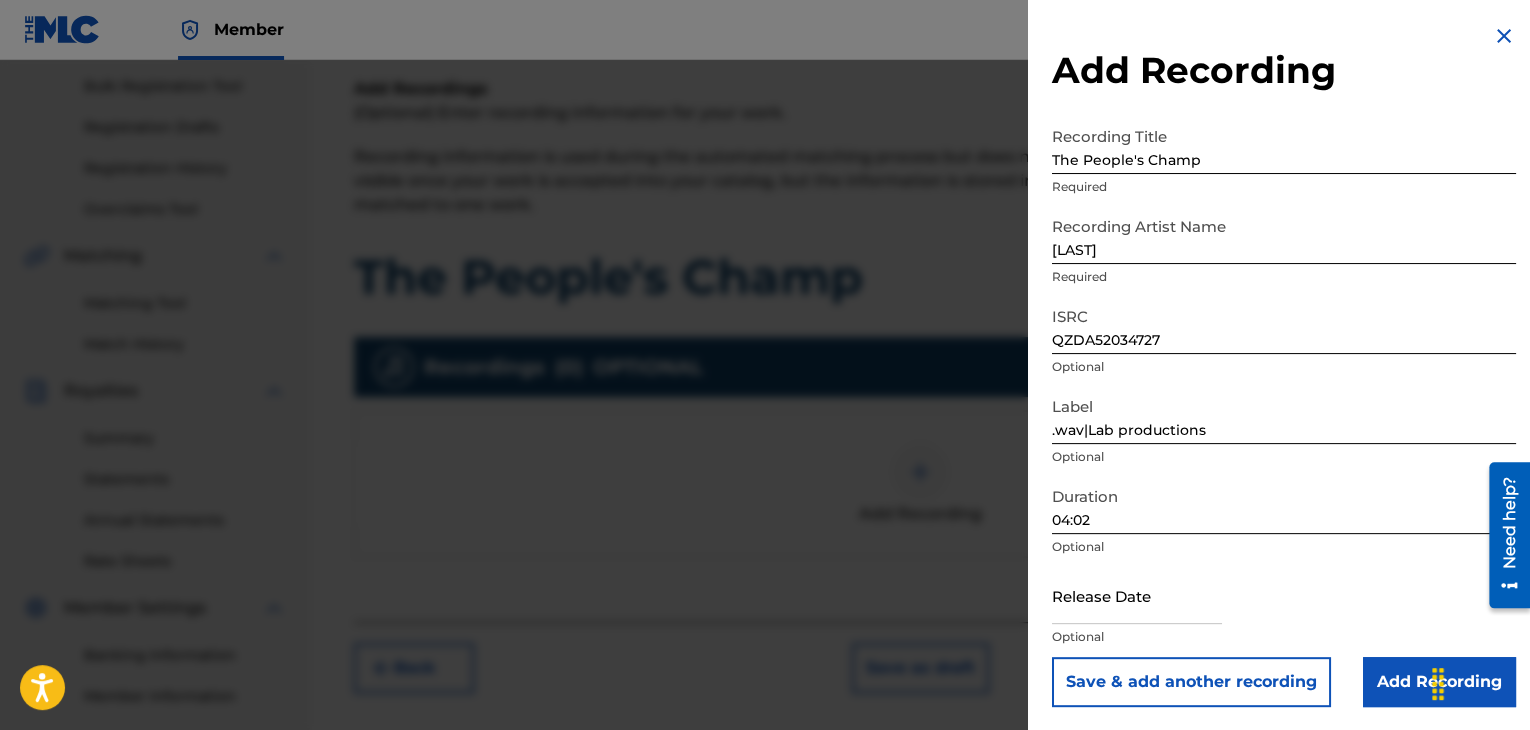 click at bounding box center (1137, 595) 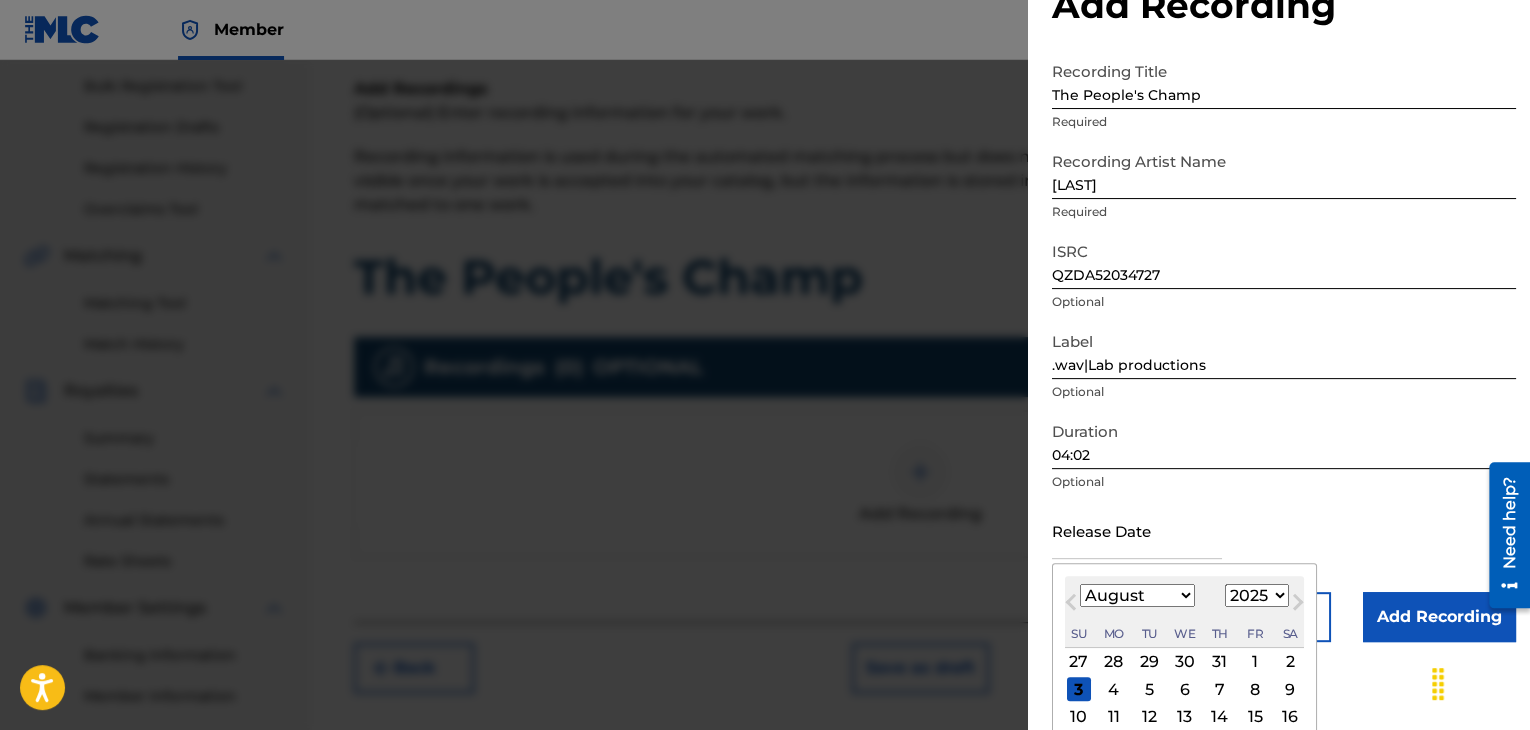 scroll, scrollTop: 100, scrollLeft: 0, axis: vertical 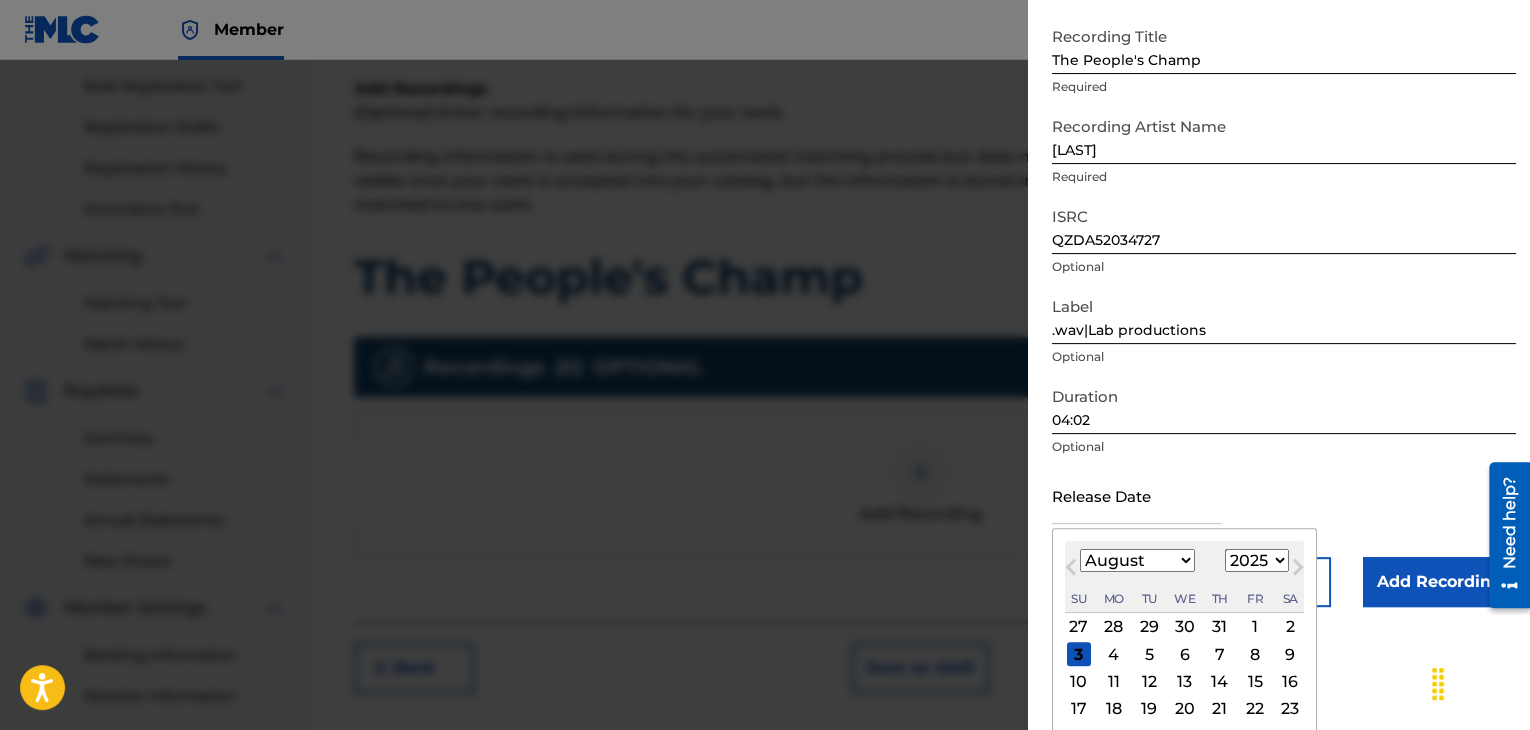 click on "January February March April May June July August September October November December" at bounding box center [1137, 560] 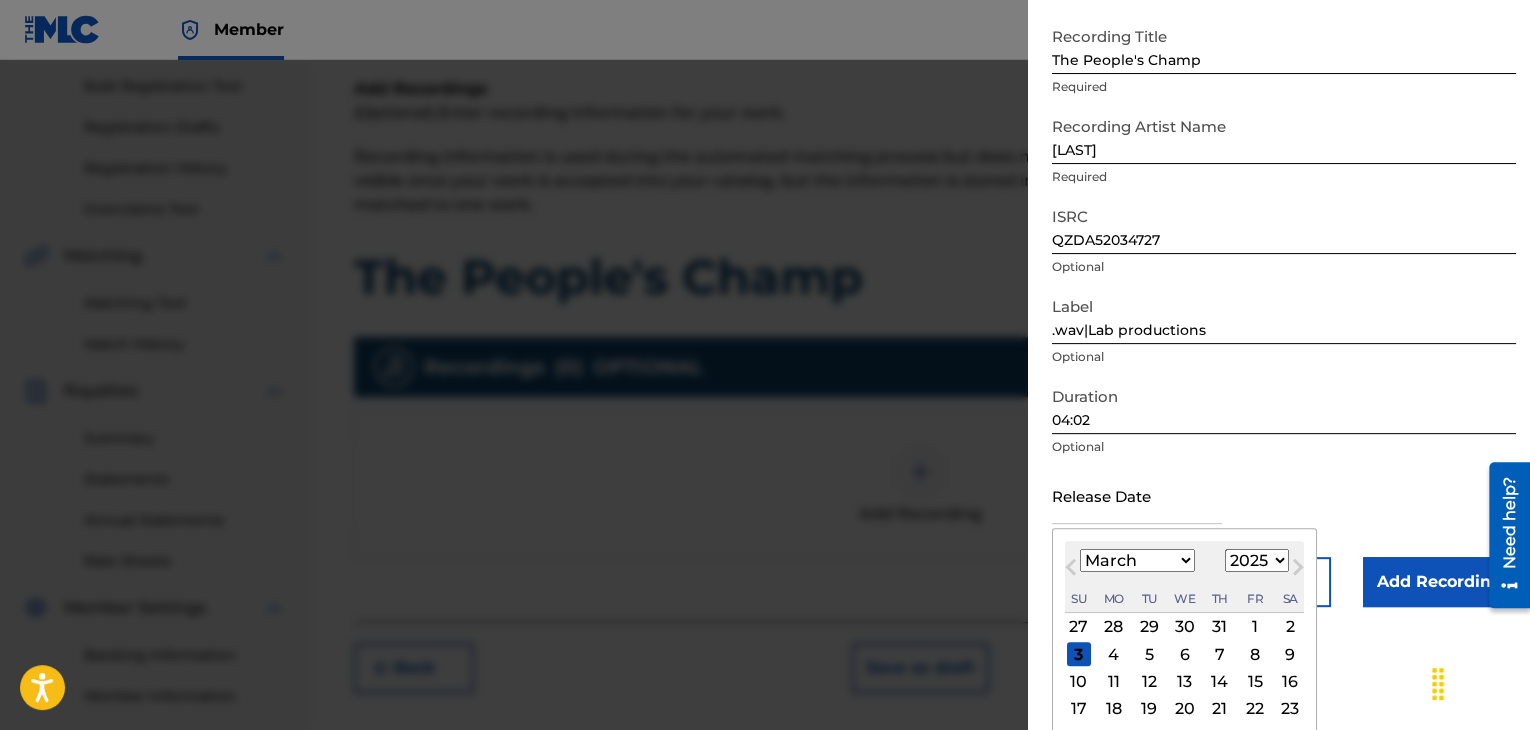 click on "January February March April May June July August September October November December" at bounding box center (1137, 560) 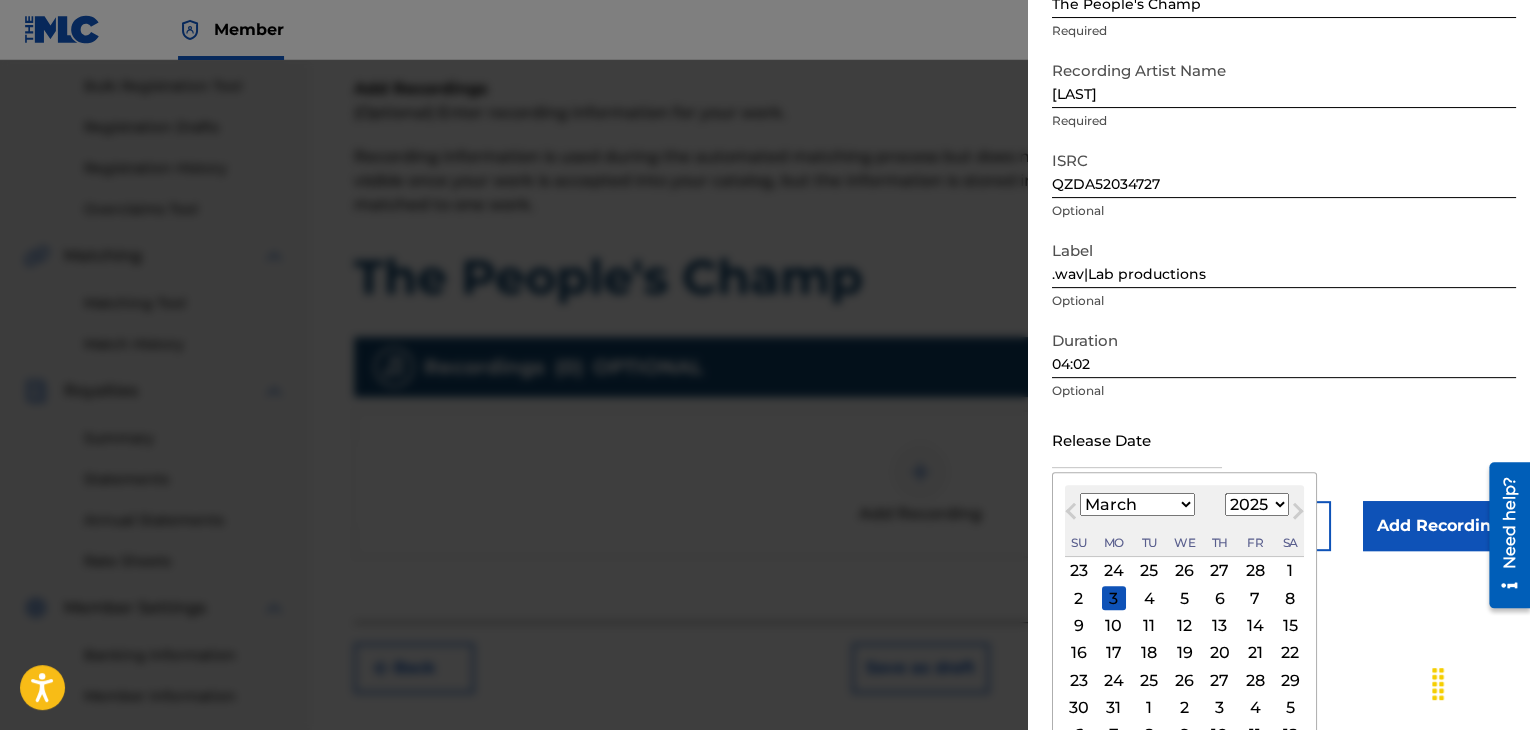 scroll, scrollTop: 187, scrollLeft: 0, axis: vertical 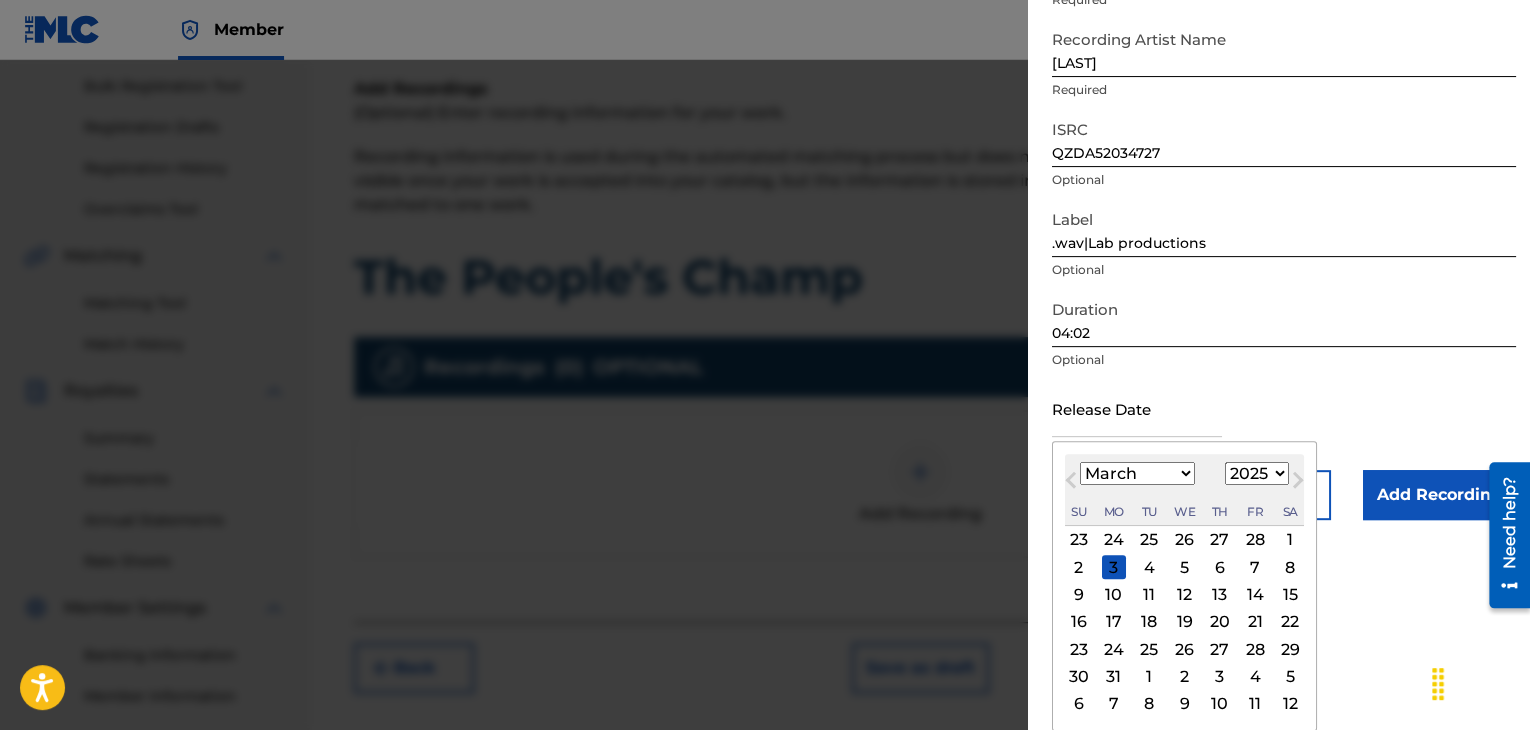 click on "22" at bounding box center (1290, 622) 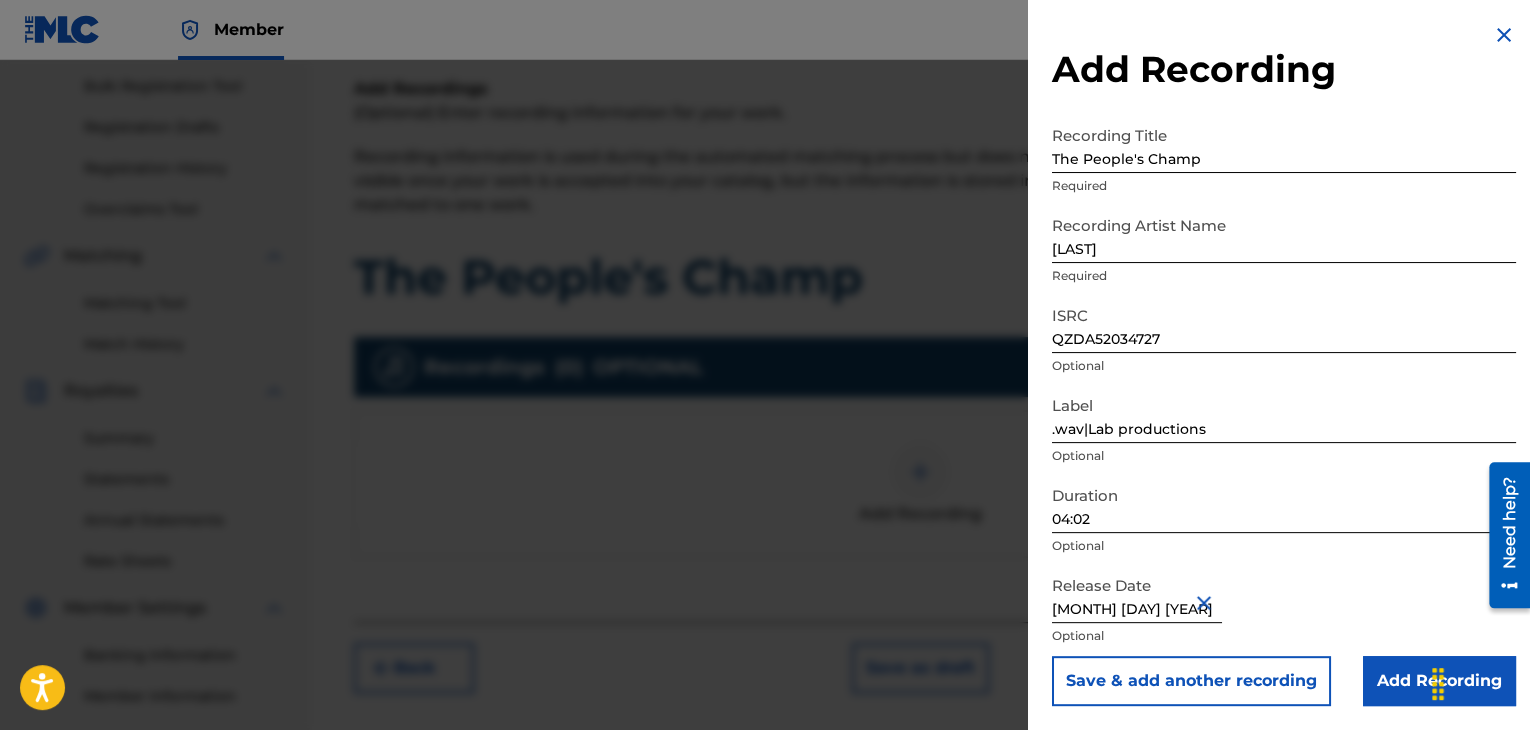 scroll, scrollTop: 1, scrollLeft: 0, axis: vertical 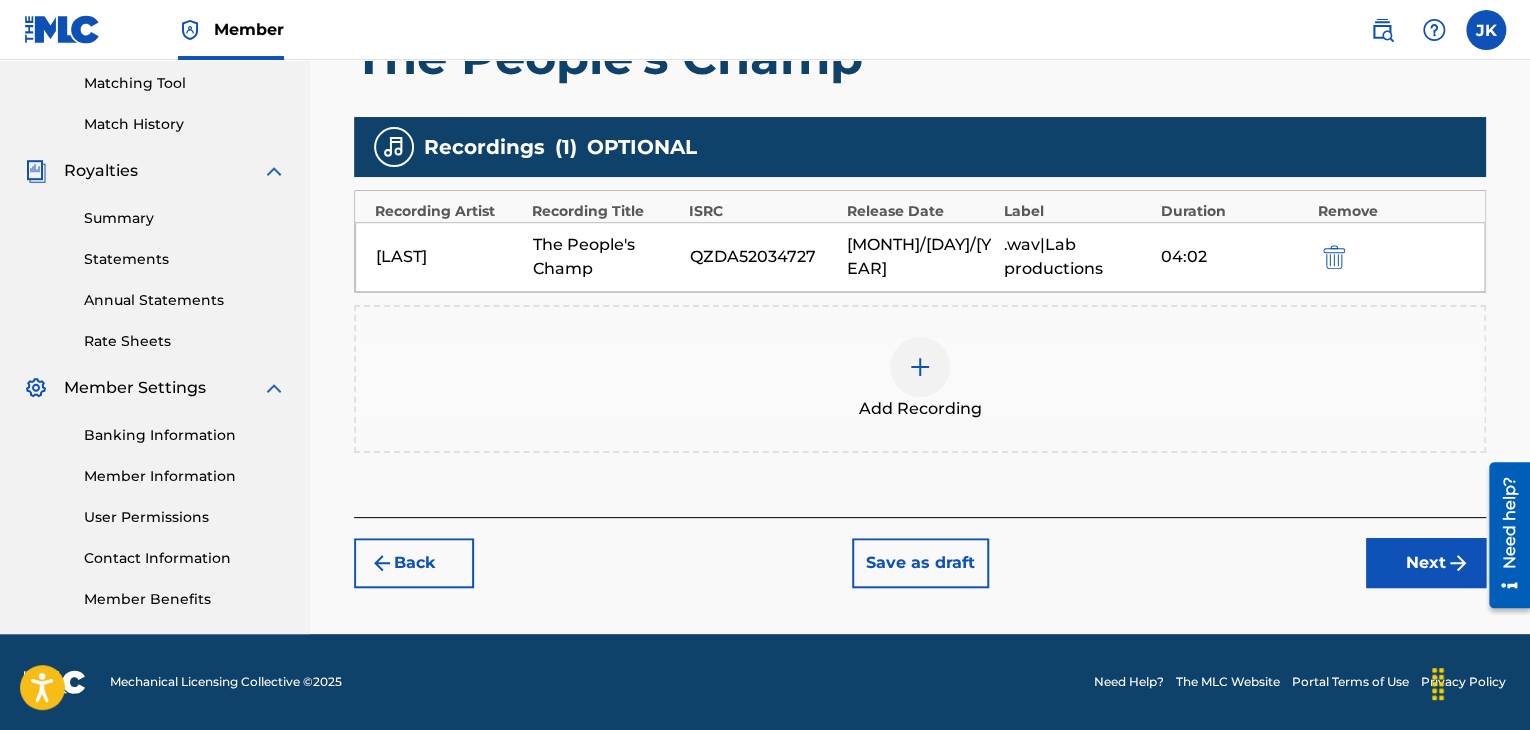 click on "Next" at bounding box center [1426, 563] 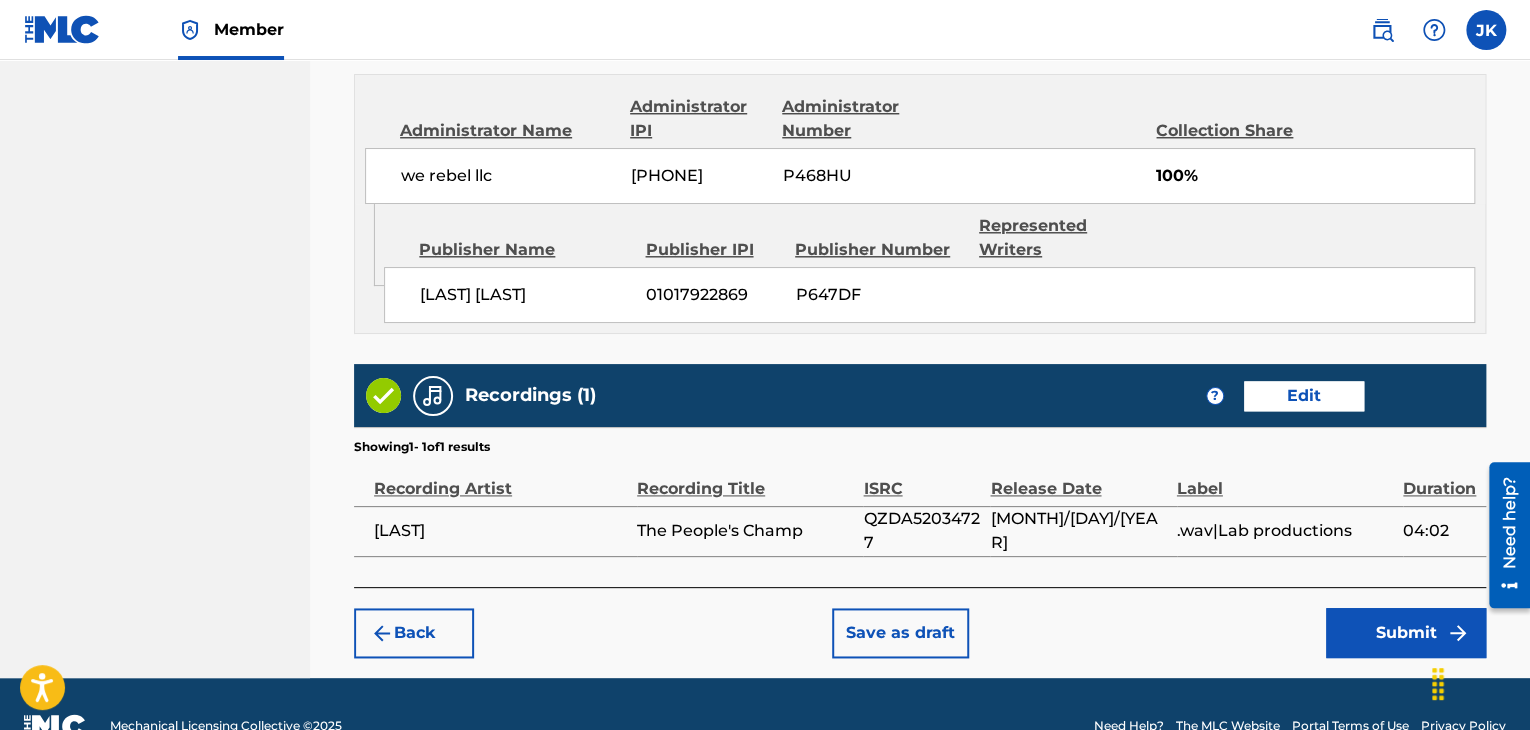 scroll, scrollTop: 1132, scrollLeft: 0, axis: vertical 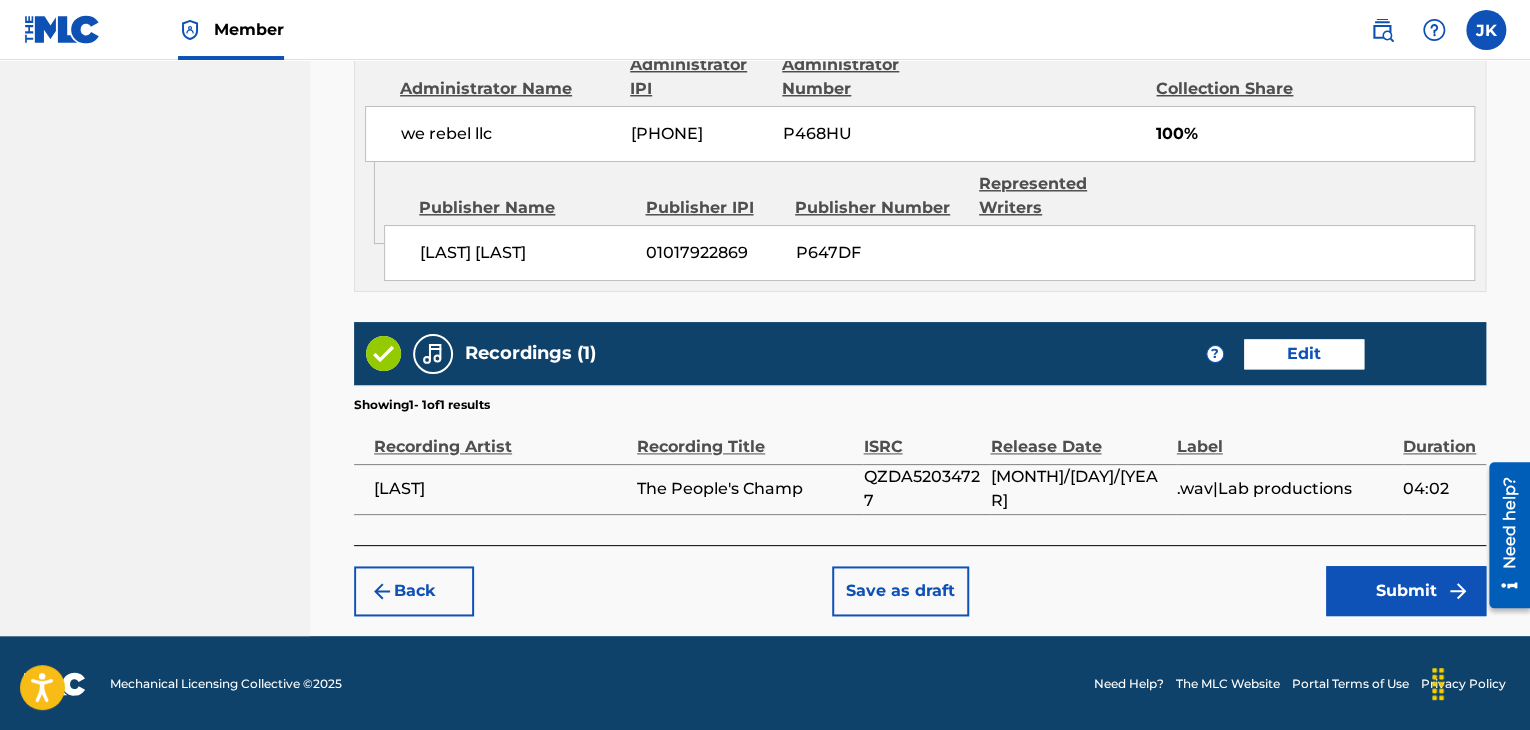 click on "Submit" at bounding box center (1406, 591) 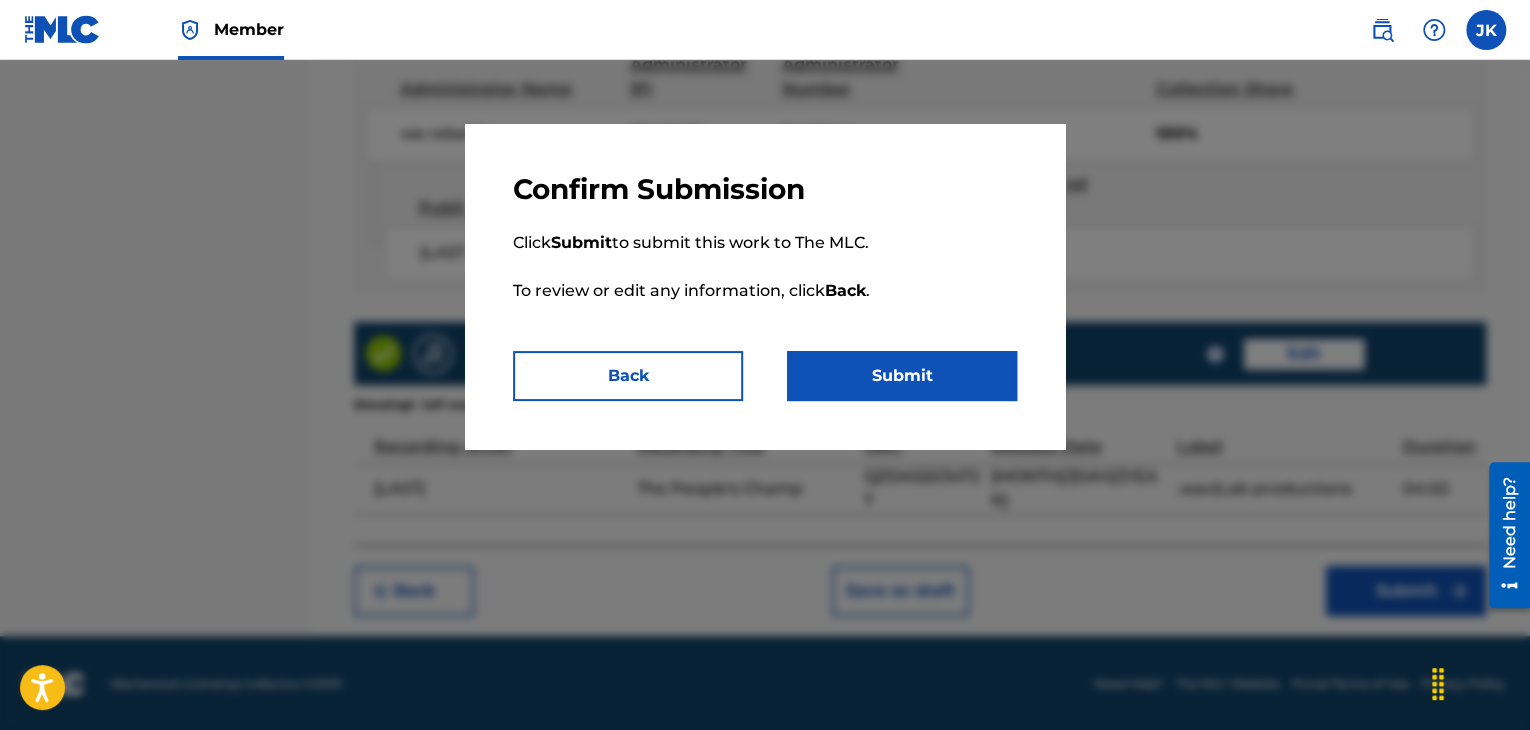 click on "Submit" at bounding box center [902, 376] 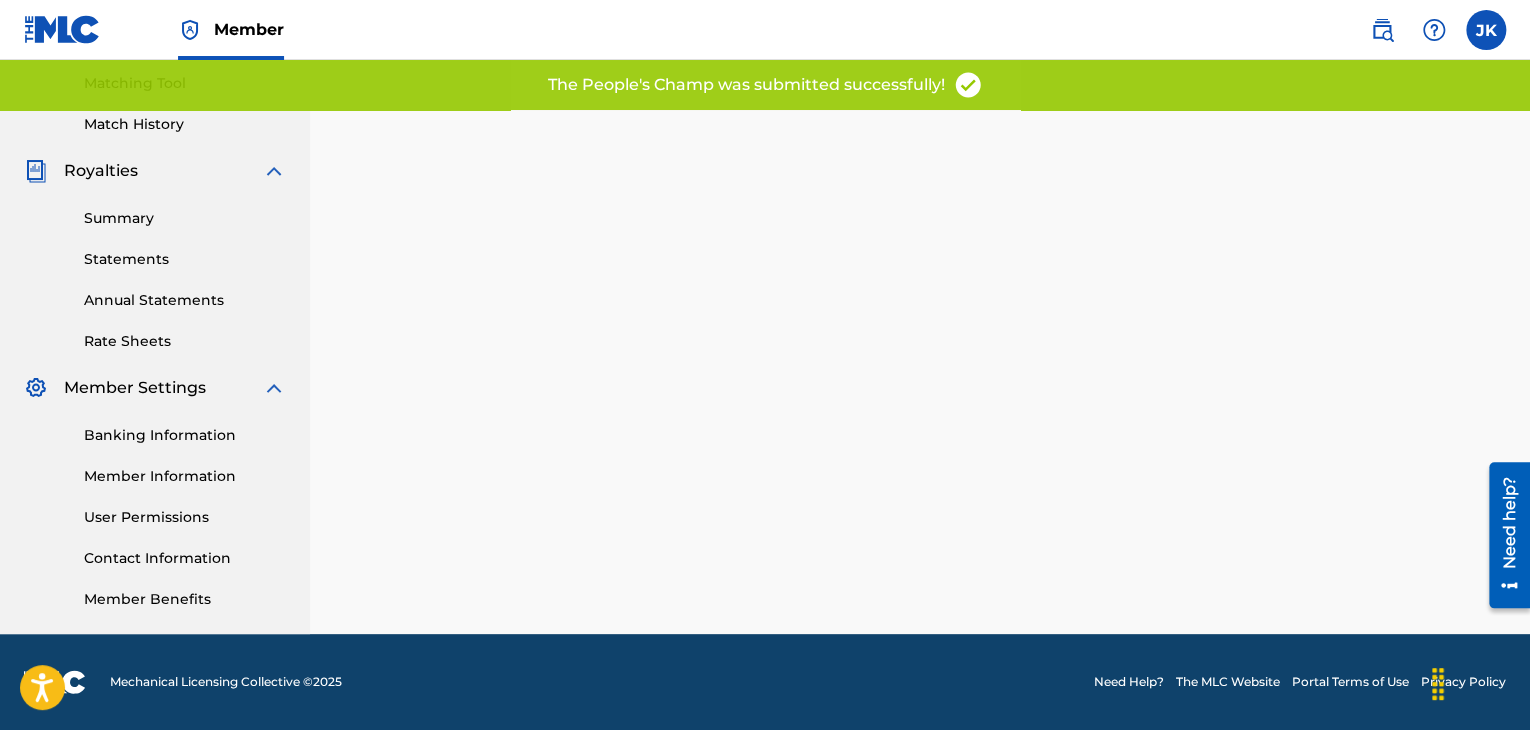 scroll, scrollTop: 0, scrollLeft: 0, axis: both 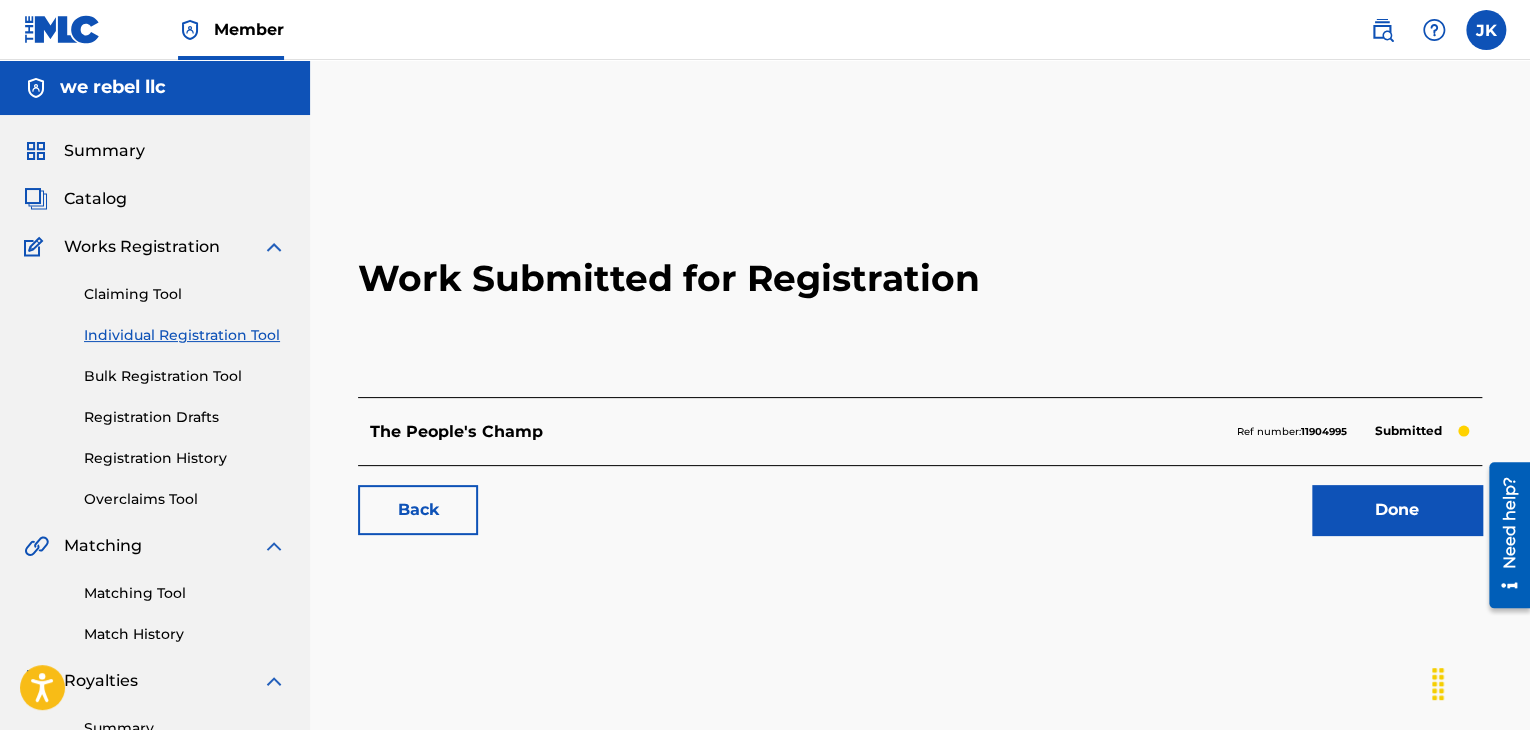 click on "Done" at bounding box center [1397, 510] 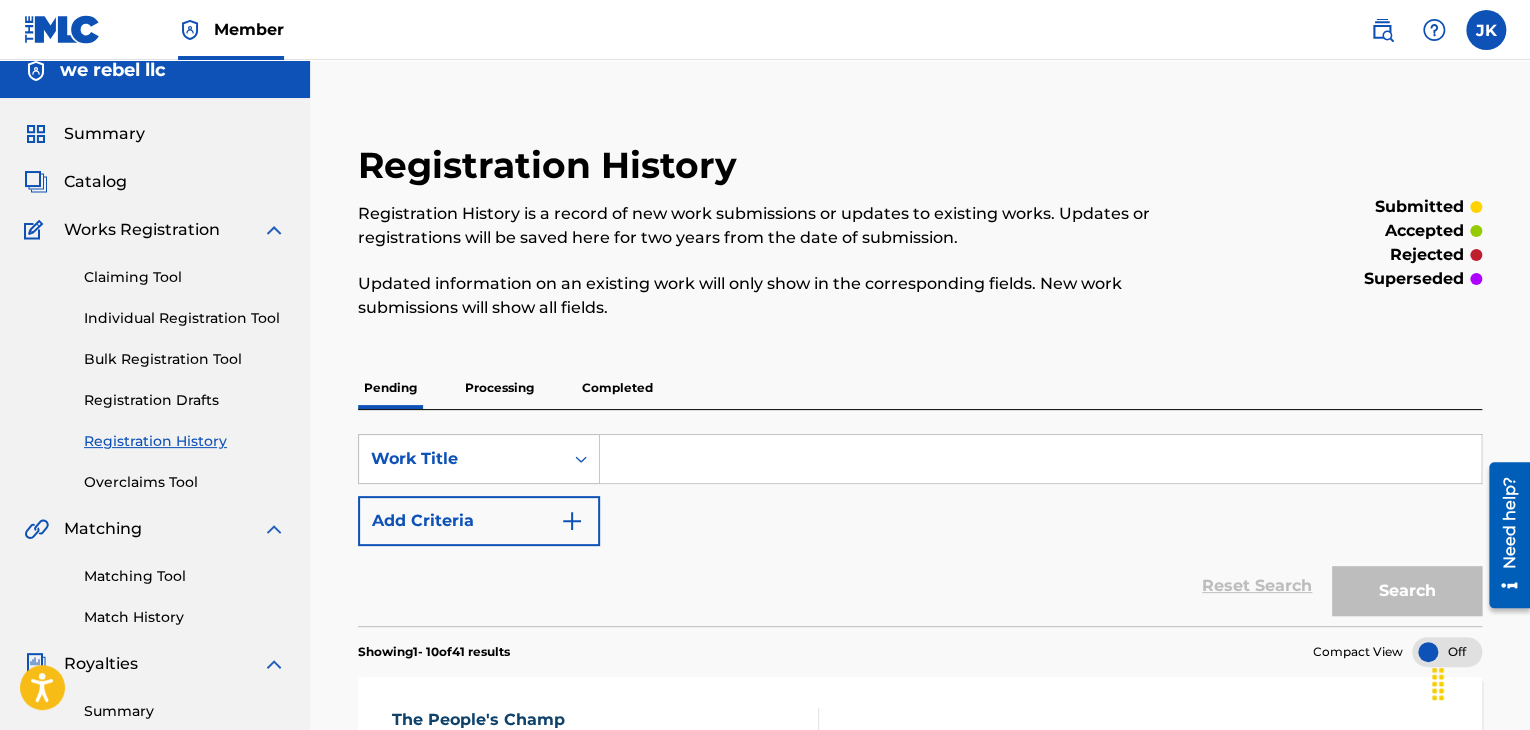 scroll, scrollTop: 0, scrollLeft: 0, axis: both 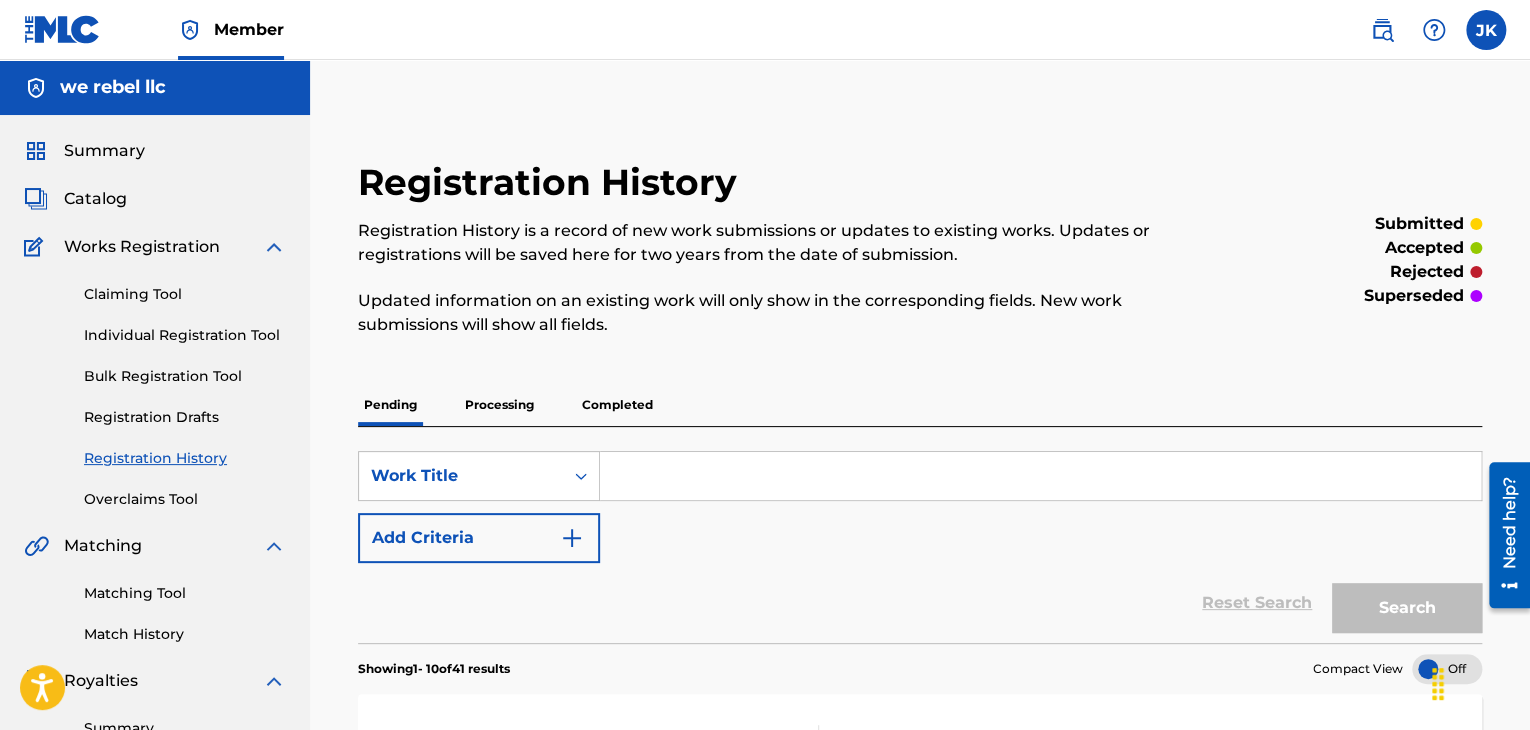 click on "Individual Registration Tool" at bounding box center (185, 335) 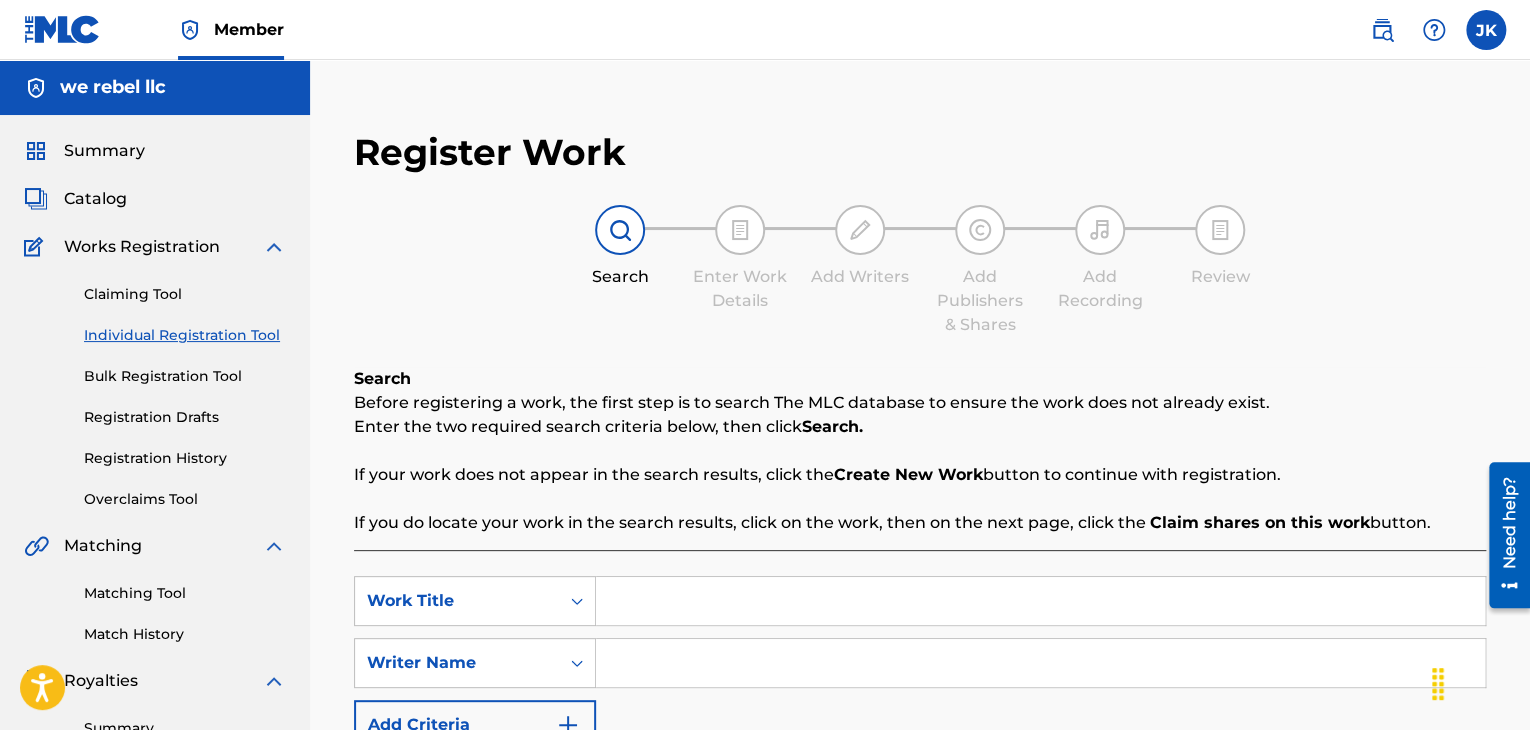 click at bounding box center [1040, 601] 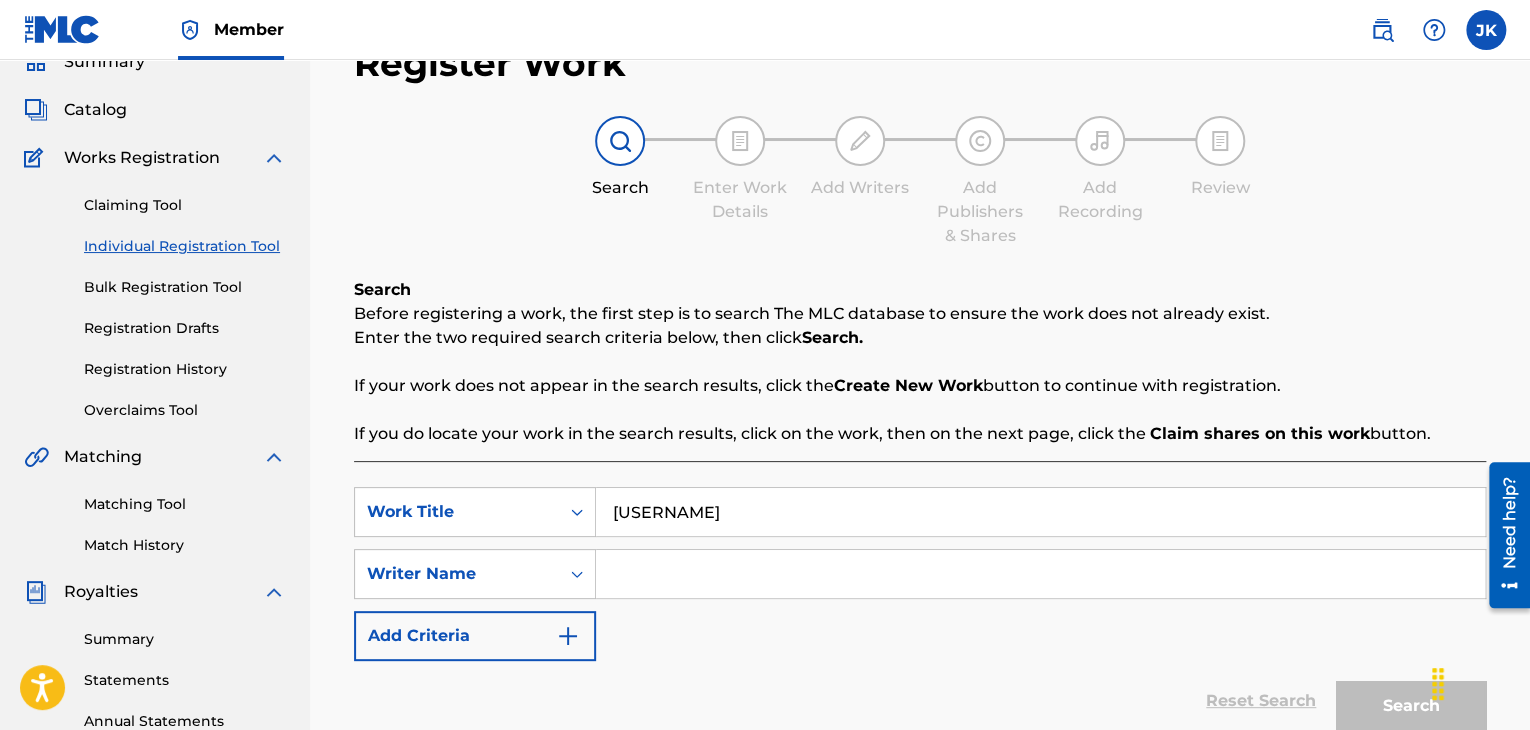 scroll, scrollTop: 200, scrollLeft: 0, axis: vertical 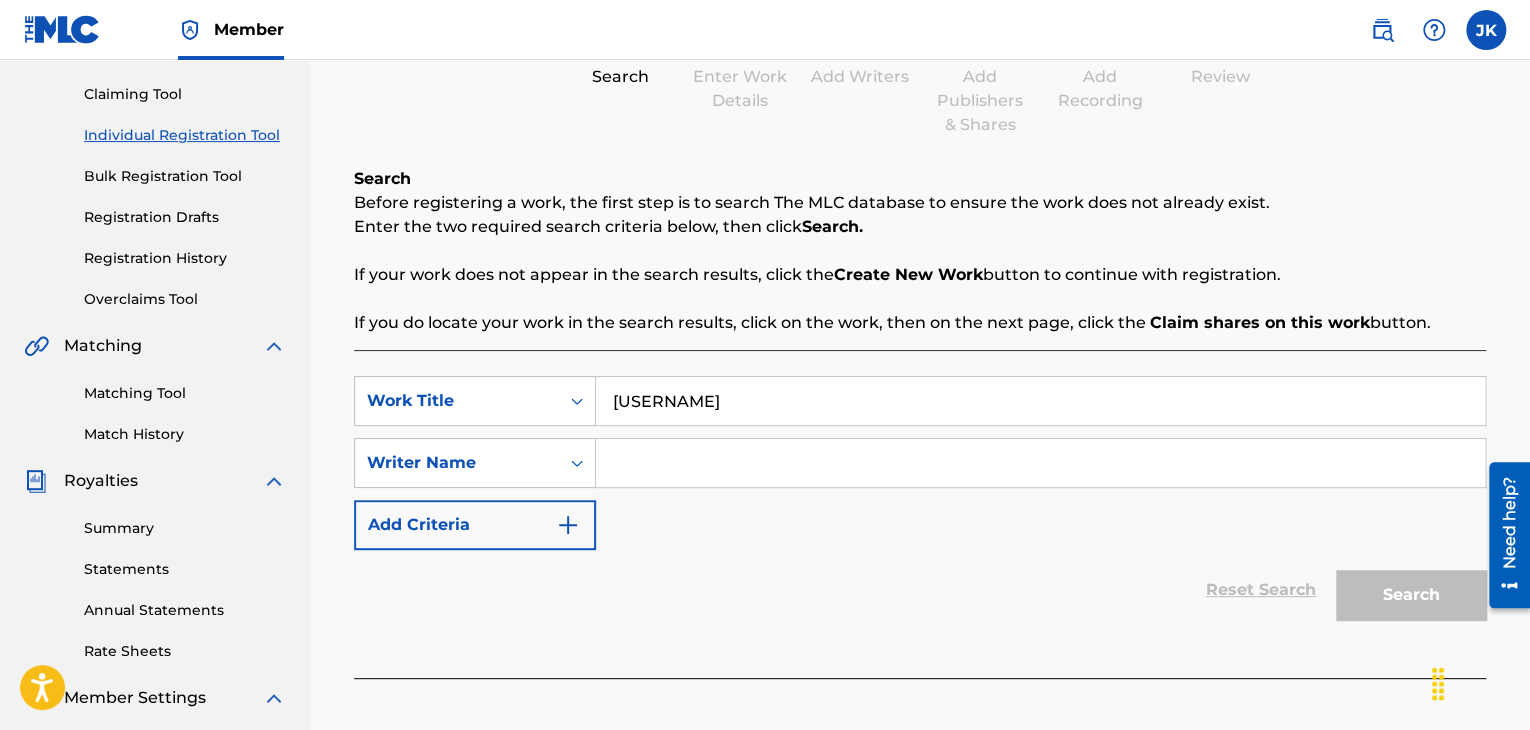 type on "[USERNAME]" 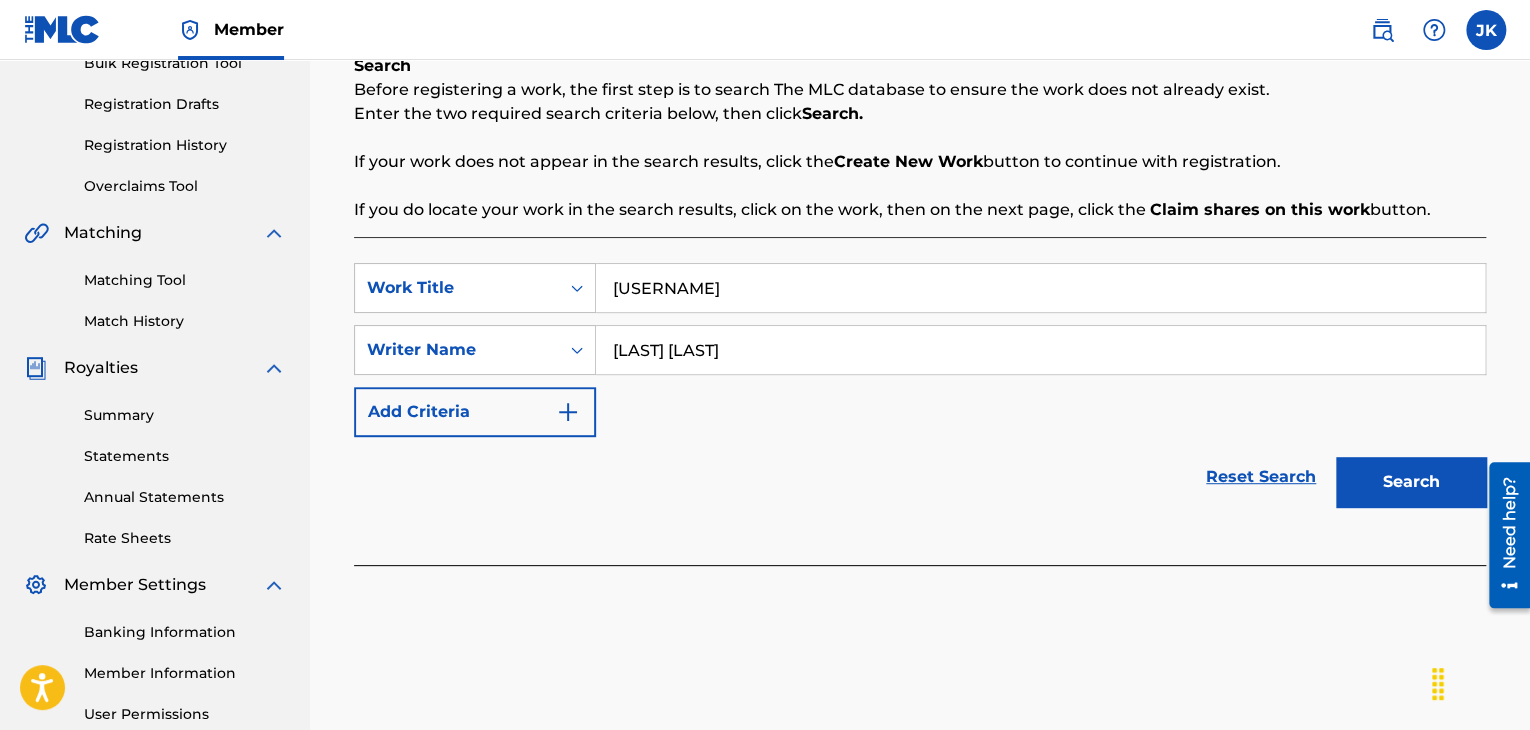 scroll, scrollTop: 400, scrollLeft: 0, axis: vertical 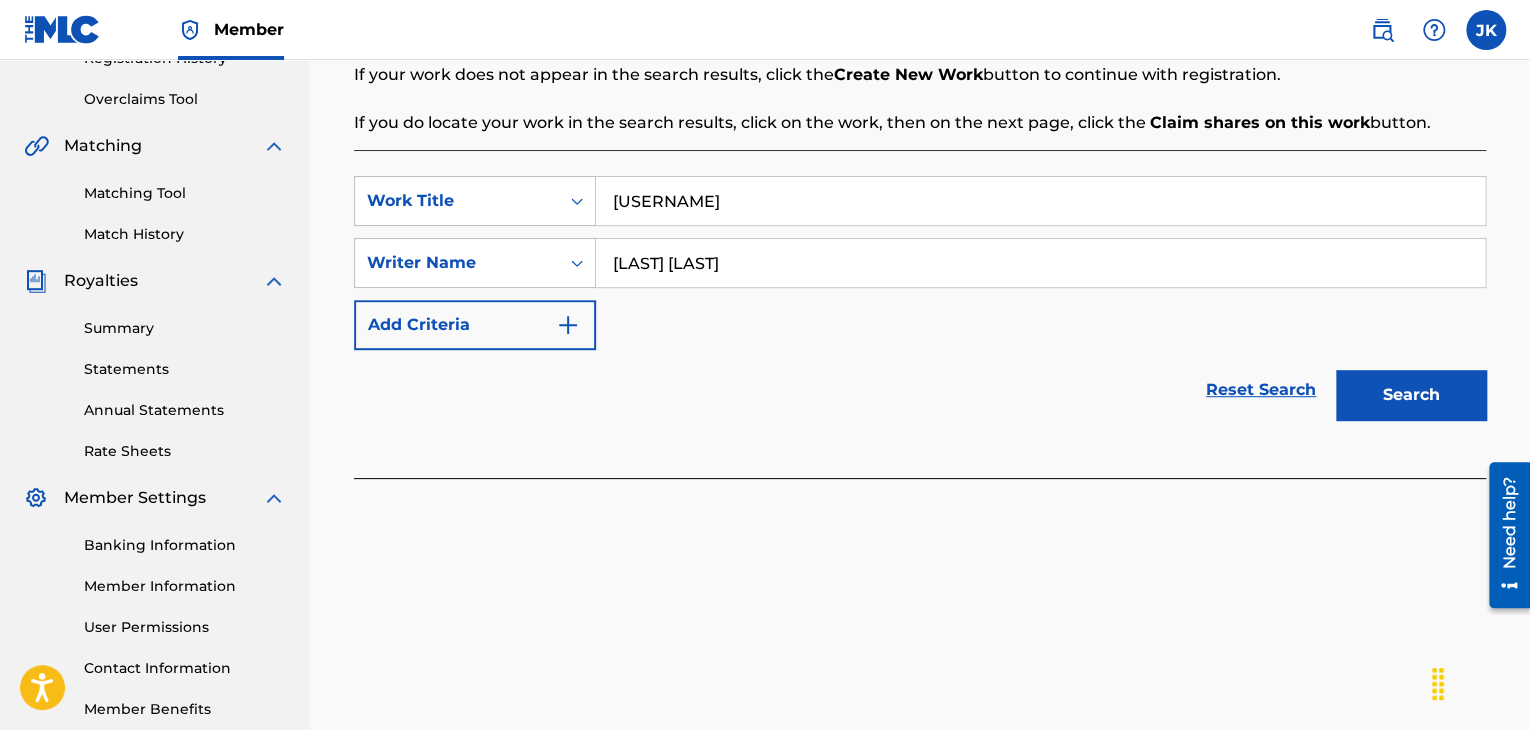 click on "Search" at bounding box center (1411, 395) 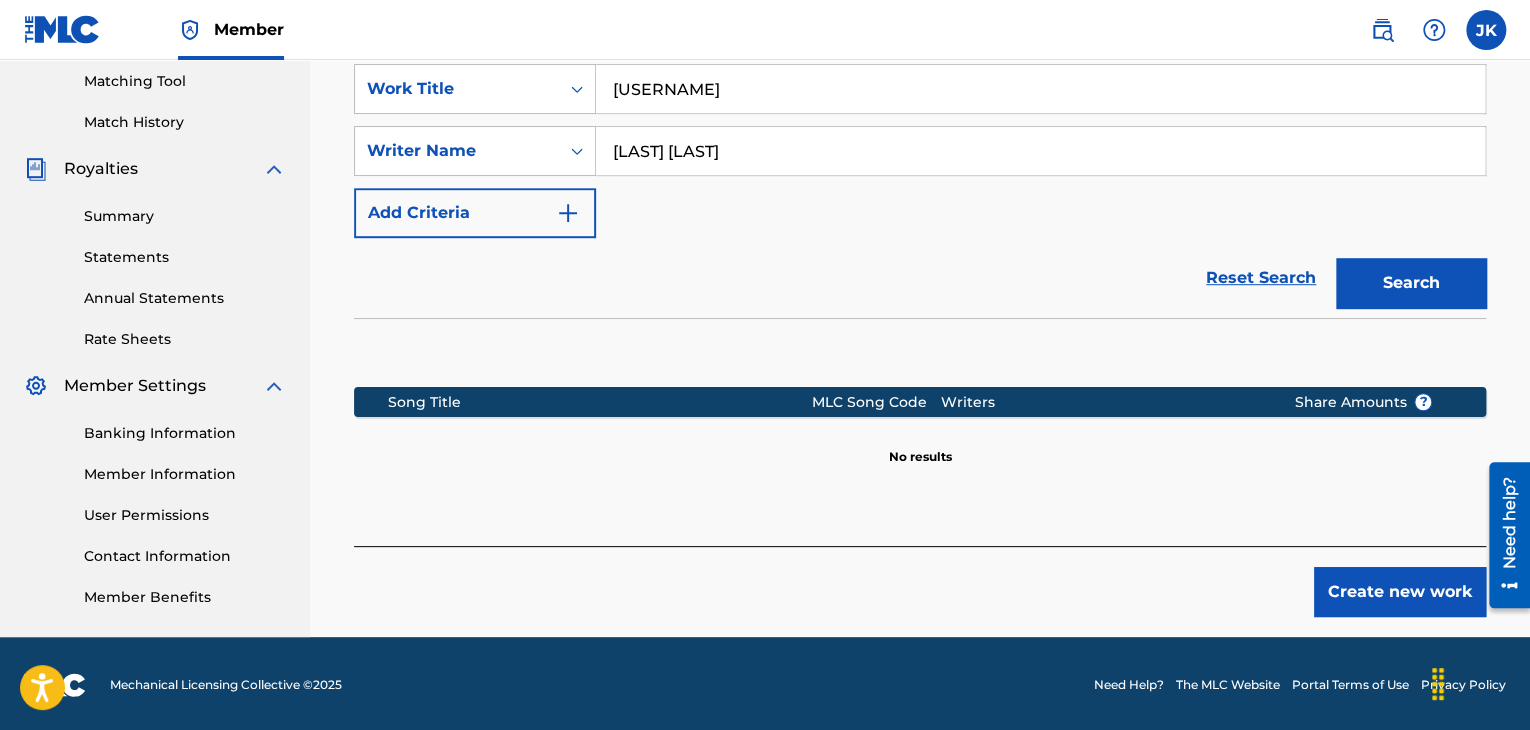 scroll, scrollTop: 515, scrollLeft: 0, axis: vertical 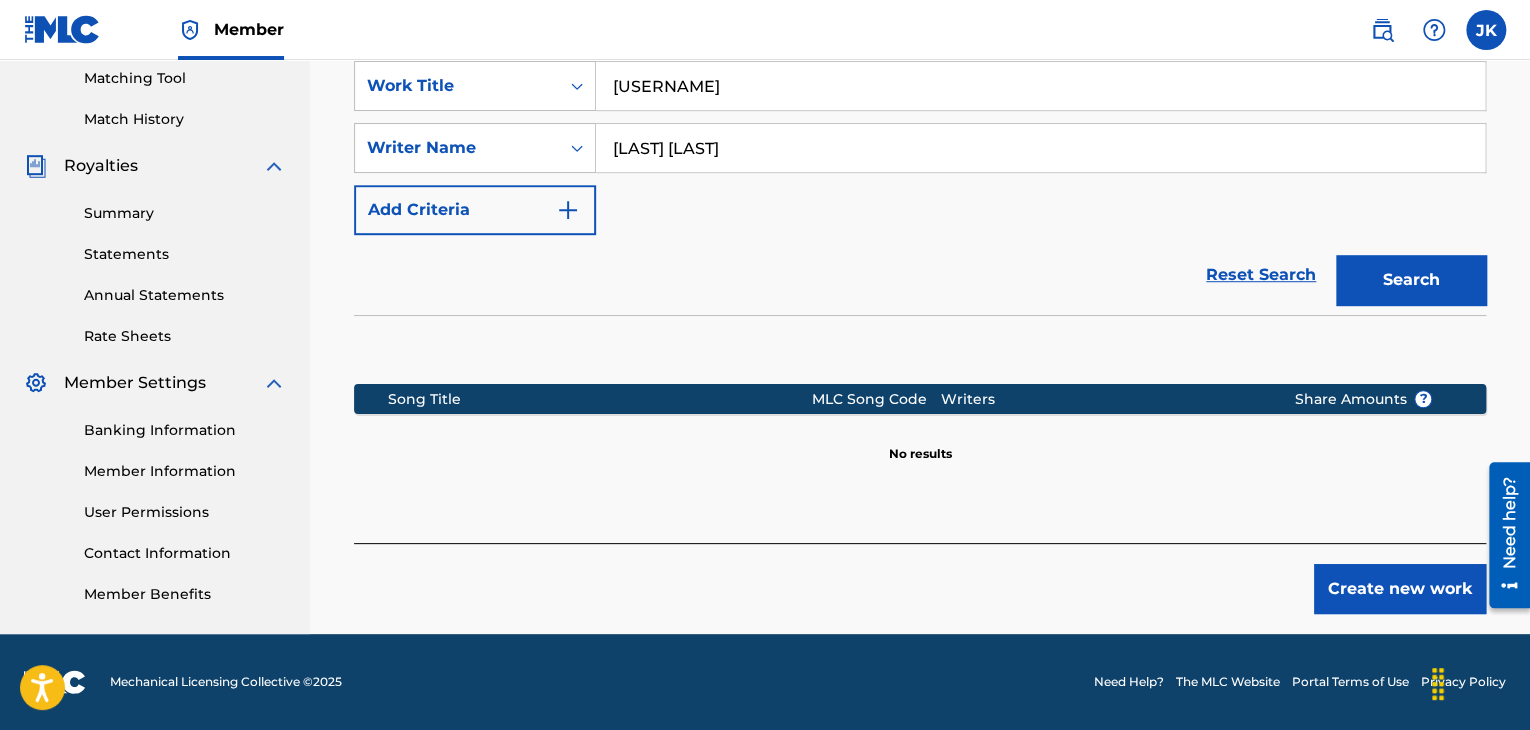 click on "Create new work" at bounding box center (1400, 589) 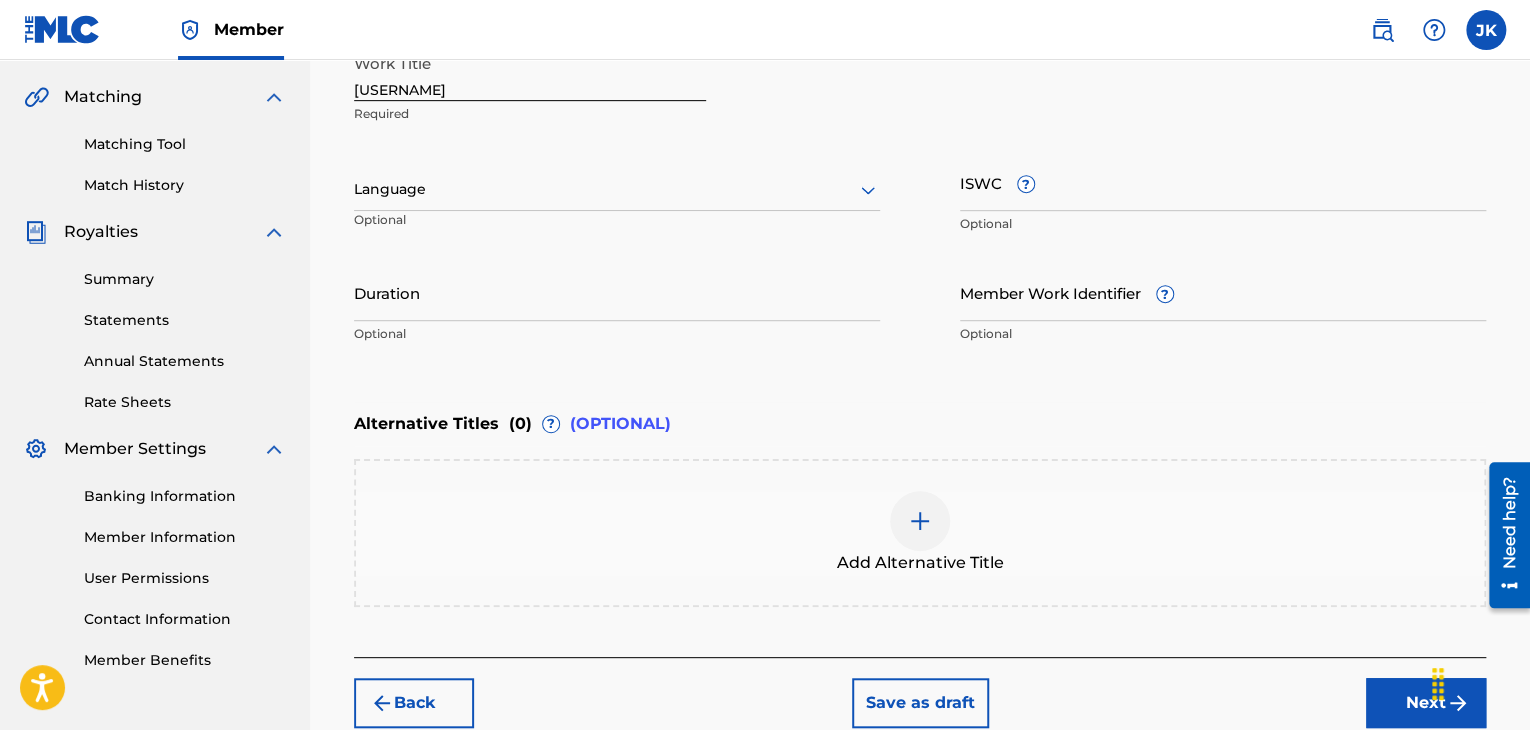 scroll, scrollTop: 415, scrollLeft: 0, axis: vertical 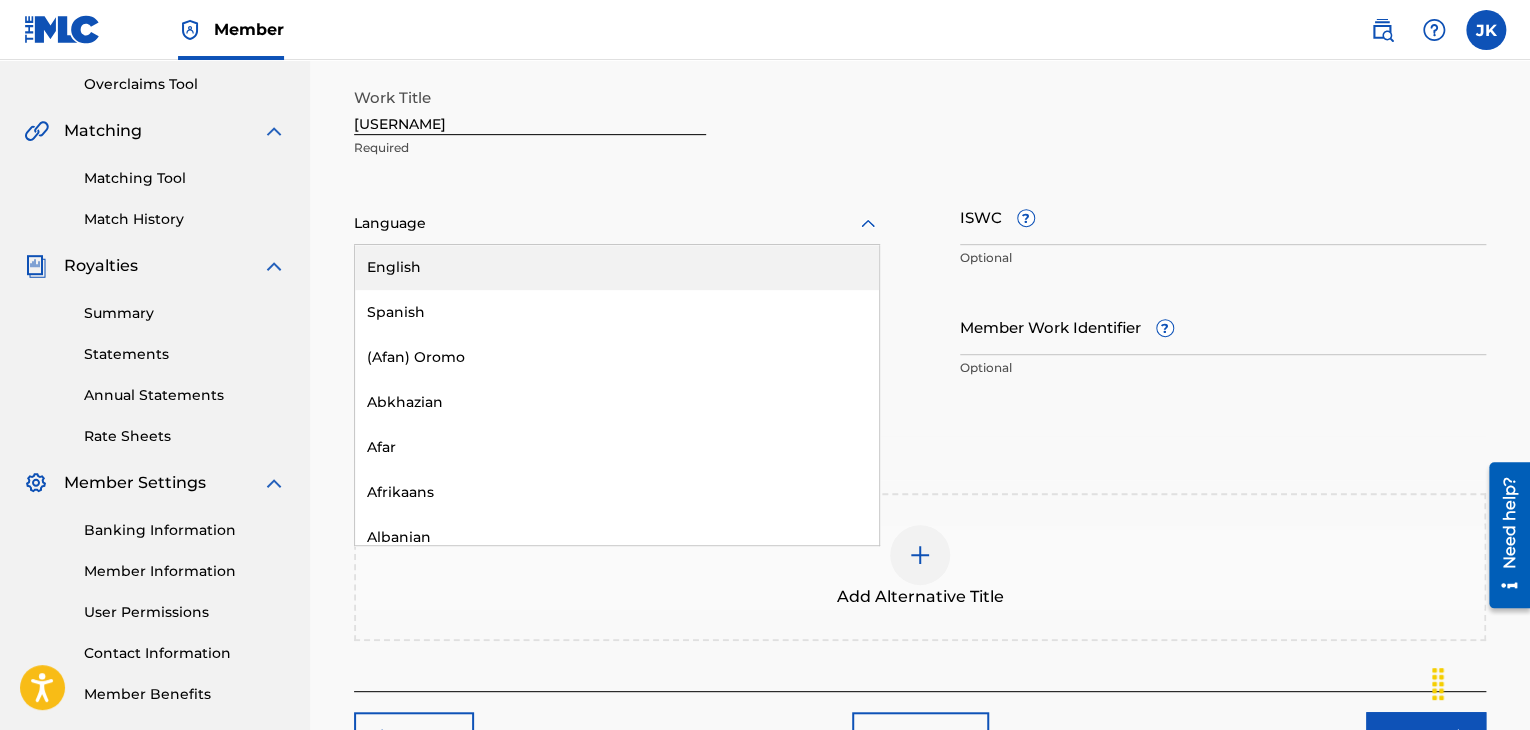 click at bounding box center (617, 223) 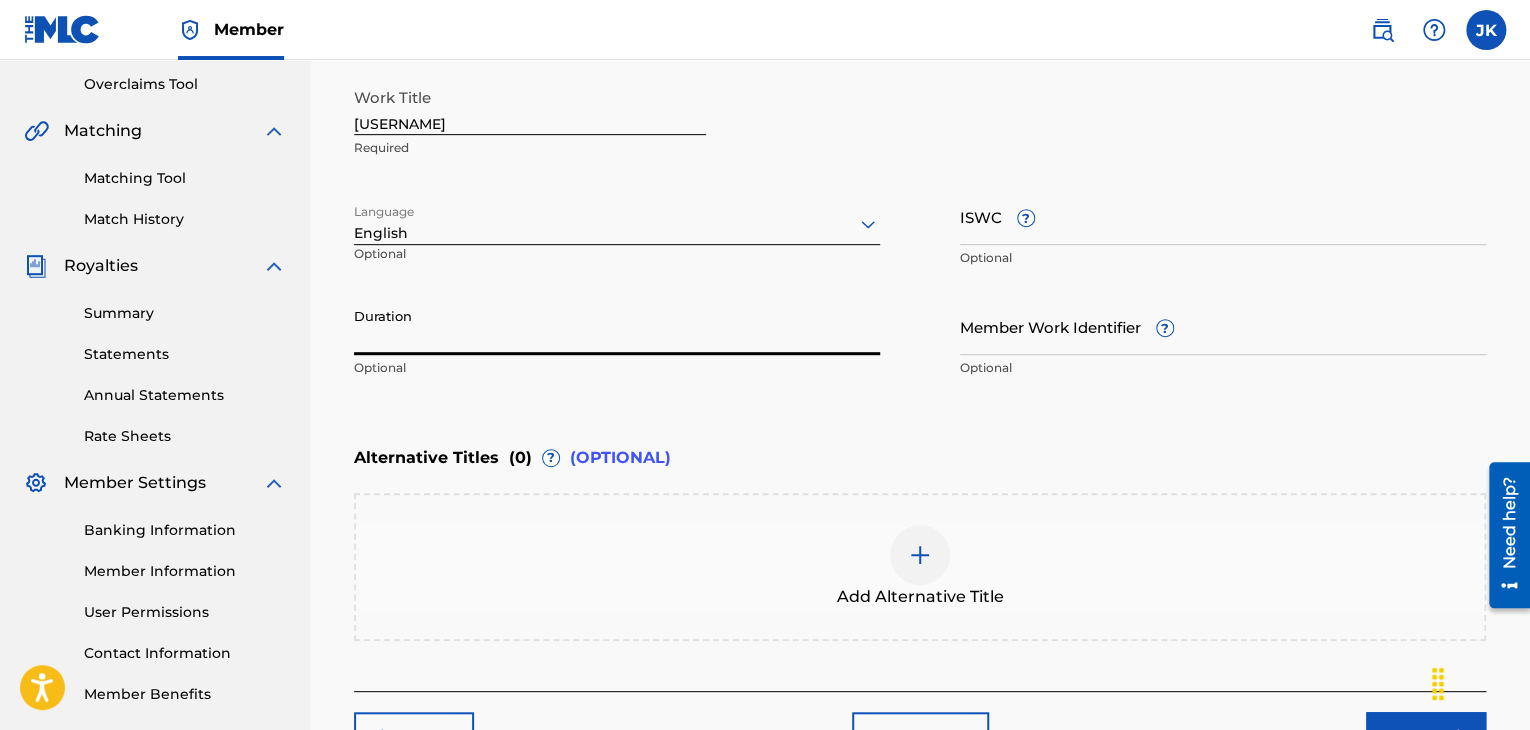 click on "Duration" at bounding box center [617, 326] 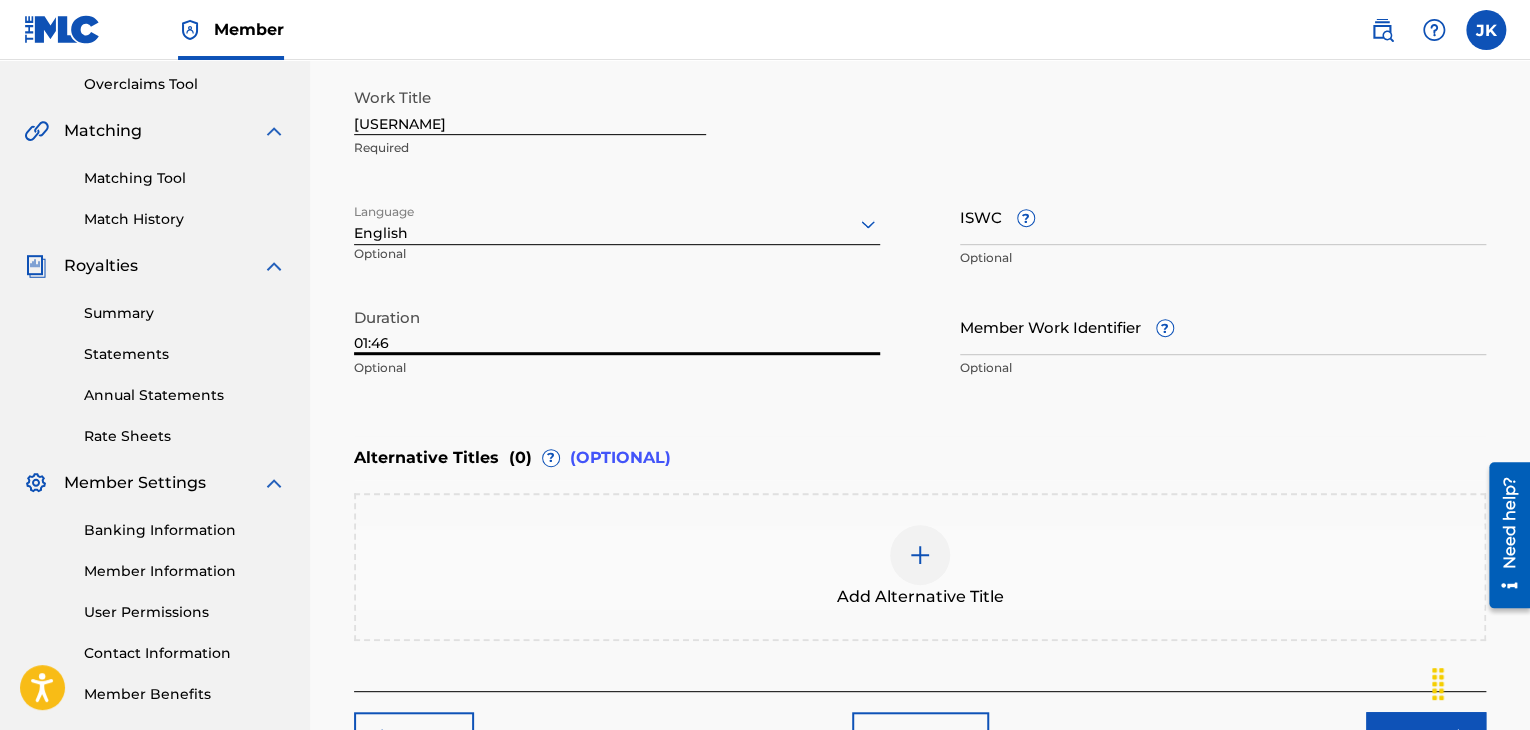 type on "01:46" 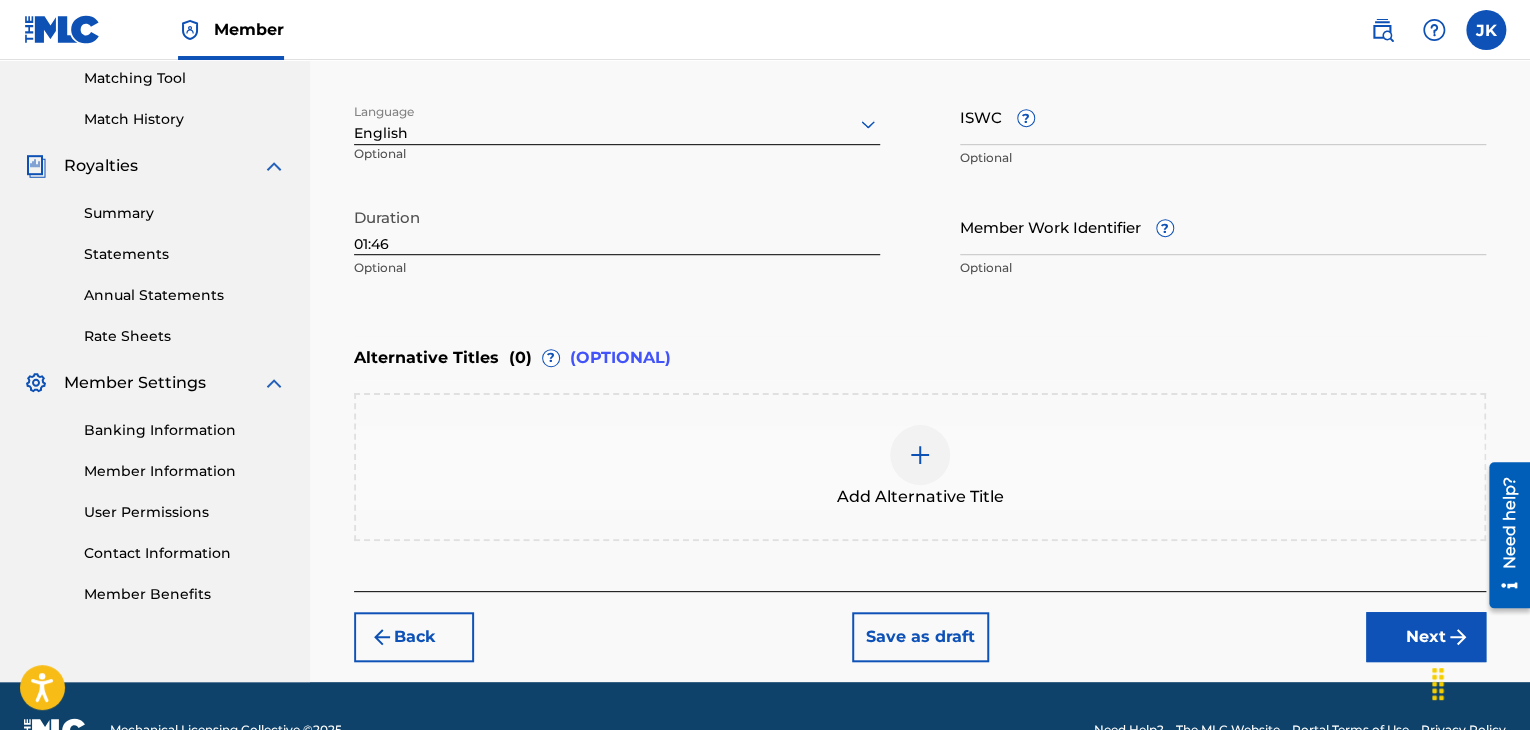 click on "Next" at bounding box center (1426, 637) 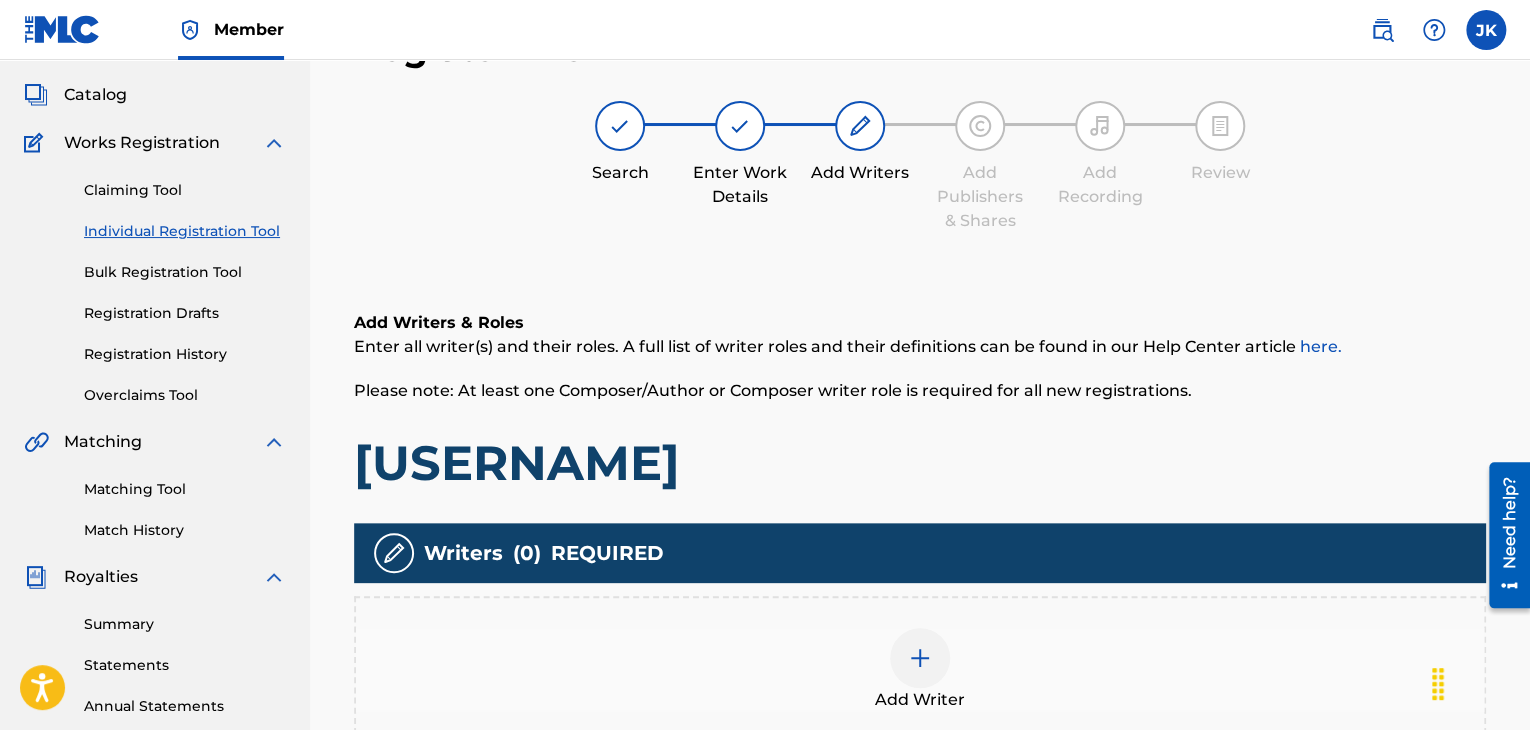 scroll, scrollTop: 90, scrollLeft: 0, axis: vertical 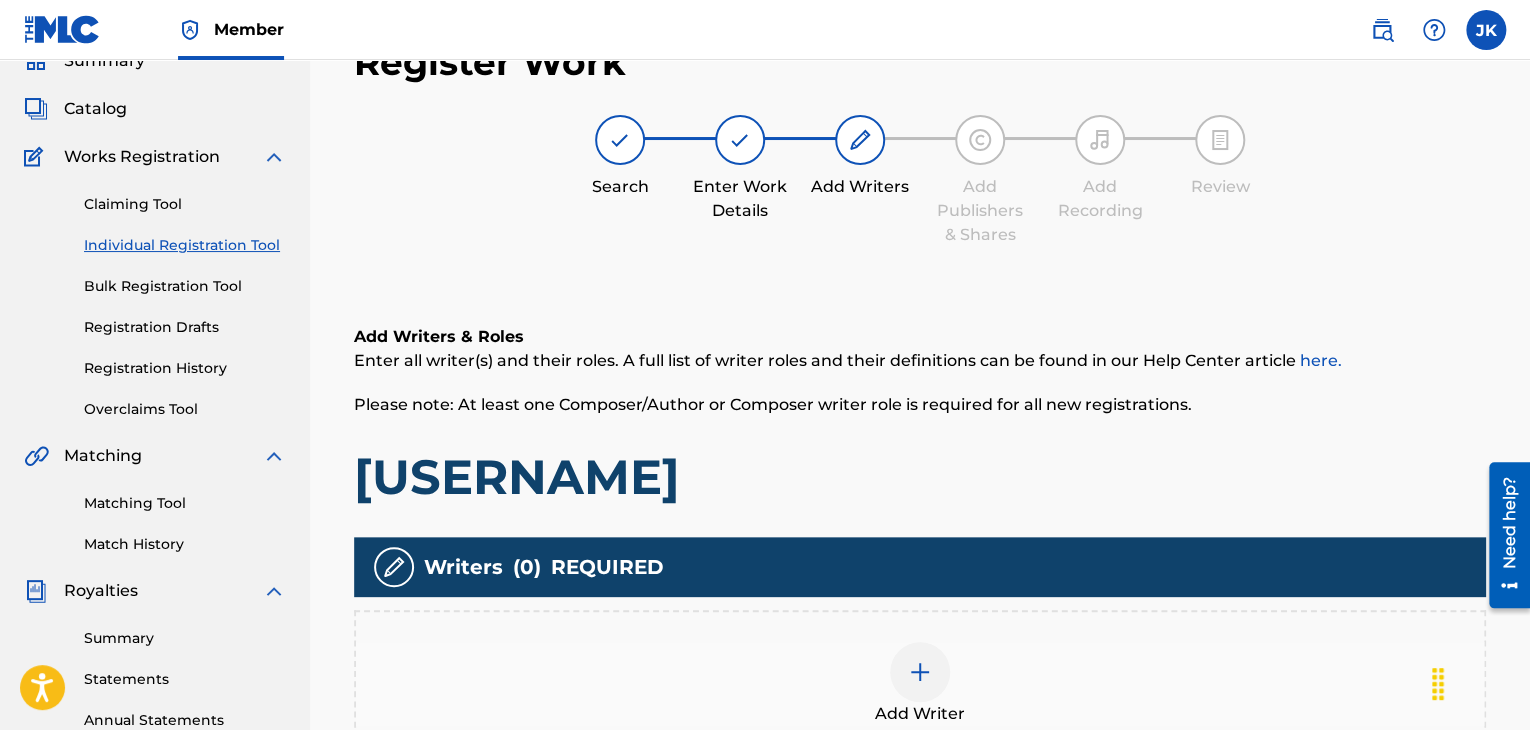 click at bounding box center (920, 672) 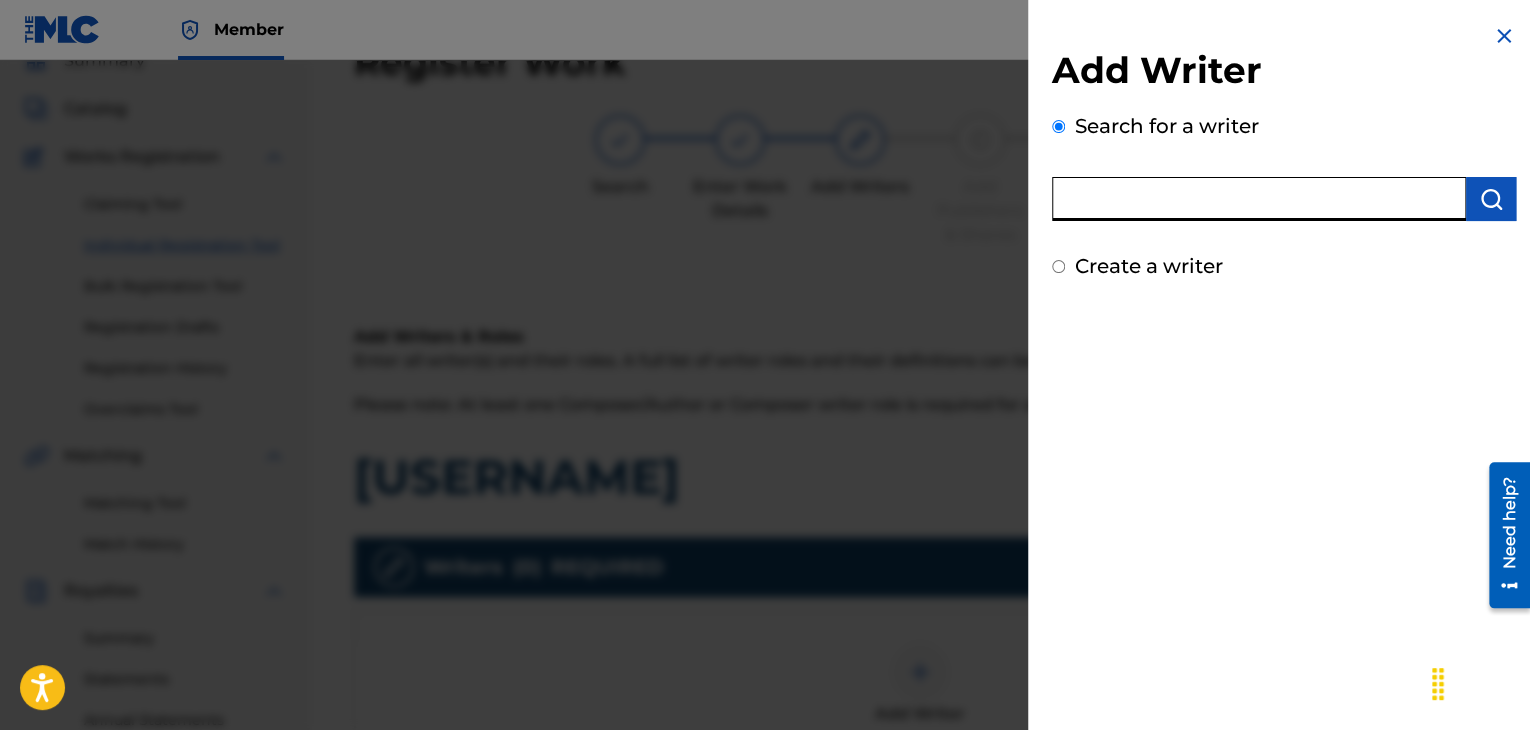 click at bounding box center [1259, 199] 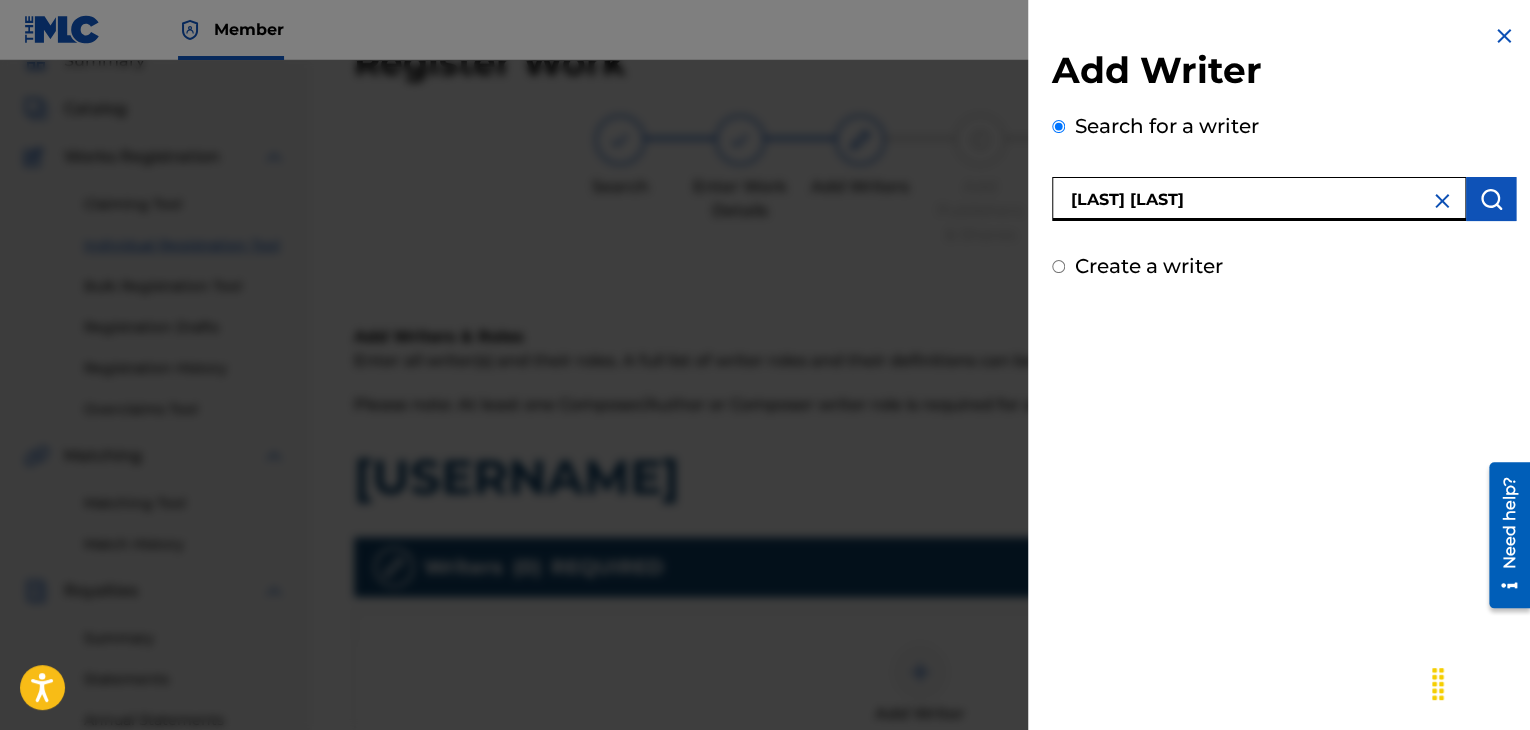 type on "[LAST] [LAST]" 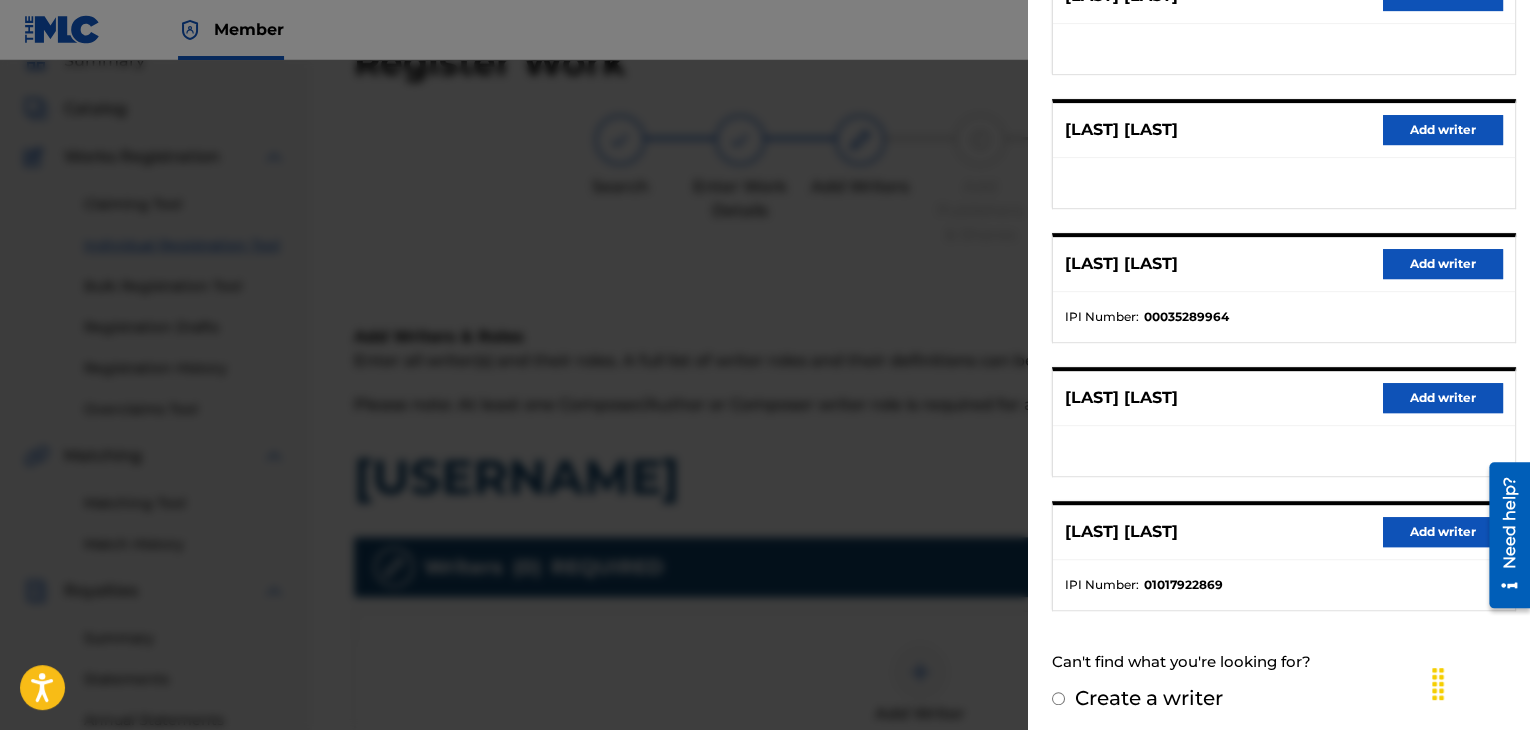 scroll, scrollTop: 310, scrollLeft: 0, axis: vertical 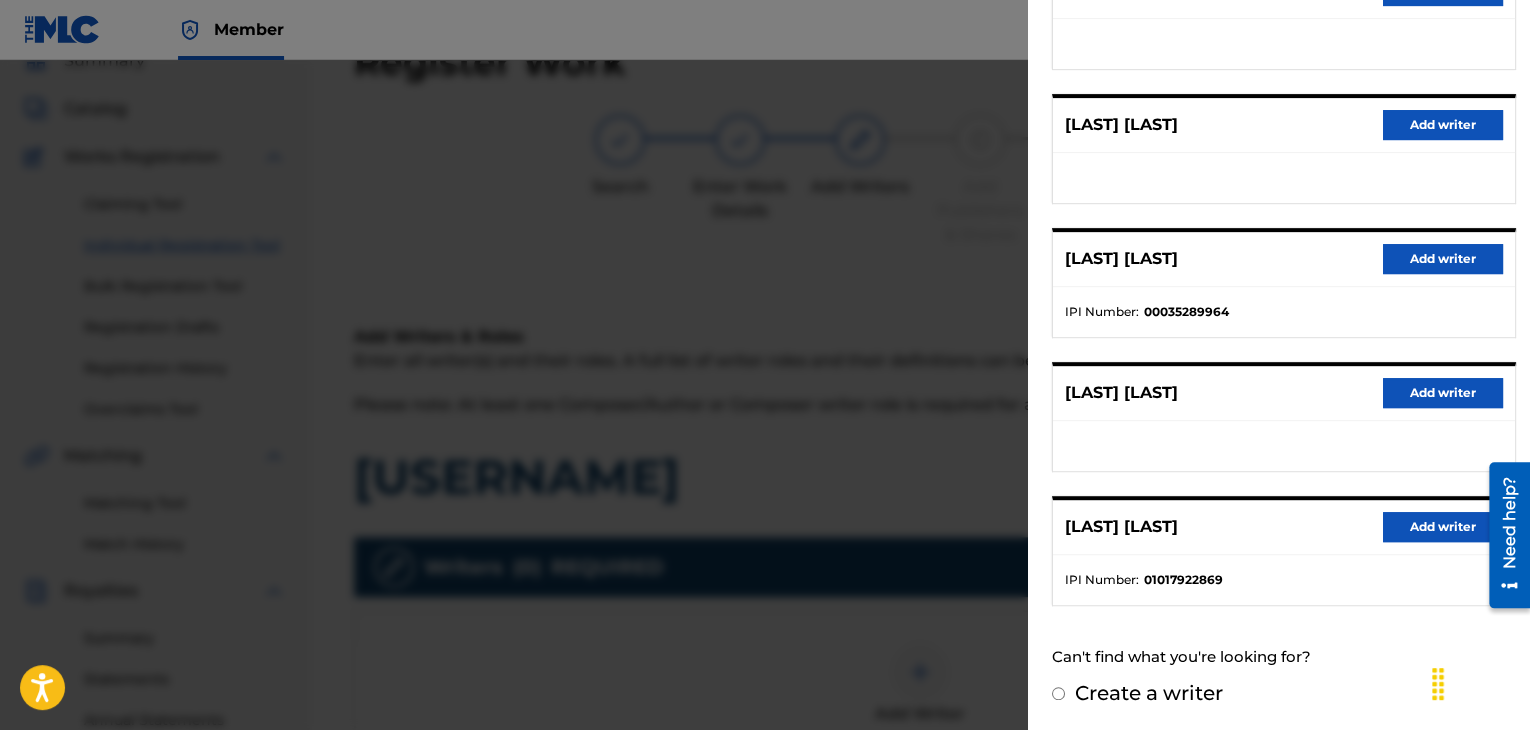 click on "Add writer" at bounding box center [1443, 527] 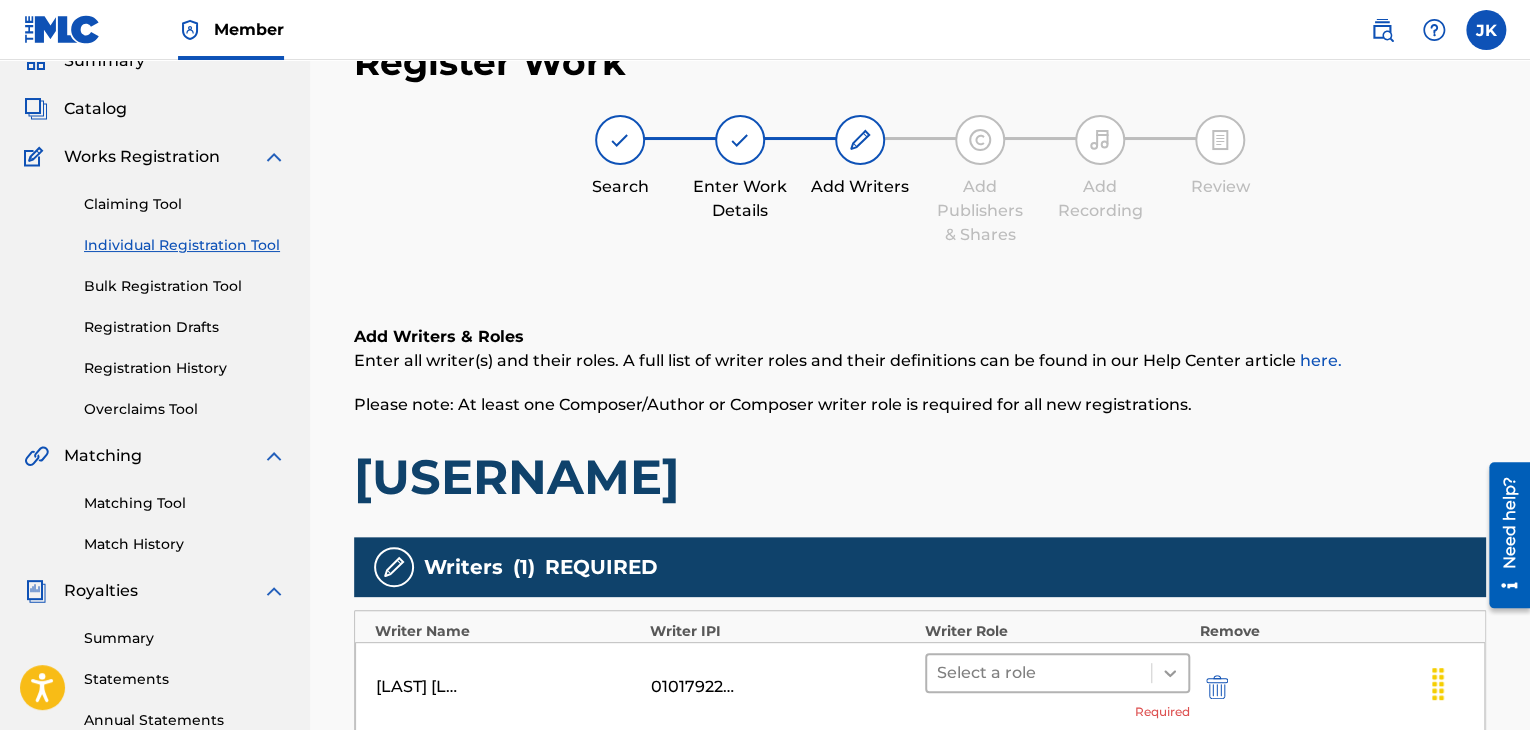 click 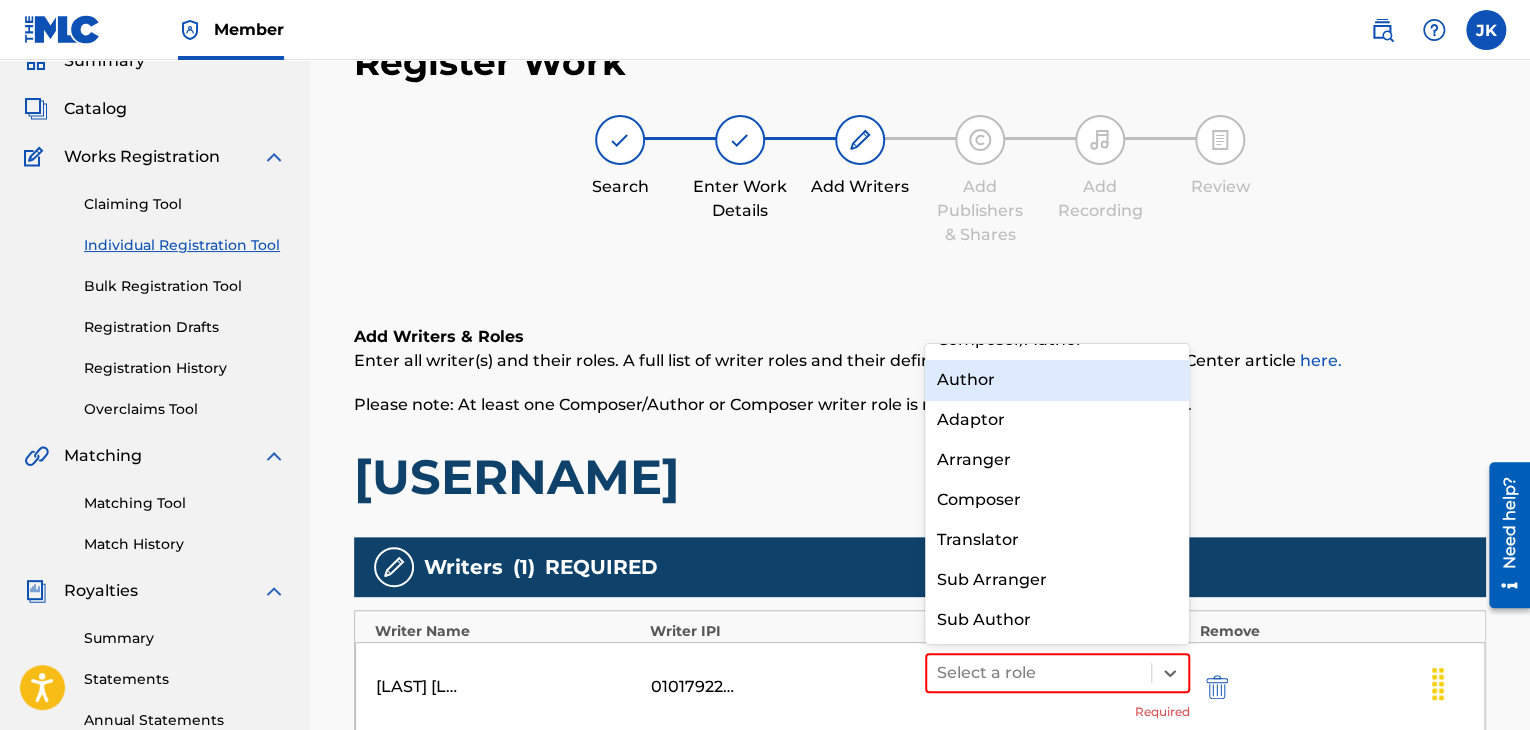 scroll, scrollTop: 0, scrollLeft: 0, axis: both 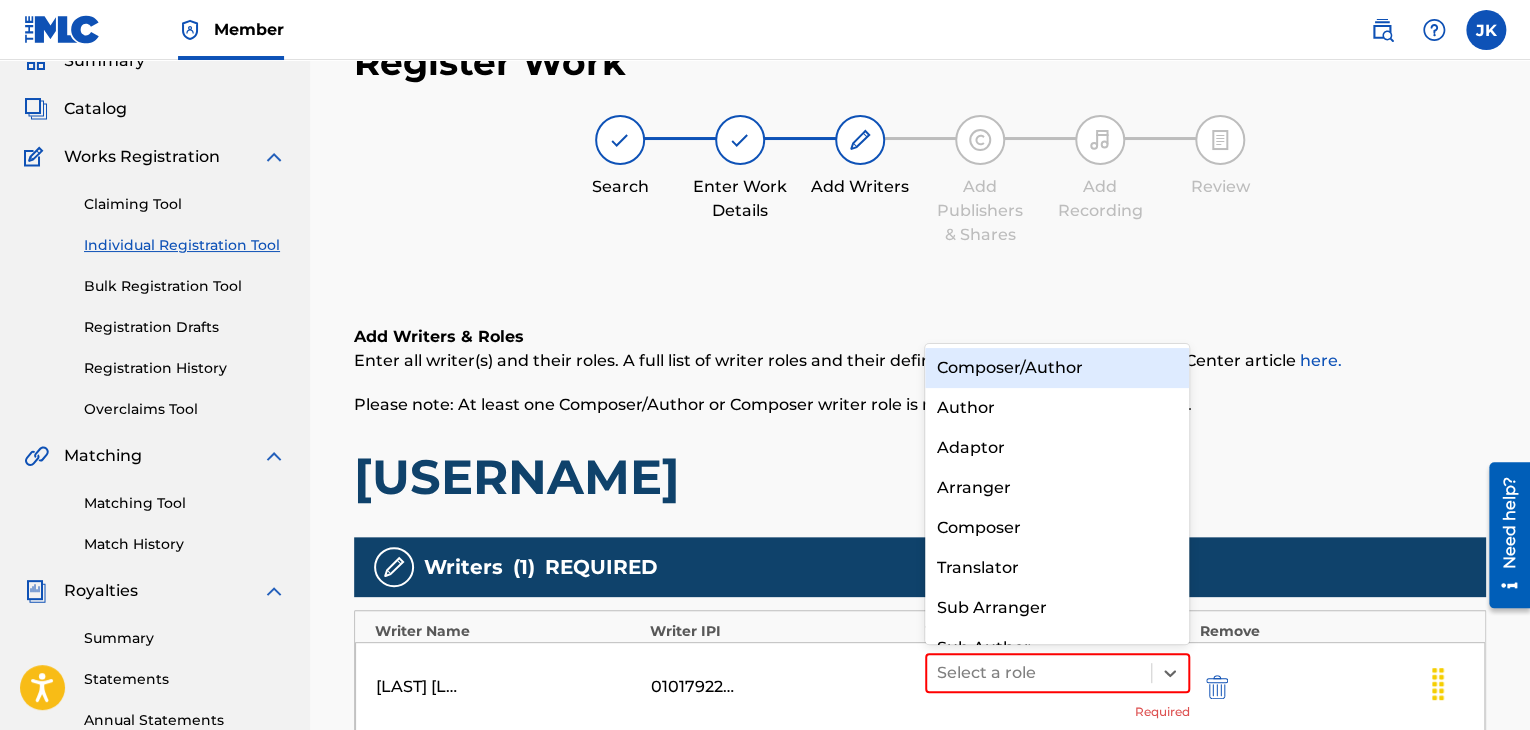 click on "Composer/Author" at bounding box center [1057, 368] 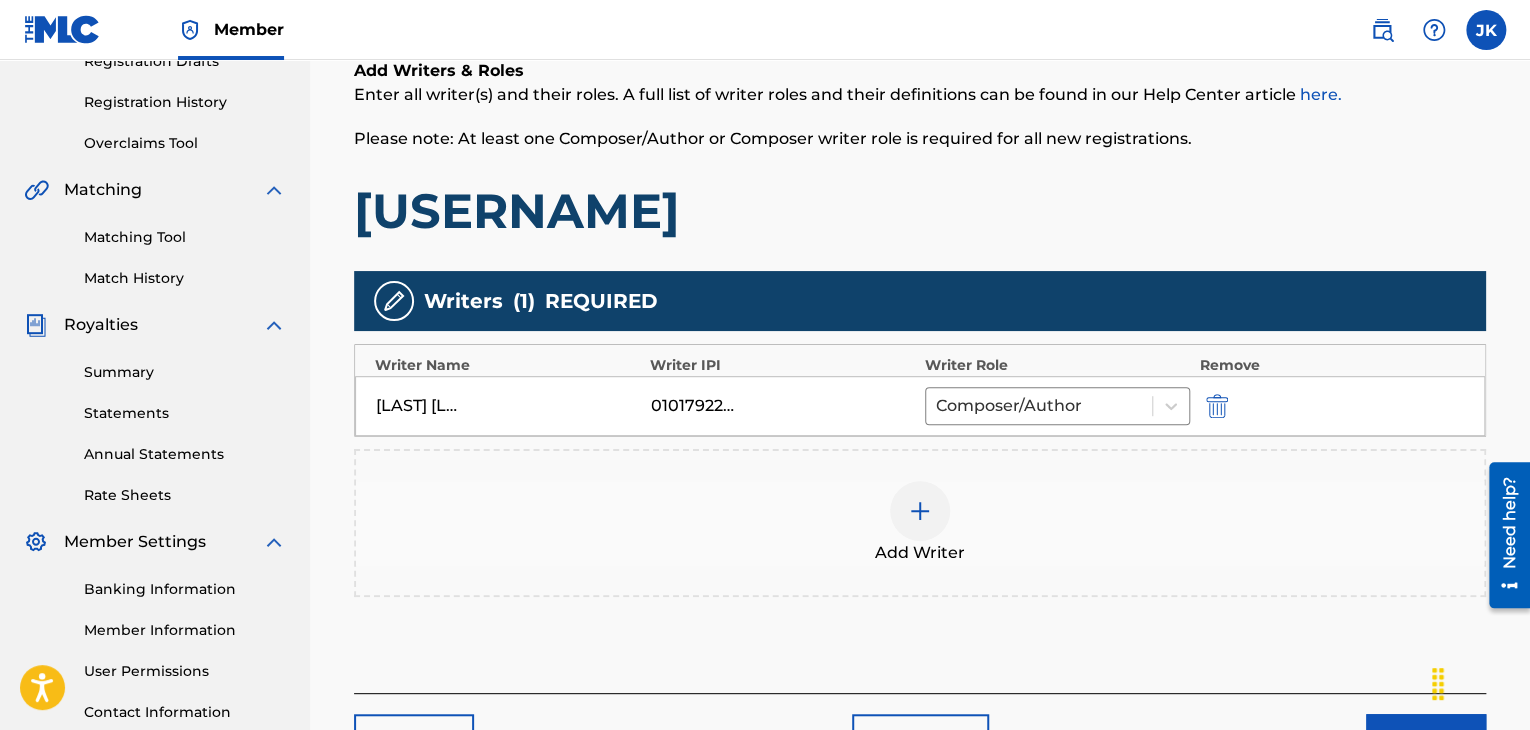 scroll, scrollTop: 390, scrollLeft: 0, axis: vertical 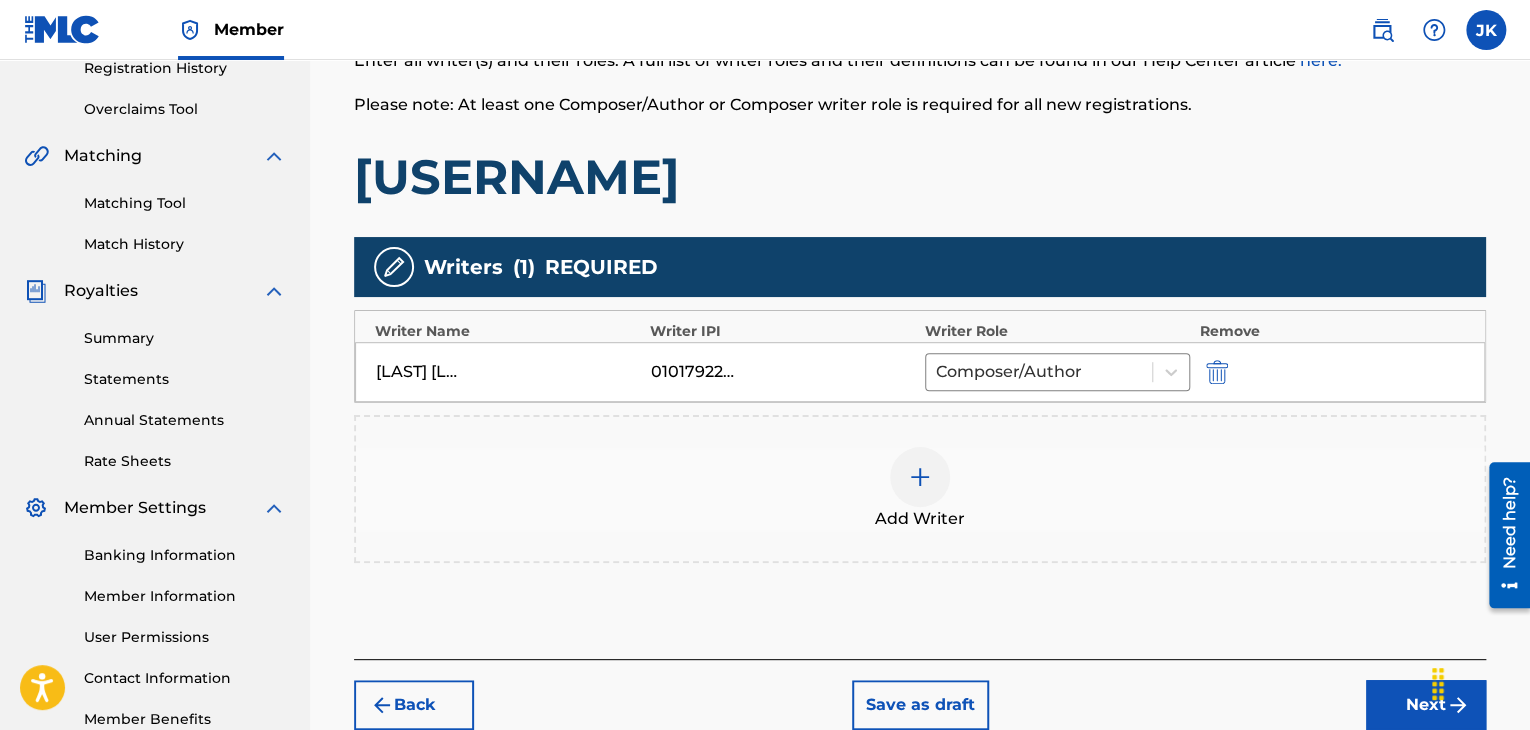 click on "Next" at bounding box center (1426, 705) 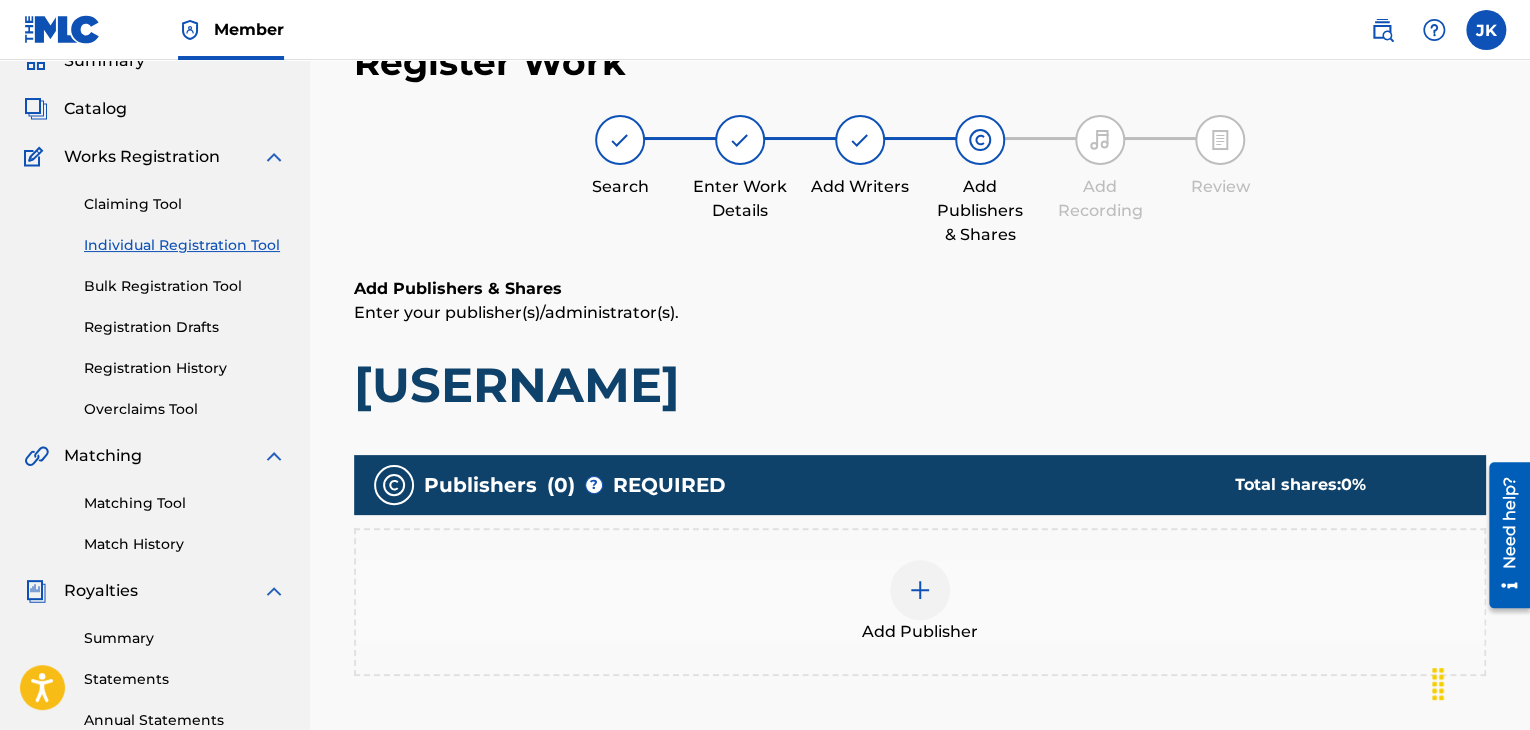 scroll, scrollTop: 290, scrollLeft: 0, axis: vertical 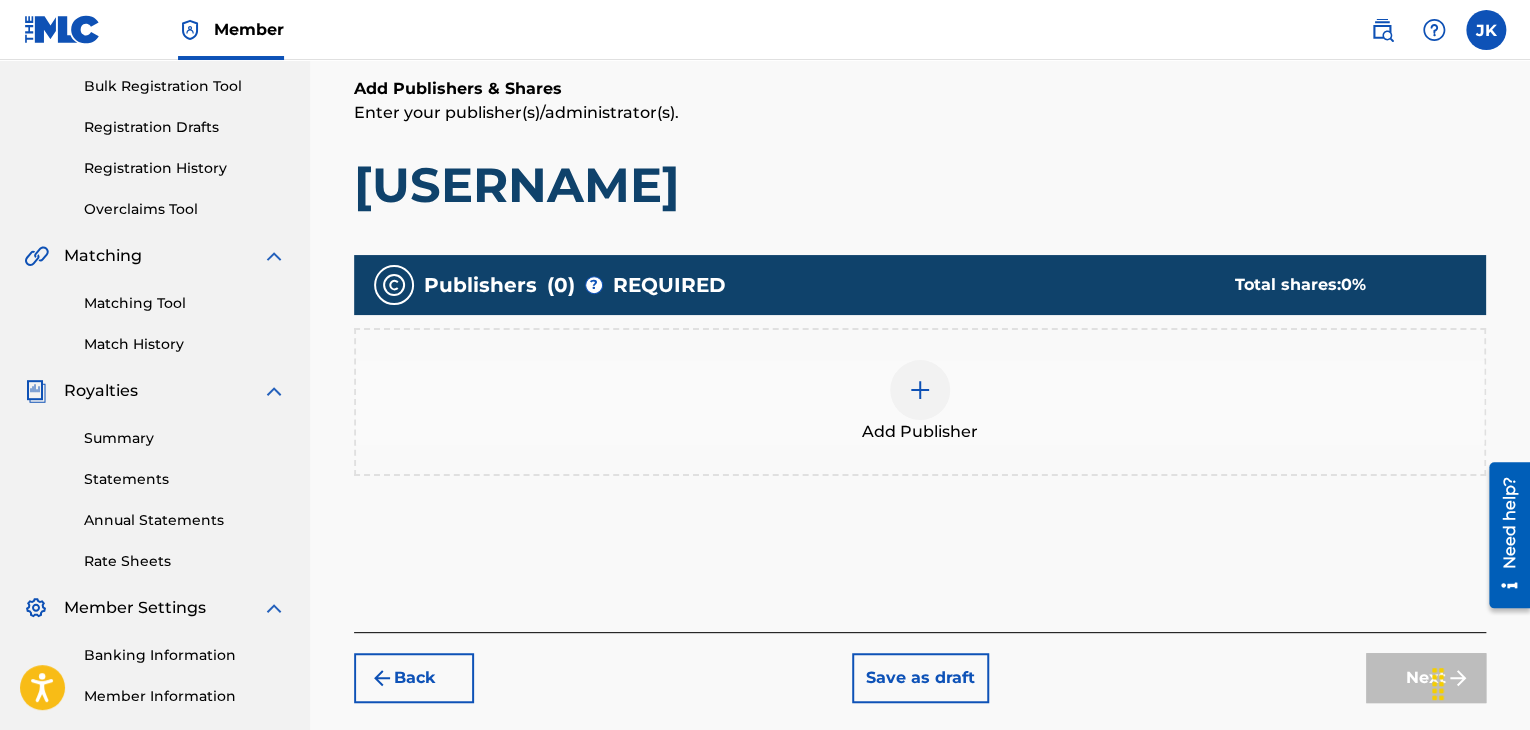 click at bounding box center [920, 390] 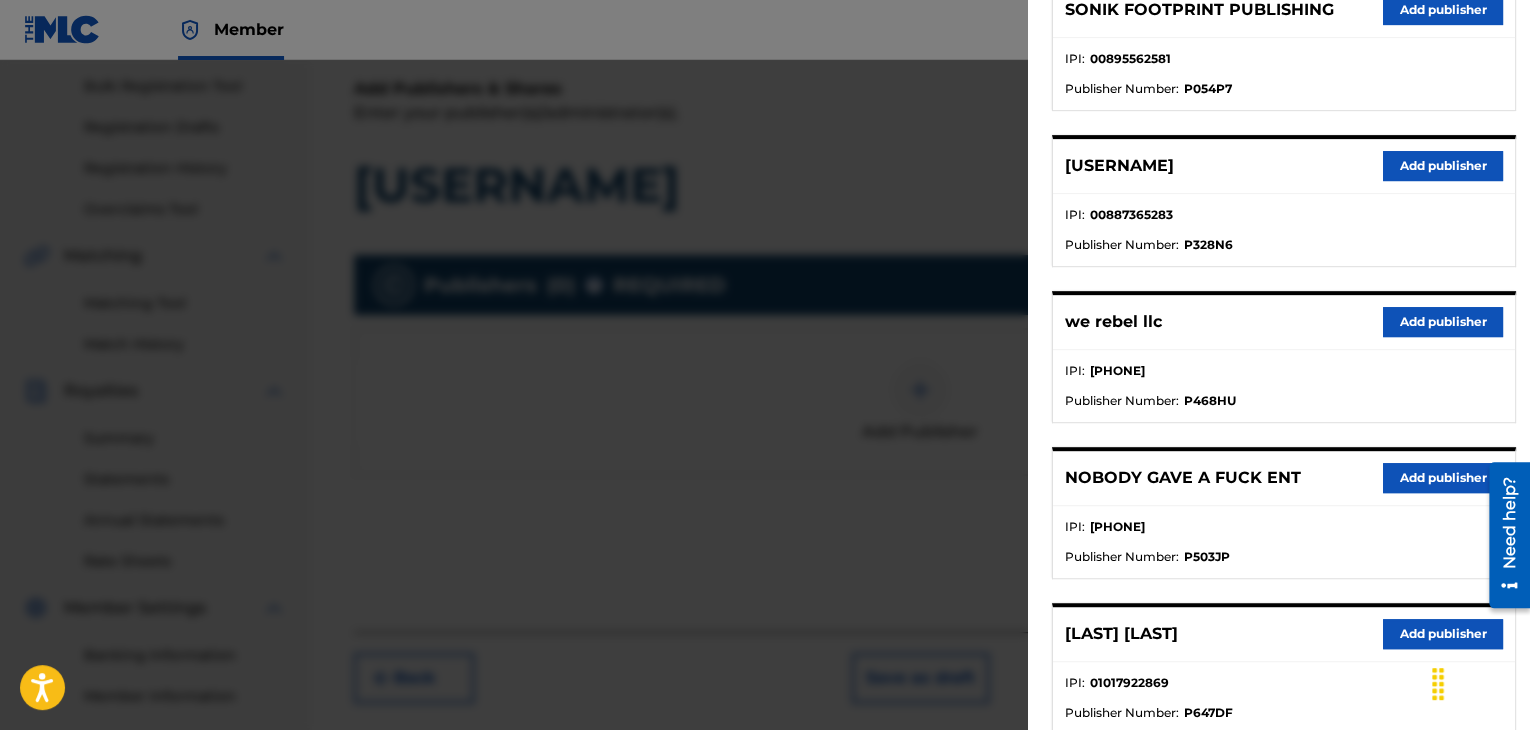 scroll, scrollTop: 400, scrollLeft: 0, axis: vertical 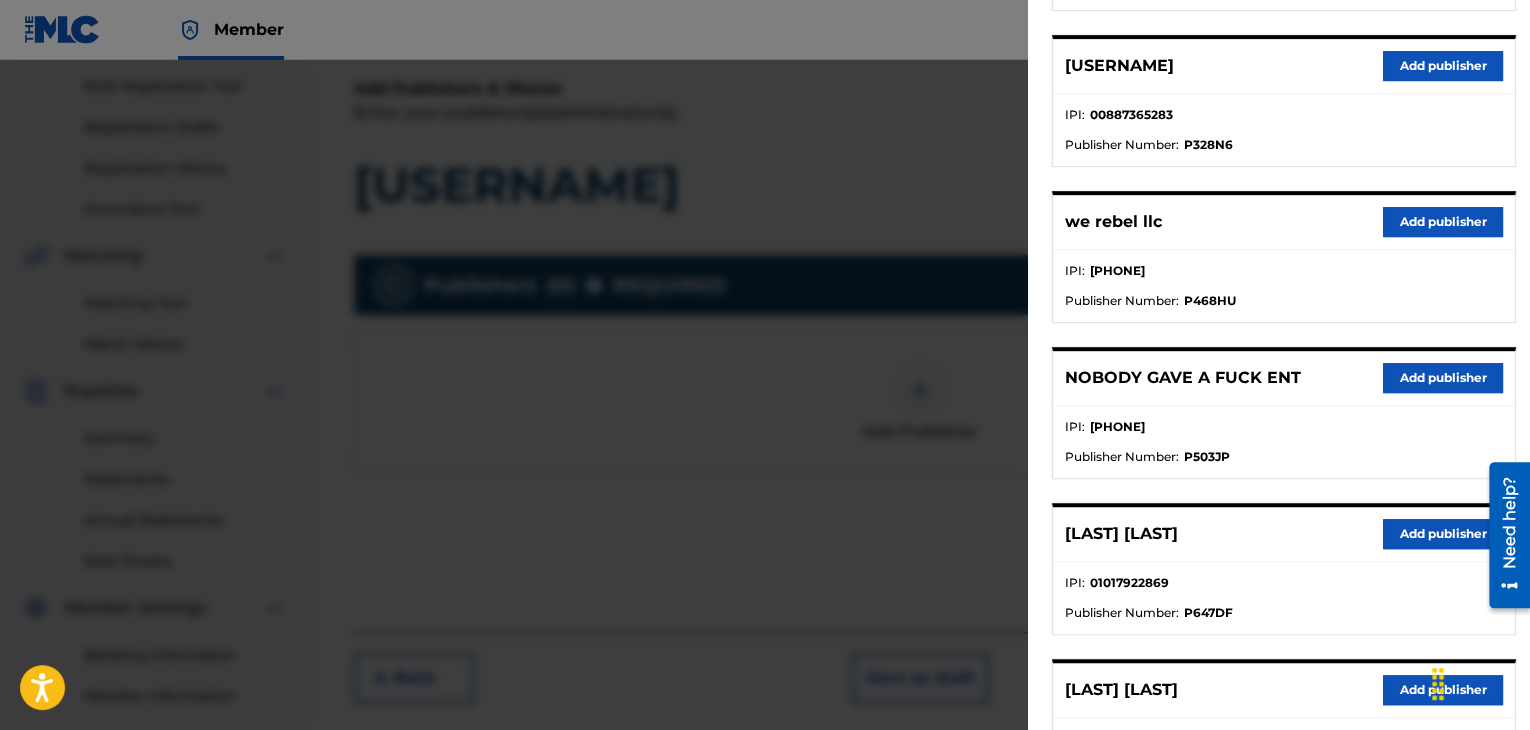 click on "Add publisher" at bounding box center [1443, 534] 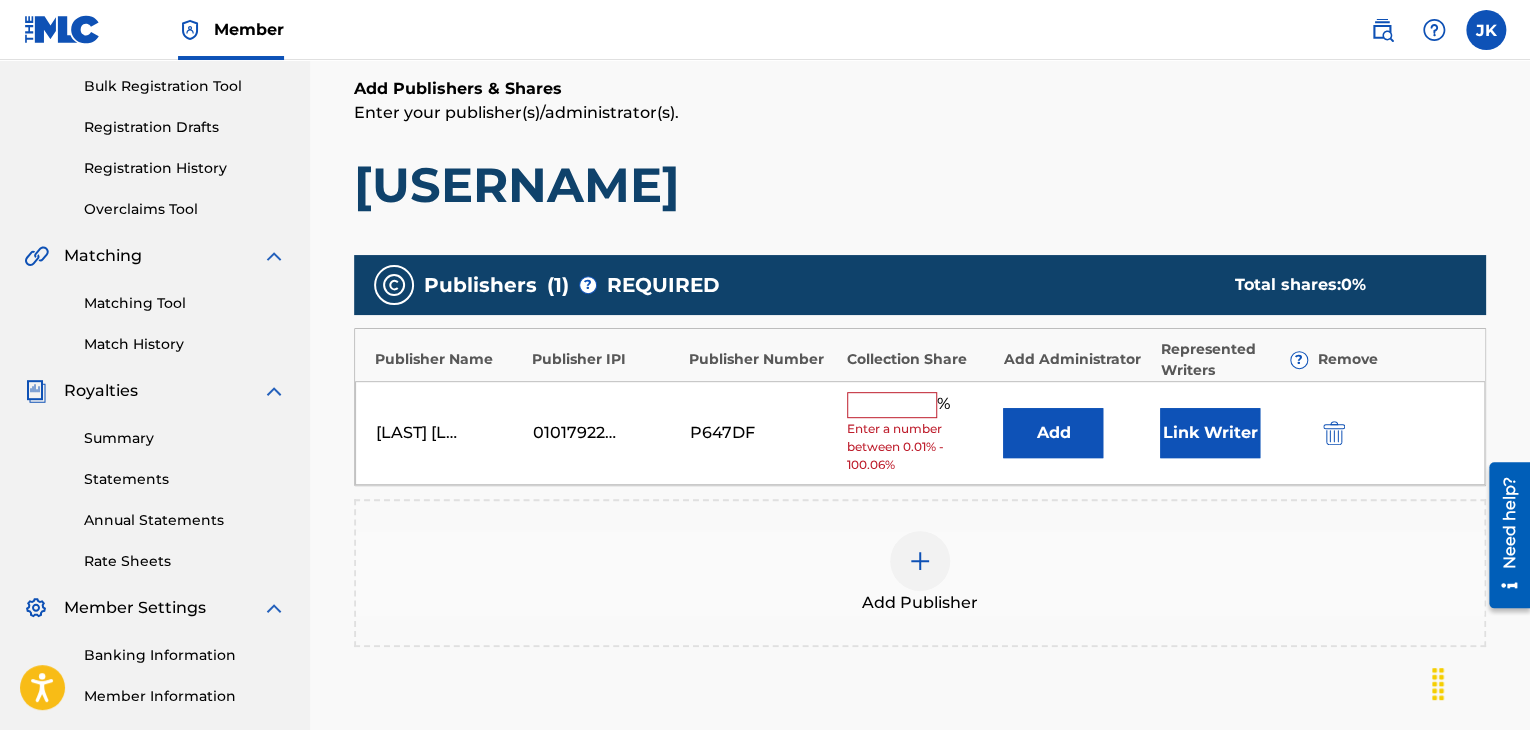 click on "Add" at bounding box center [1053, 433] 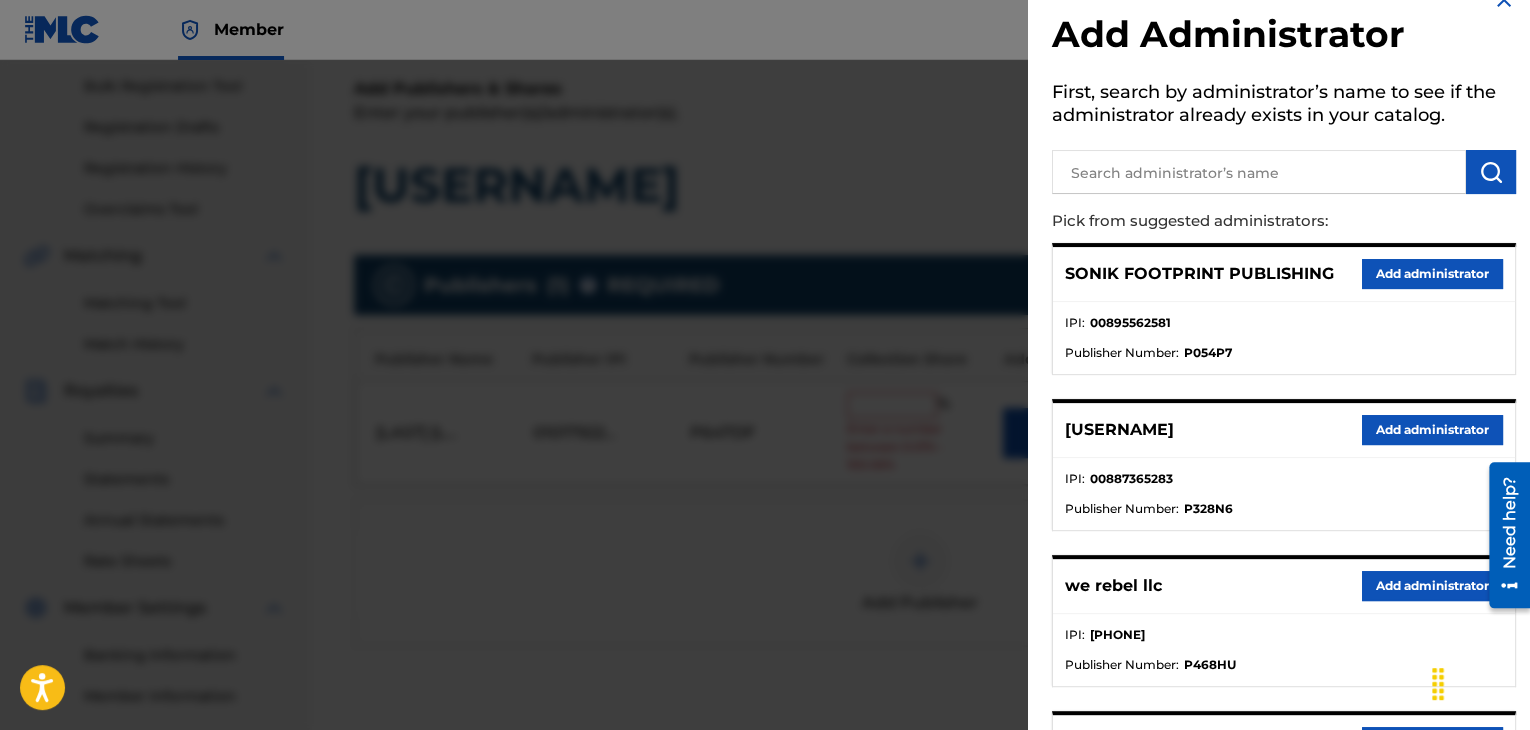 scroll, scrollTop: 100, scrollLeft: 0, axis: vertical 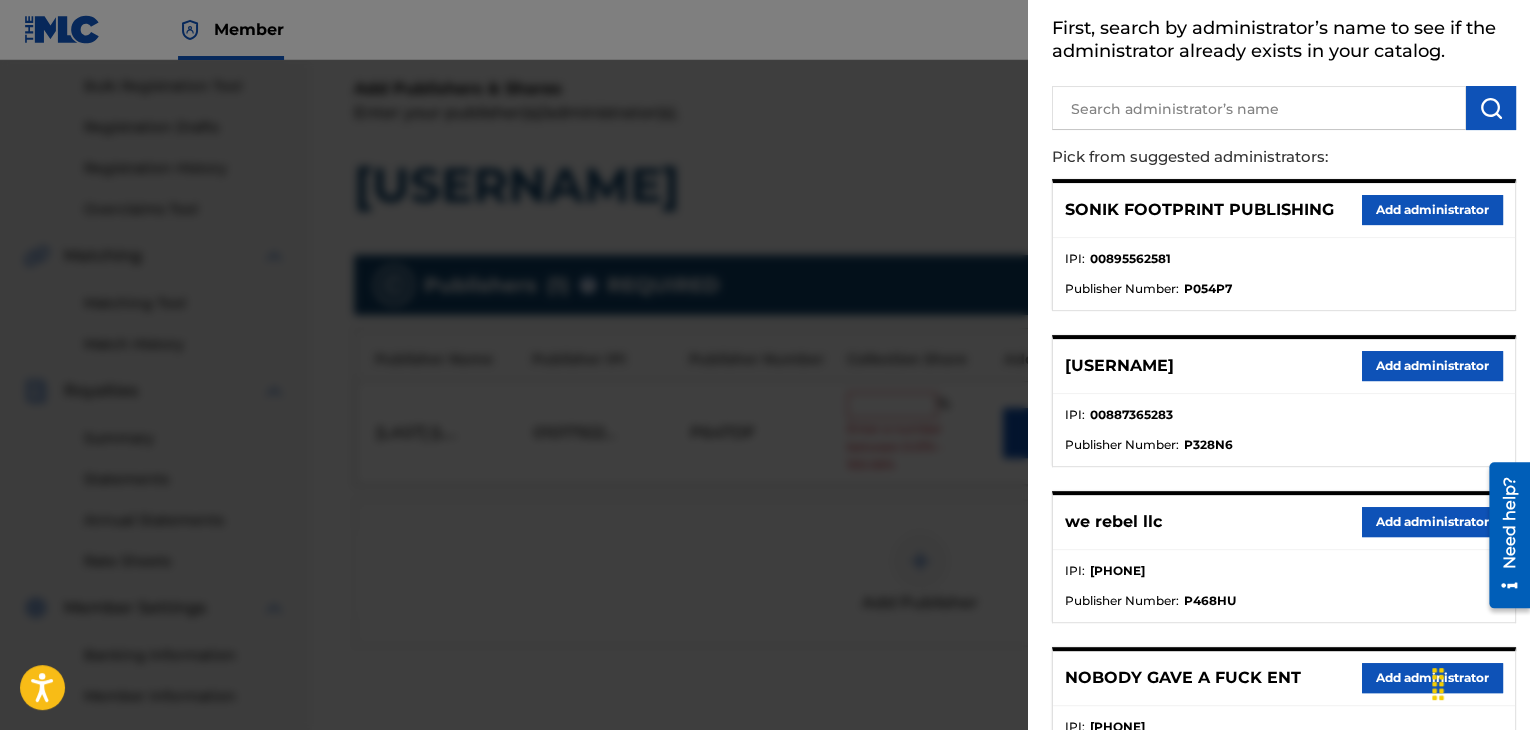 click on "Add administrator" at bounding box center [1432, 522] 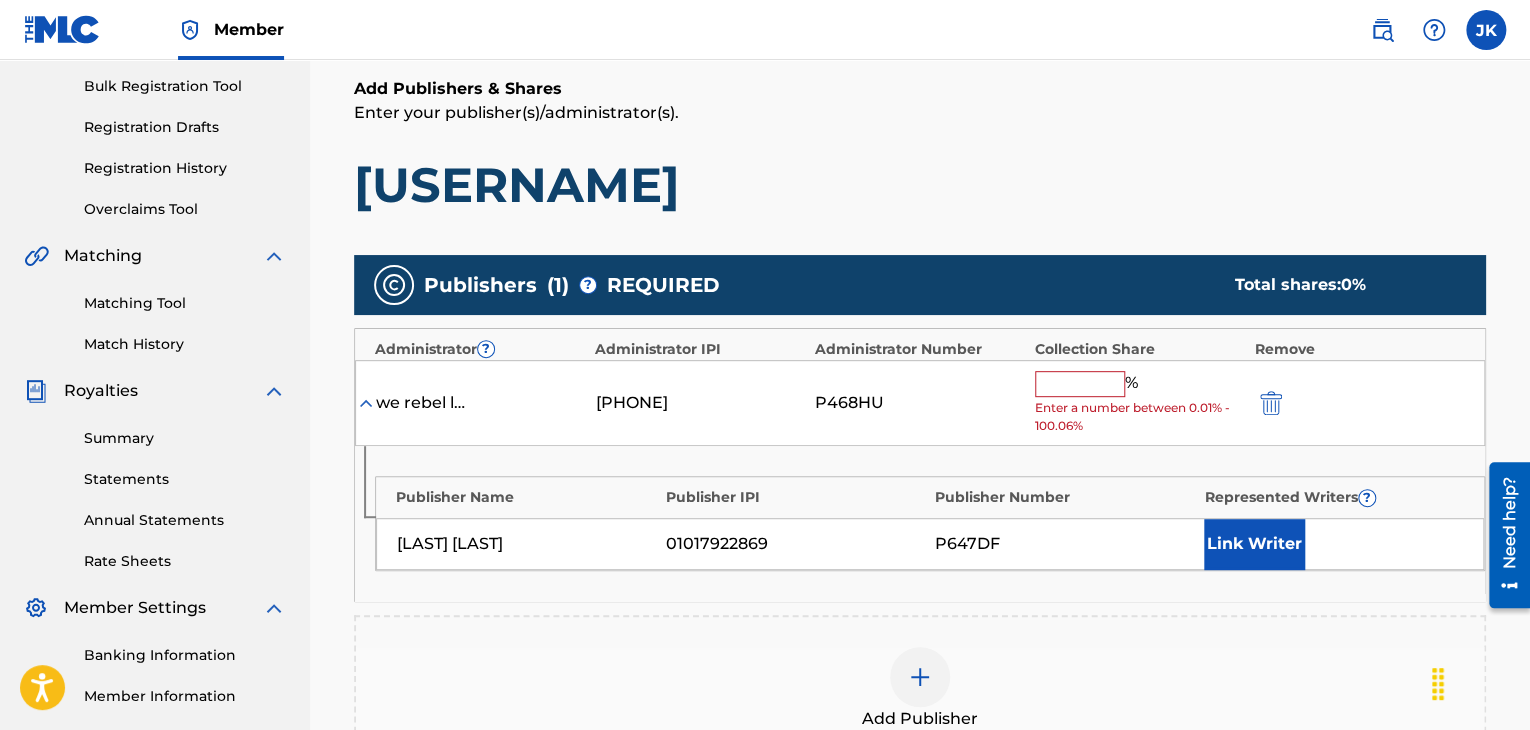 click at bounding box center [1080, 384] 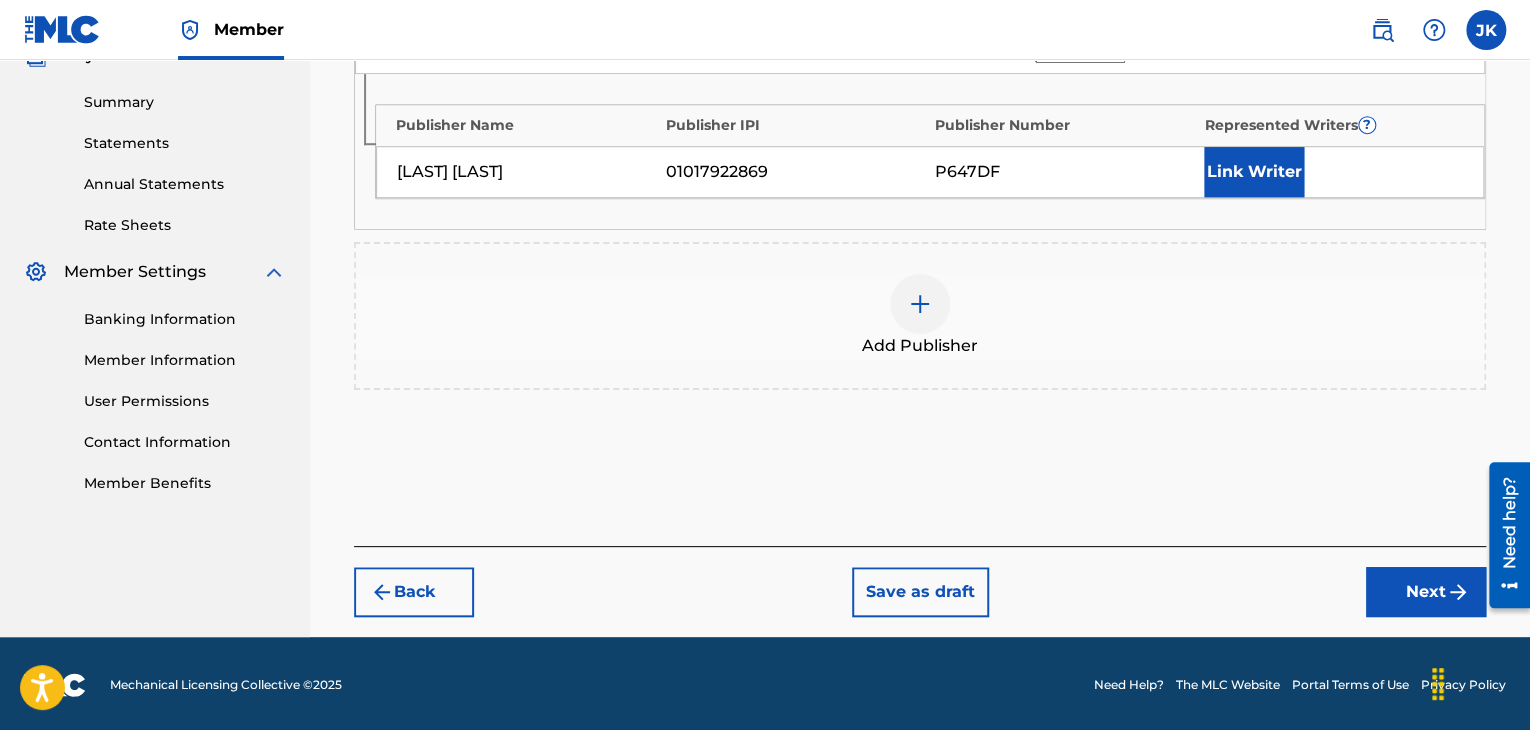 click on "Next" at bounding box center [1426, 592] 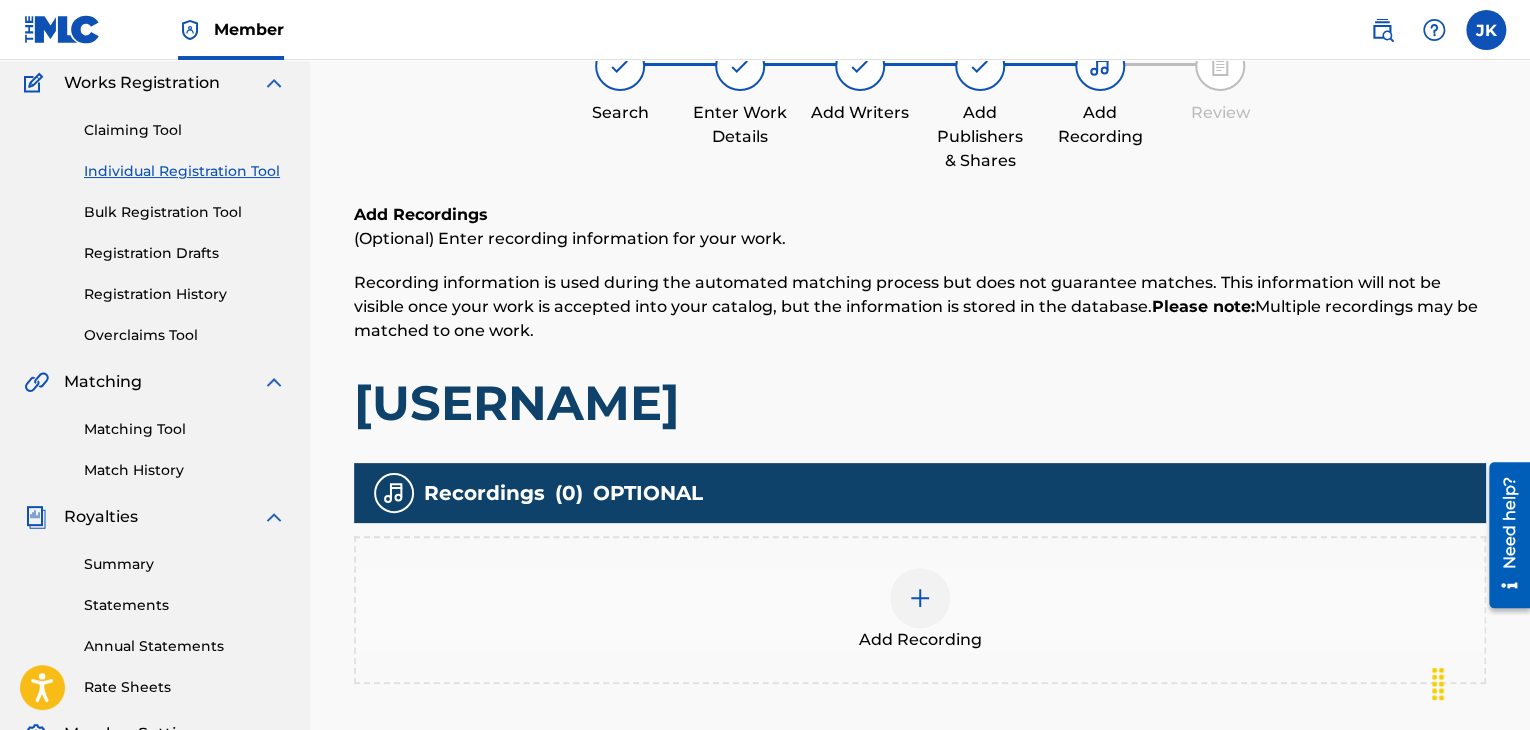 scroll, scrollTop: 290, scrollLeft: 0, axis: vertical 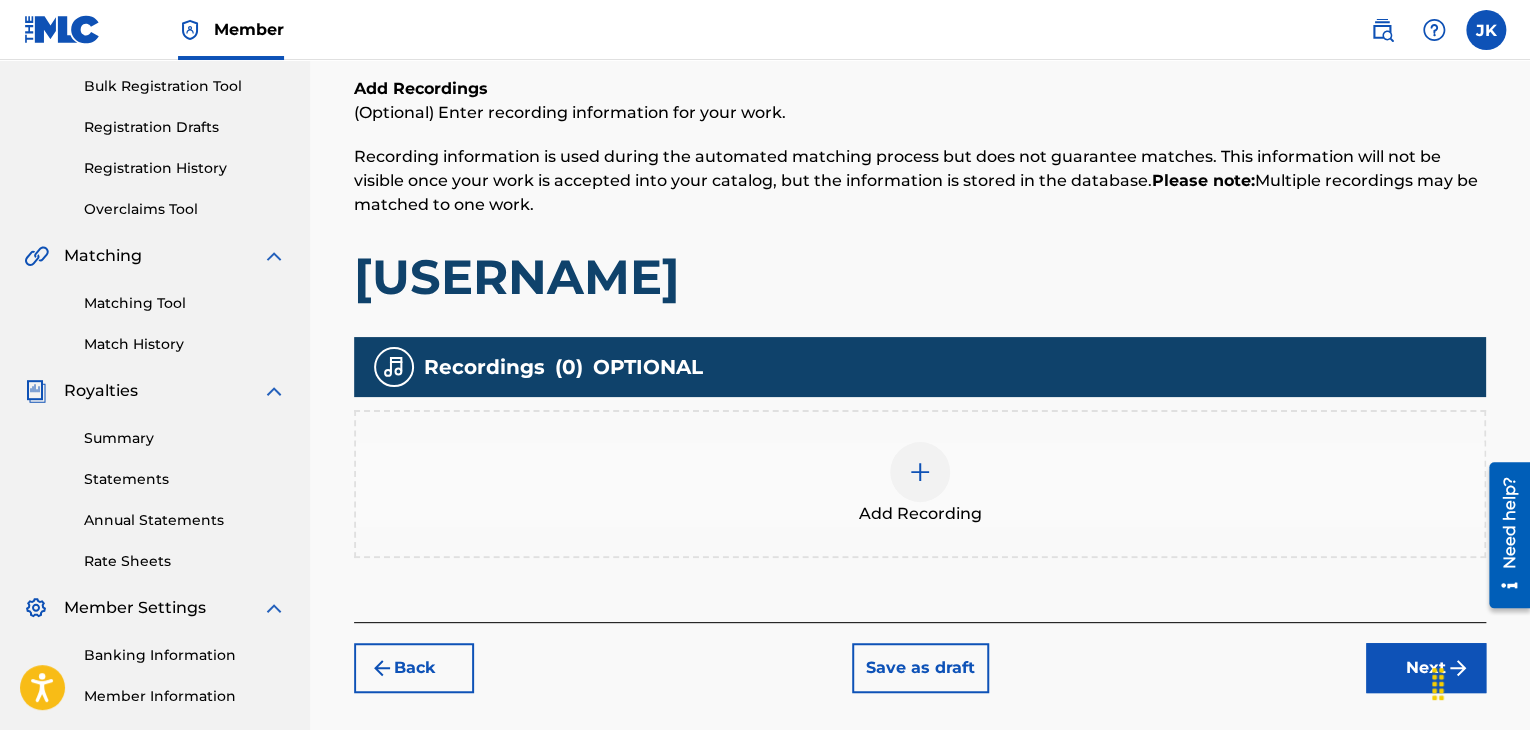 click at bounding box center [920, 472] 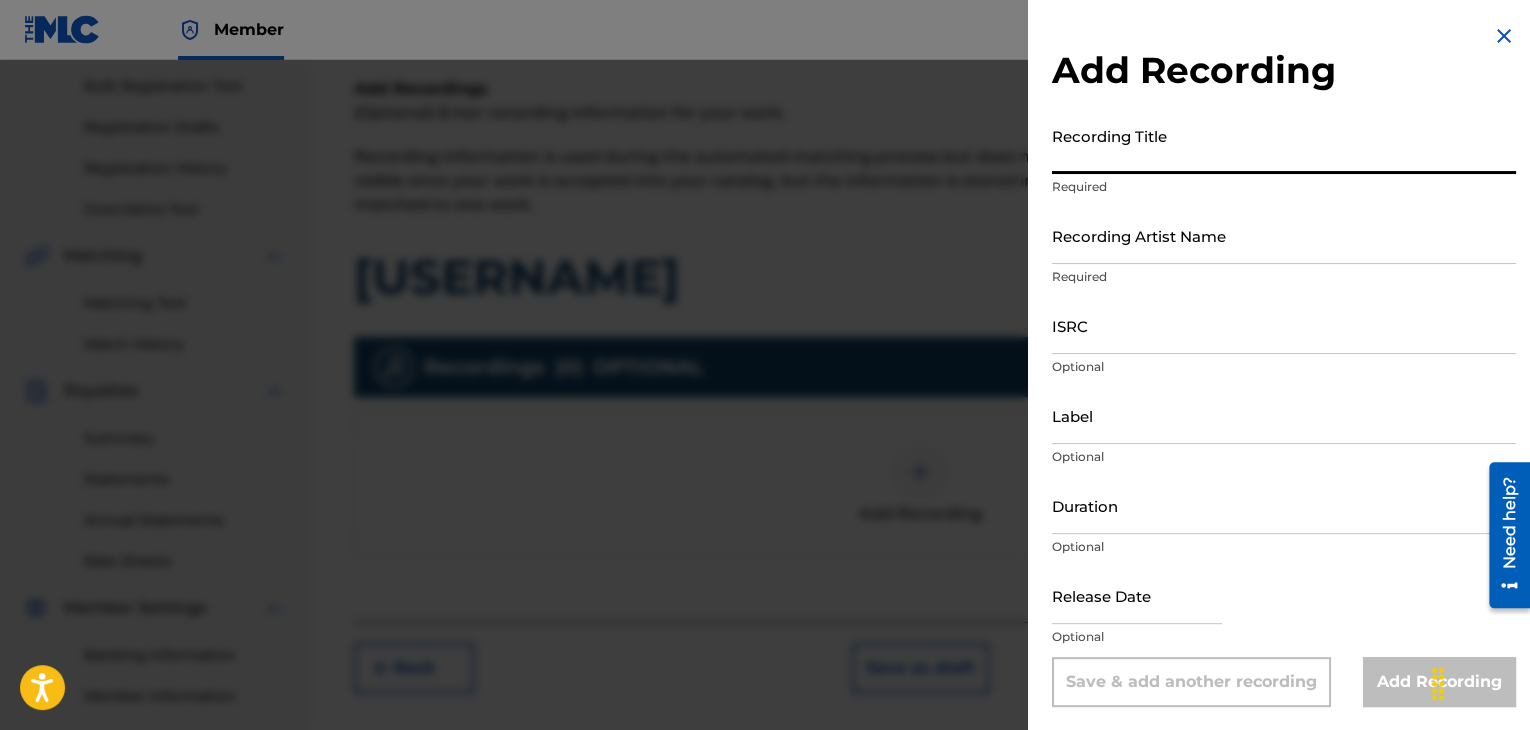 click on "Recording Title" at bounding box center (1284, 145) 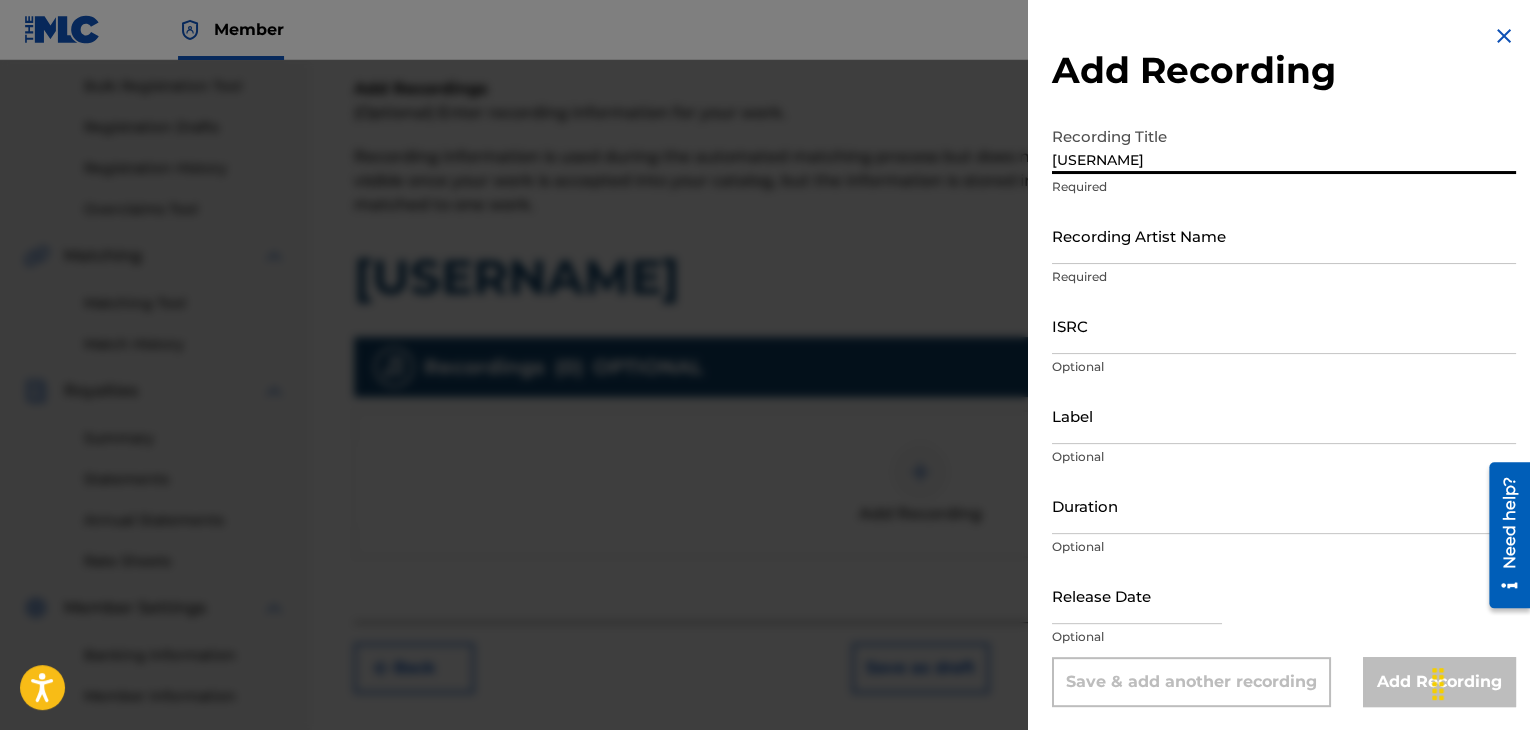 type on "[USERNAME]" 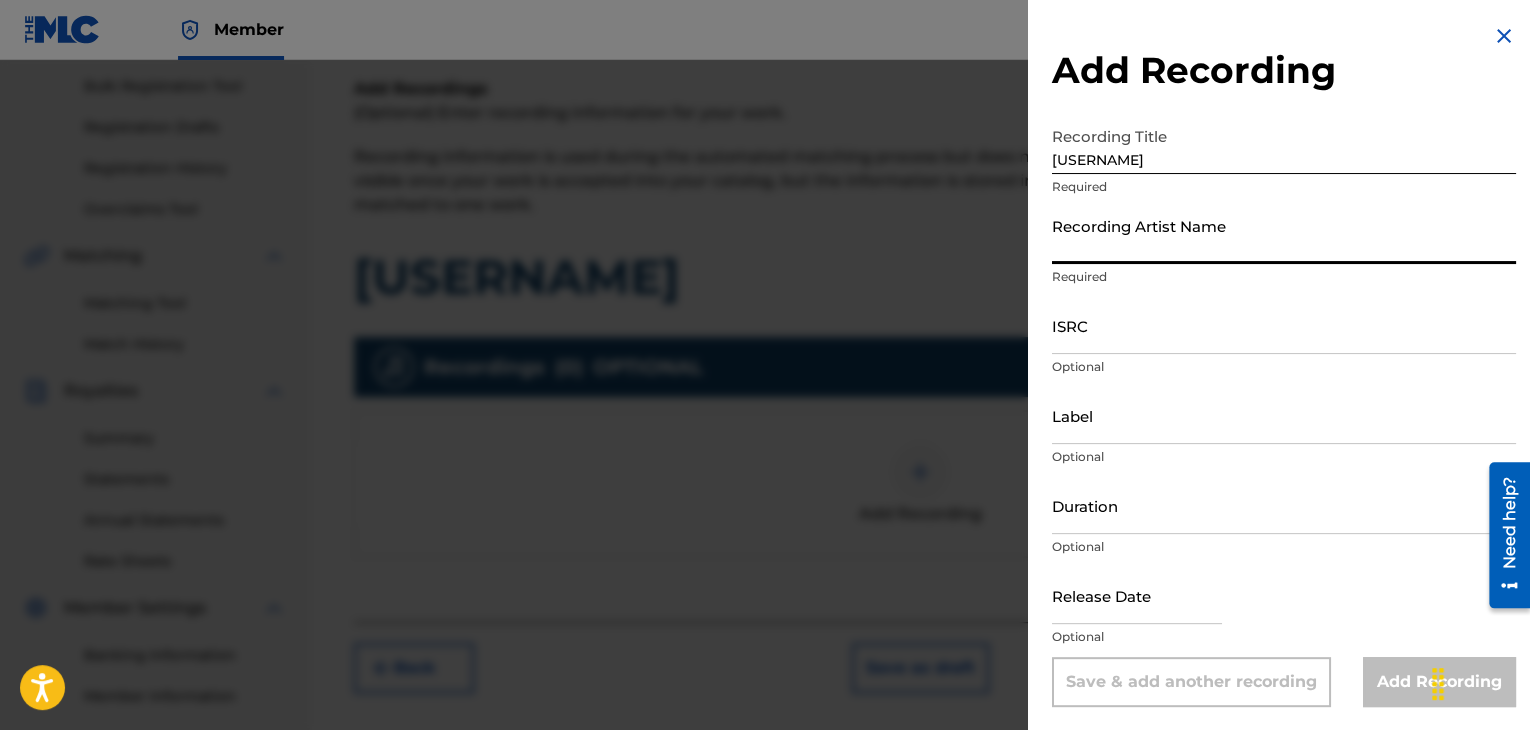 type on "[LAST]" 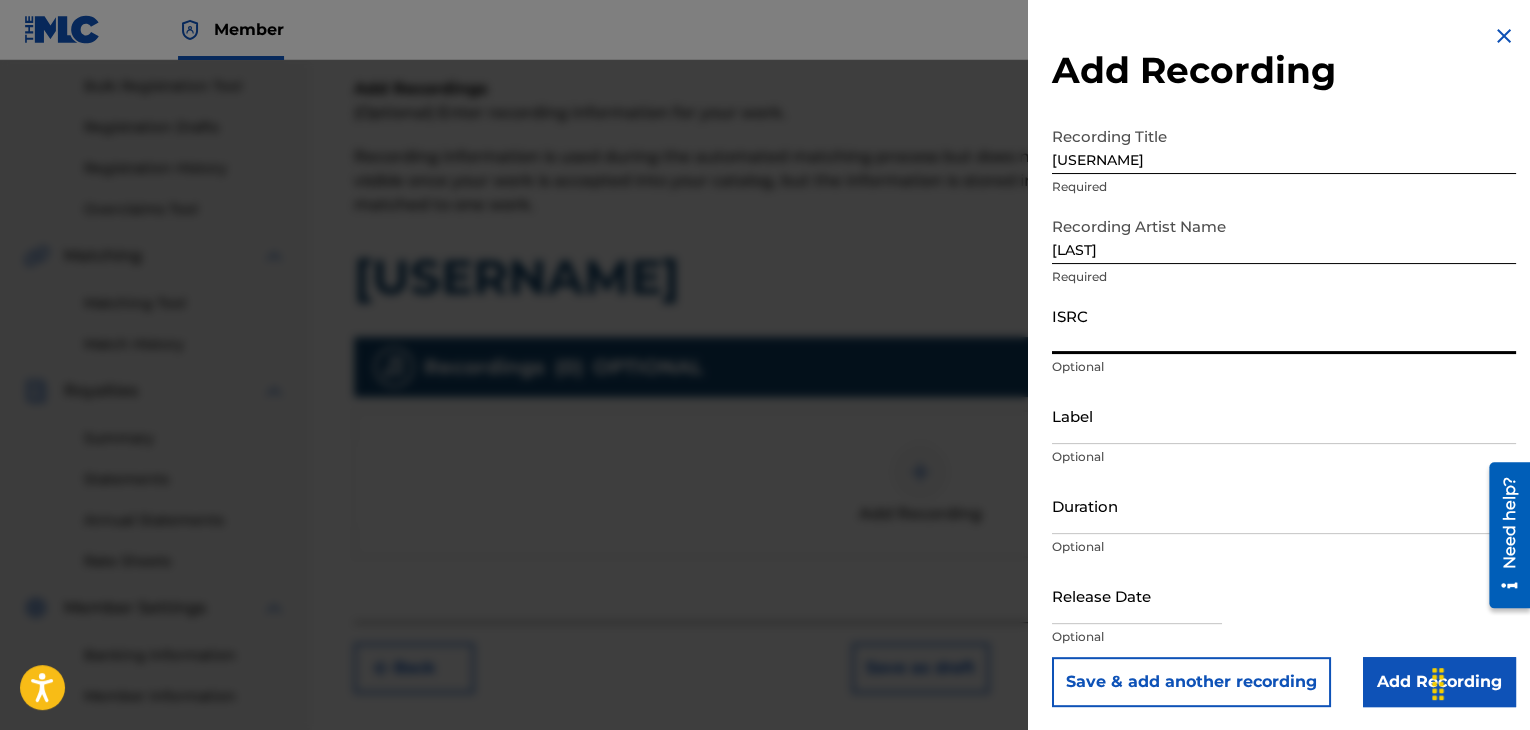 click on "ISRC" at bounding box center (1284, 325) 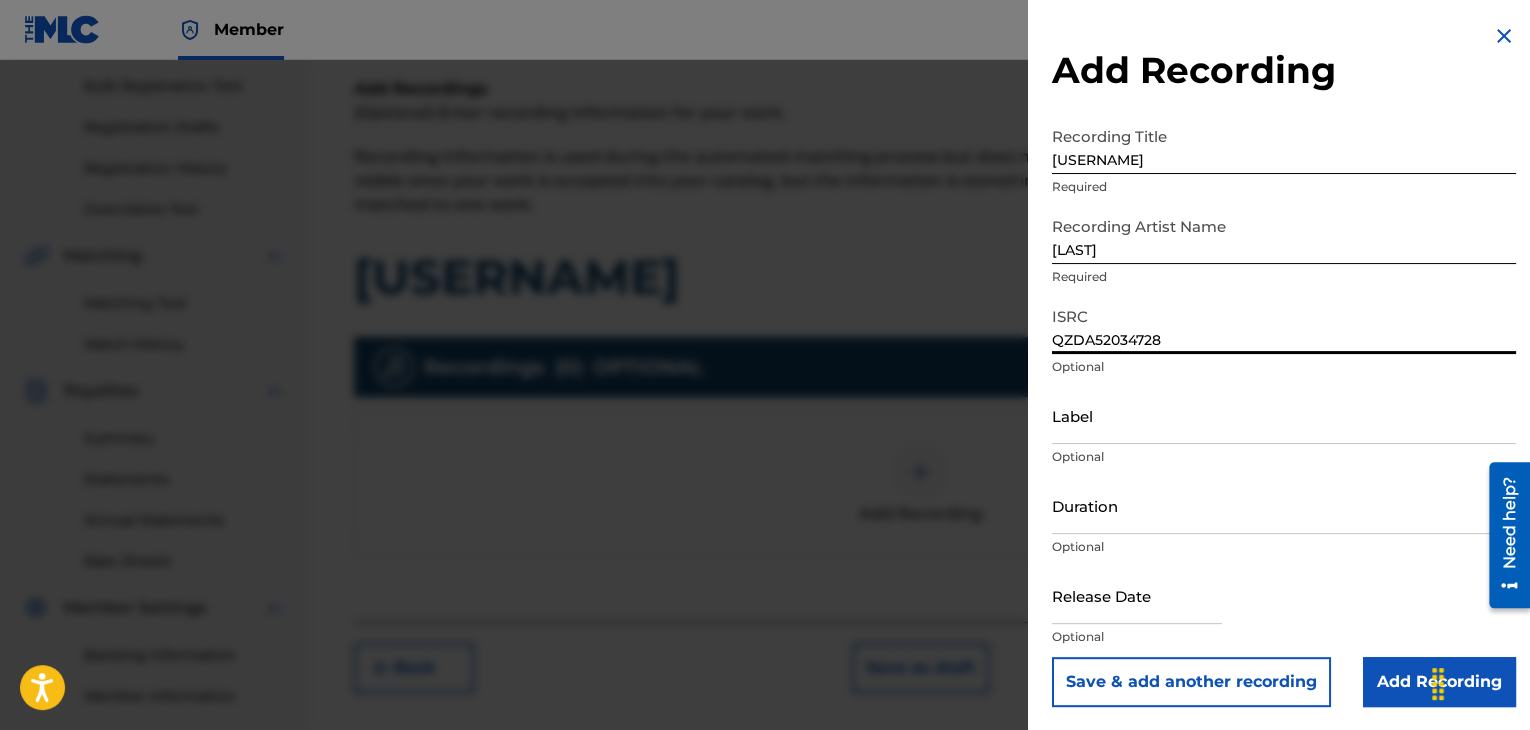 type on "QZDA52034728" 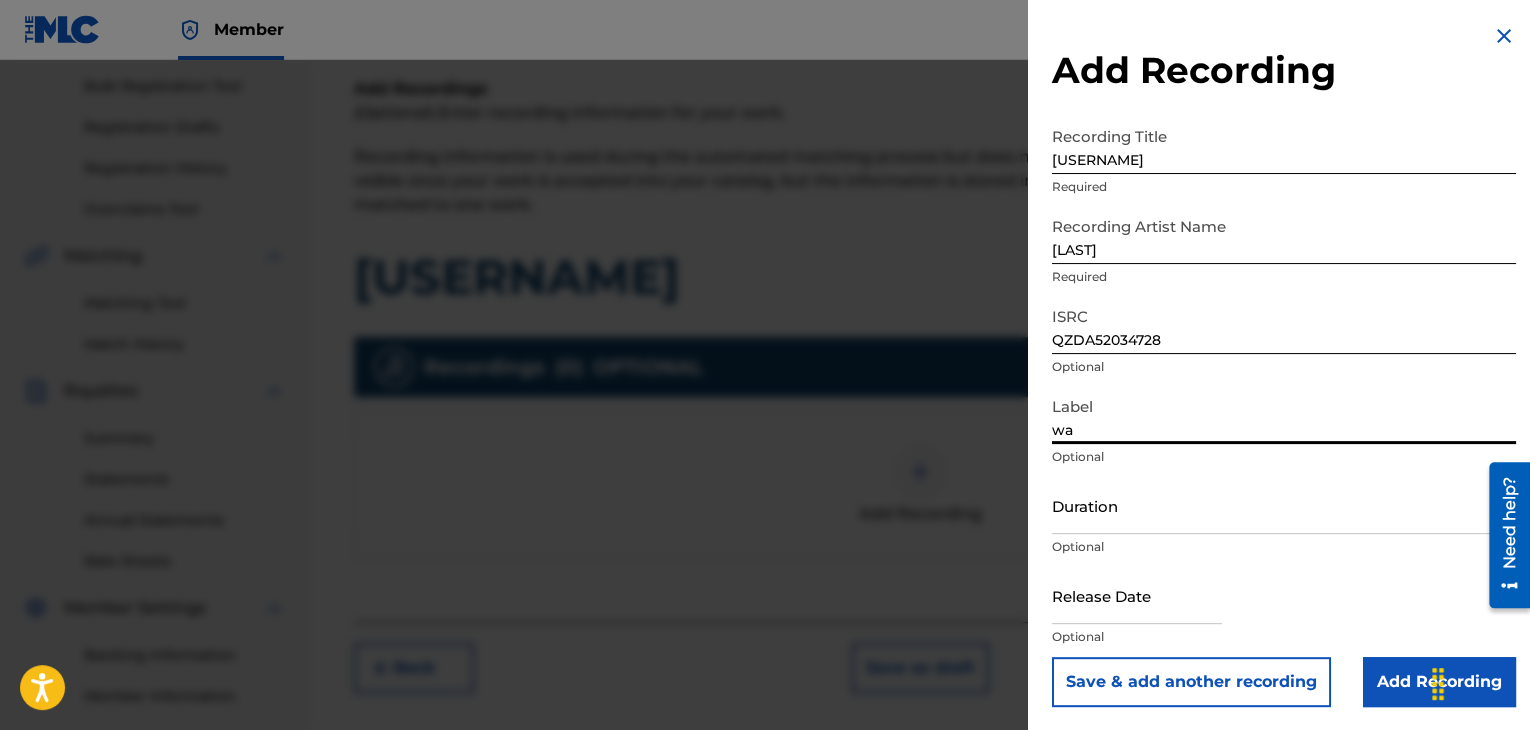 type on "w" 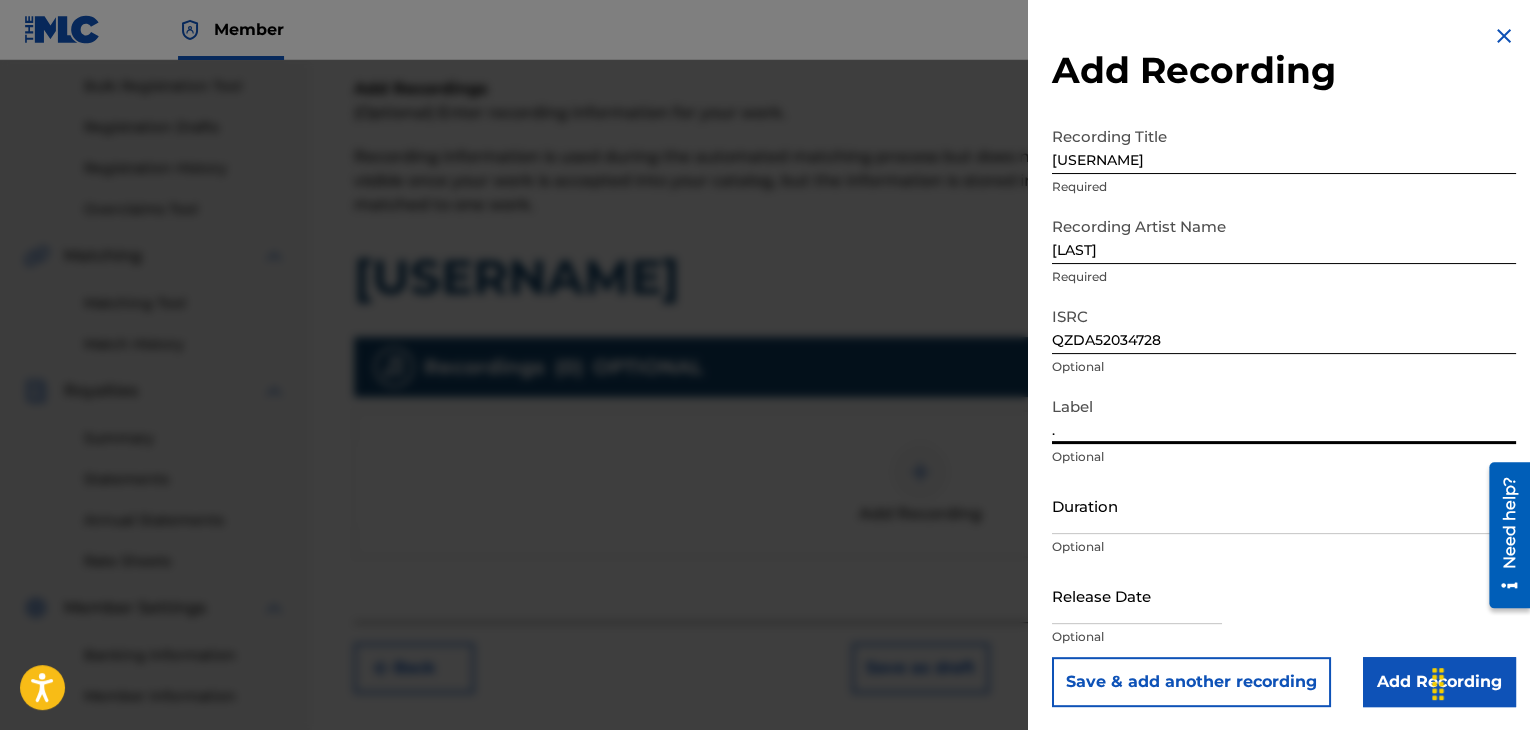 type on ".wav|Lab productions" 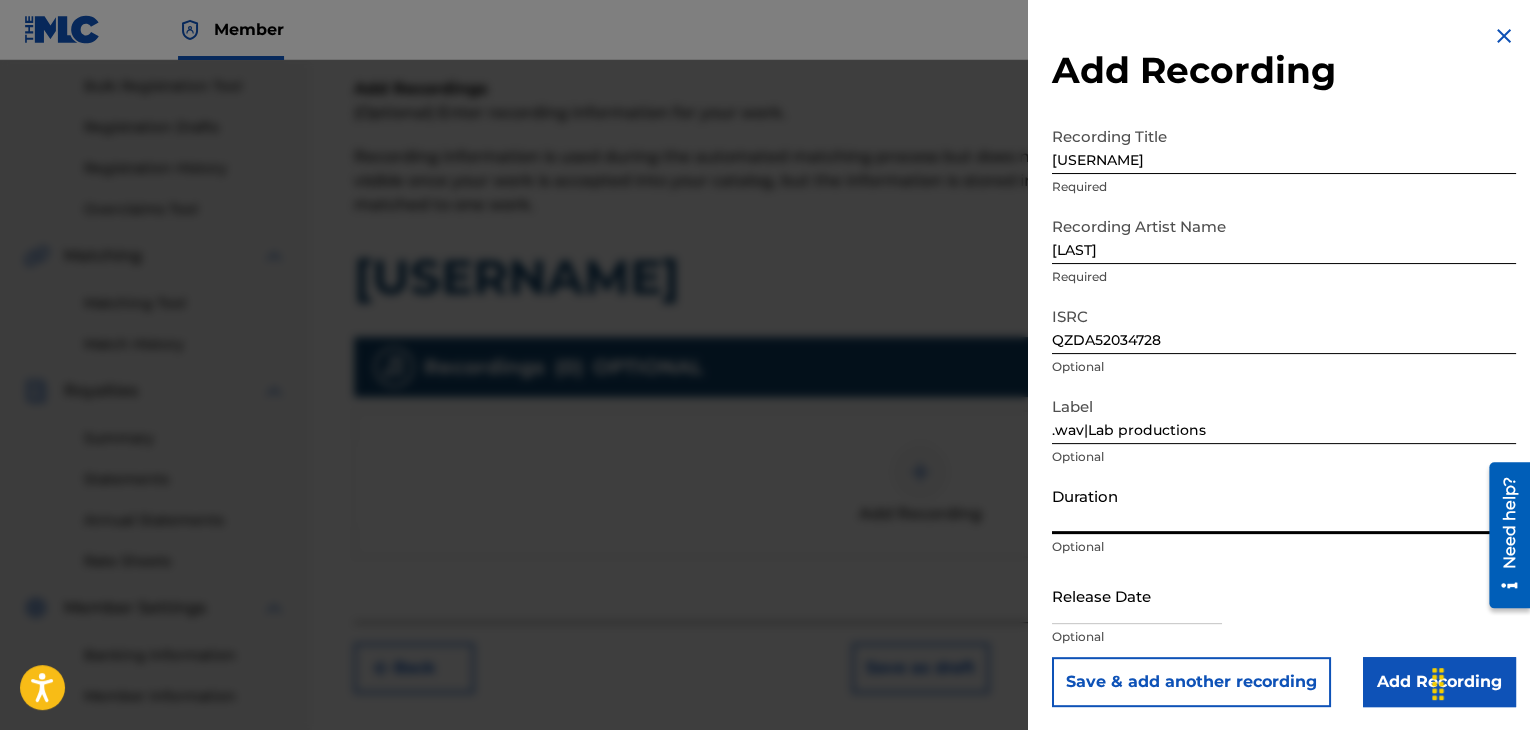 click on "Duration" at bounding box center [1284, 505] 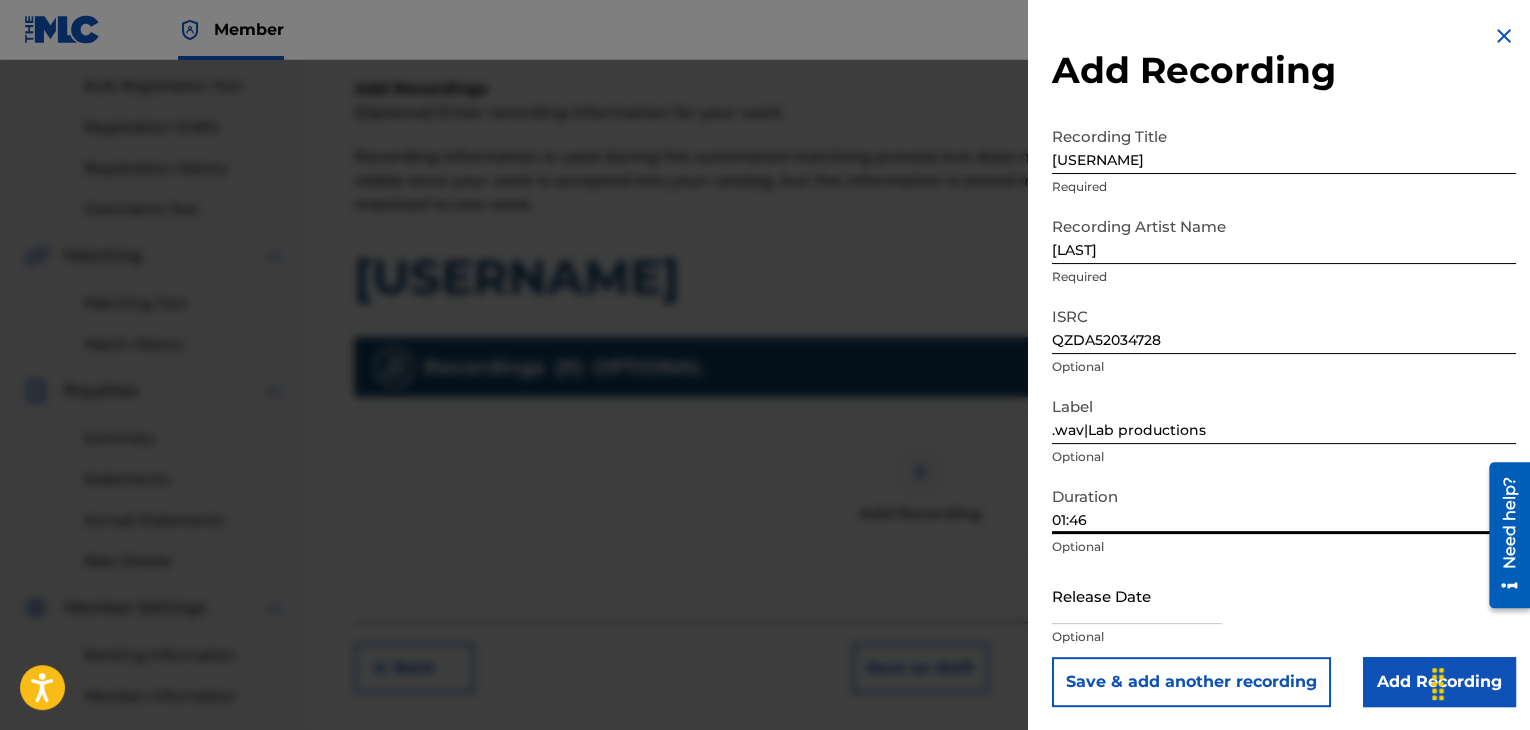 type on "01:46" 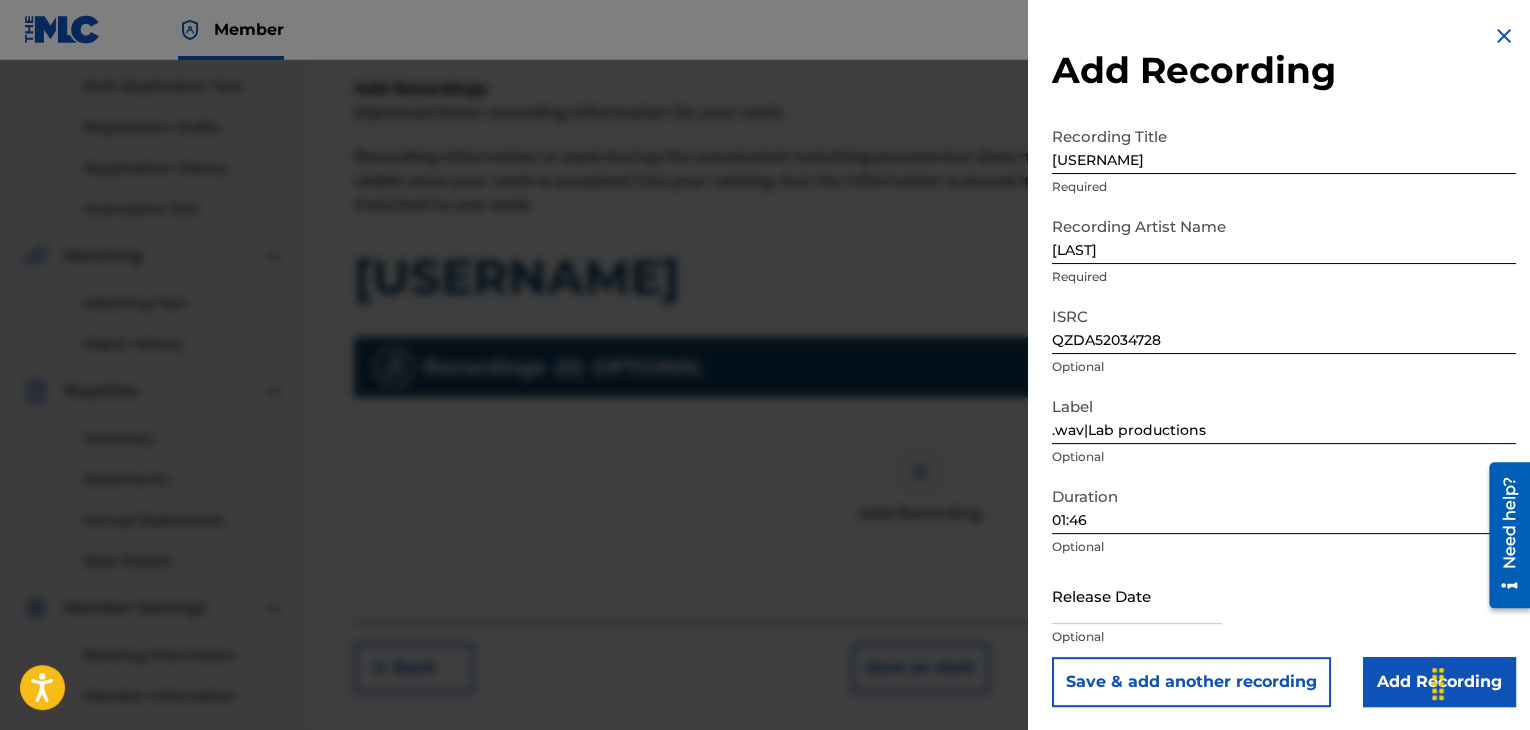 click at bounding box center (1137, 595) 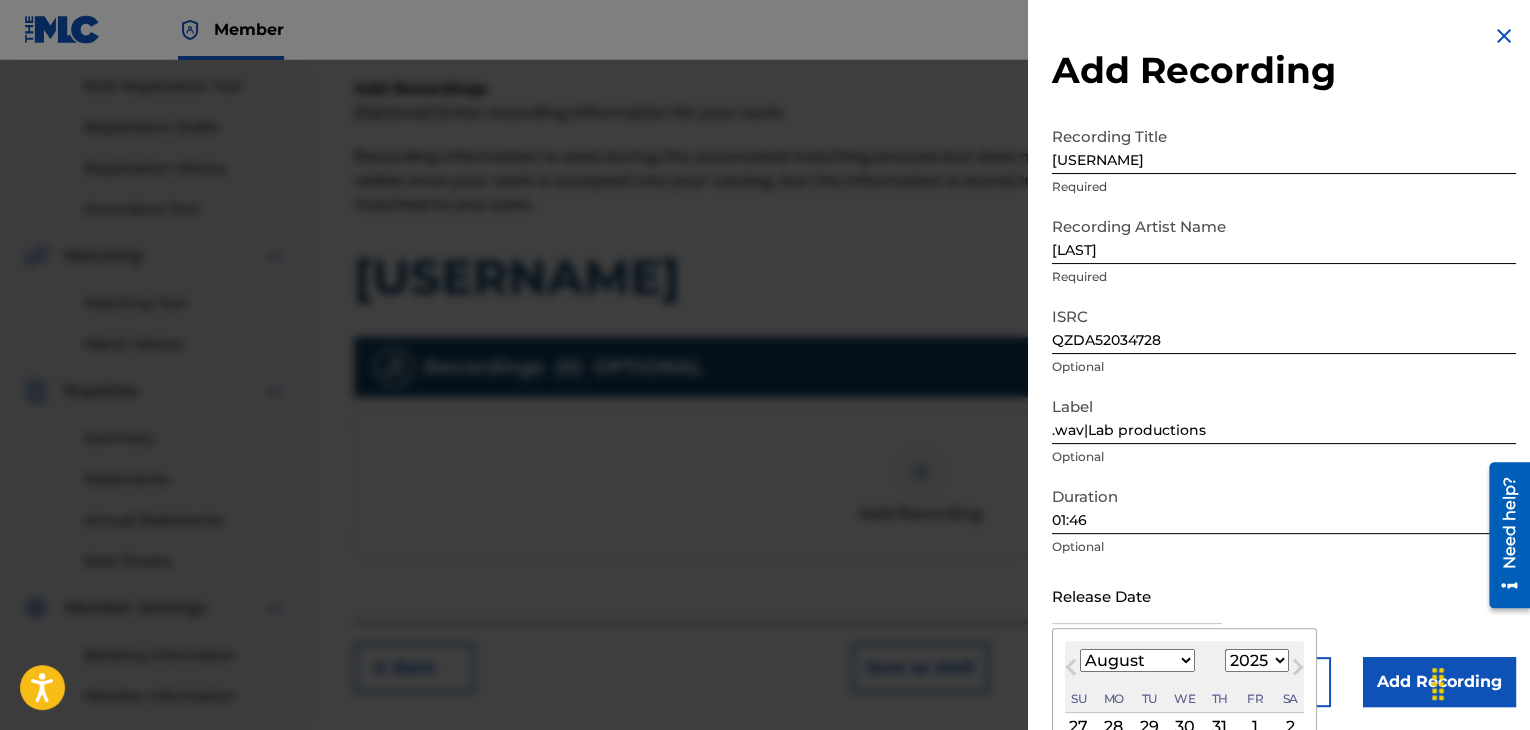 click on "January February March April May June July August September October November December" at bounding box center [1137, 660] 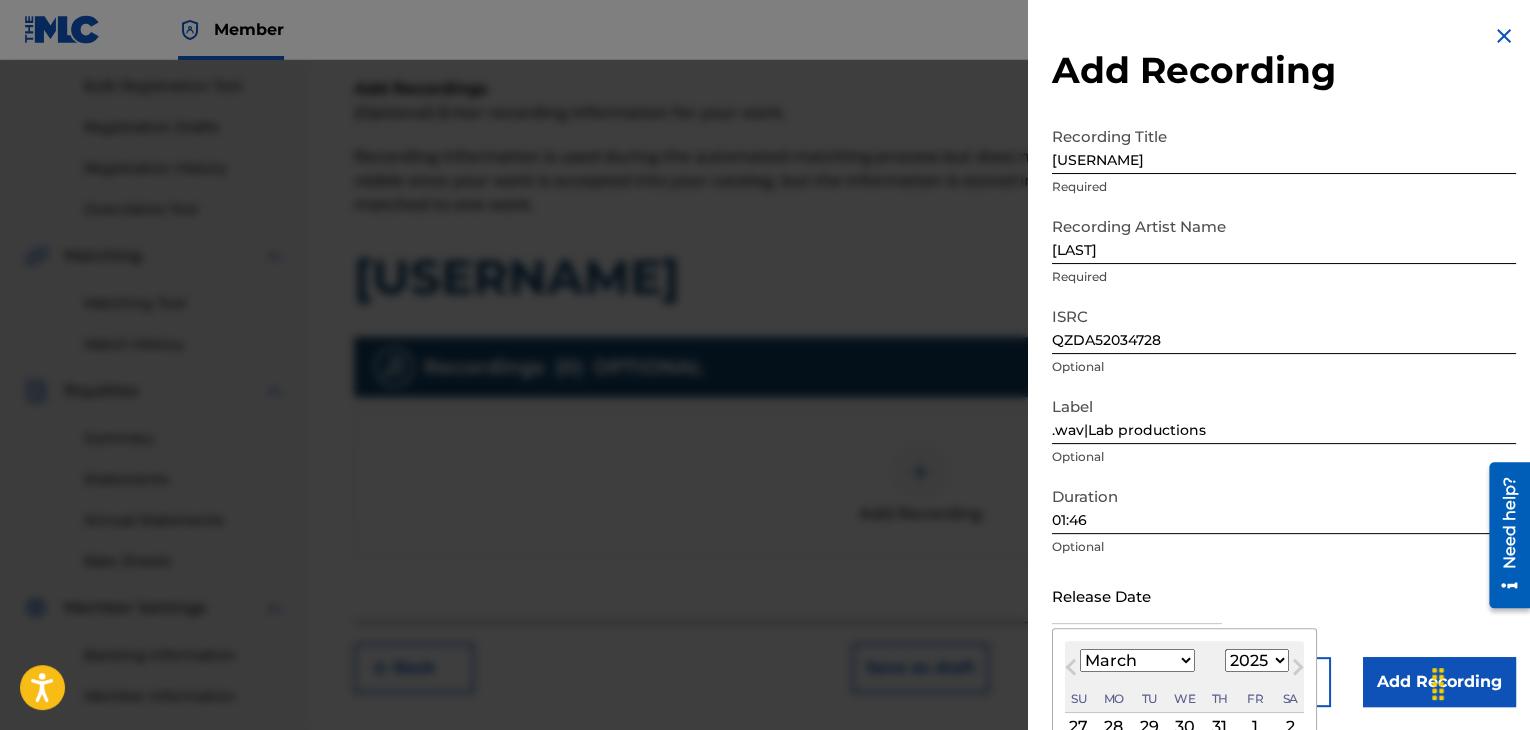 click on "January February March April May June July August September October November December" at bounding box center [1137, 660] 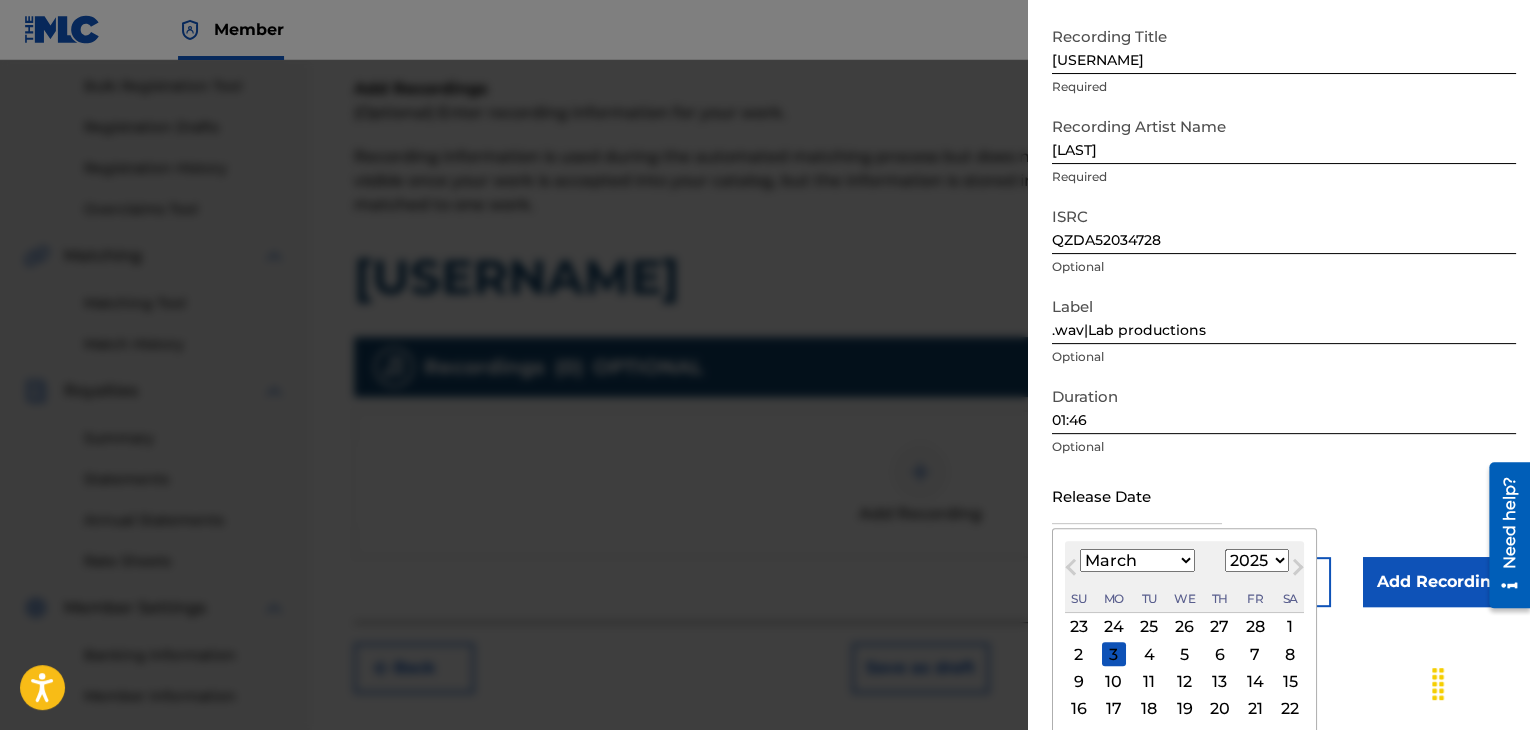 scroll, scrollTop: 187, scrollLeft: 0, axis: vertical 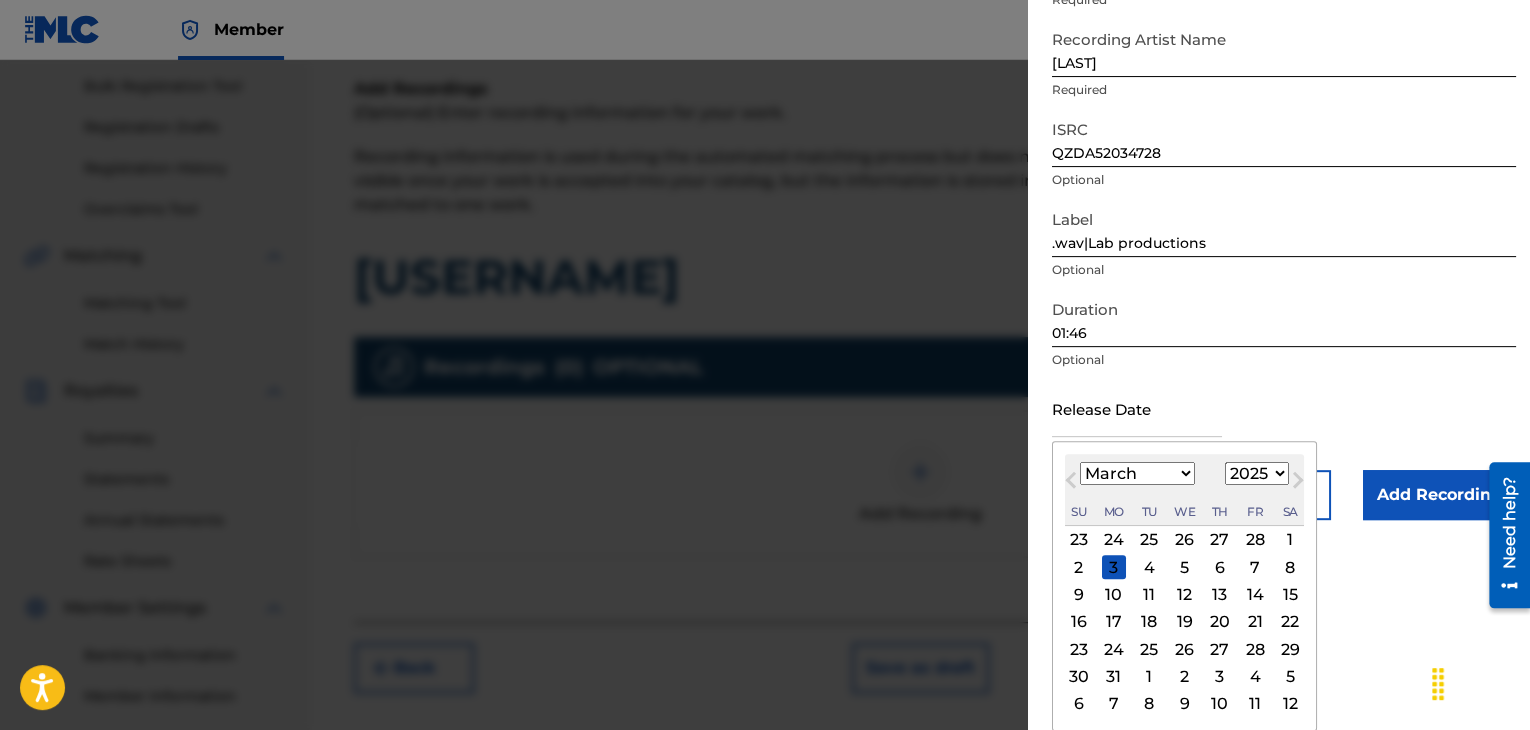 click on "22" at bounding box center [1290, 622] 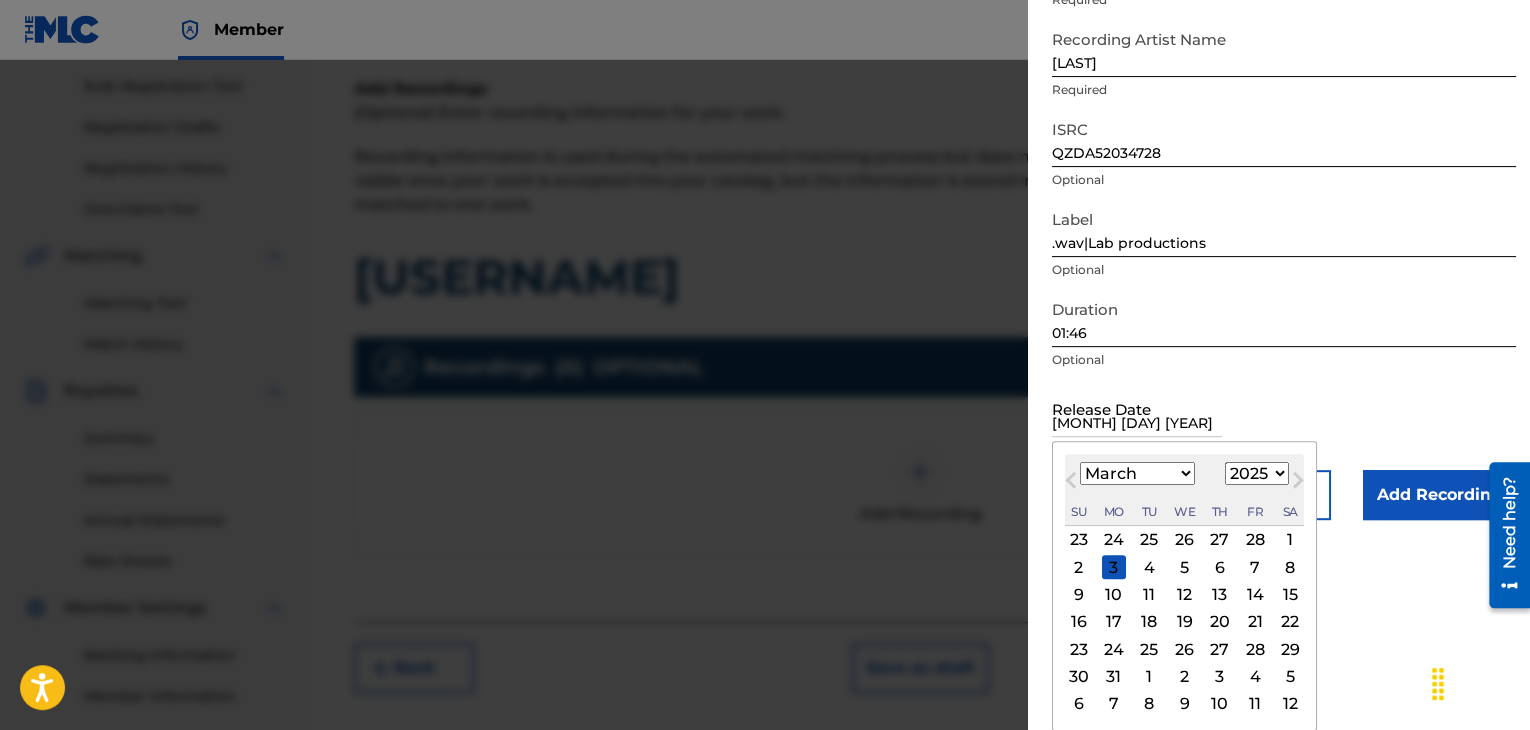 scroll, scrollTop: 1, scrollLeft: 0, axis: vertical 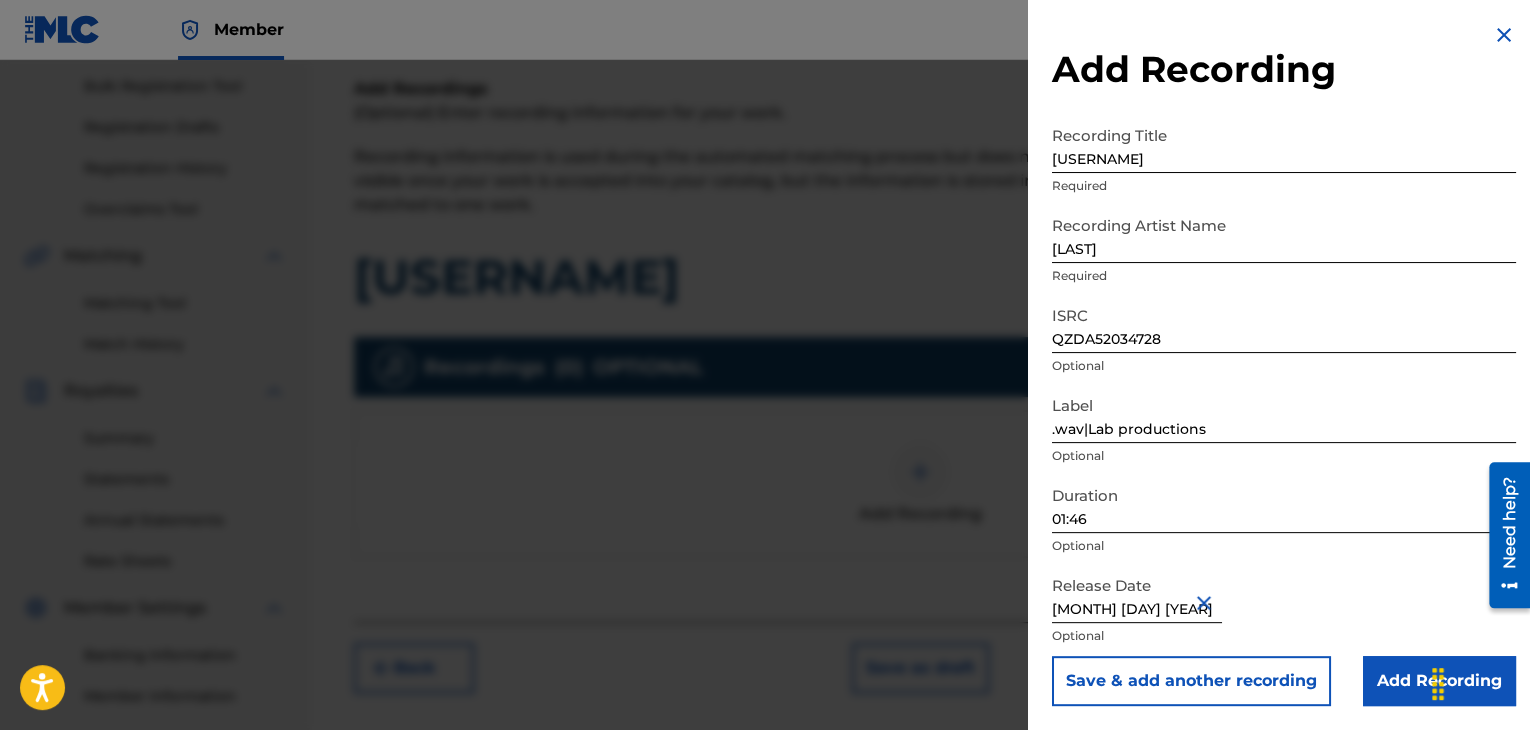 type on "[MONTH] [DAY] [YEAR]" 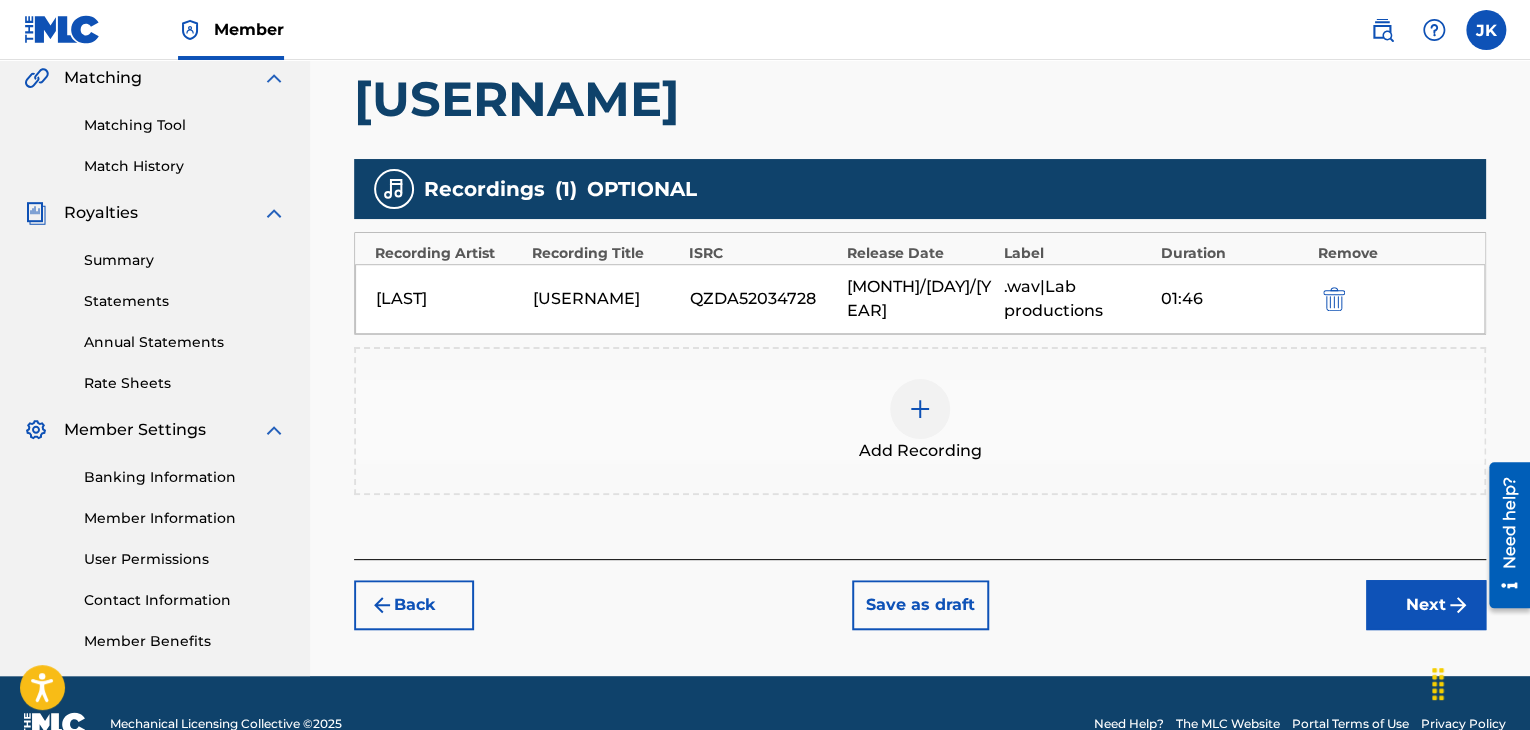 scroll, scrollTop: 490, scrollLeft: 0, axis: vertical 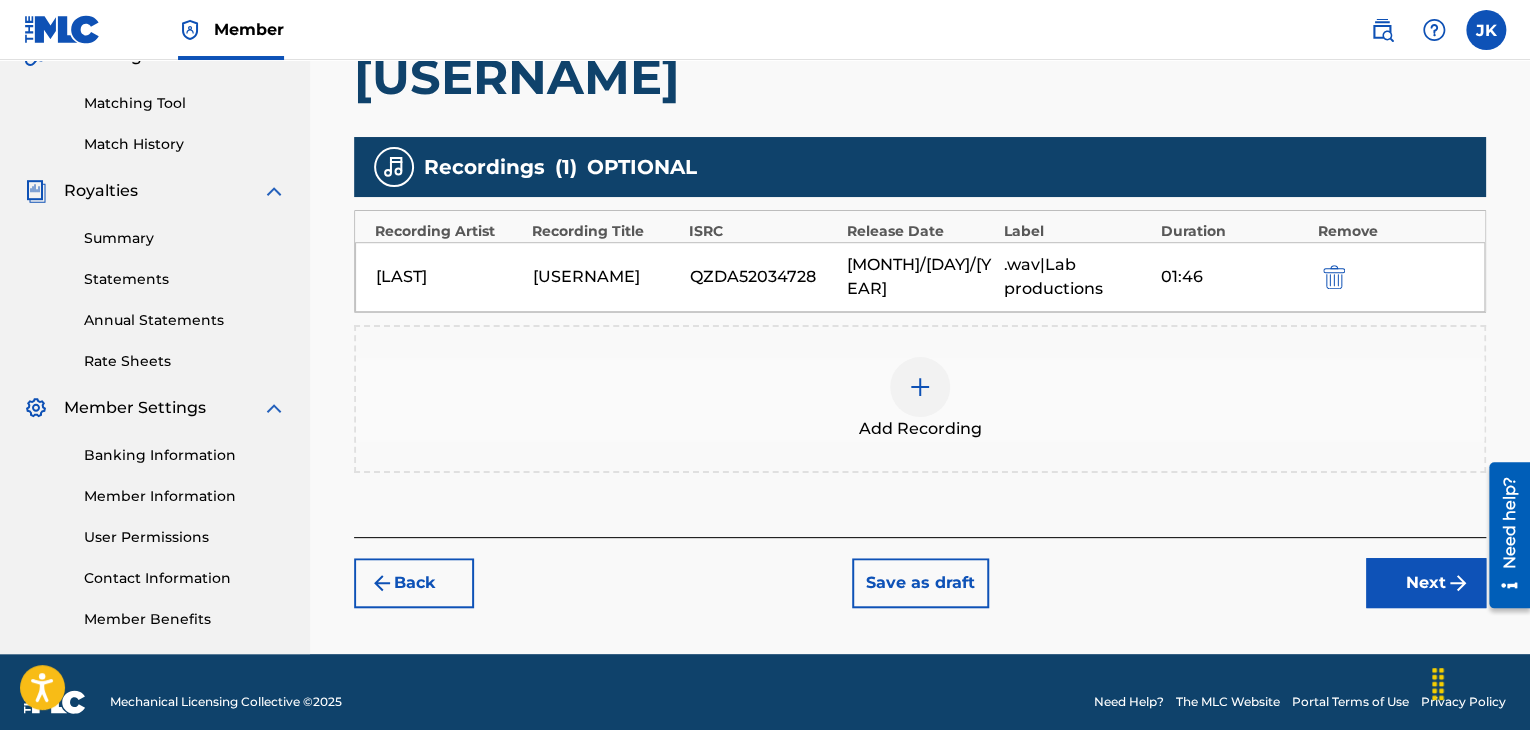 click on "Next" at bounding box center (1426, 583) 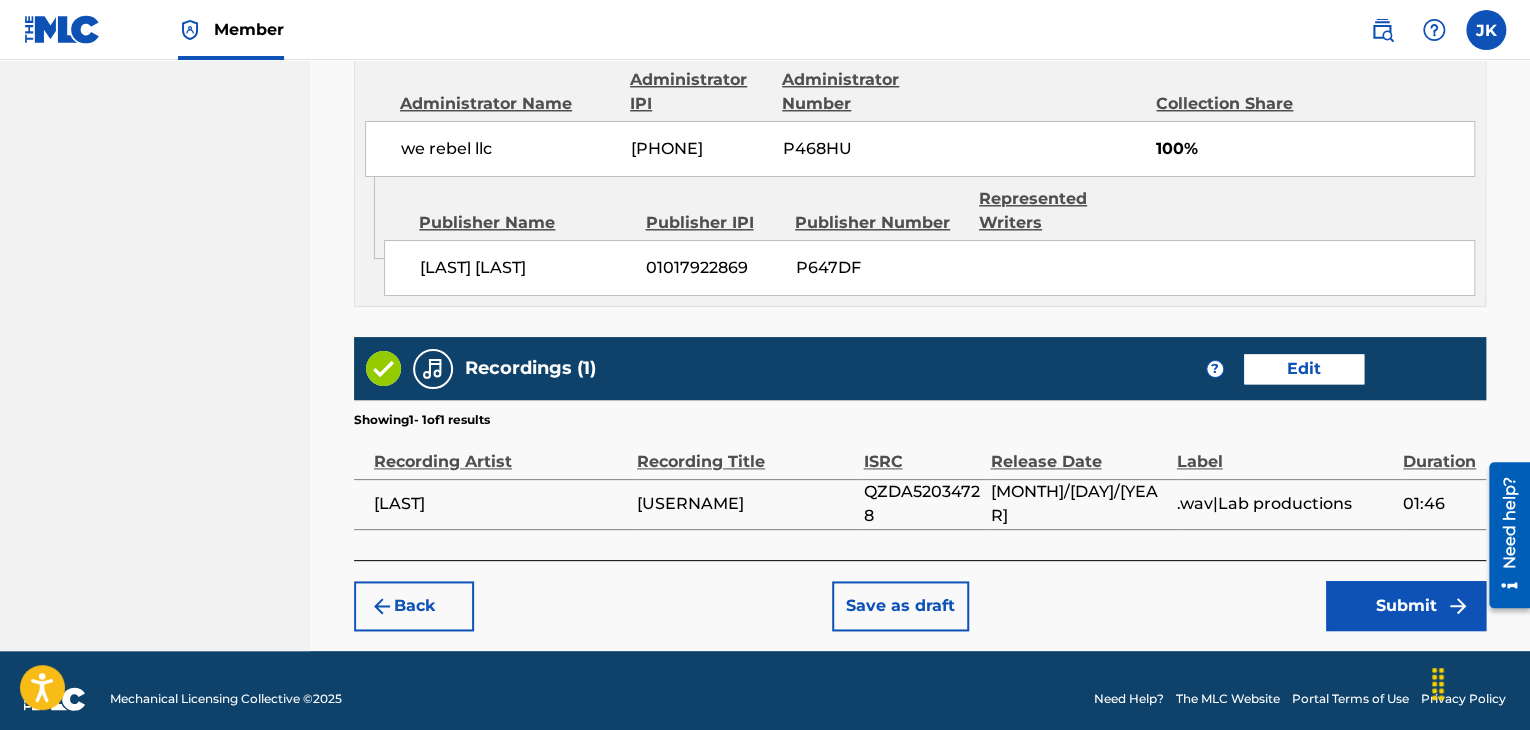 scroll, scrollTop: 1132, scrollLeft: 0, axis: vertical 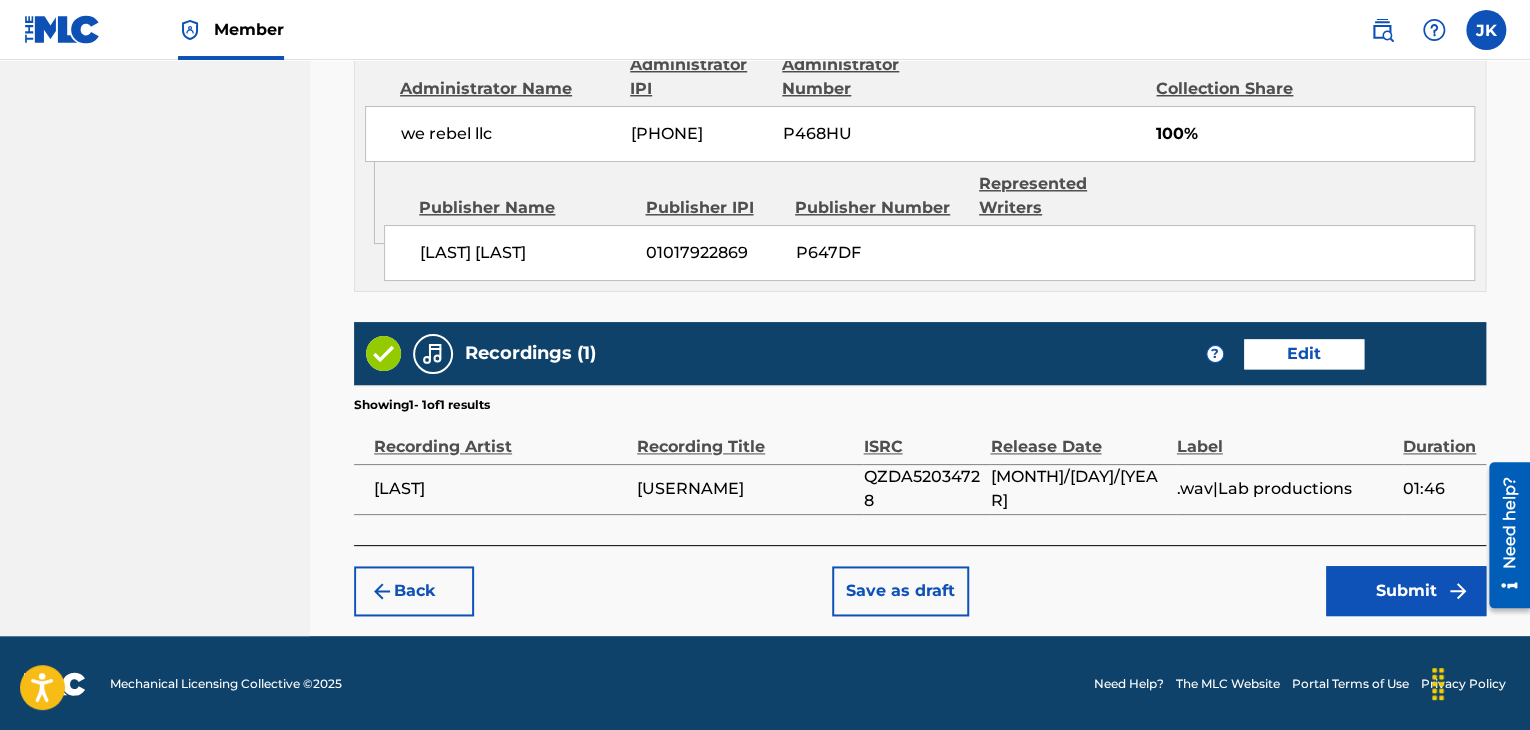 click on "Submit" at bounding box center (1406, 591) 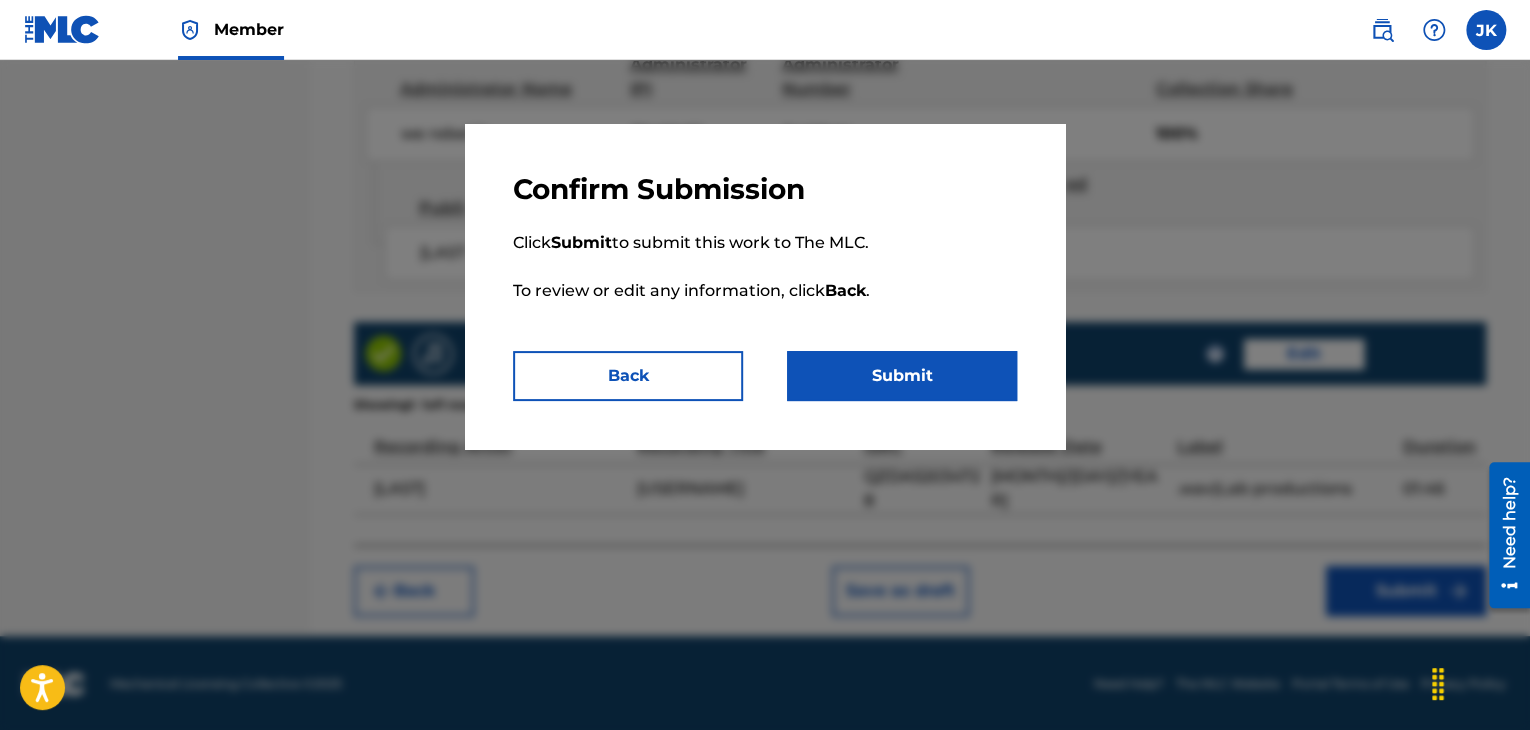 click on "Submit" at bounding box center (902, 376) 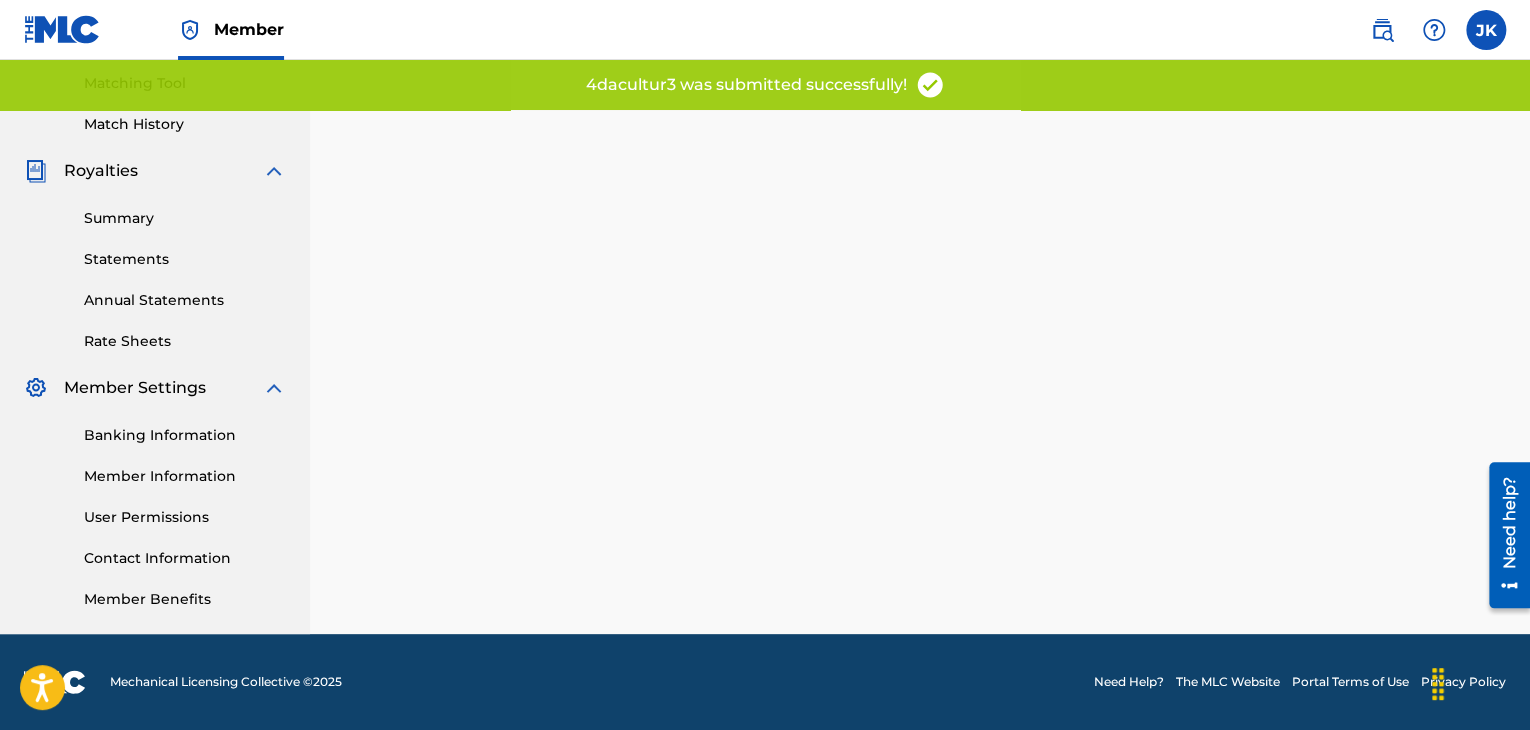 scroll, scrollTop: 0, scrollLeft: 0, axis: both 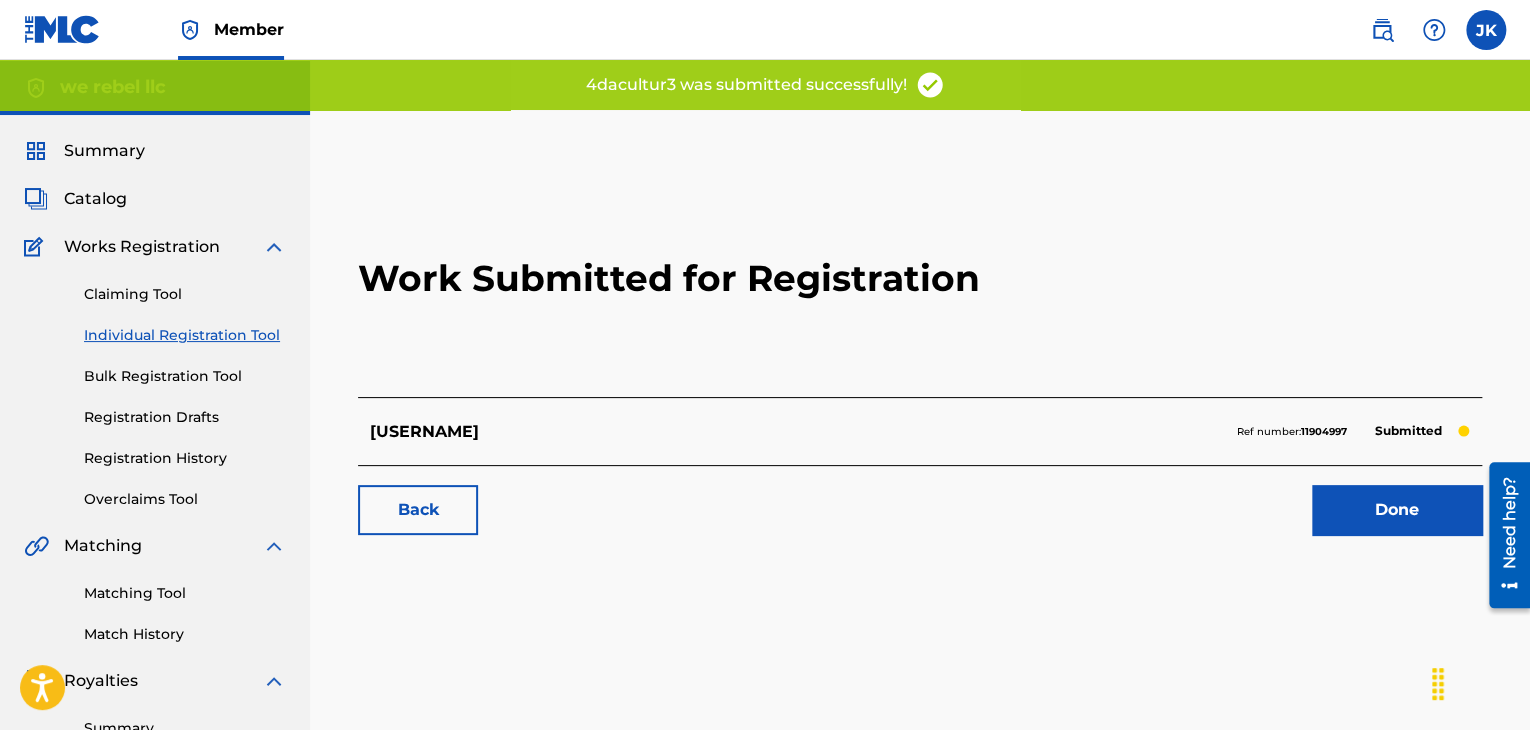 click on "Done" at bounding box center [1397, 510] 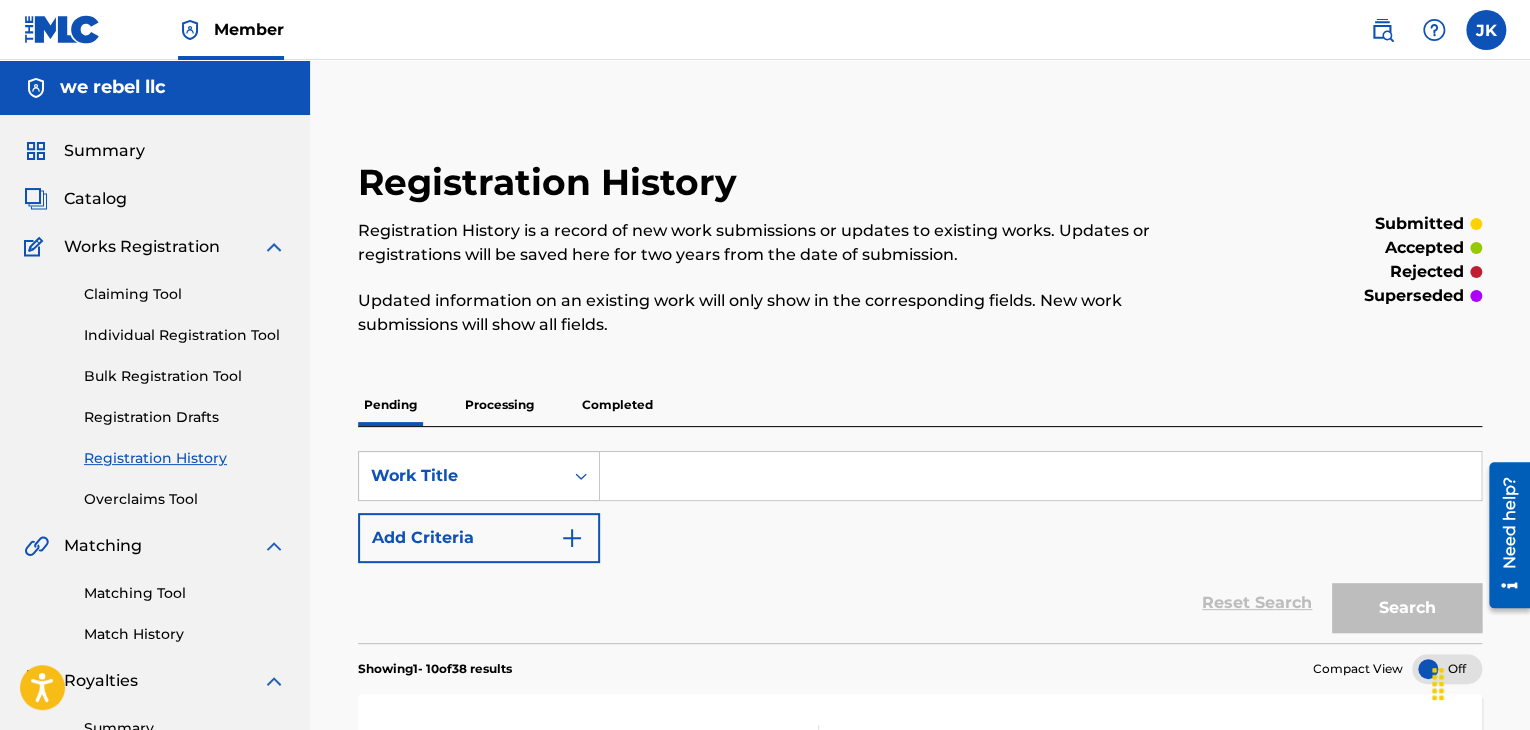 click on "Individual Registration Tool" at bounding box center (185, 335) 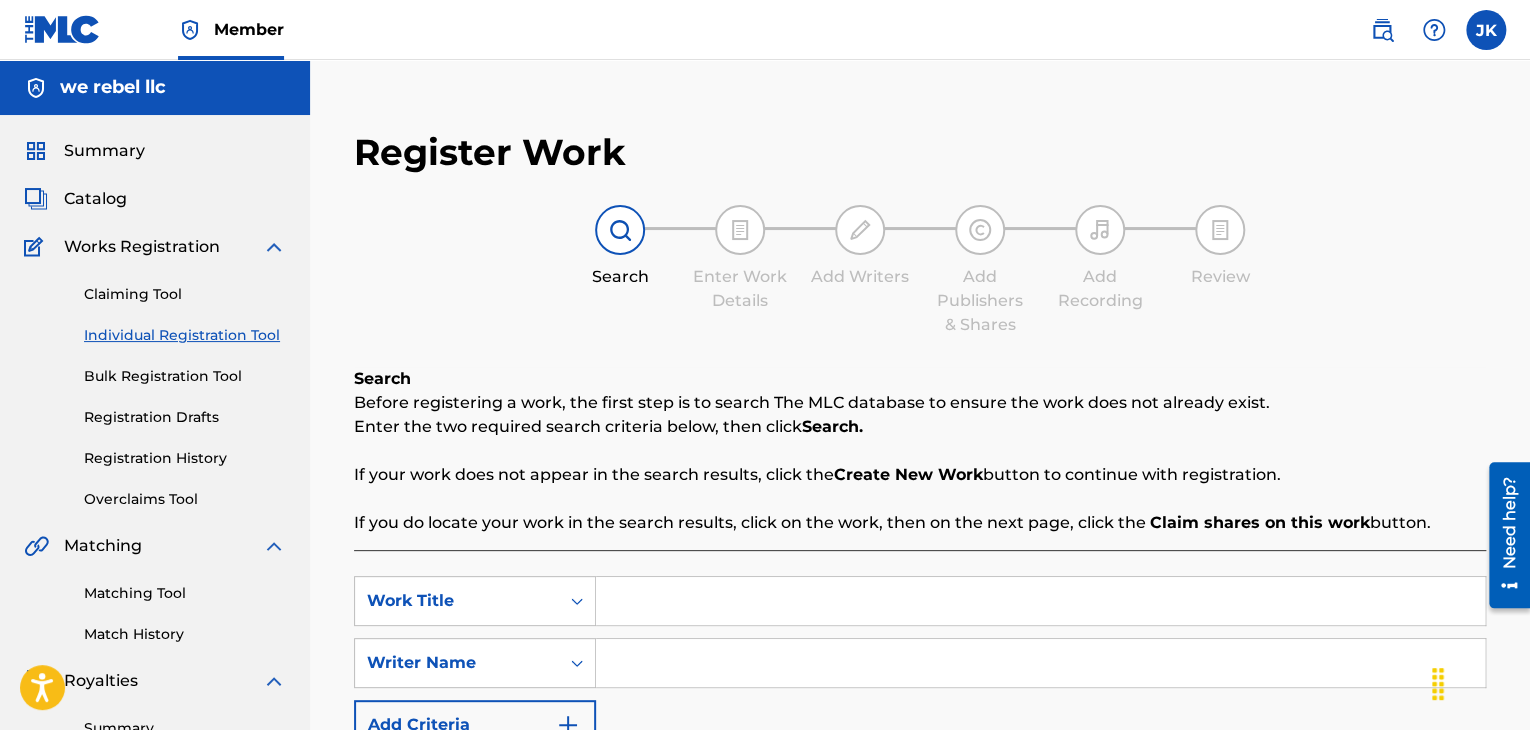 click at bounding box center [1040, 601] 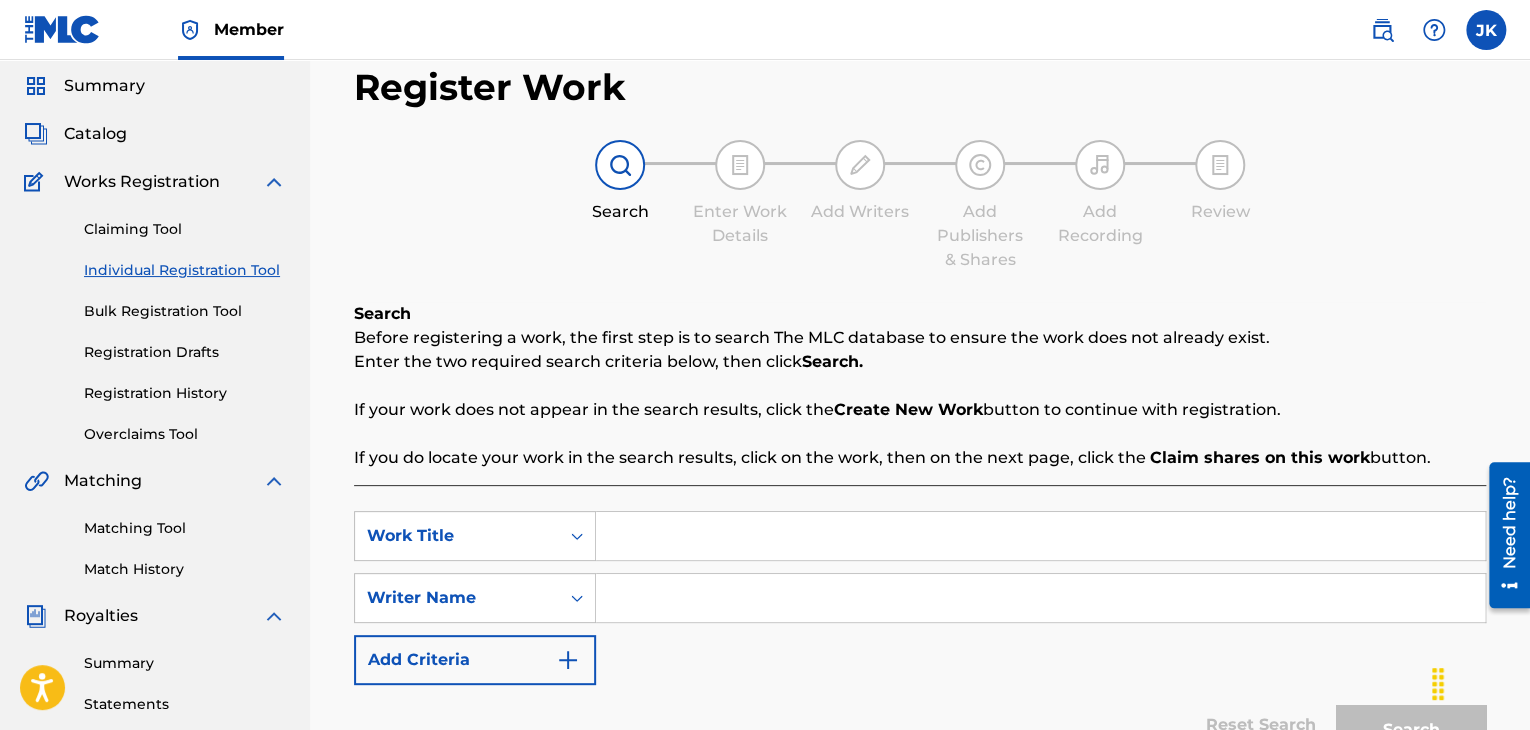 scroll, scrollTop: 100, scrollLeft: 0, axis: vertical 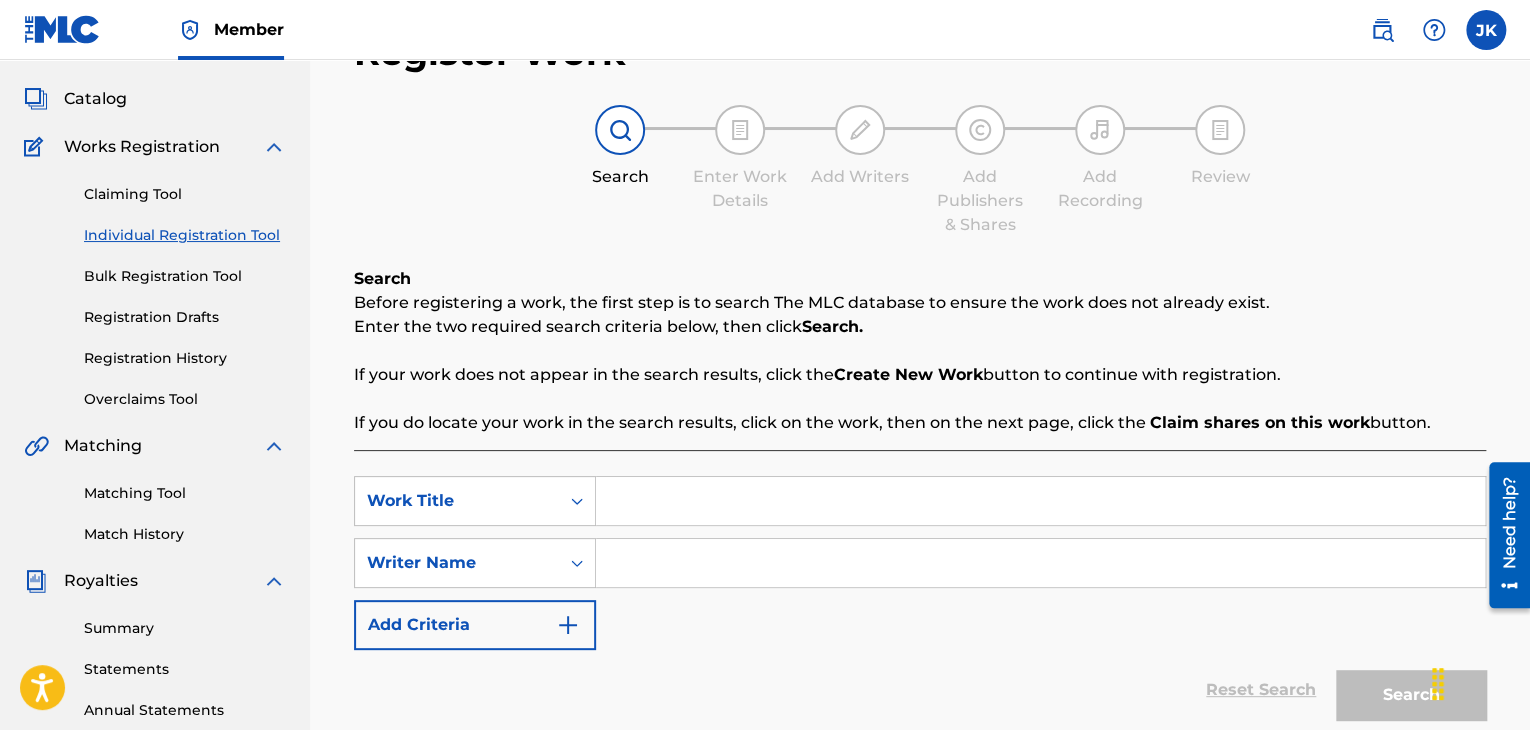 click at bounding box center [1040, 501] 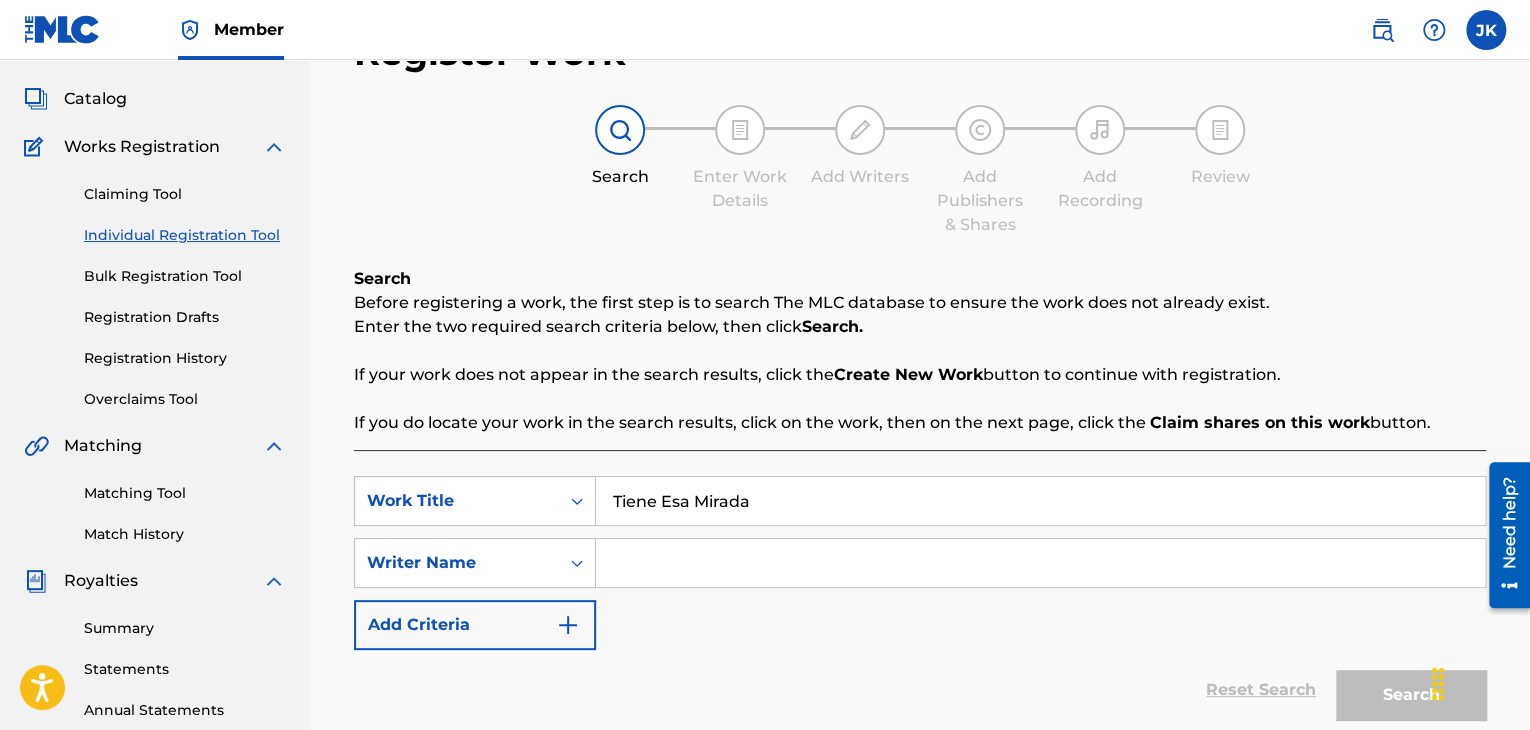 type on "Tiene Esa Mirada" 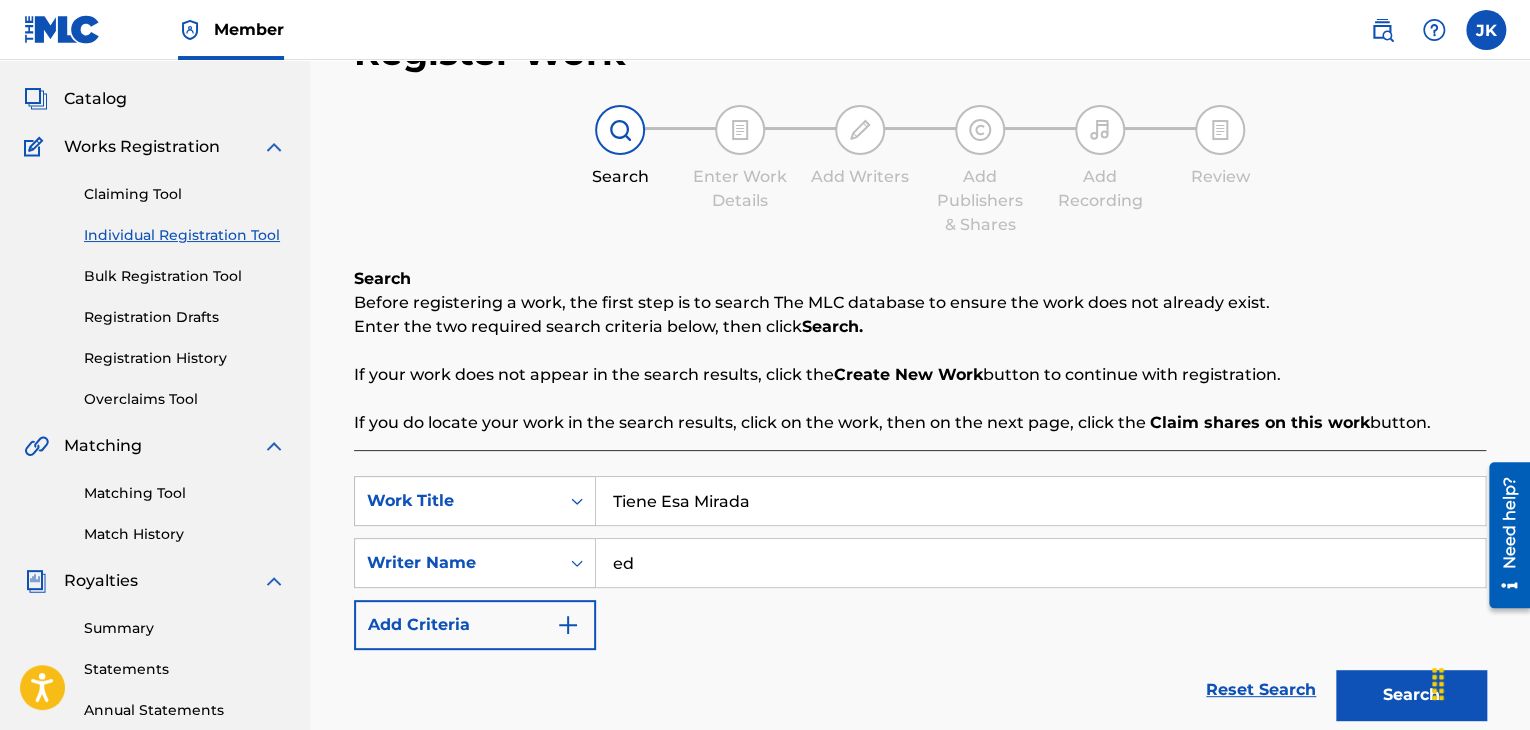 type on "[LAST] [LAST]" 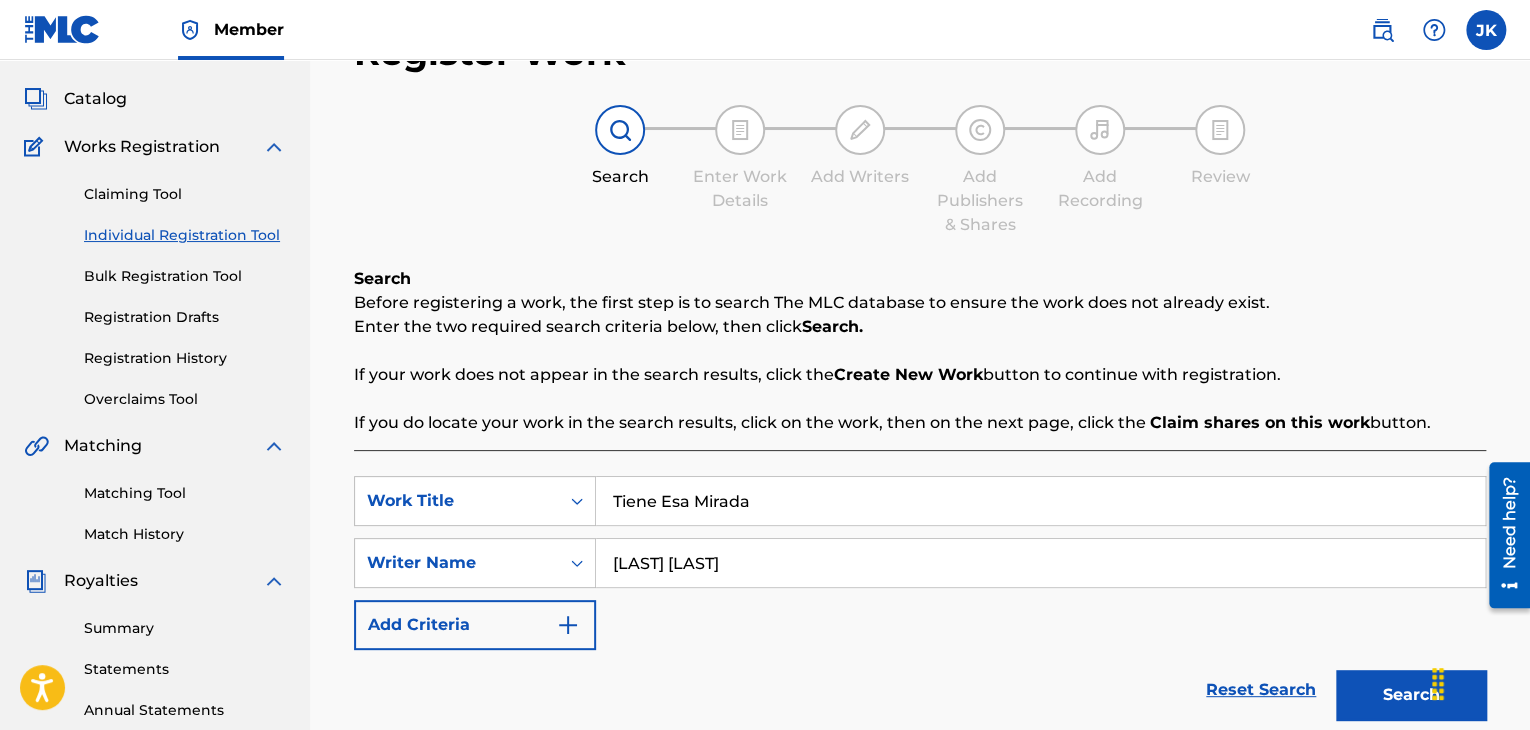 click on "Search" at bounding box center [1411, 695] 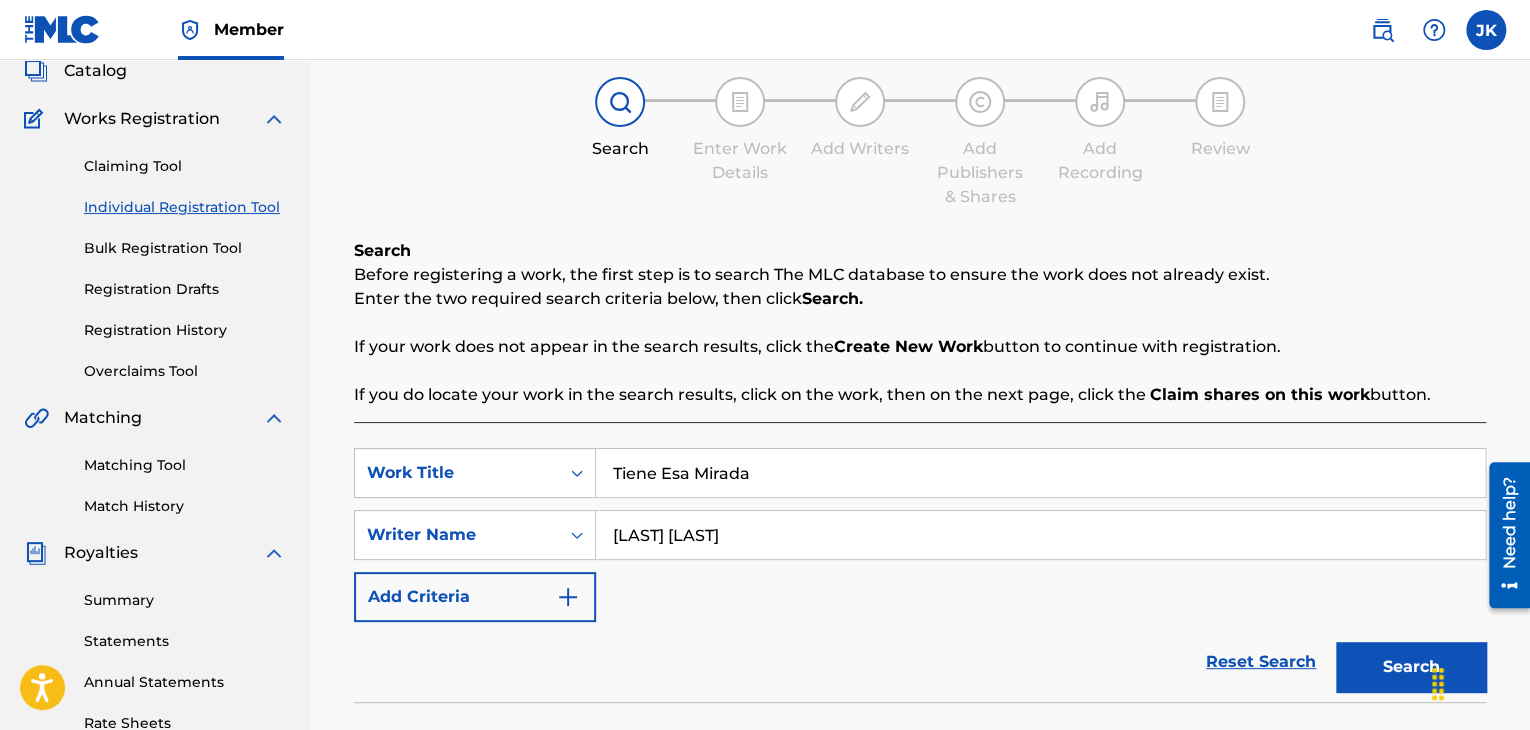 scroll, scrollTop: 400, scrollLeft: 0, axis: vertical 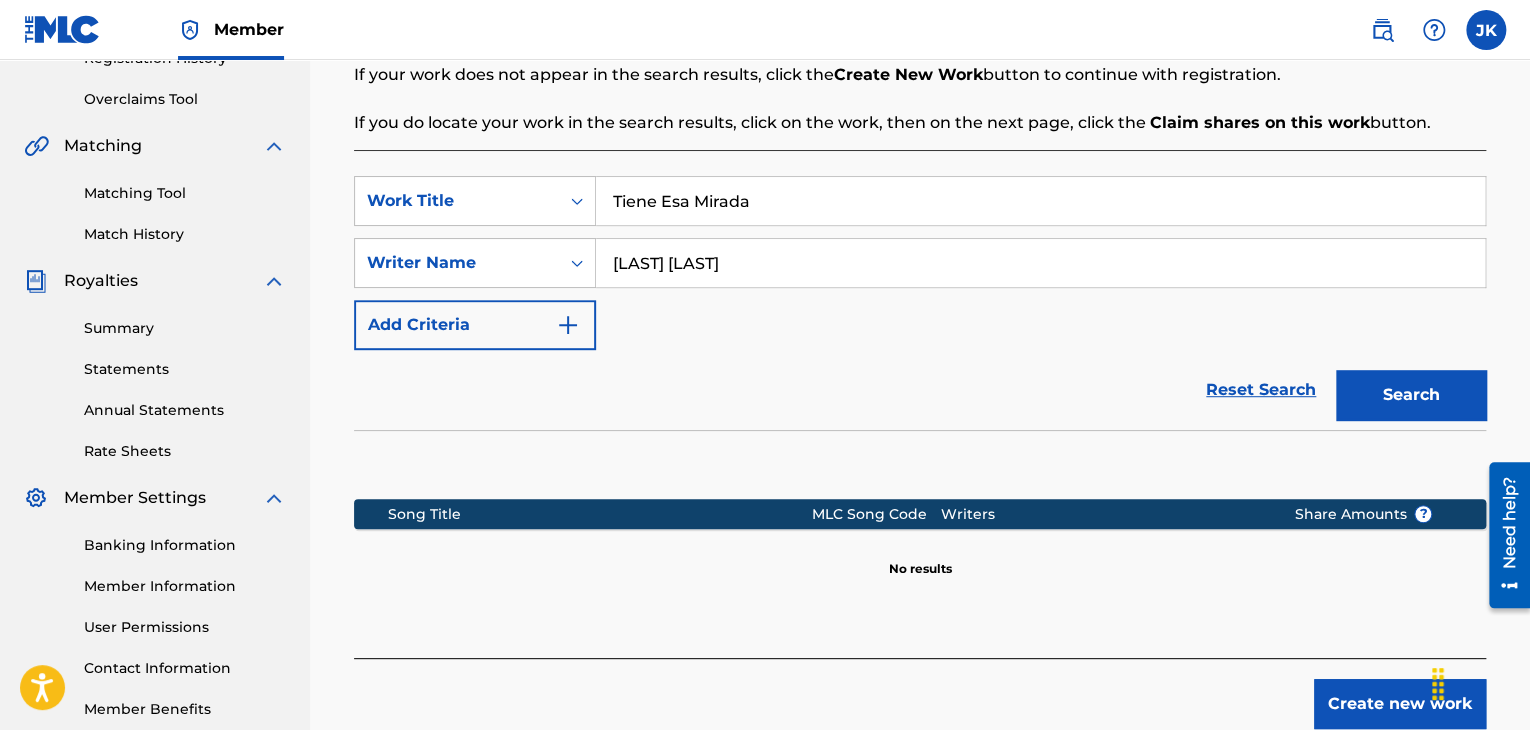 click on "Create new work" at bounding box center (1400, 704) 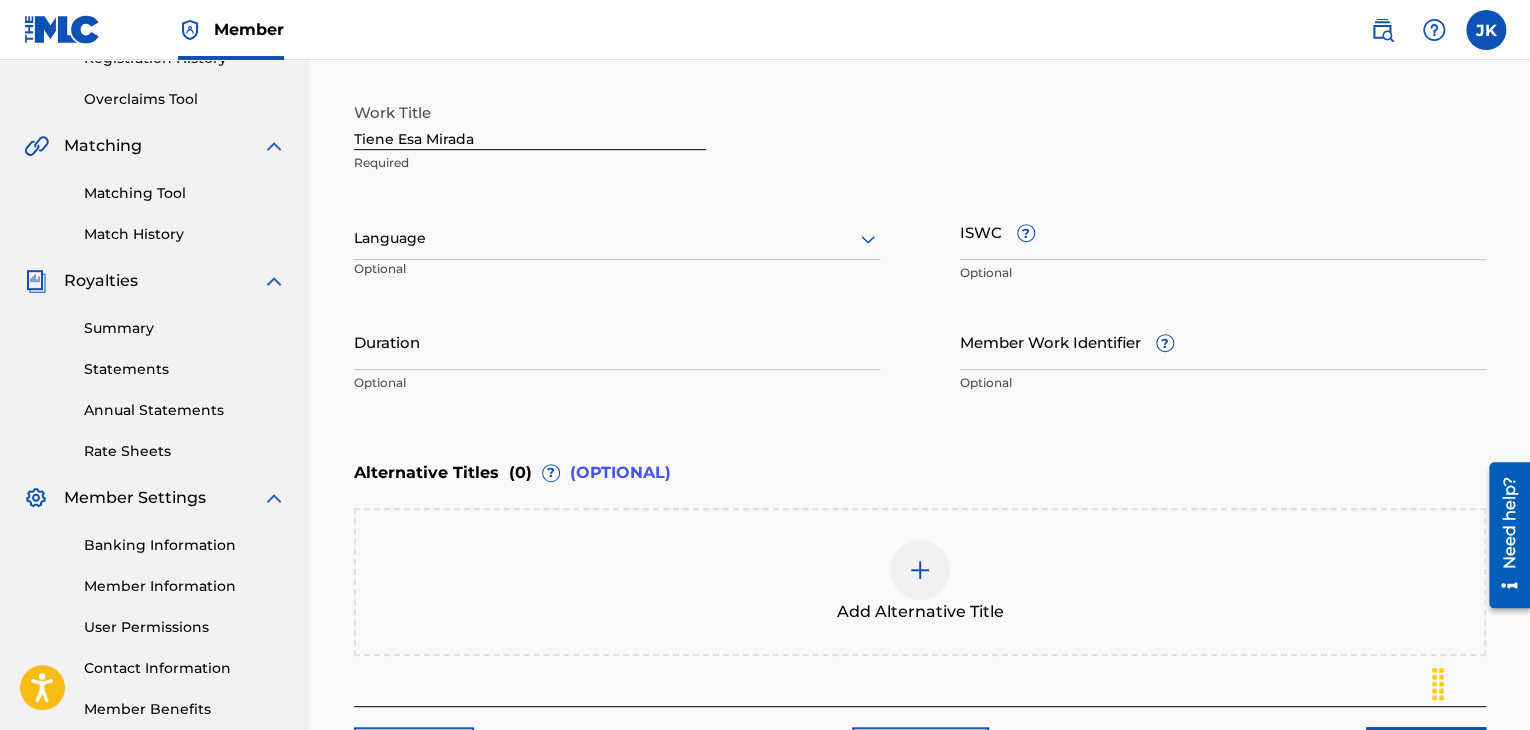 click 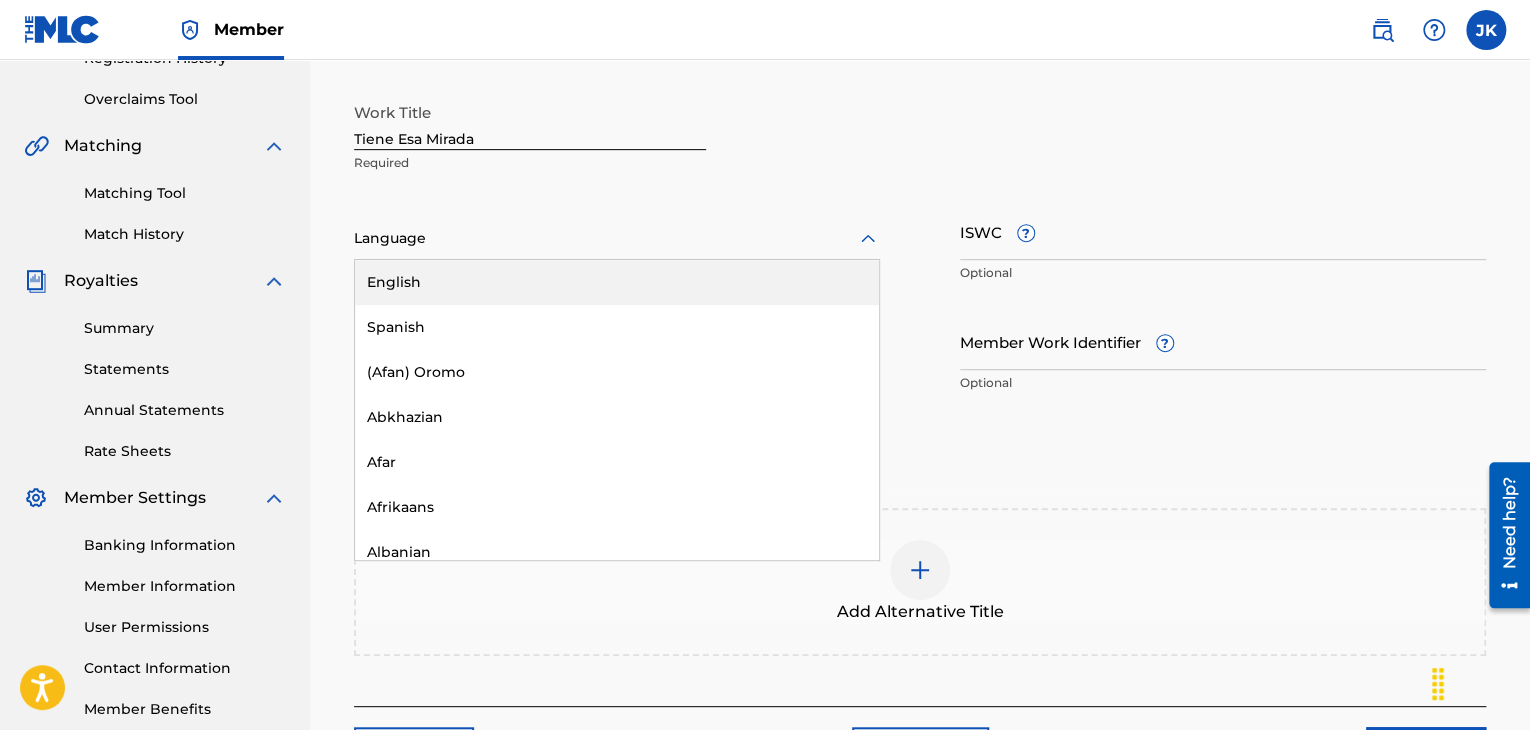click on "English" at bounding box center (617, 282) 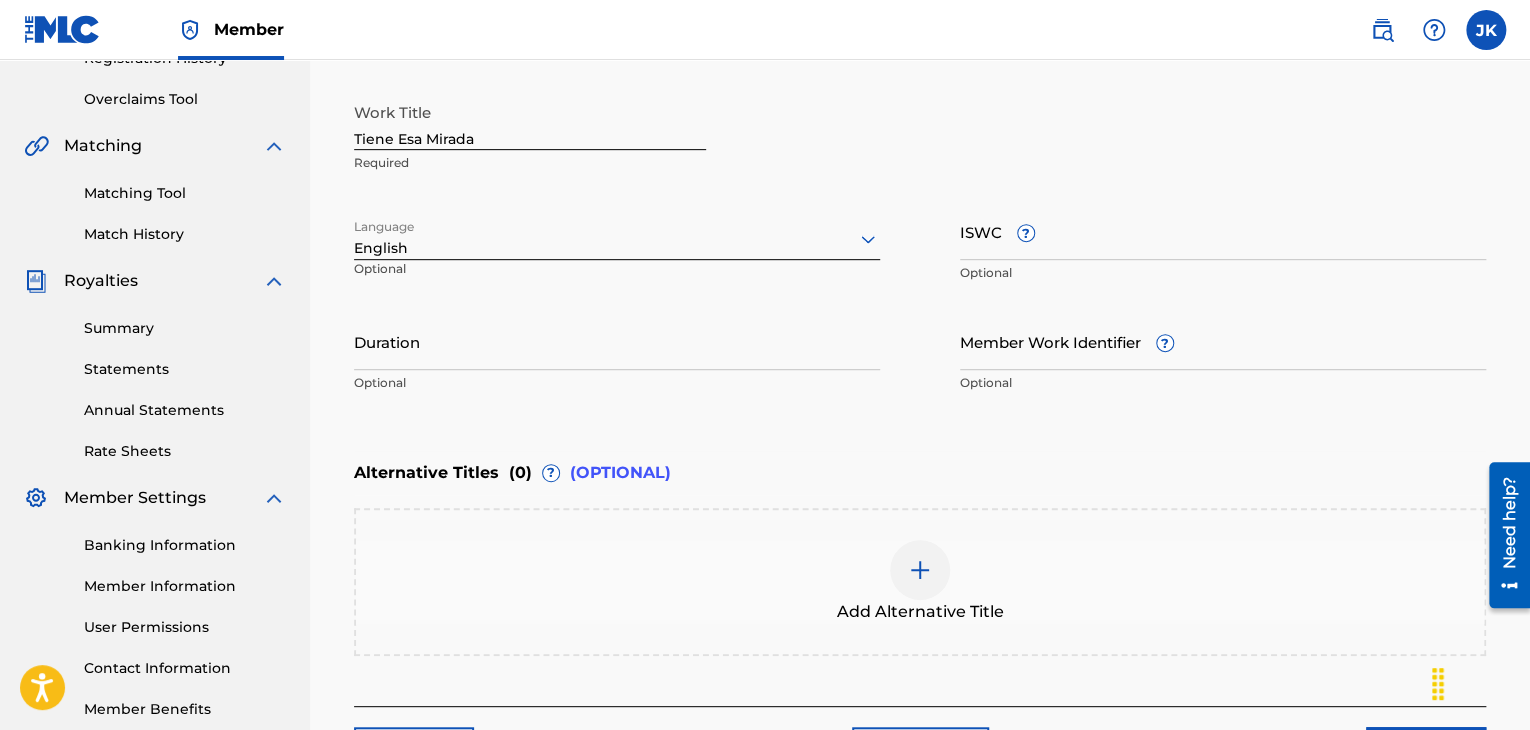 click on "Duration" at bounding box center [617, 341] 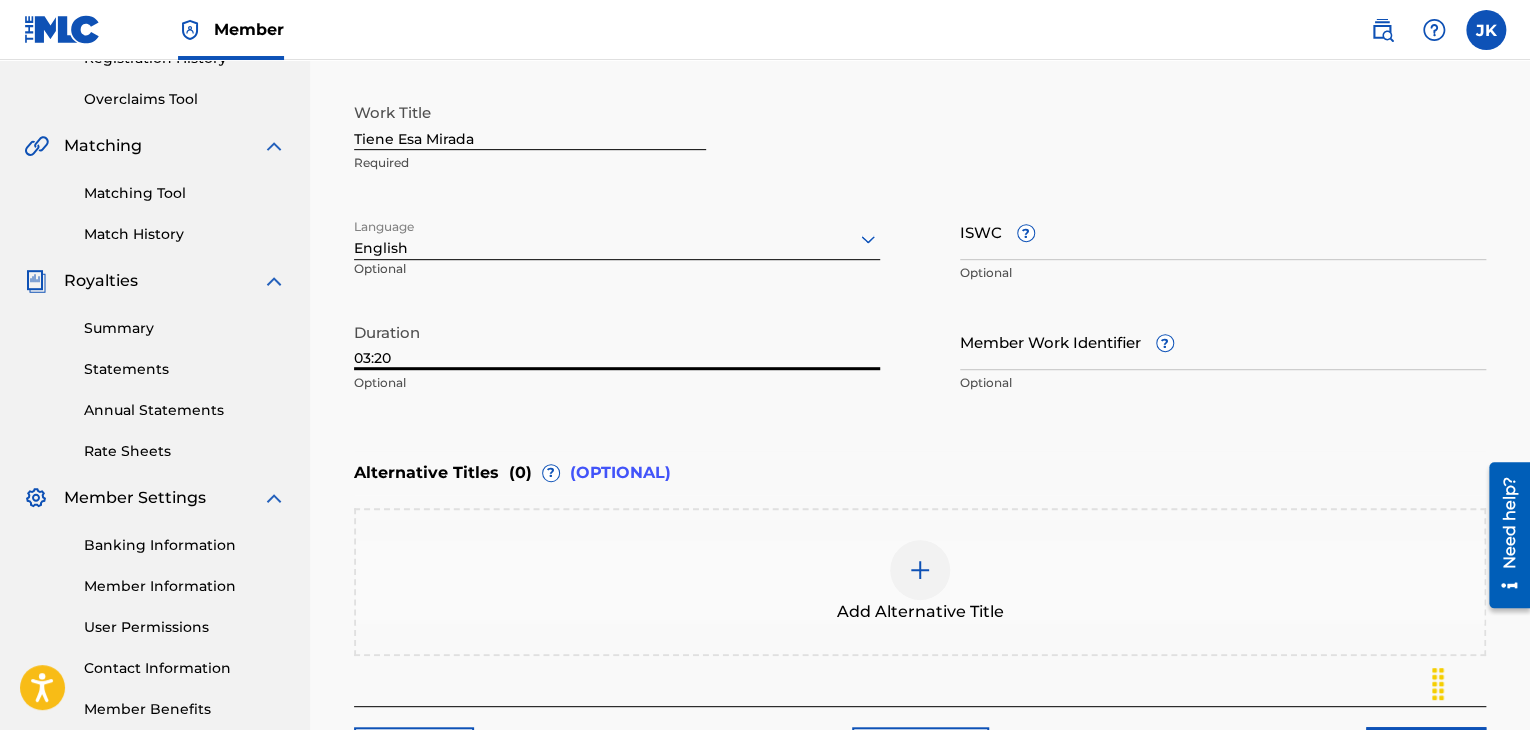 type on "03:20" 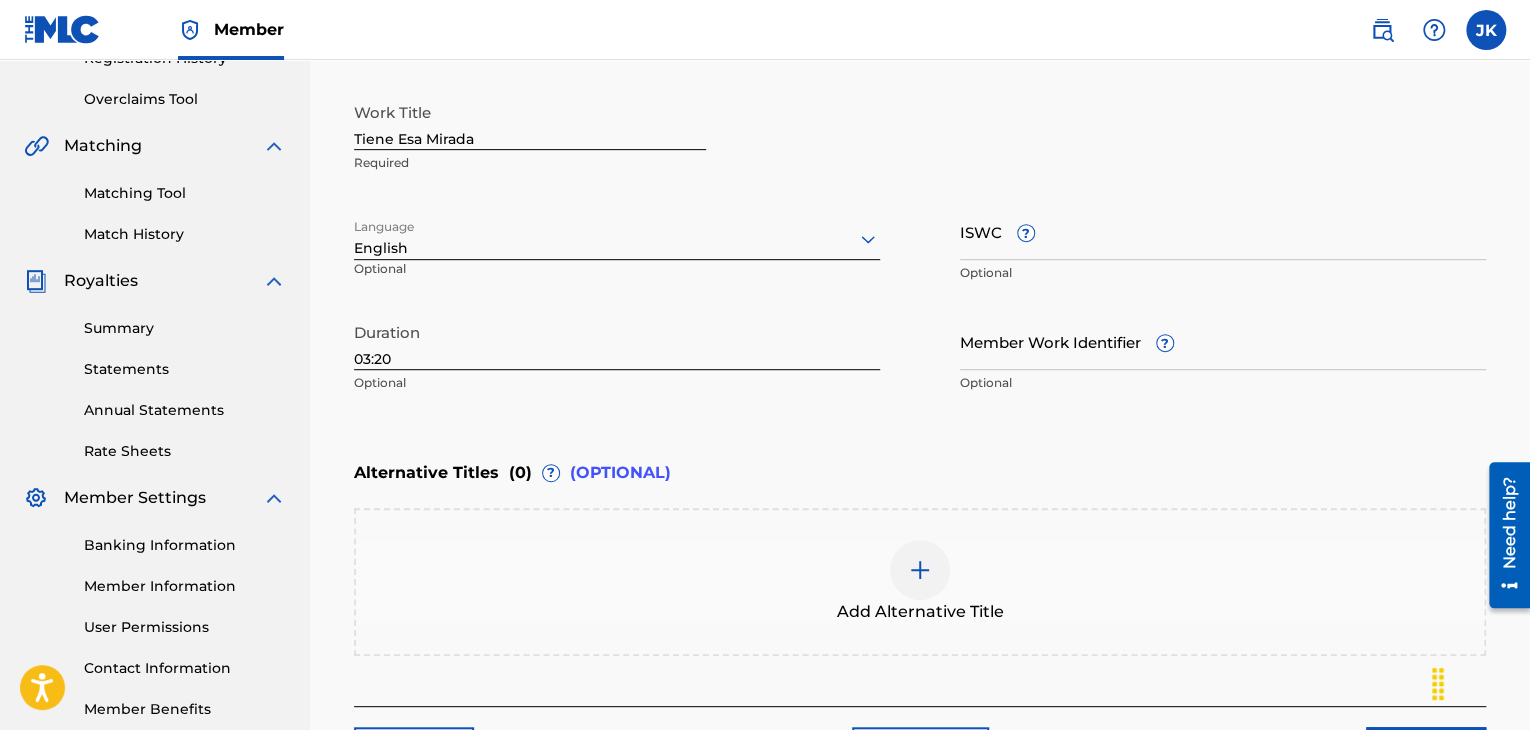 click on "Enter Work Details Enter work details for  ‘ Tiene Esa Mirada ’  below. Work Title   Tiene Esa Mirada Required Language English Optional ISWC   ? Optional Duration   03:20 Optional Member Work Identifier   ? Optional" at bounding box center [920, 209] 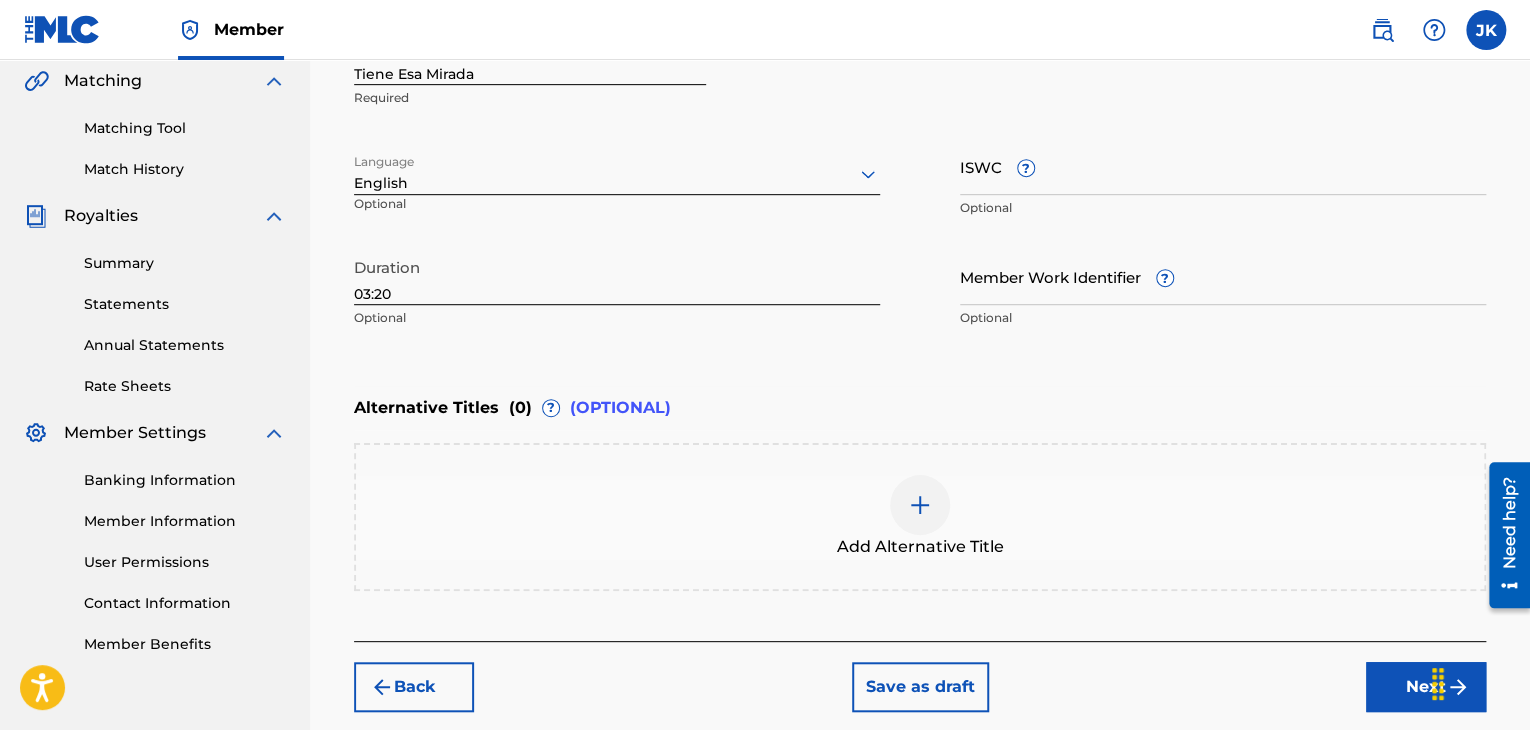 scroll, scrollTop: 500, scrollLeft: 0, axis: vertical 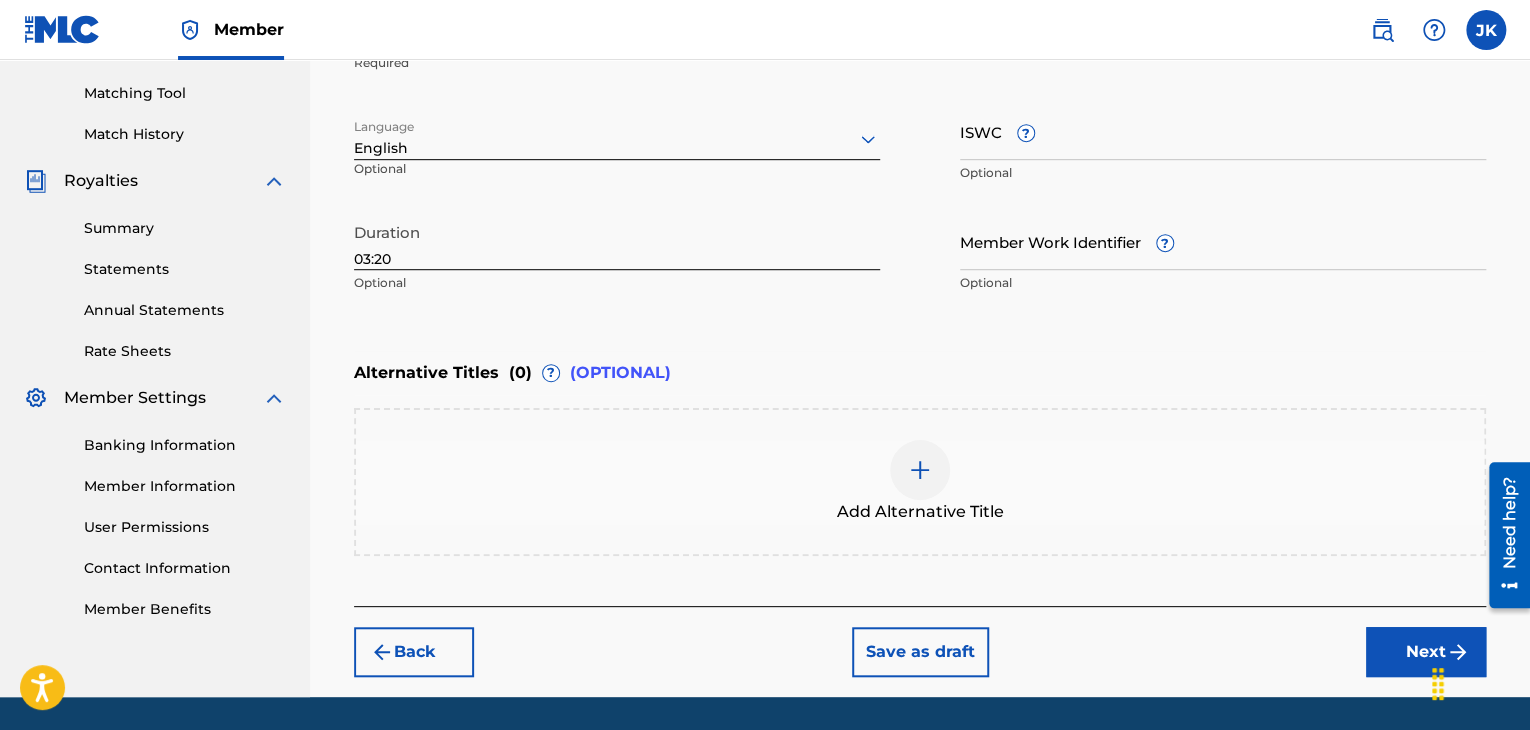 click on "Next" at bounding box center [1426, 652] 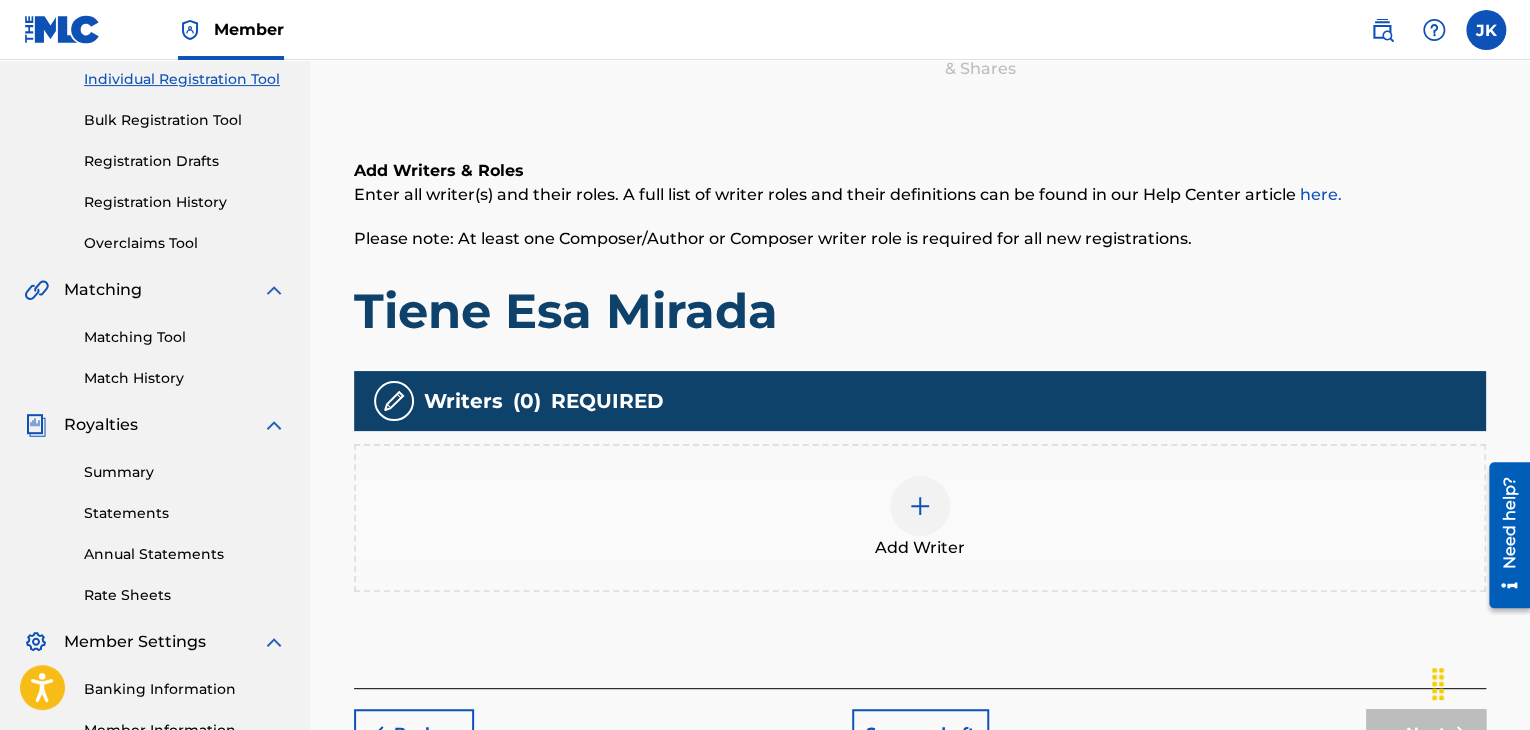 scroll, scrollTop: 290, scrollLeft: 0, axis: vertical 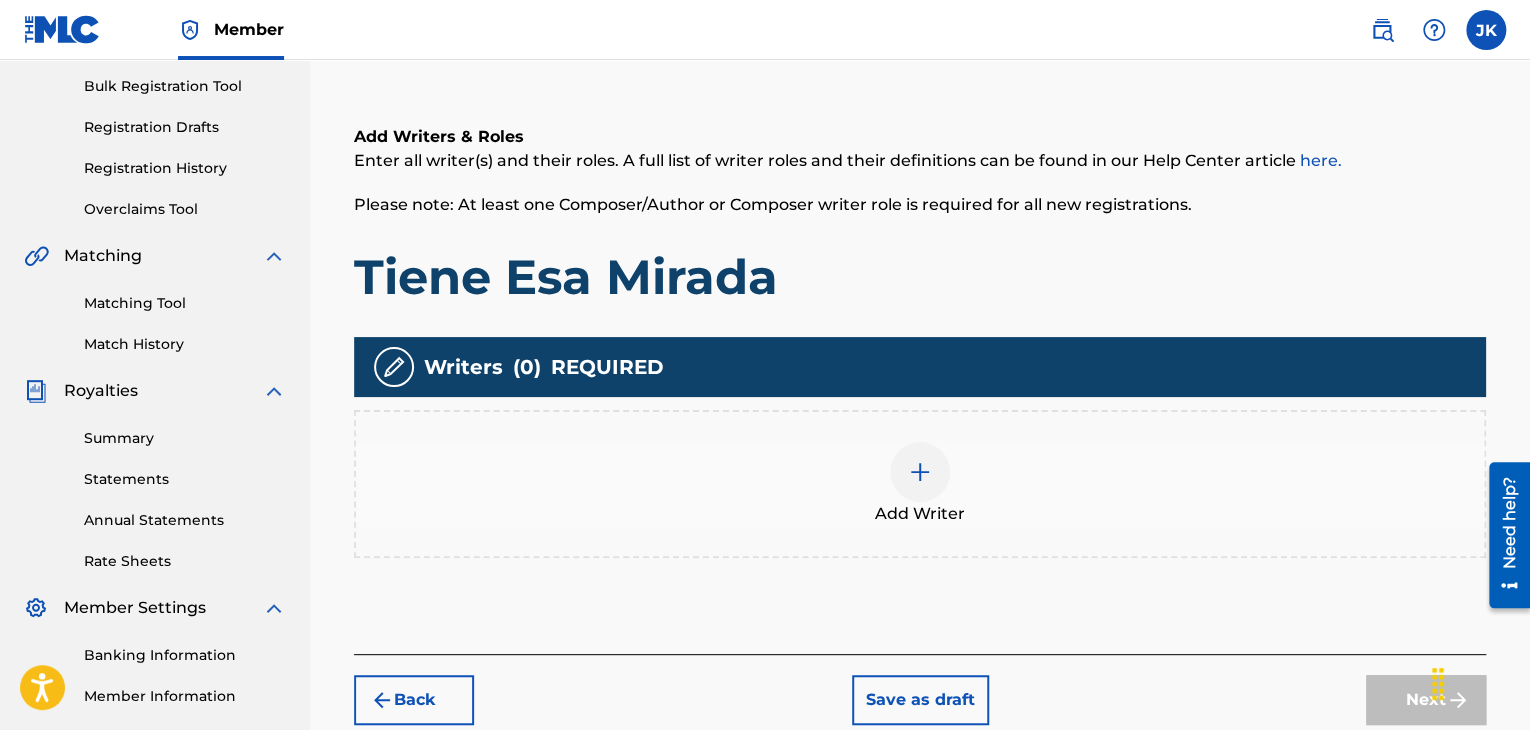click at bounding box center (920, 472) 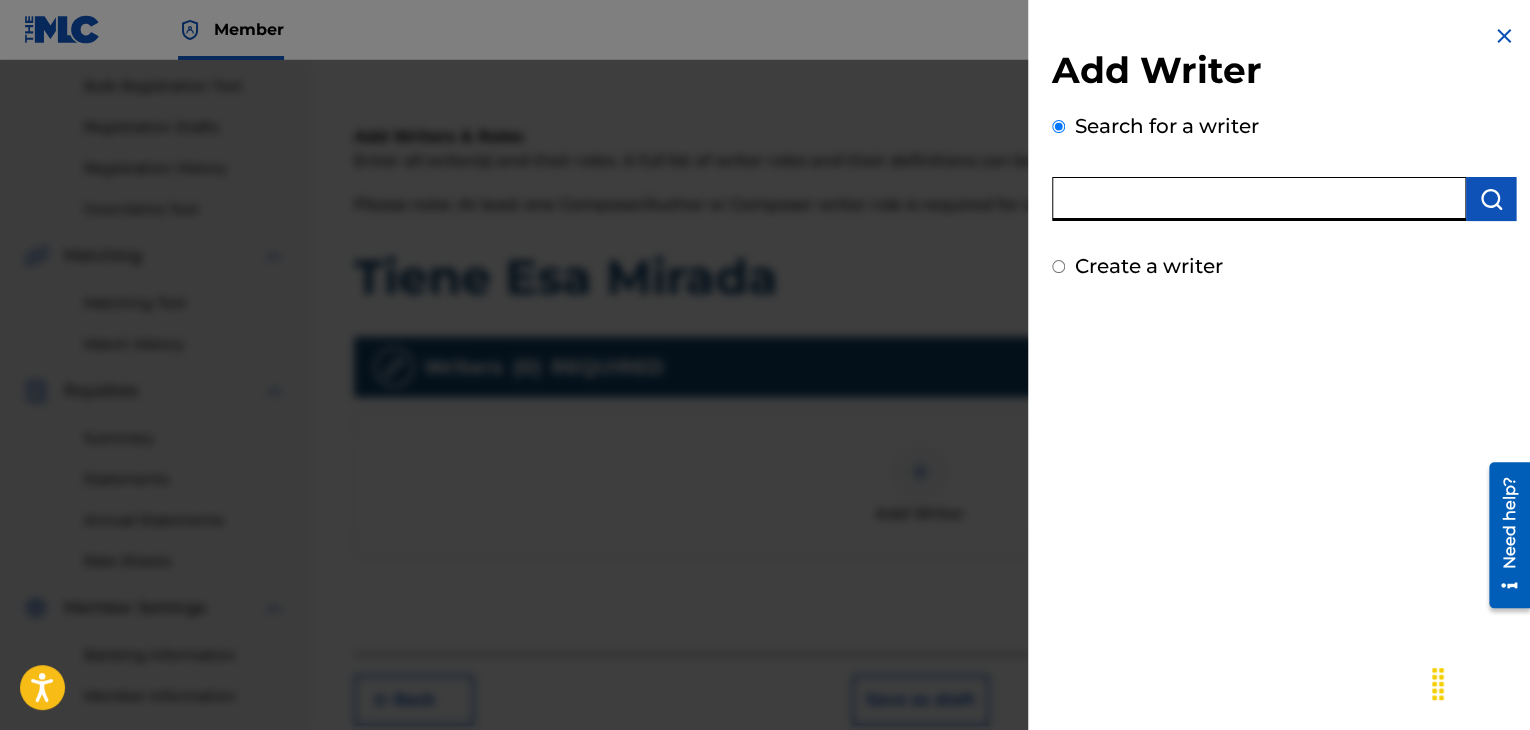 click at bounding box center (1259, 199) 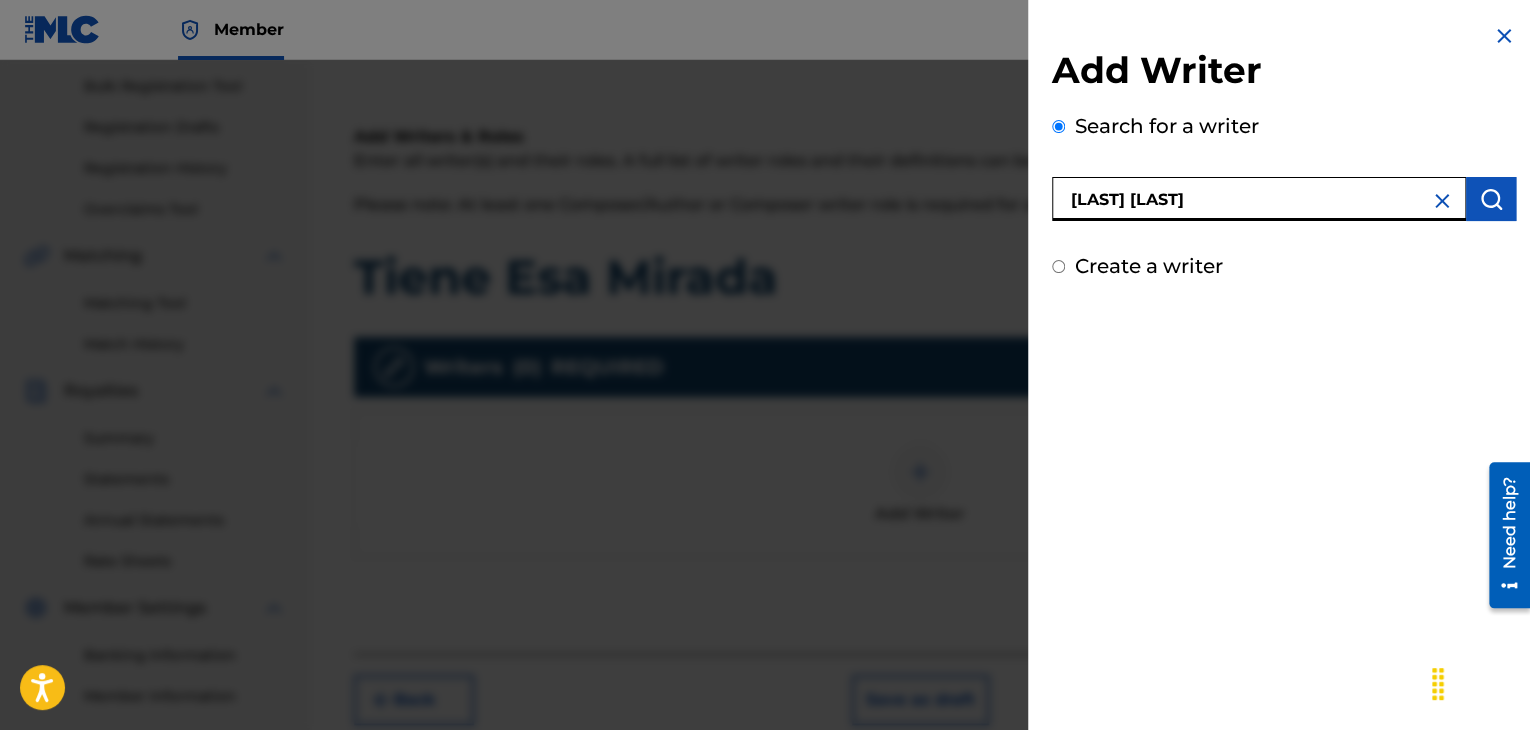 type on "[LAST] [LAST]" 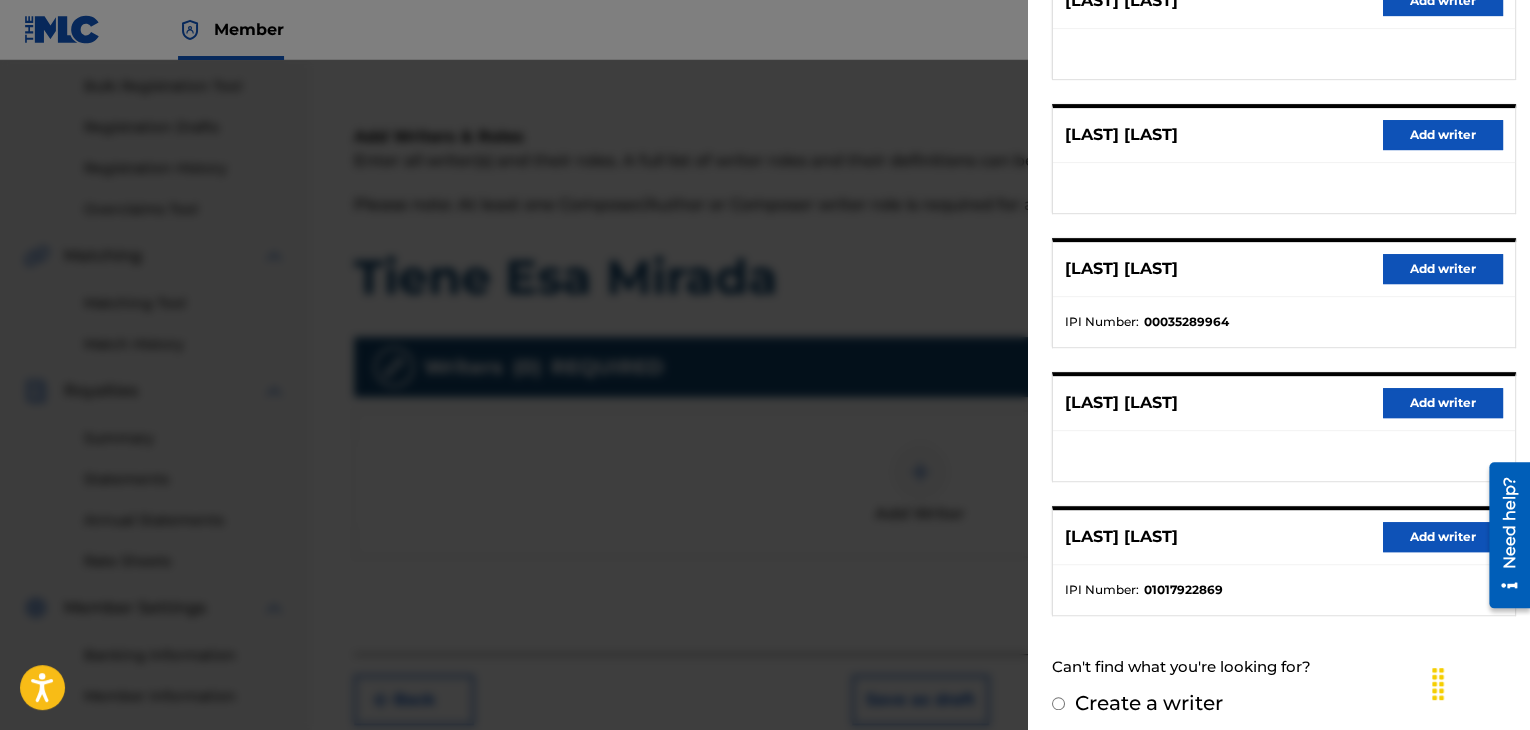 scroll, scrollTop: 310, scrollLeft: 0, axis: vertical 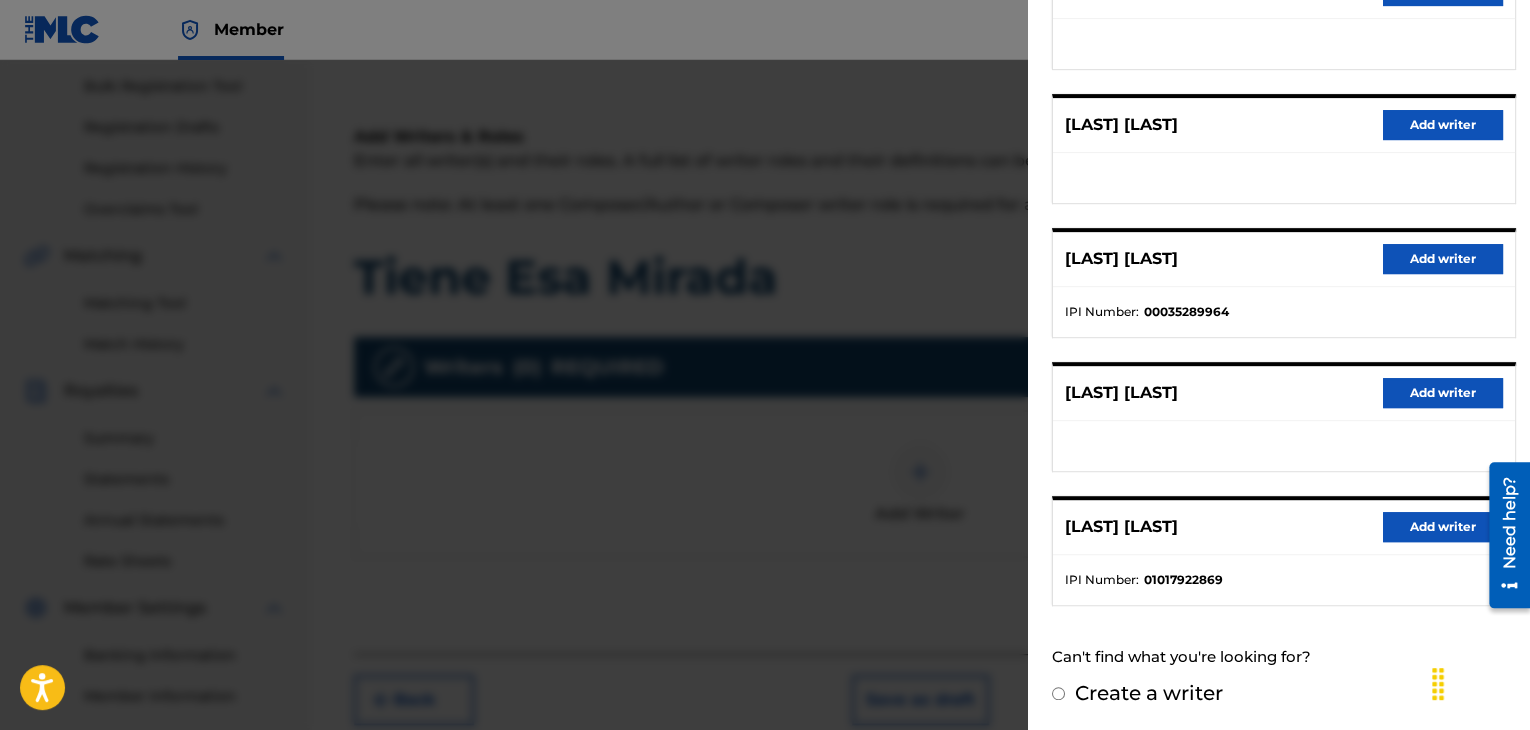 click on "Add writer" at bounding box center [1443, 527] 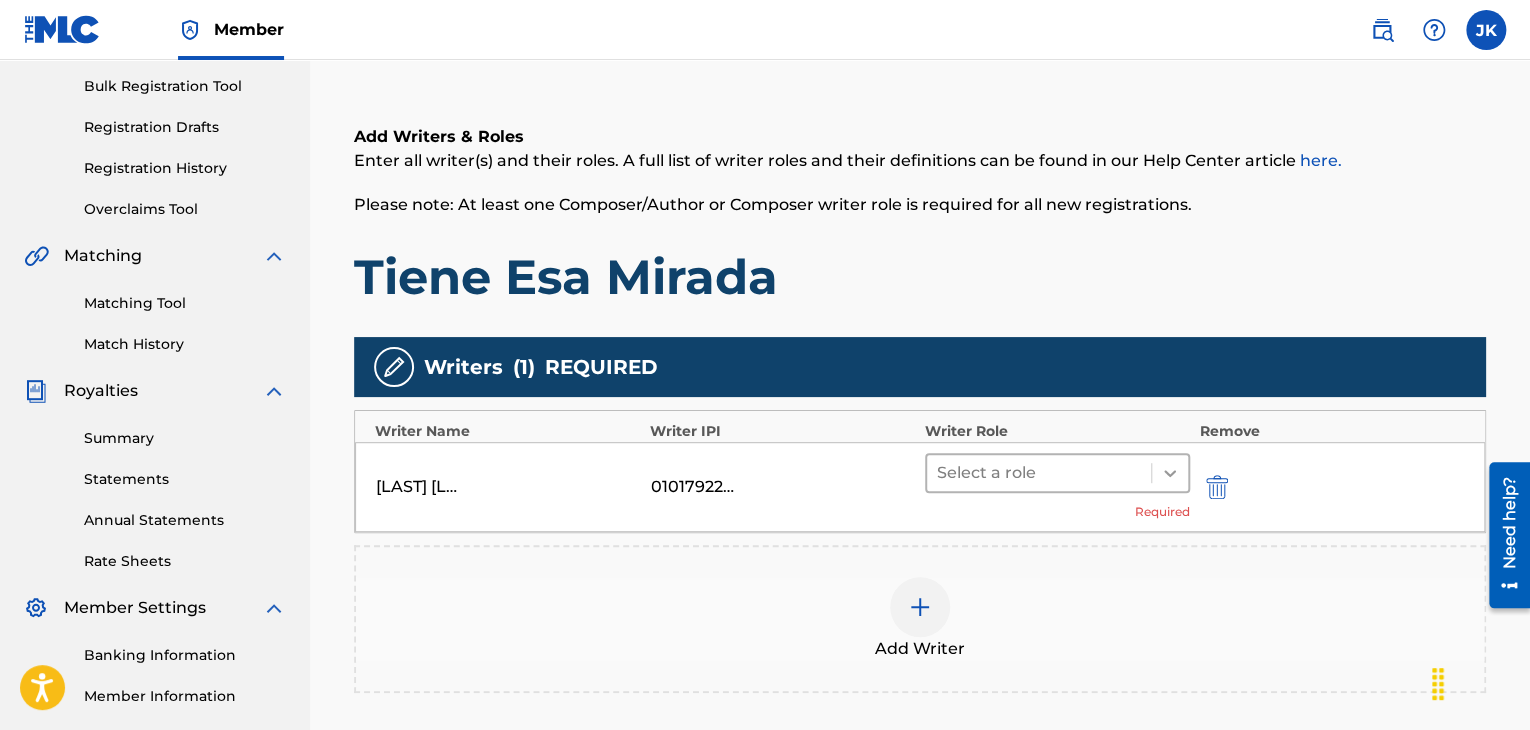 click 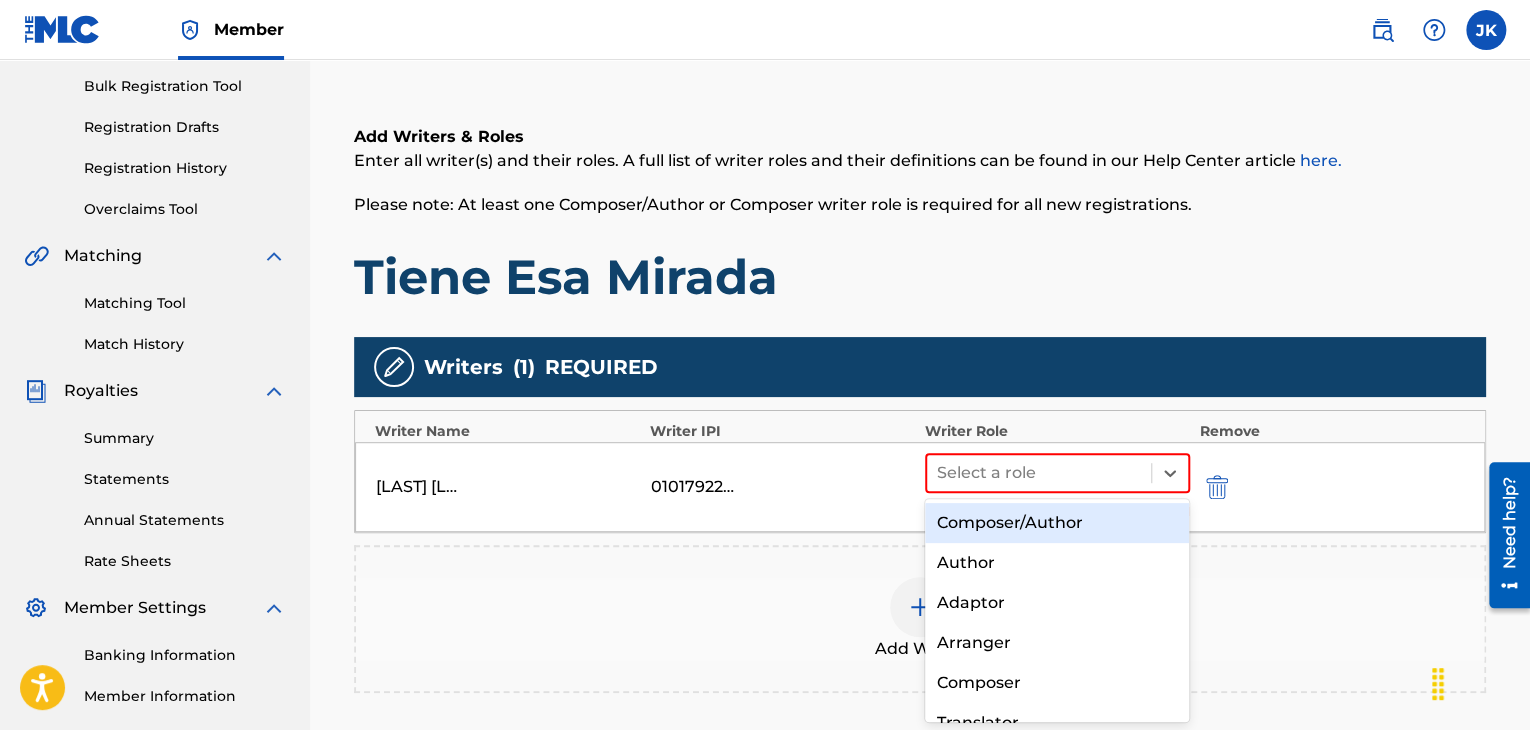 click on "Composer/Author" at bounding box center [1057, 523] 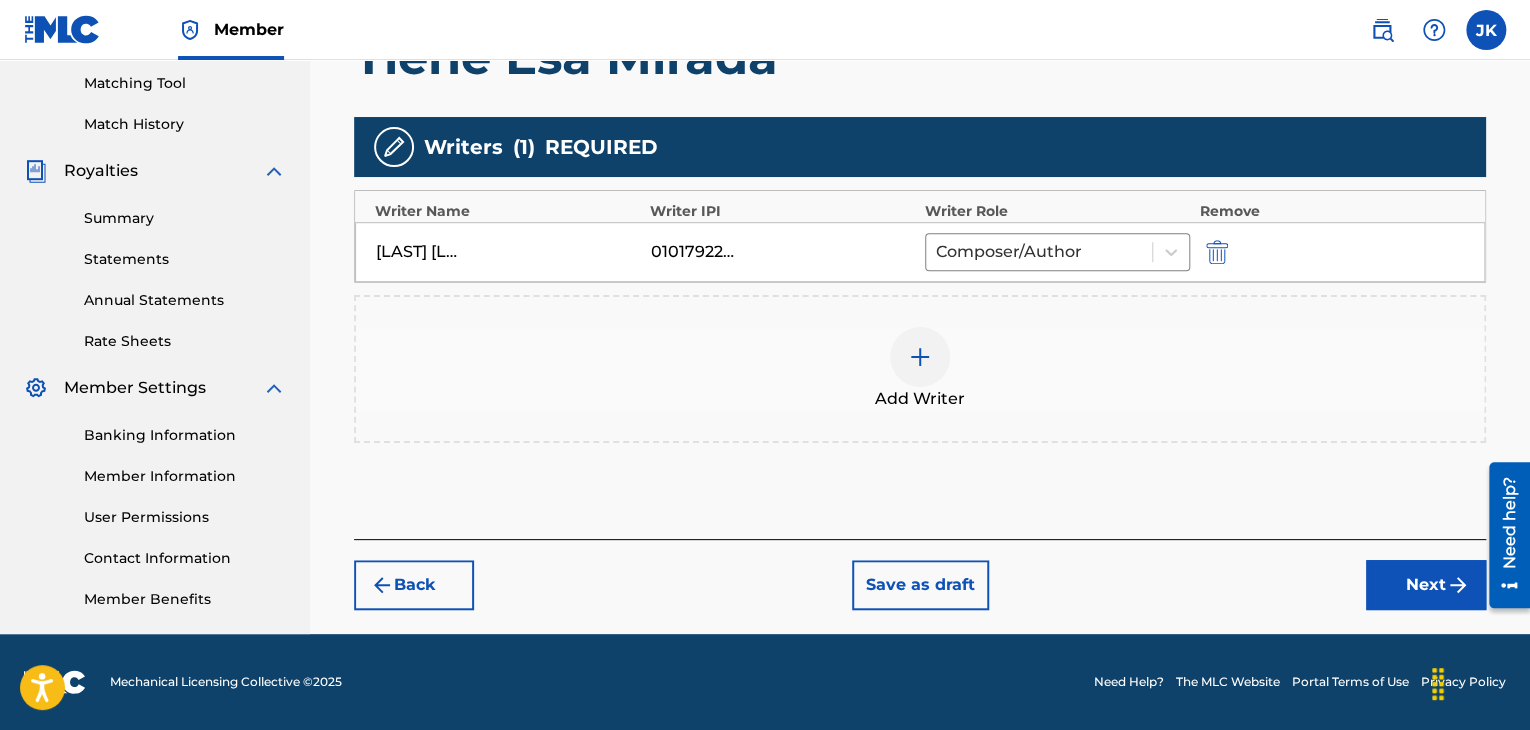click on "Next" at bounding box center (1426, 585) 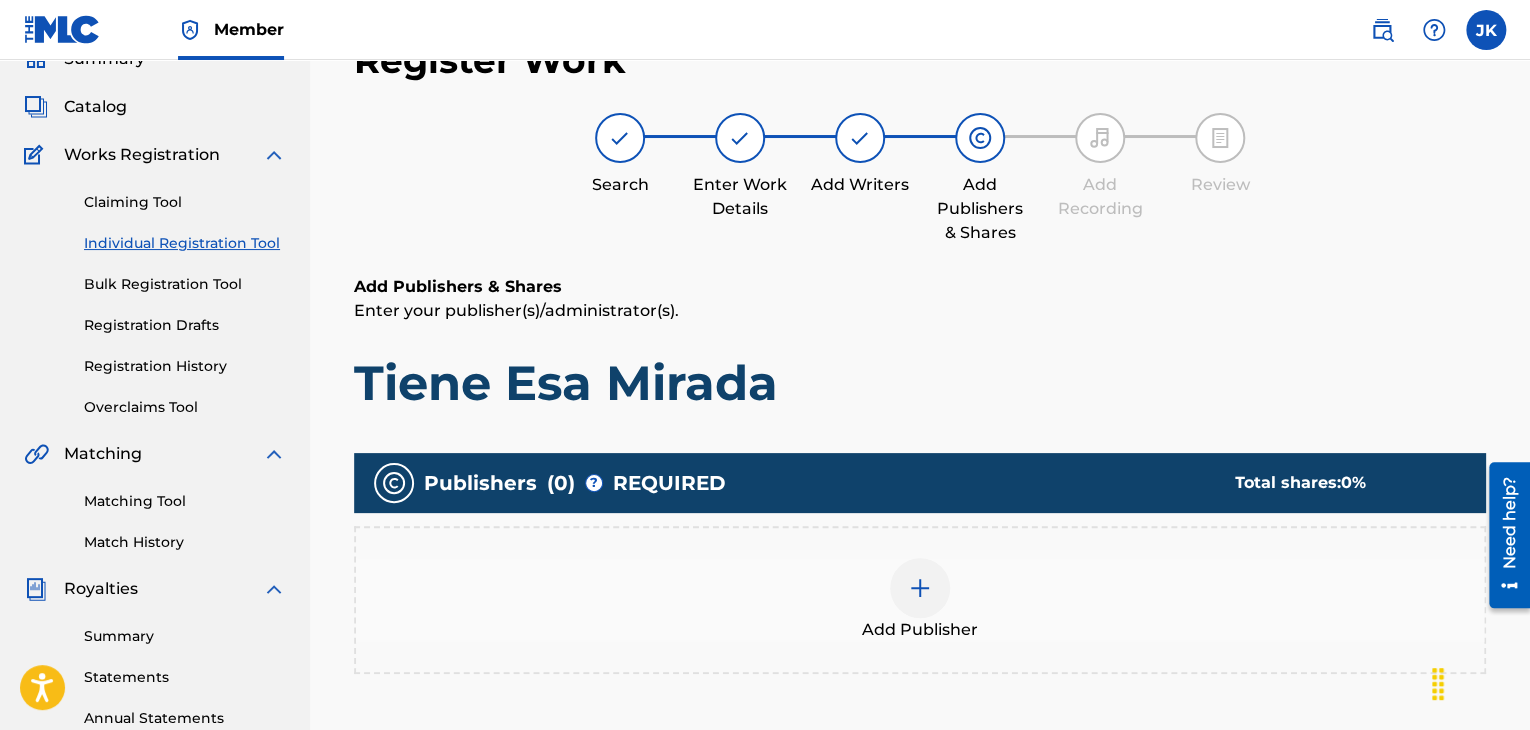 scroll, scrollTop: 90, scrollLeft: 0, axis: vertical 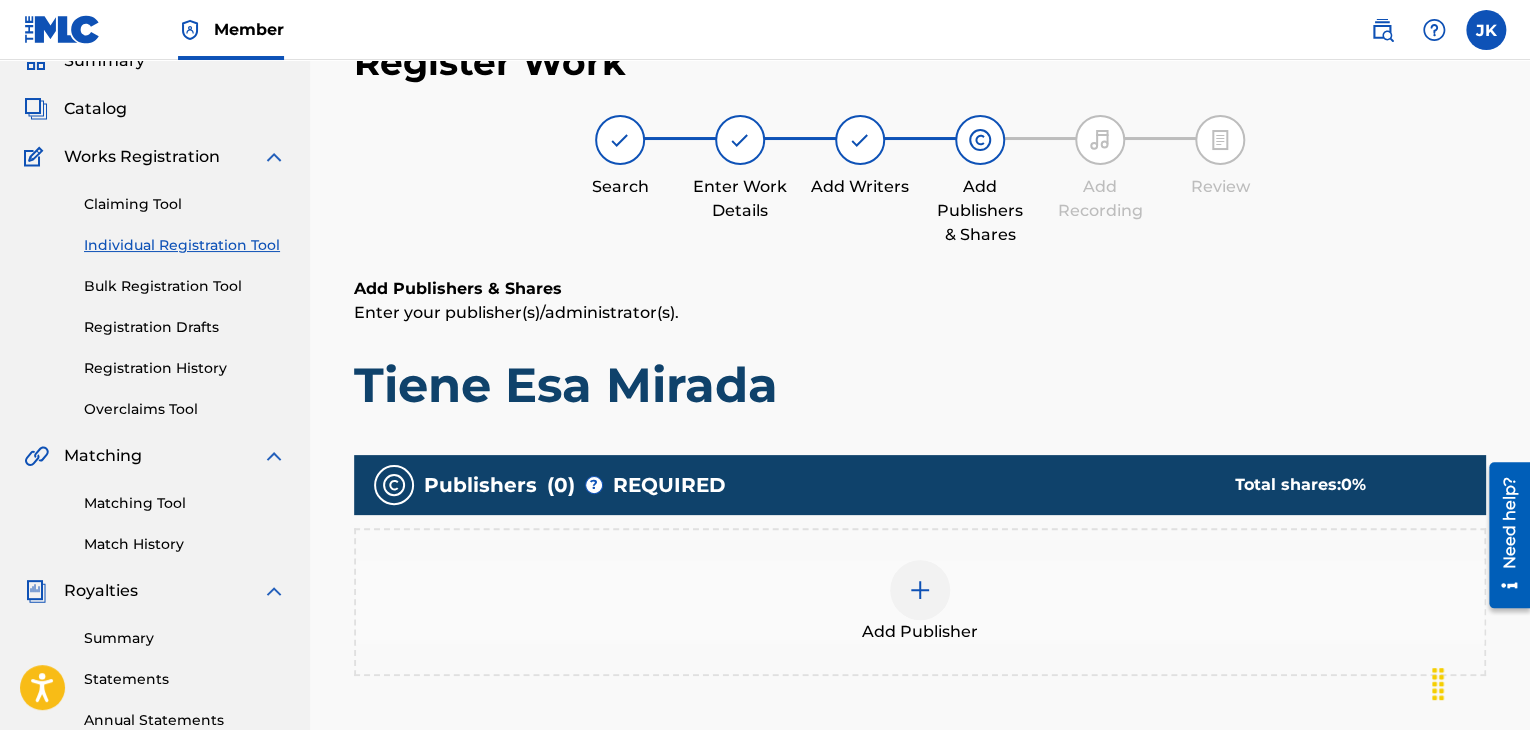 click on "Add Publisher" at bounding box center (920, 602) 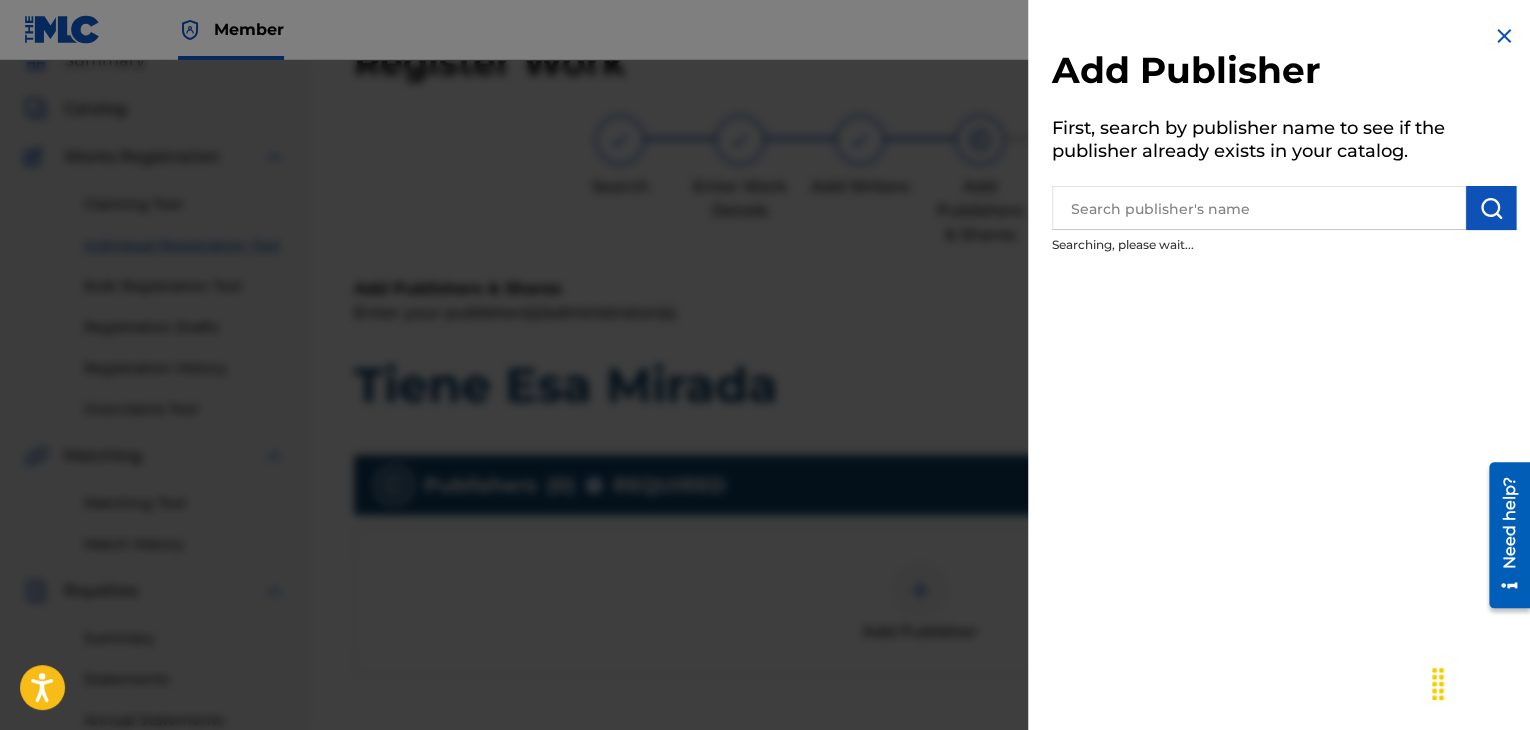 click at bounding box center [765, 425] 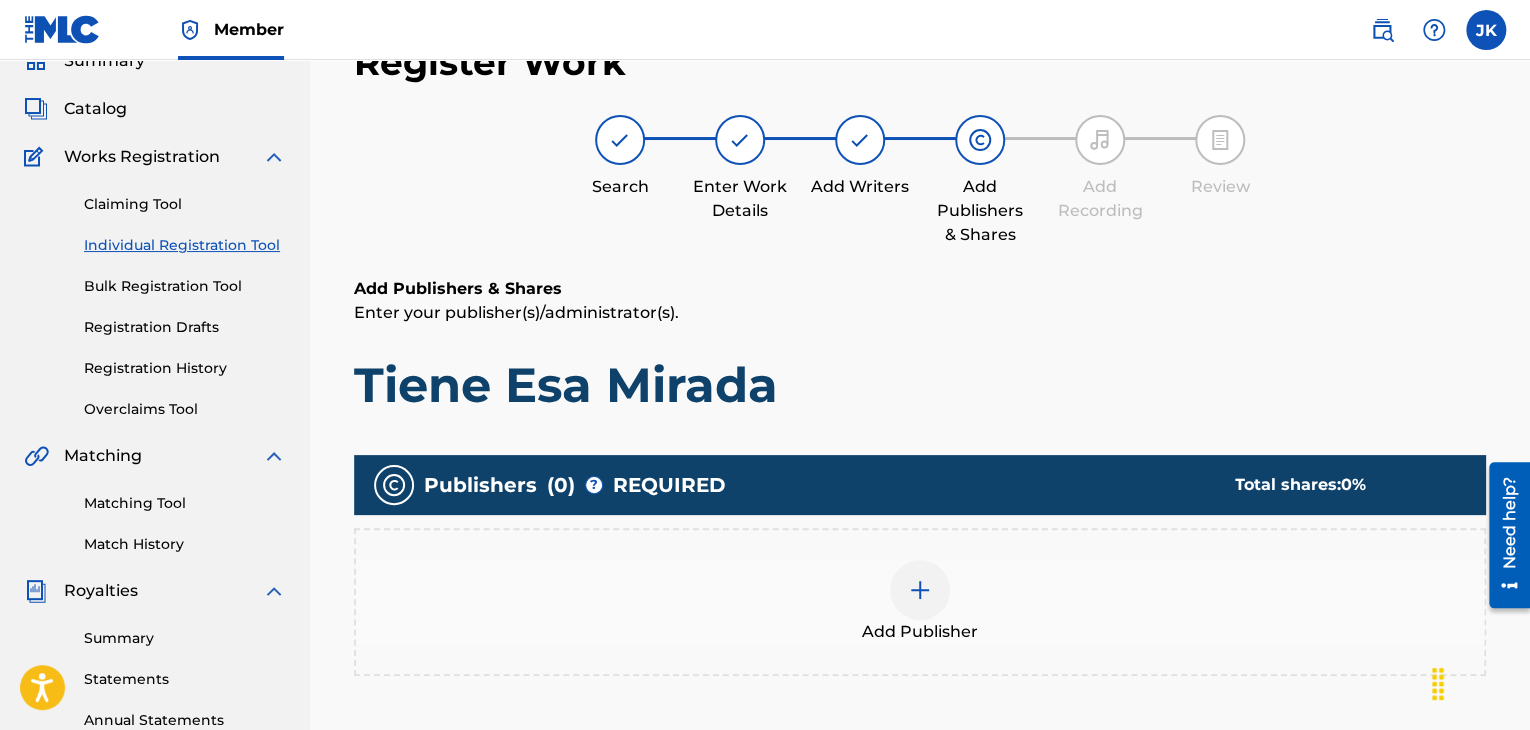click on "Add Publisher" at bounding box center (920, 602) 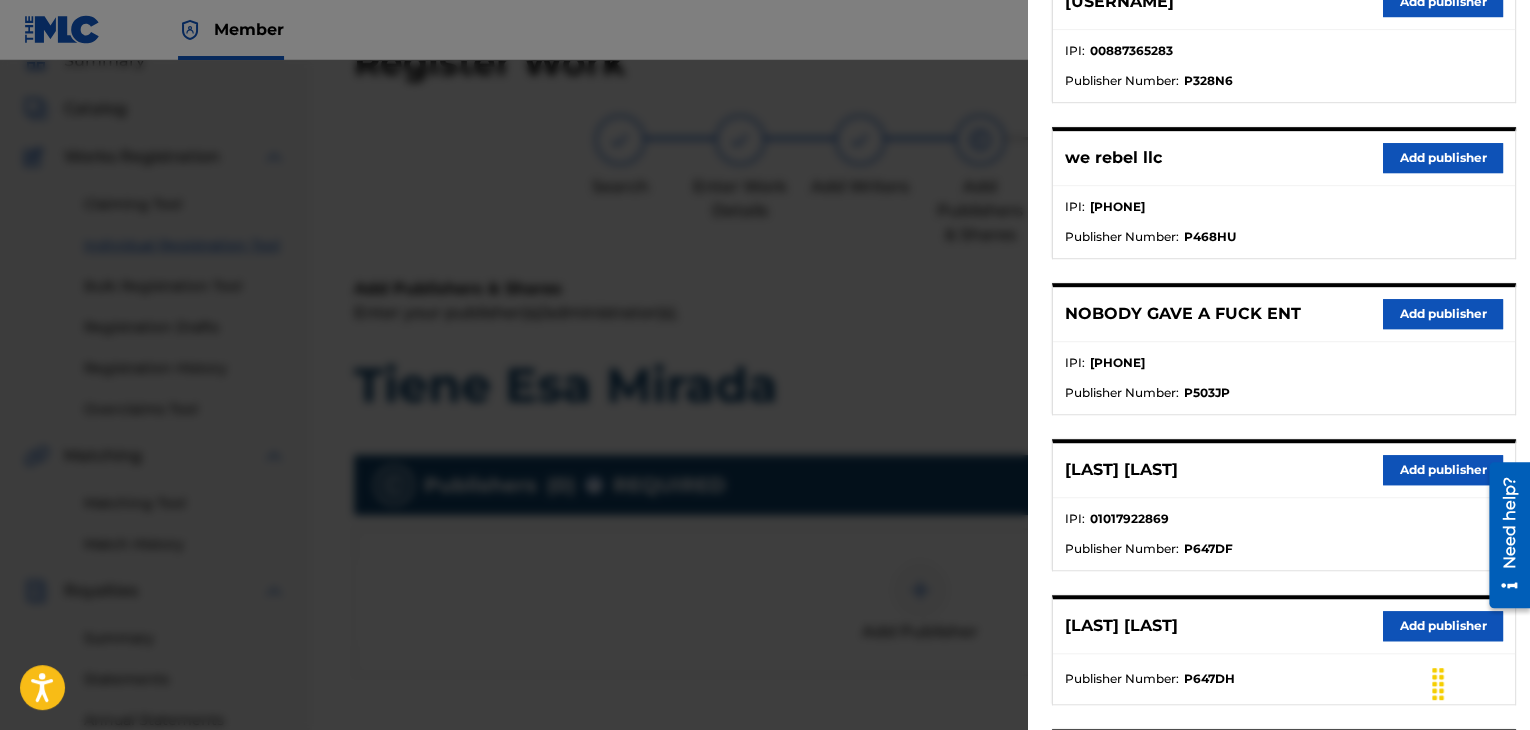 scroll, scrollTop: 500, scrollLeft: 0, axis: vertical 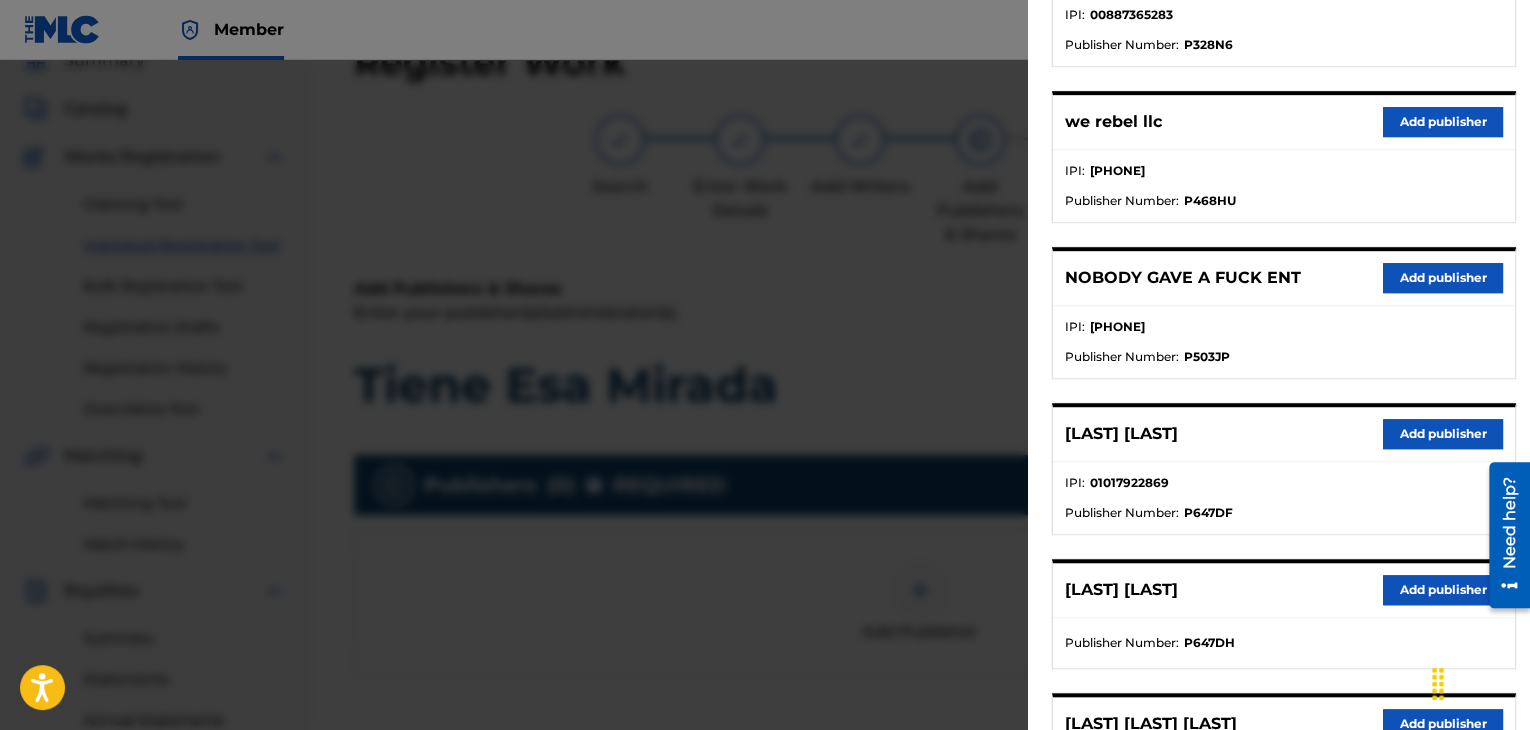click on "Add publisher" at bounding box center (1443, 434) 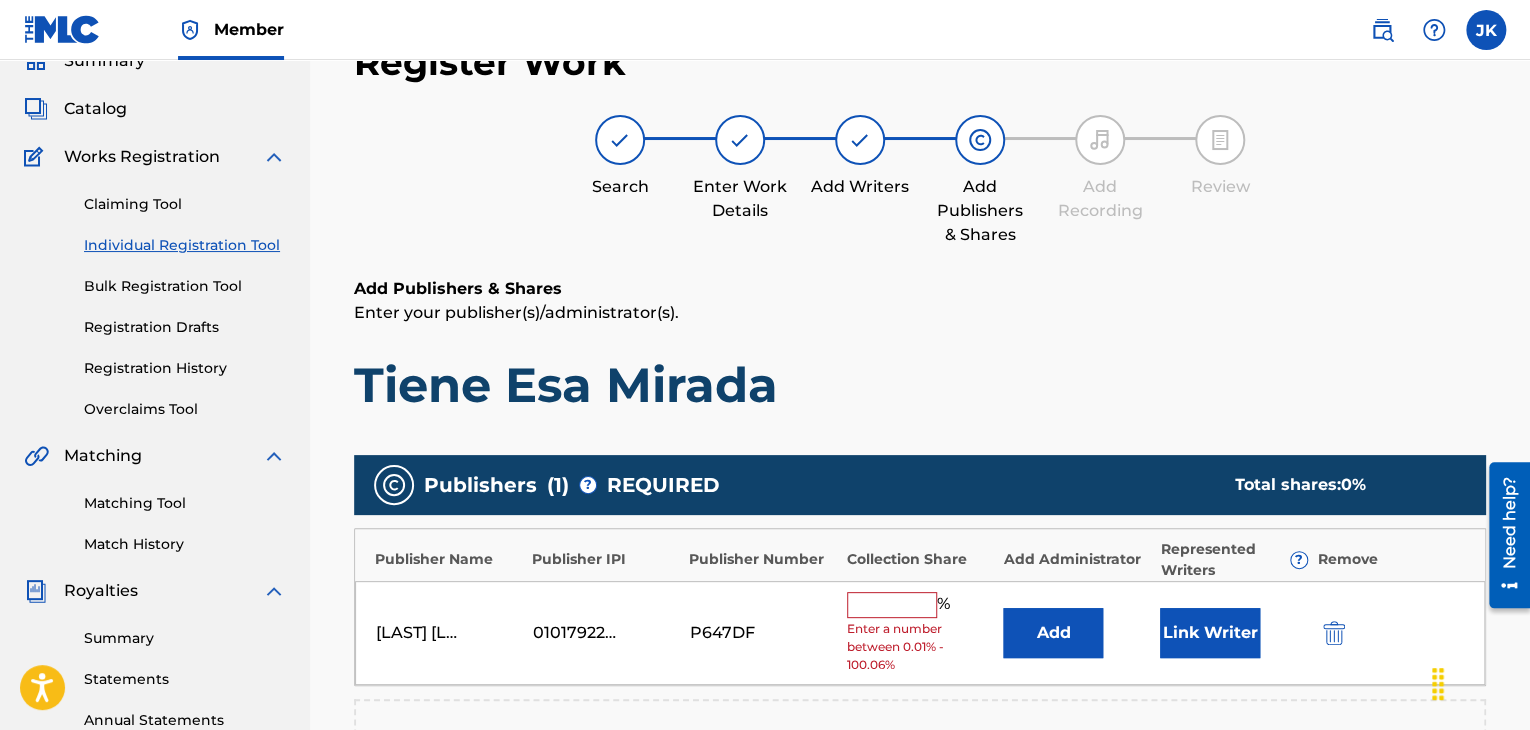 click on "Add" at bounding box center (1053, 633) 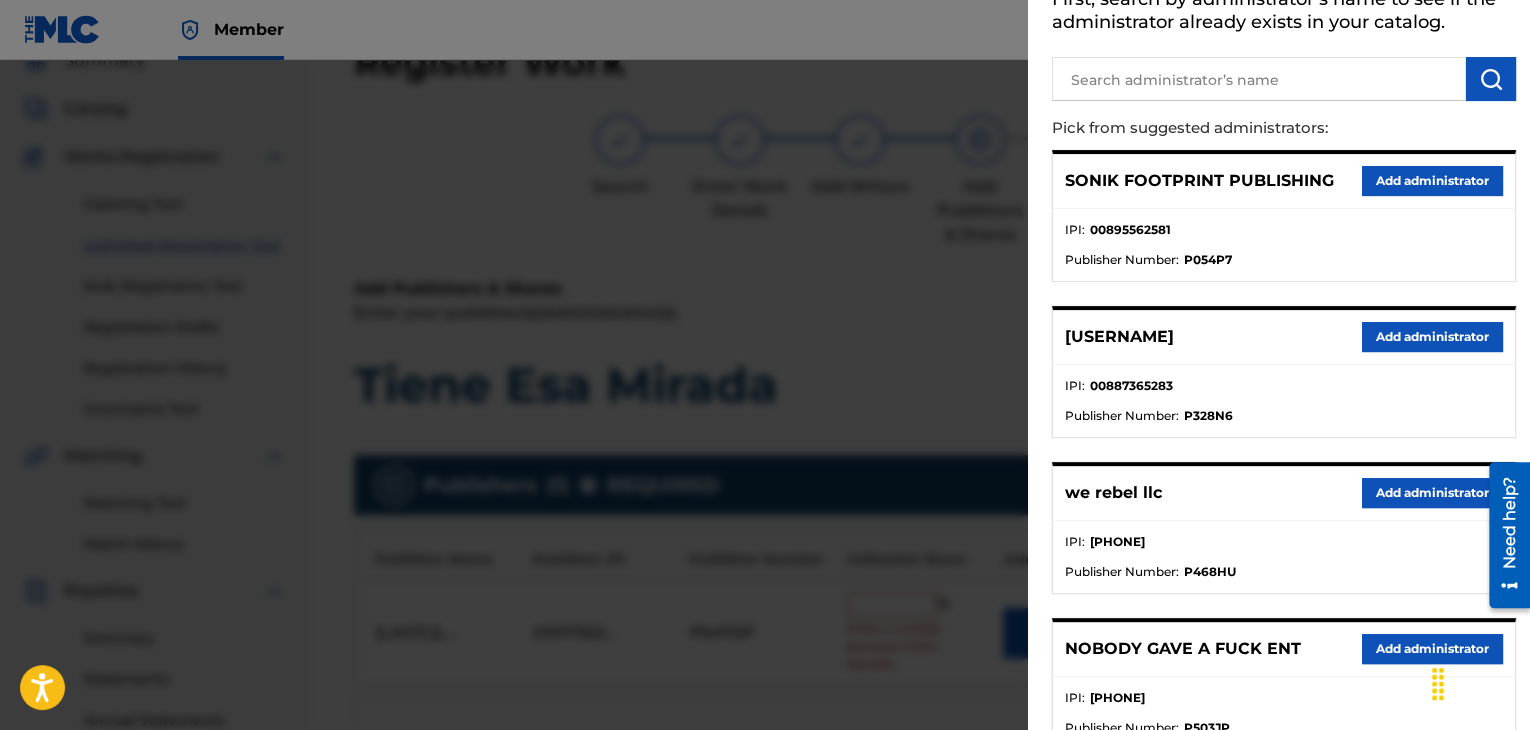 scroll, scrollTop: 200, scrollLeft: 0, axis: vertical 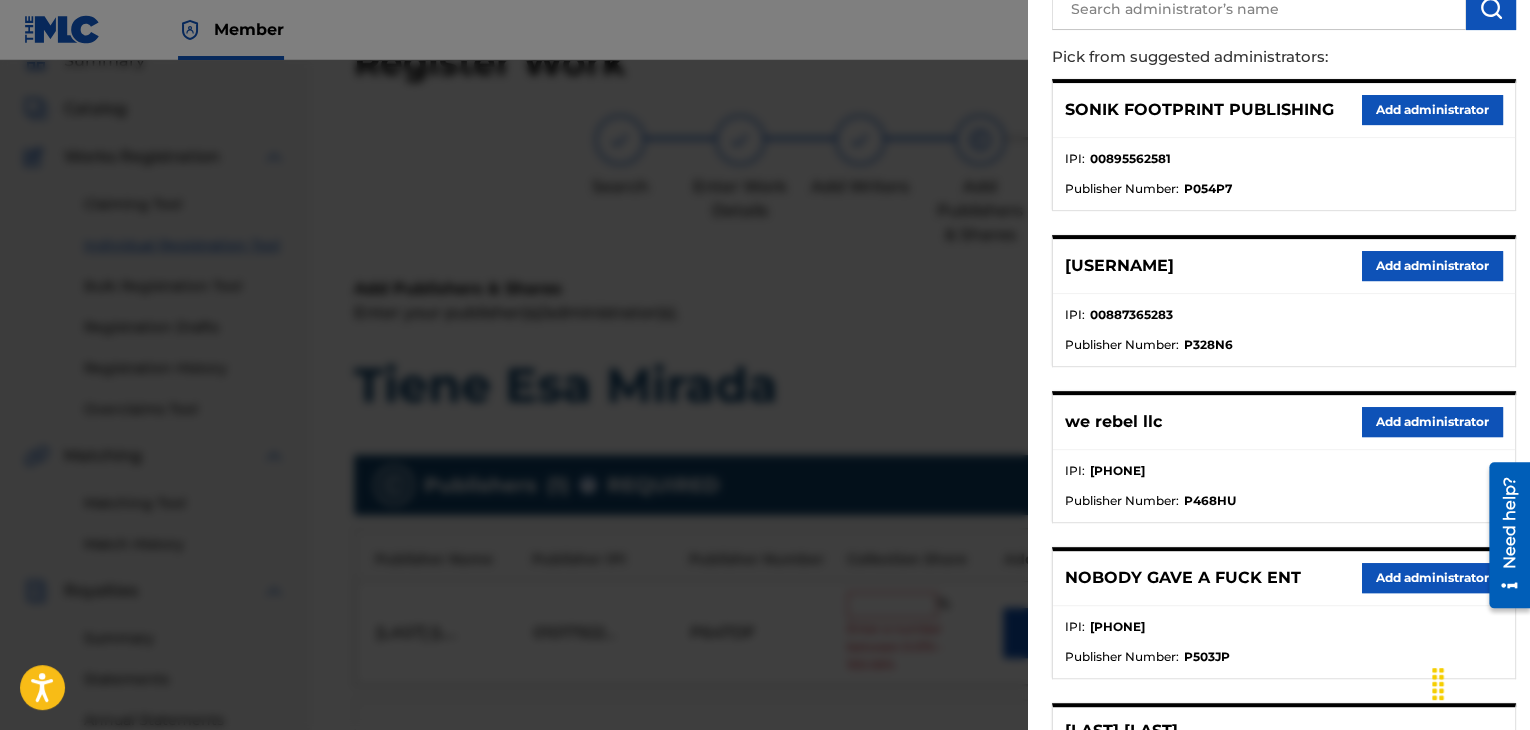 click on "Add administrator" at bounding box center (1432, 422) 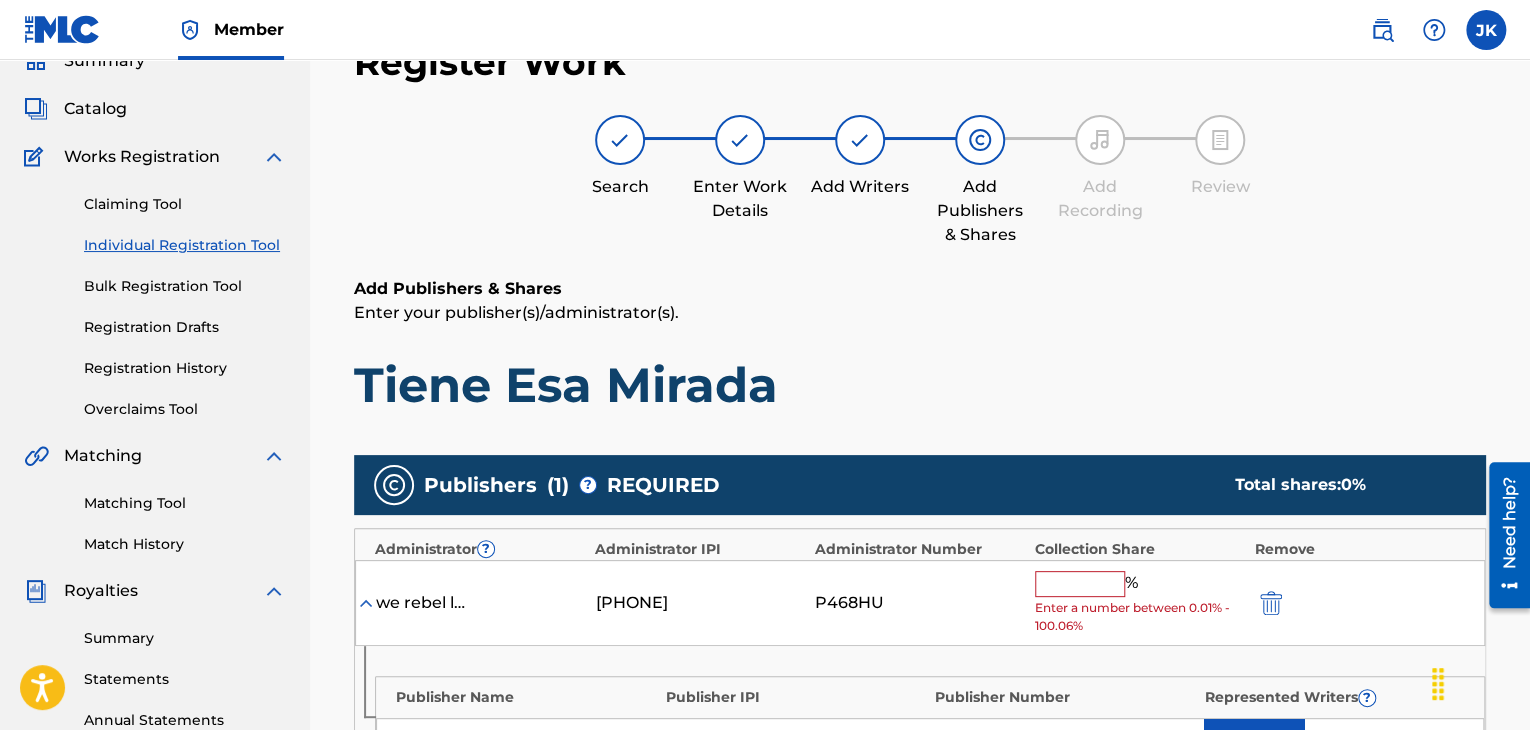 click at bounding box center (1080, 584) 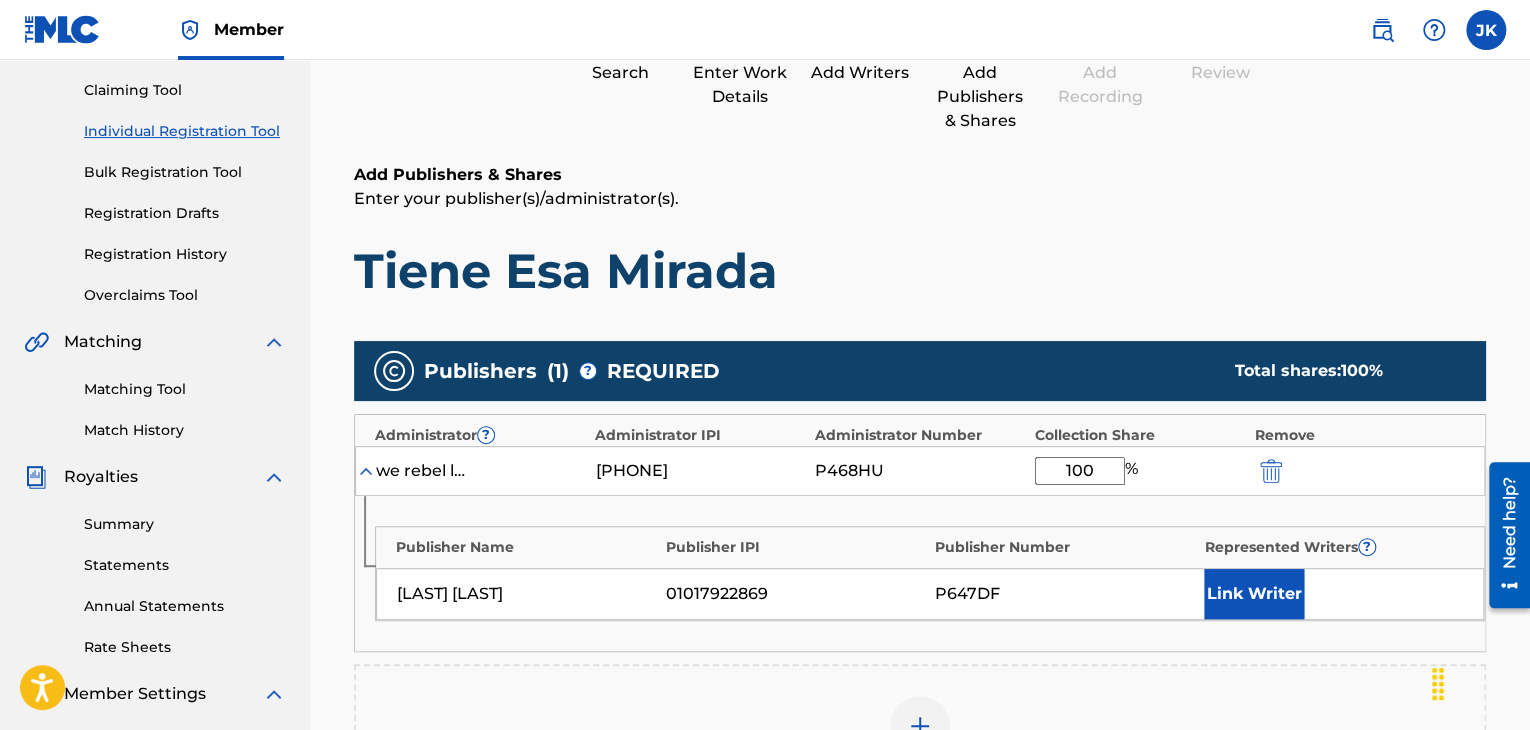 scroll, scrollTop: 490, scrollLeft: 0, axis: vertical 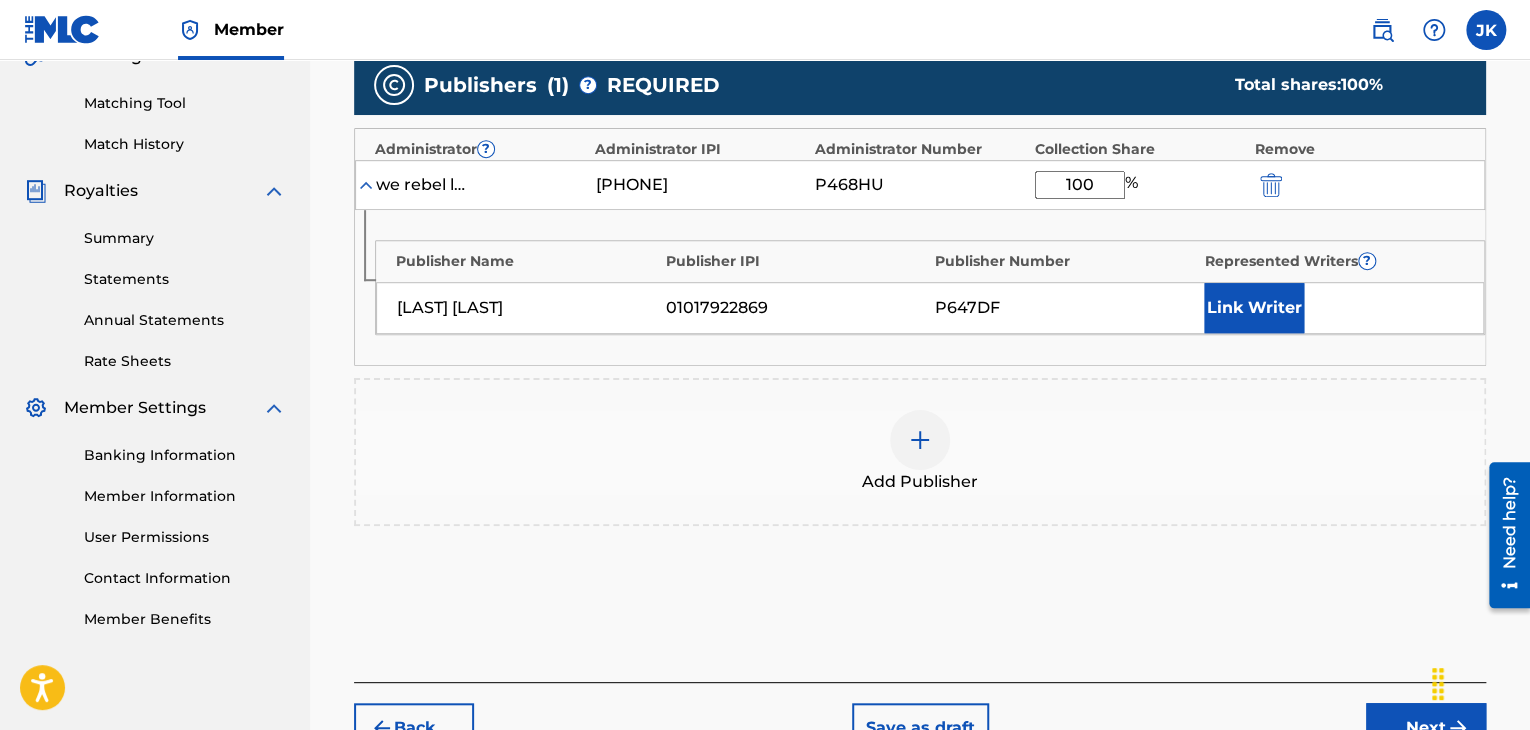 click on "Next" at bounding box center (1426, 728) 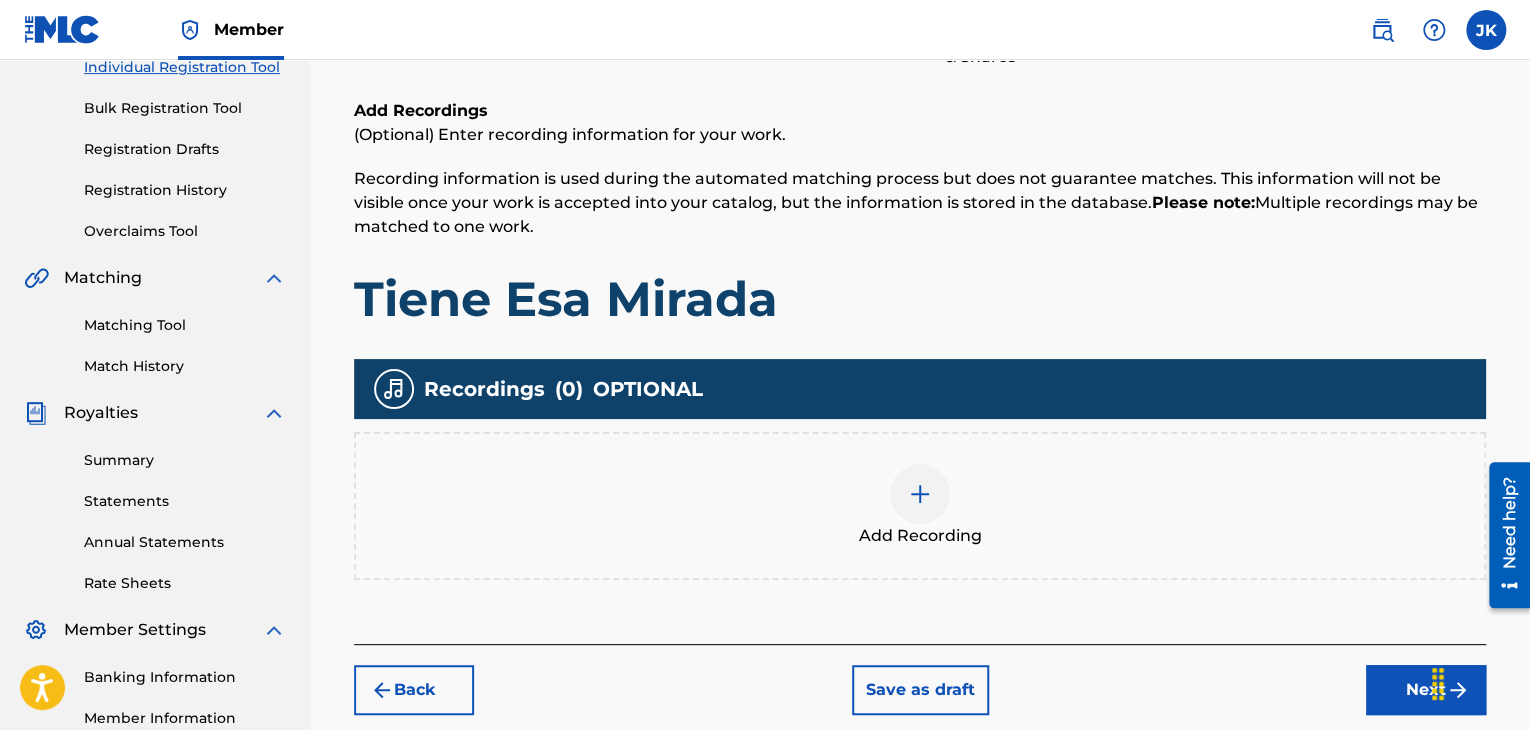 scroll, scrollTop: 290, scrollLeft: 0, axis: vertical 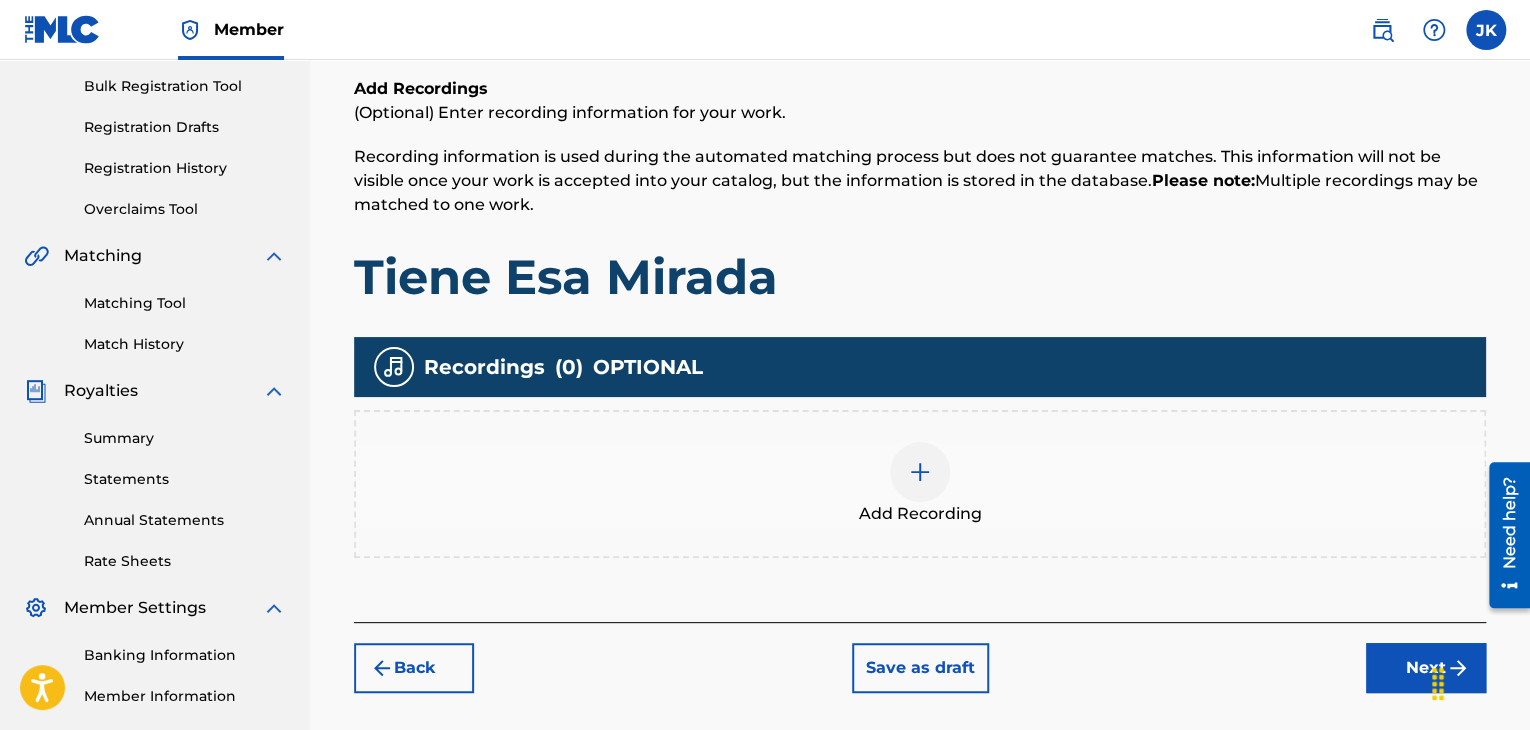 click at bounding box center (920, 472) 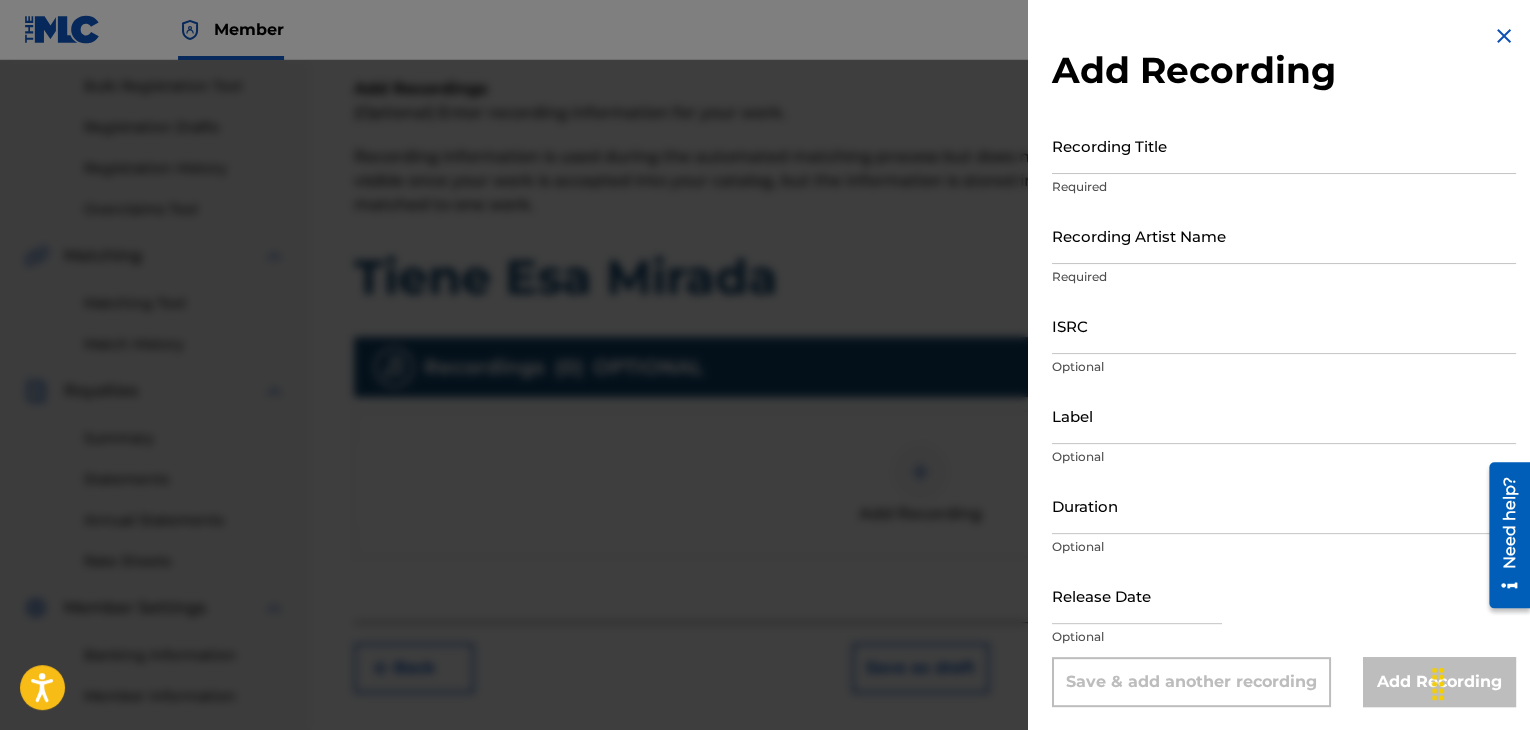 click on "Recording Title" at bounding box center [1284, 145] 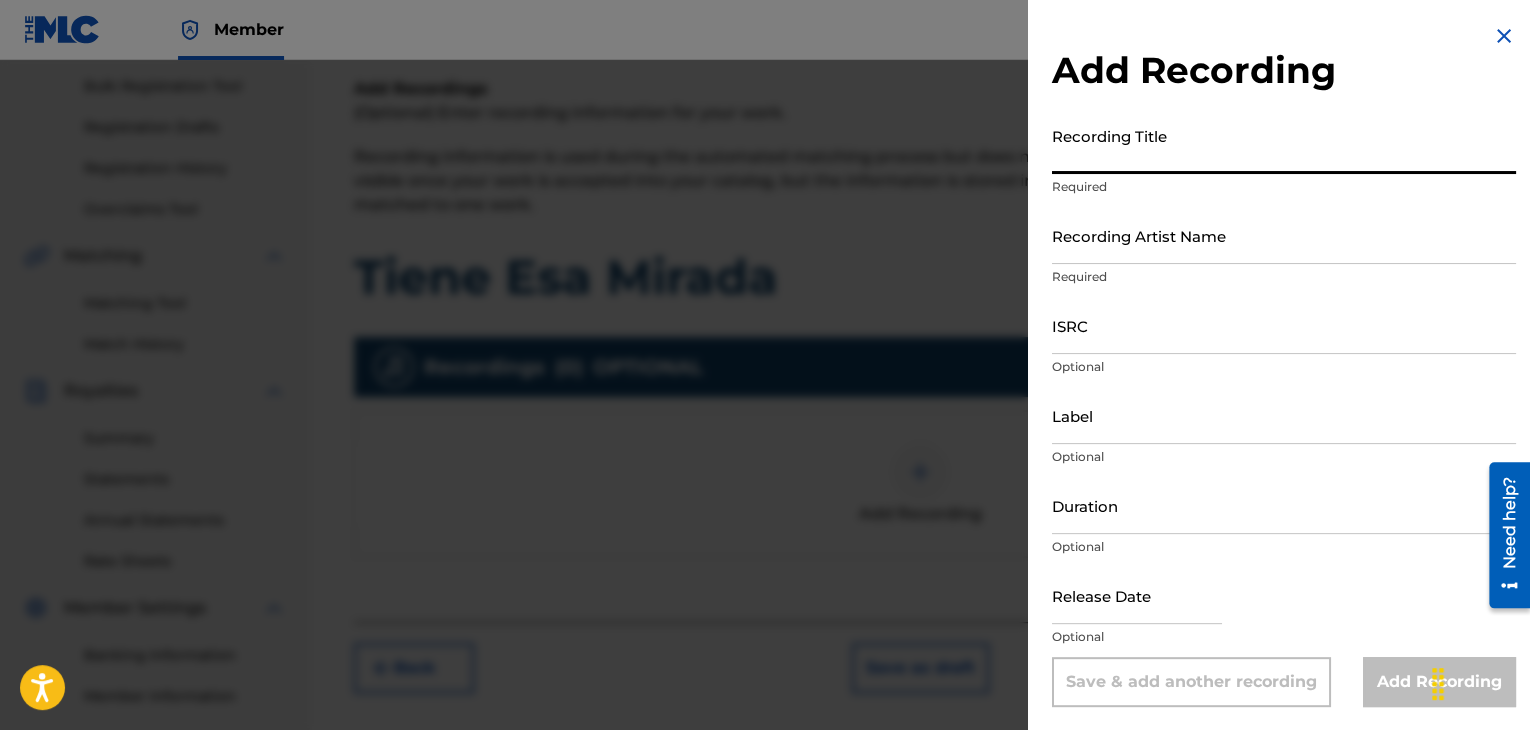 paste on "Tiene Esa Mirada" 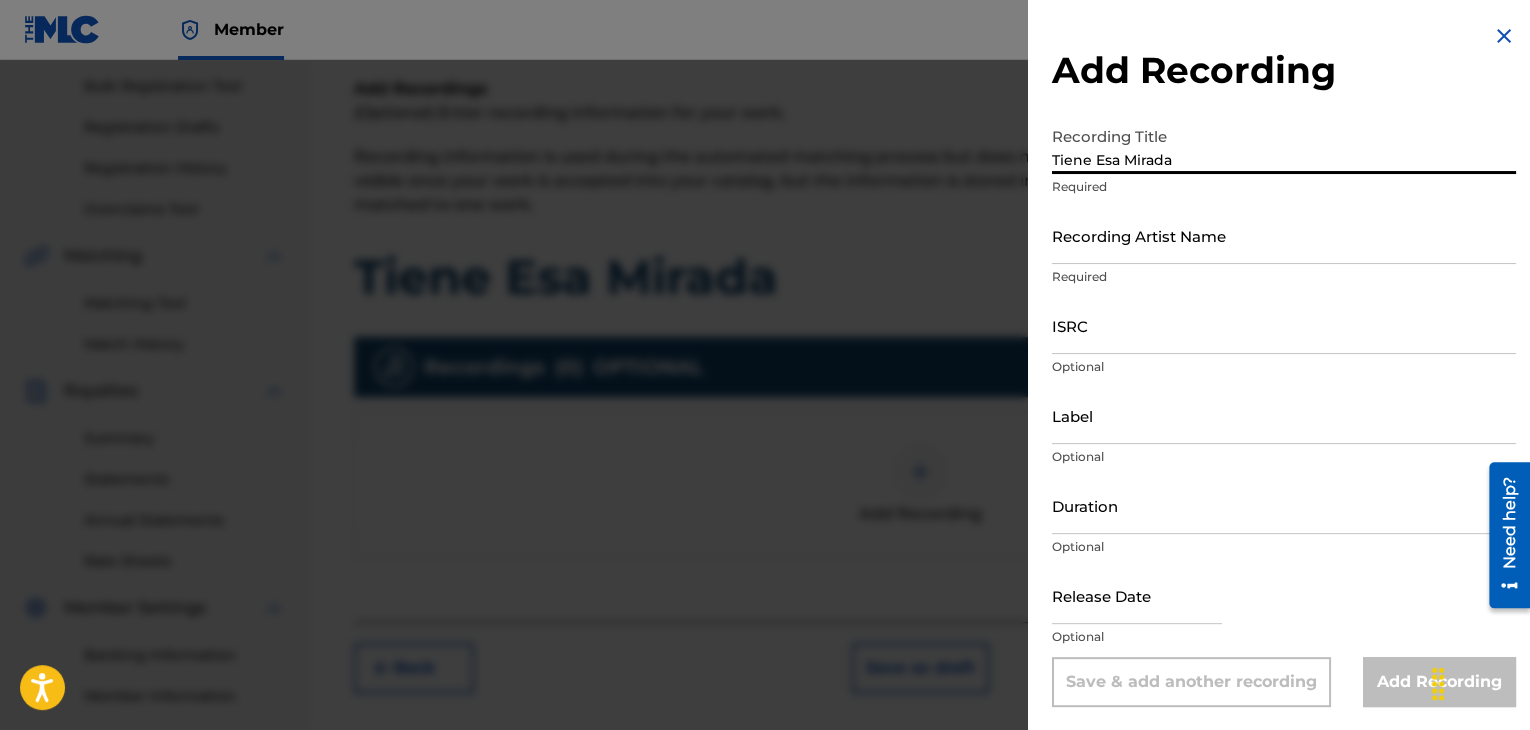 type on "Tiene Esa Mirada" 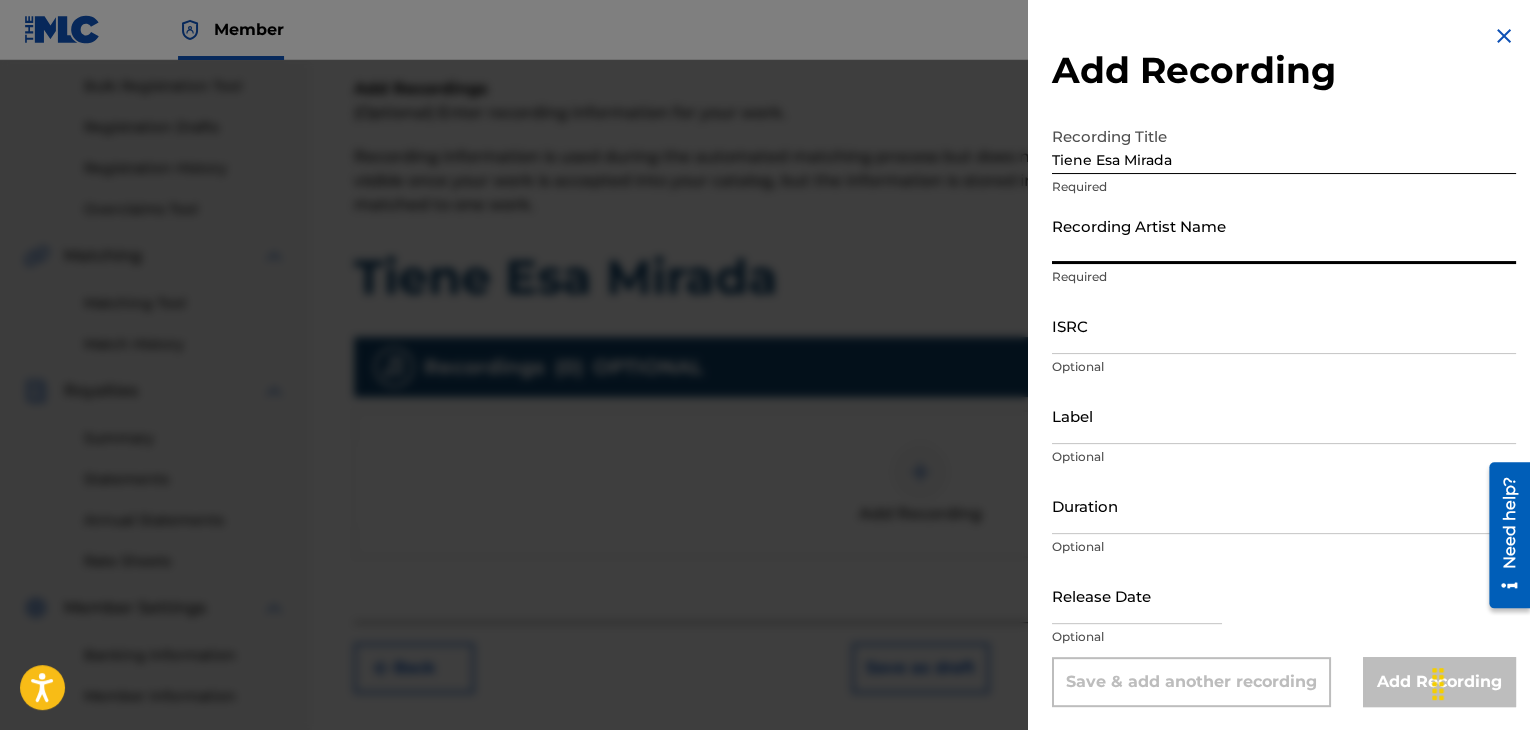 click on "Recording Artist Name" at bounding box center [1284, 235] 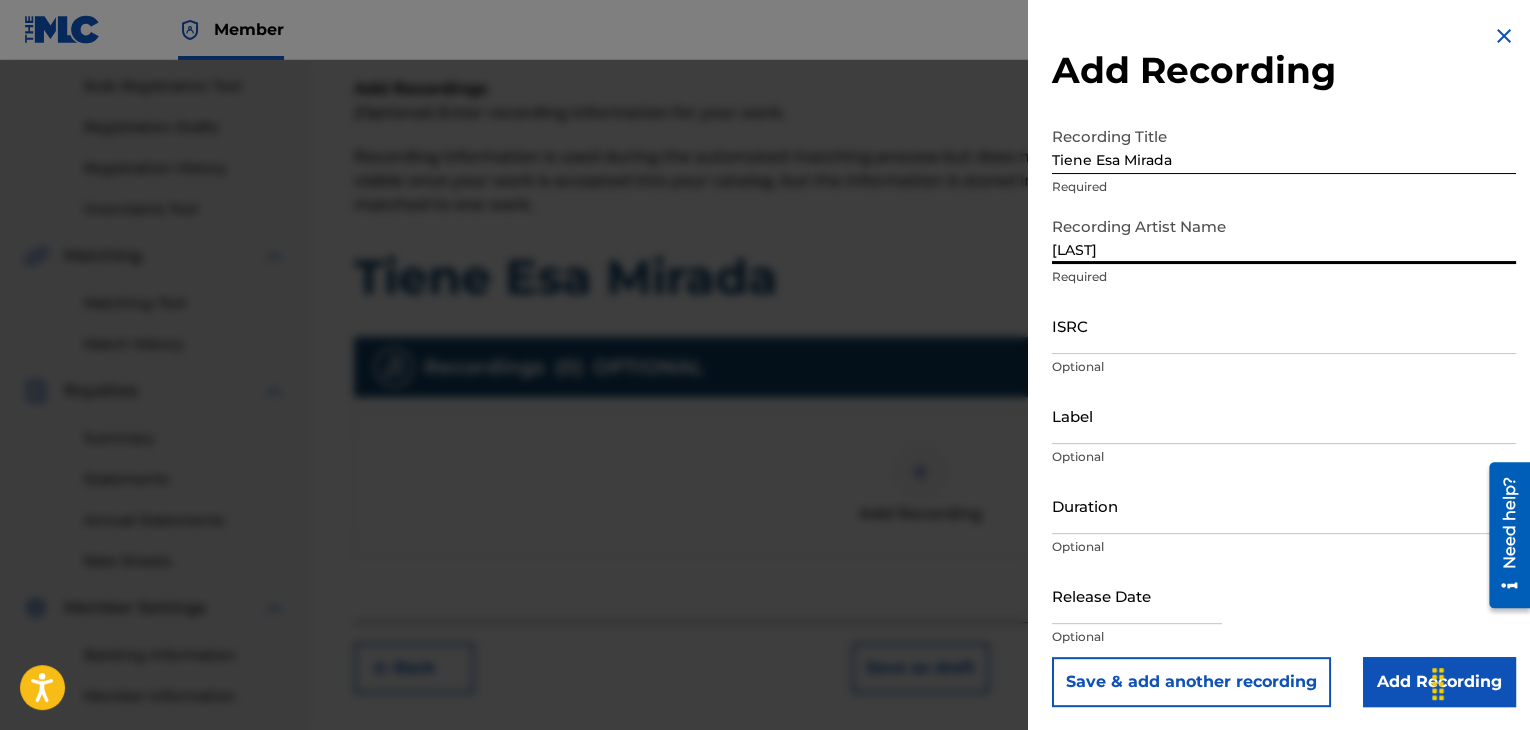 click on "ISRC" at bounding box center [1284, 325] 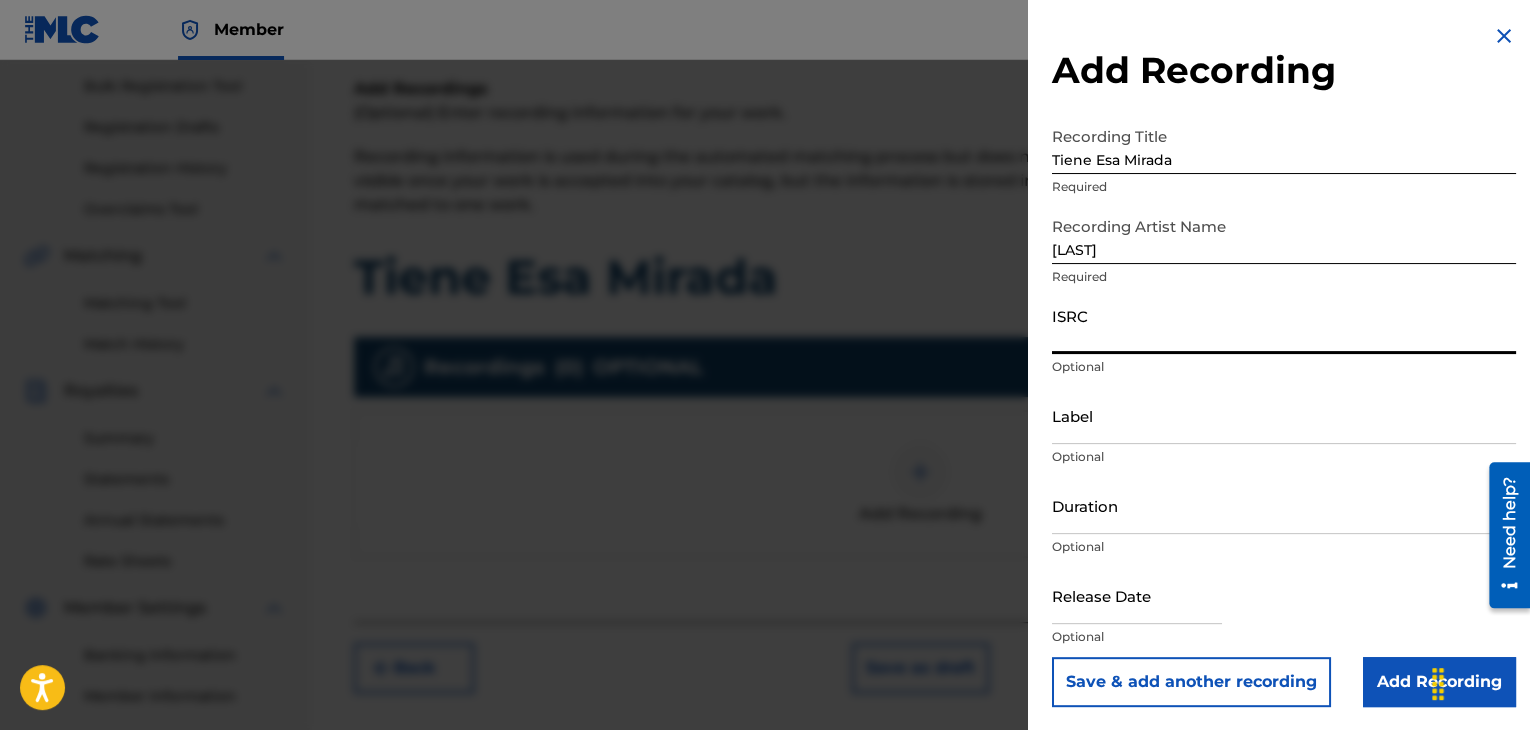 paste on "QZDA52034729" 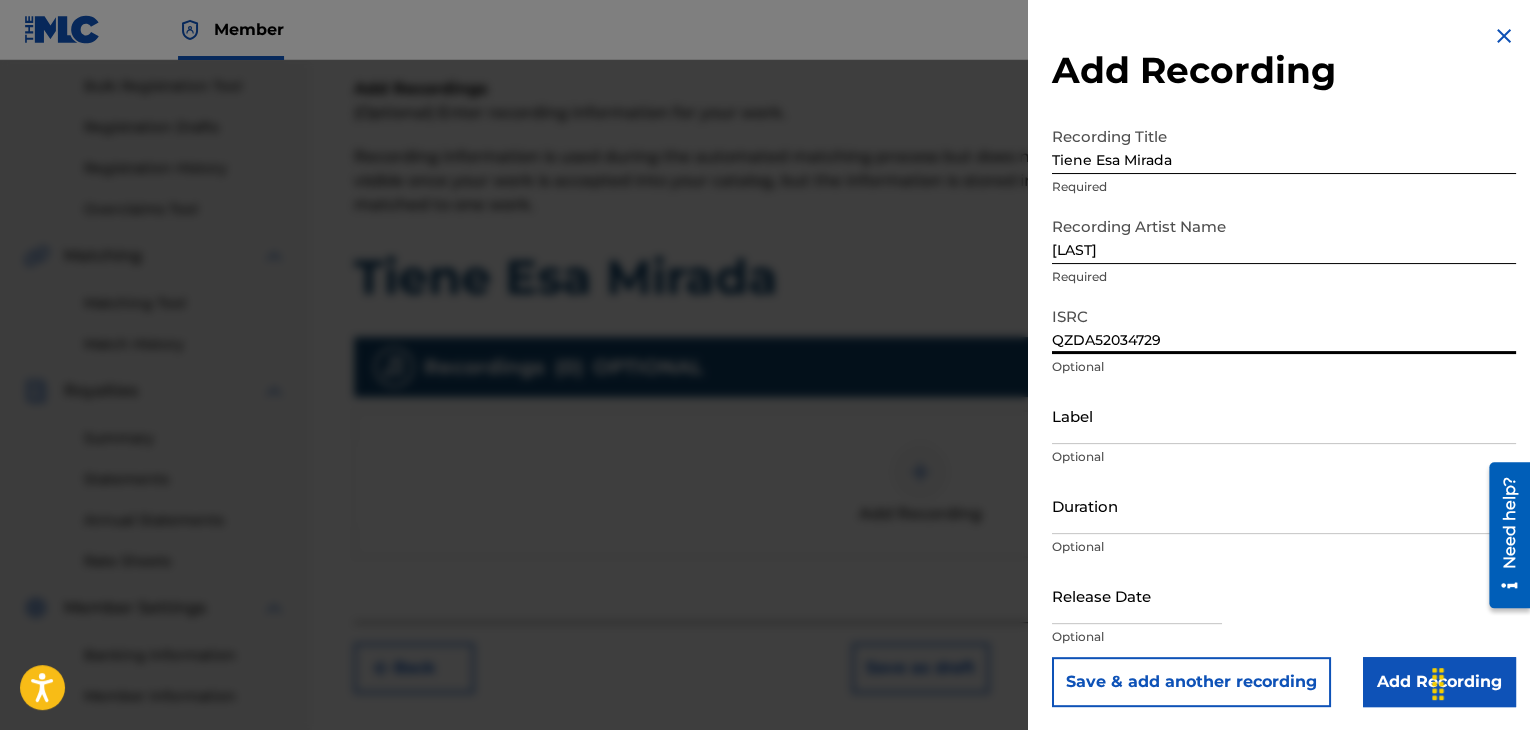 type on "QZDA52034729" 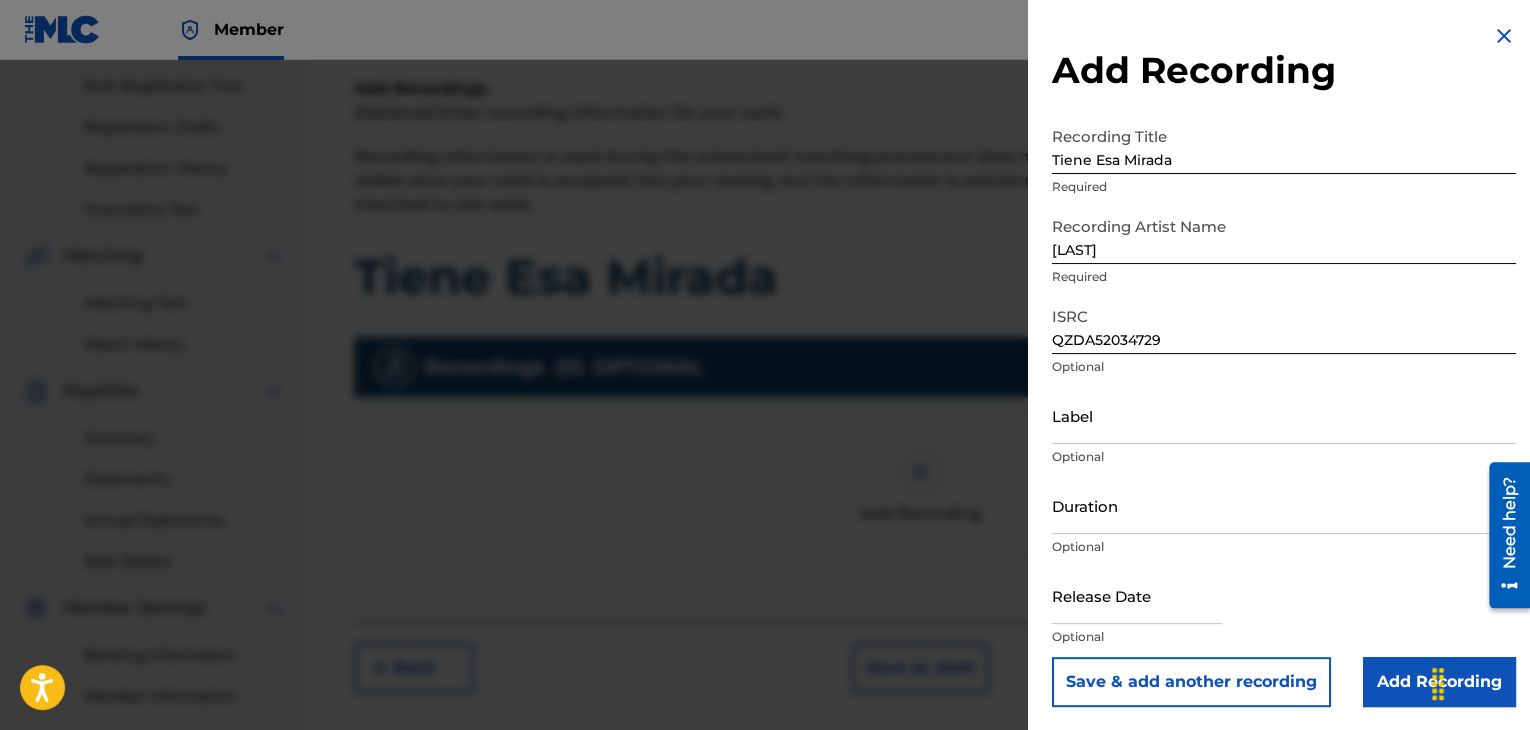 click on "Label" at bounding box center [1284, 415] 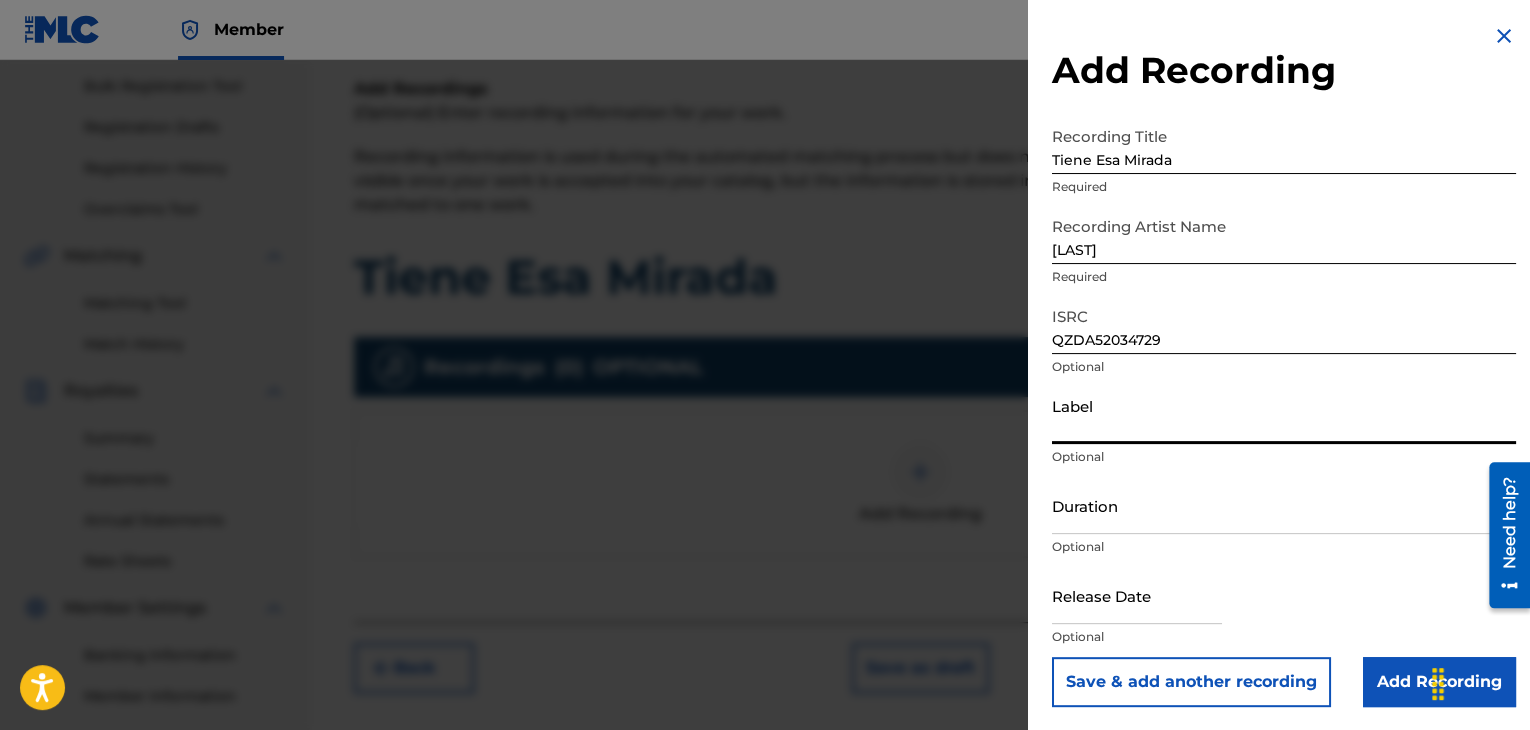 type on ".wav|Lab productions" 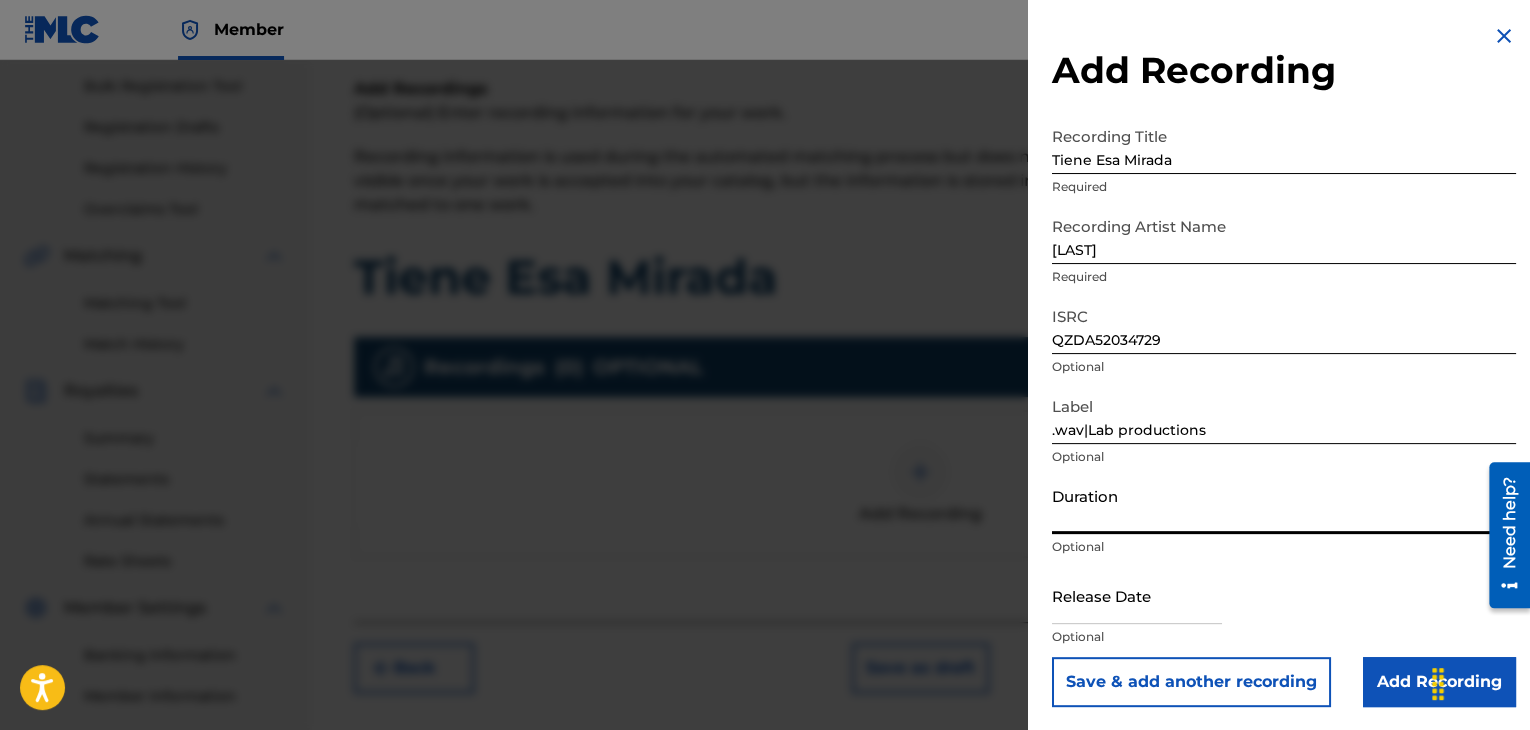click on "Duration" at bounding box center (1284, 505) 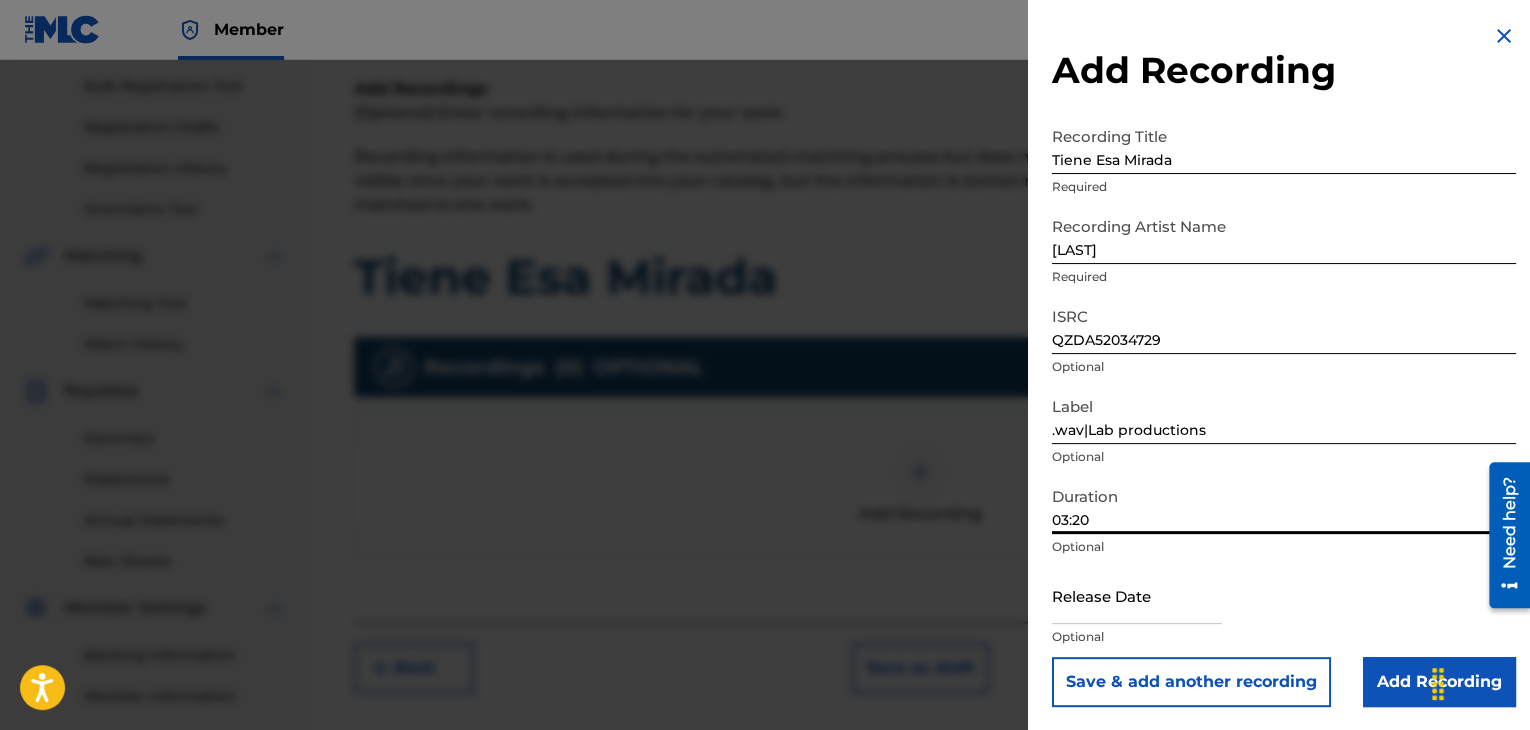 type on "03:20" 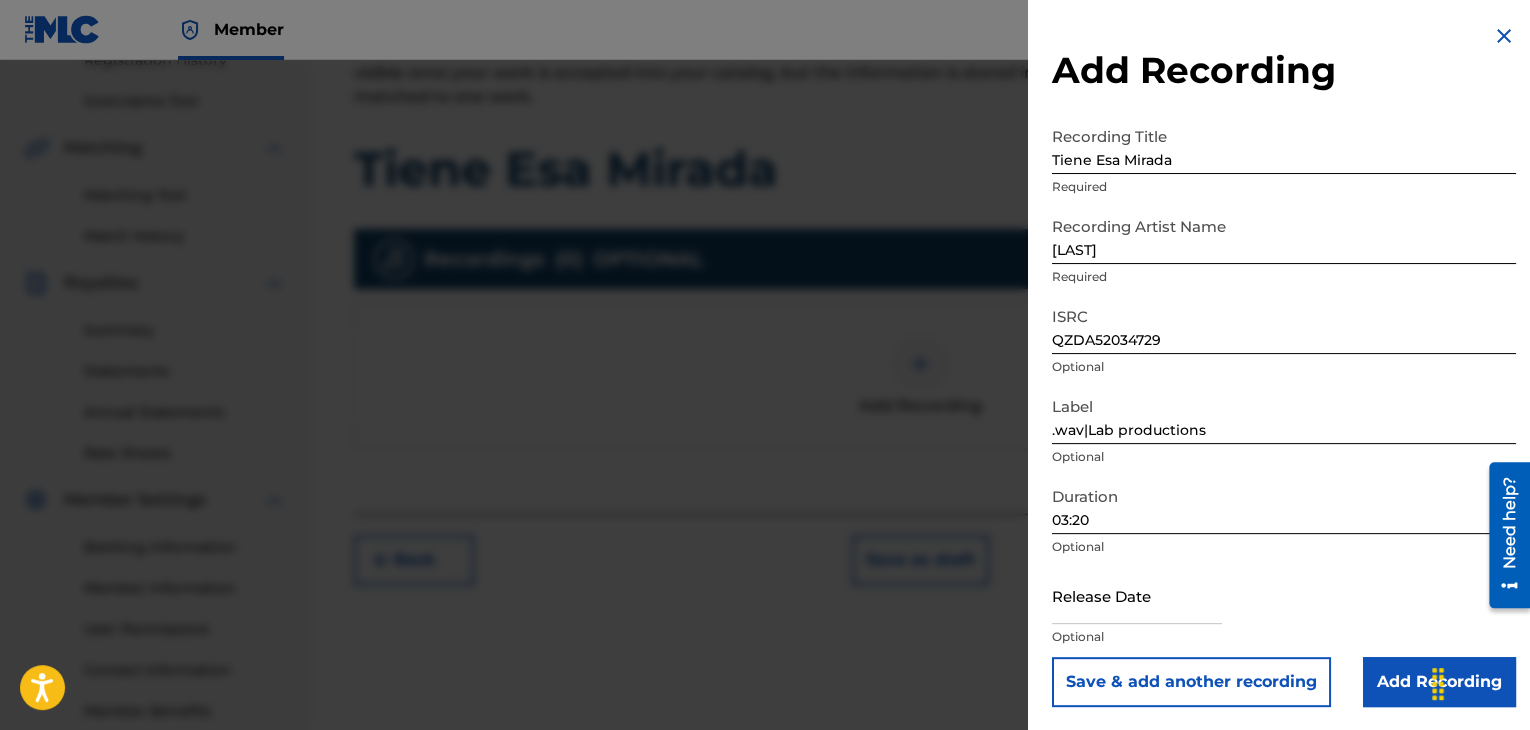 scroll, scrollTop: 413, scrollLeft: 0, axis: vertical 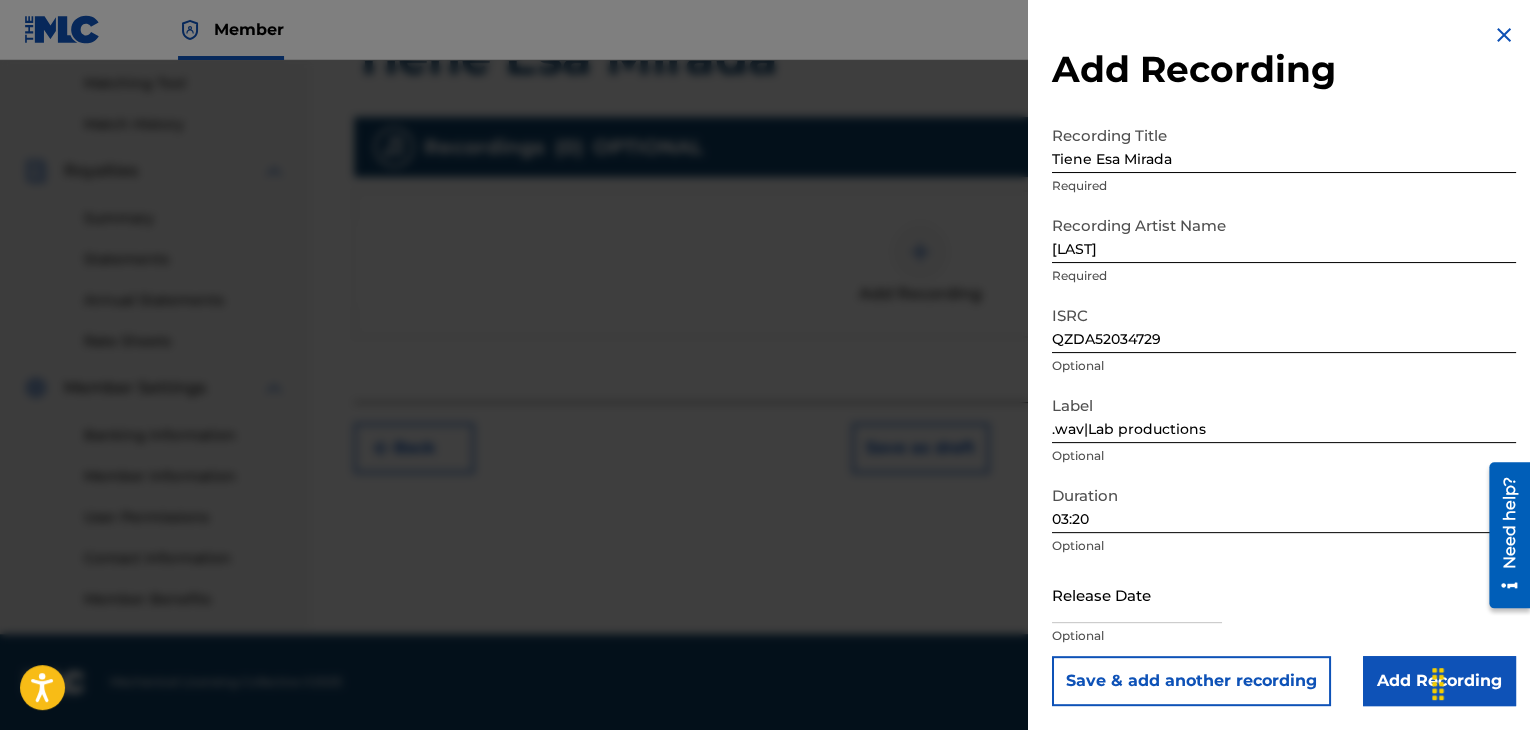 select on "7" 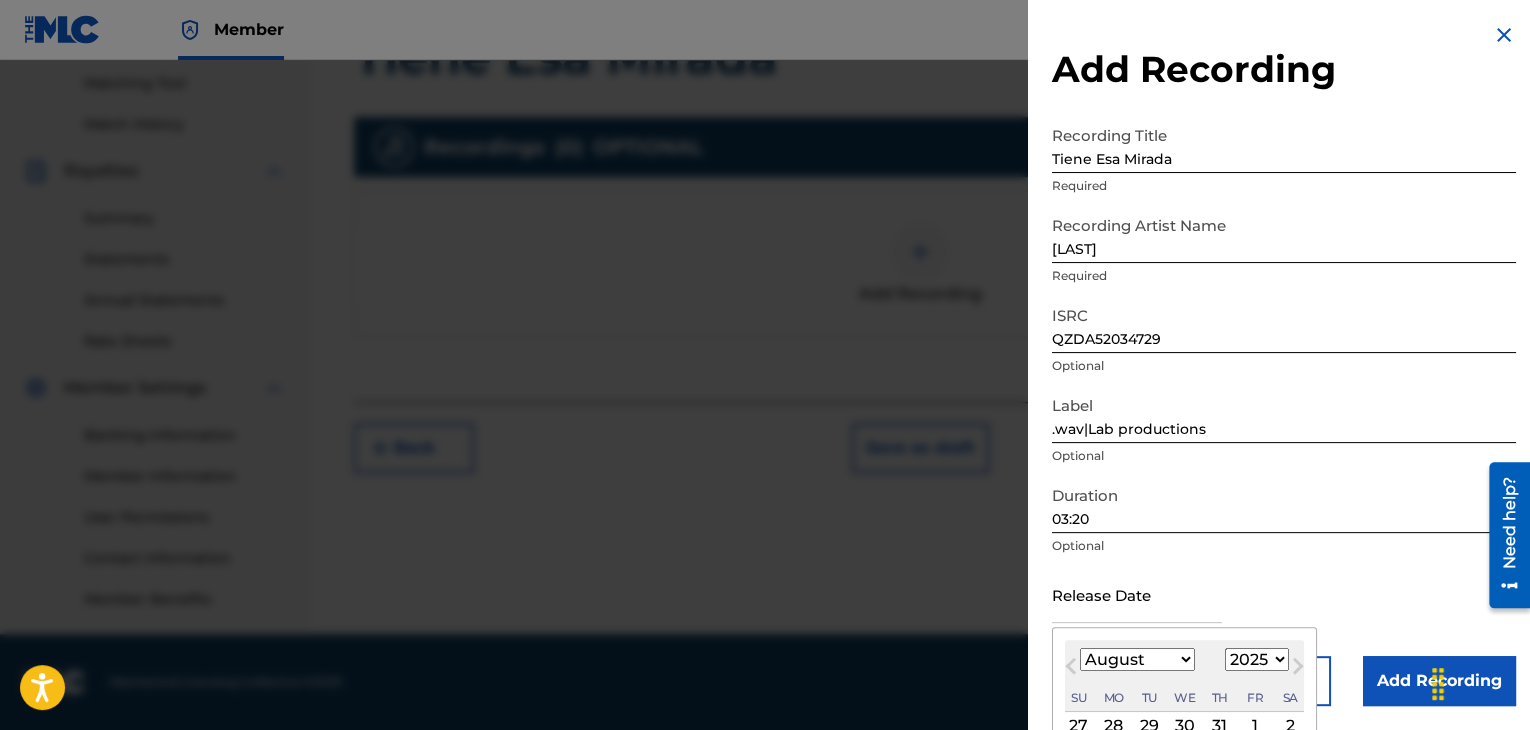 click at bounding box center (1137, 594) 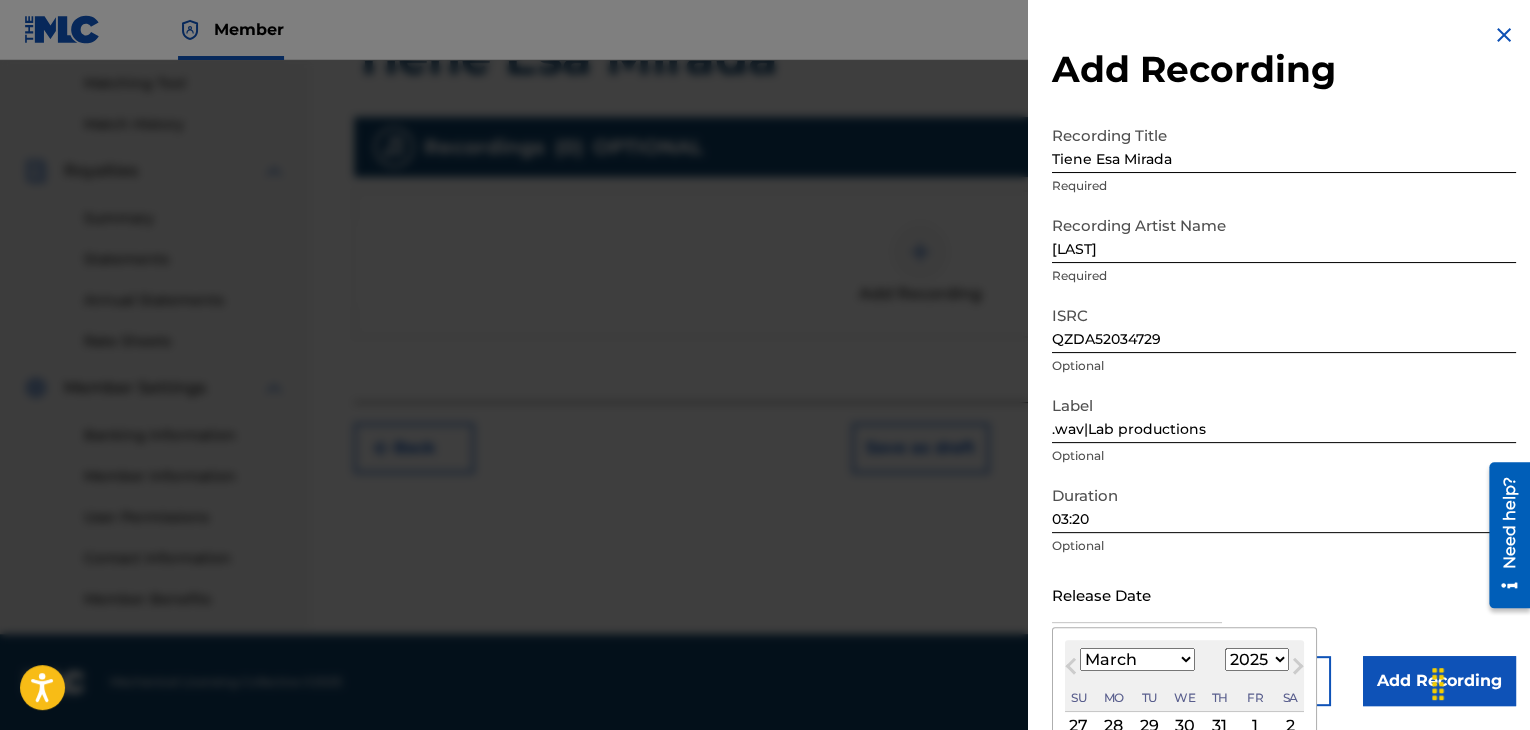 click on "January February March April May June July August September October November December" at bounding box center [1137, 659] 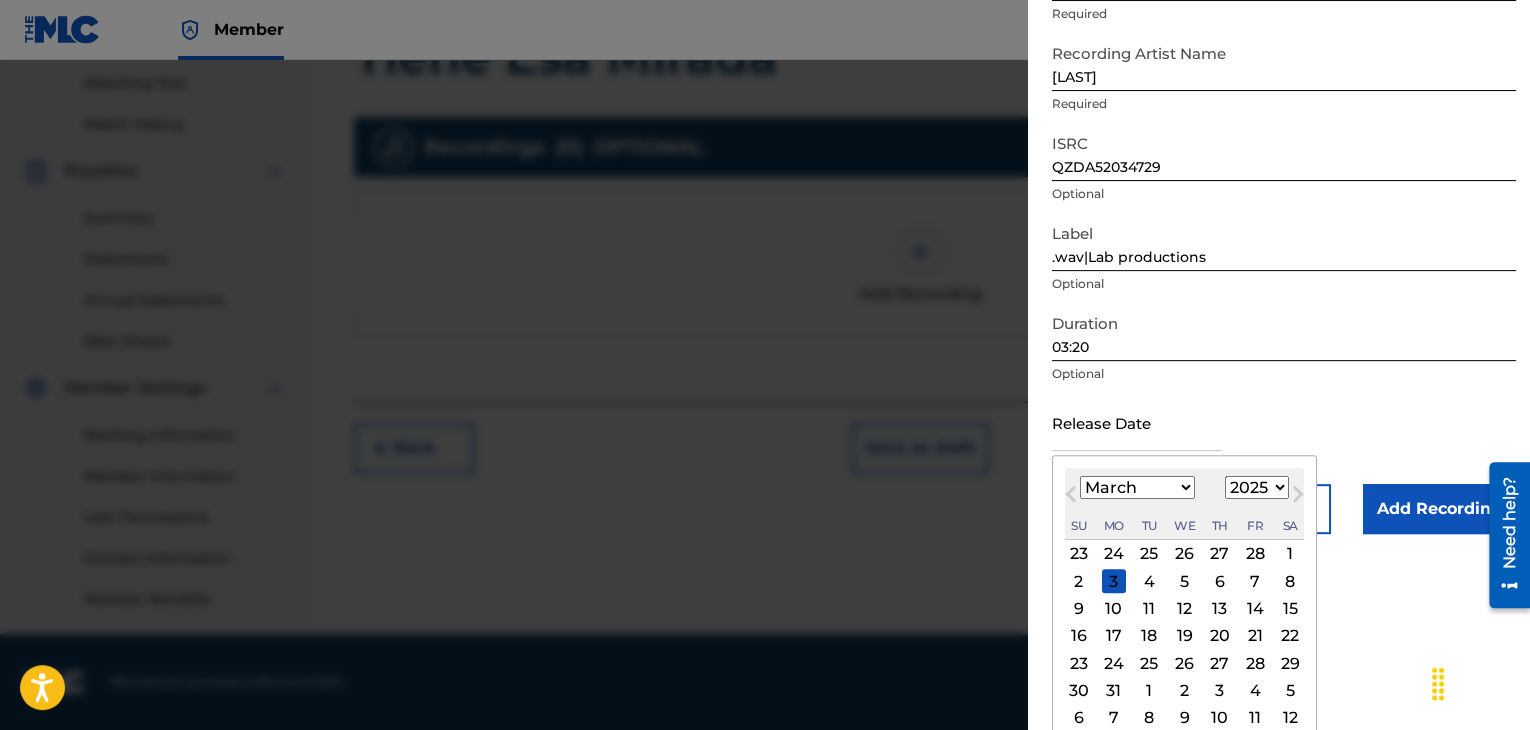 scroll, scrollTop: 187, scrollLeft: 0, axis: vertical 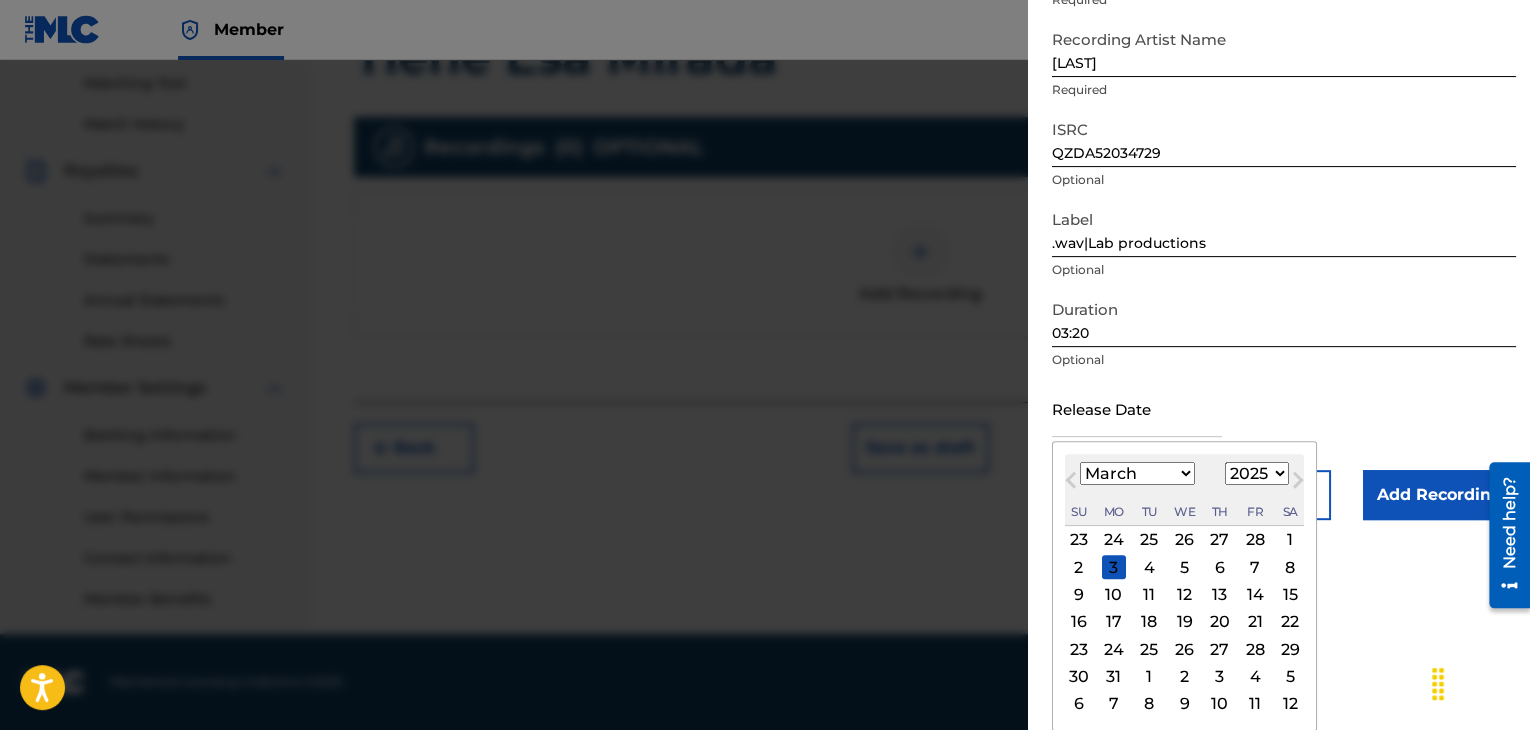 click on "22" at bounding box center (1290, 622) 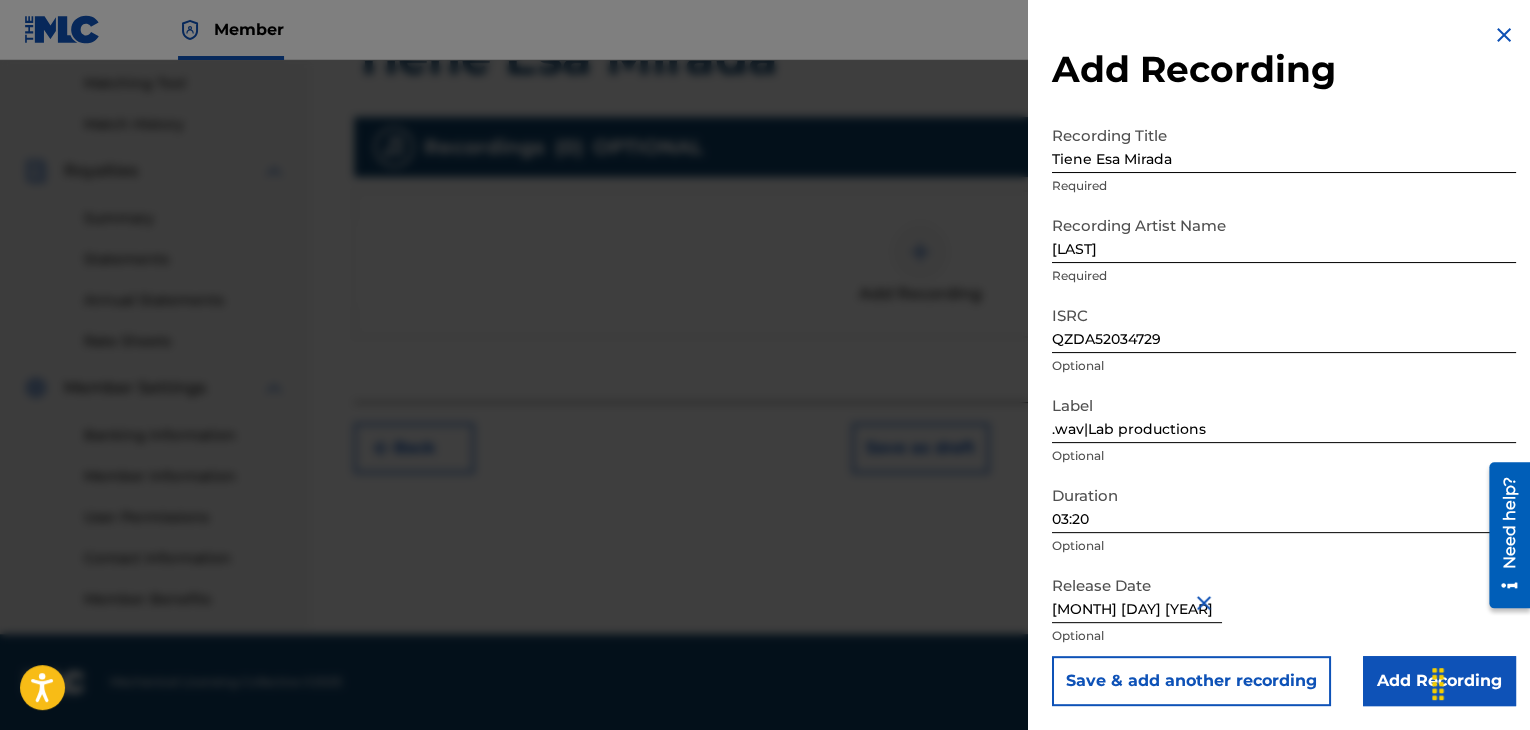 scroll, scrollTop: 1, scrollLeft: 0, axis: vertical 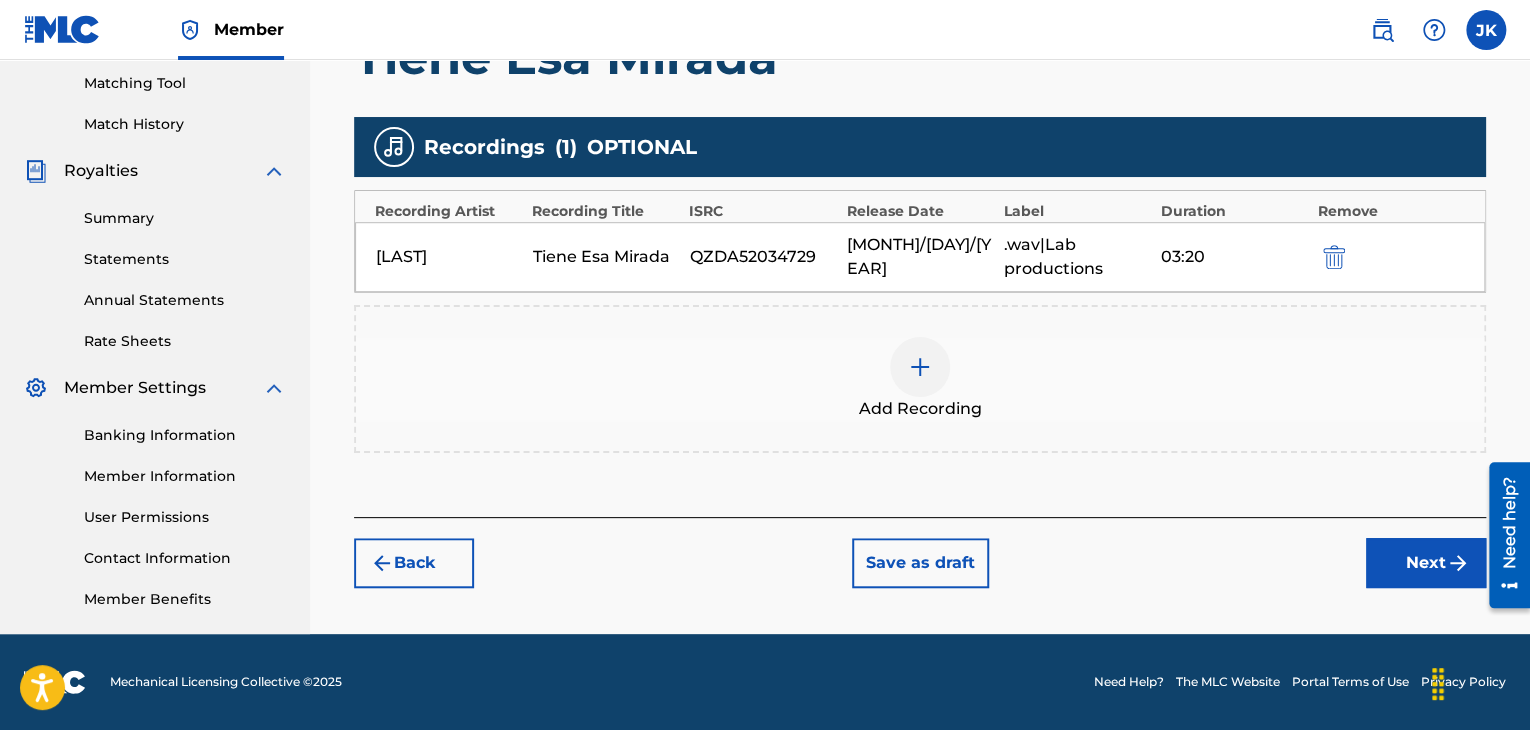 click on "Next" at bounding box center [1426, 563] 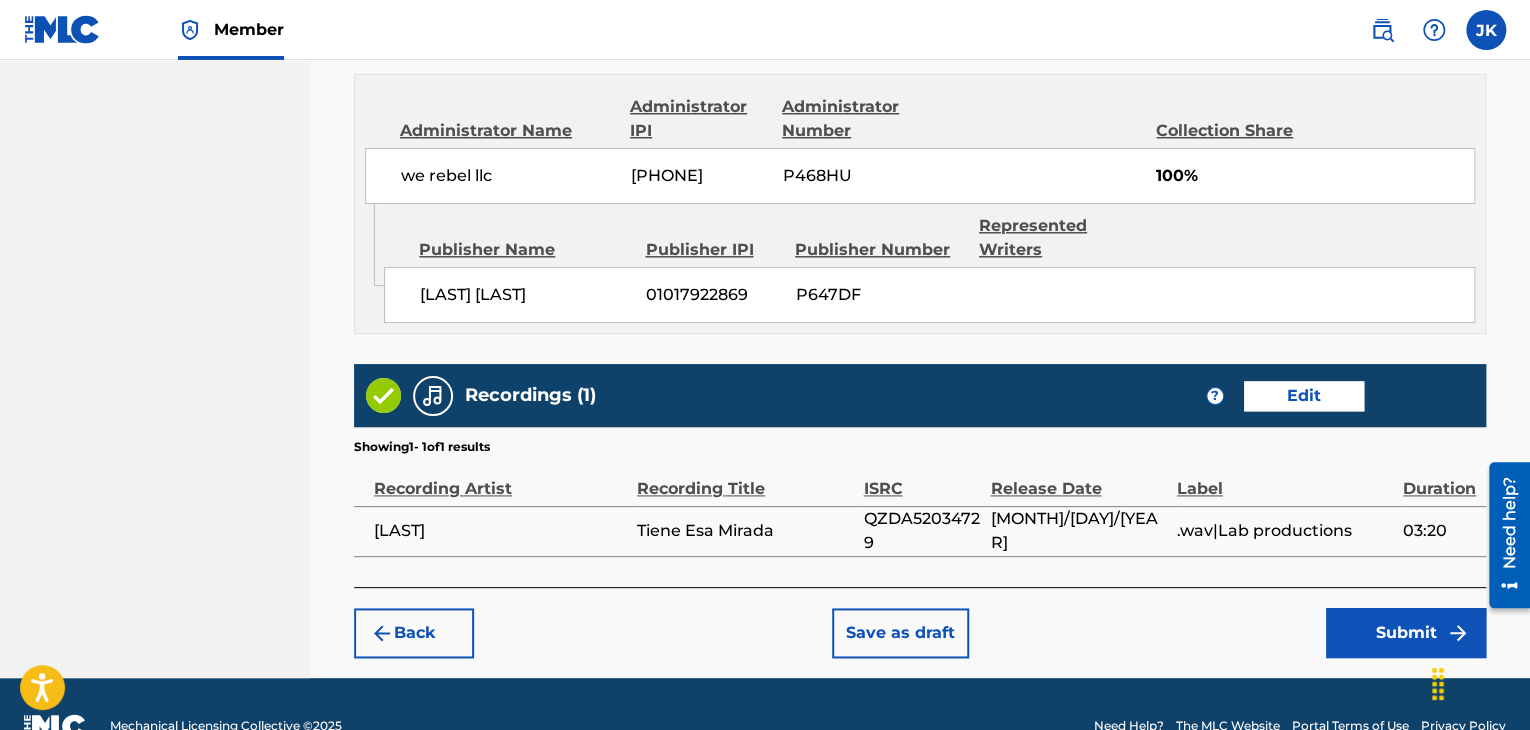 scroll, scrollTop: 1132, scrollLeft: 0, axis: vertical 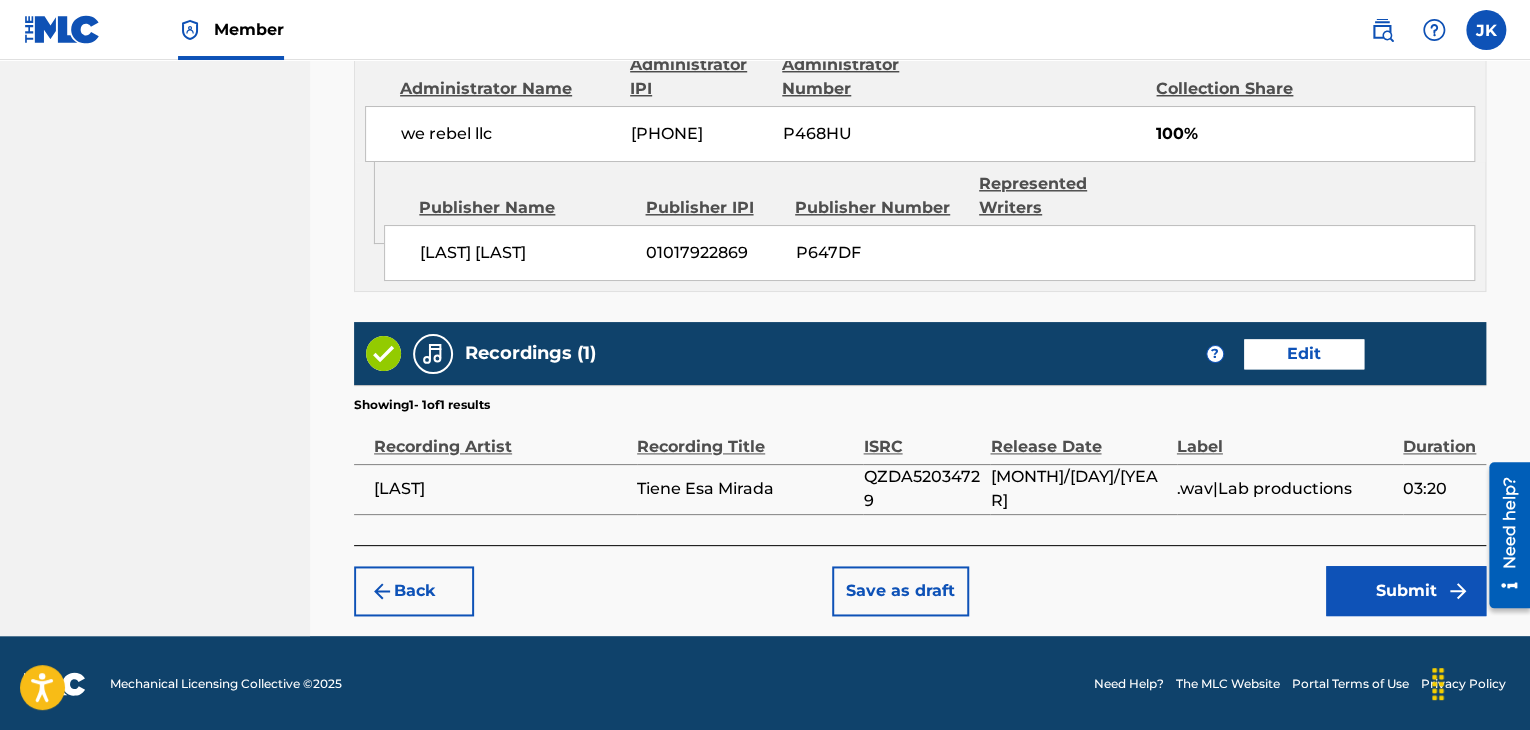 click on "Submit" at bounding box center [1406, 591] 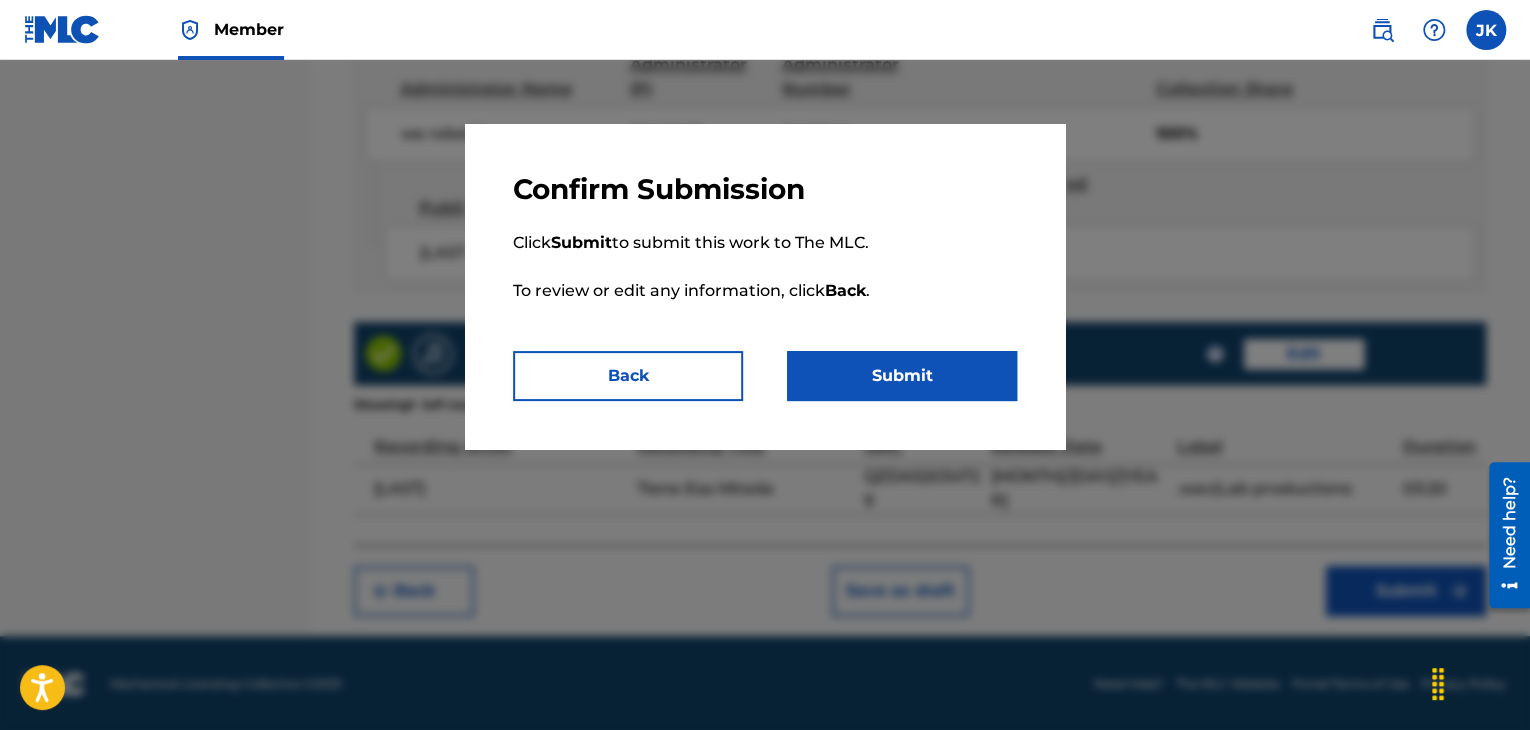 click on "Submit" at bounding box center [902, 376] 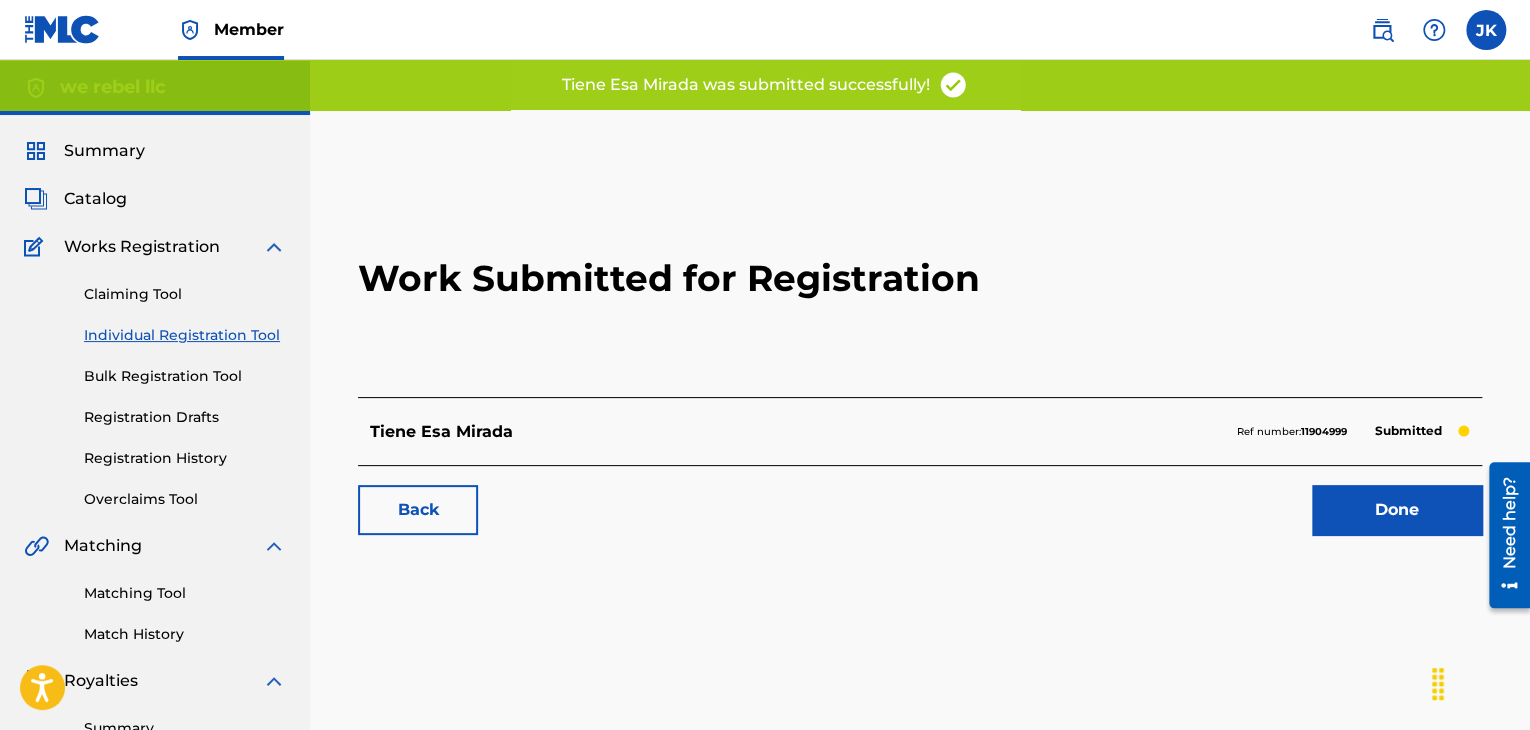 click on "Done" at bounding box center (1397, 510) 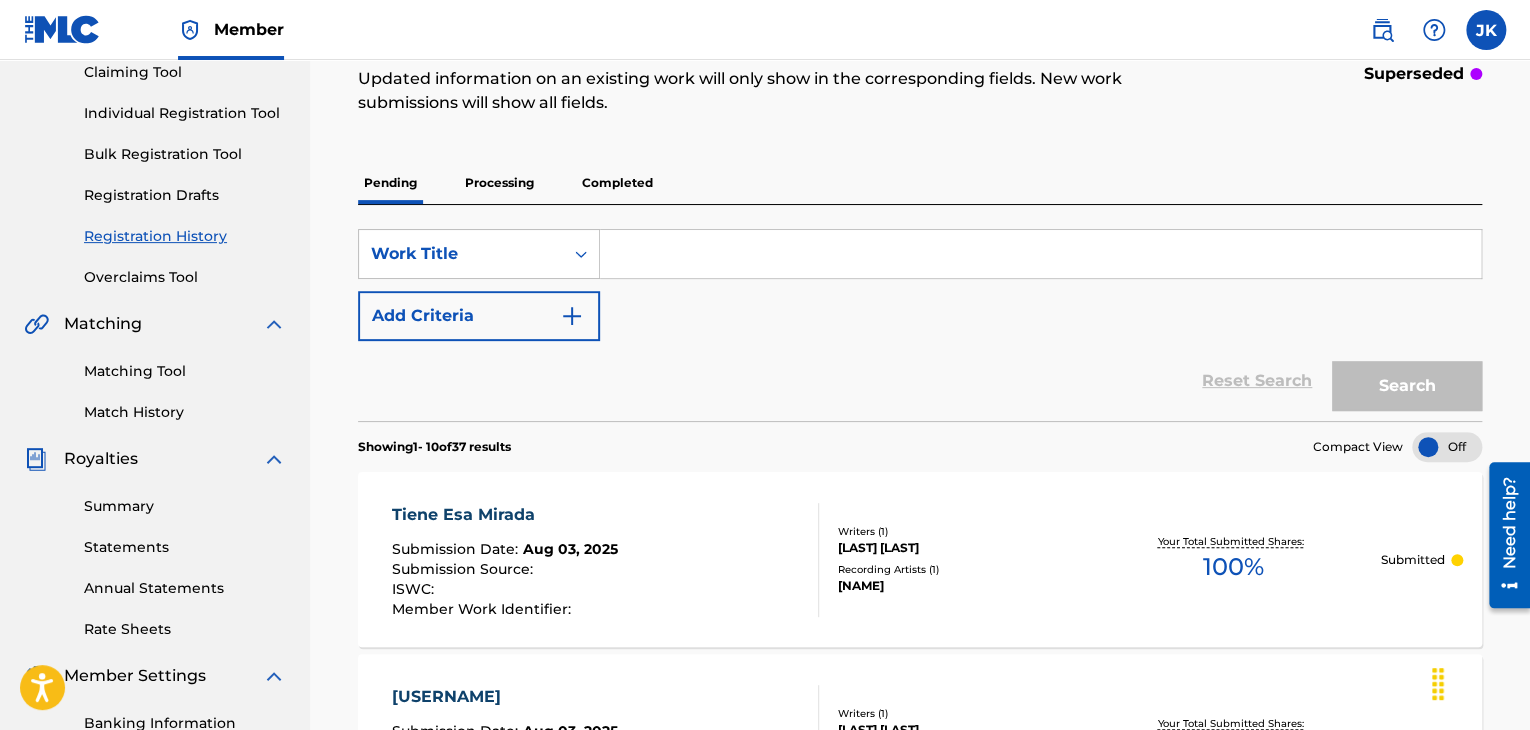 scroll, scrollTop: 200, scrollLeft: 0, axis: vertical 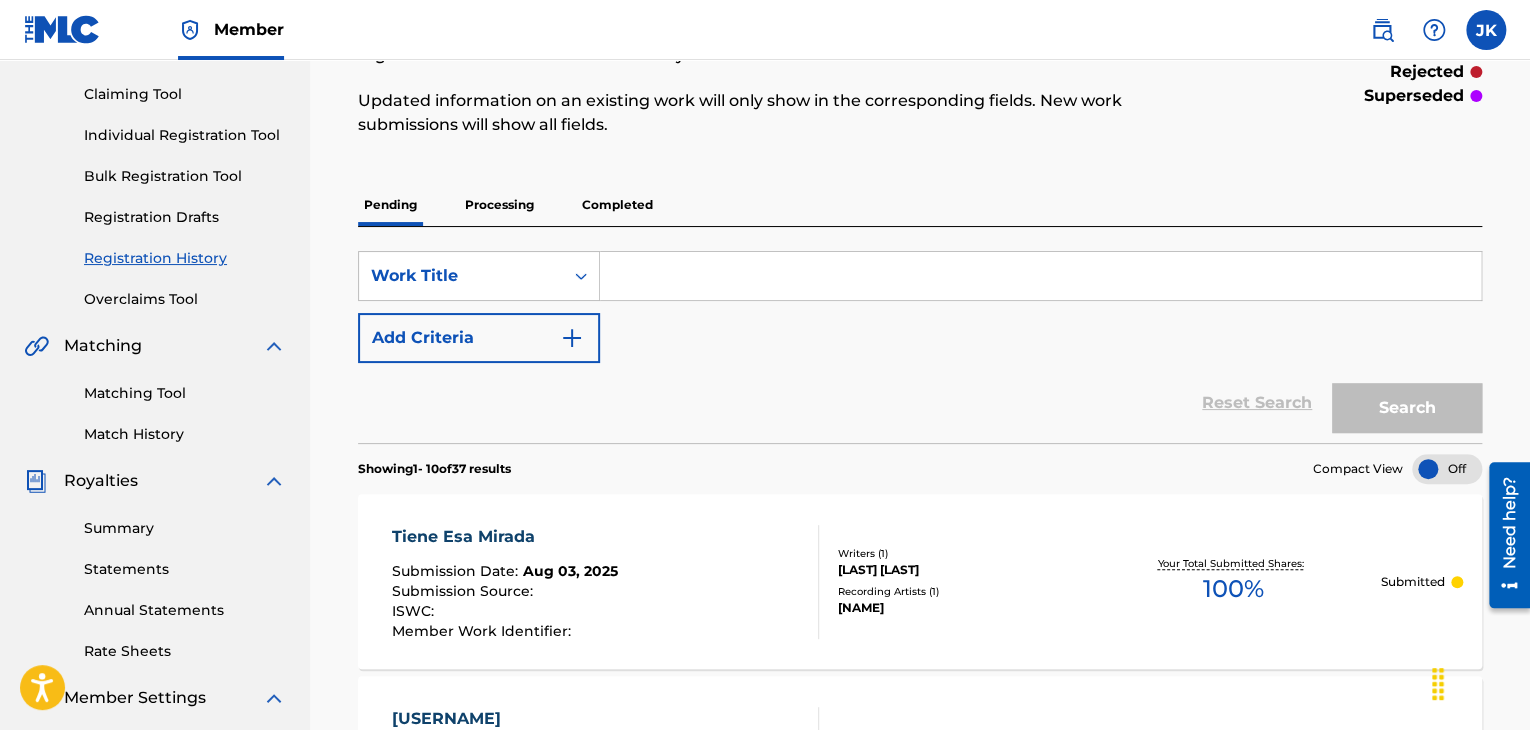 click on "Processing" at bounding box center (499, 205) 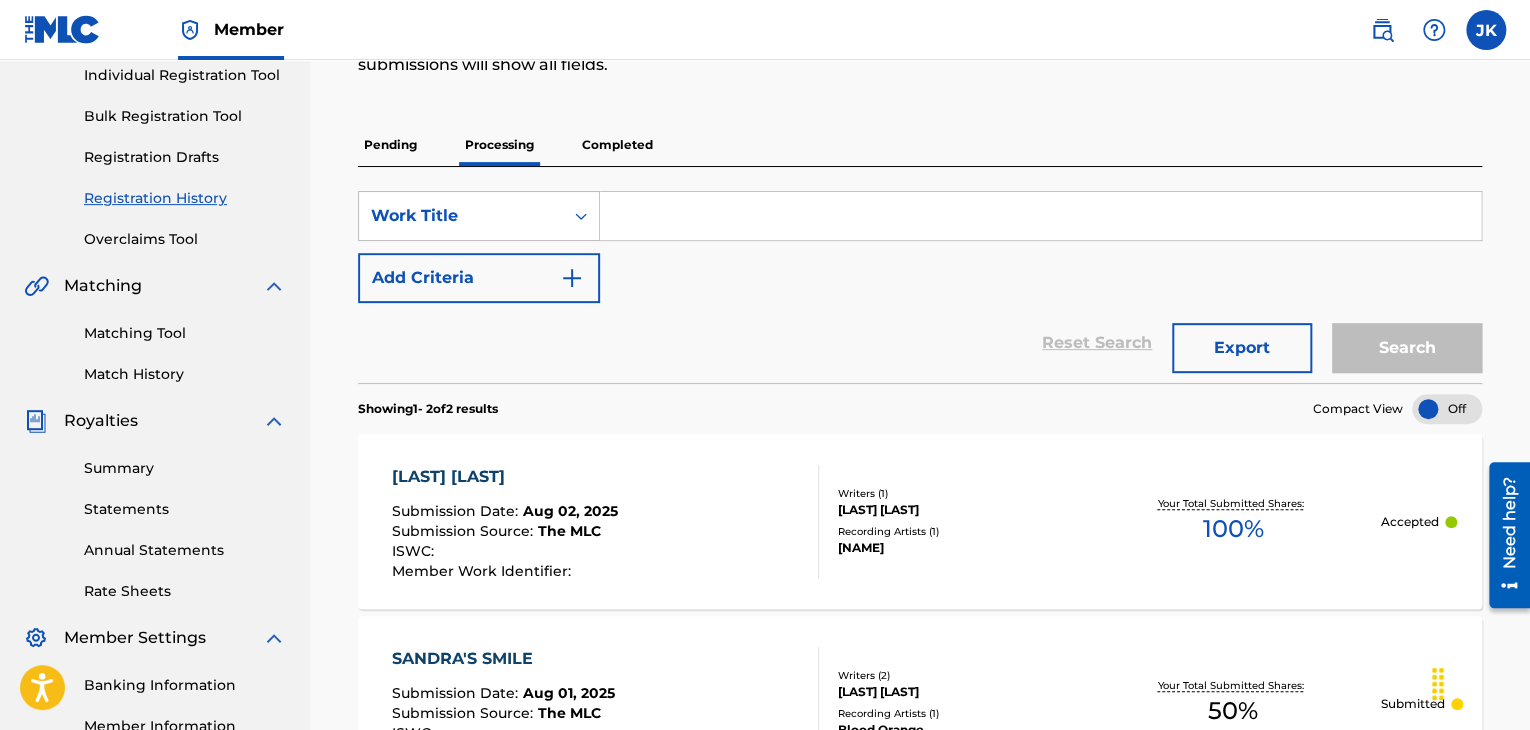 scroll, scrollTop: 143, scrollLeft: 0, axis: vertical 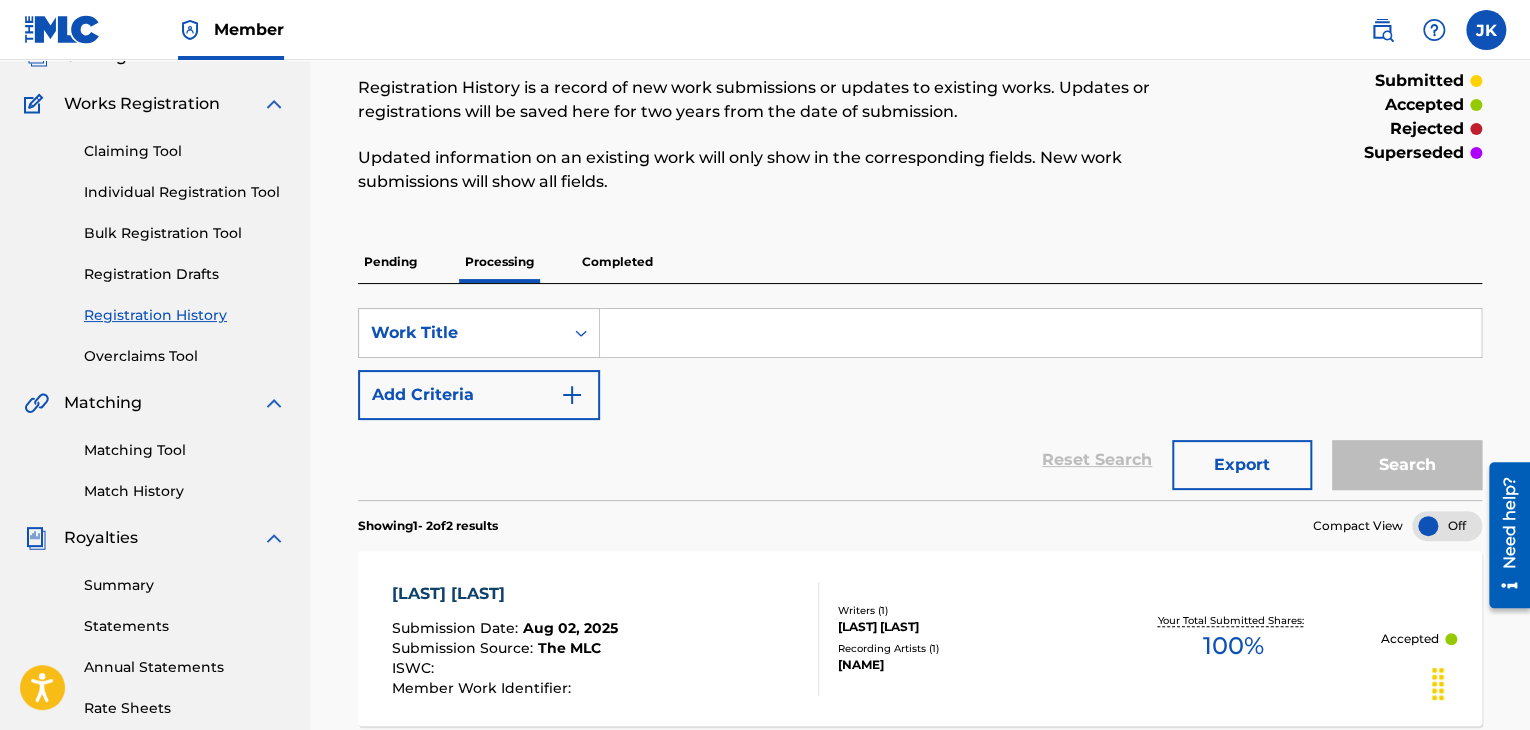 click on "Completed" at bounding box center [617, 262] 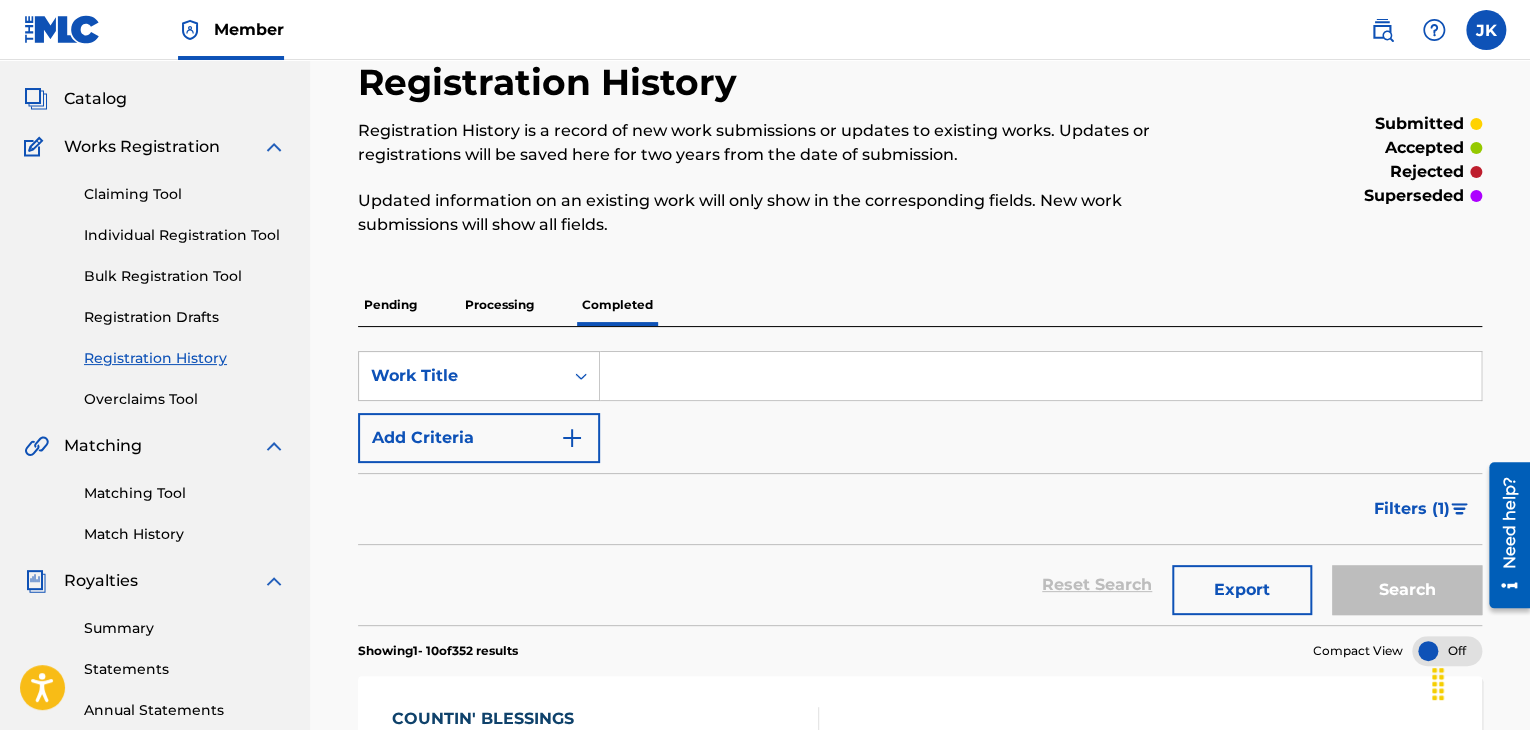 scroll, scrollTop: 0, scrollLeft: 0, axis: both 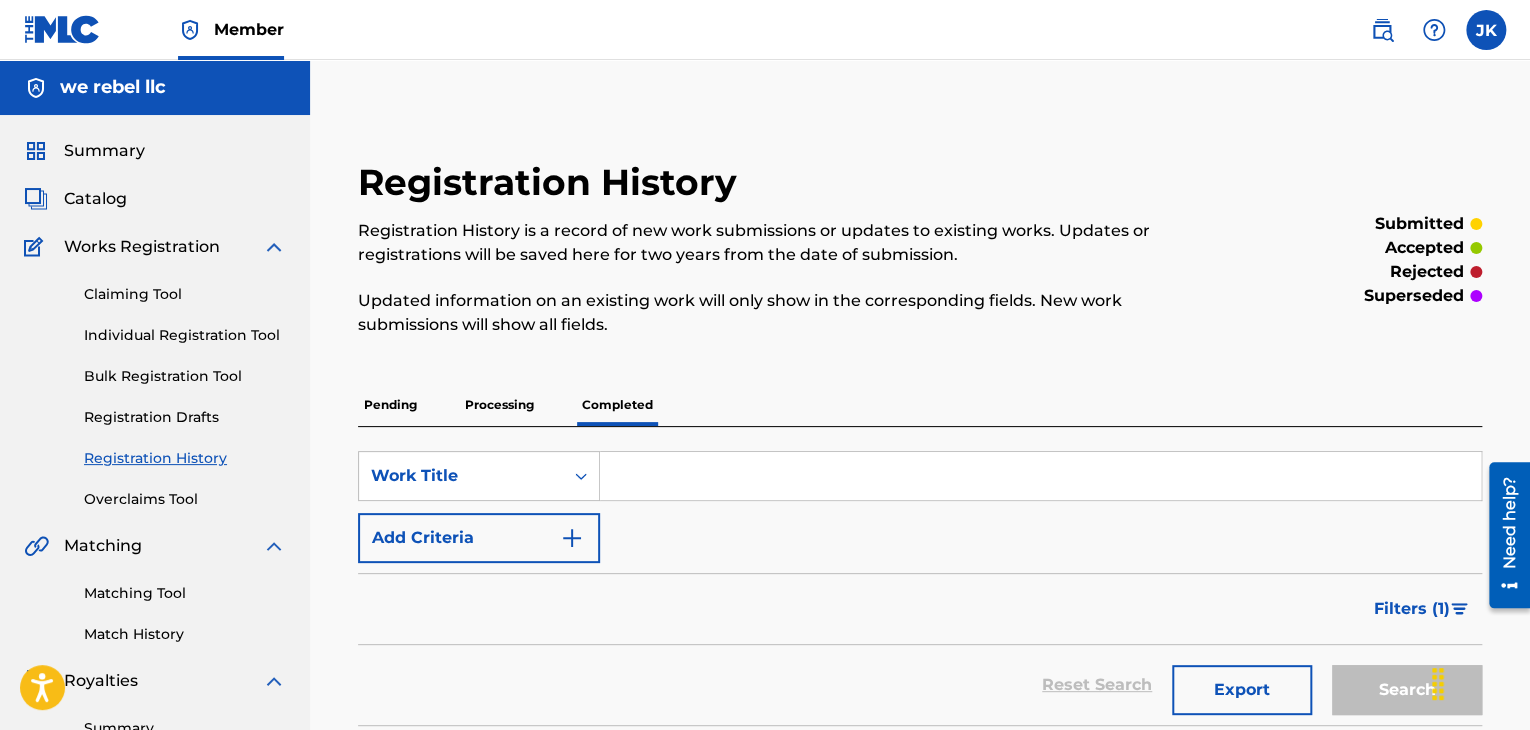 click on "Individual Registration Tool" at bounding box center [185, 335] 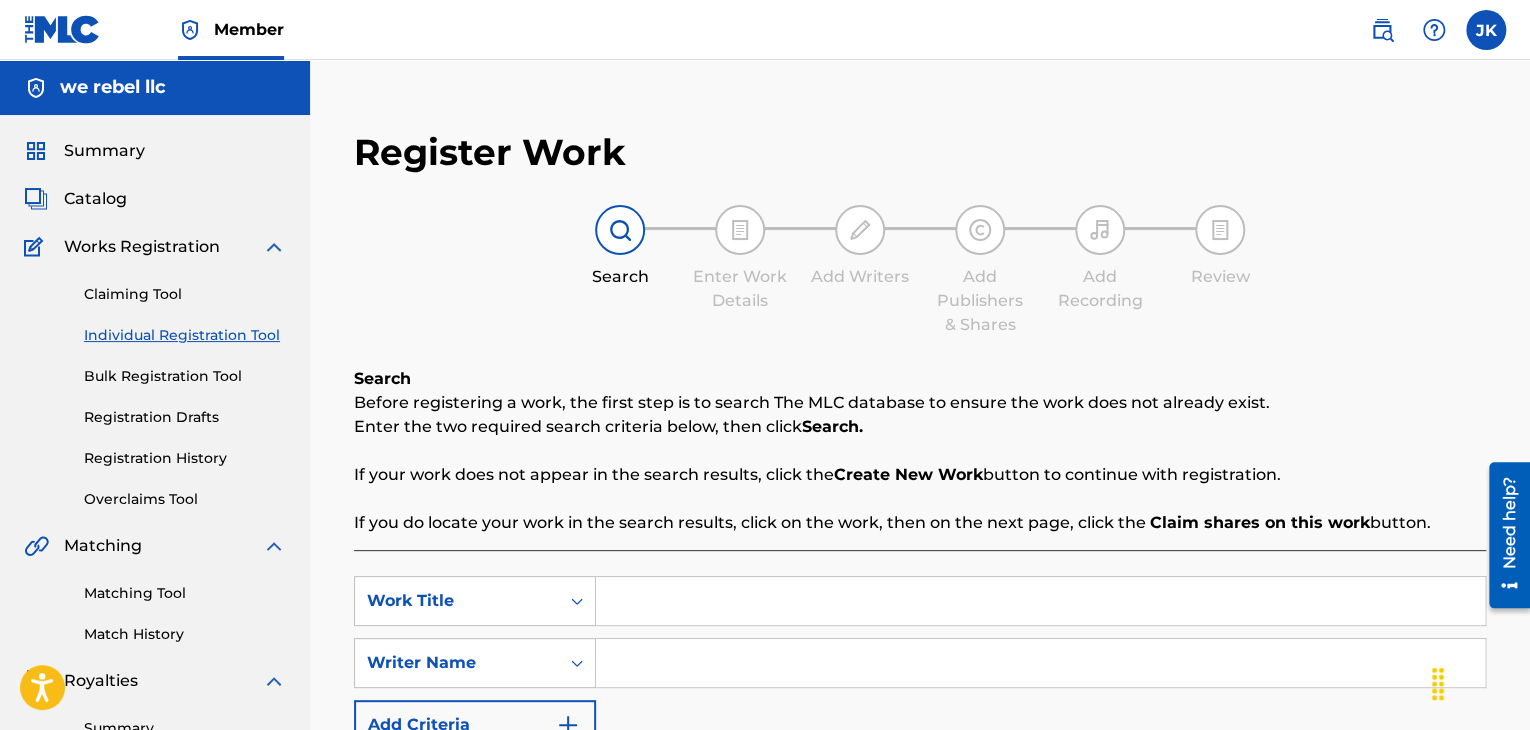 click at bounding box center (1040, 601) 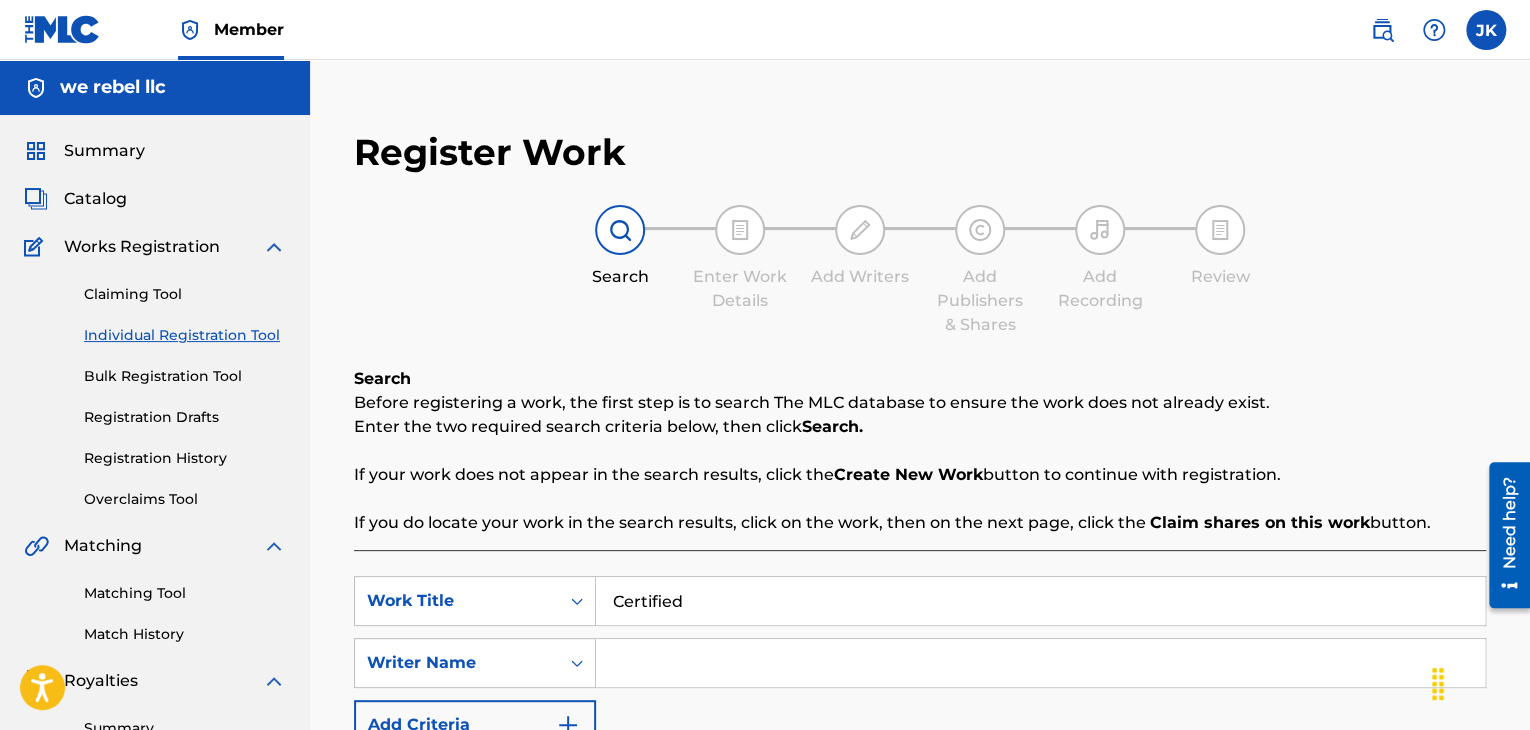 type on "Certified" 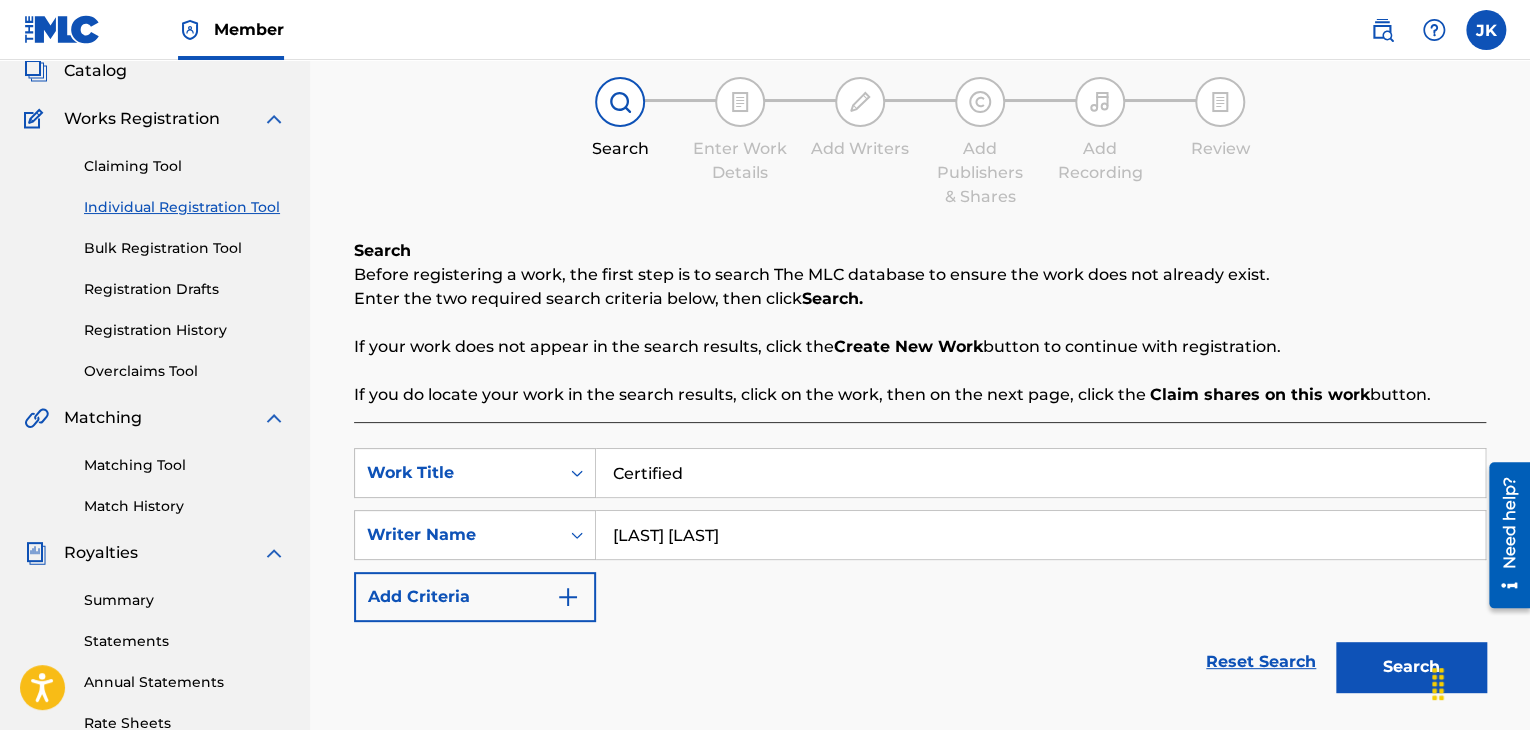 scroll, scrollTop: 159, scrollLeft: 0, axis: vertical 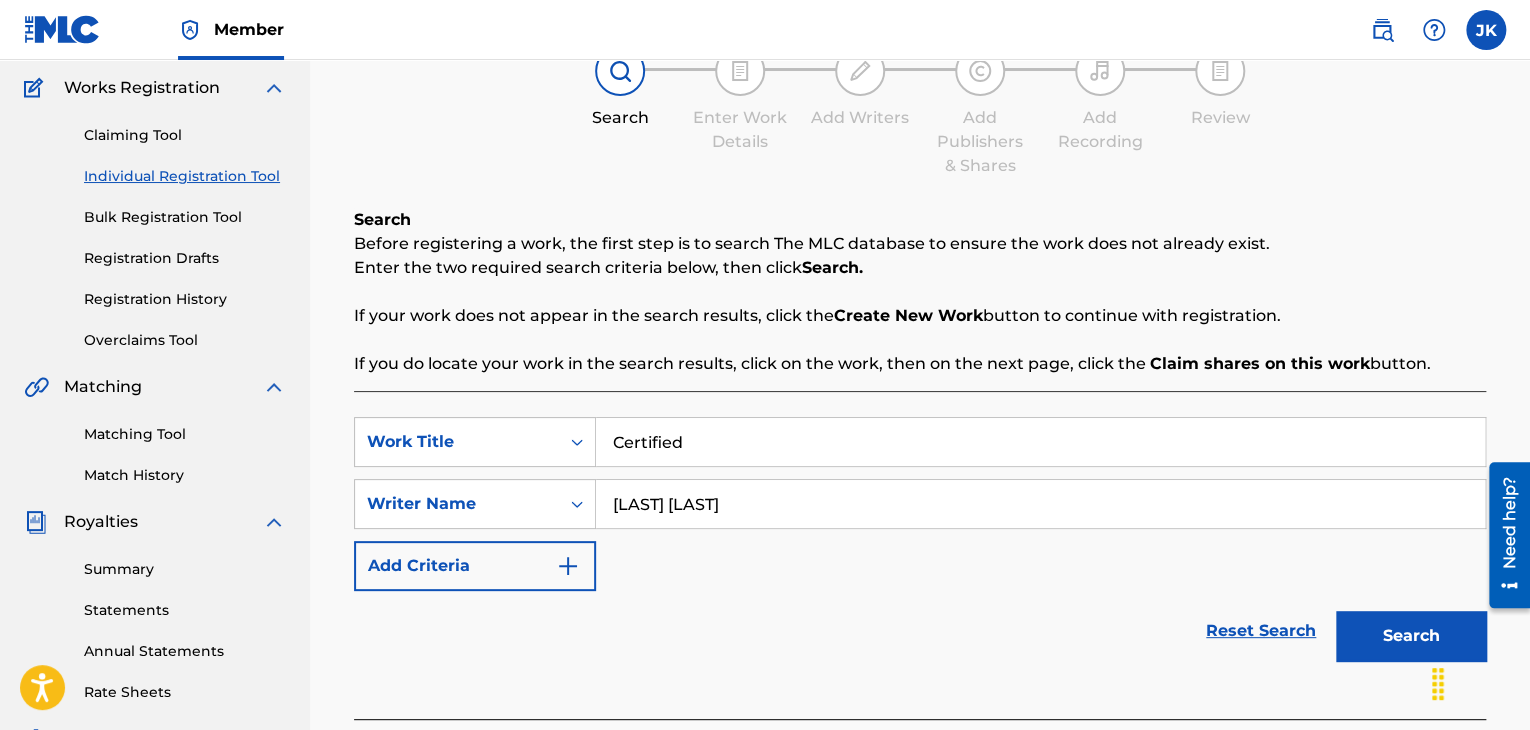 click on "Search" at bounding box center [1411, 636] 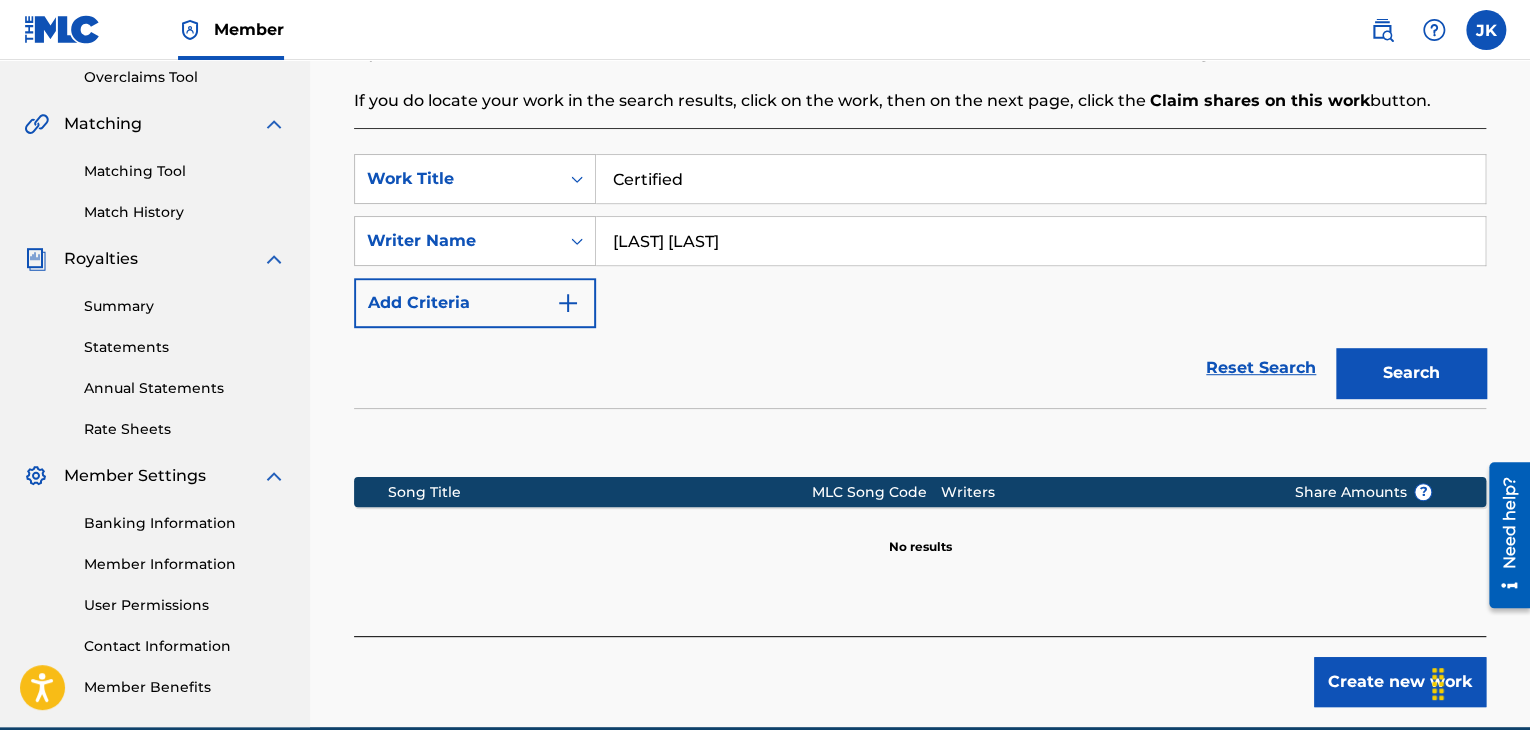 scroll, scrollTop: 496, scrollLeft: 0, axis: vertical 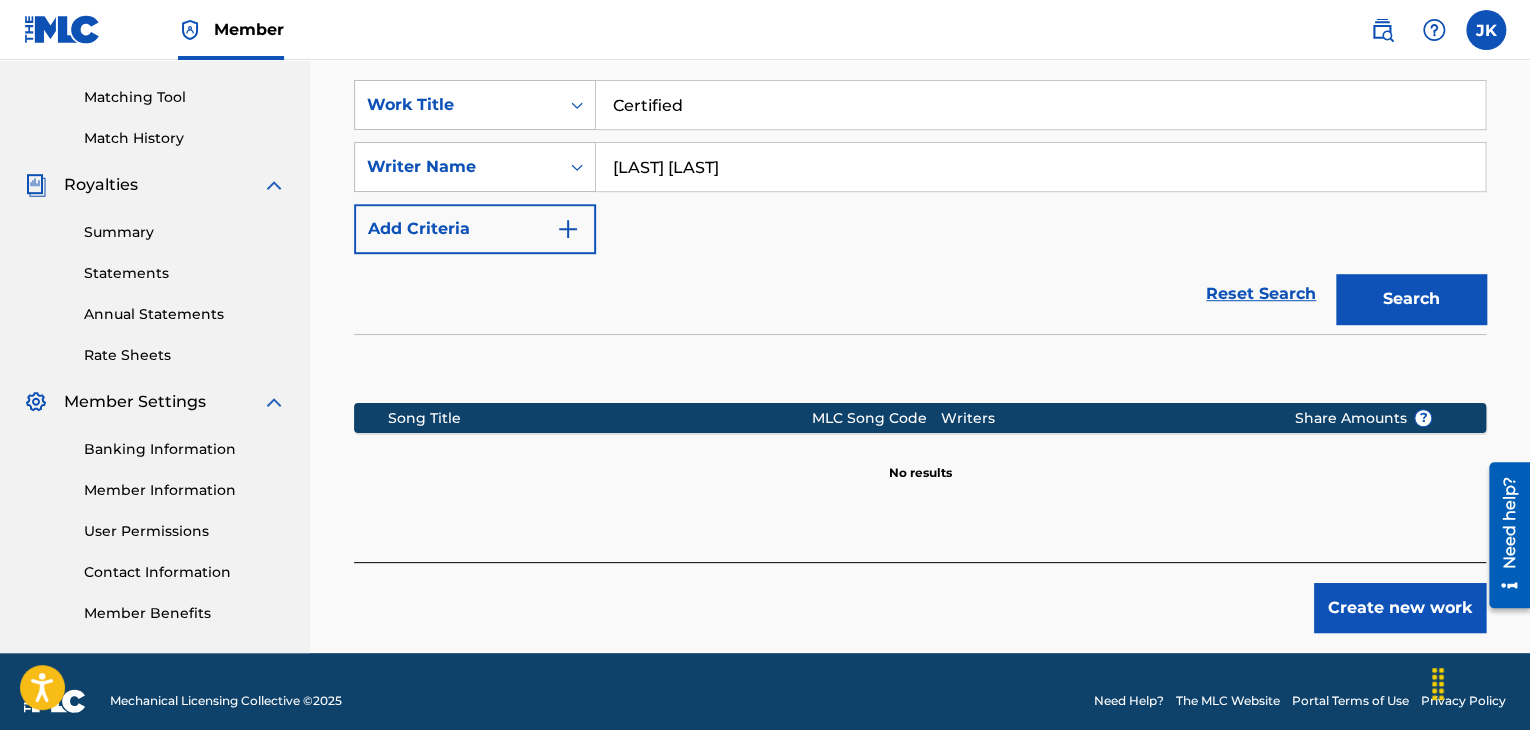 click on "Create new work" at bounding box center (1400, 608) 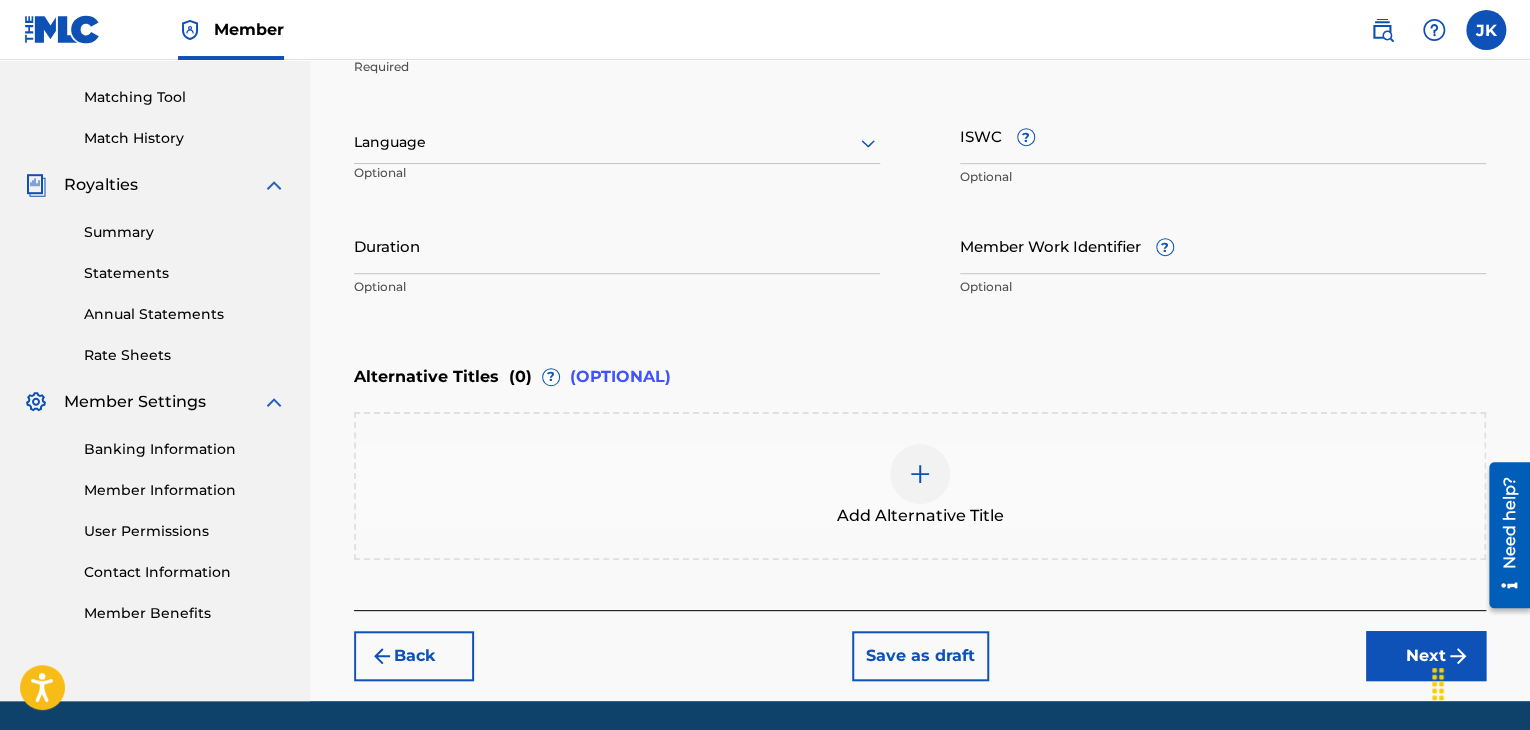 click 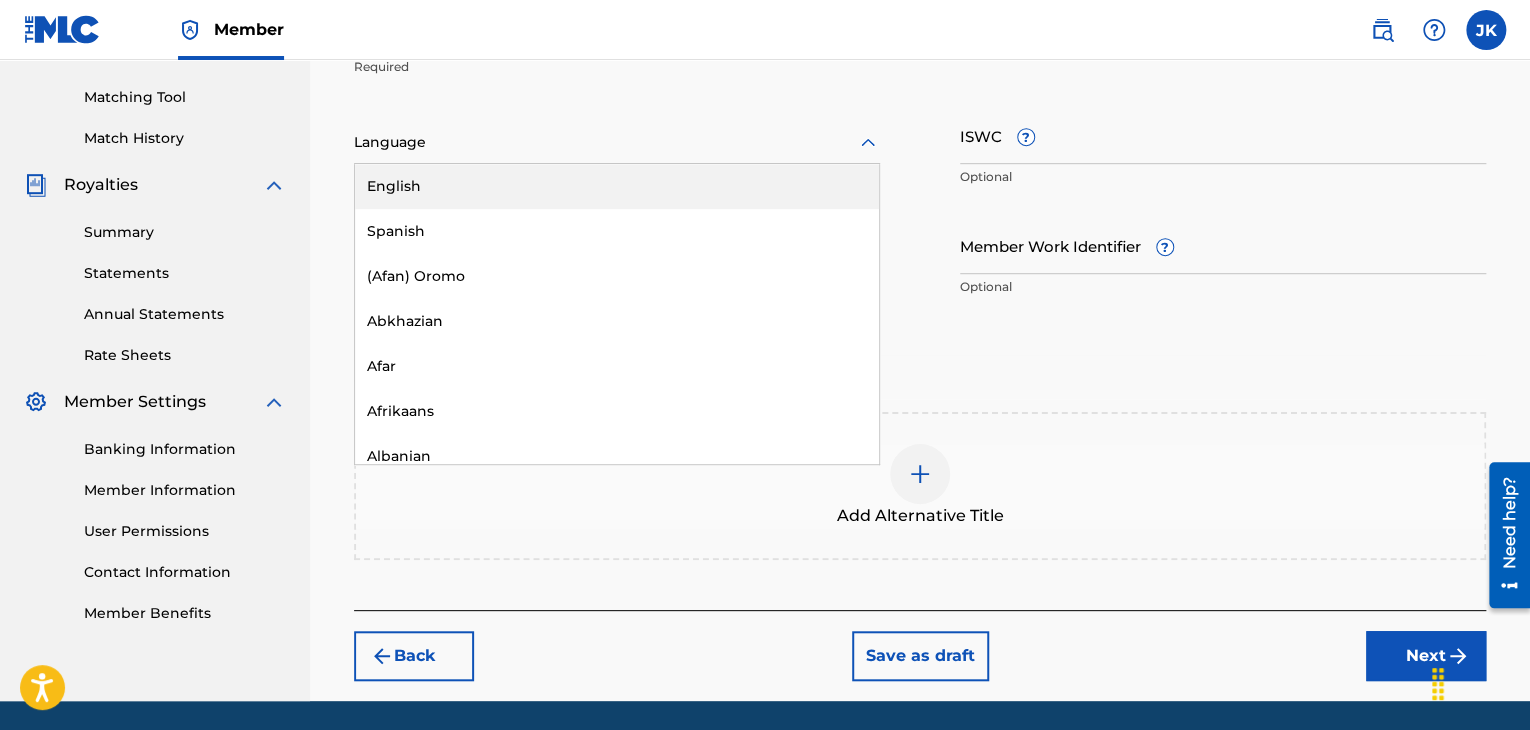 click on "English" at bounding box center [617, 186] 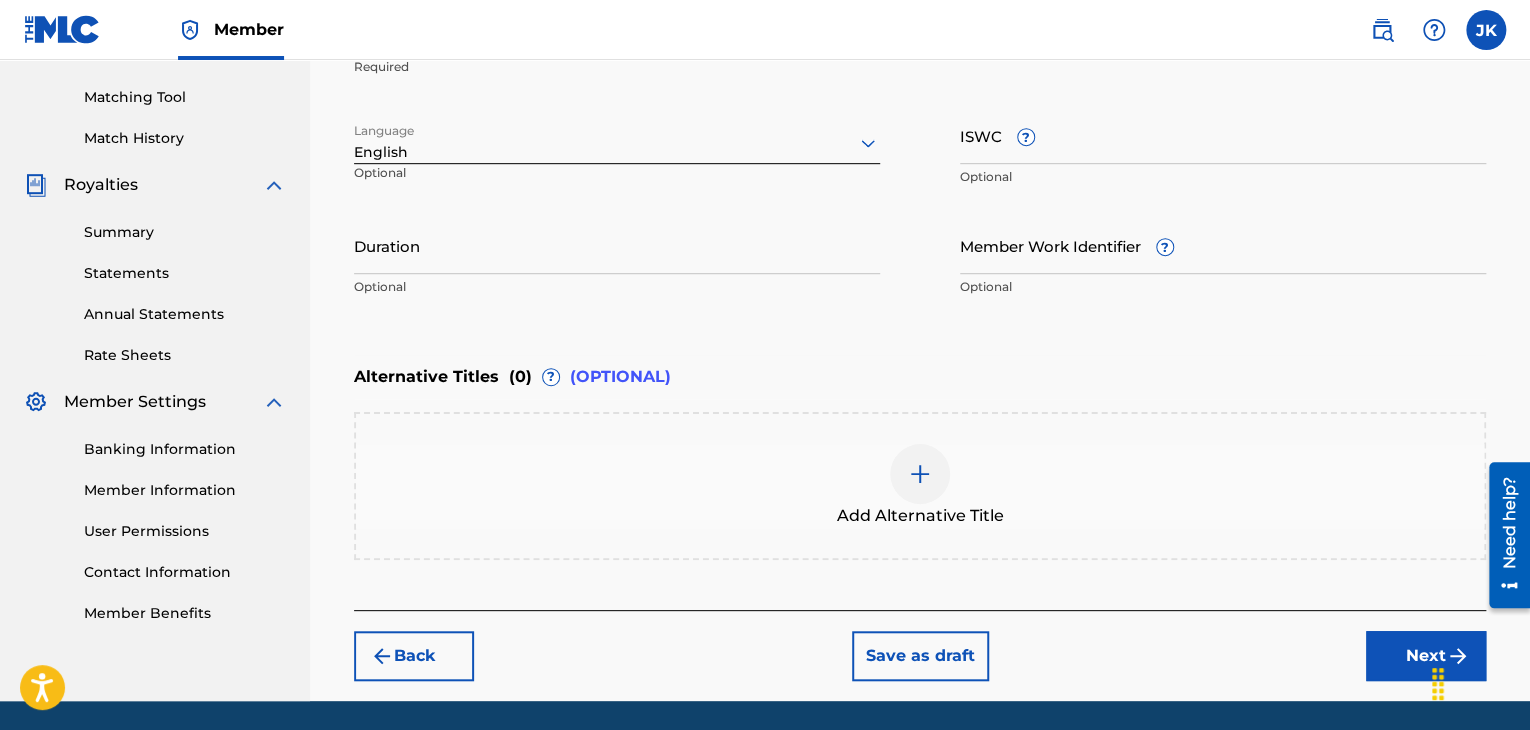 click on "Duration" at bounding box center (617, 245) 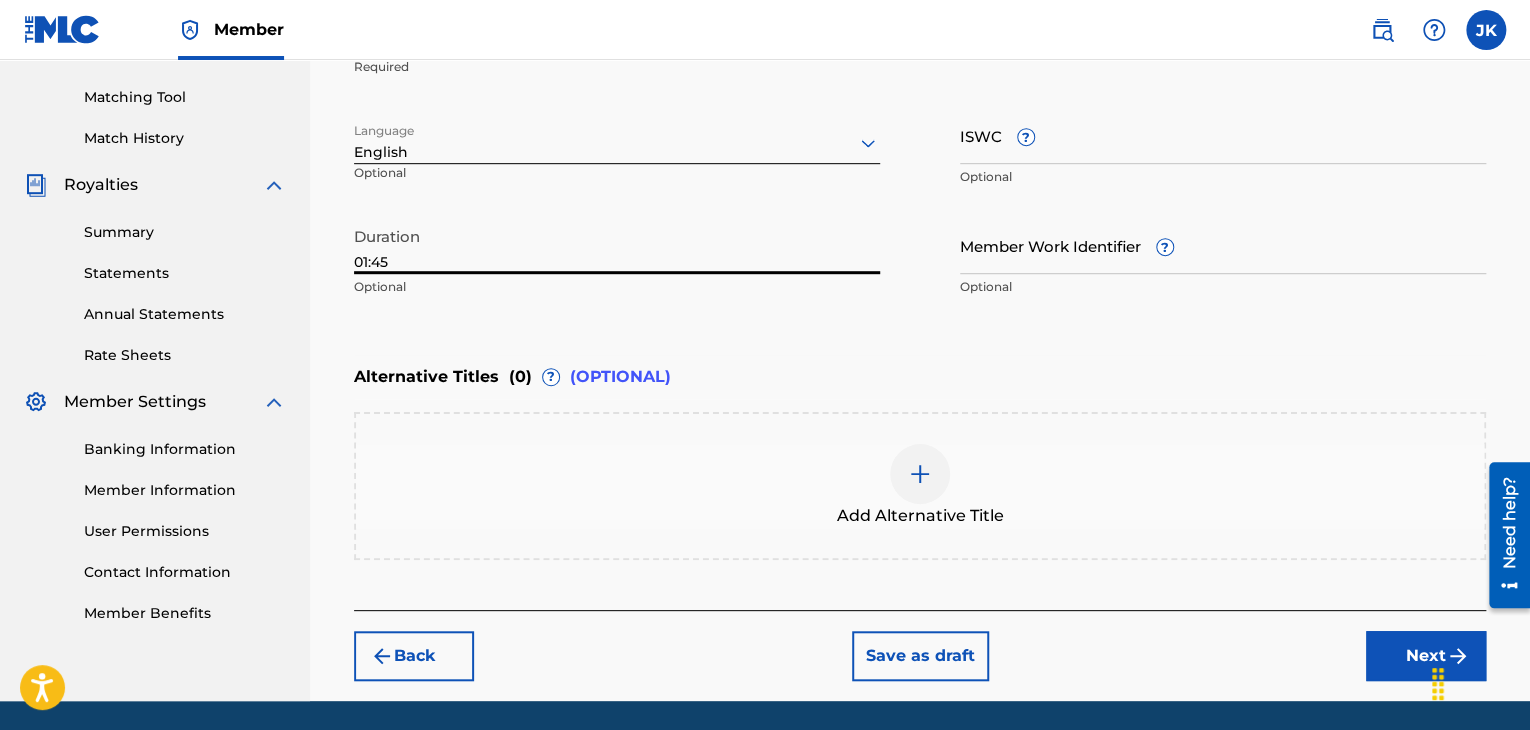 scroll, scrollTop: 561, scrollLeft: 0, axis: vertical 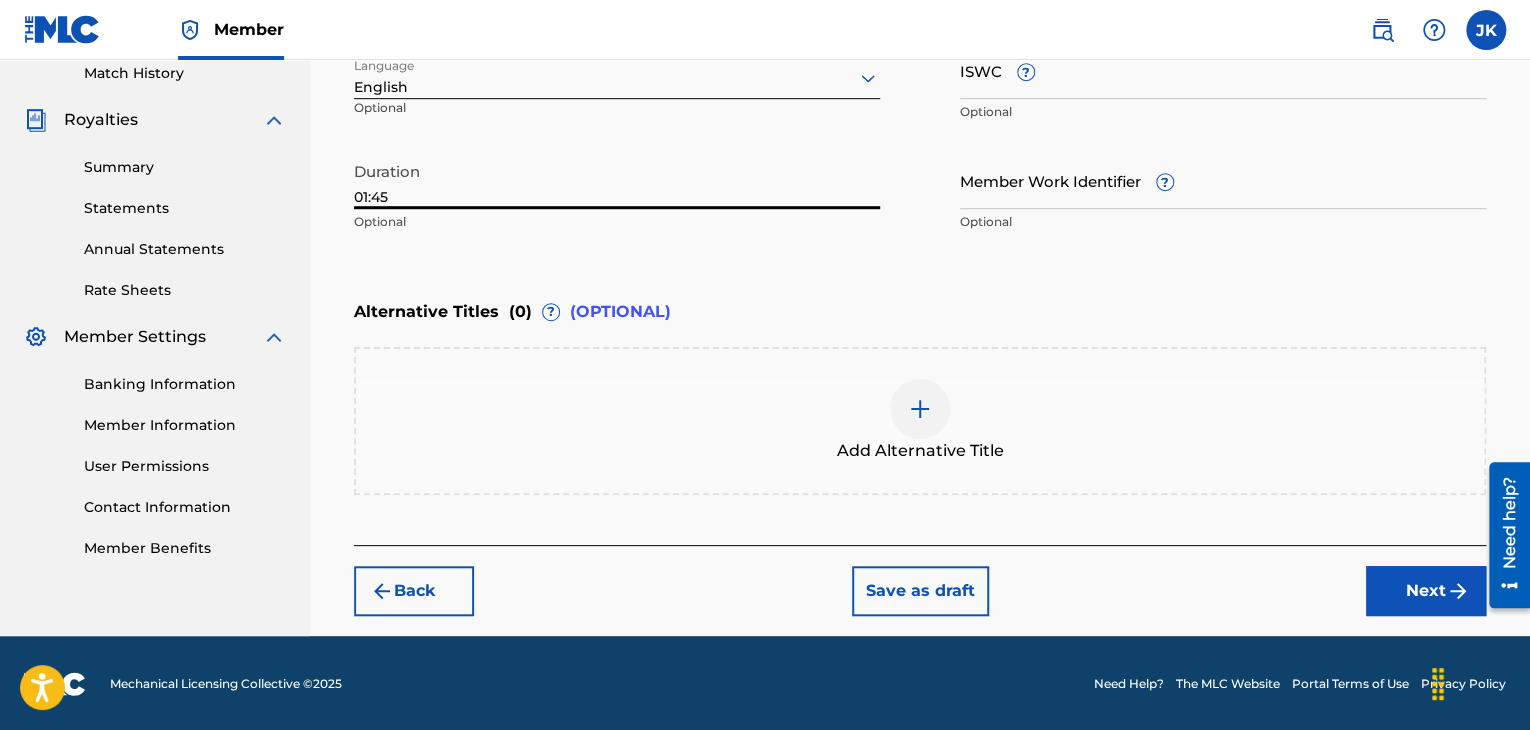 type on "01:45" 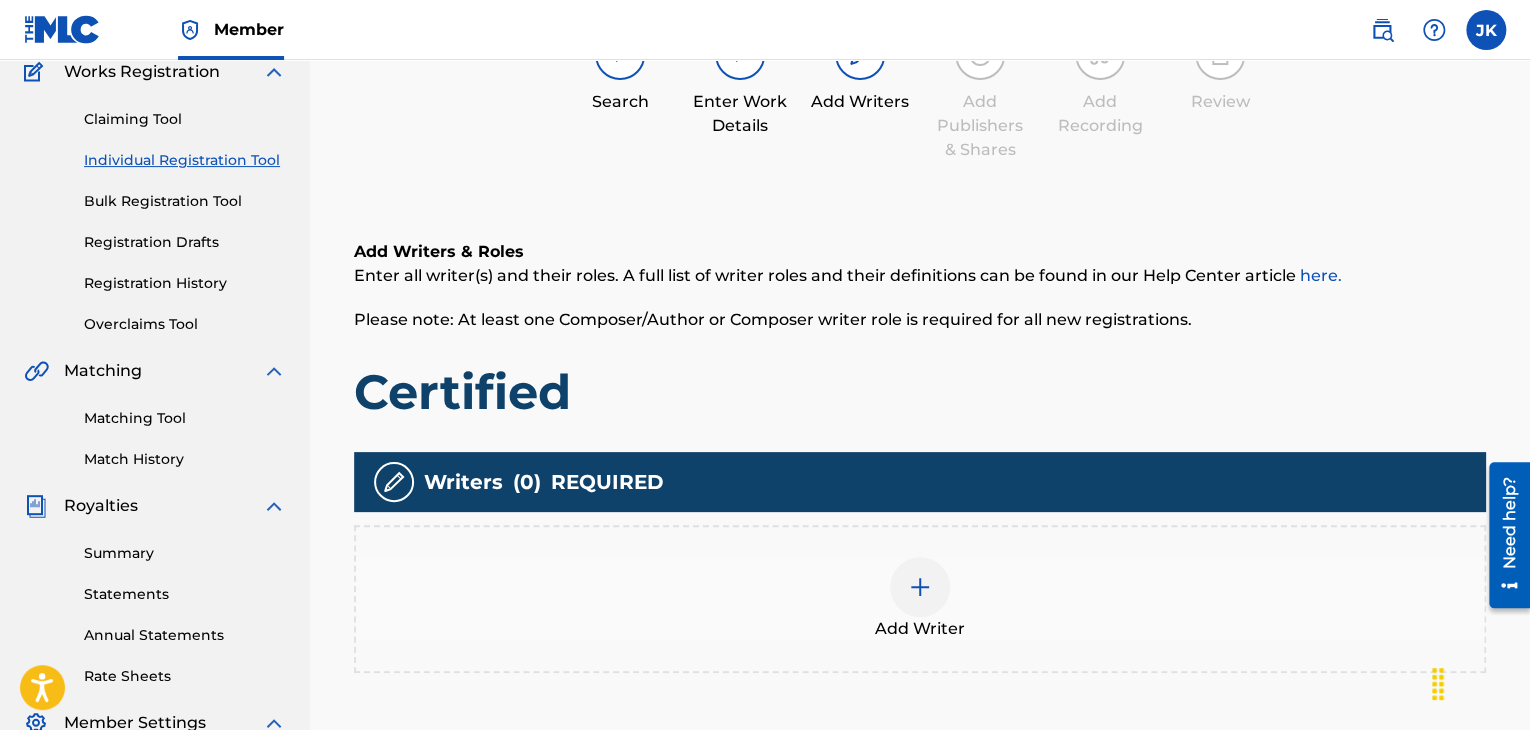 scroll, scrollTop: 176, scrollLeft: 0, axis: vertical 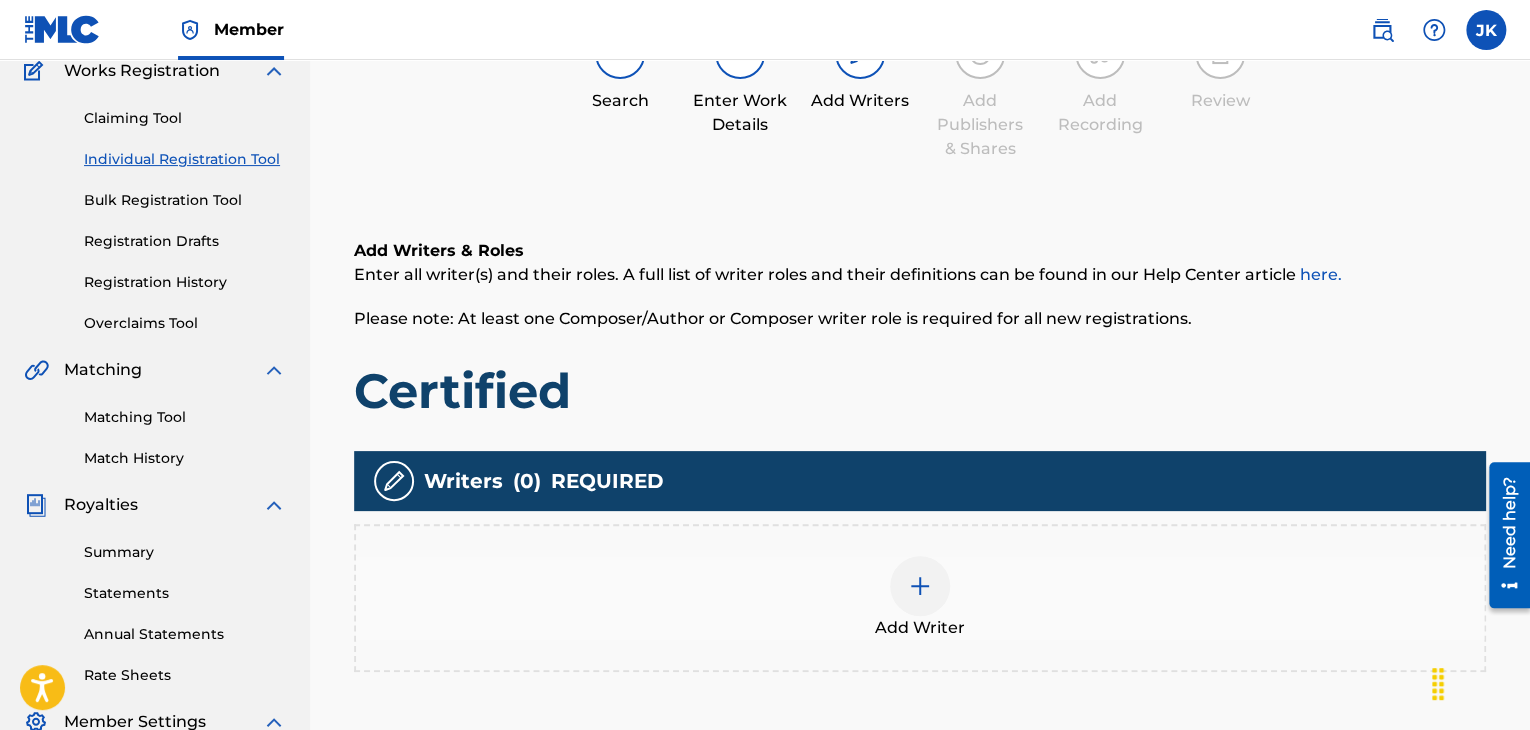 click at bounding box center [920, 586] 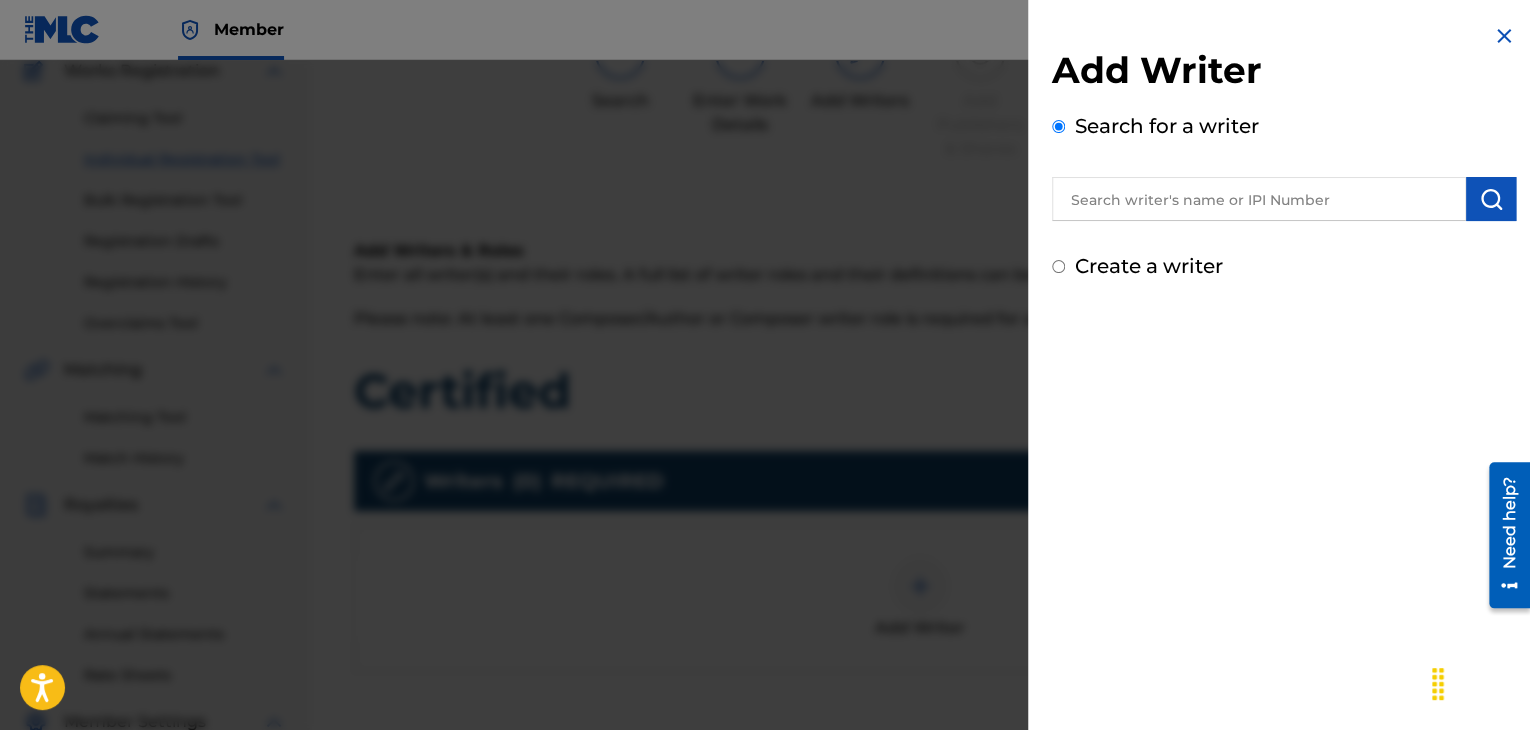 click at bounding box center [1259, 199] 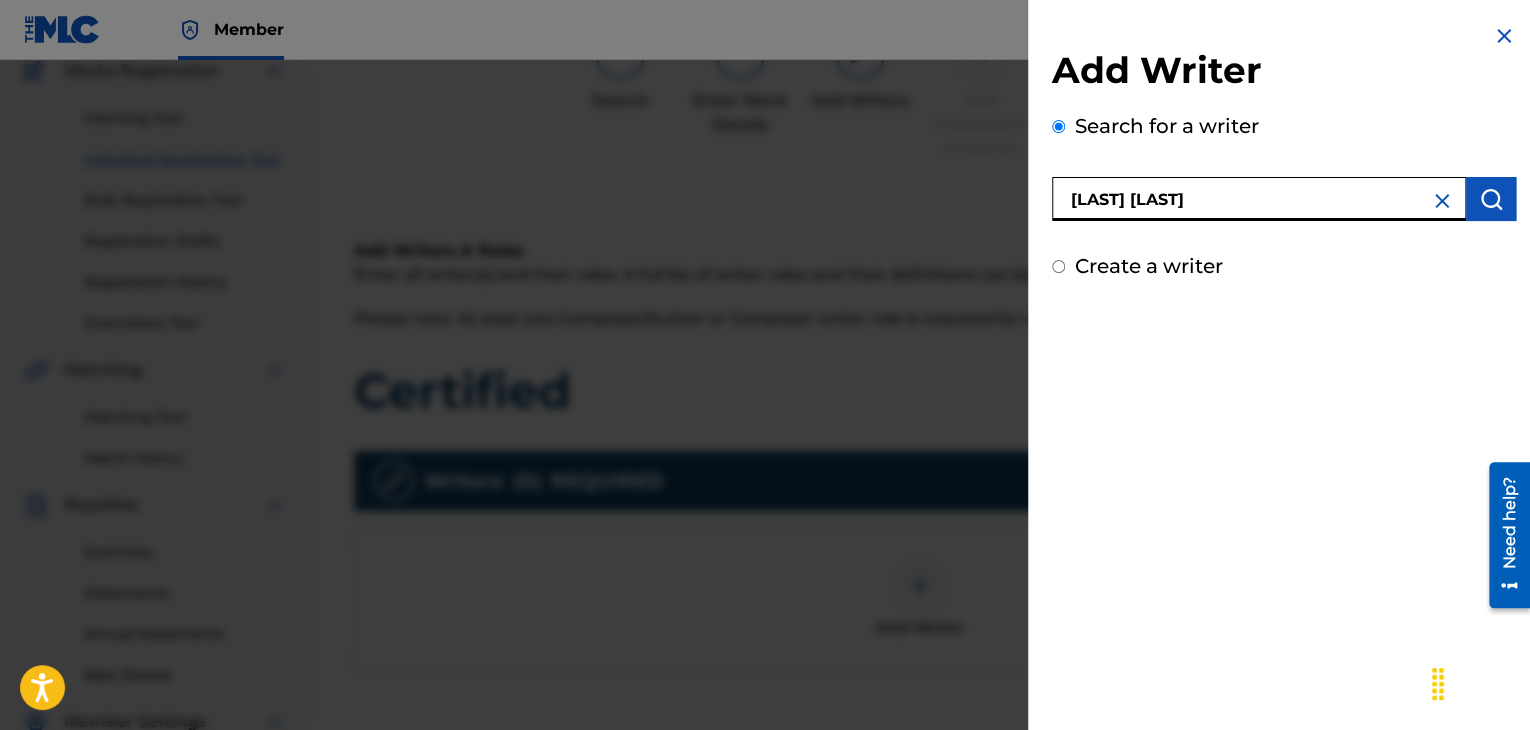 type on "[LAST] [LAST]" 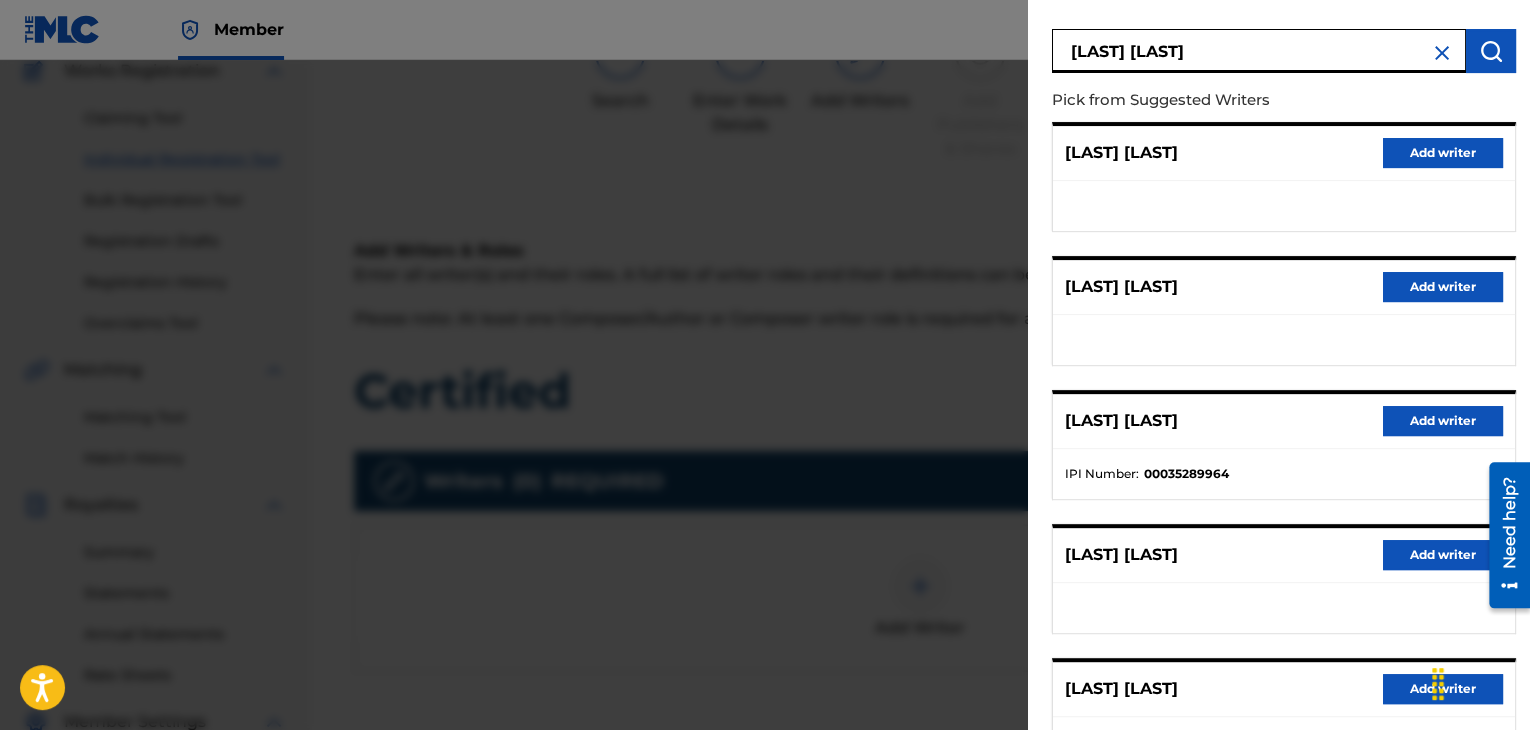 scroll, scrollTop: 310, scrollLeft: 0, axis: vertical 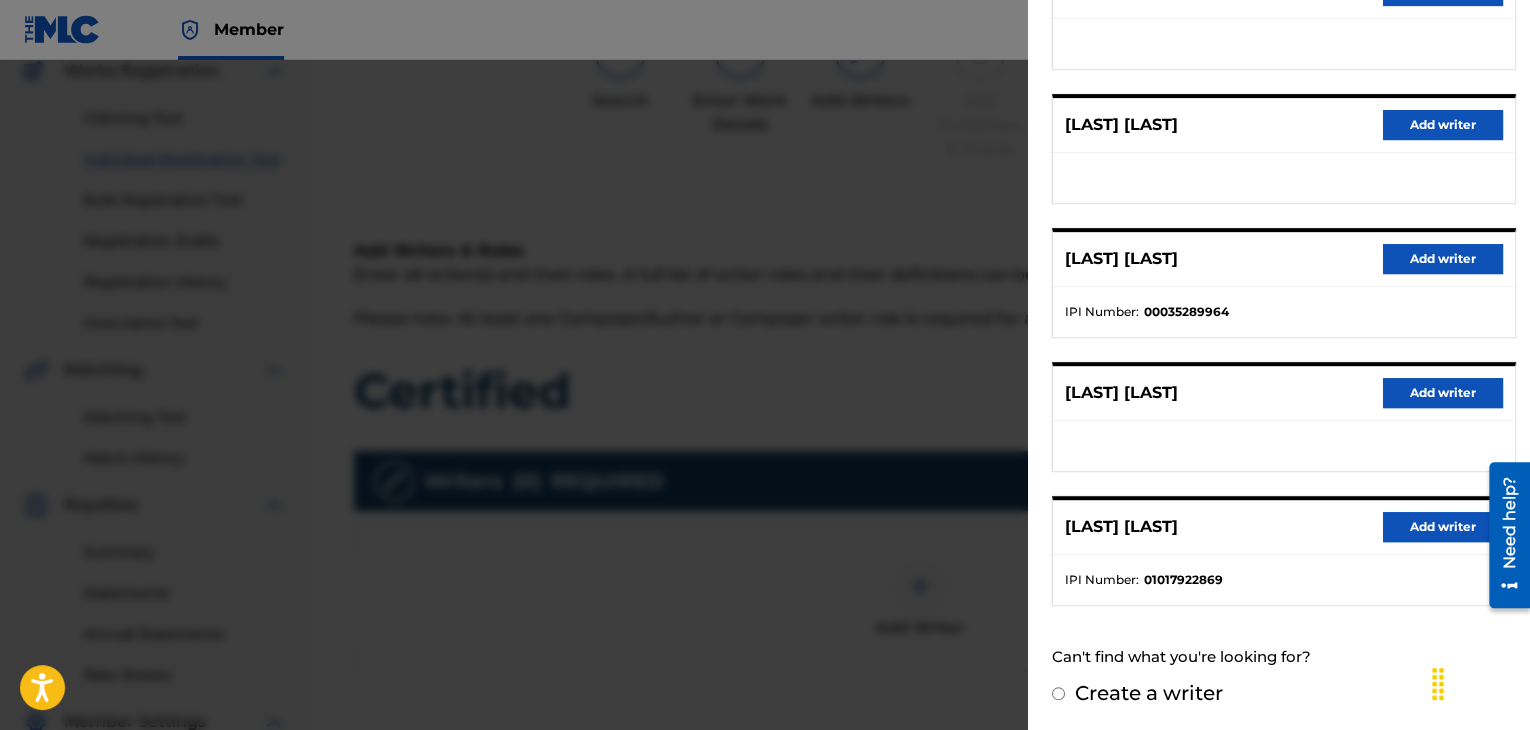 click on "Add writer" at bounding box center (1443, 527) 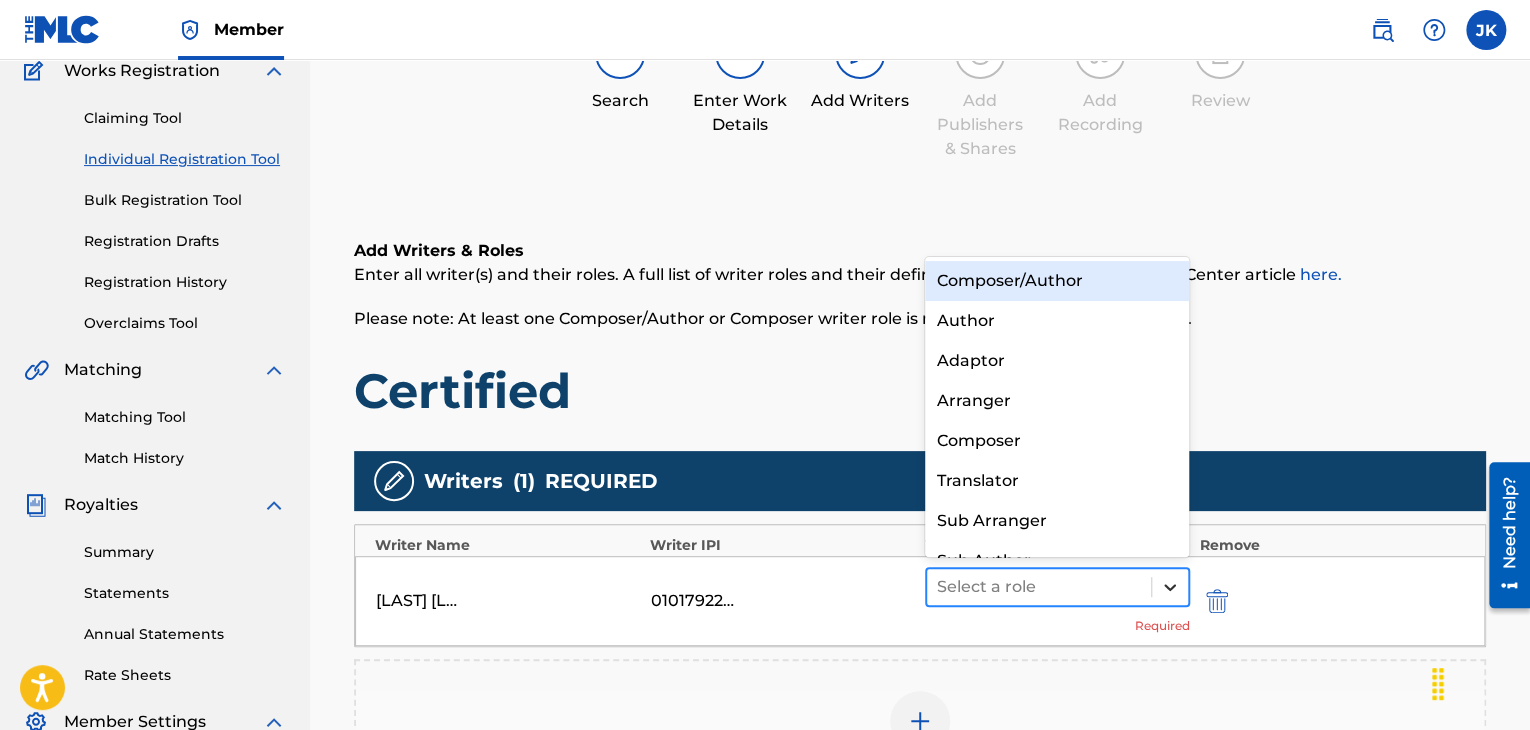 click 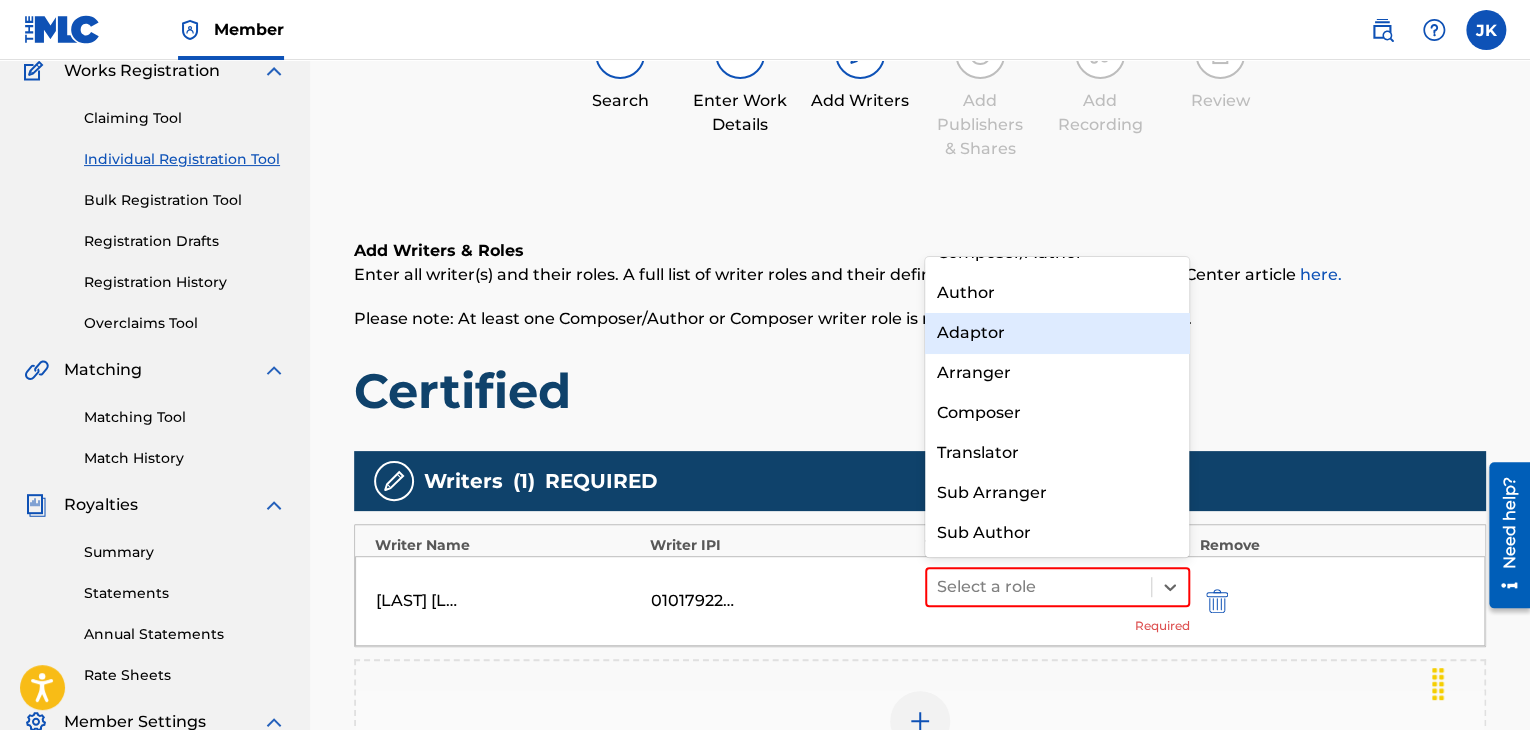 scroll, scrollTop: 0, scrollLeft: 0, axis: both 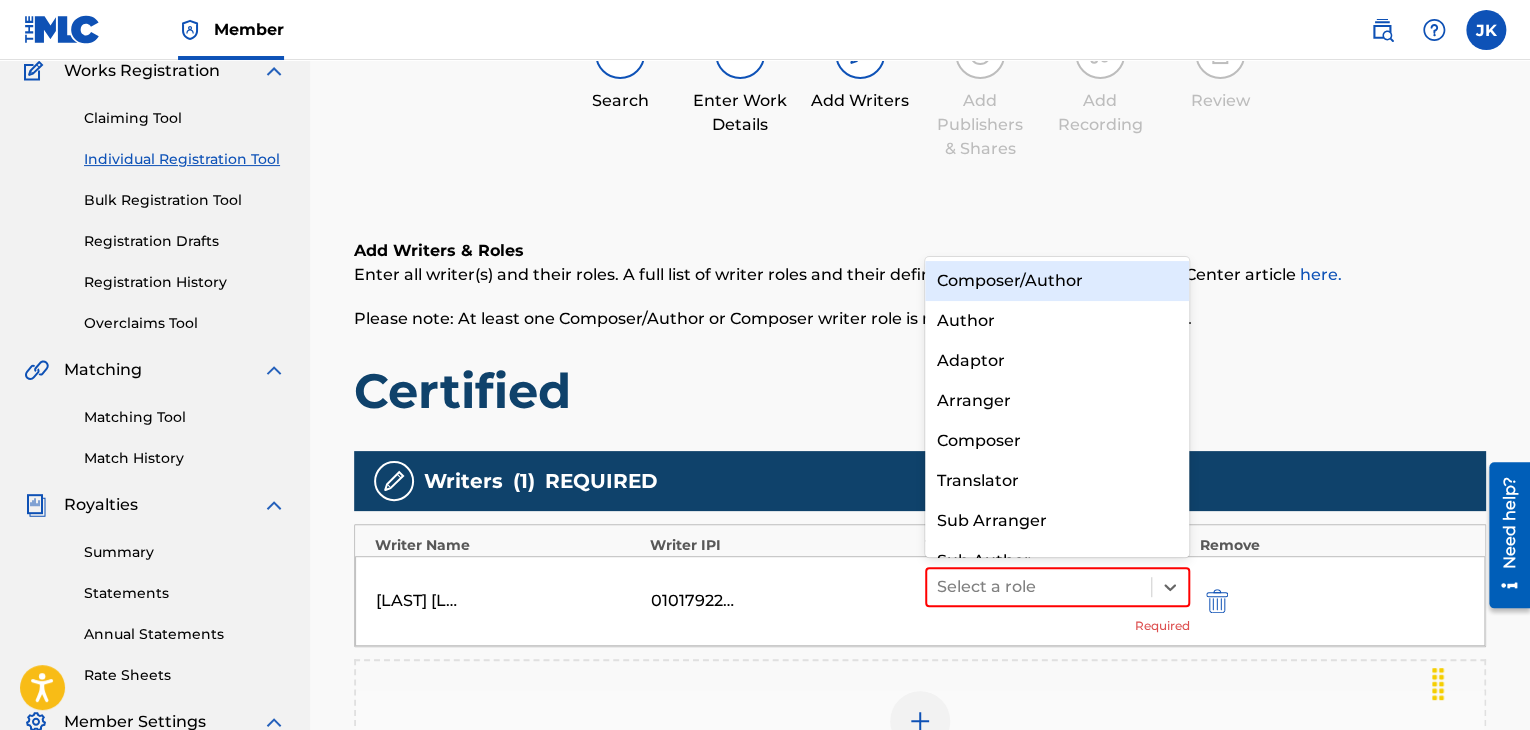 click on "Composer/Author" at bounding box center [1057, 281] 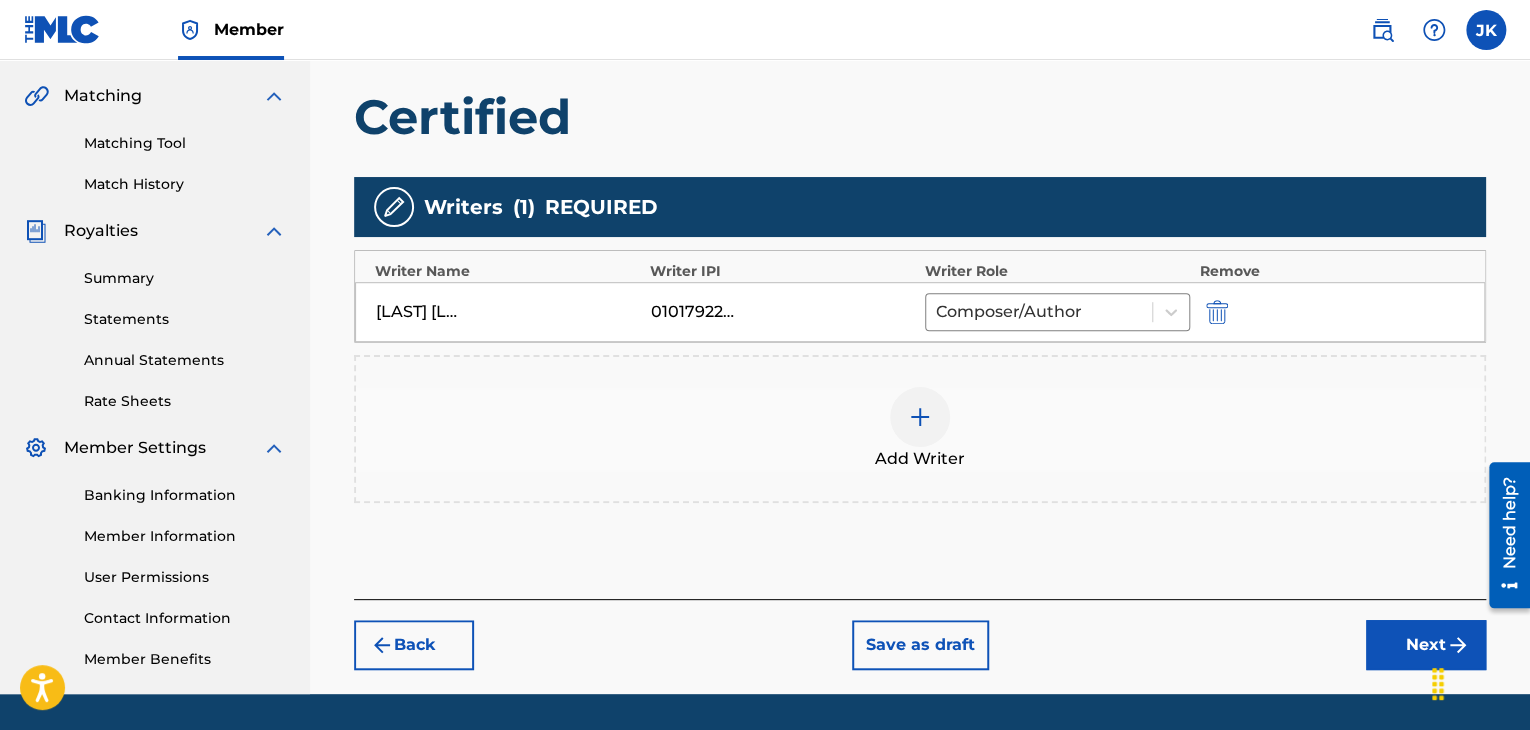 scroll, scrollTop: 455, scrollLeft: 0, axis: vertical 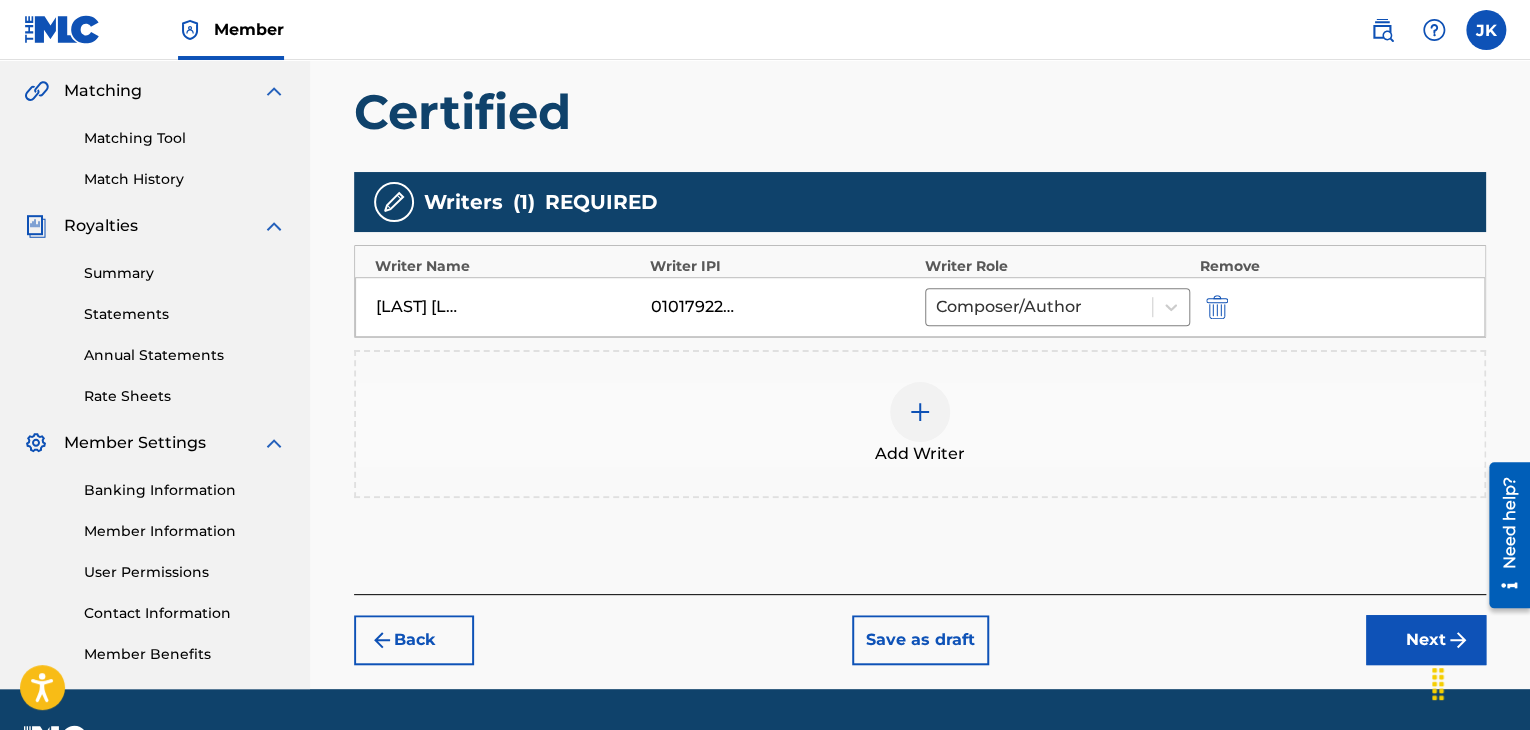 click on "Next" at bounding box center [1426, 640] 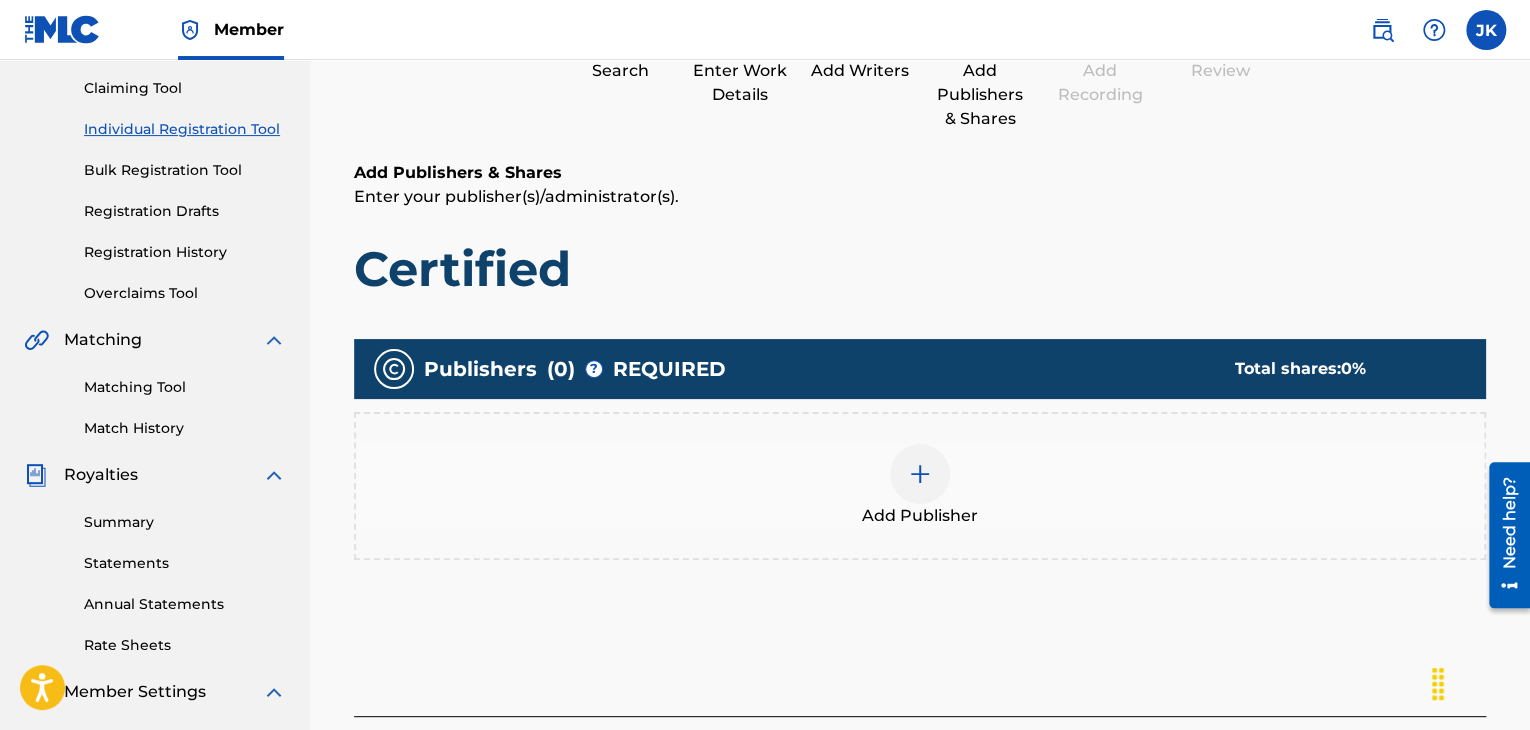 scroll, scrollTop: 90, scrollLeft: 0, axis: vertical 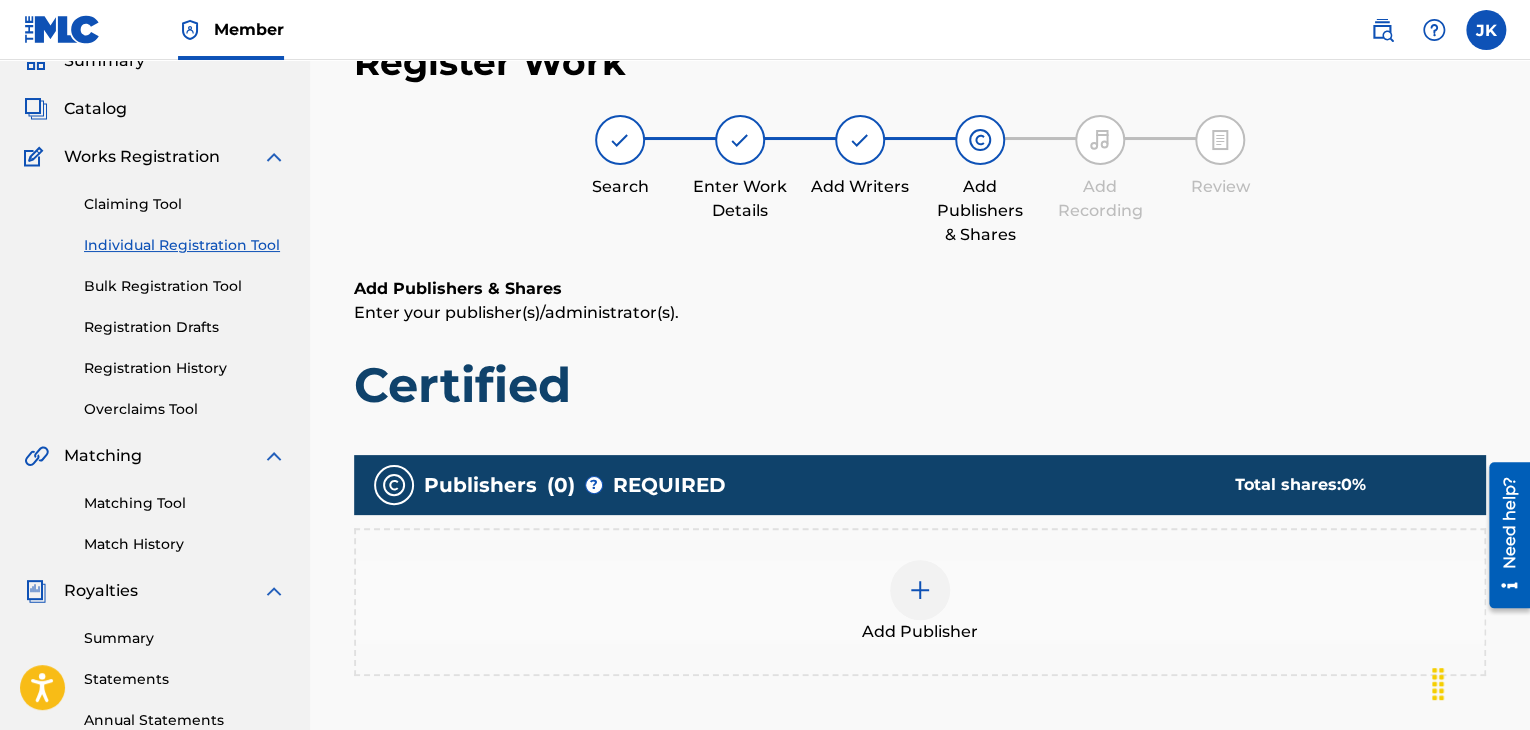 click at bounding box center [920, 590] 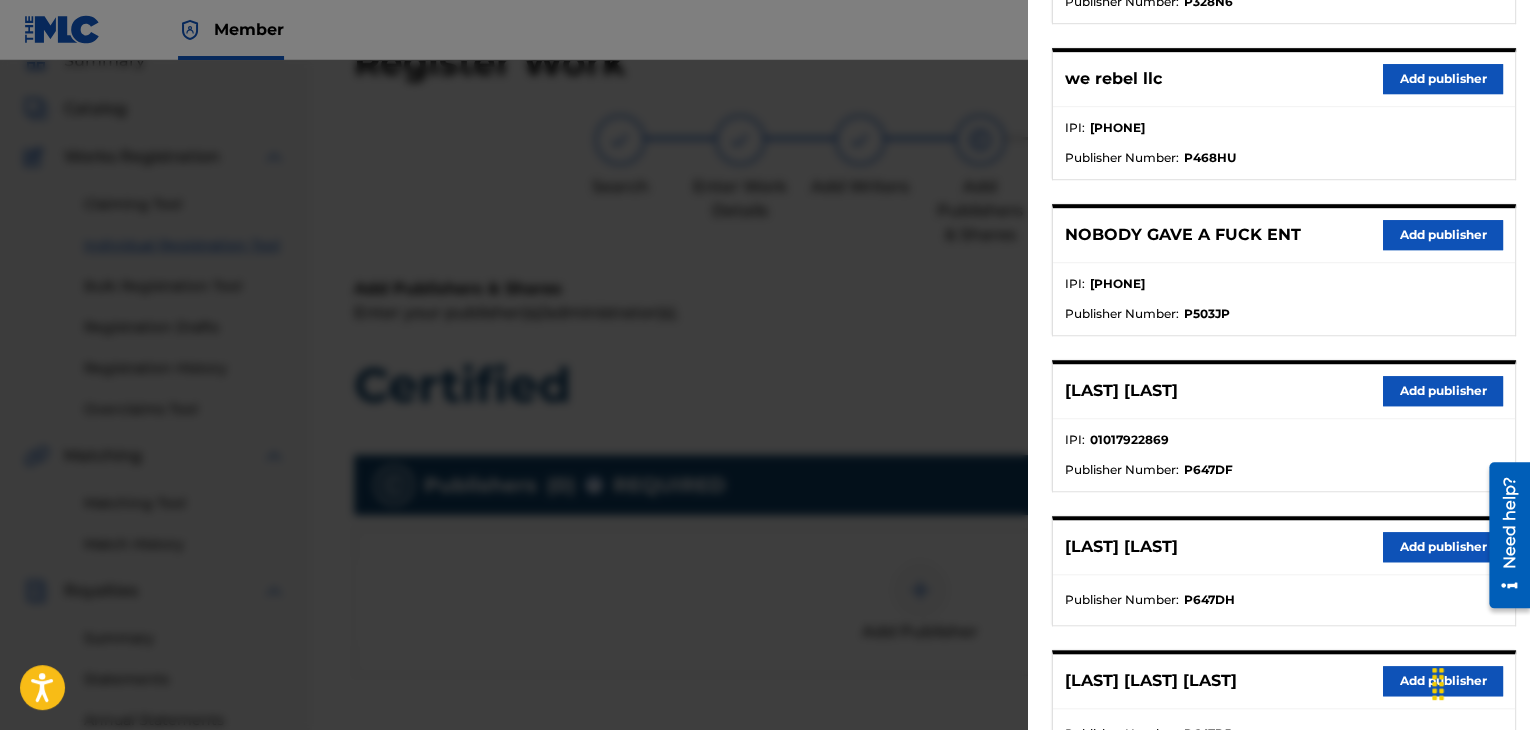 scroll, scrollTop: 544, scrollLeft: 0, axis: vertical 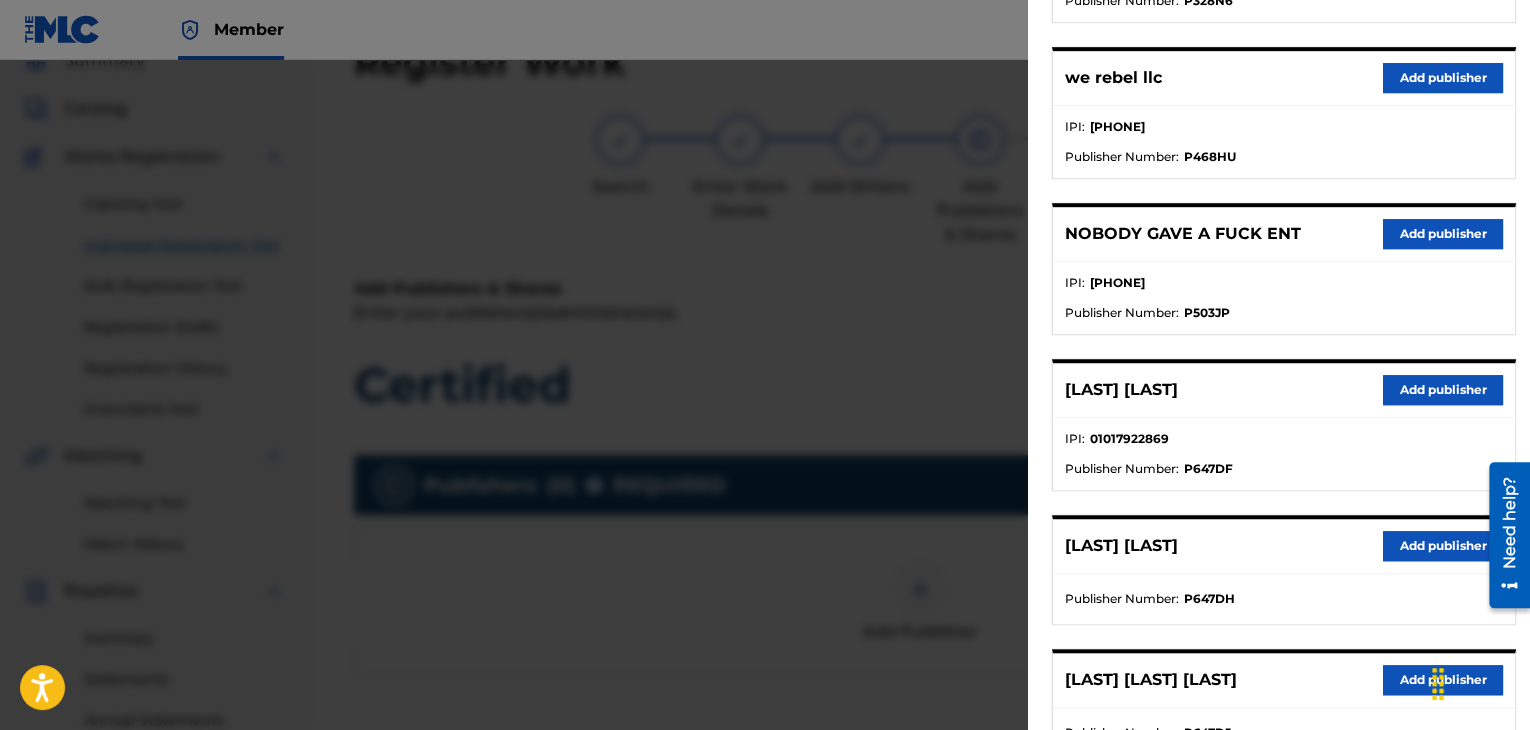 click on "Add publisher" at bounding box center [1443, 390] 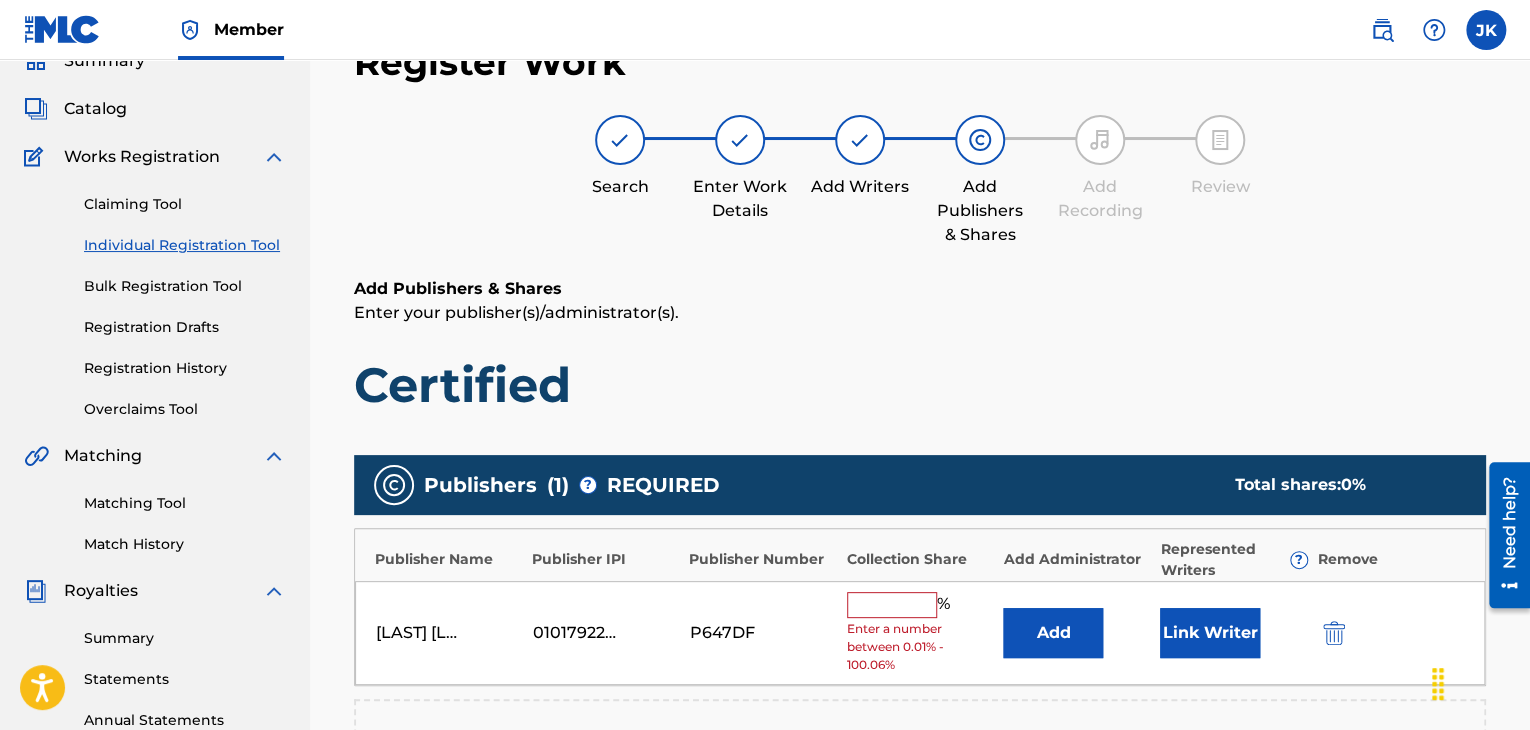 click on "Add" at bounding box center [1053, 633] 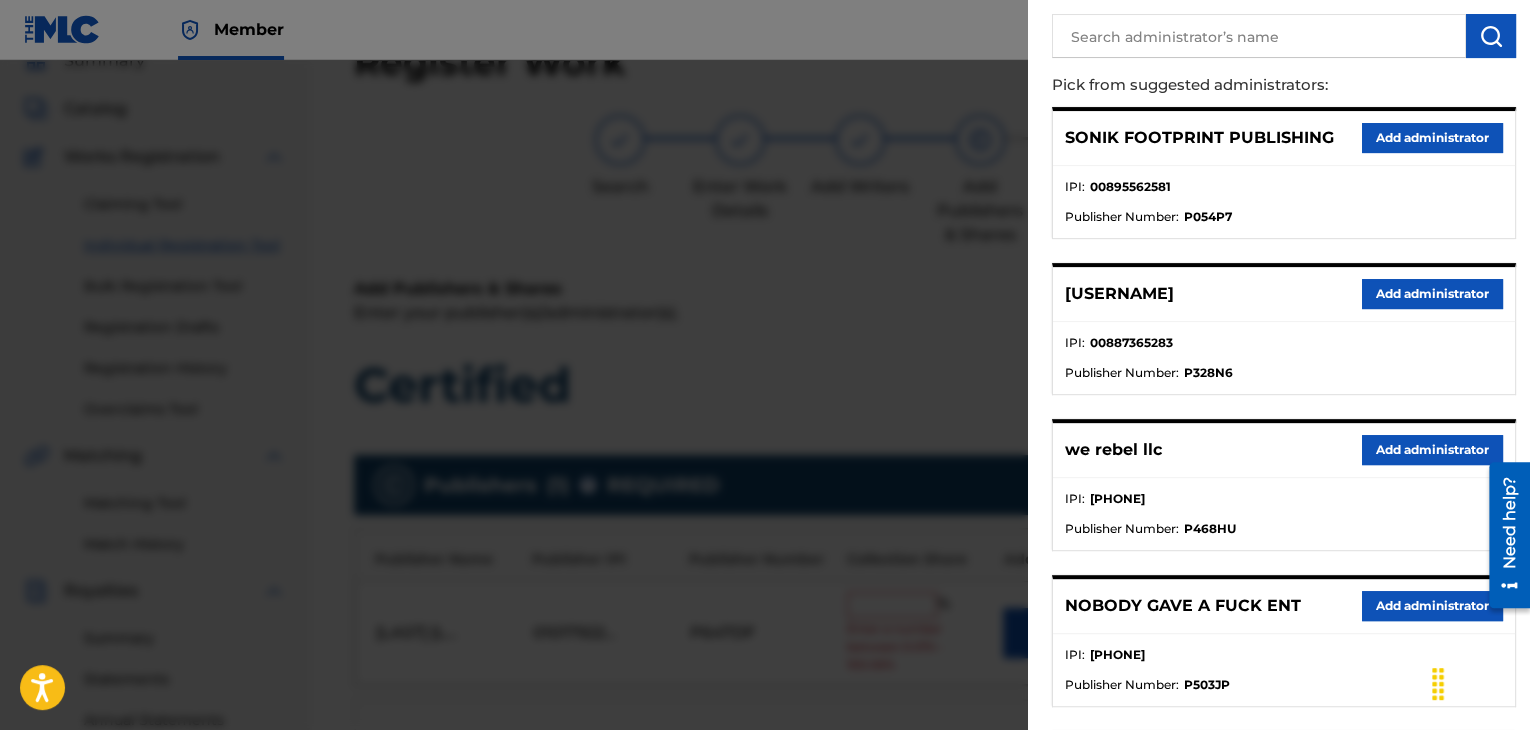 scroll, scrollTop: 172, scrollLeft: 0, axis: vertical 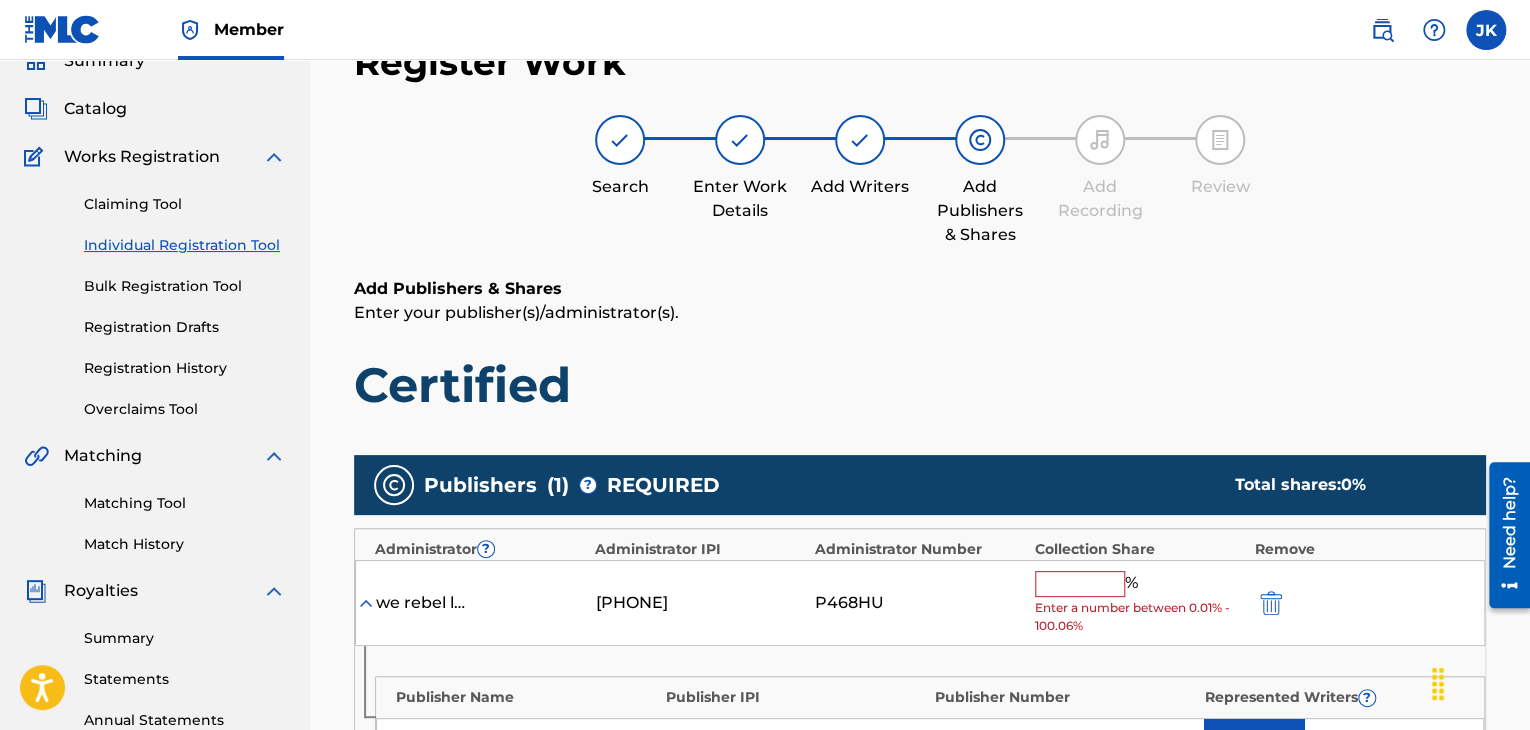 click at bounding box center (1080, 584) 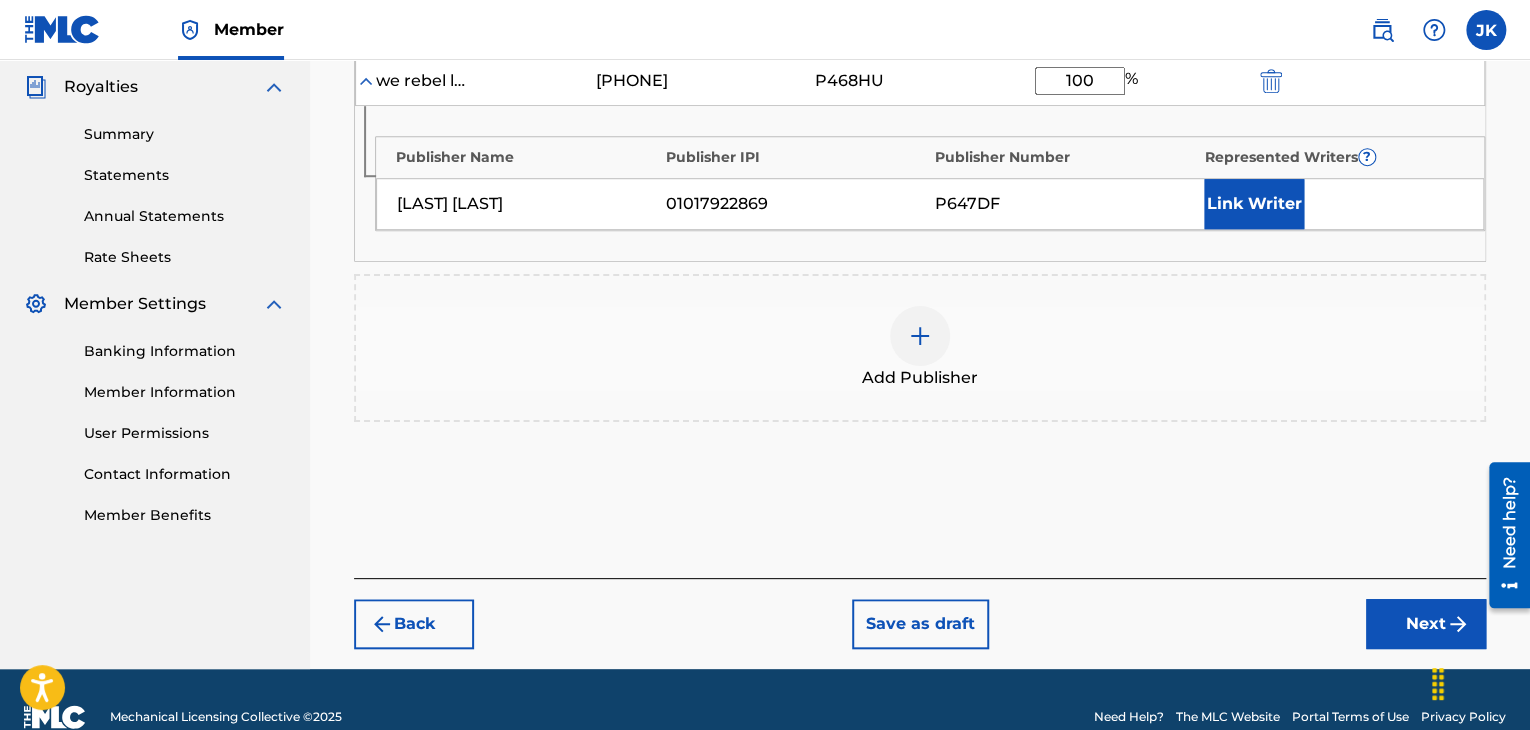 scroll, scrollTop: 597, scrollLeft: 0, axis: vertical 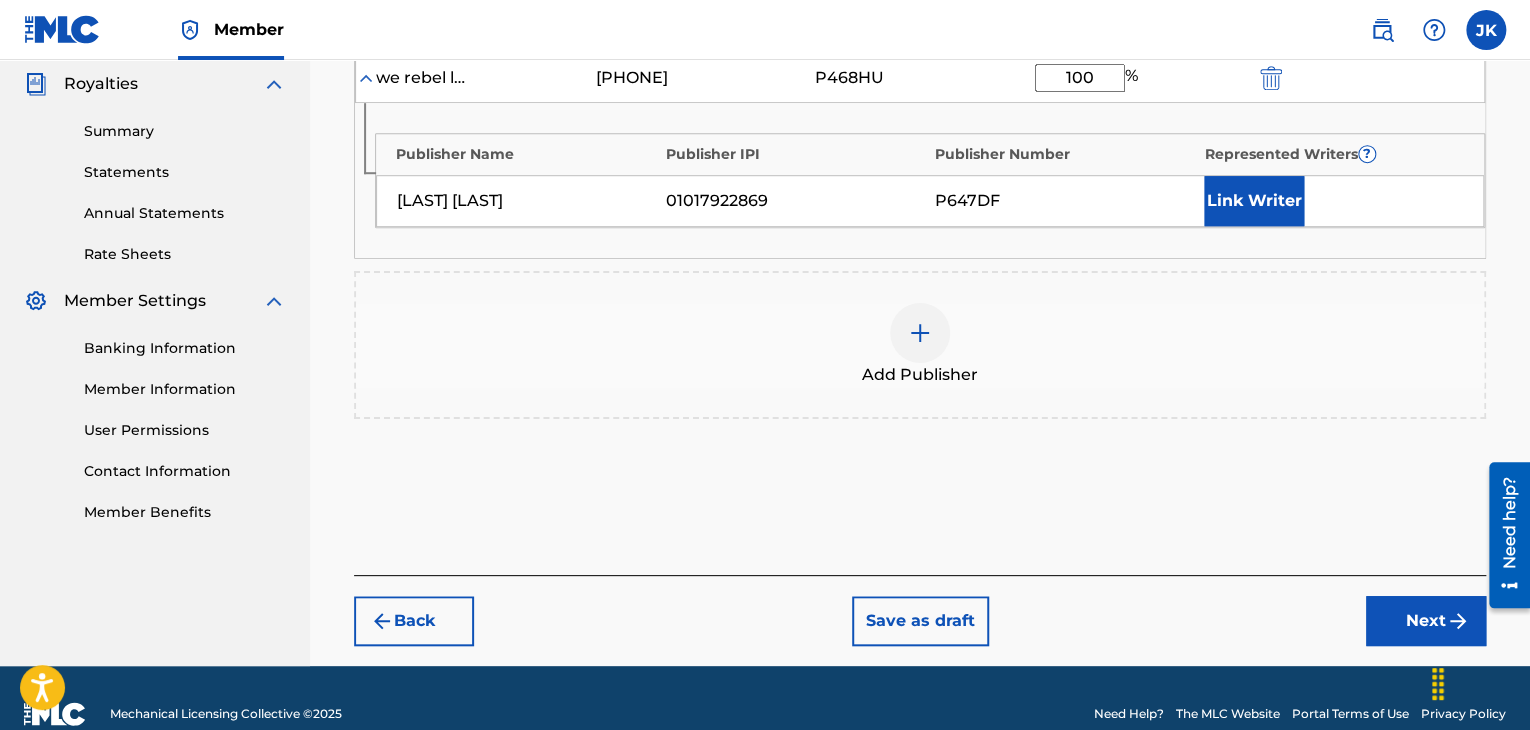 click on "Next" at bounding box center [1426, 621] 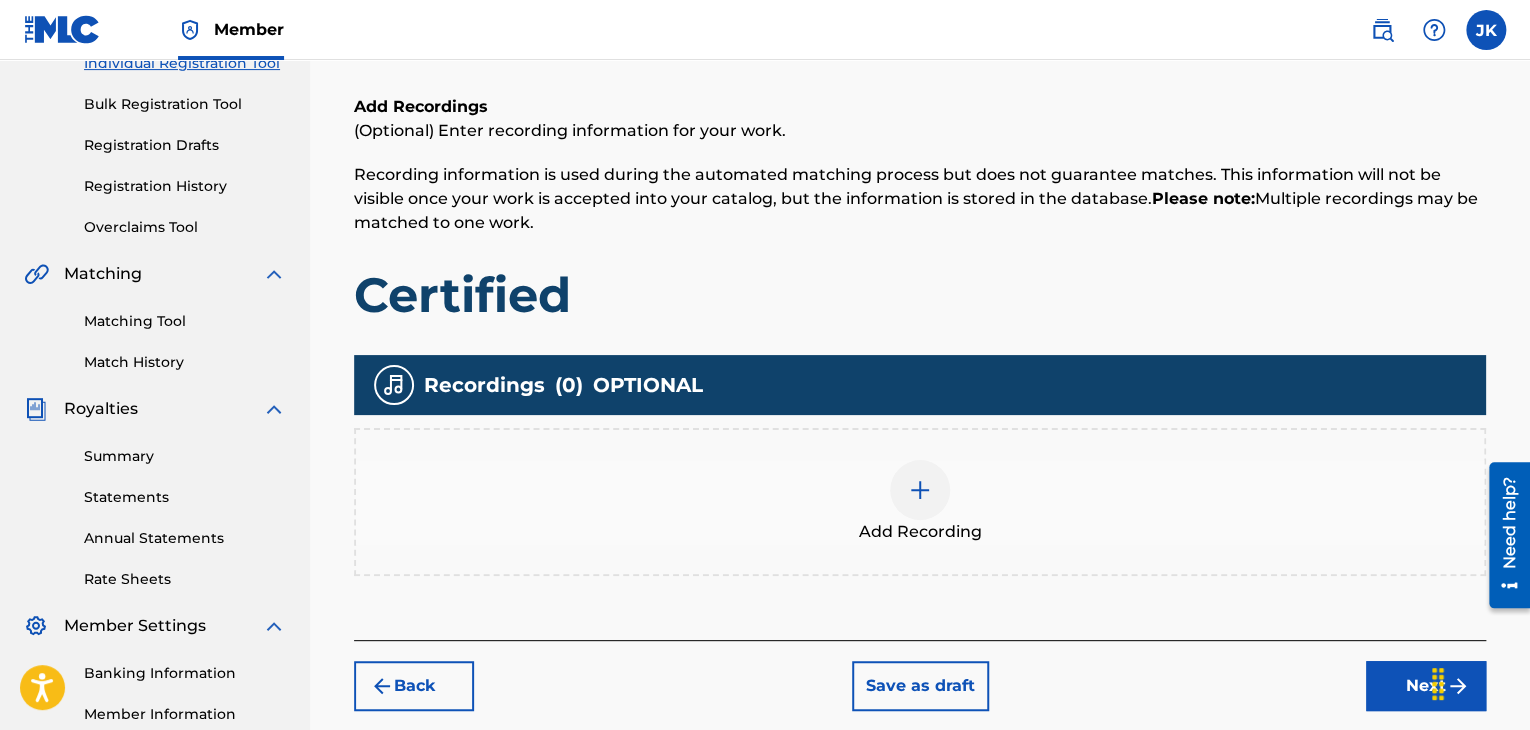 scroll, scrollTop: 281, scrollLeft: 0, axis: vertical 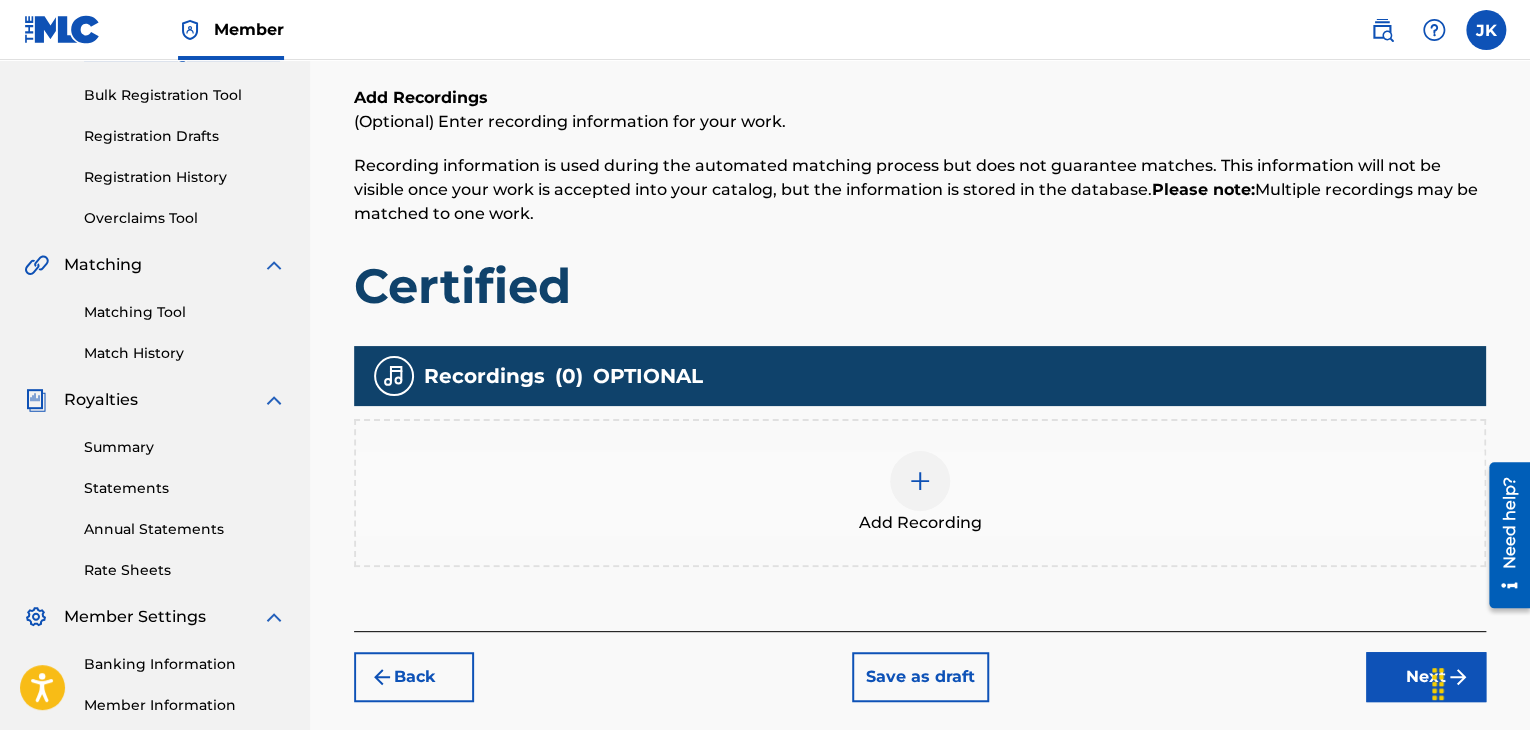 click at bounding box center (920, 481) 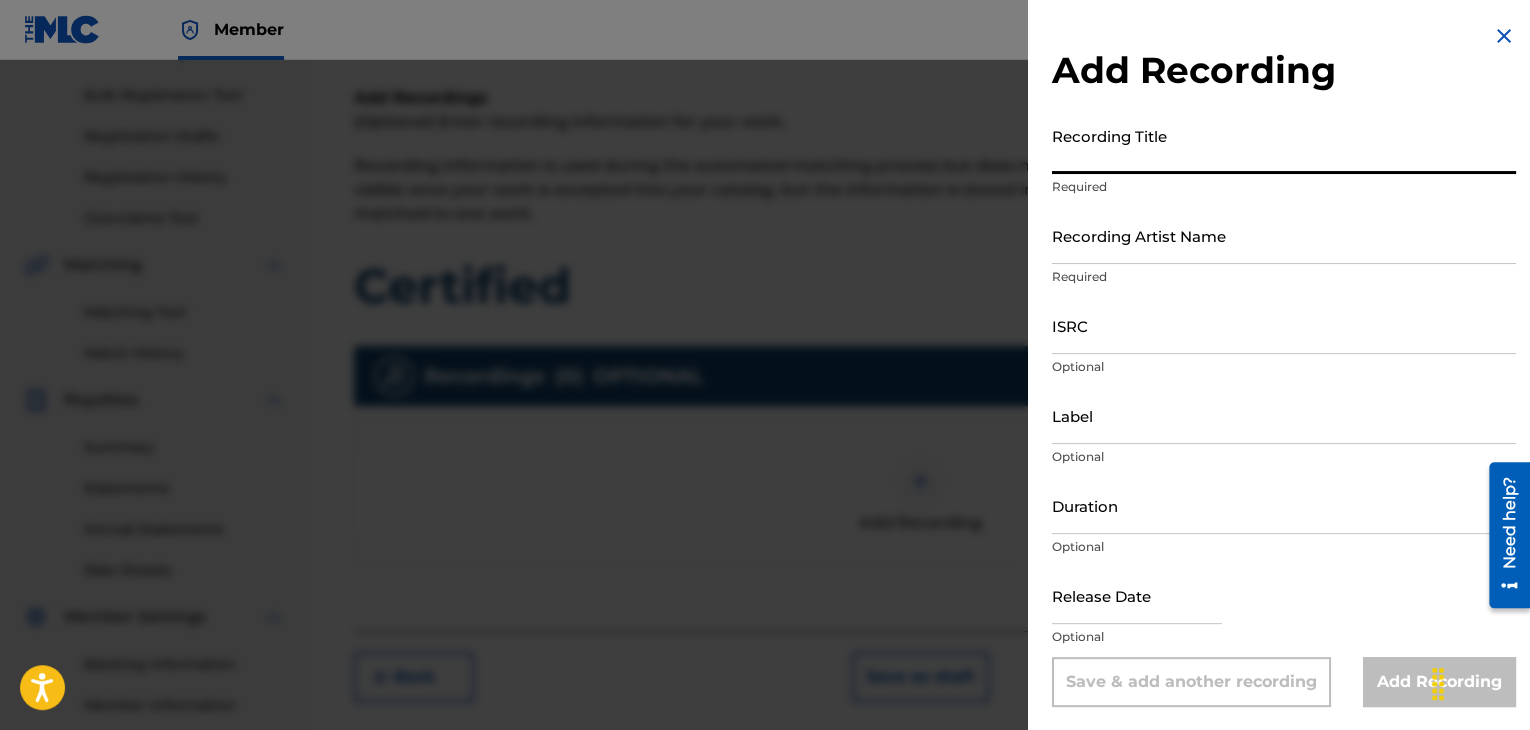 click on "Recording Title" at bounding box center [1284, 145] 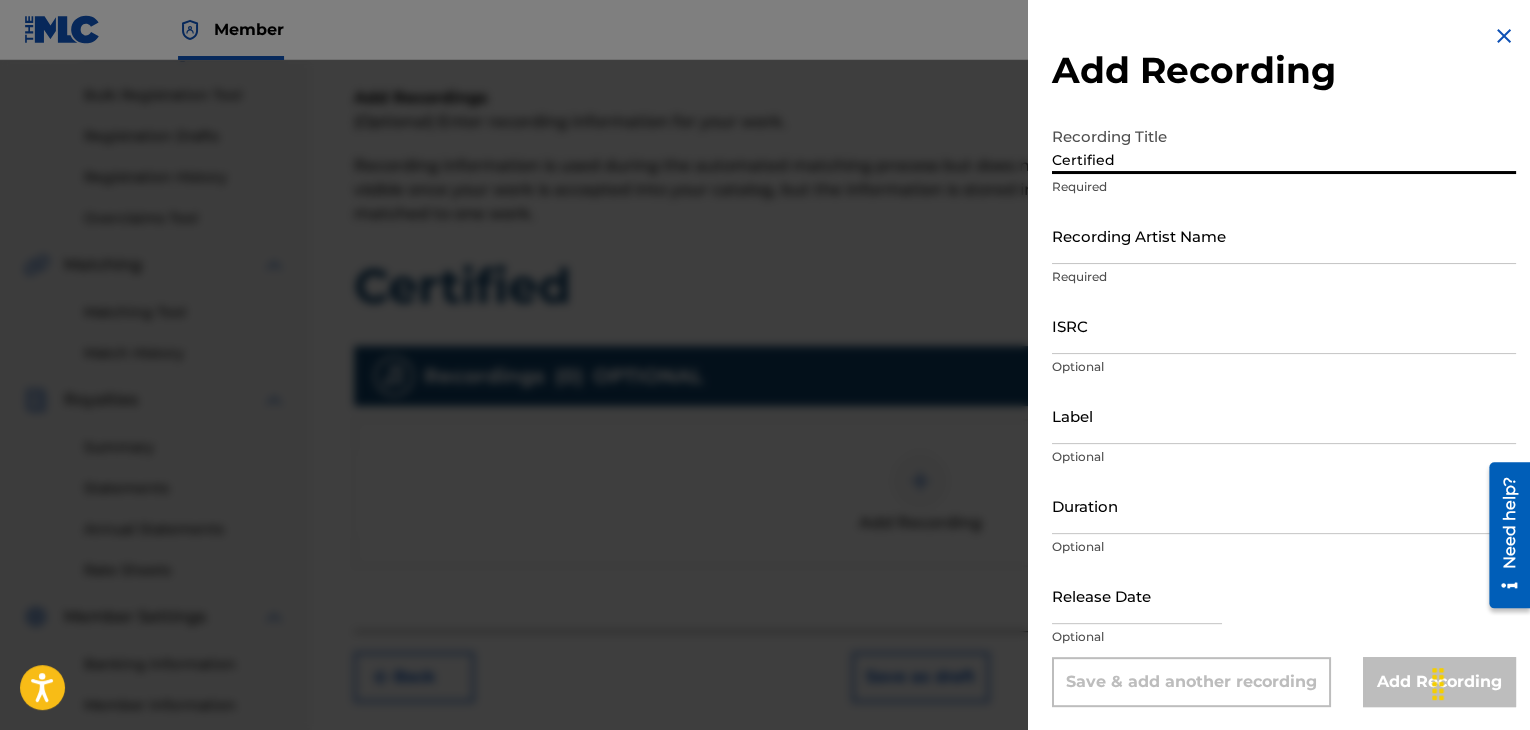 type on "Certified" 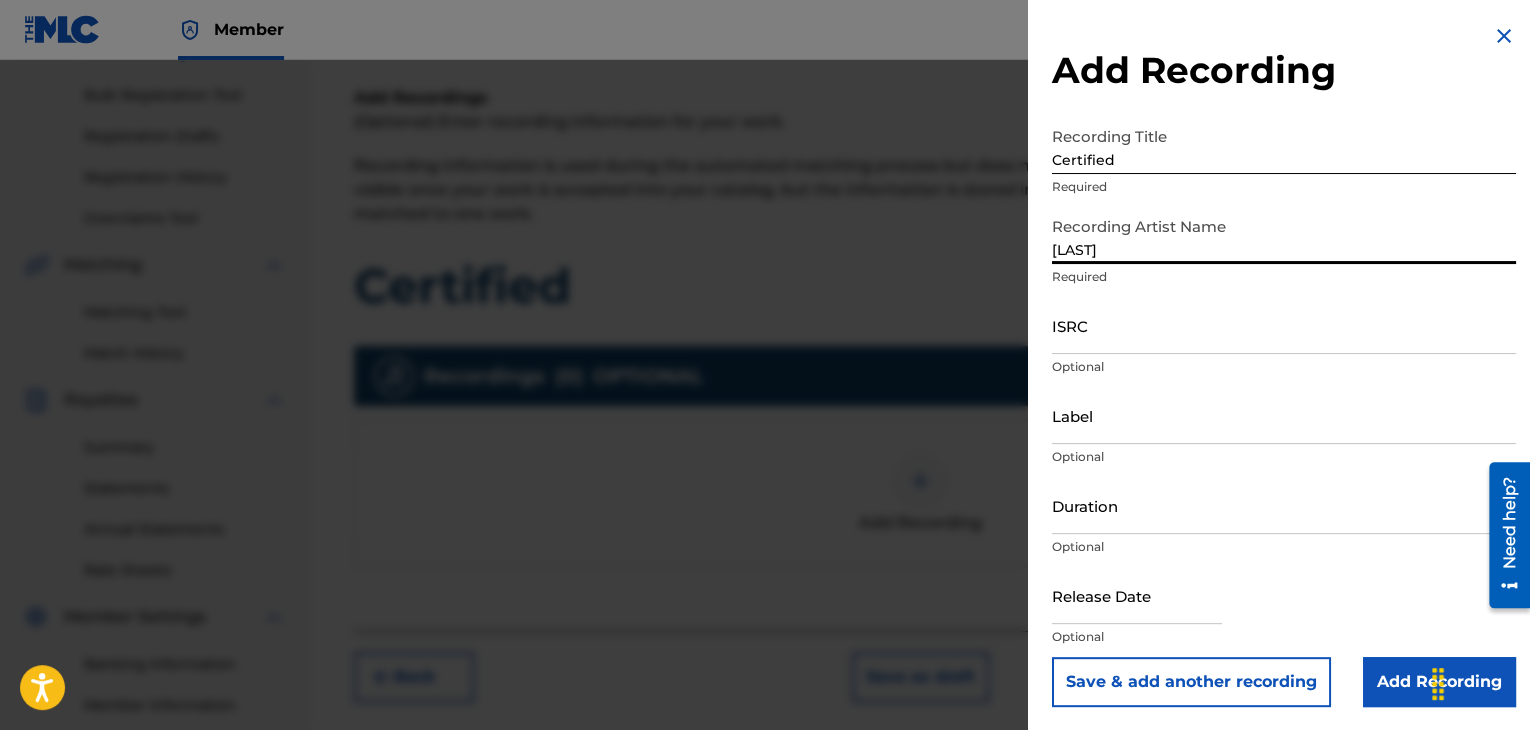 type on "[LAST]" 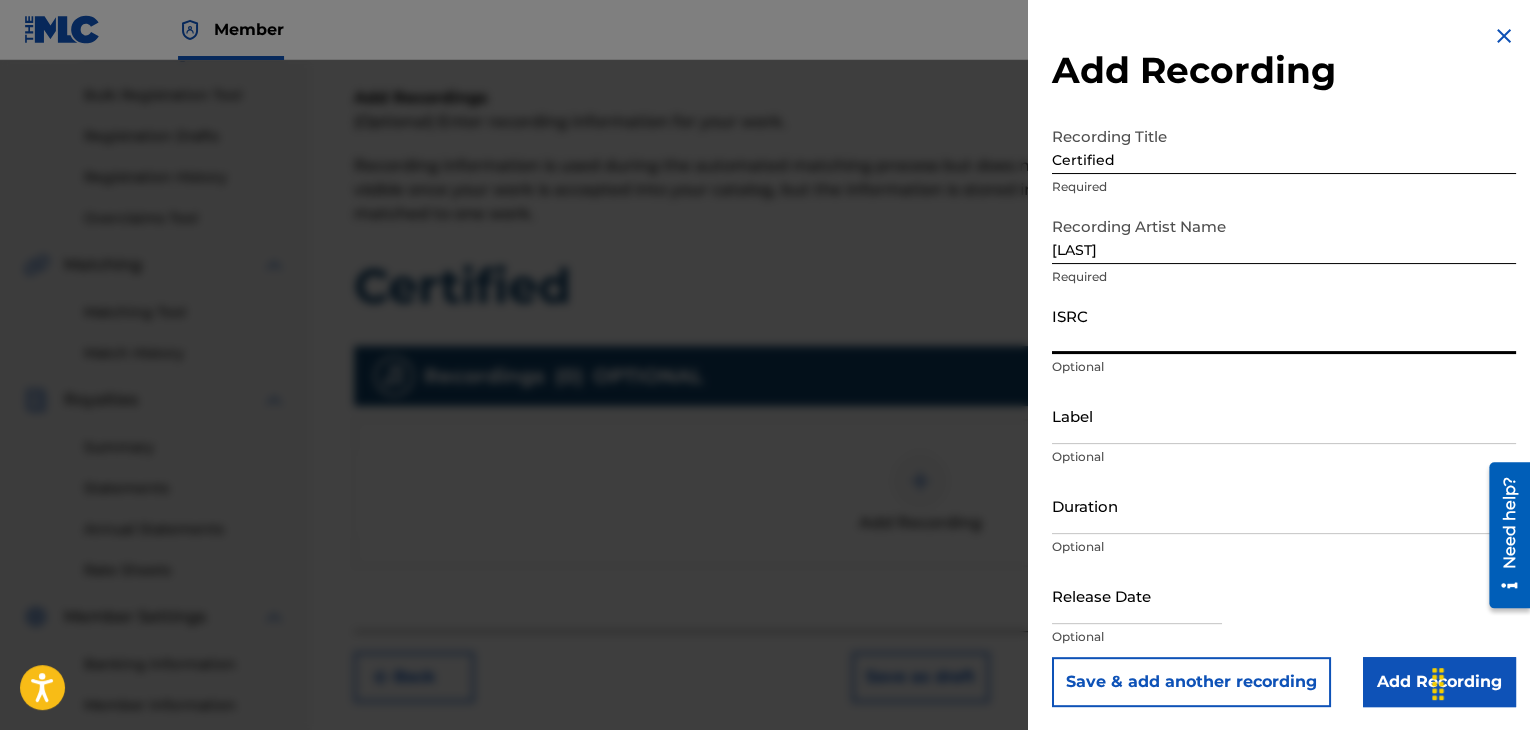 paste on "QZKDK2003540" 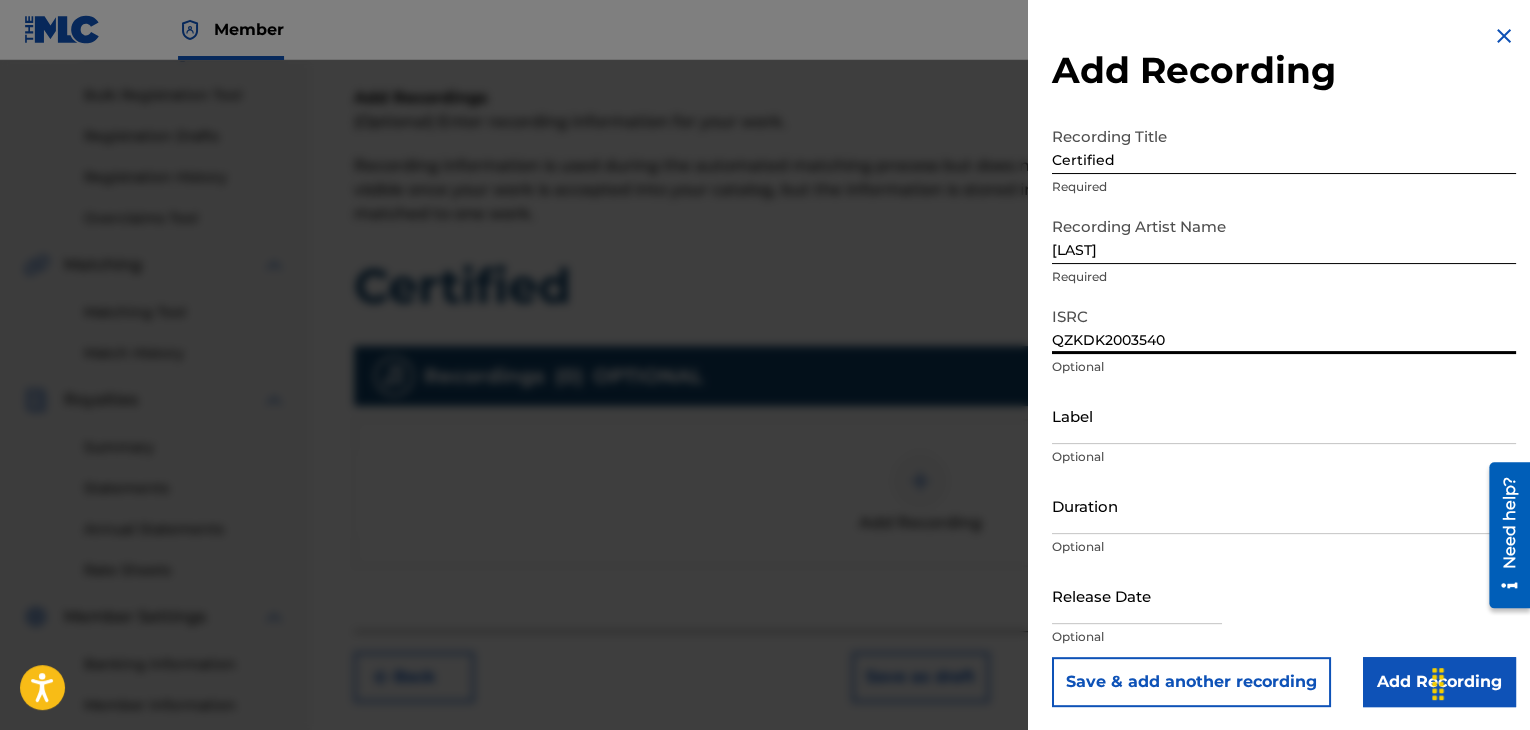 type on "QZKDK2003540" 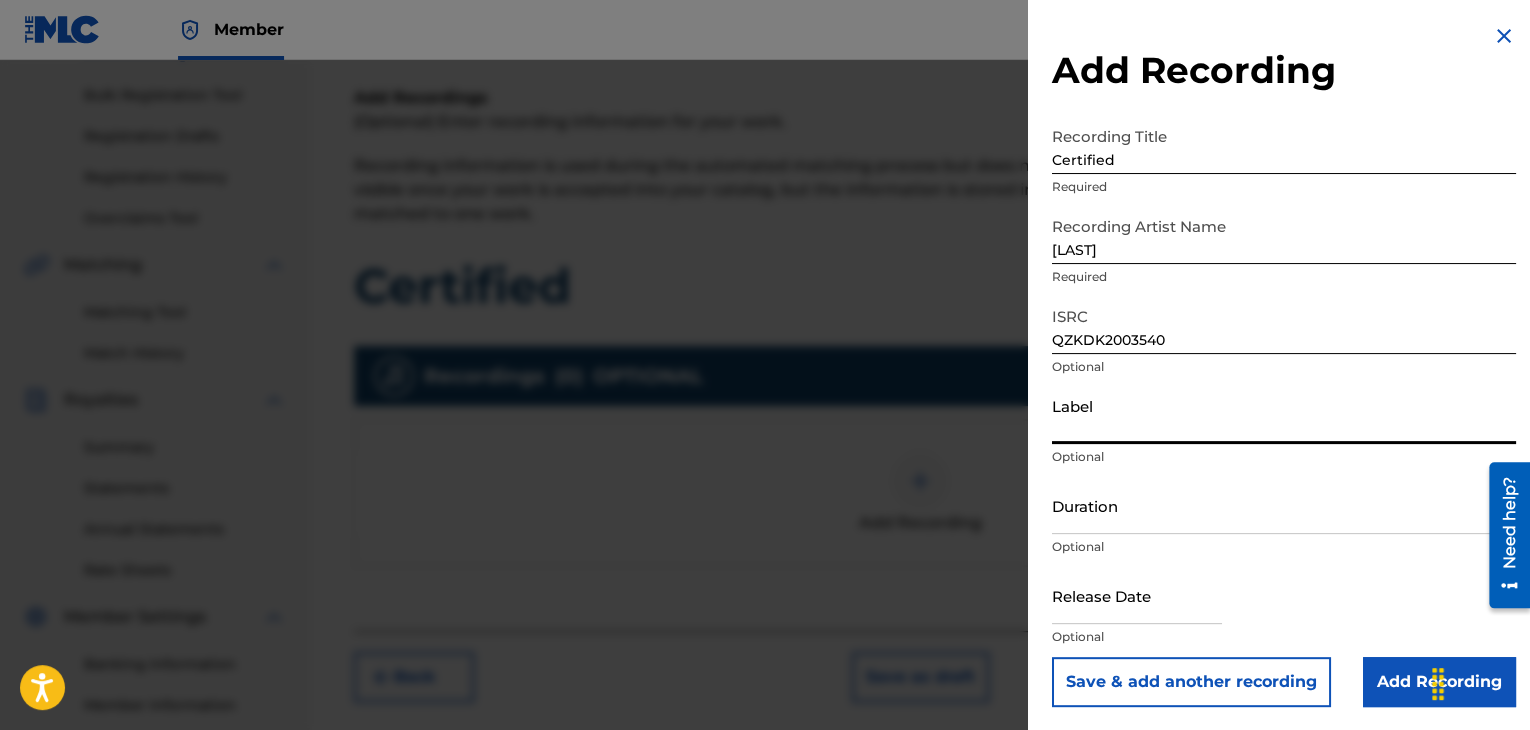 paste on "NBC MUSIC GROUP LLC" 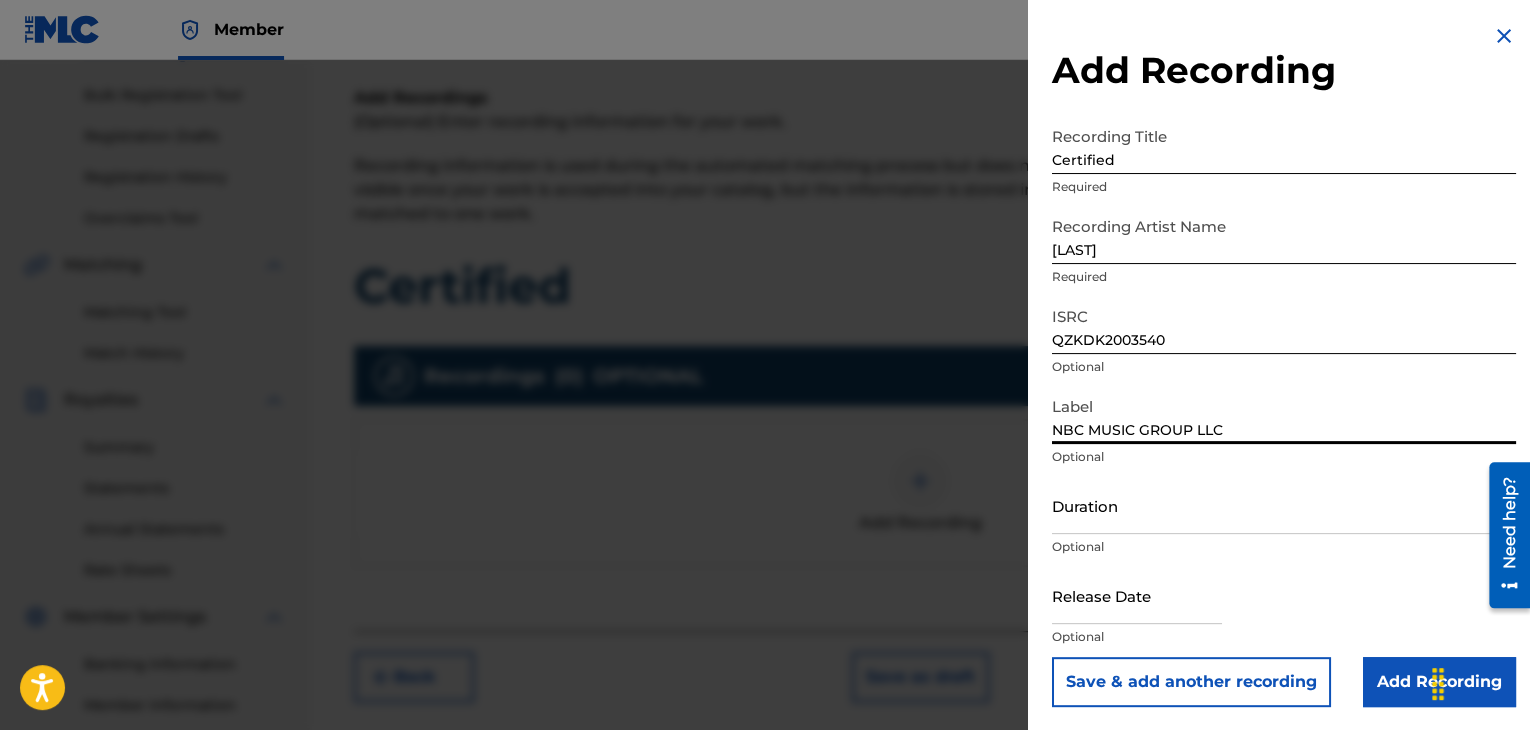 scroll, scrollTop: 1, scrollLeft: 0, axis: vertical 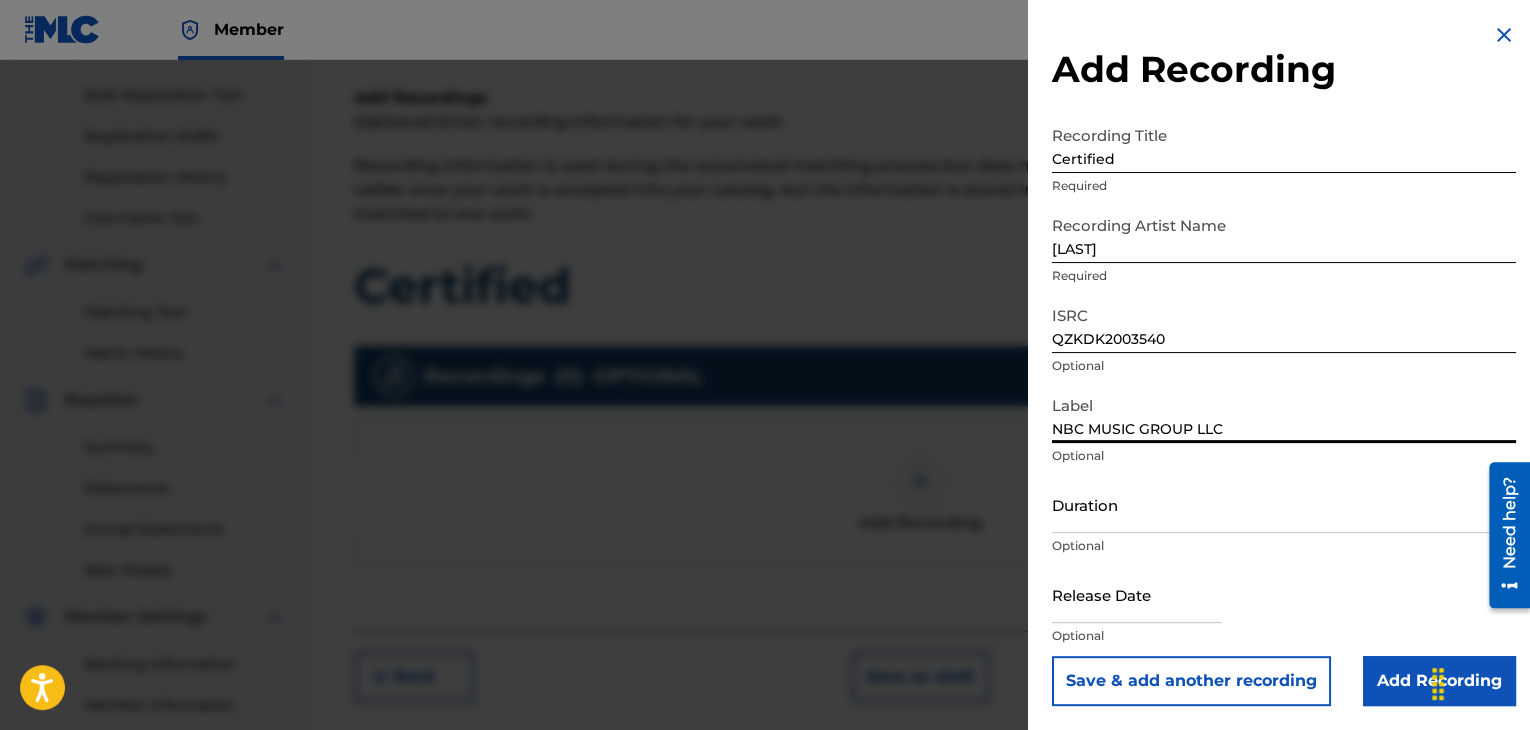 type on "NBC MUSIC GROUP LLC" 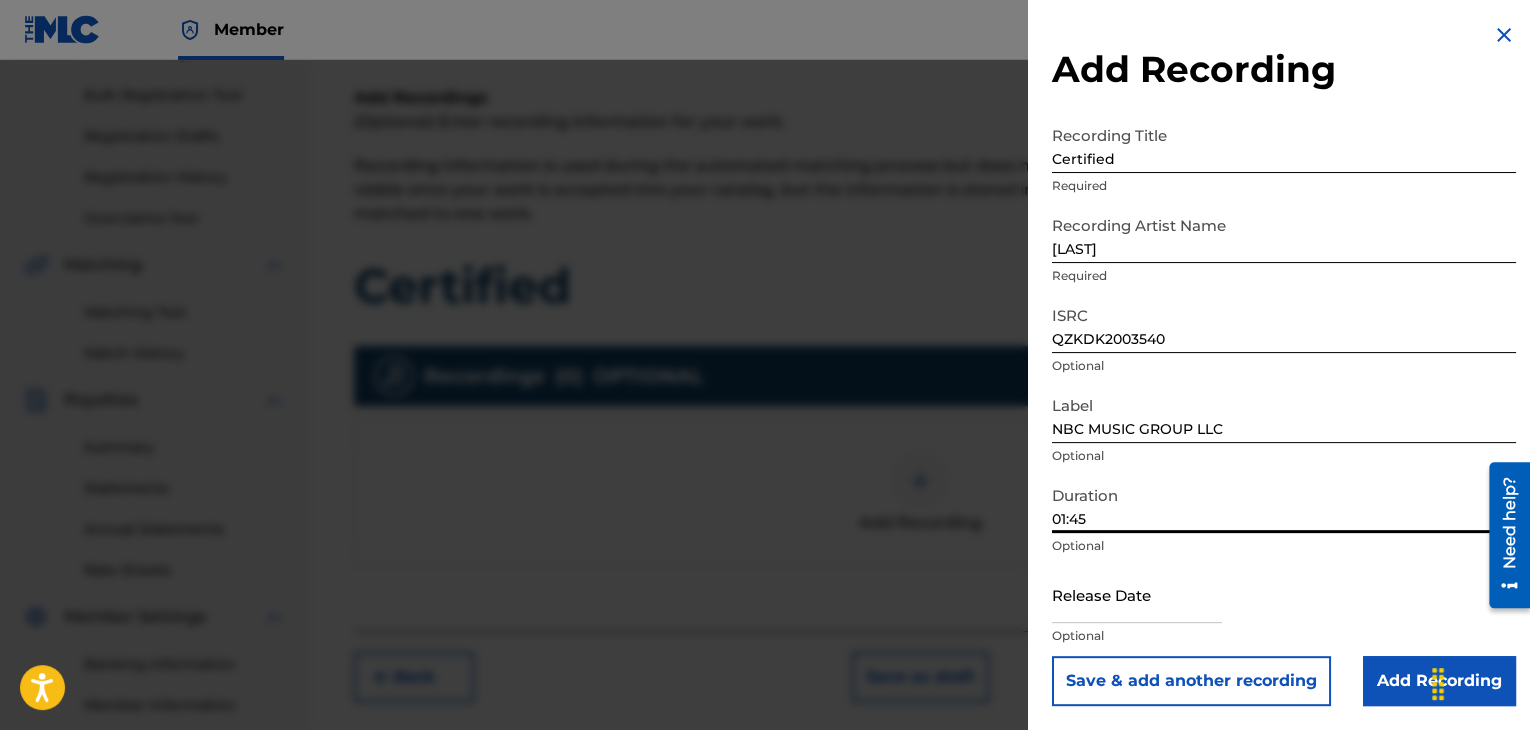 type on "01:45" 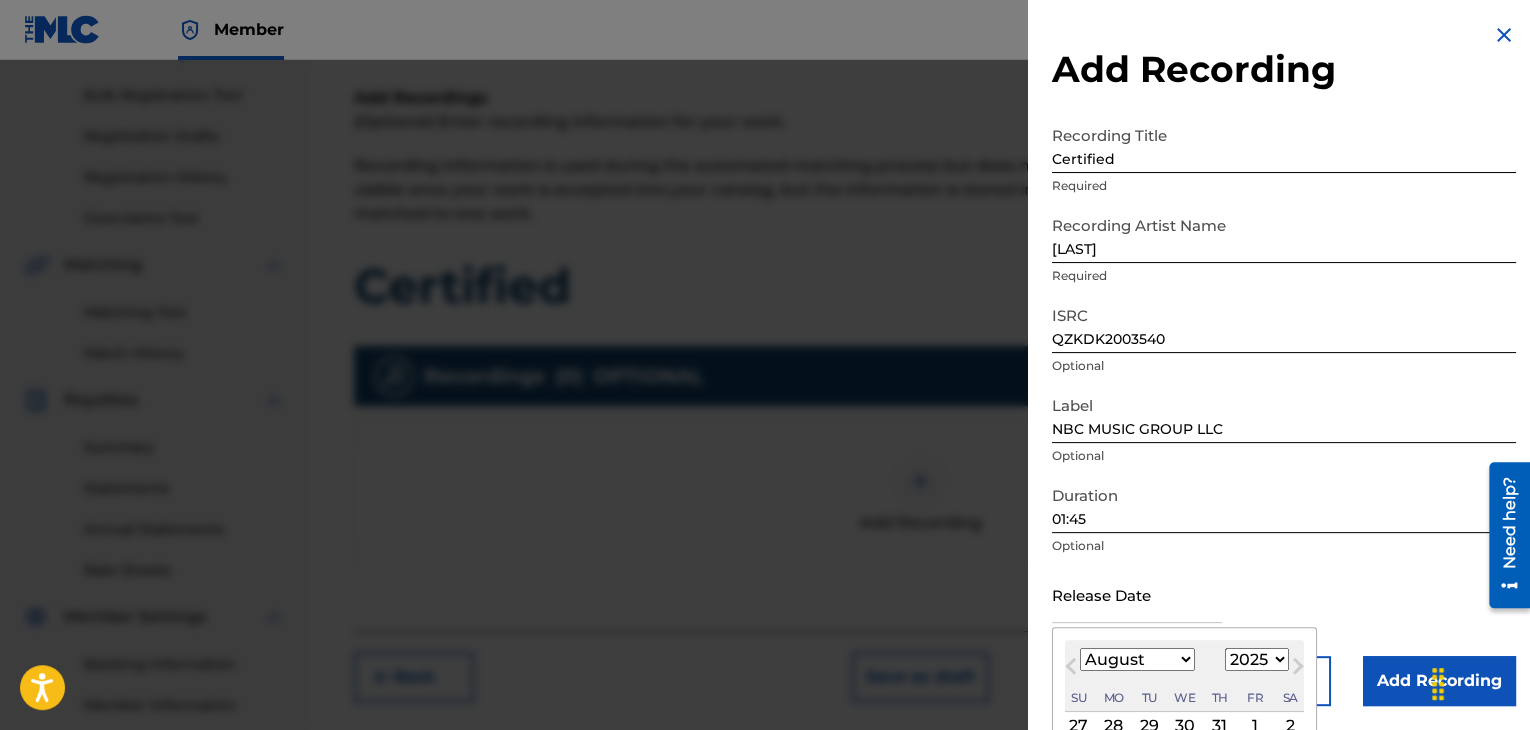 click on "January February March April May June July August September October November December" at bounding box center [1137, 659] 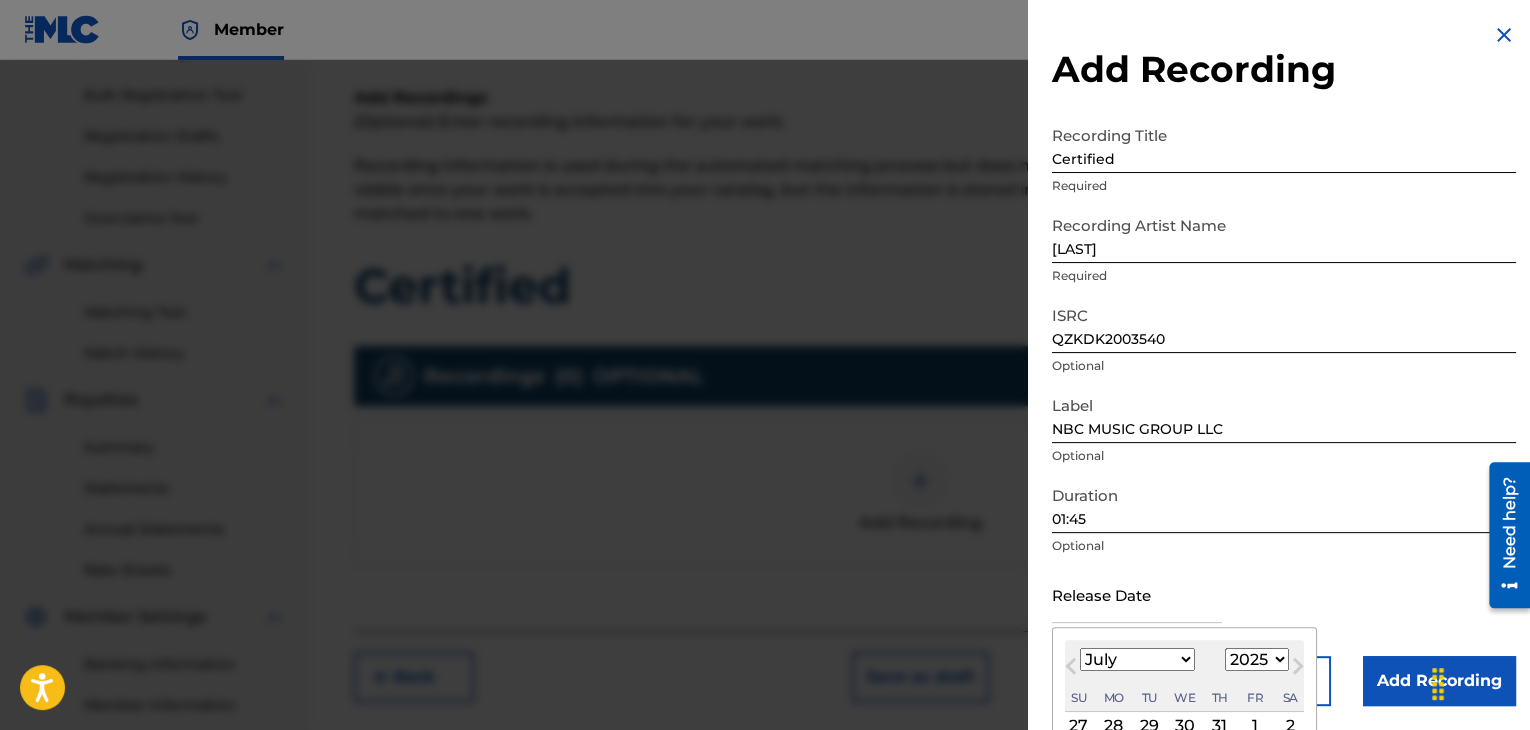 click on "January February March April May June July August September October November December" at bounding box center (1137, 659) 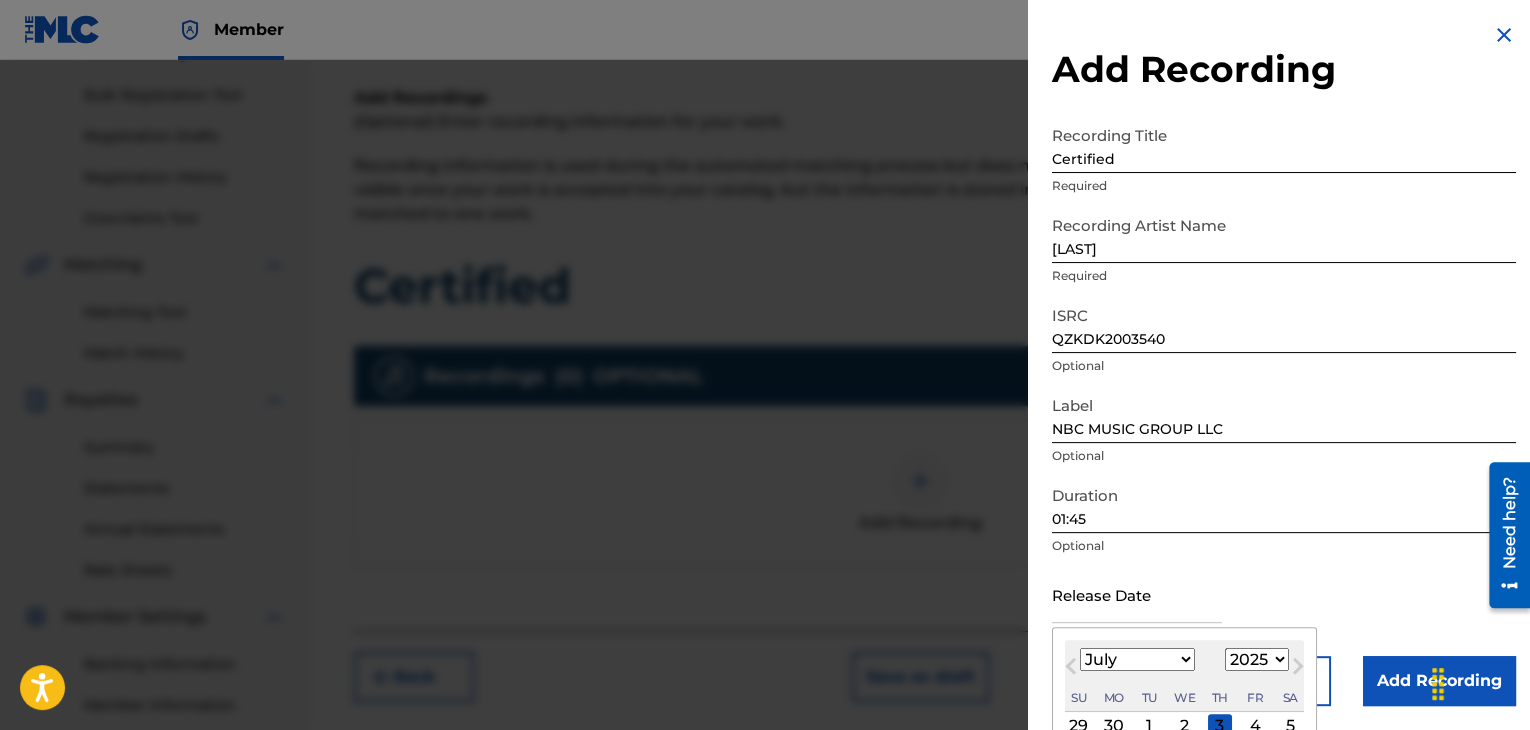 scroll, scrollTop: 58, scrollLeft: 0, axis: vertical 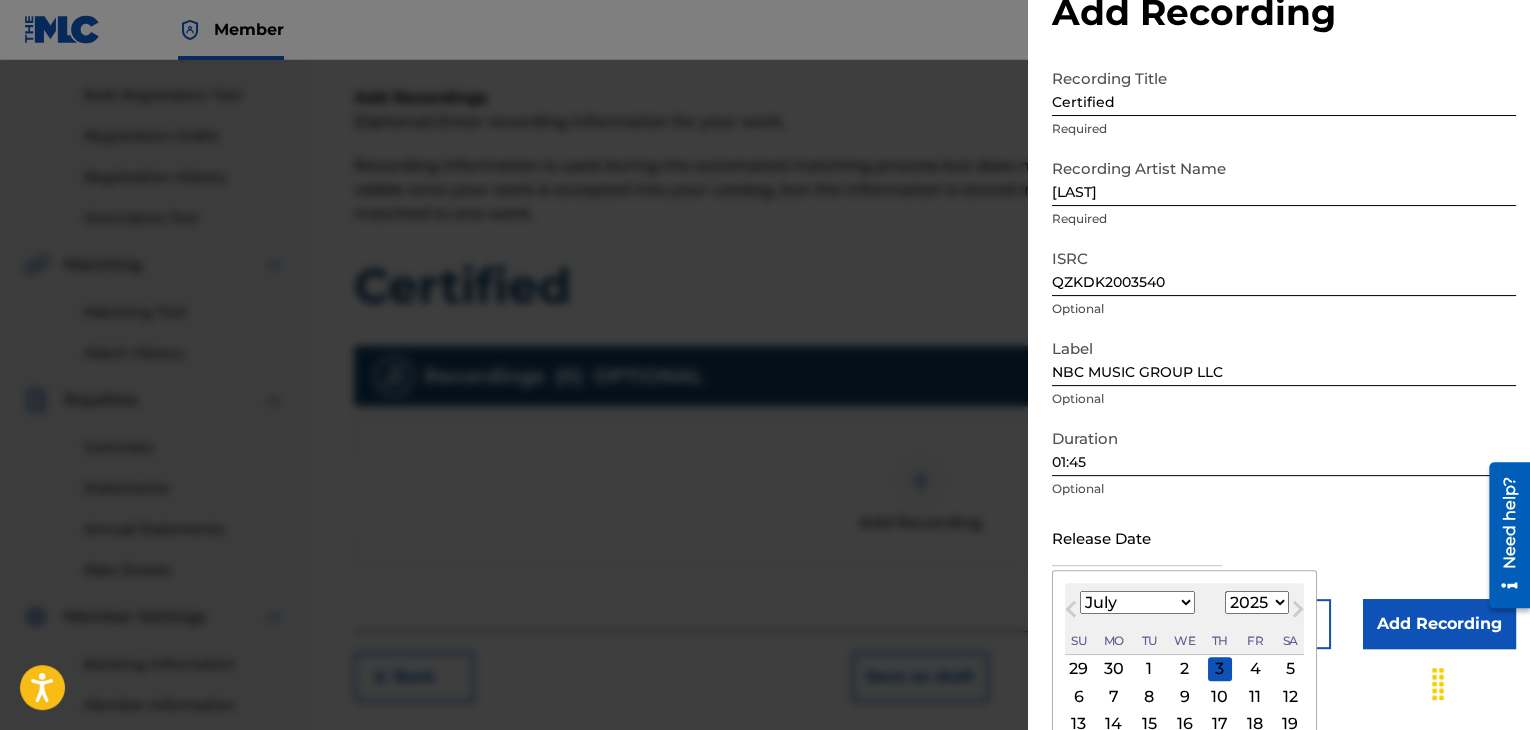 click on "3" at bounding box center (1220, 669) 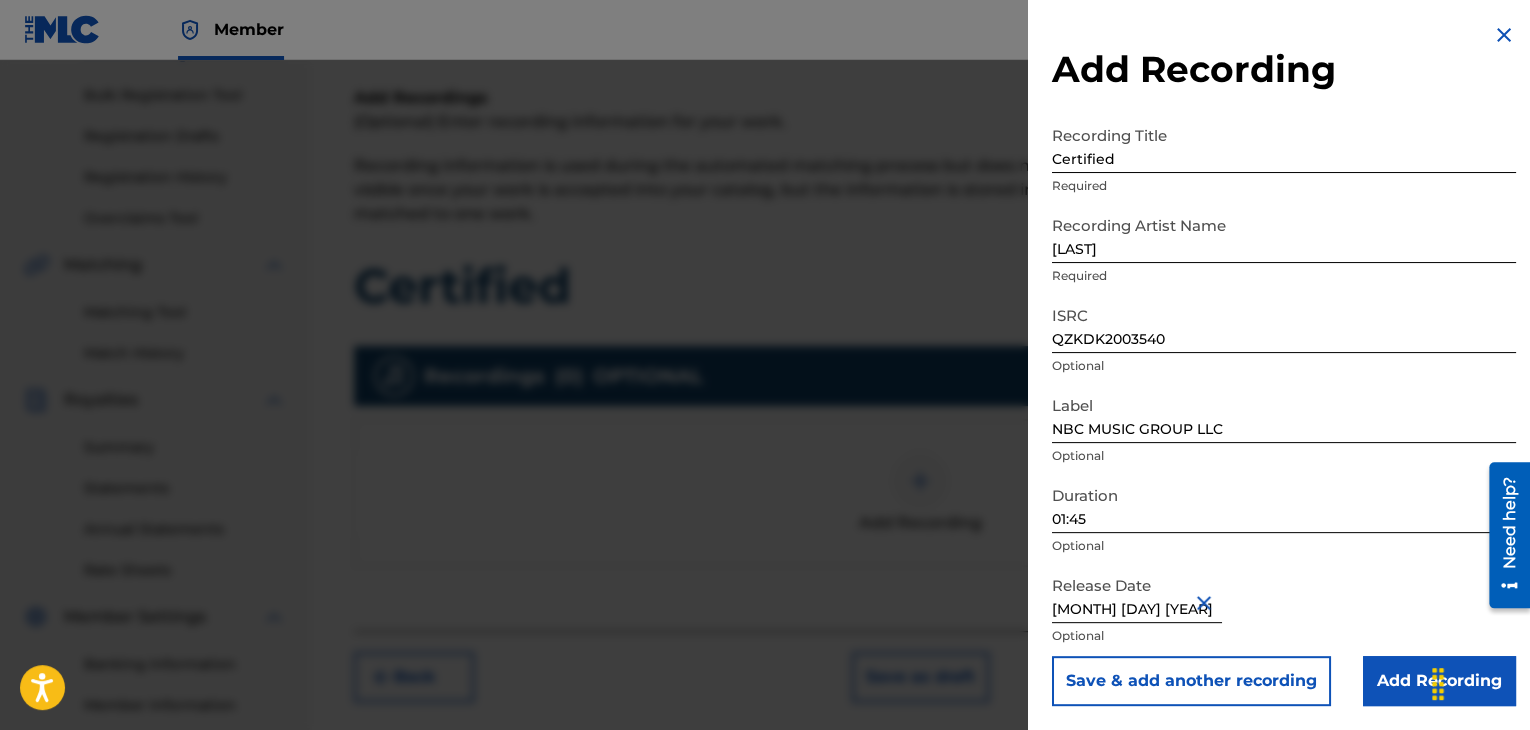 scroll, scrollTop: 1, scrollLeft: 0, axis: vertical 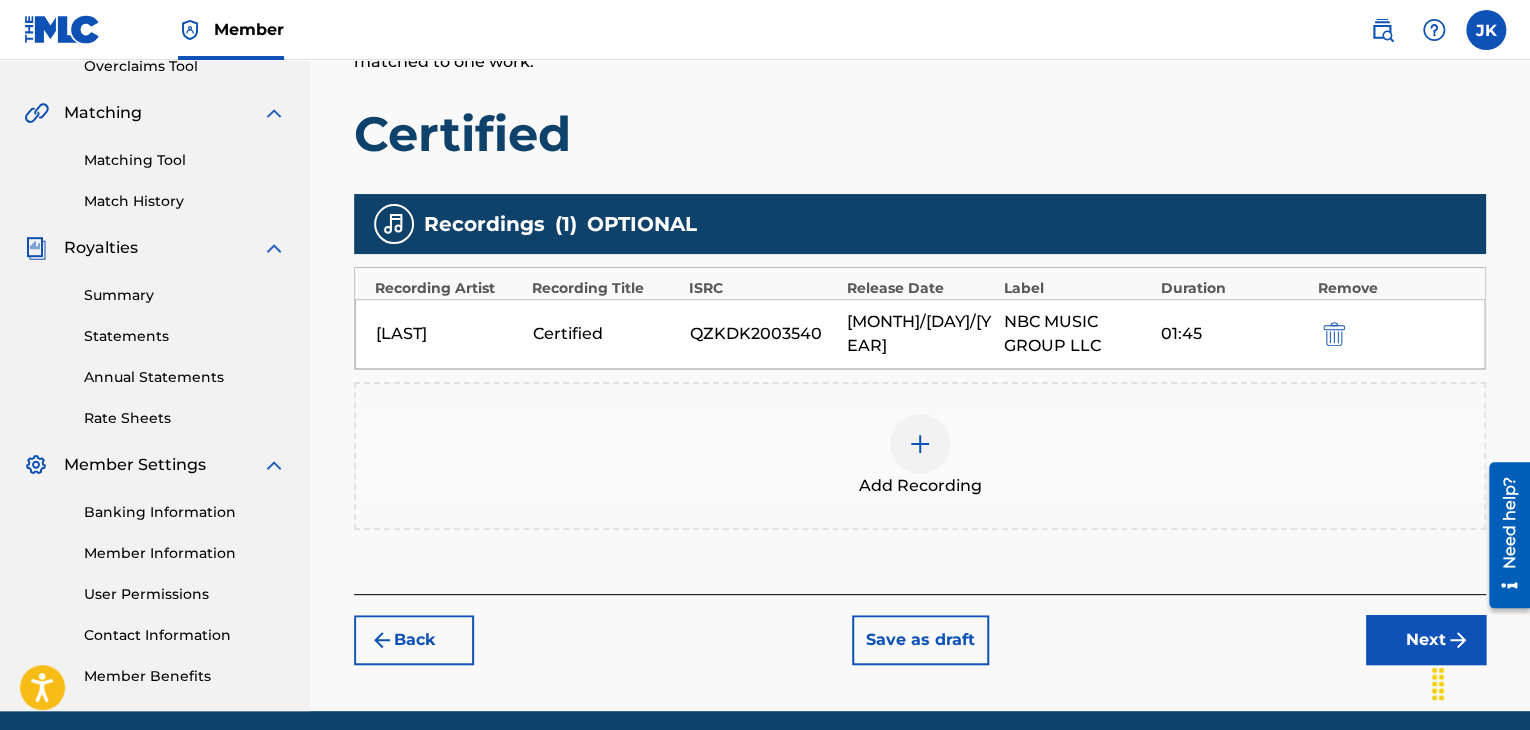 click on "Next" at bounding box center (1426, 640) 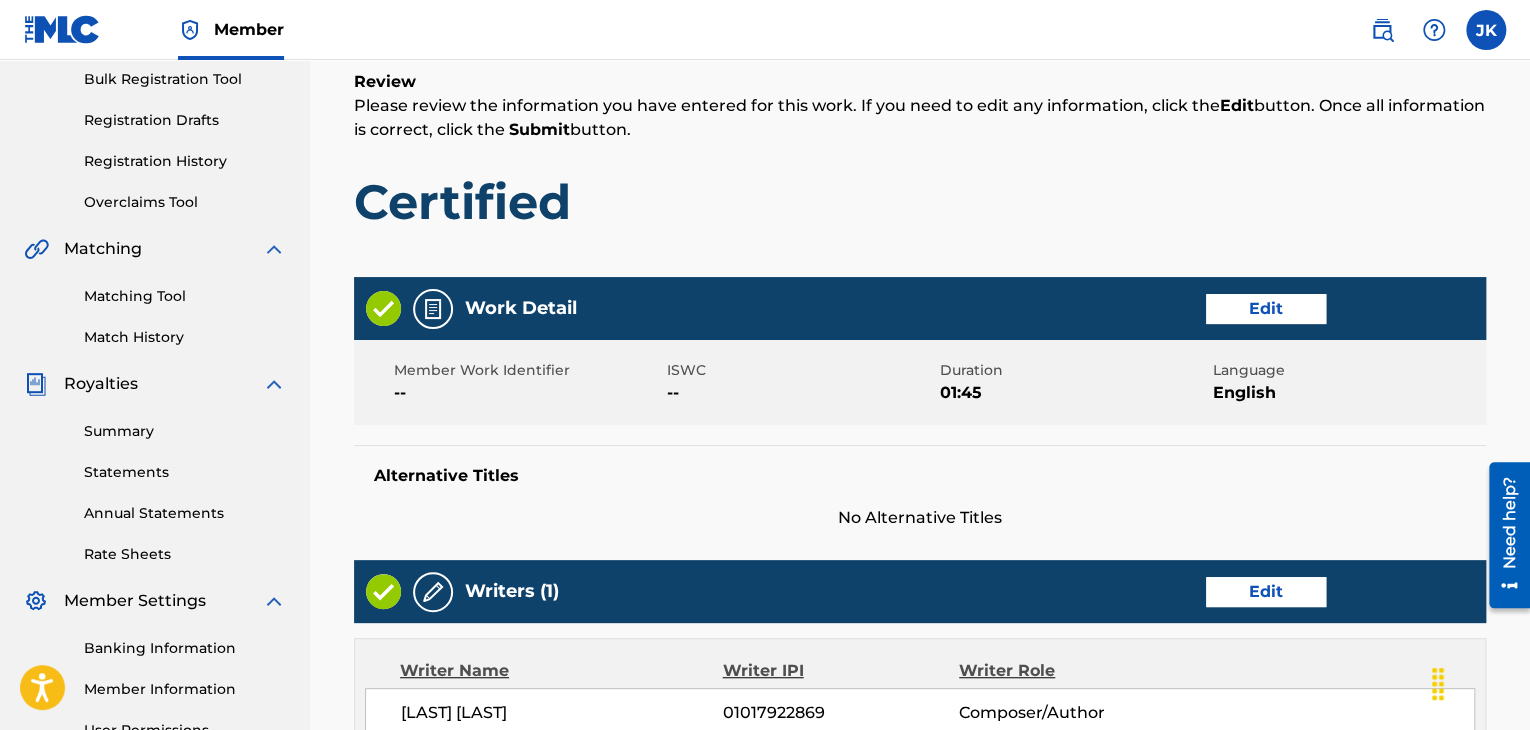 scroll, scrollTop: 298, scrollLeft: 0, axis: vertical 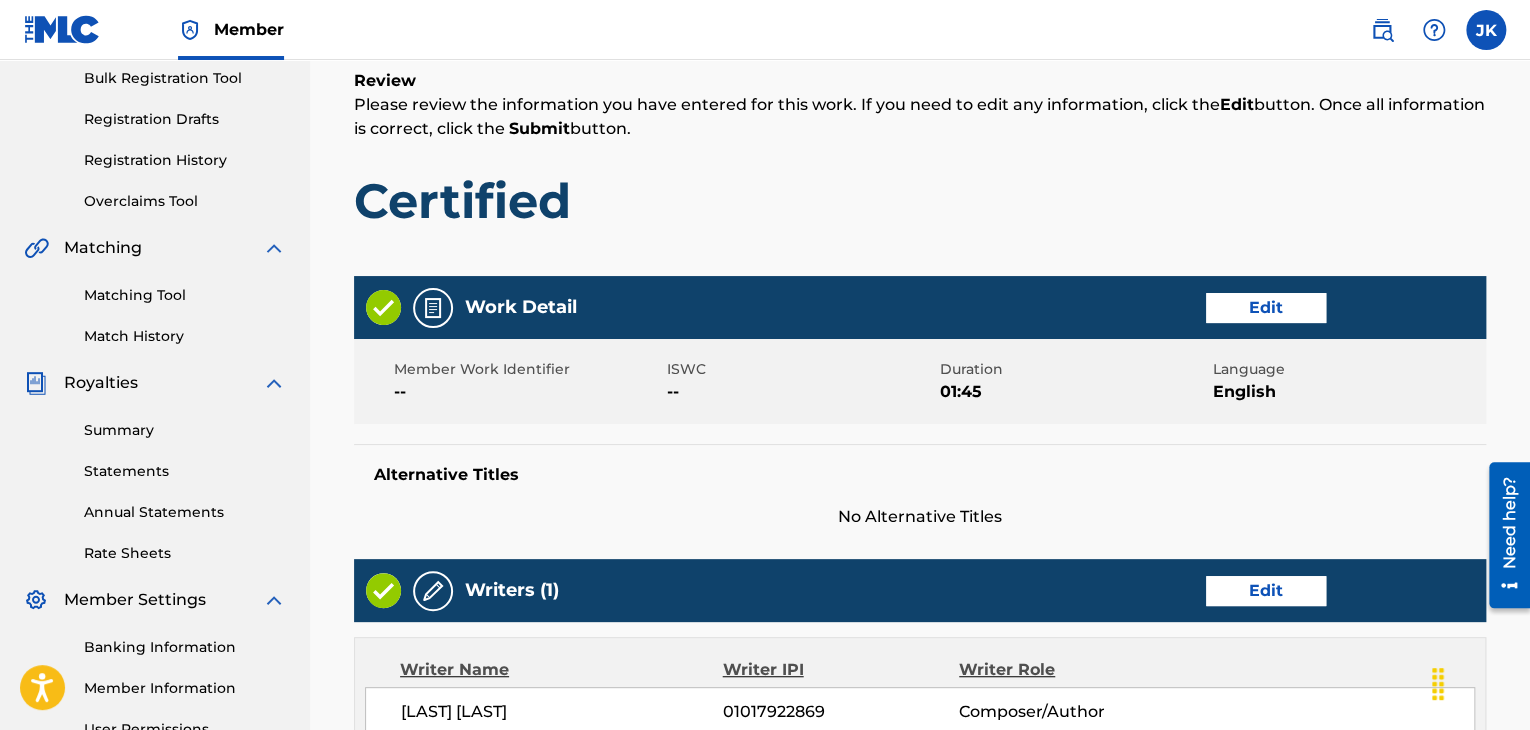 click on "Edit" at bounding box center (1266, 308) 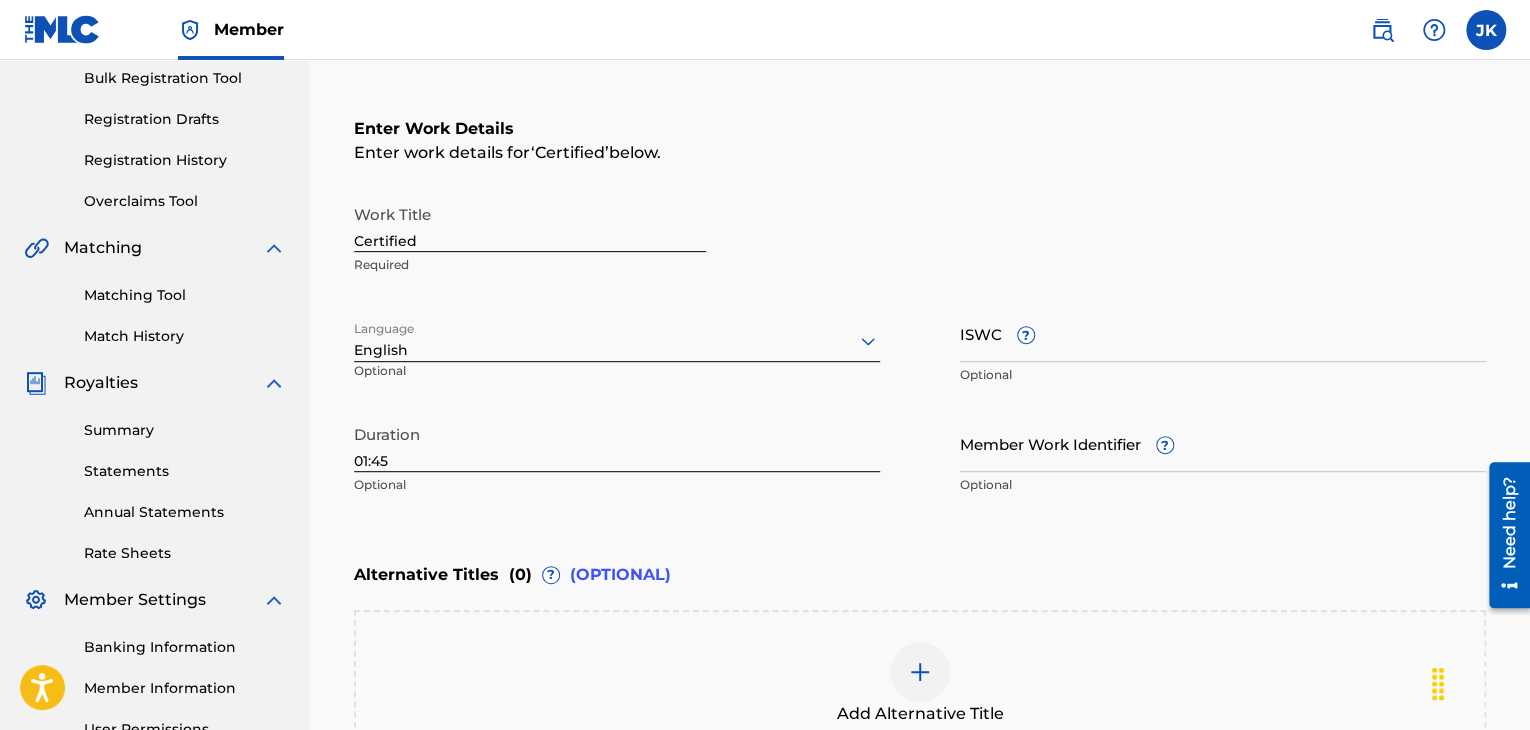 click on "ISWC   ?" at bounding box center [1223, 333] 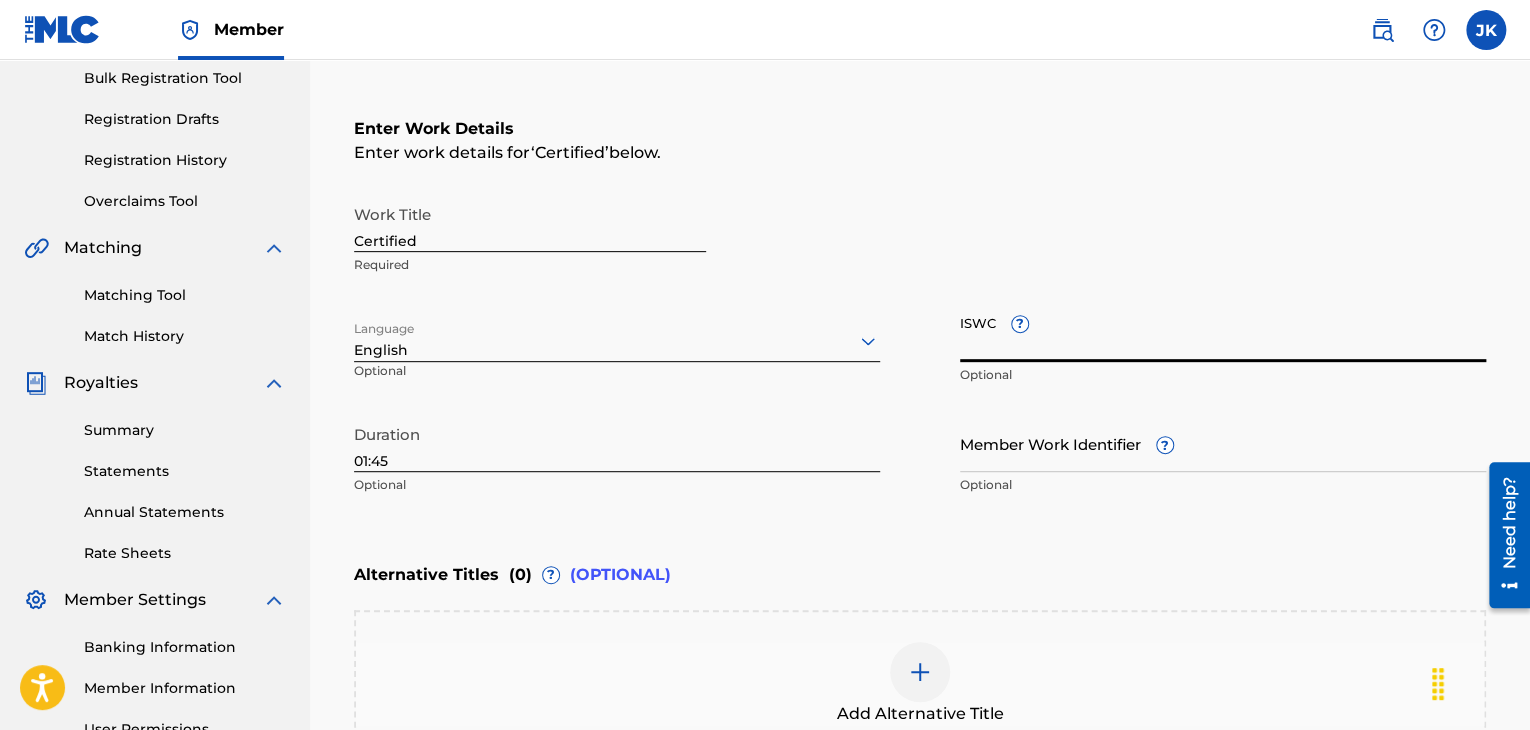 paste on "T3008941177" 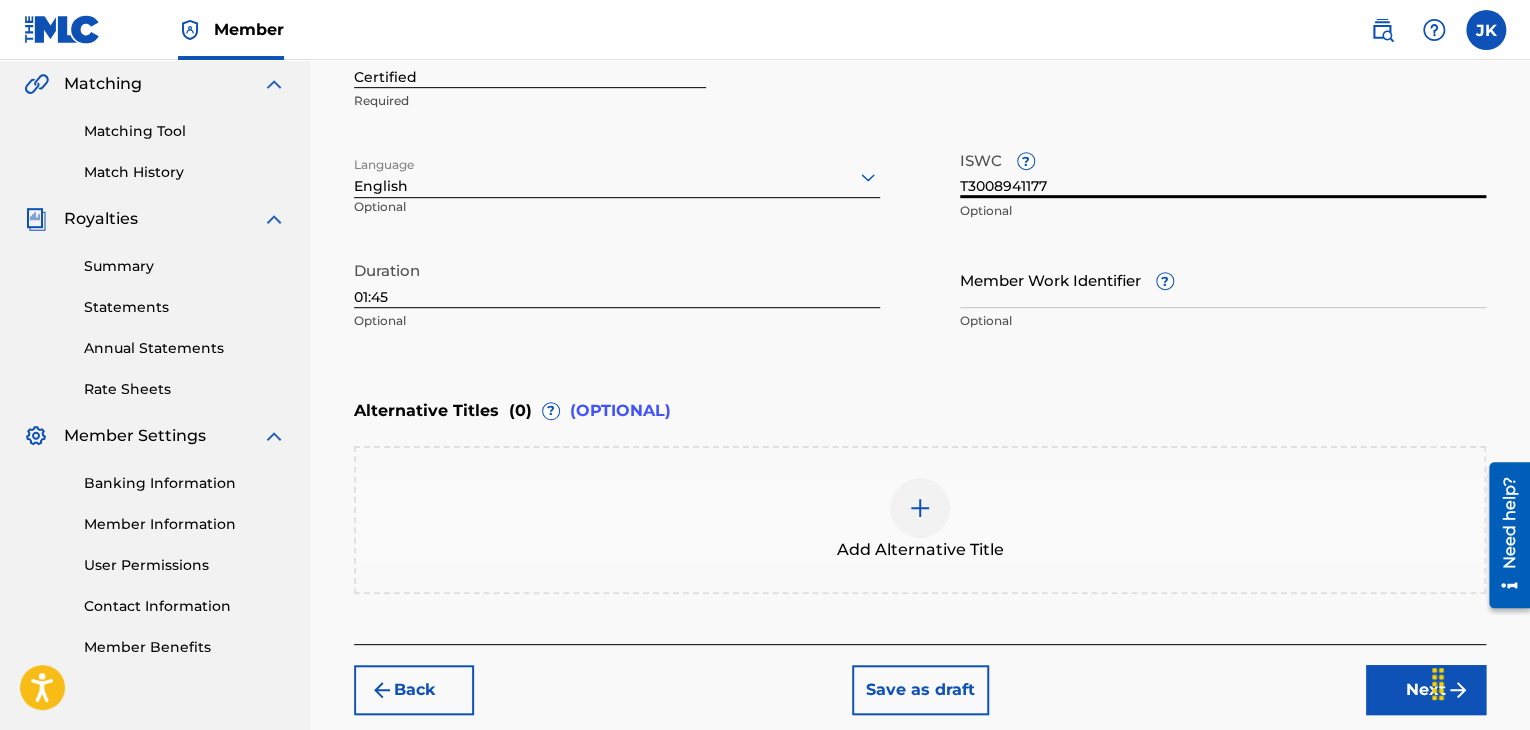 scroll, scrollTop: 561, scrollLeft: 0, axis: vertical 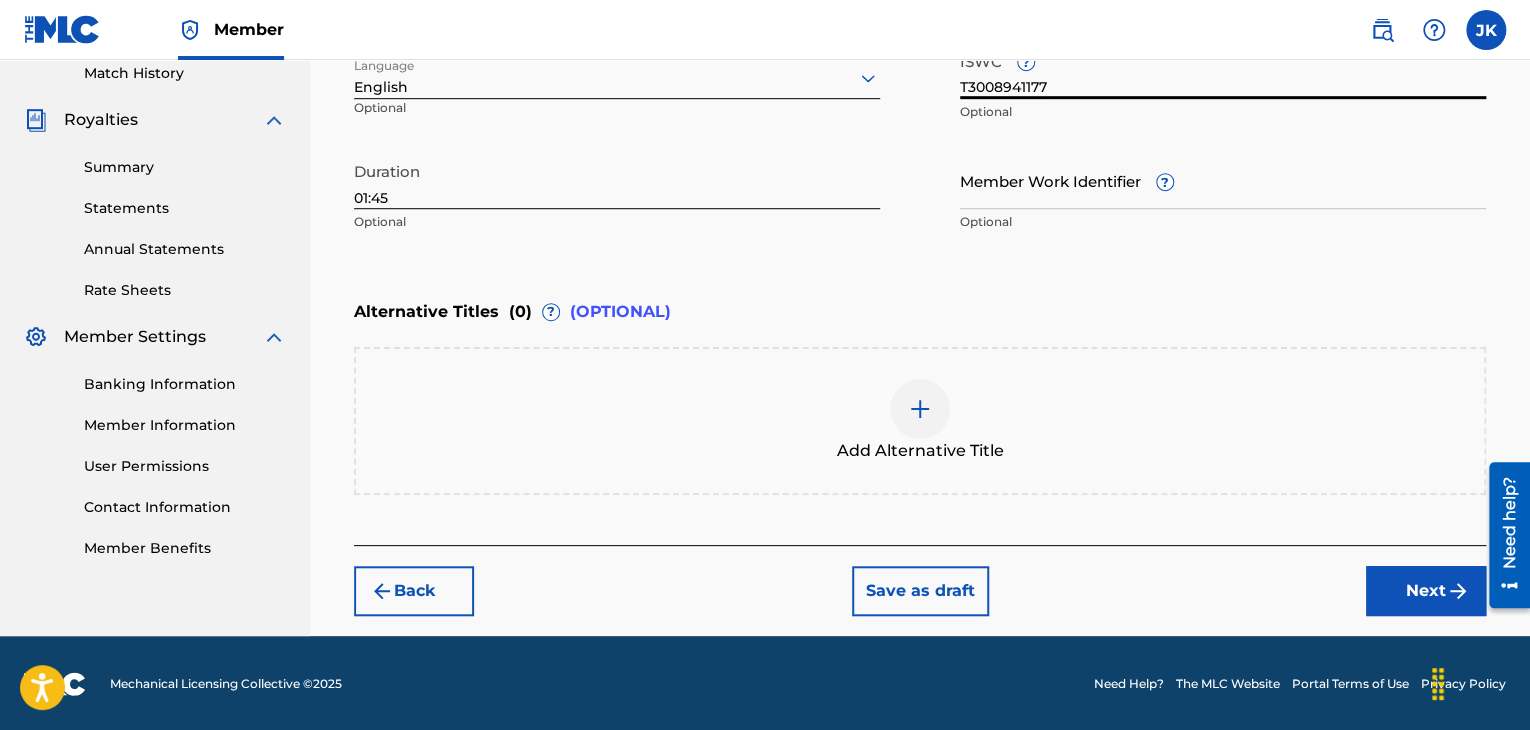 type on "T3008941177" 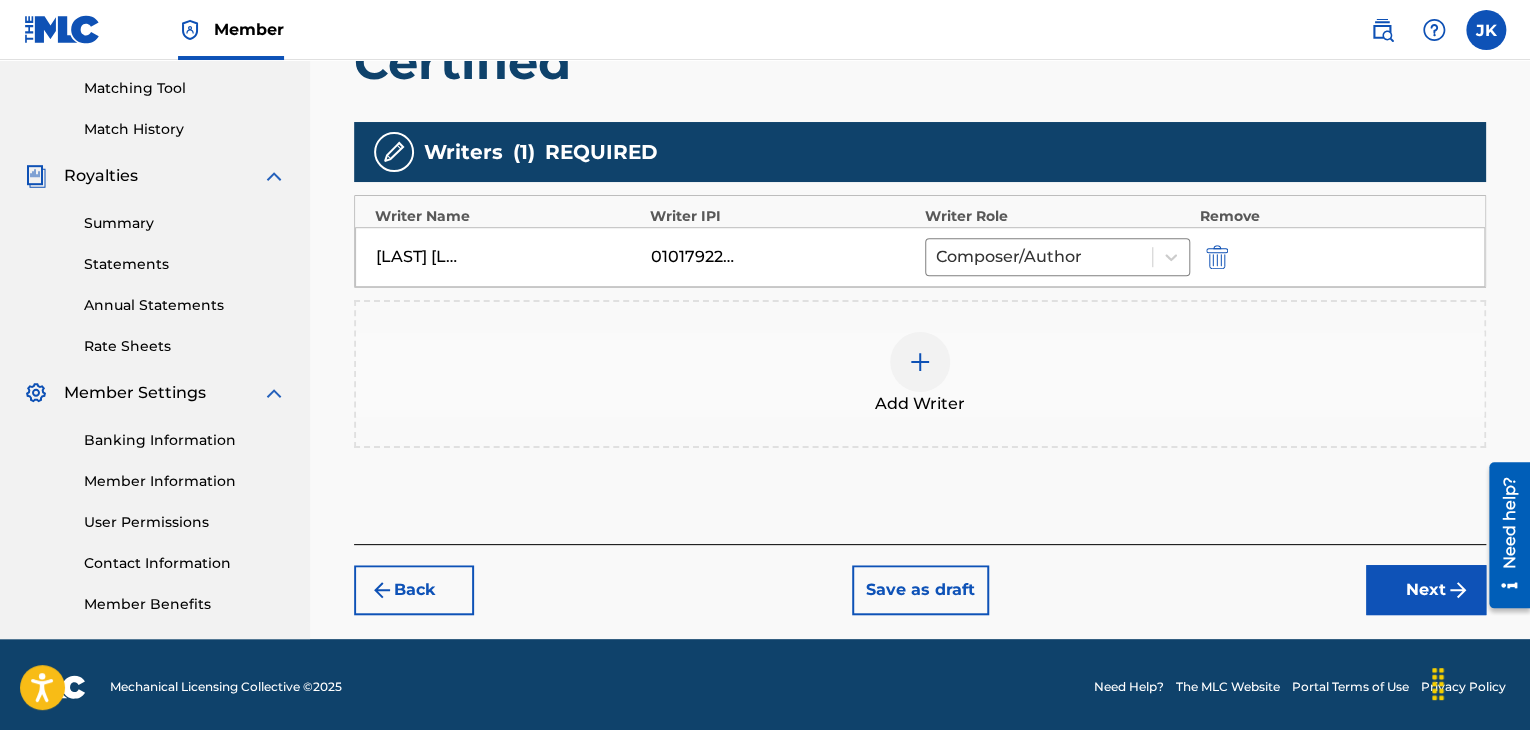 scroll, scrollTop: 506, scrollLeft: 0, axis: vertical 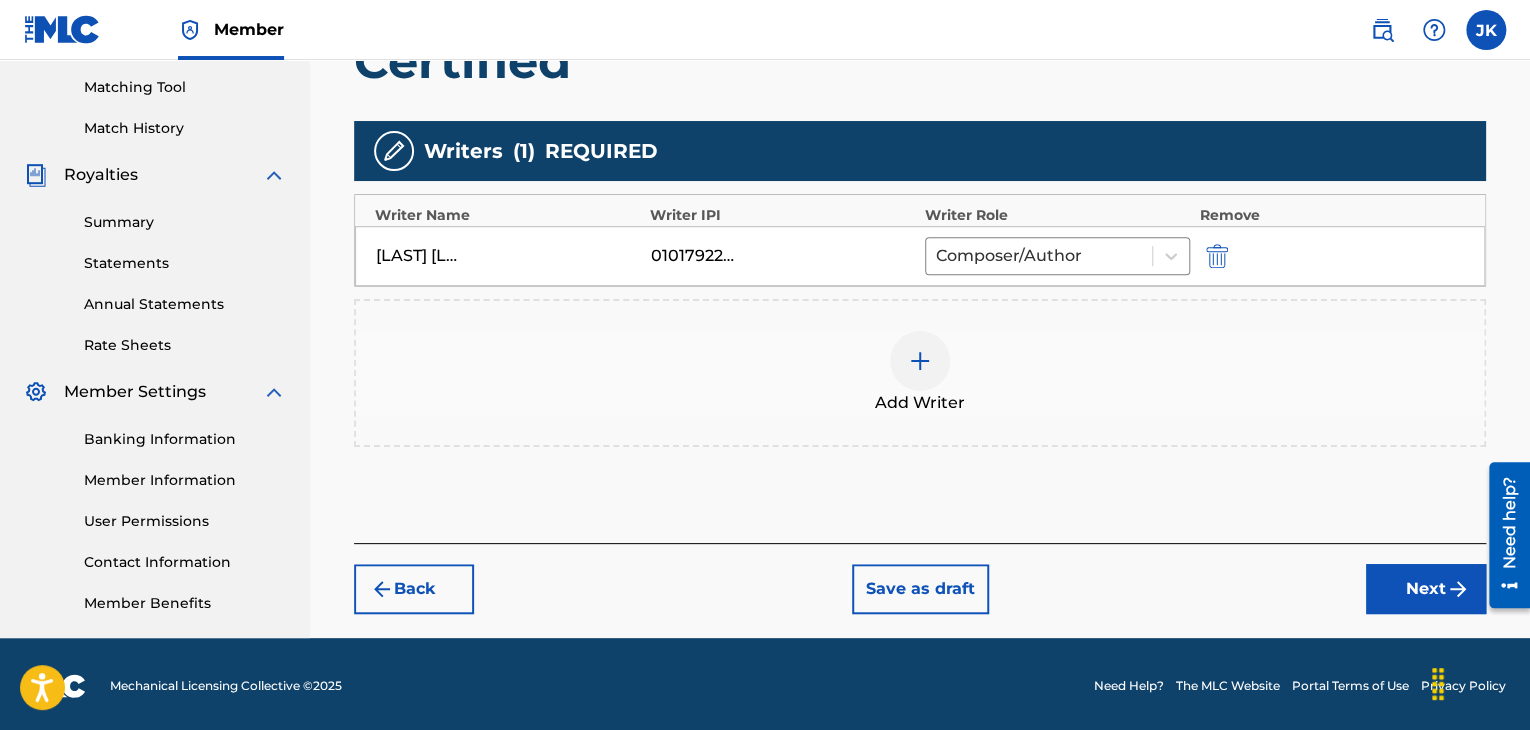 click on "Next" at bounding box center [1426, 589] 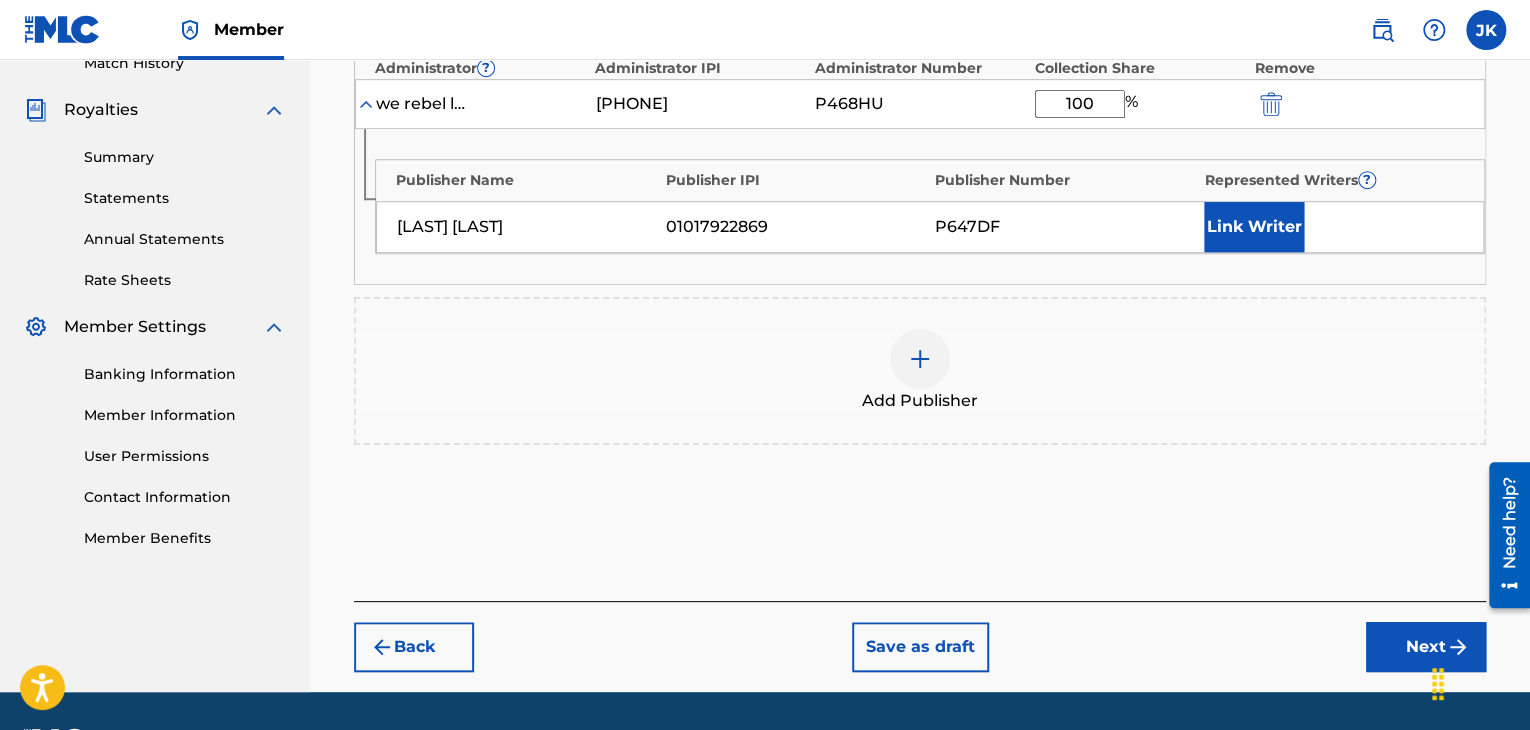 scroll, scrollTop: 626, scrollLeft: 0, axis: vertical 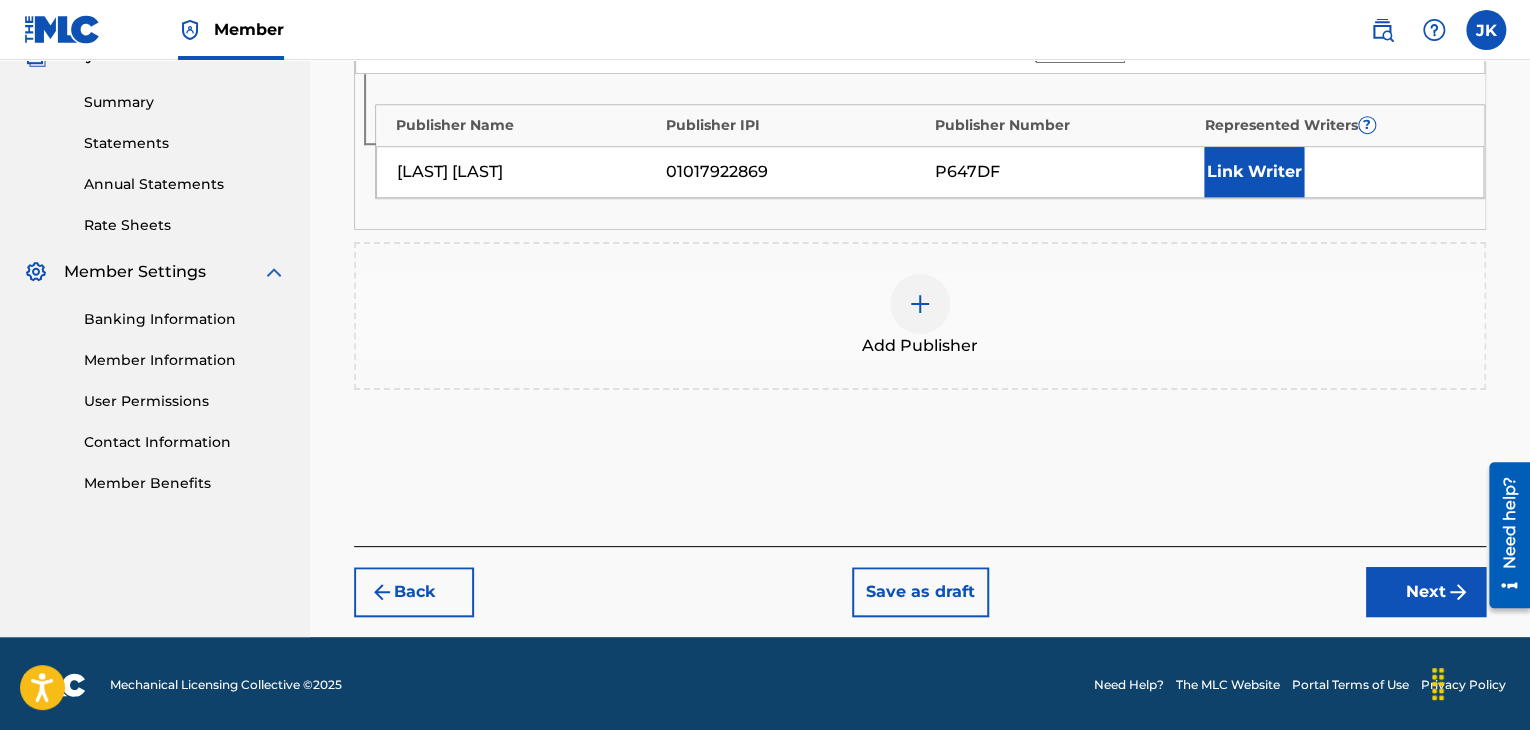 click on "Next" at bounding box center (1426, 592) 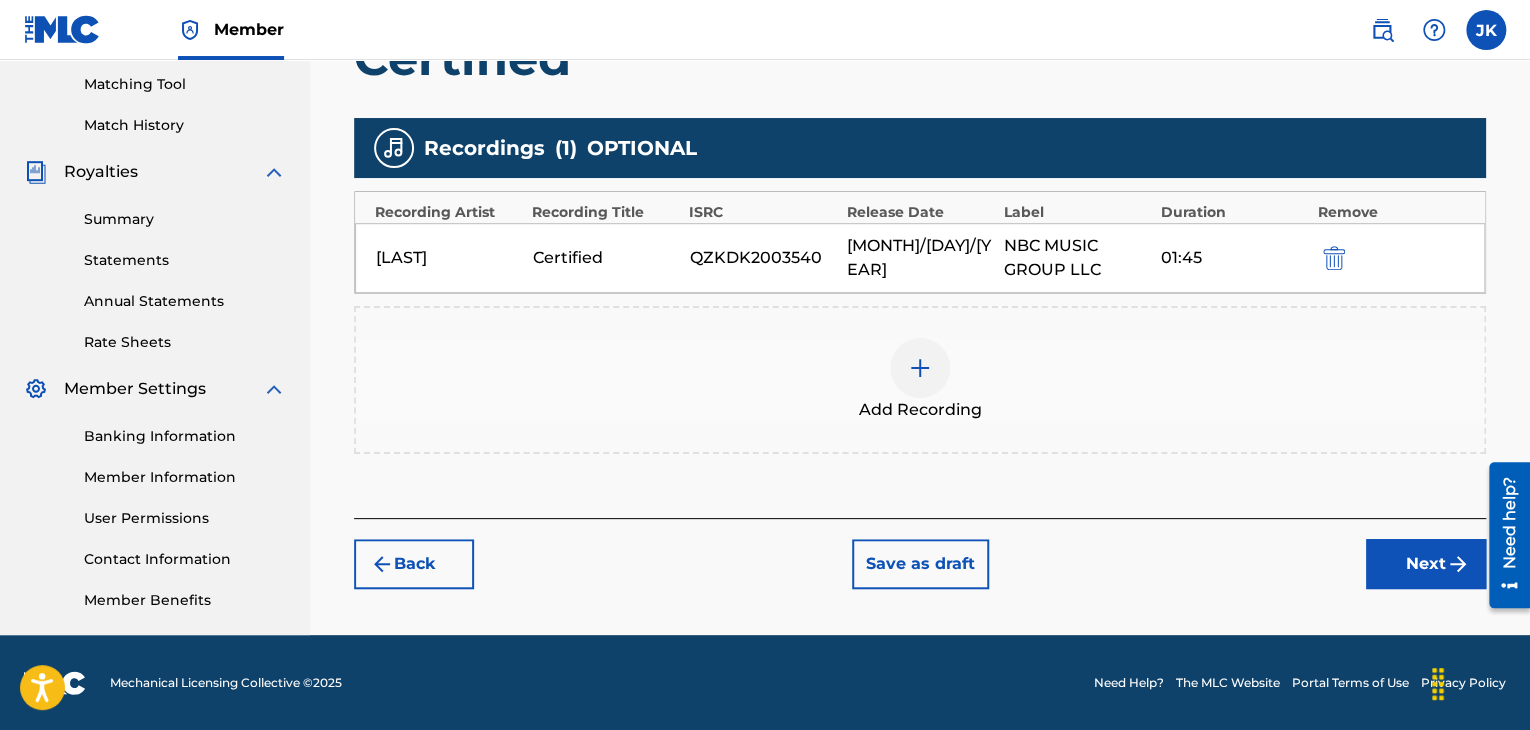 scroll, scrollTop: 510, scrollLeft: 0, axis: vertical 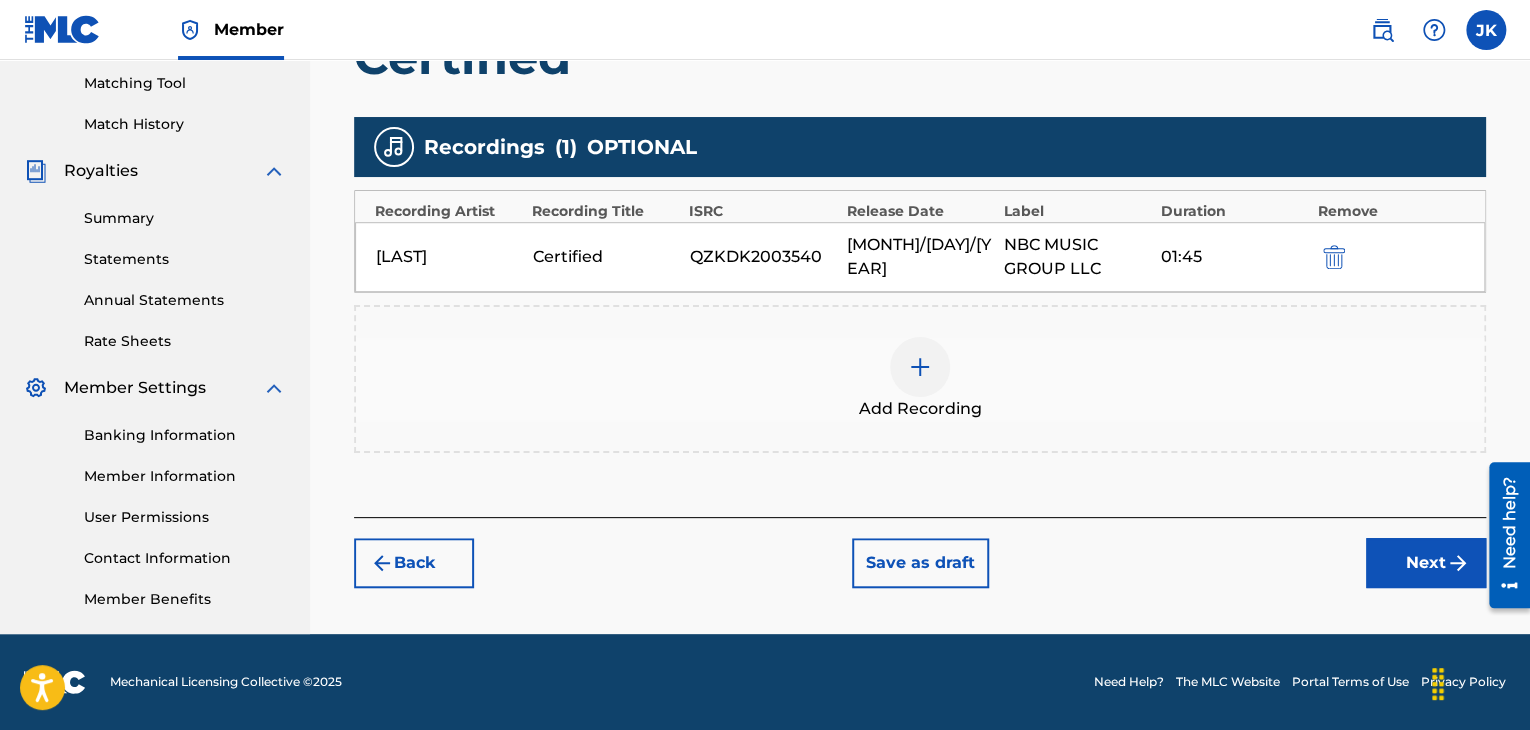 click on "Next" at bounding box center [1426, 563] 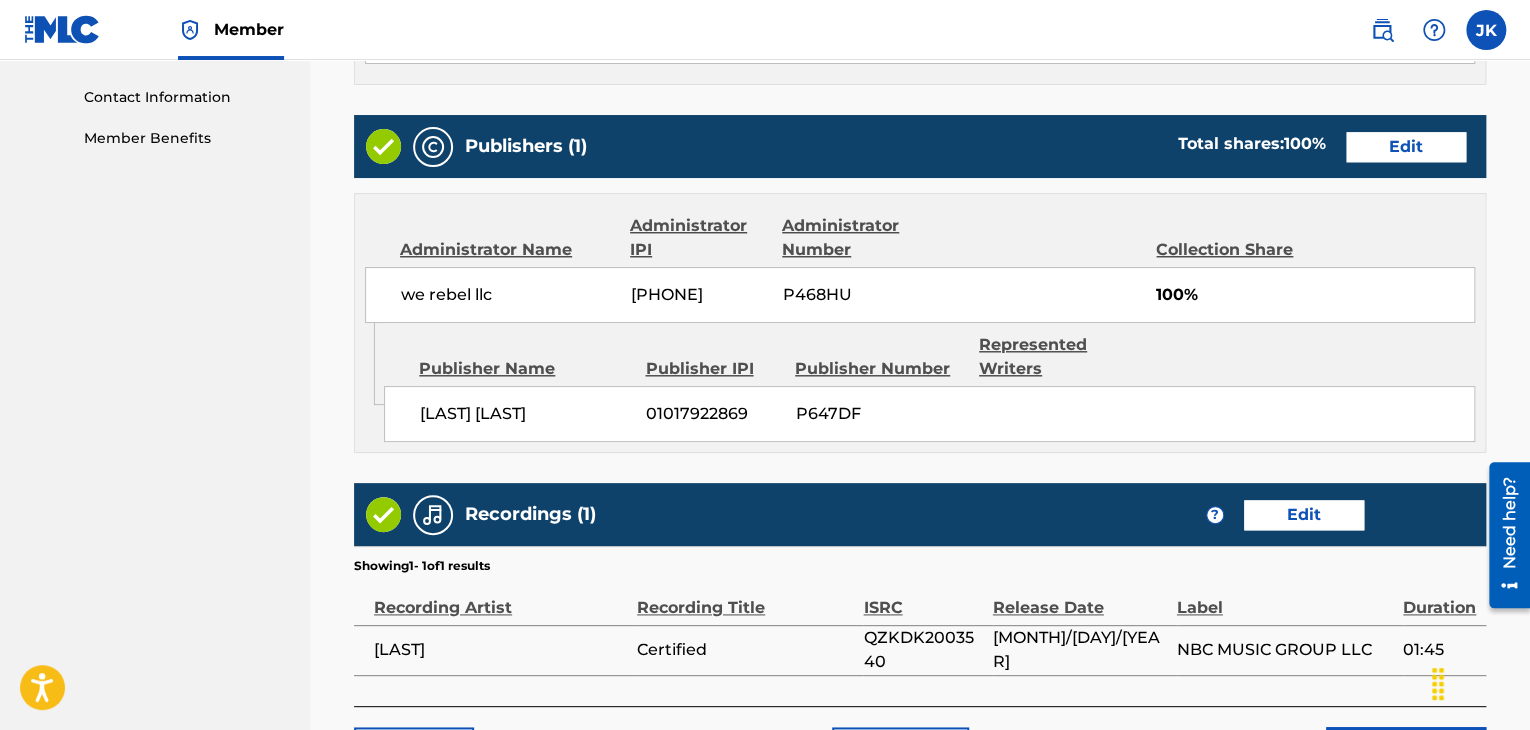 scroll, scrollTop: 1132, scrollLeft: 0, axis: vertical 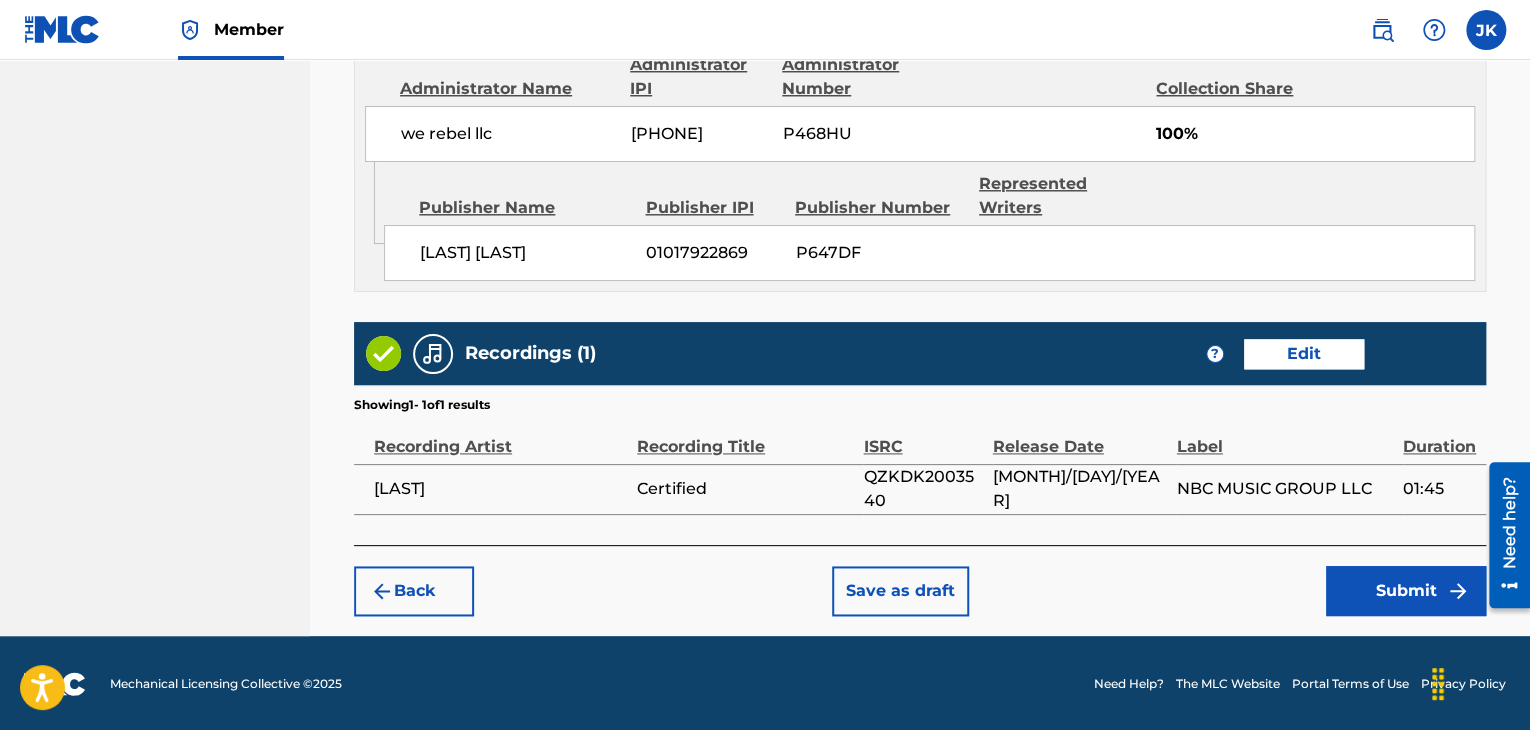click on "Submit" at bounding box center [1406, 591] 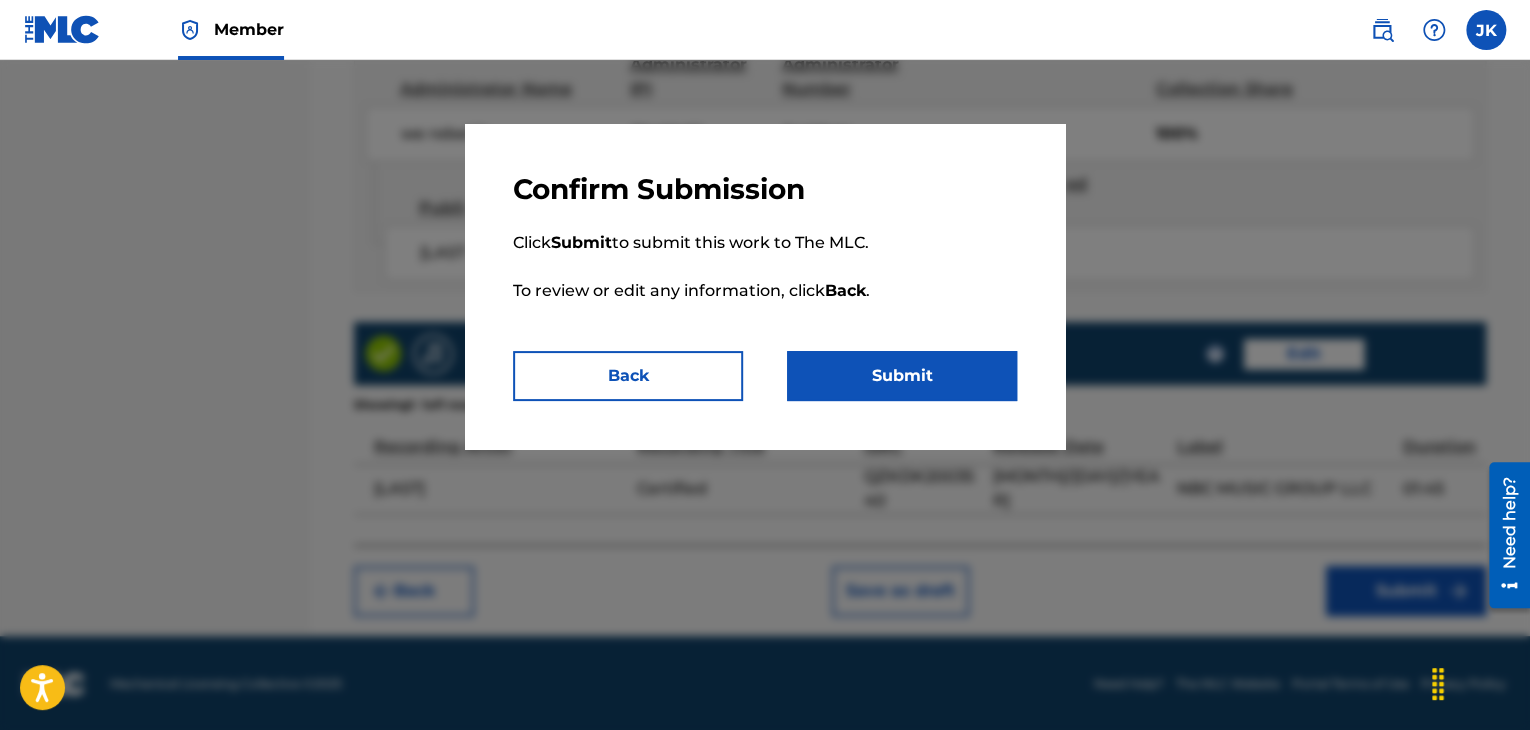 click on "Submit" at bounding box center (902, 376) 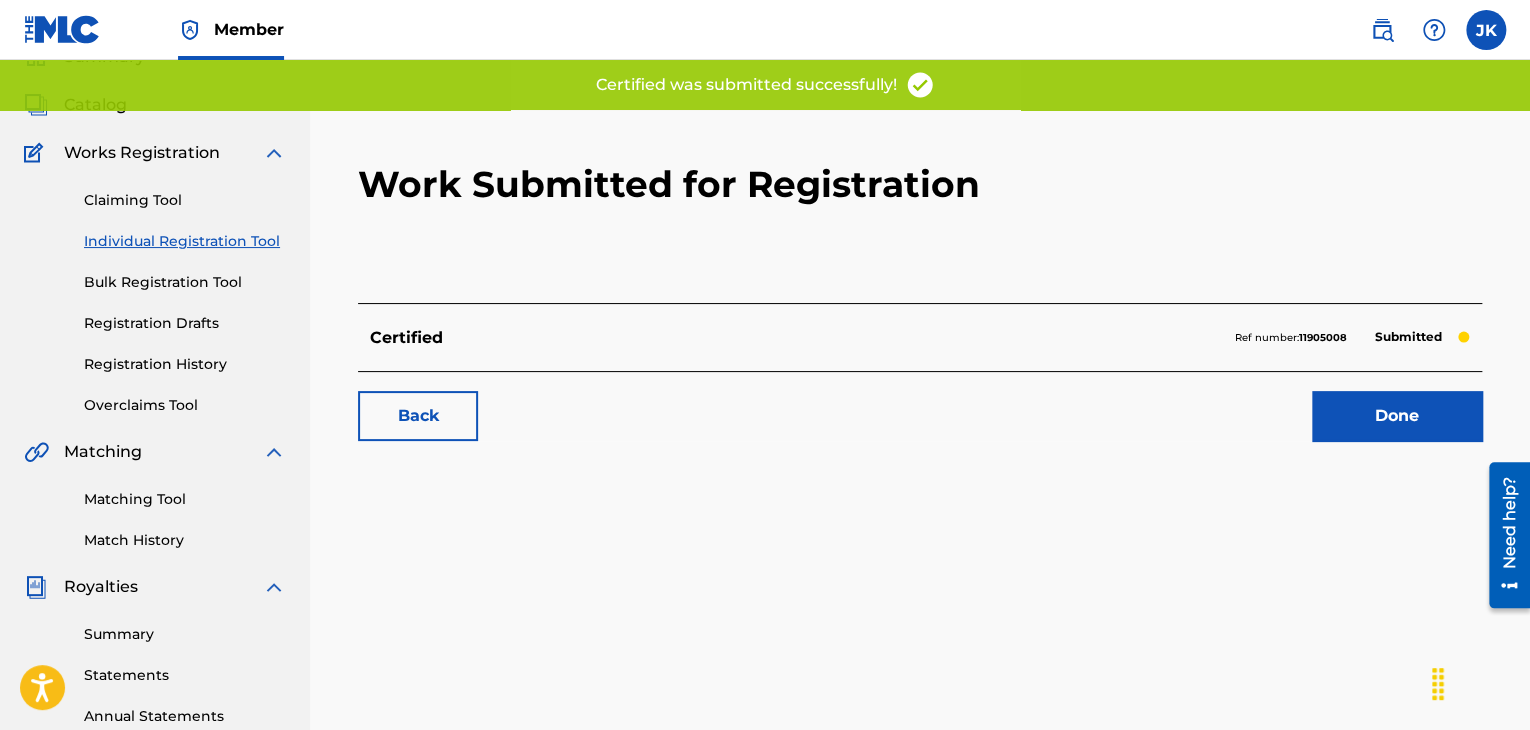 scroll, scrollTop: 99, scrollLeft: 0, axis: vertical 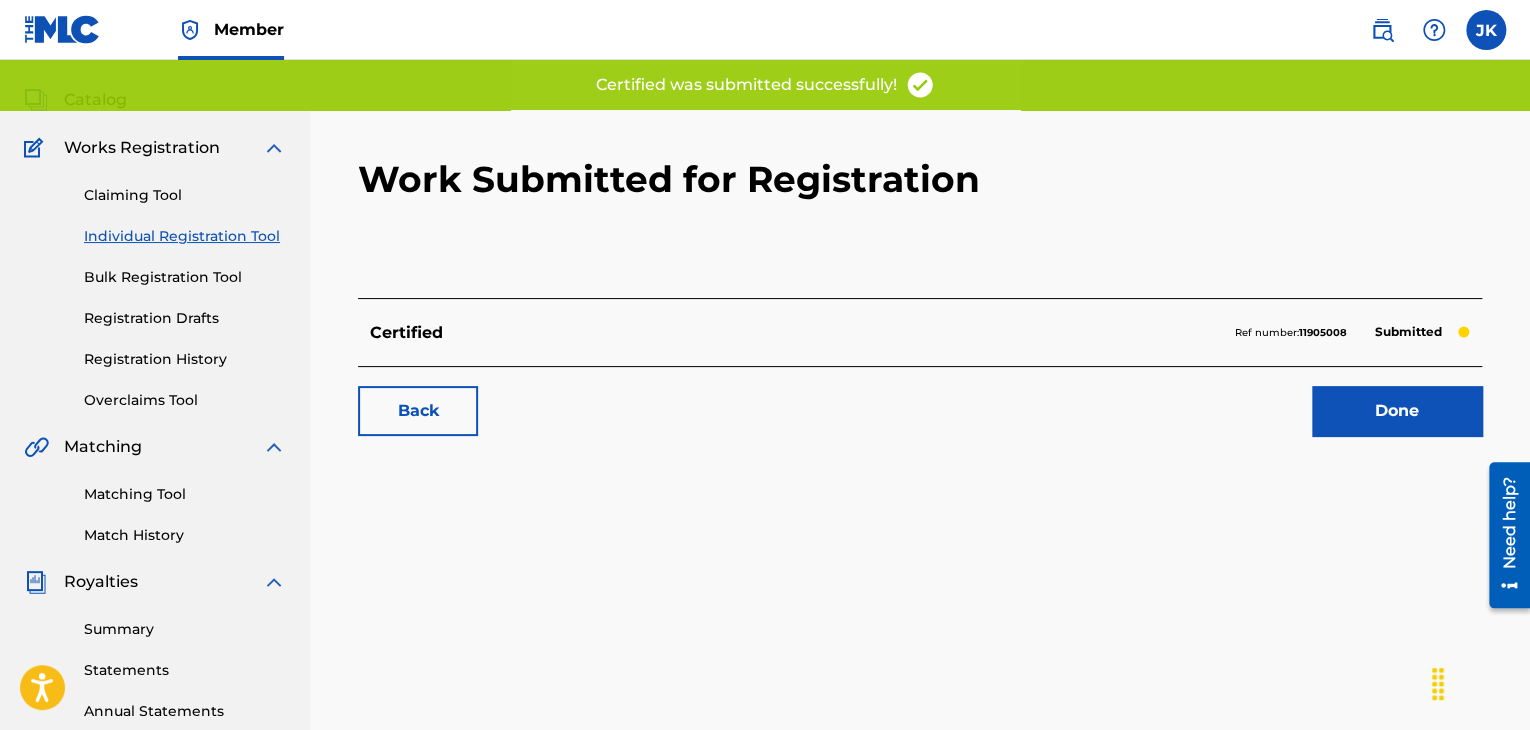 click on "Done" at bounding box center [1397, 411] 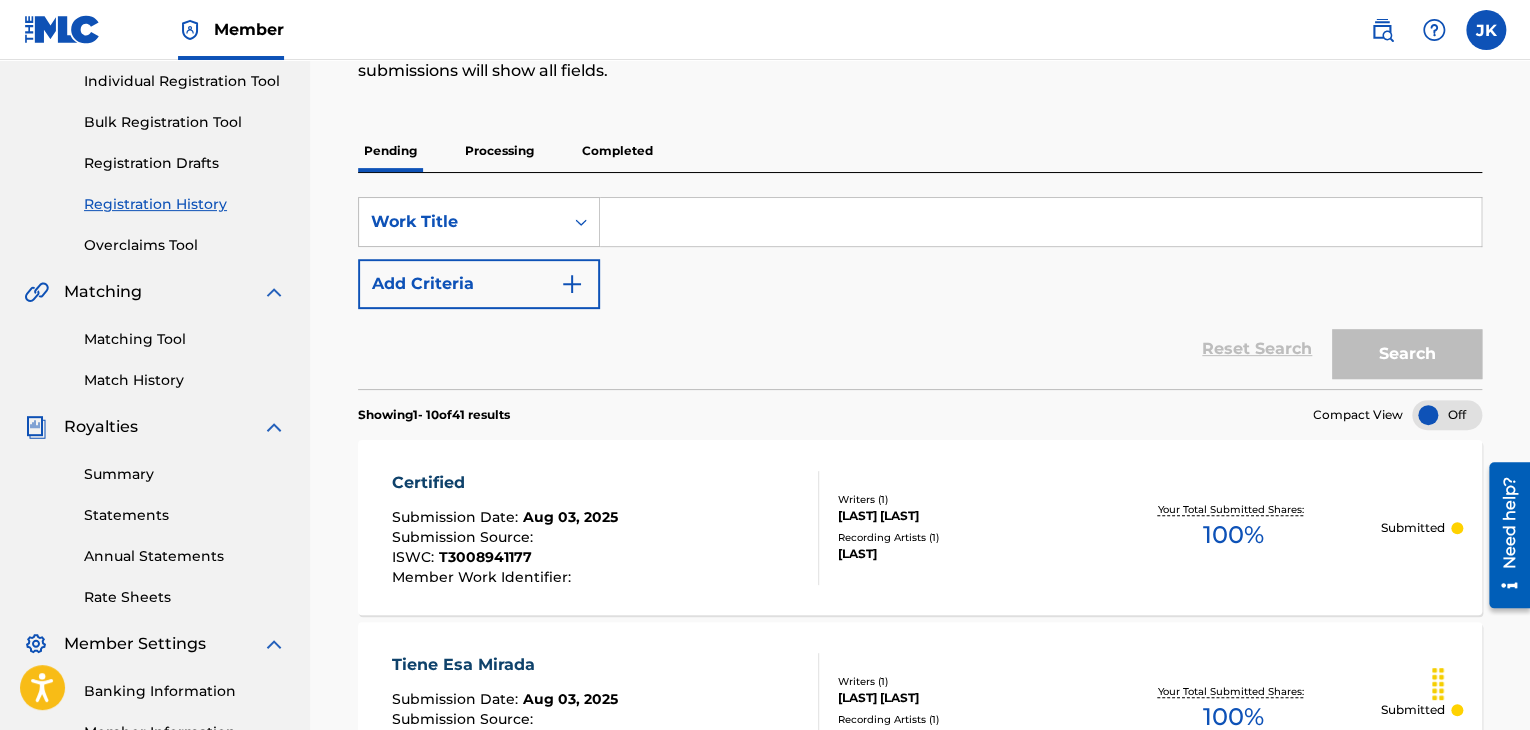 scroll, scrollTop: 252, scrollLeft: 0, axis: vertical 